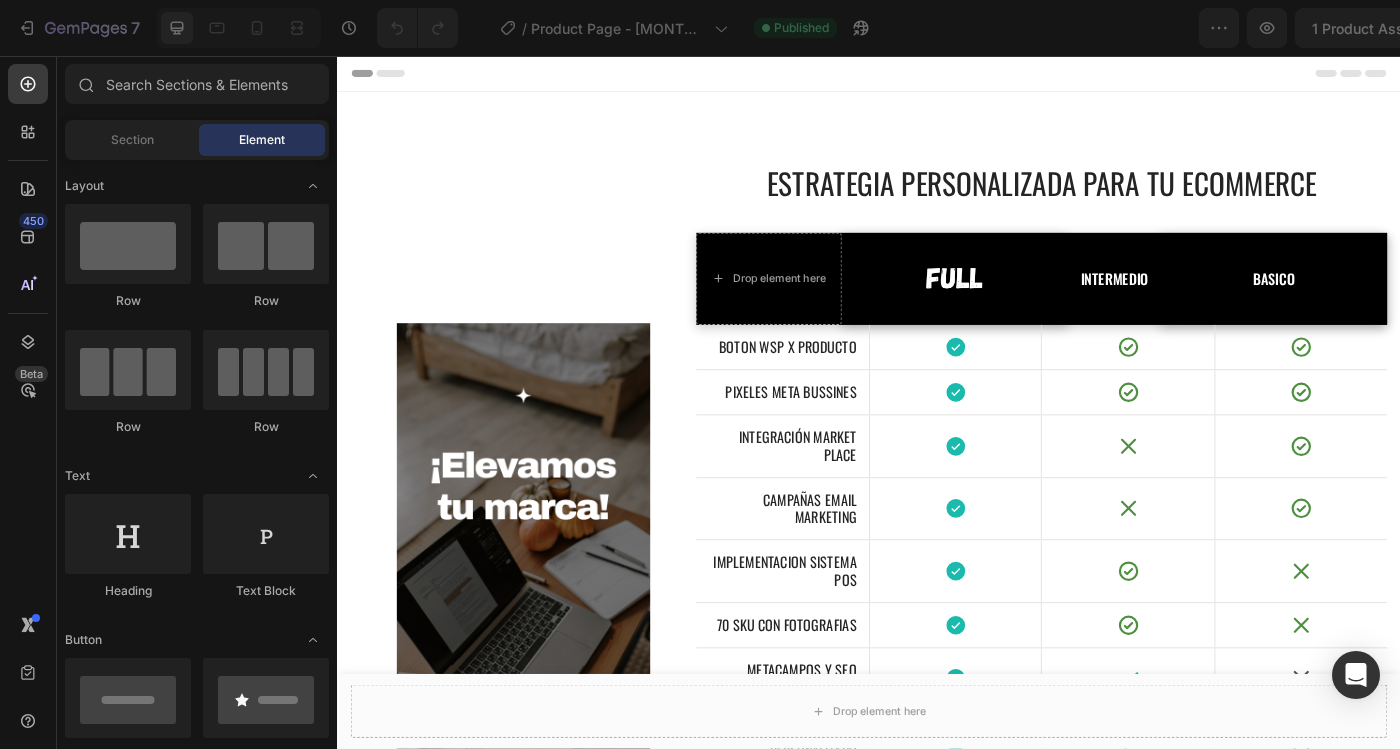 scroll, scrollTop: 0, scrollLeft: 0, axis: both 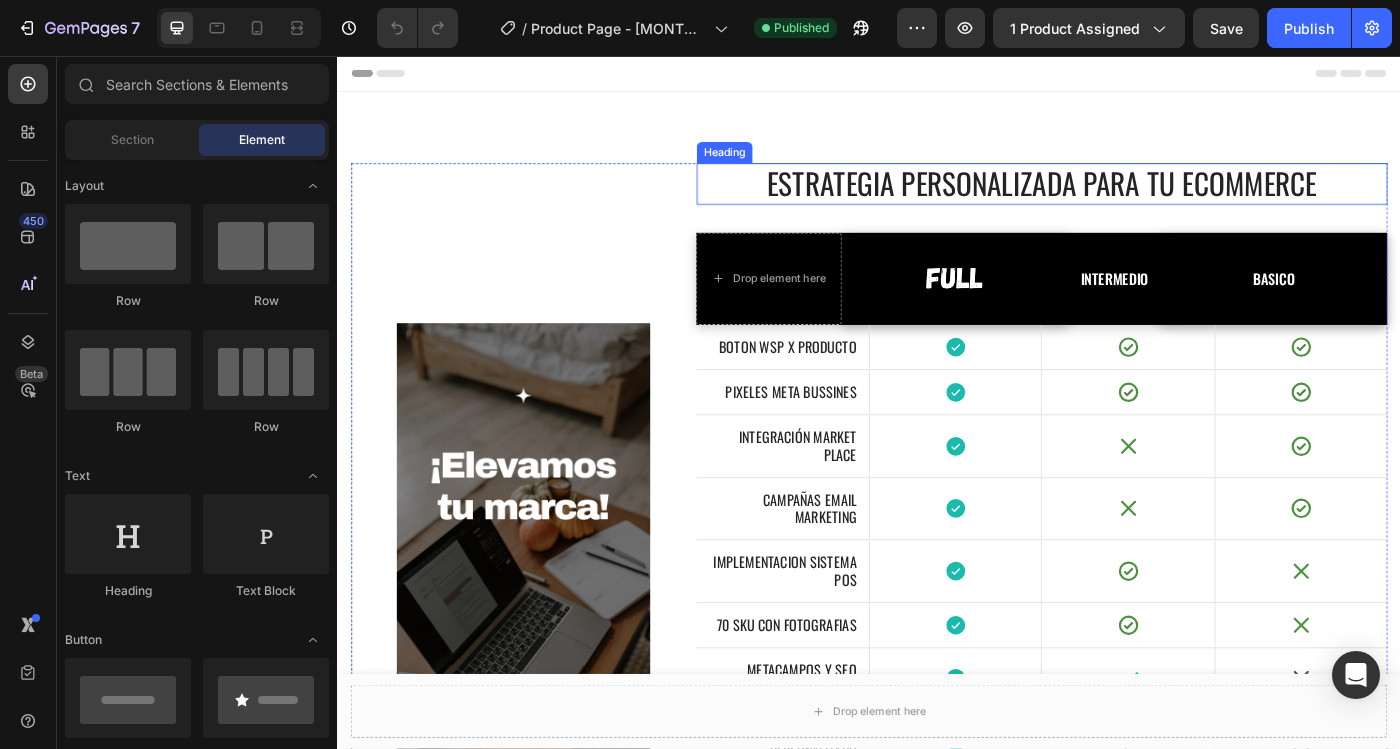 click on "ESTRATEGIA PERSONALIZADA PARA TU ECOMMERCE" at bounding box center [1132, 200] 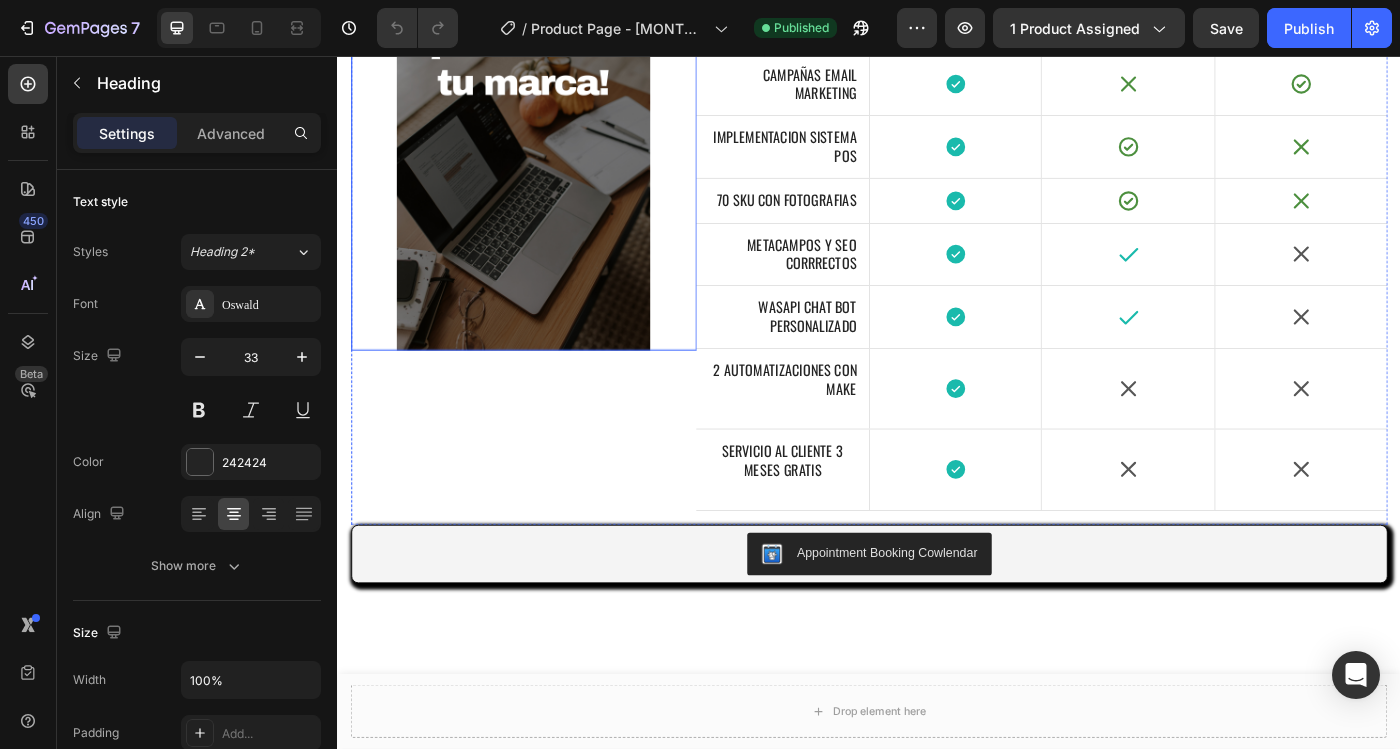scroll, scrollTop: 555, scrollLeft: 0, axis: vertical 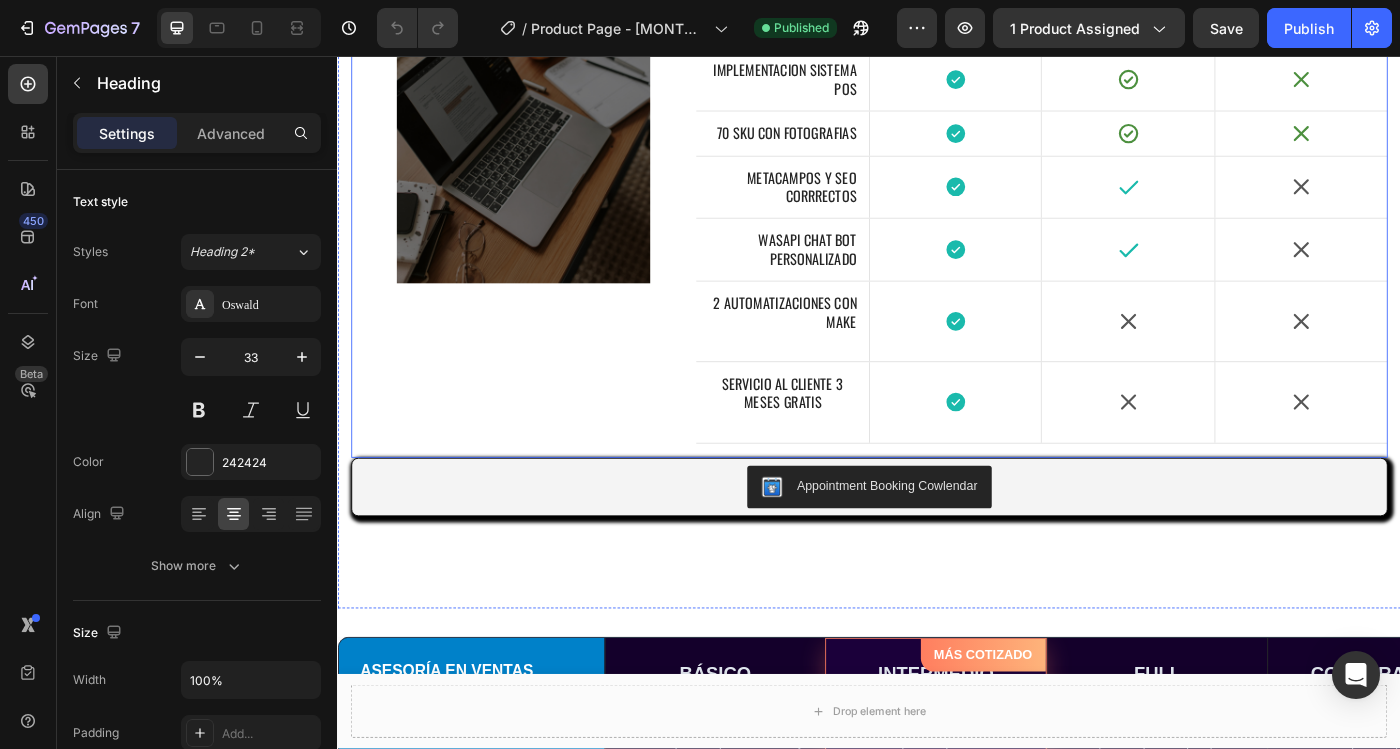 click on "Image" at bounding box center (547, 66) 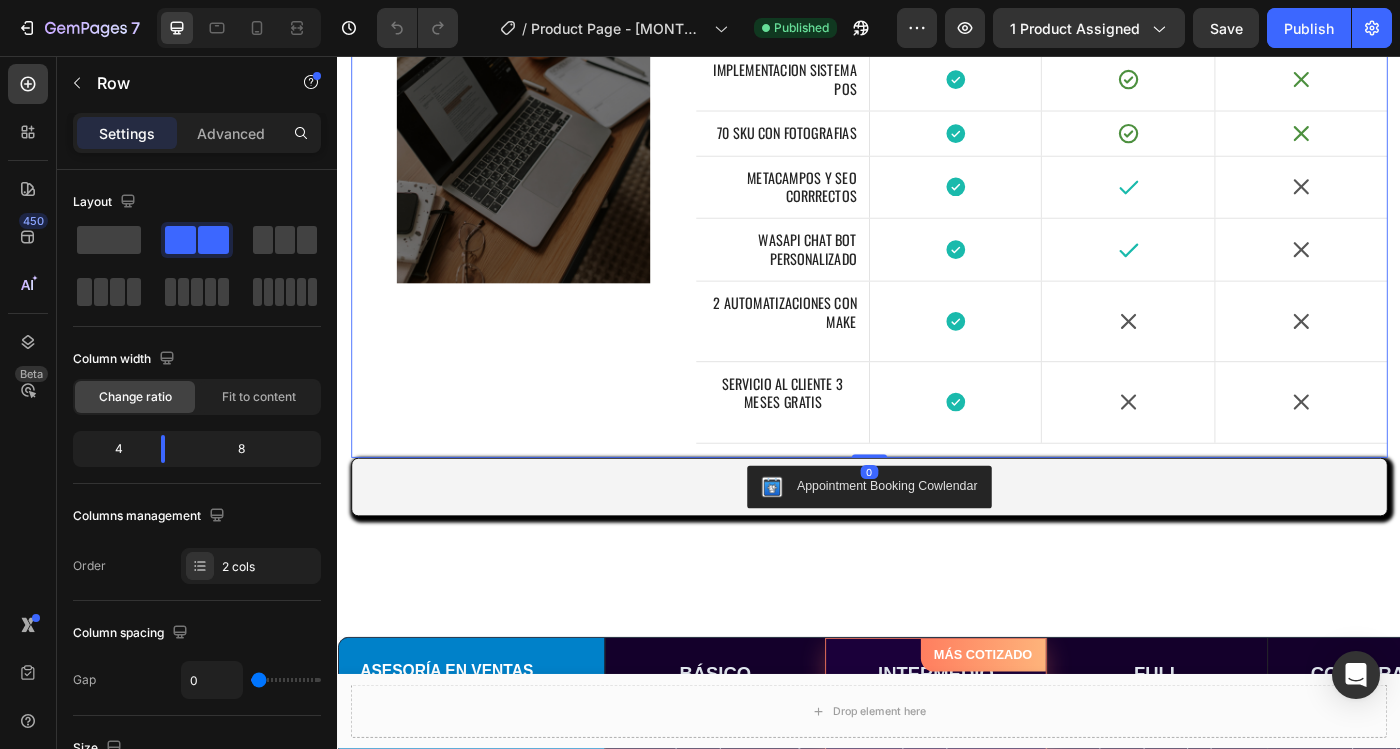 click on "Image" at bounding box center [547, 66] 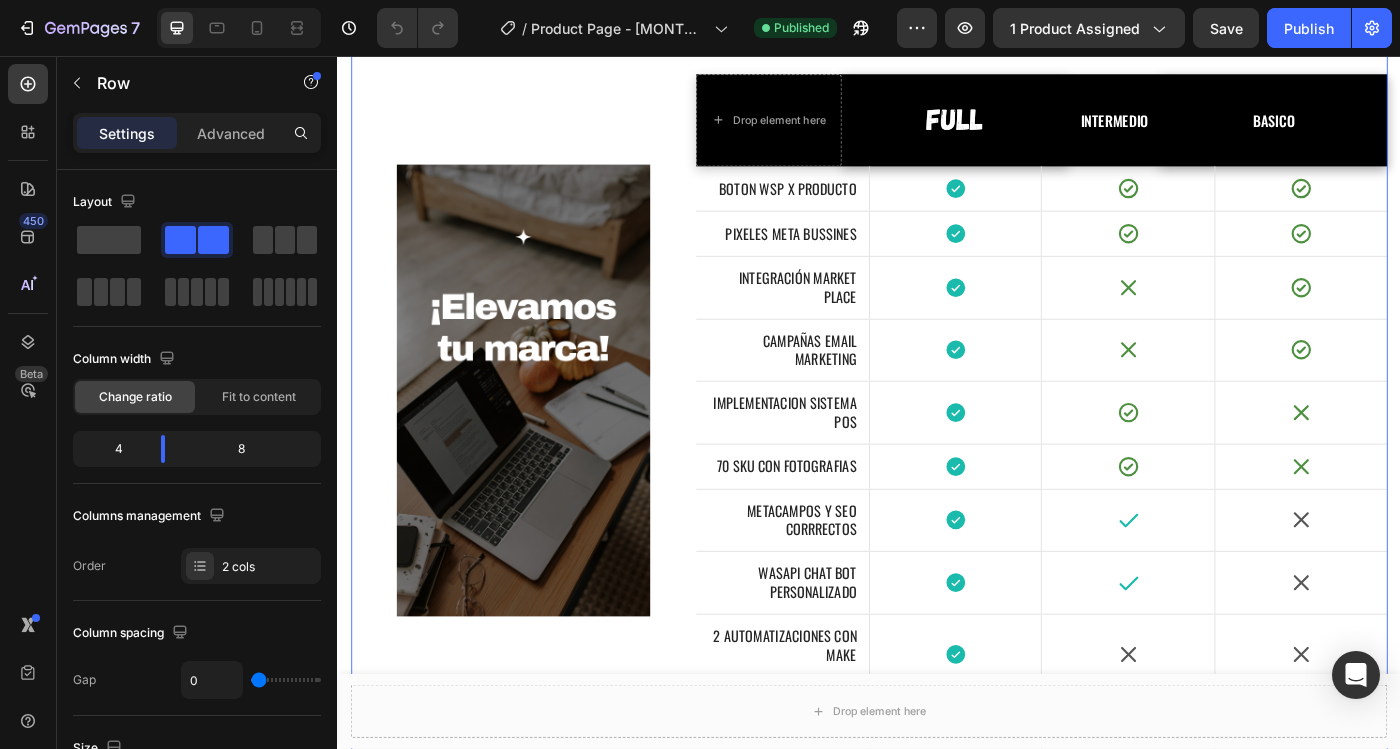 scroll, scrollTop: 0, scrollLeft: 0, axis: both 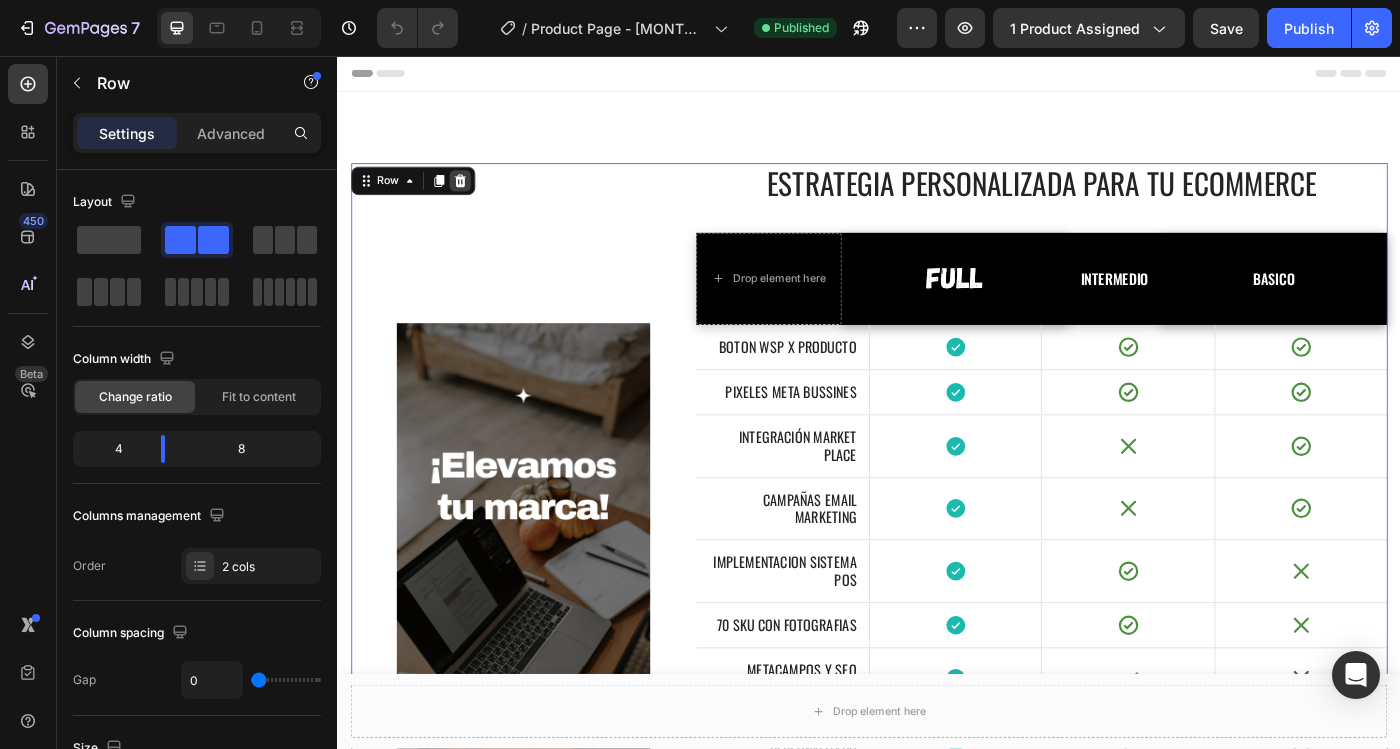 click 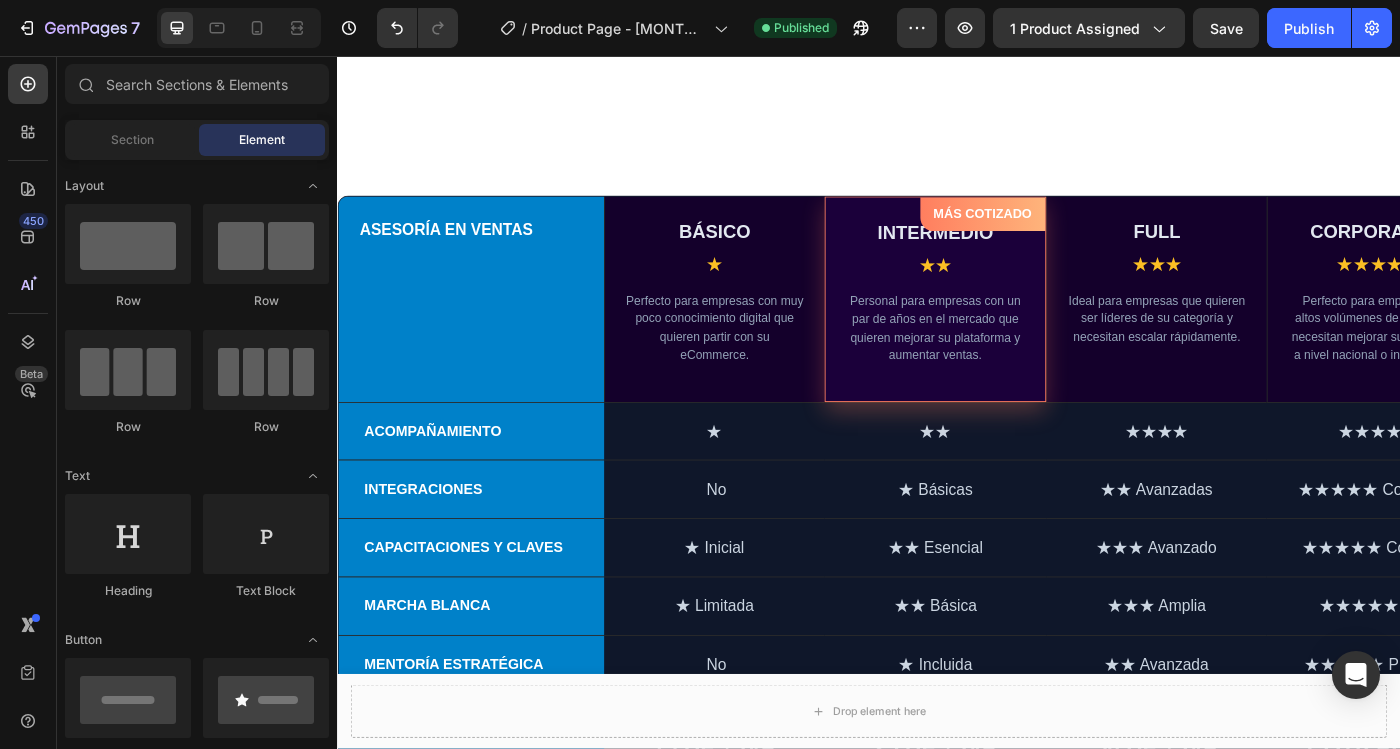 scroll, scrollTop: 0, scrollLeft: 0, axis: both 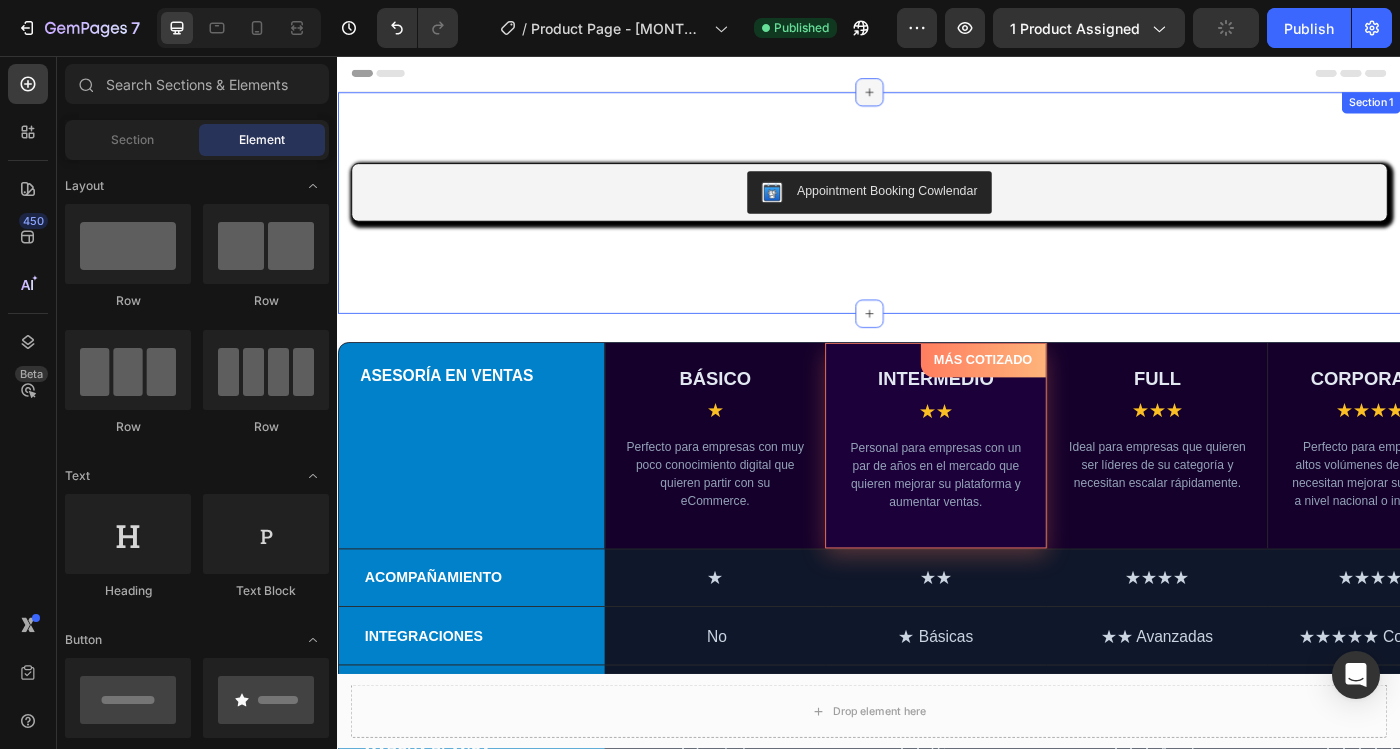 click 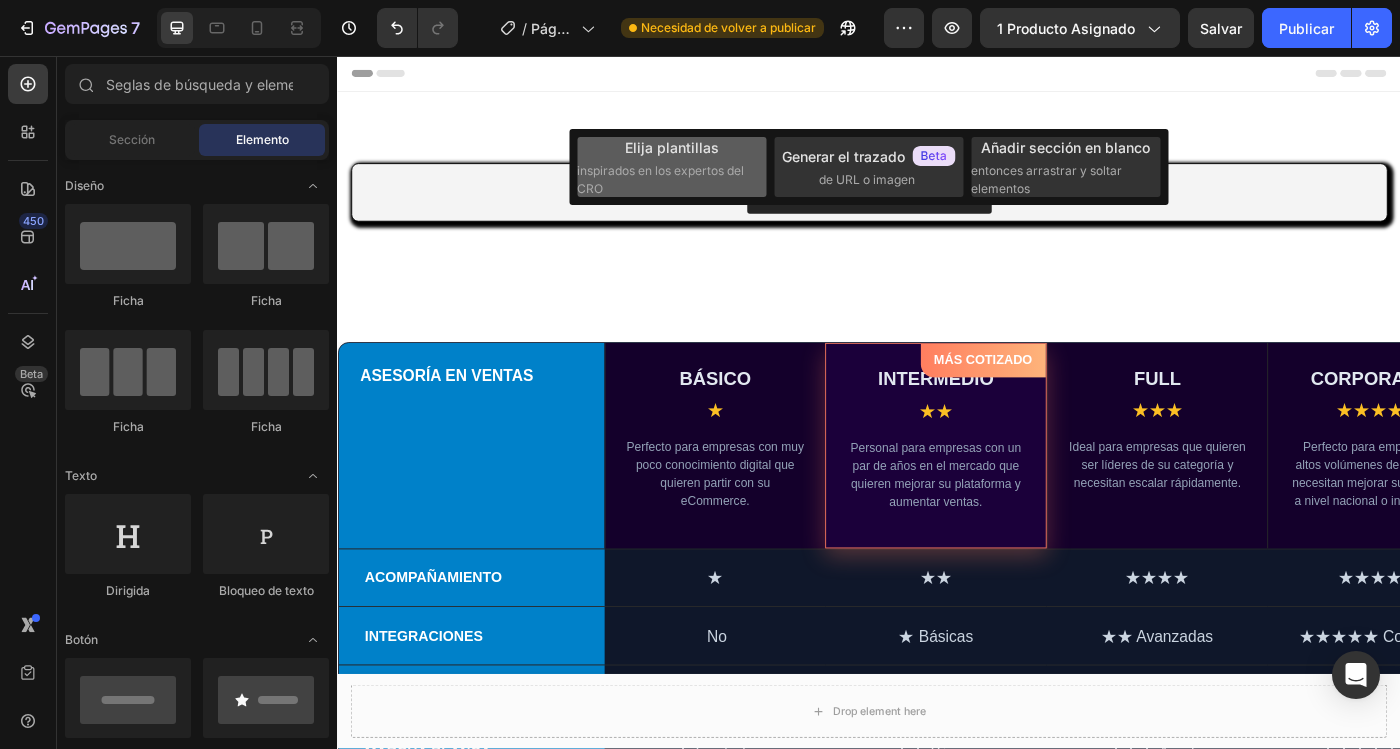click on "Elija plantillas  inspirados en los expertos del CRO" at bounding box center [671, 167] 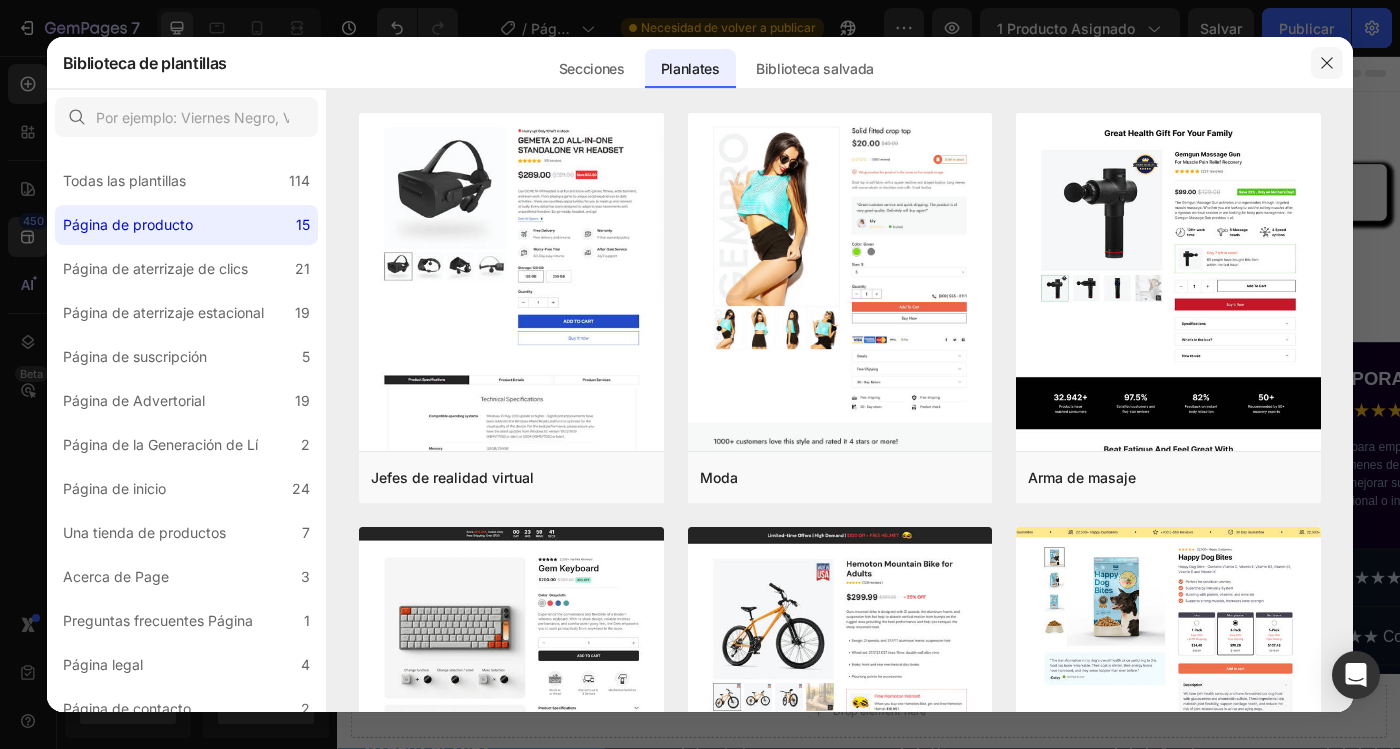 click at bounding box center [1327, 63] 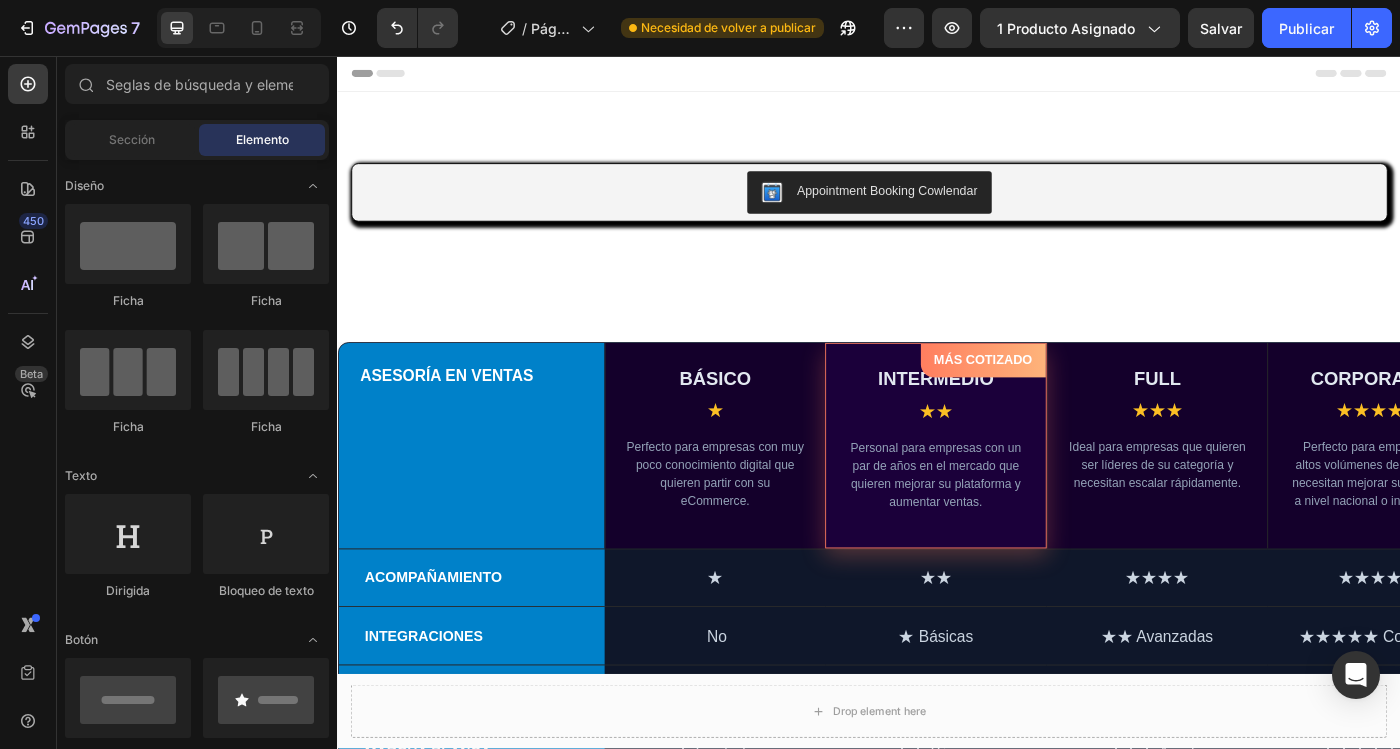 click on "Header" at bounding box center [937, 76] 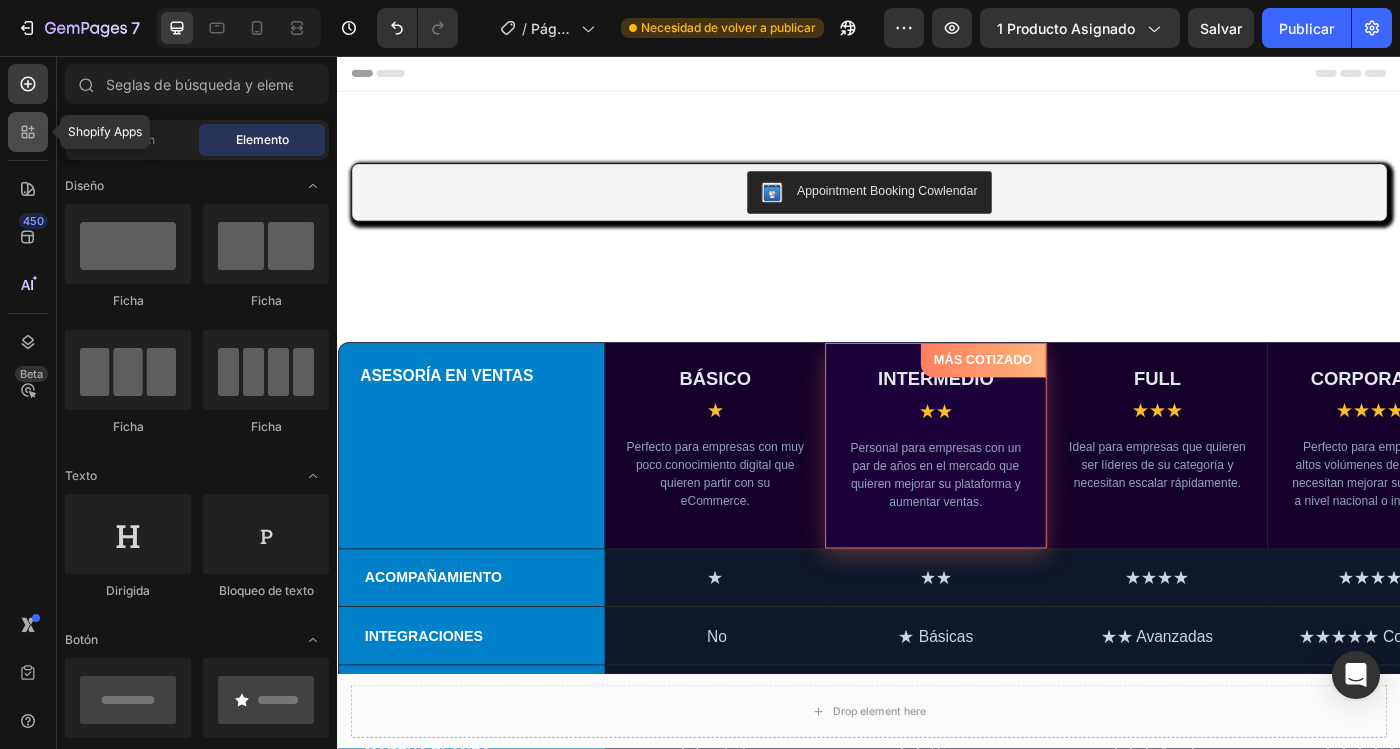 click 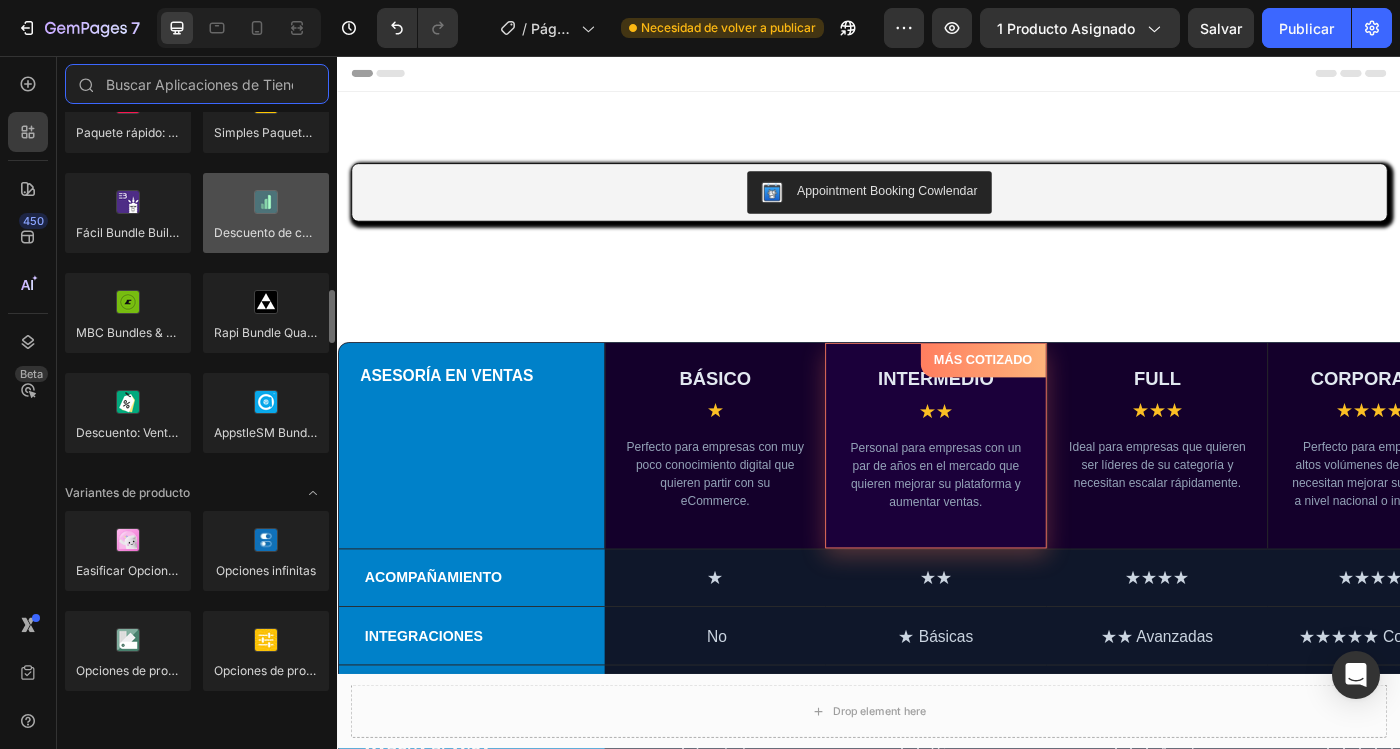 scroll, scrollTop: 2084, scrollLeft: 0, axis: vertical 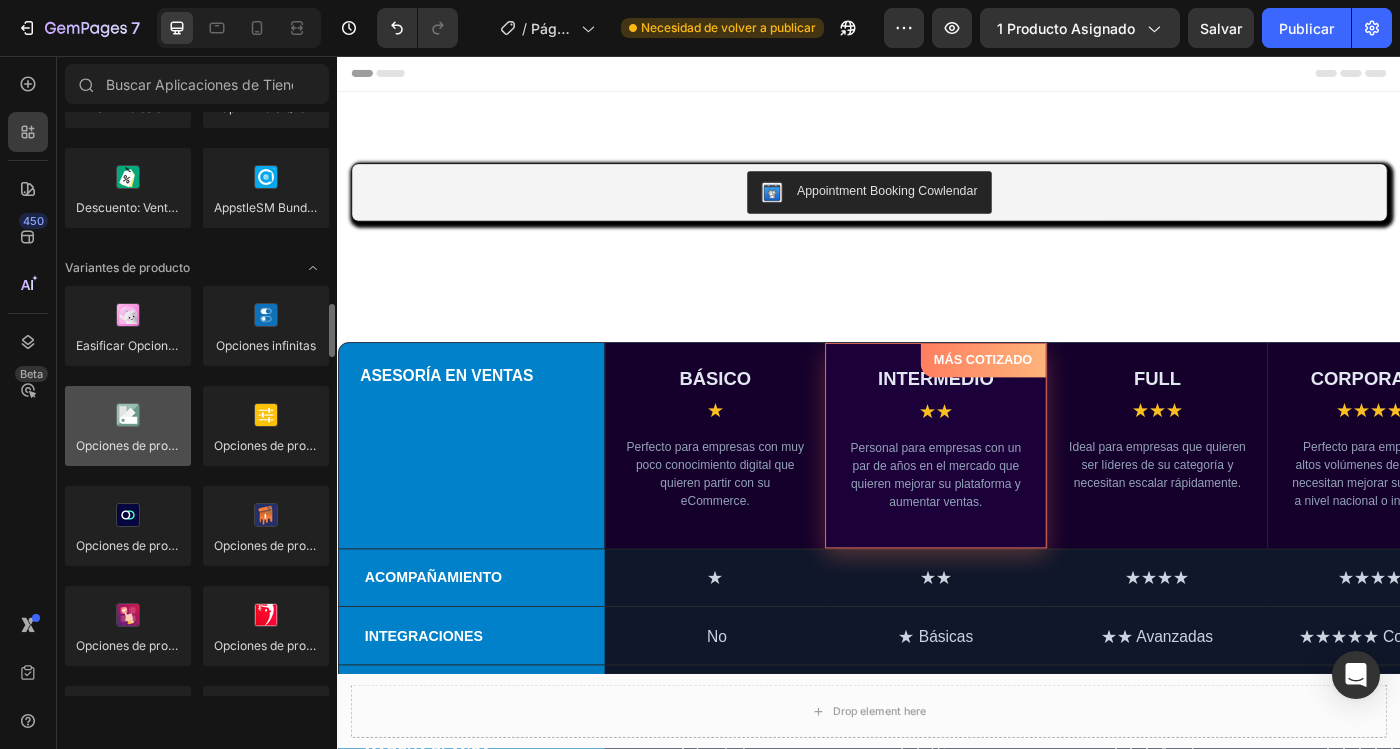 click at bounding box center [128, 426] 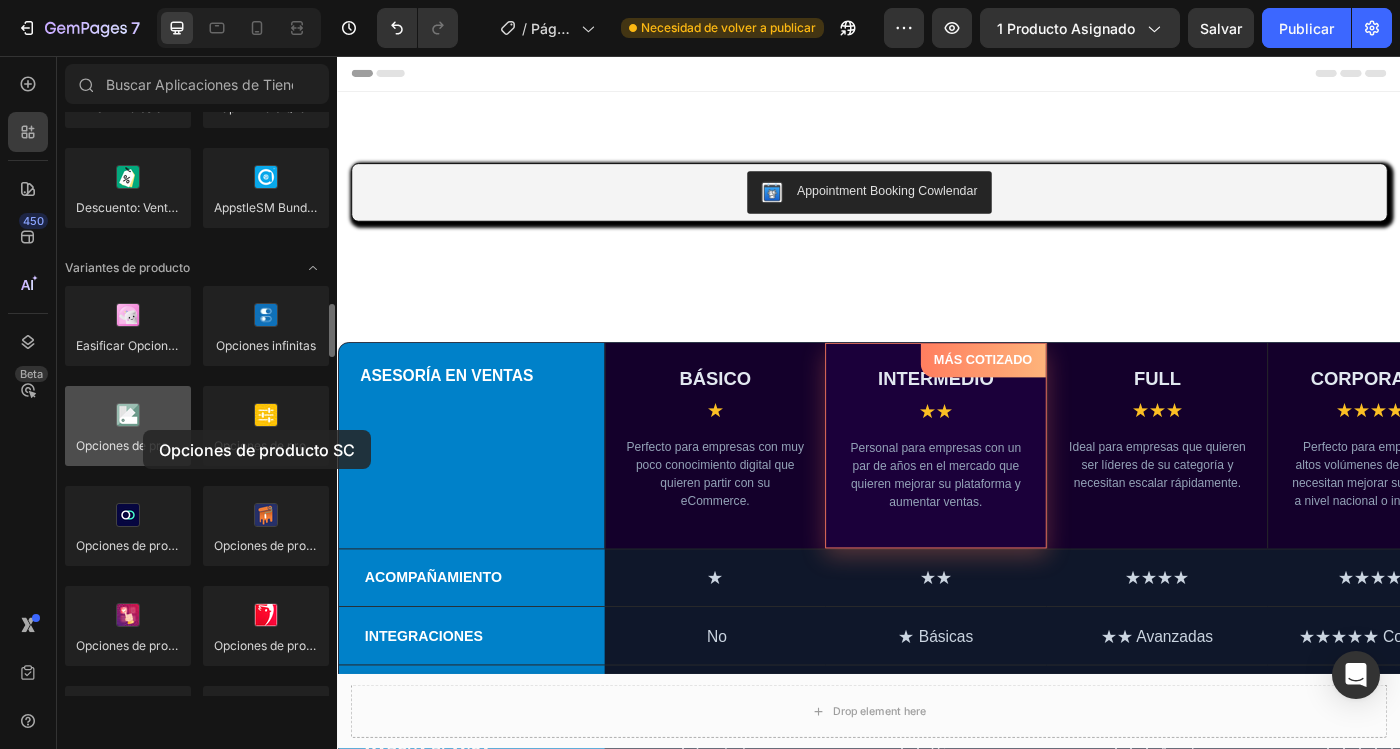 click at bounding box center (128, 426) 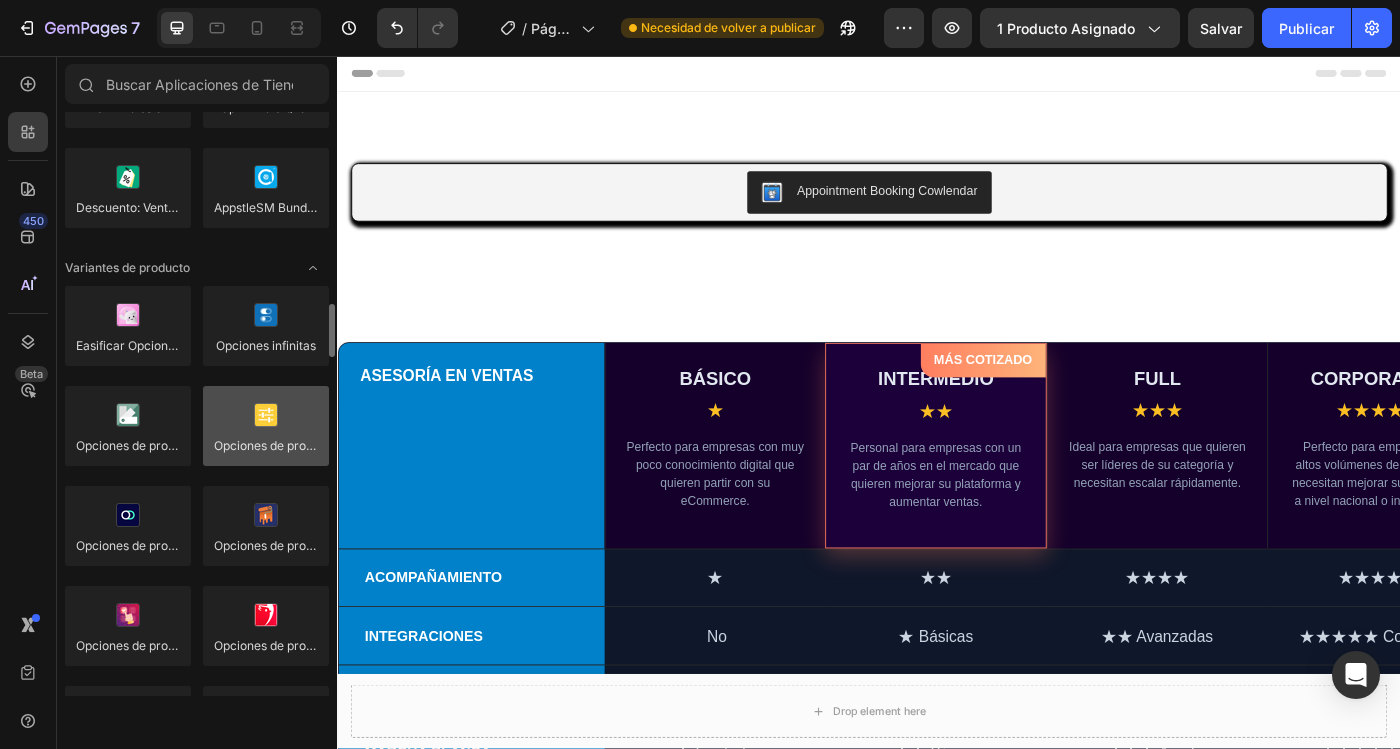 click at bounding box center [266, 426] 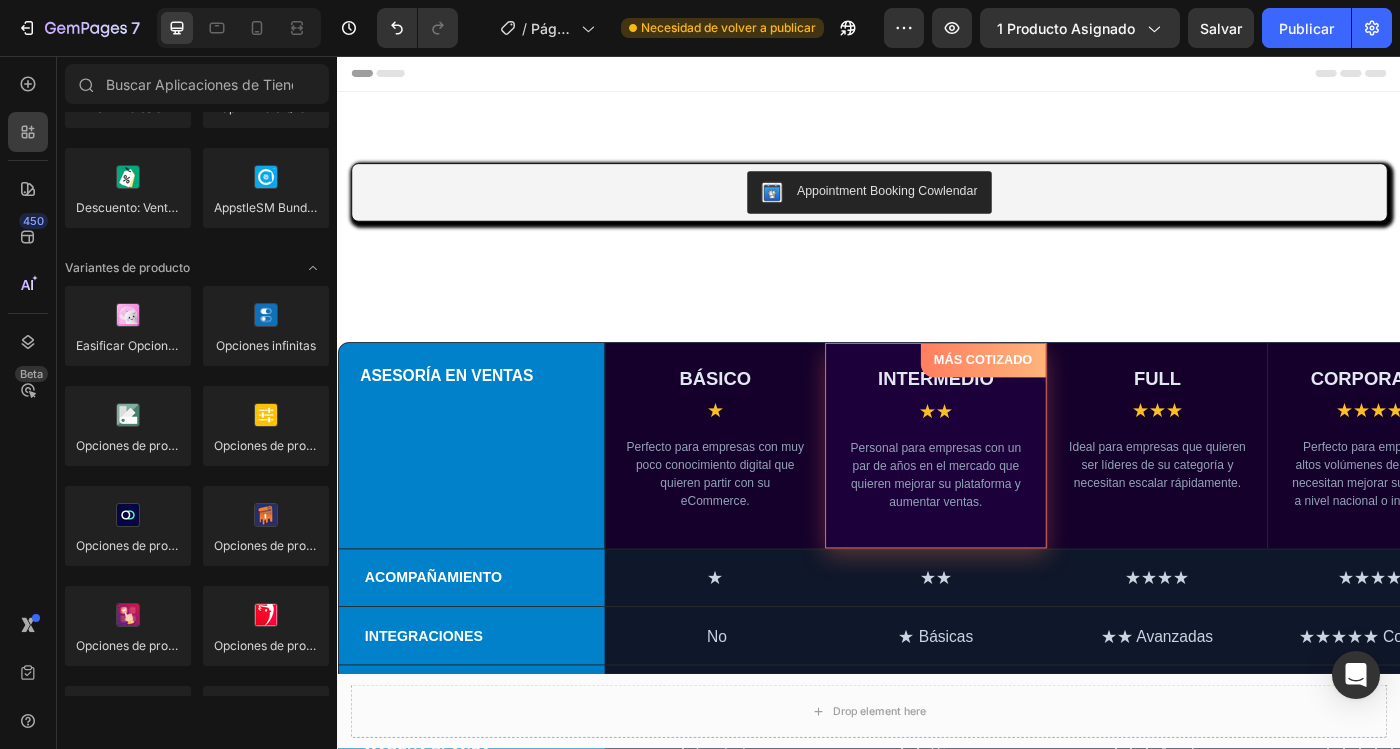 click on "Header" at bounding box center [937, 76] 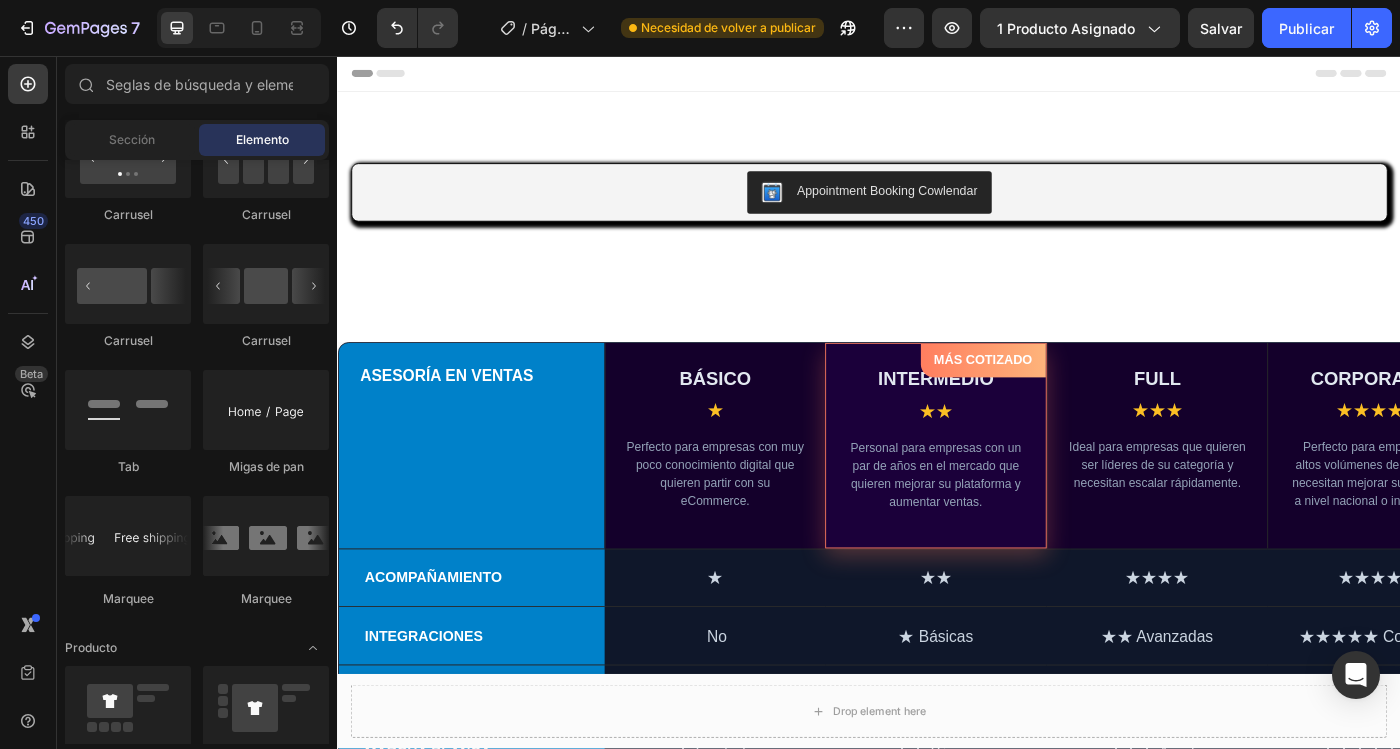 click on "Header" at bounding box center (937, 76) 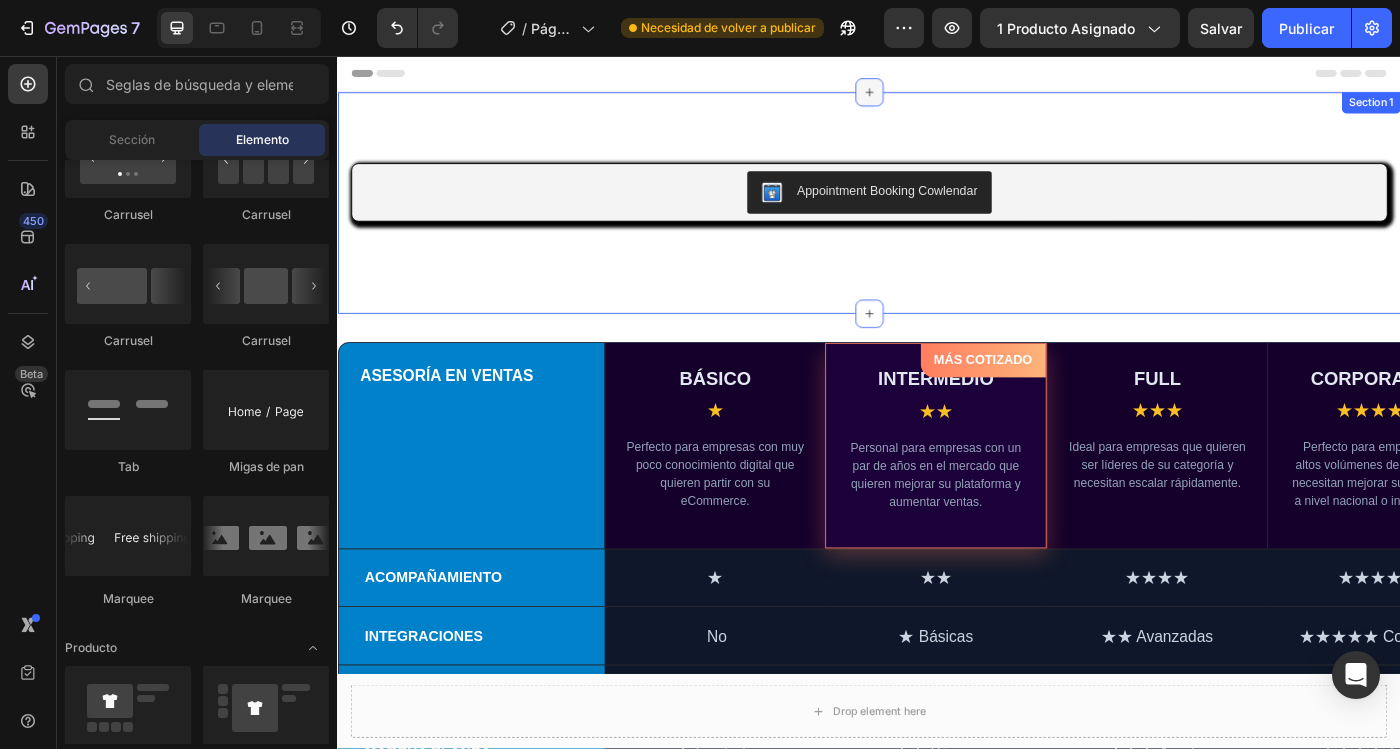 click at bounding box center (937, 97) 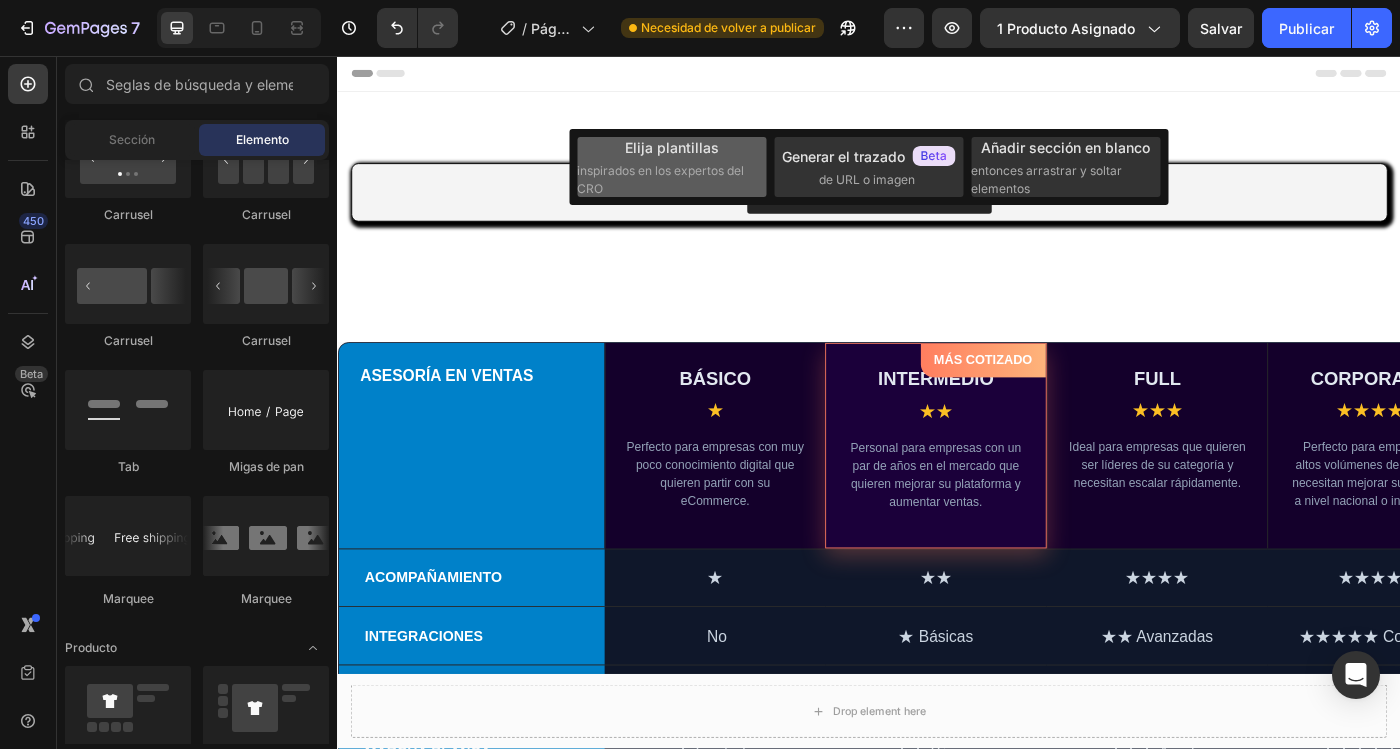 click on "inspirados en los expertos del CRO" at bounding box center (670, 180) 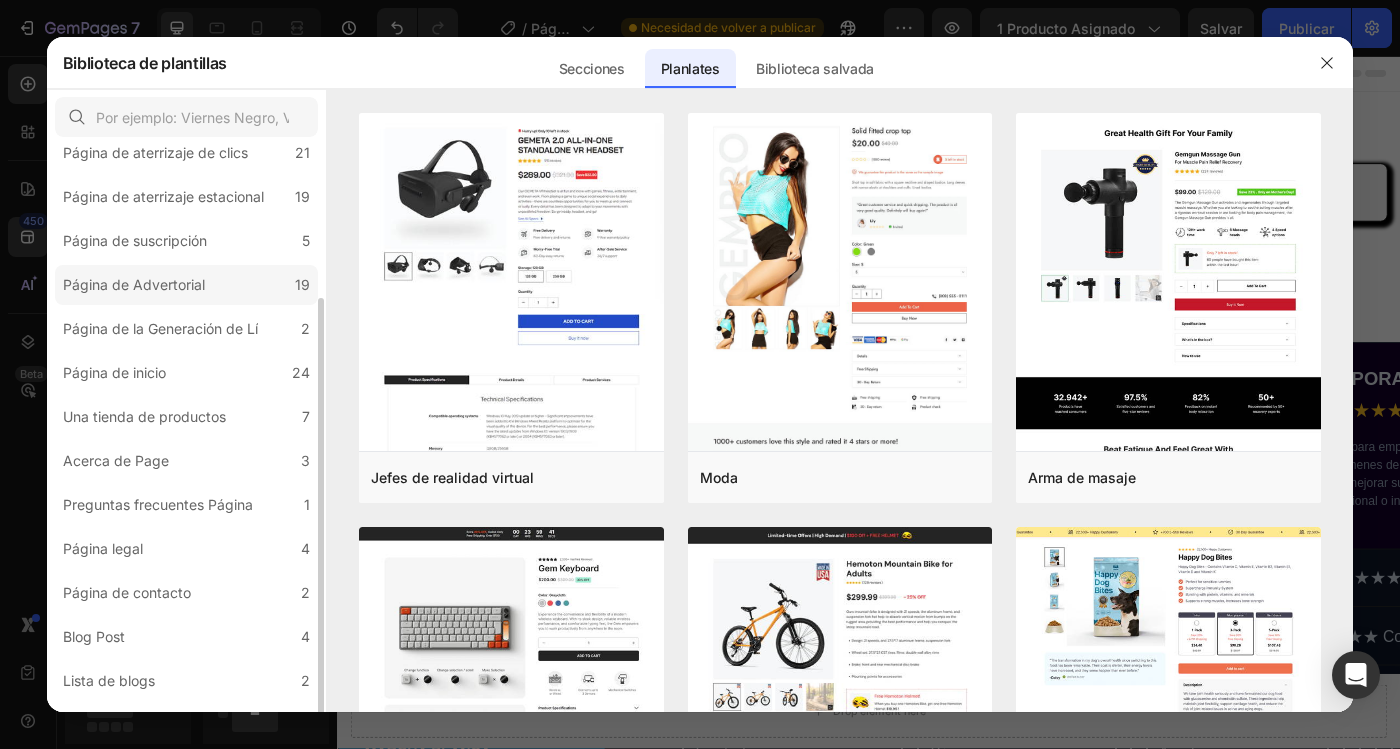 scroll, scrollTop: 150, scrollLeft: 0, axis: vertical 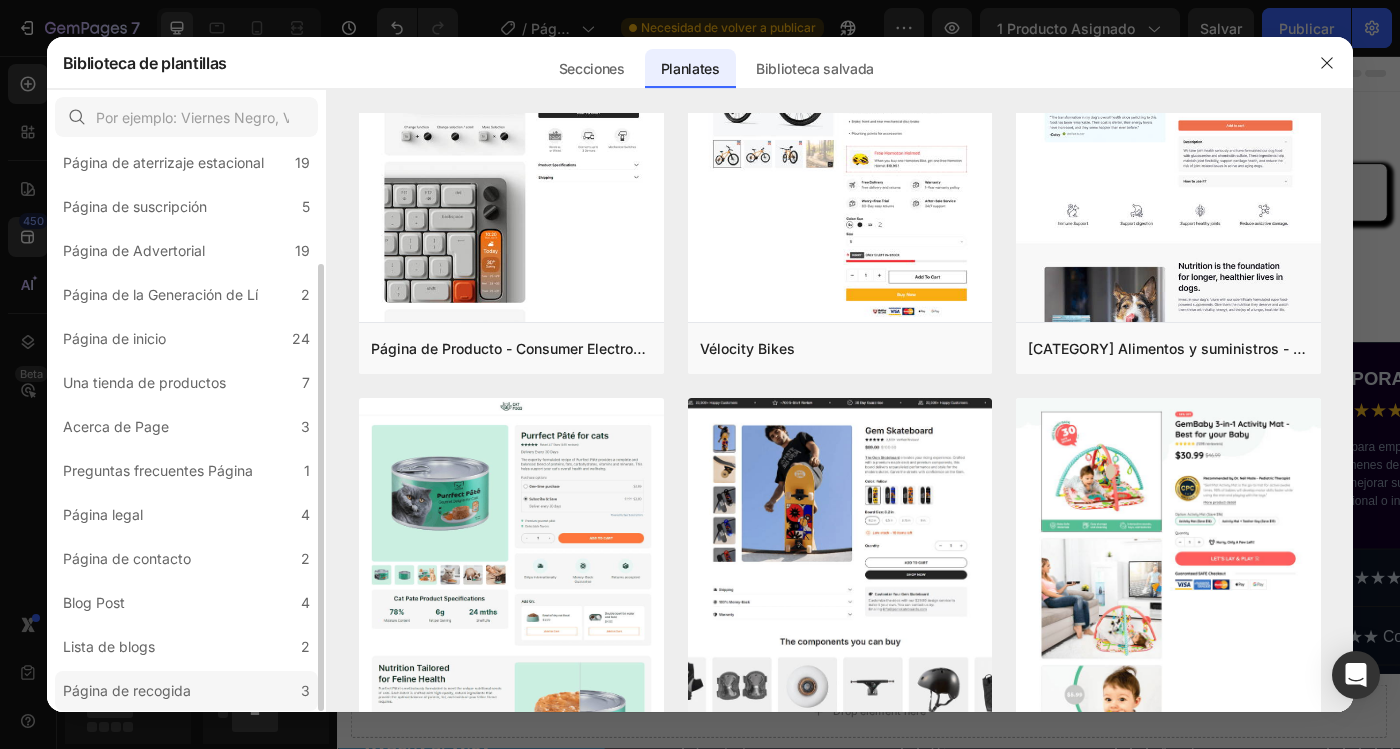 click on "Página de recogida" at bounding box center [127, 691] 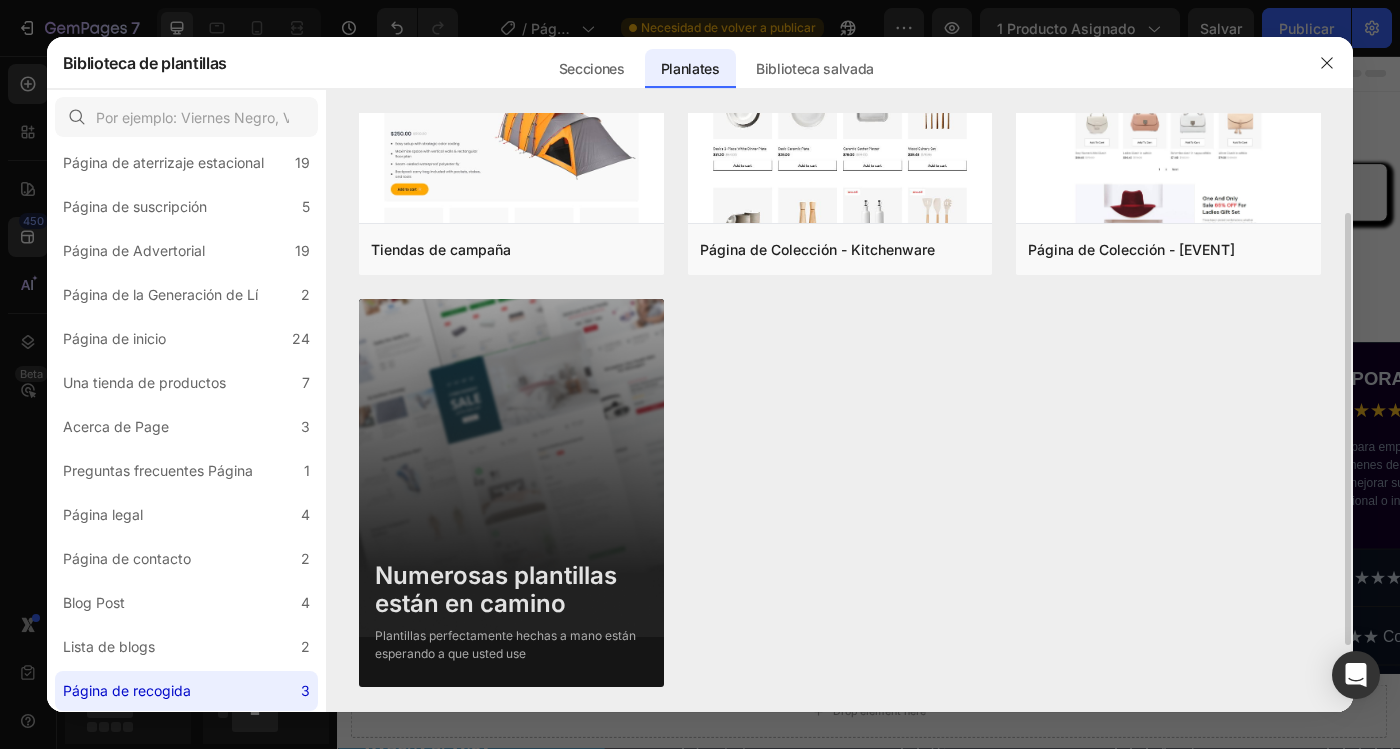 scroll, scrollTop: 0, scrollLeft: 0, axis: both 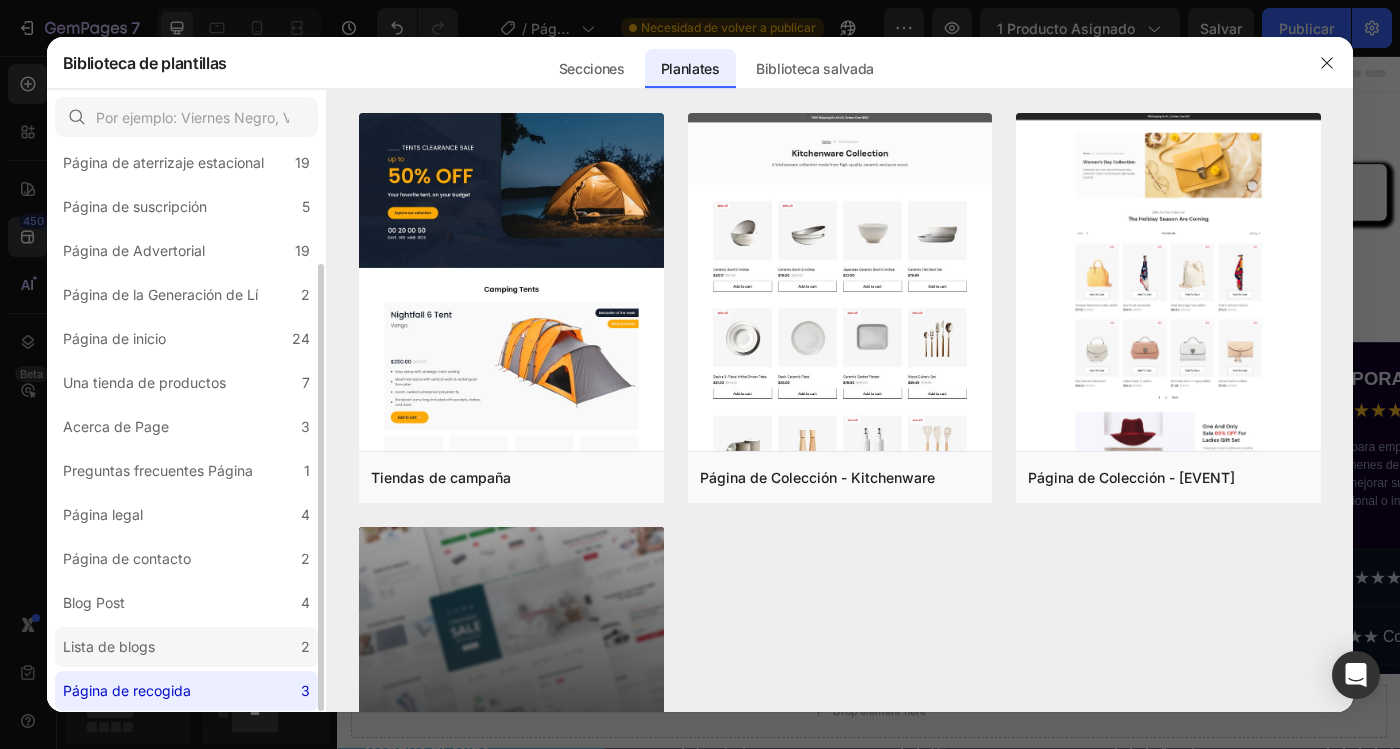 click on "Lista de blogs 2" 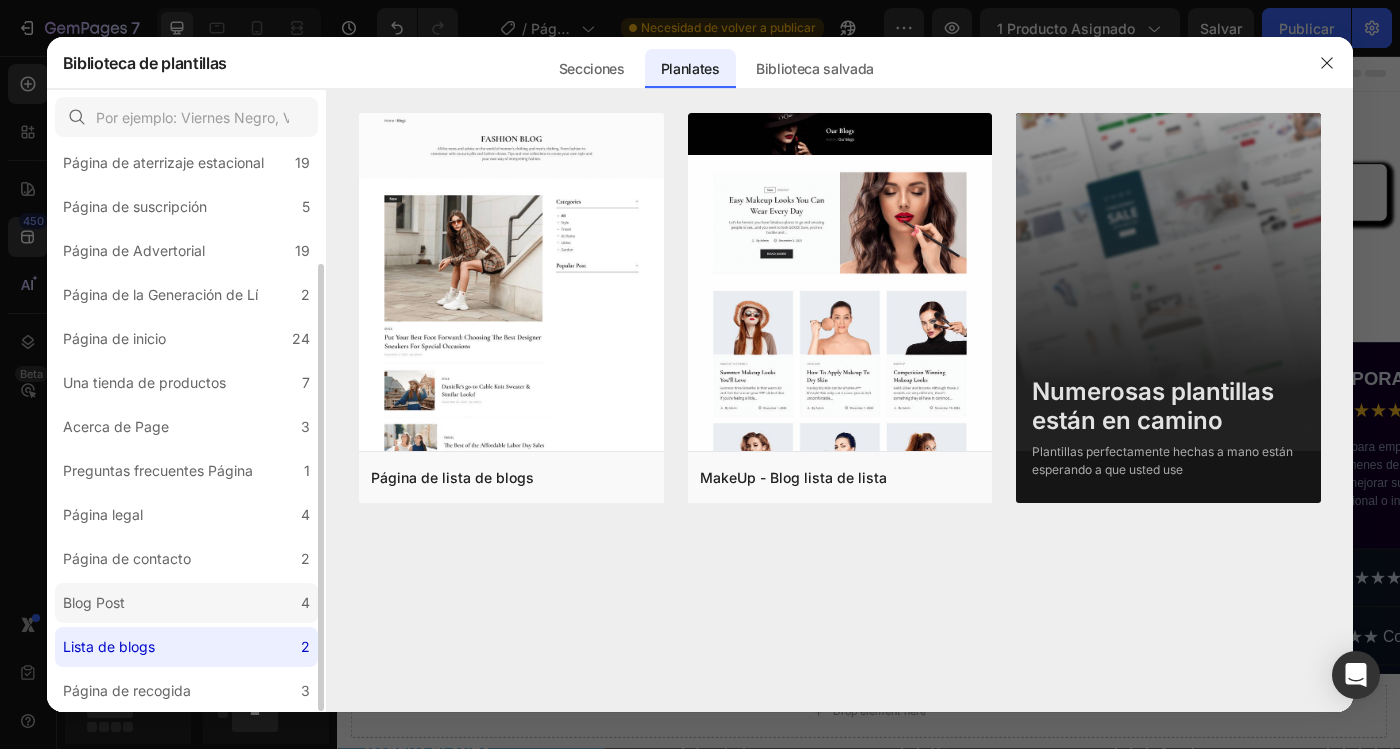 click on "Blog Post 4" 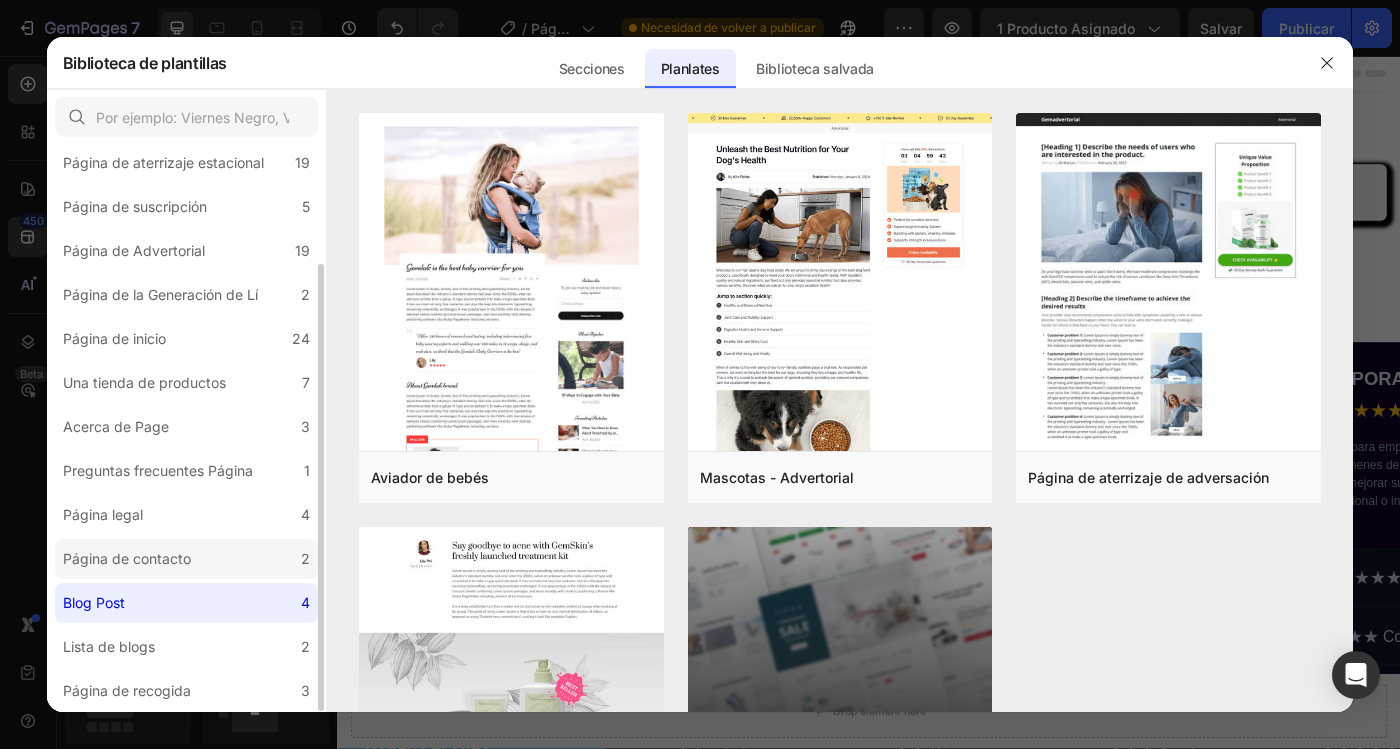 click on "Página de contacto" at bounding box center [131, 559] 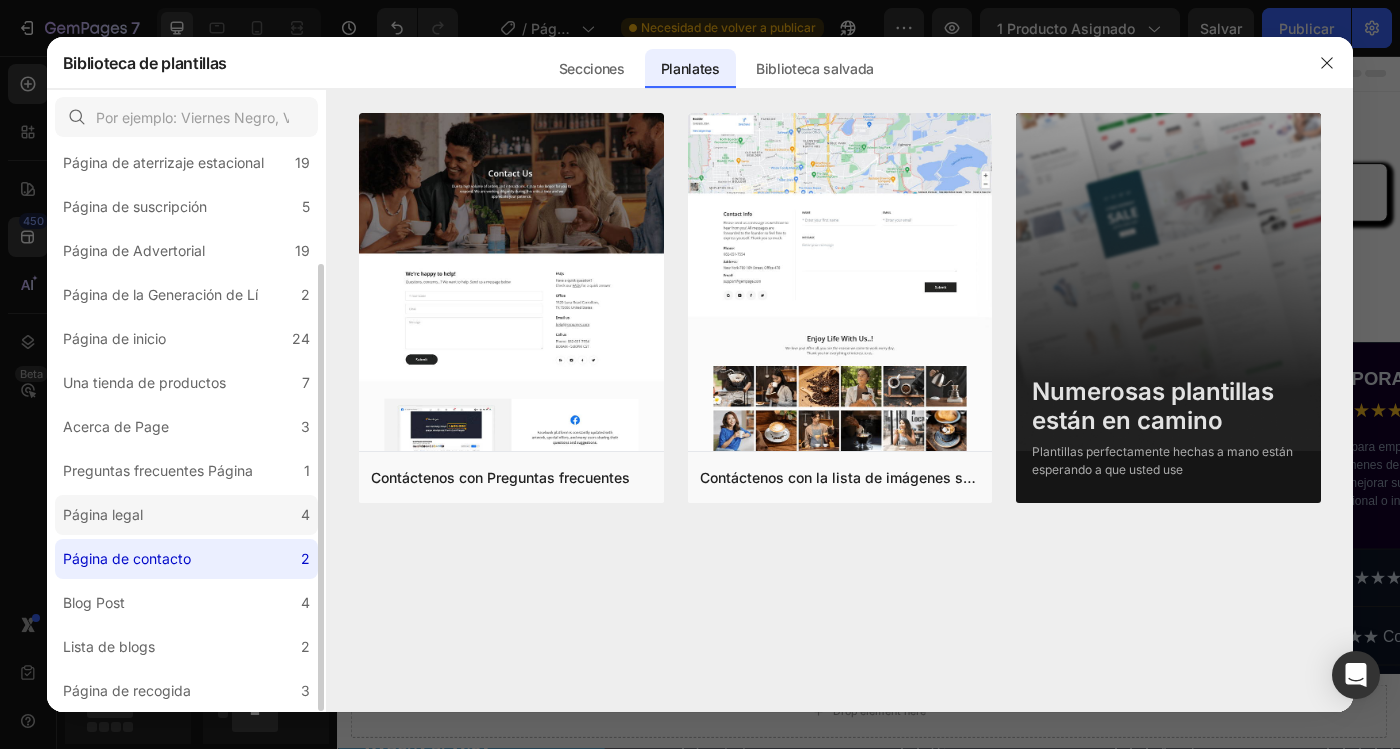 click on "Página legal 4" 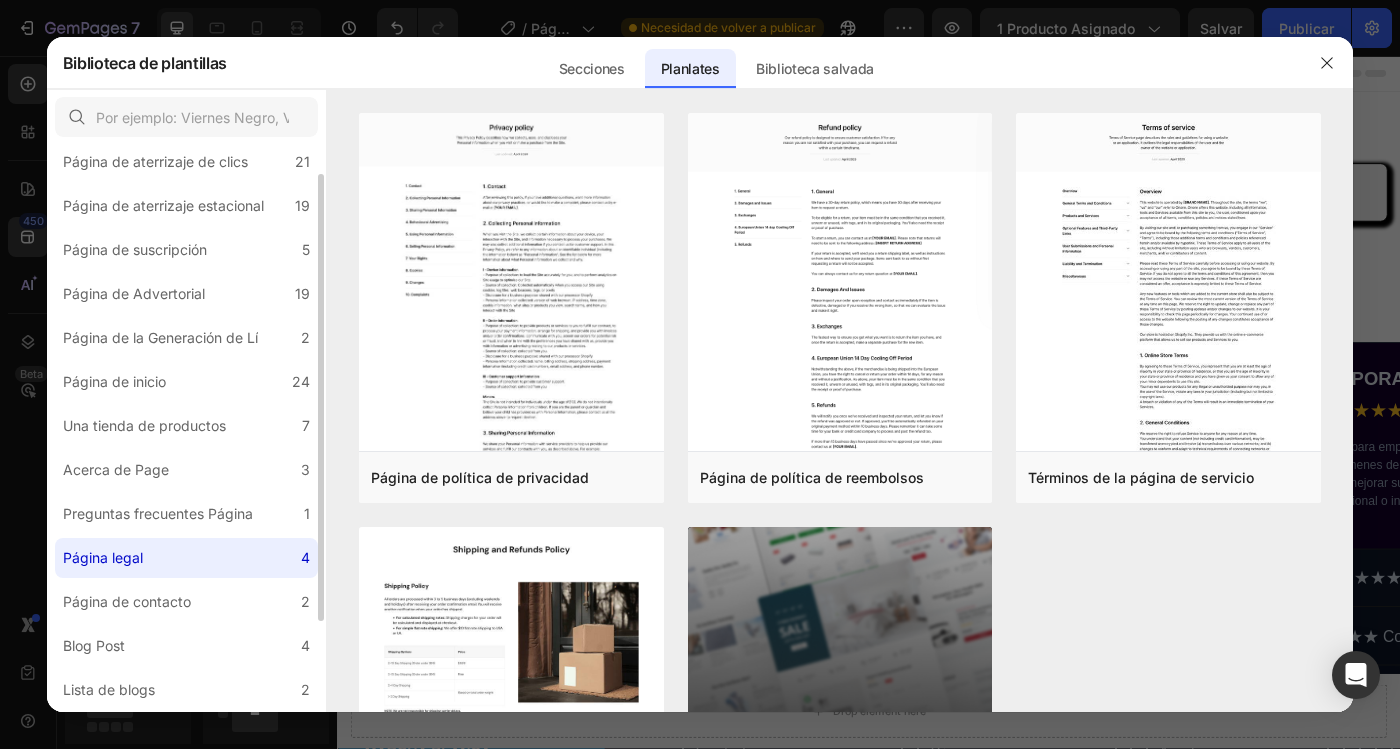 scroll, scrollTop: 76, scrollLeft: 0, axis: vertical 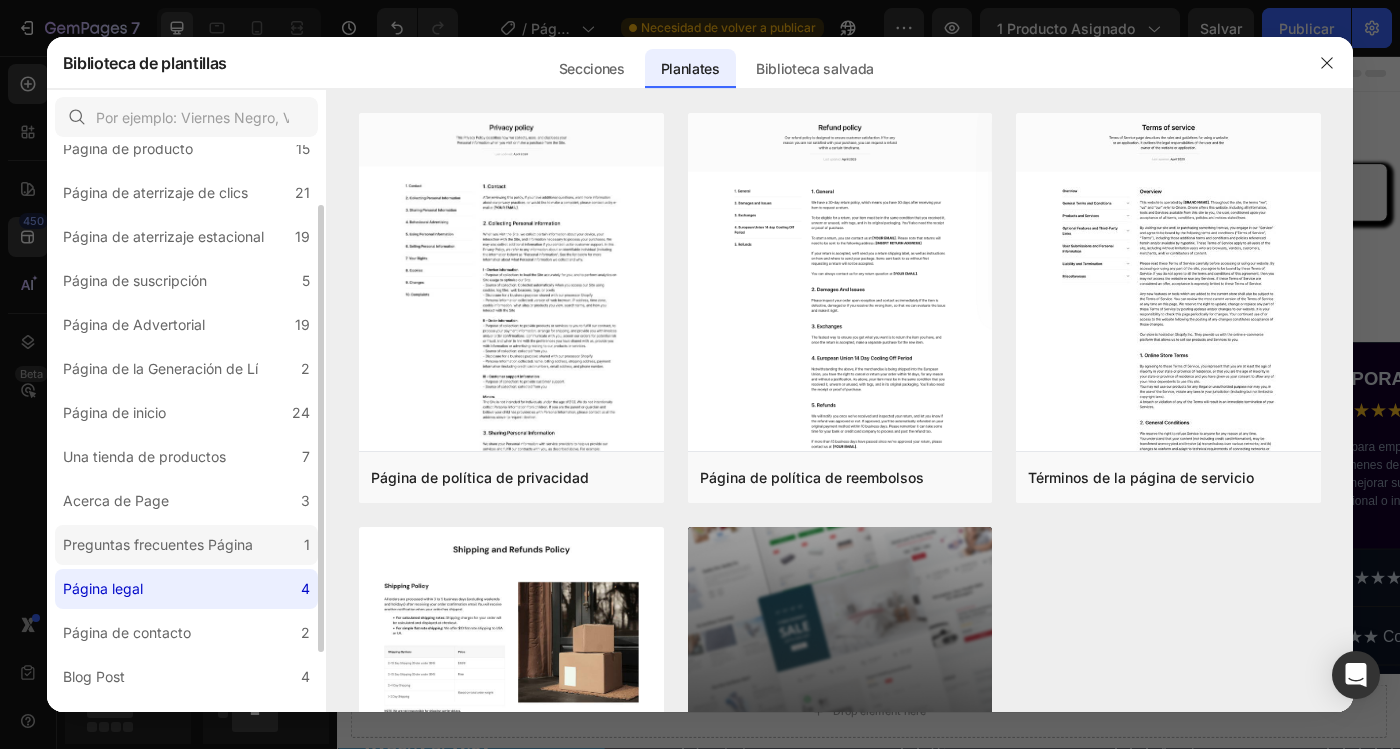 click on "Preguntas frecuentes Página" at bounding box center (158, 545) 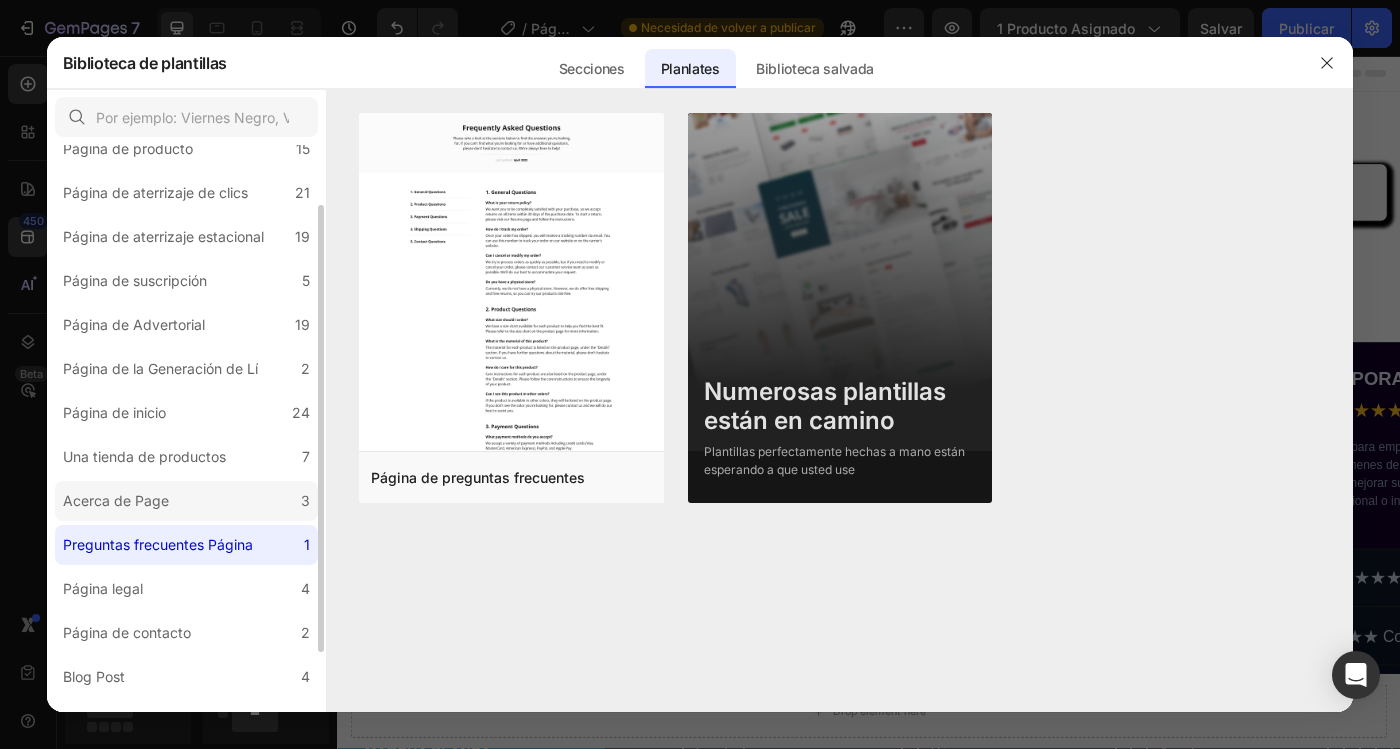 click on "Acerca de Page 3" 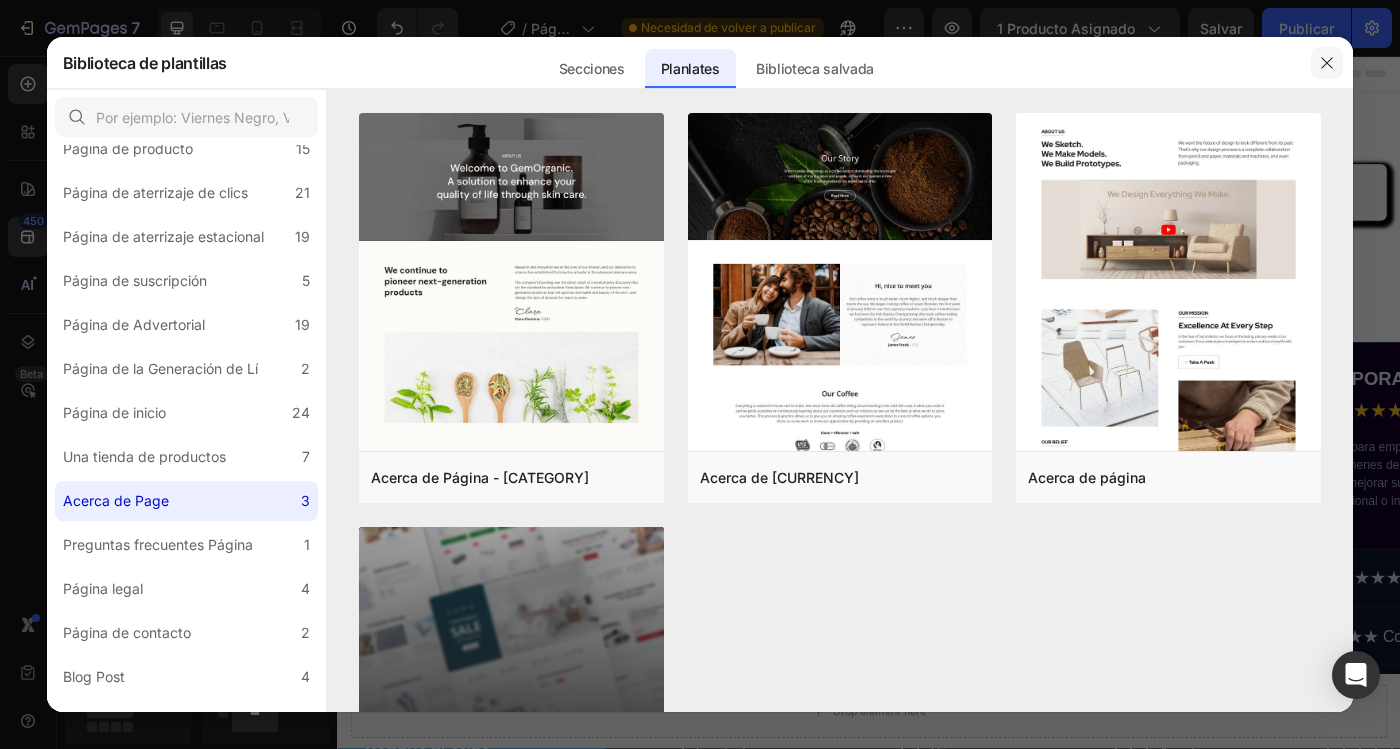 click at bounding box center [1327, 63] 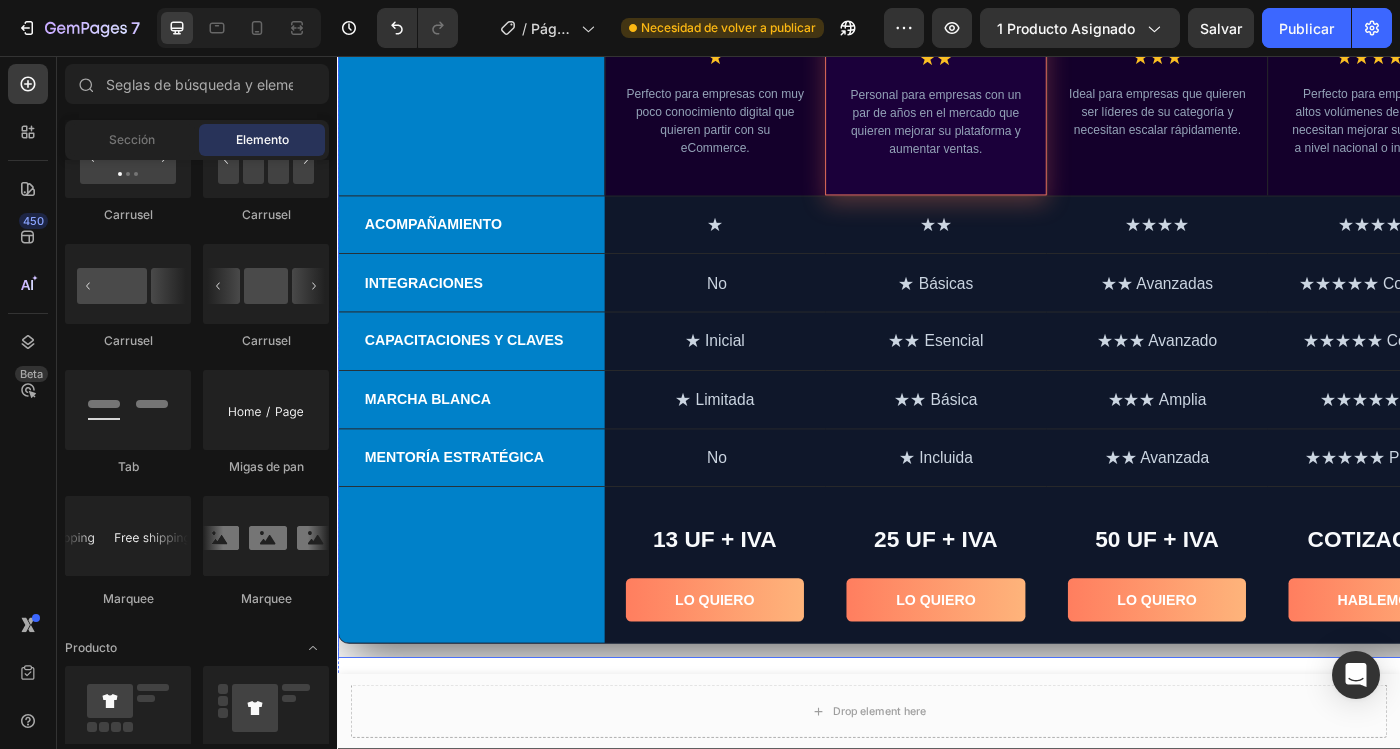 scroll, scrollTop: 0, scrollLeft: 0, axis: both 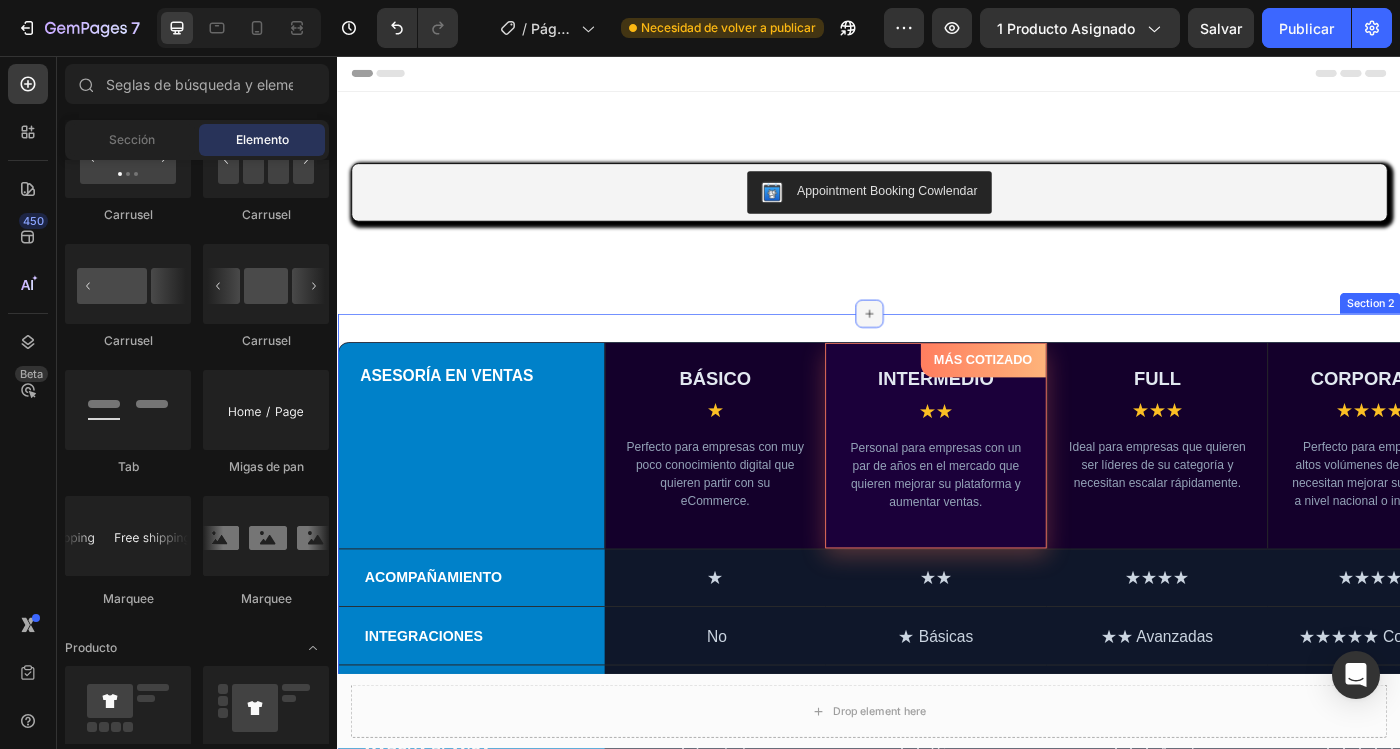 click at bounding box center [937, 347] 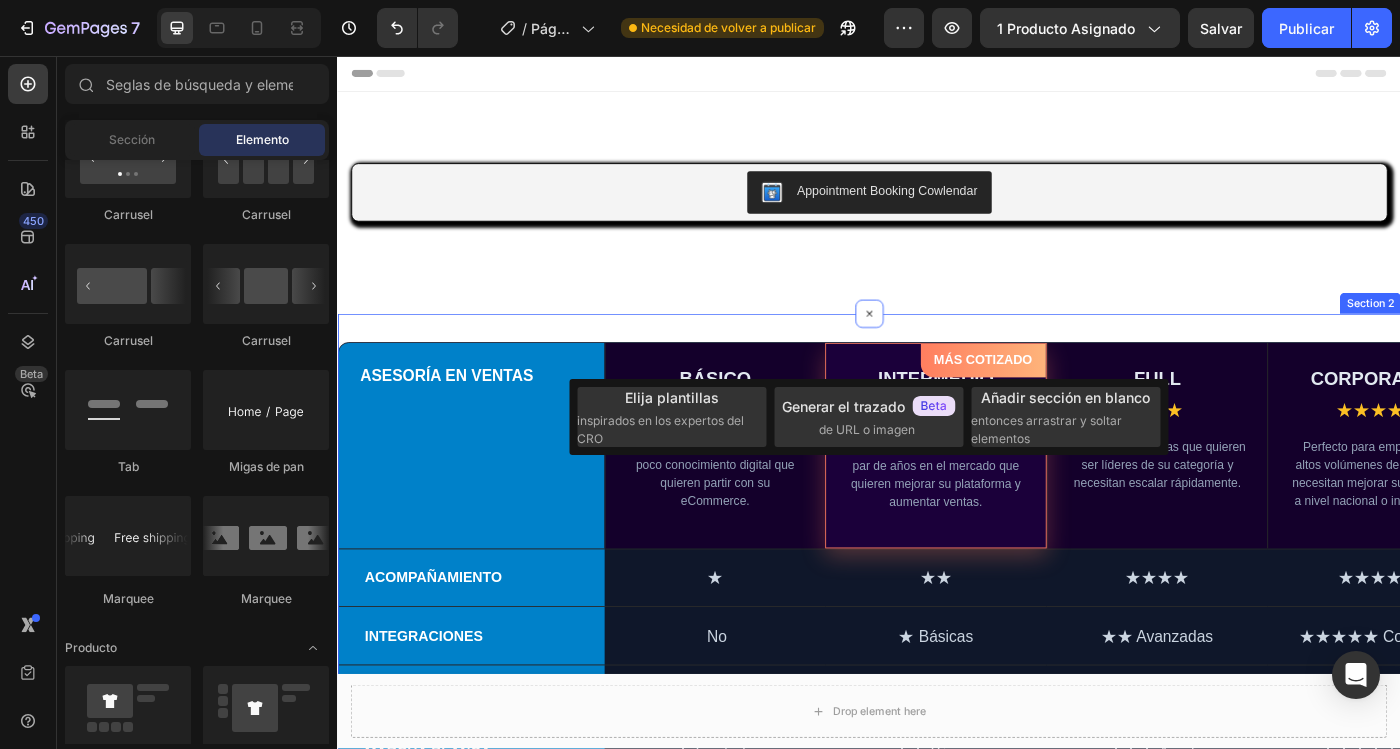 click on "Section 2" at bounding box center [1502, 335] 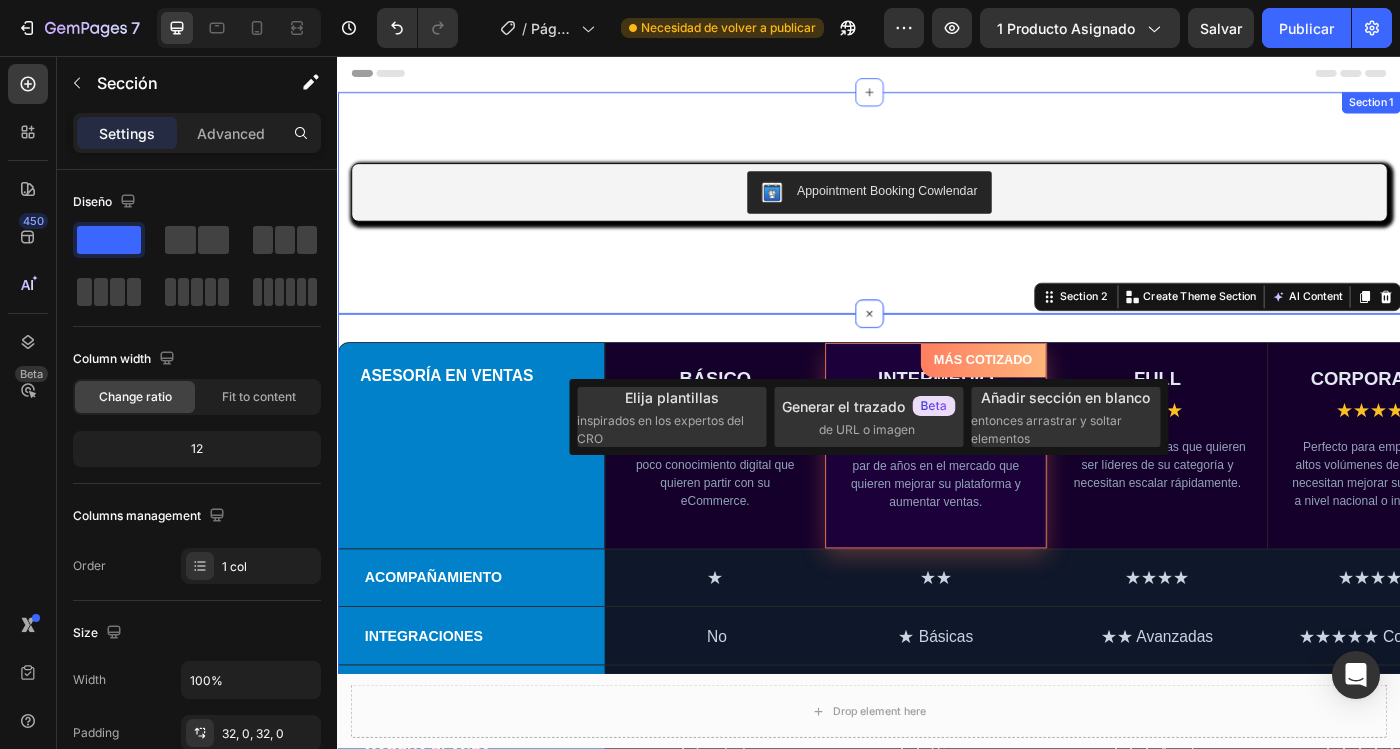click on "Appointment Booking Cowlendar Appointment Booking Cowlendar" at bounding box center [937, 238] 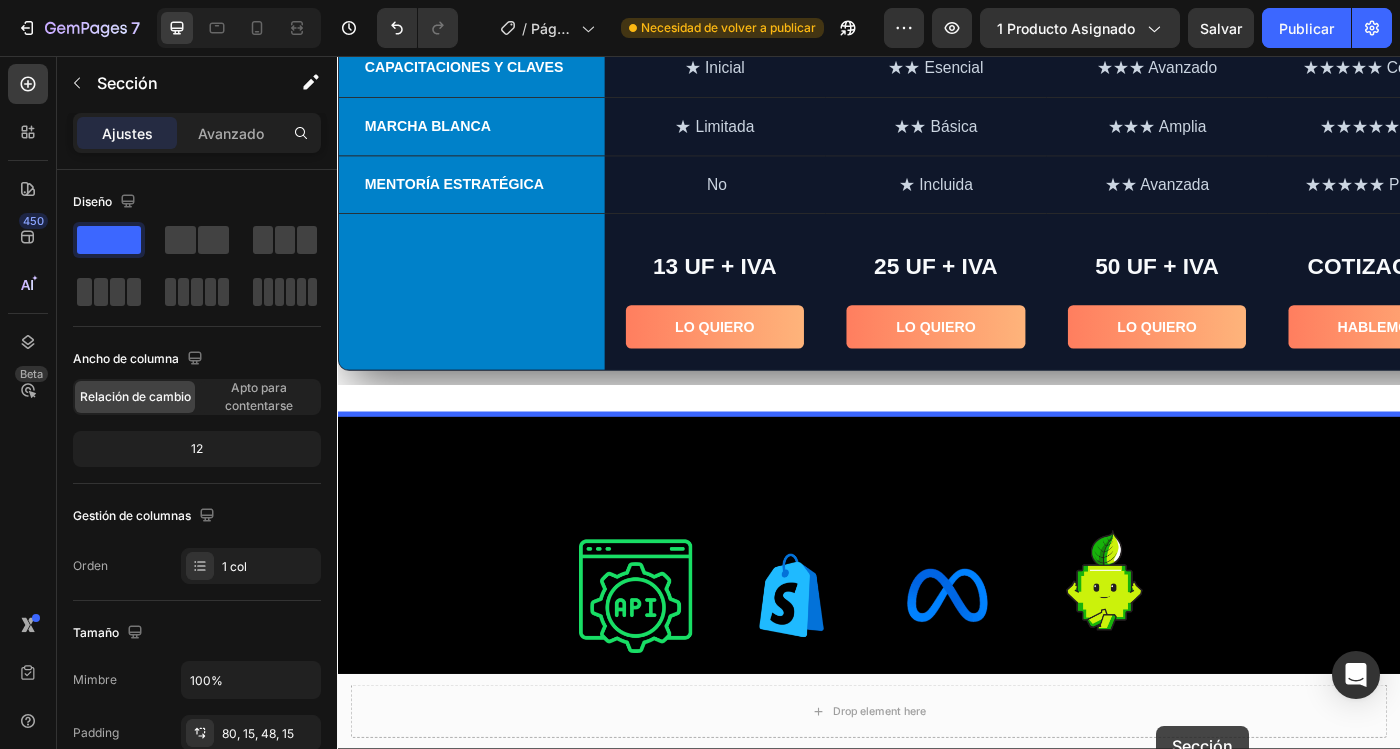scroll, scrollTop: 723, scrollLeft: 0, axis: vertical 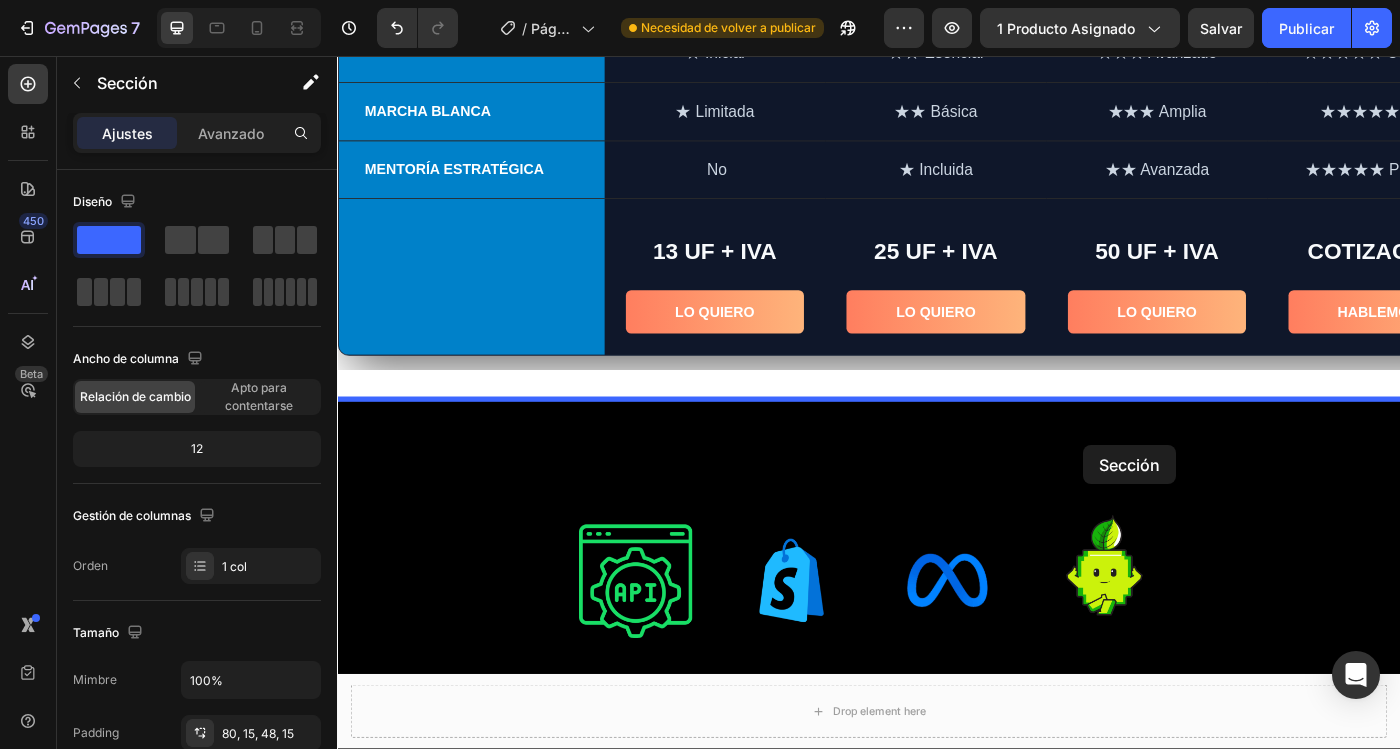 drag, startPoint x: 1142, startPoint y: 116, endPoint x: 1083, endPoint y: 445, distance: 334.2484 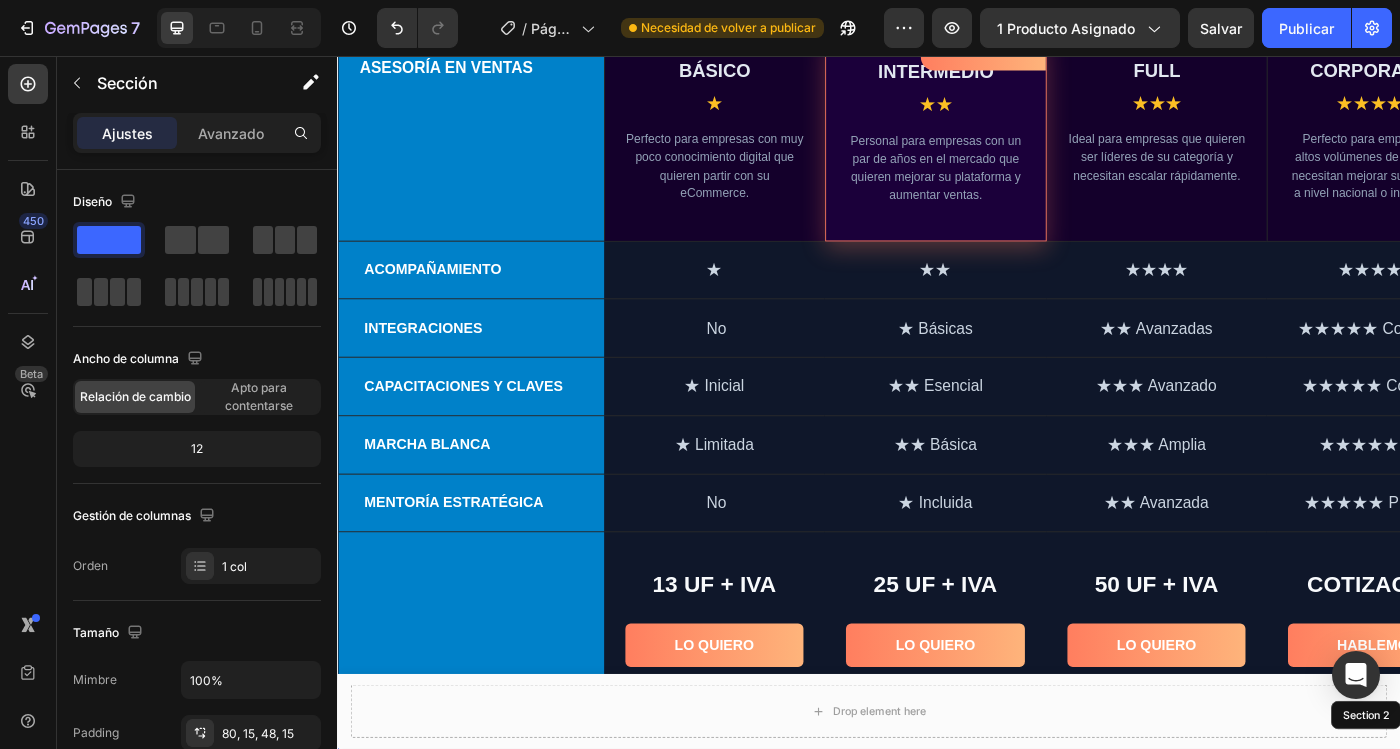 scroll, scrollTop: 0, scrollLeft: 0, axis: both 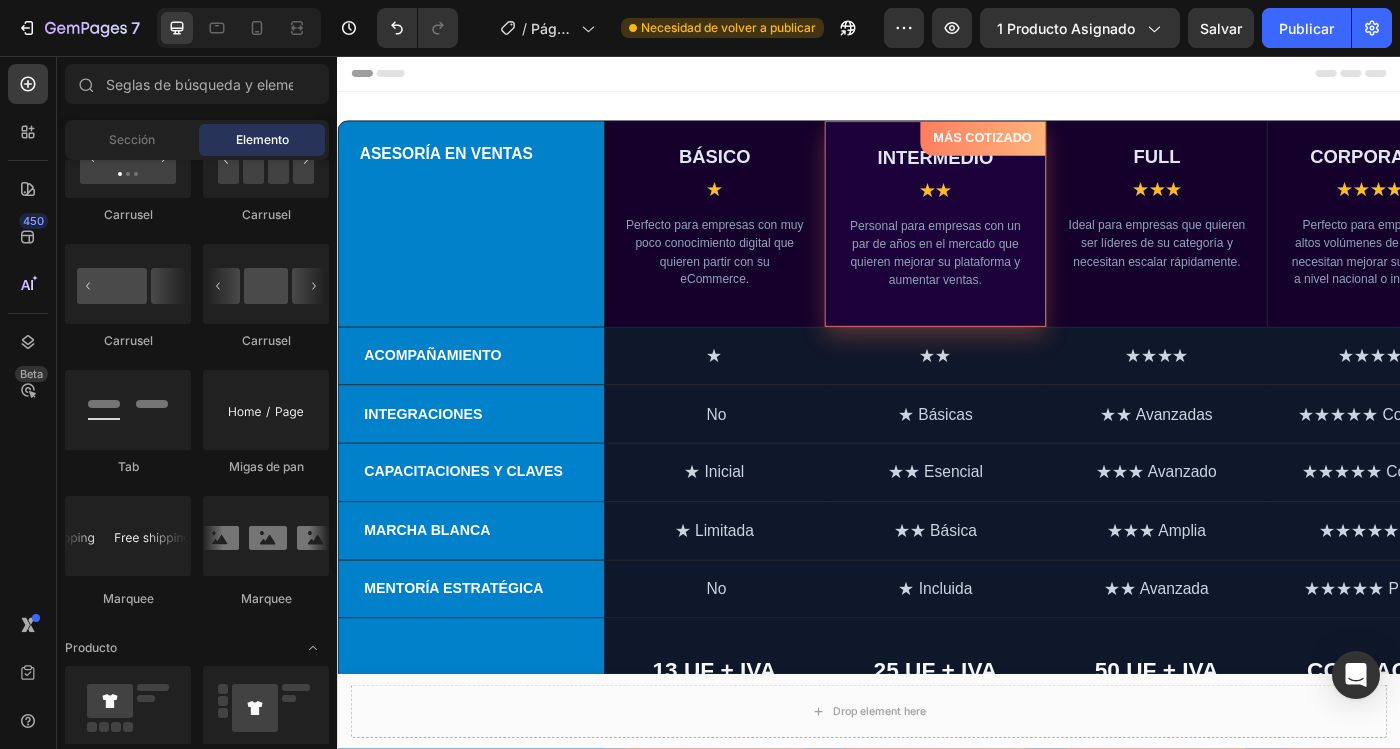 click on "Header" at bounding box center [937, 76] 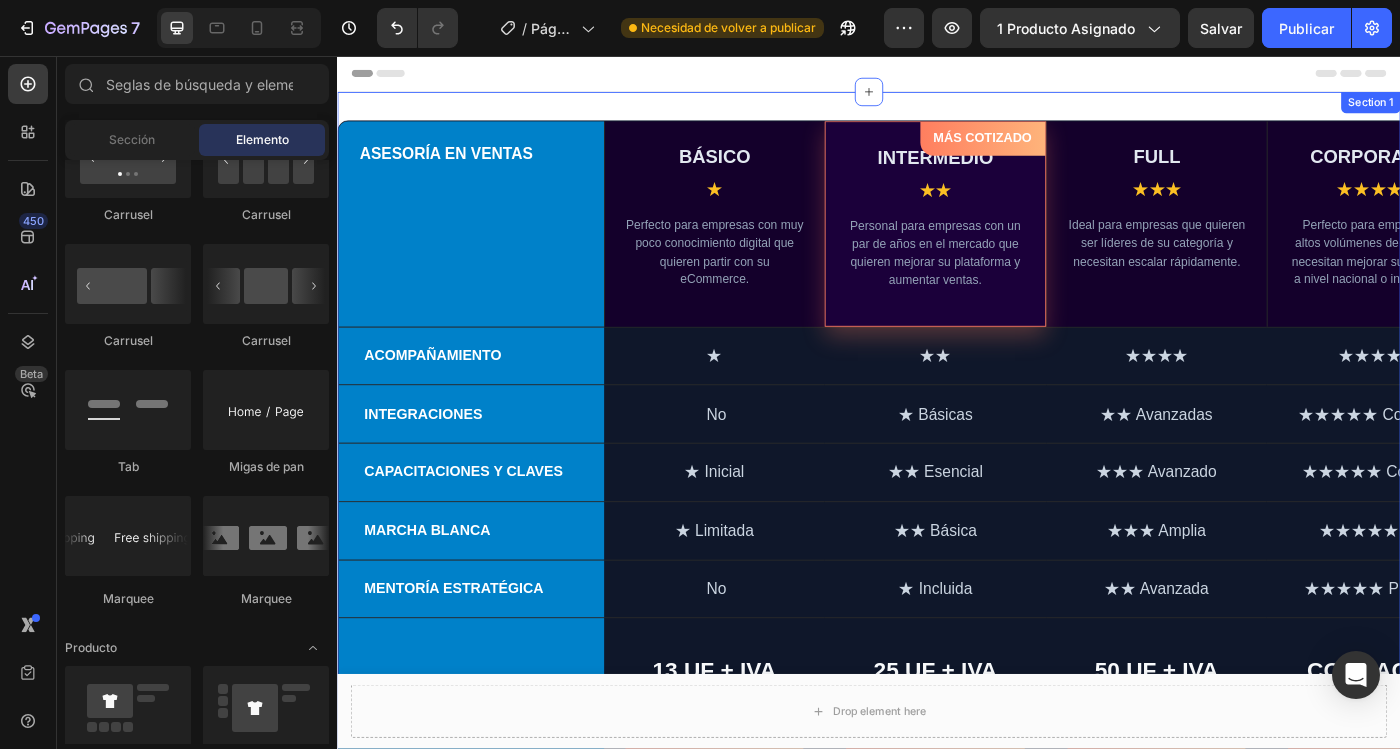 click on "ASESORÍA EN VENTAS
BÁSICO
★
Perfecto para empresas con muy poco conocimiento digital que quieren partir con su eCommerce.
MÁS COTIZADO
INTERMEDIO
★★
Personal para empresas con un par de años en el mercado que quieren mejorar su plataforma y aumentar ventas.
FULL
★★★
Ideal para empresas que quieren ser líderes de su categoría y necesitan escalar rápidamente.
CORPORATIVO
★★★★★
Perfecto para empresas con altos volúmenes de ventas que necesitan mejorar su web actual a nivel nacional o internacional.
ACOMPAÑAMIENTO
★
★★
★★★★
★★★★★
INTEGRACIONES
No
★ Básicas
★★ Avanzadas
★★★★★ Completas
CAPACITACIONES Y CLAVES" at bounding box center [937, 506] 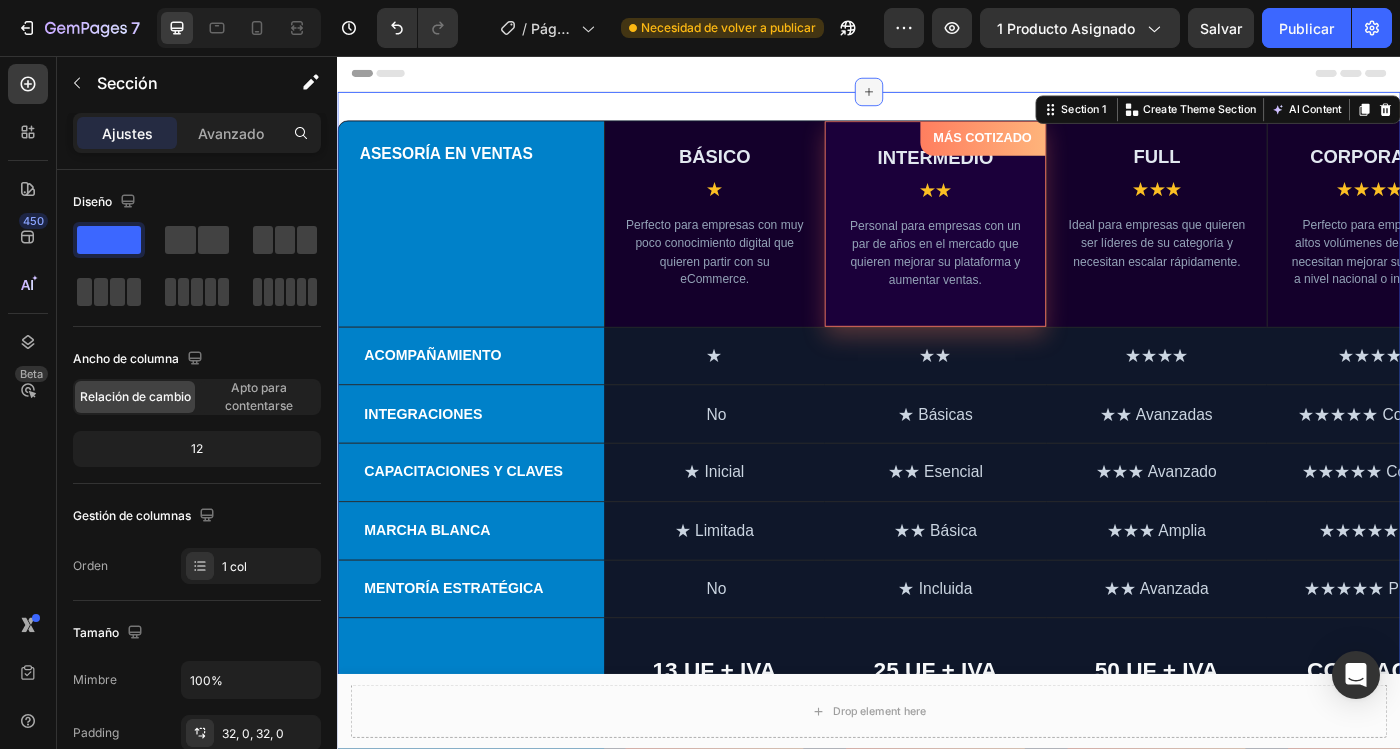 click at bounding box center [937, 97] 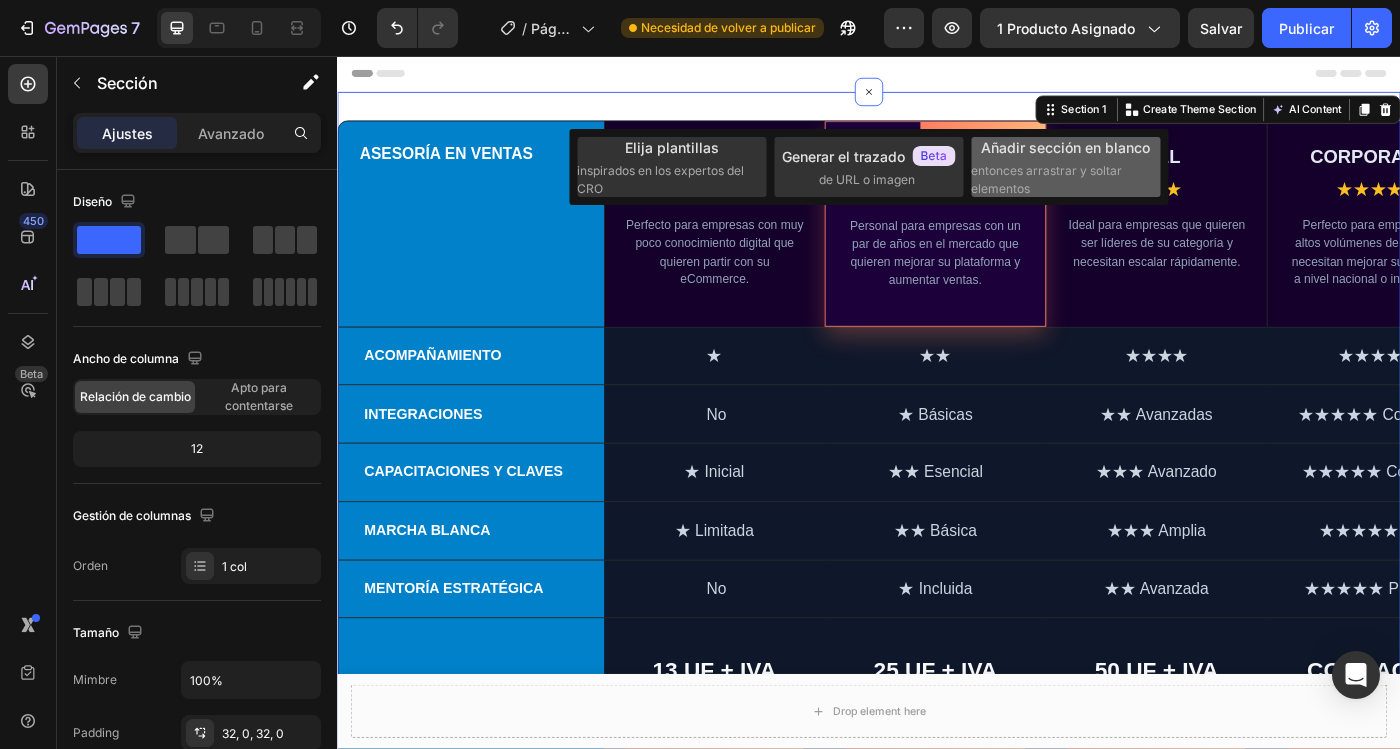 click on "Añadir sección en blanco  entonces arrastrar y soltar elementos" at bounding box center [1065, 167] 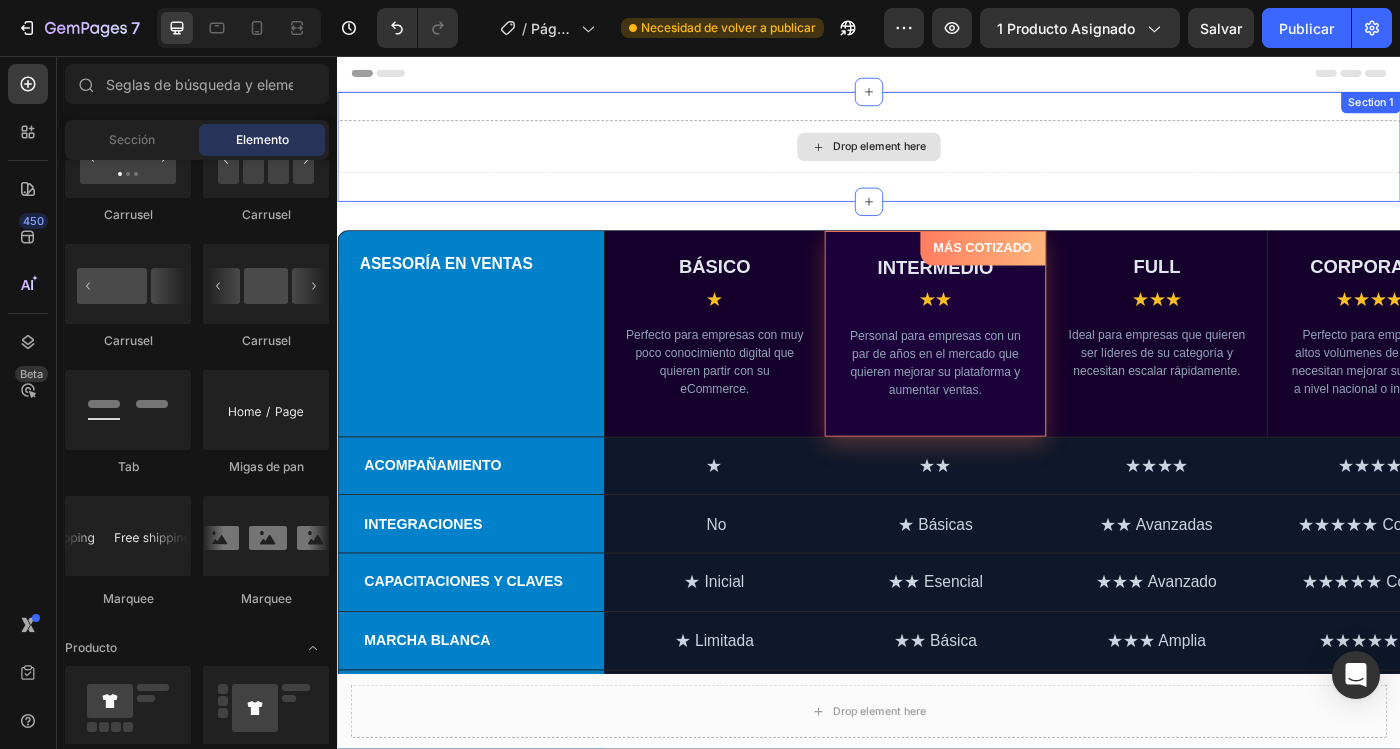 click on "Drop element here" at bounding box center (949, 159) 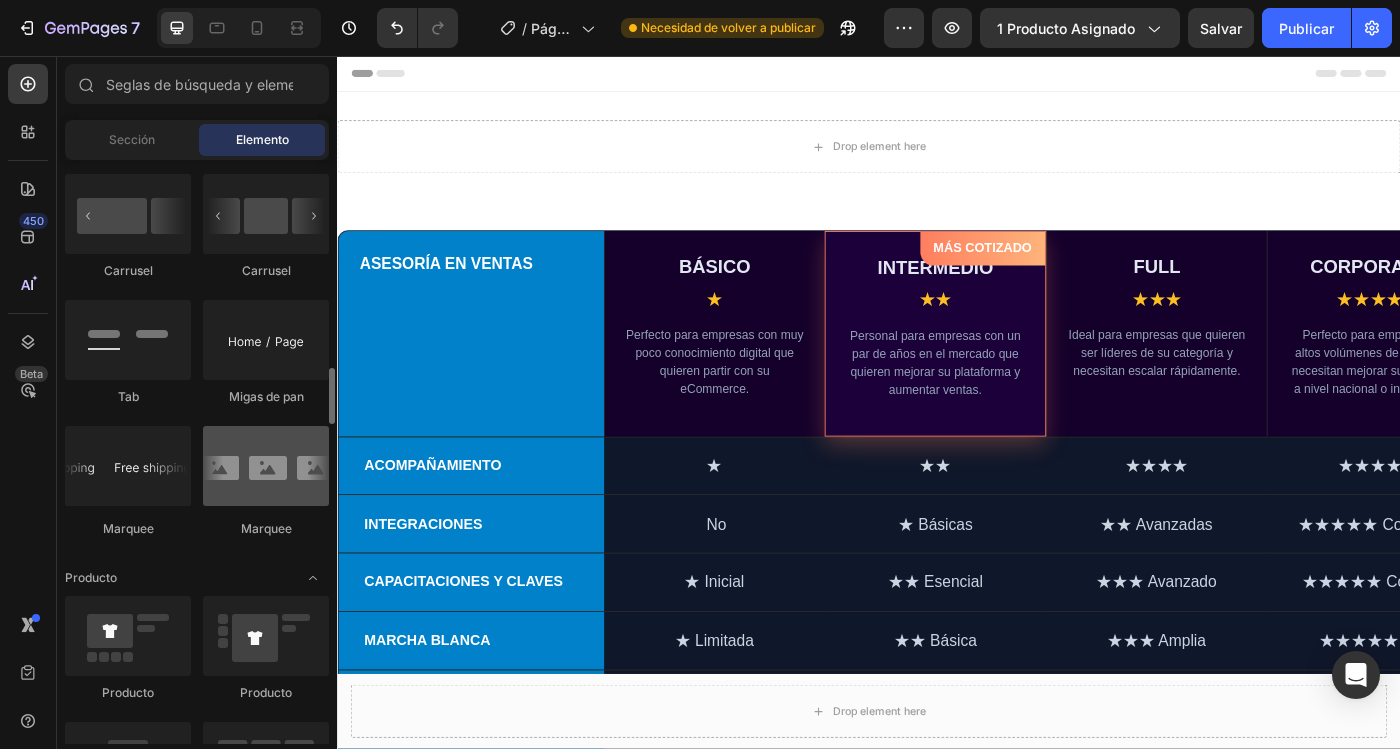 scroll, scrollTop: 2156, scrollLeft: 0, axis: vertical 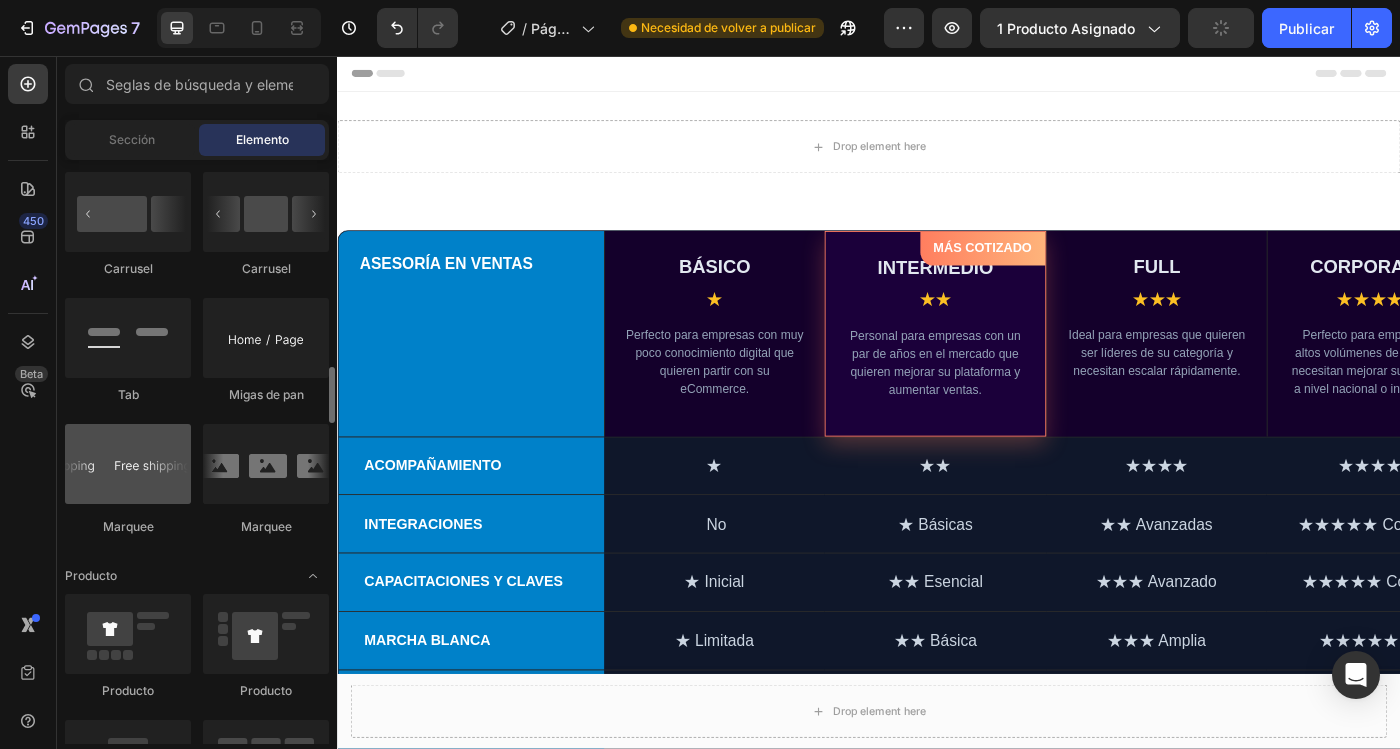 click at bounding box center [128, 464] 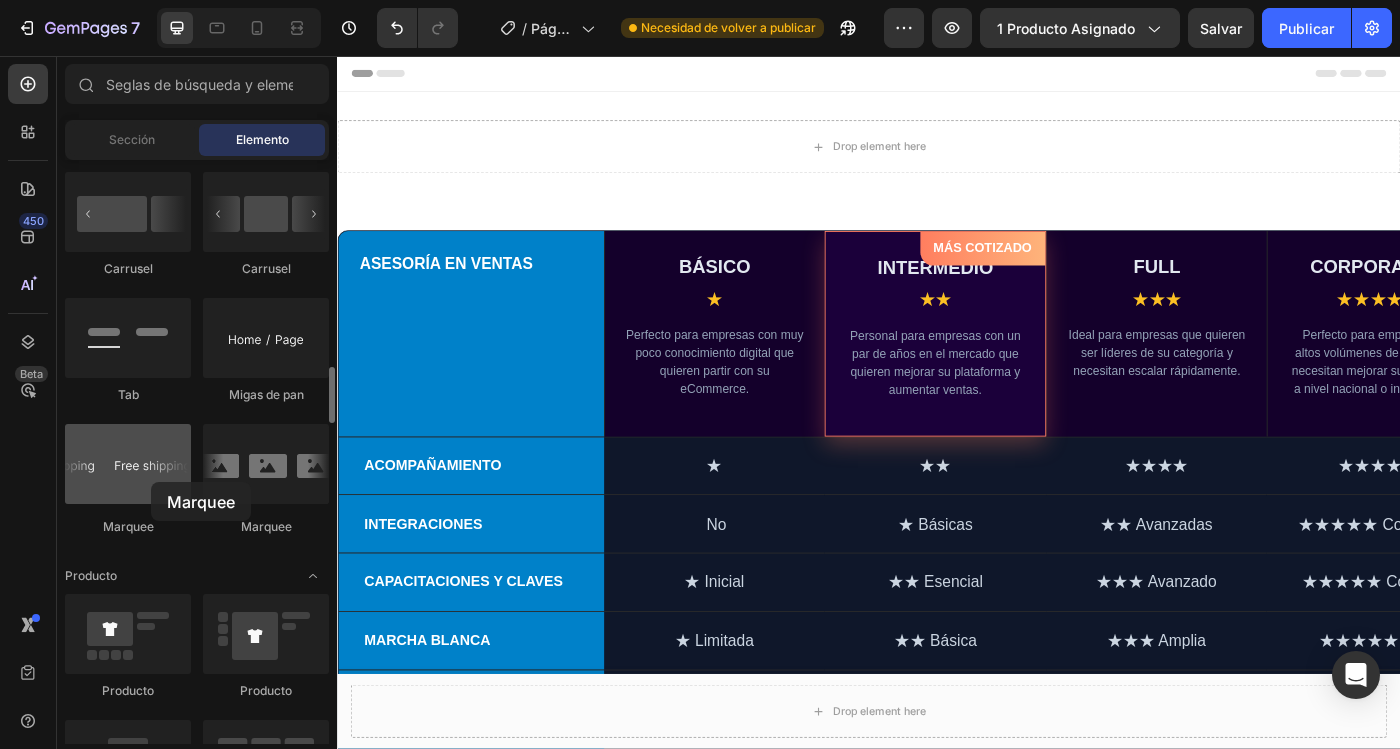 click at bounding box center [128, 464] 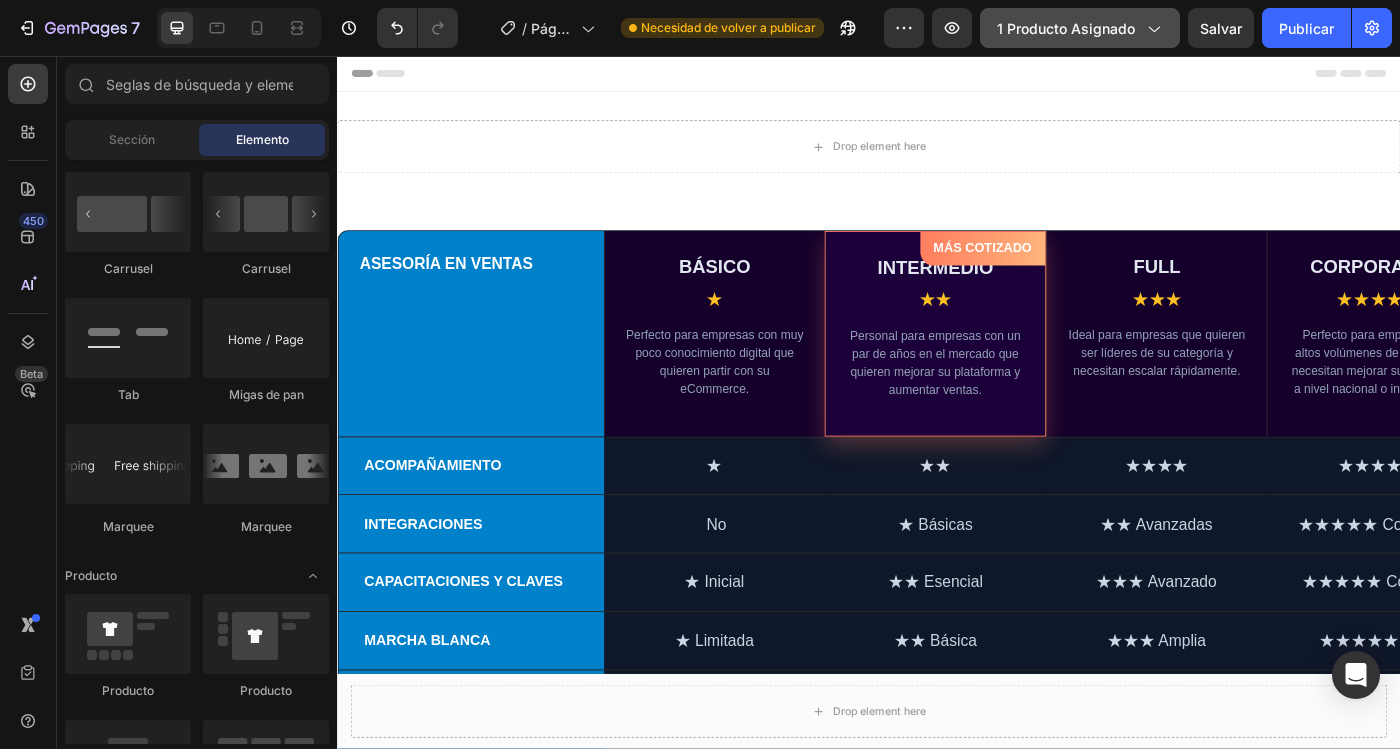 click on "1 producto asignado" at bounding box center [1080, 28] 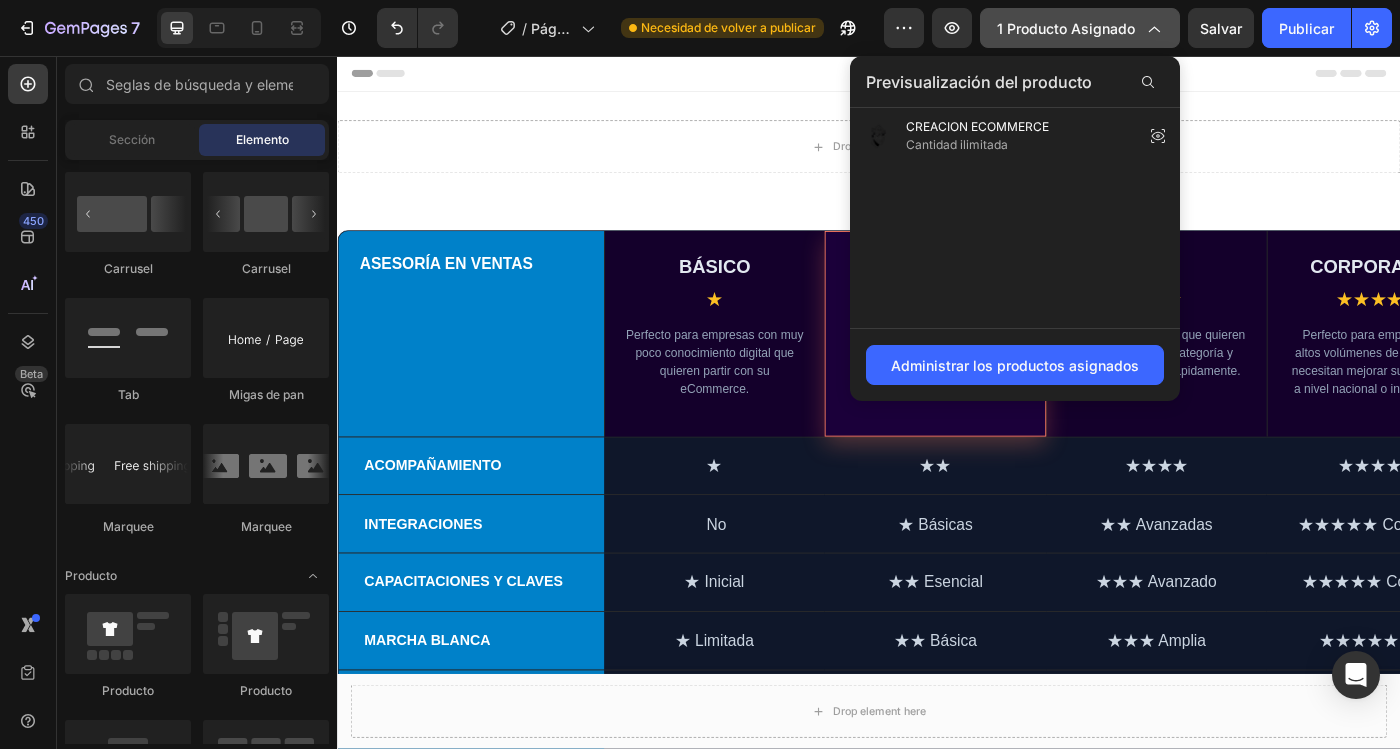 click 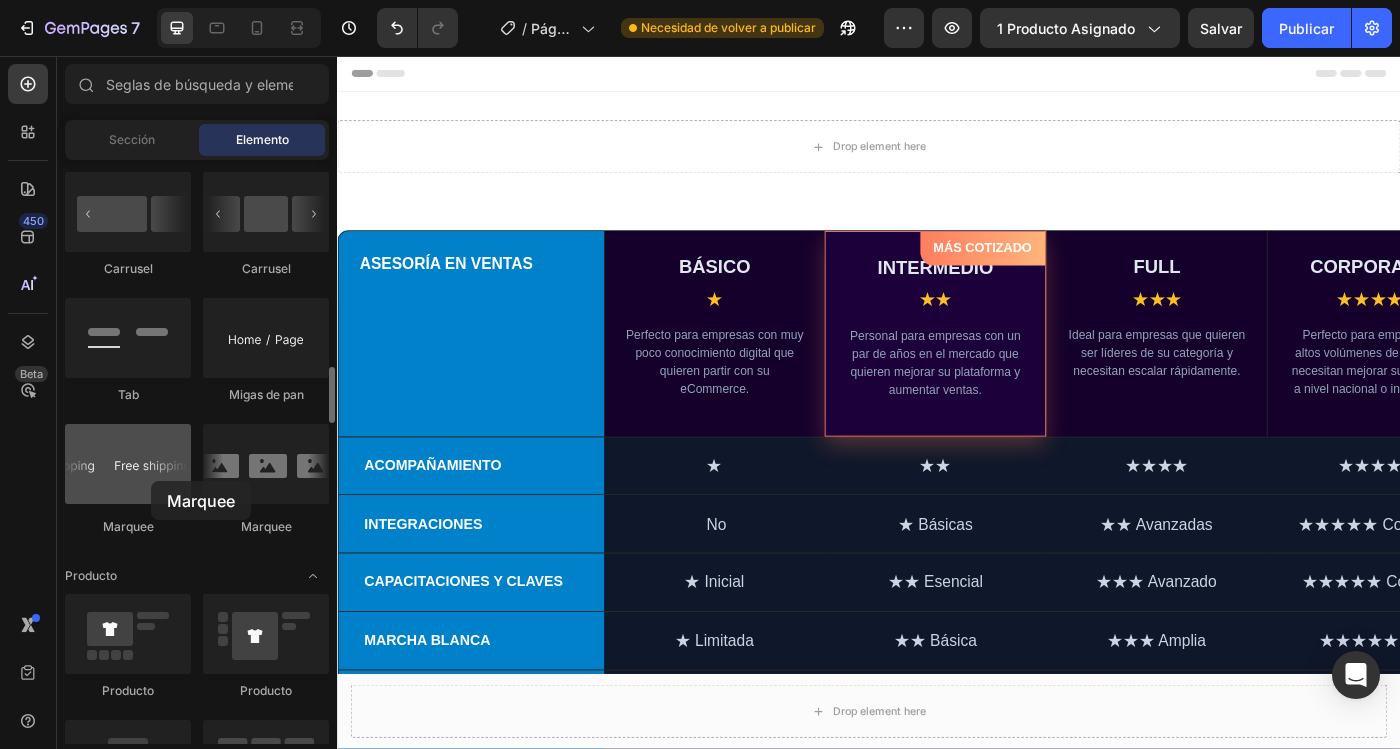 click at bounding box center [128, 464] 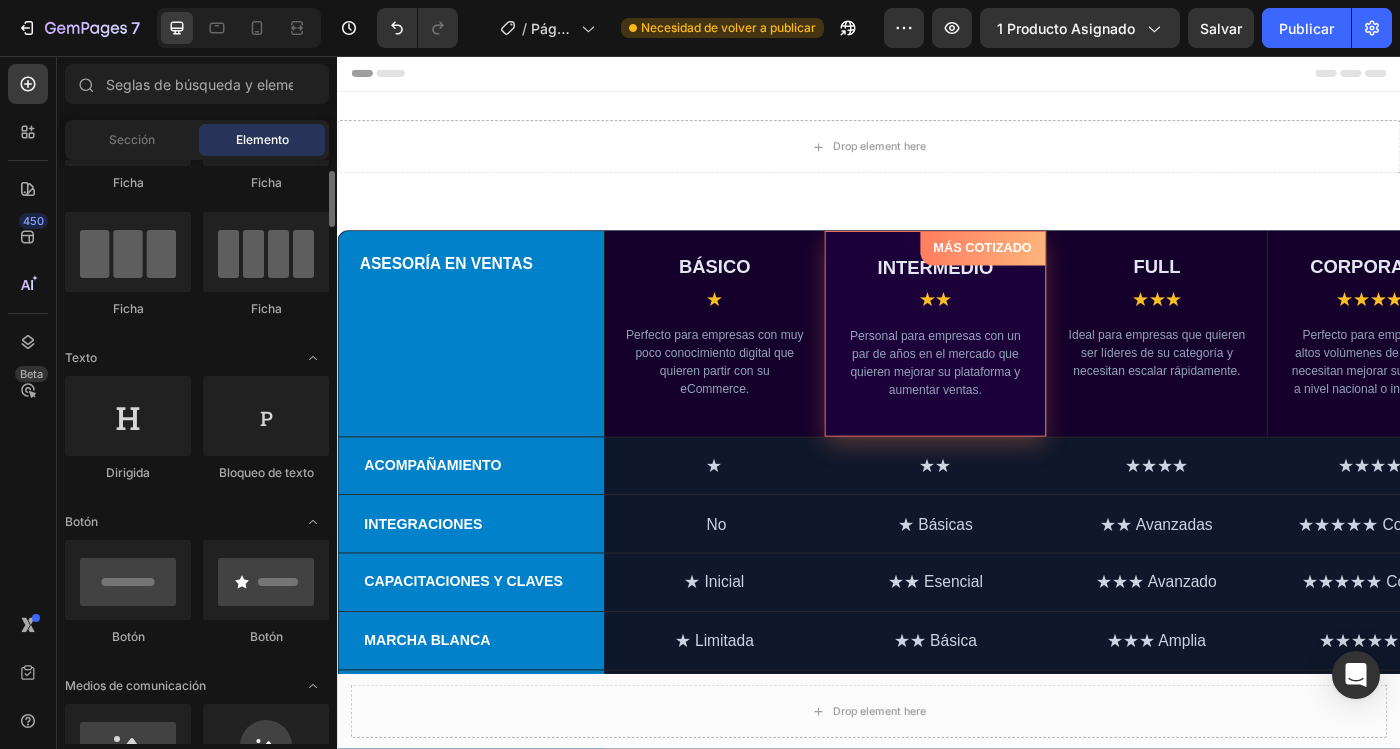 scroll, scrollTop: 115, scrollLeft: 0, axis: vertical 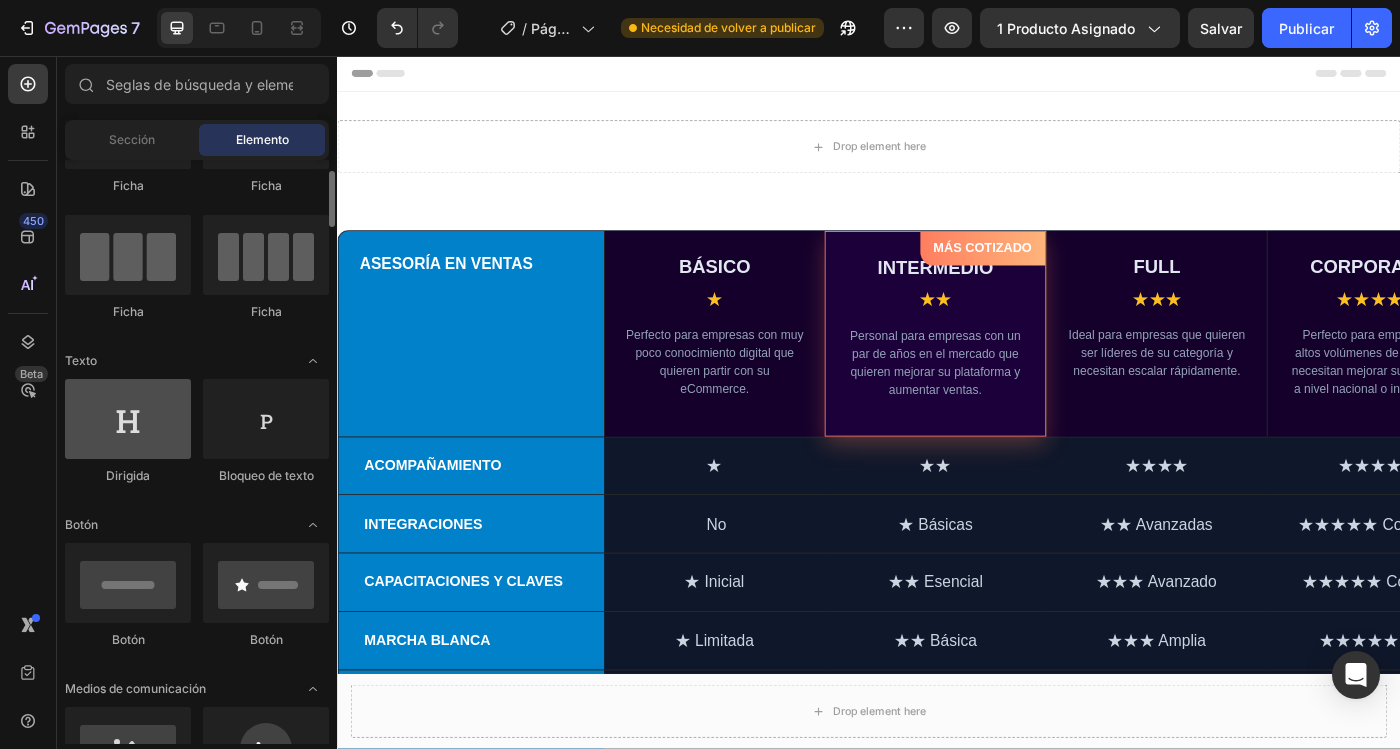 click at bounding box center [128, 419] 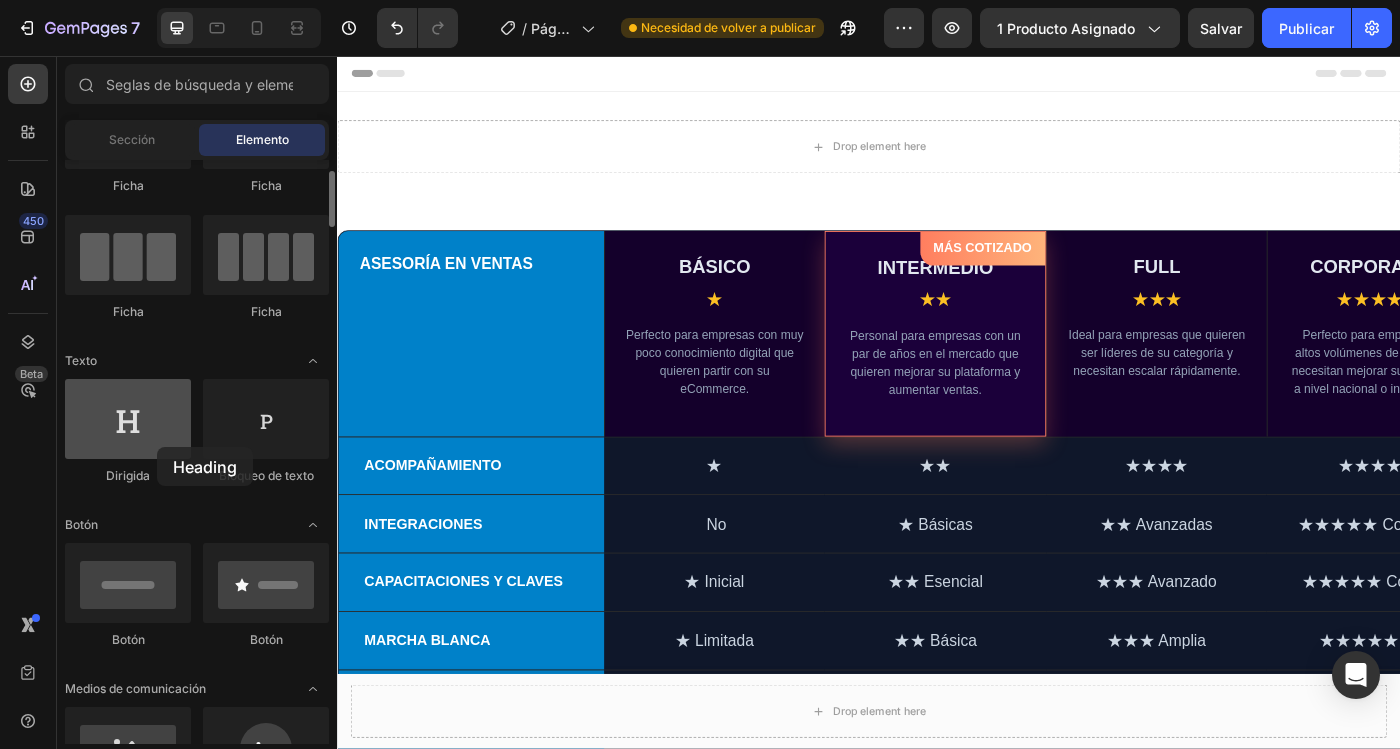 click at bounding box center [128, 419] 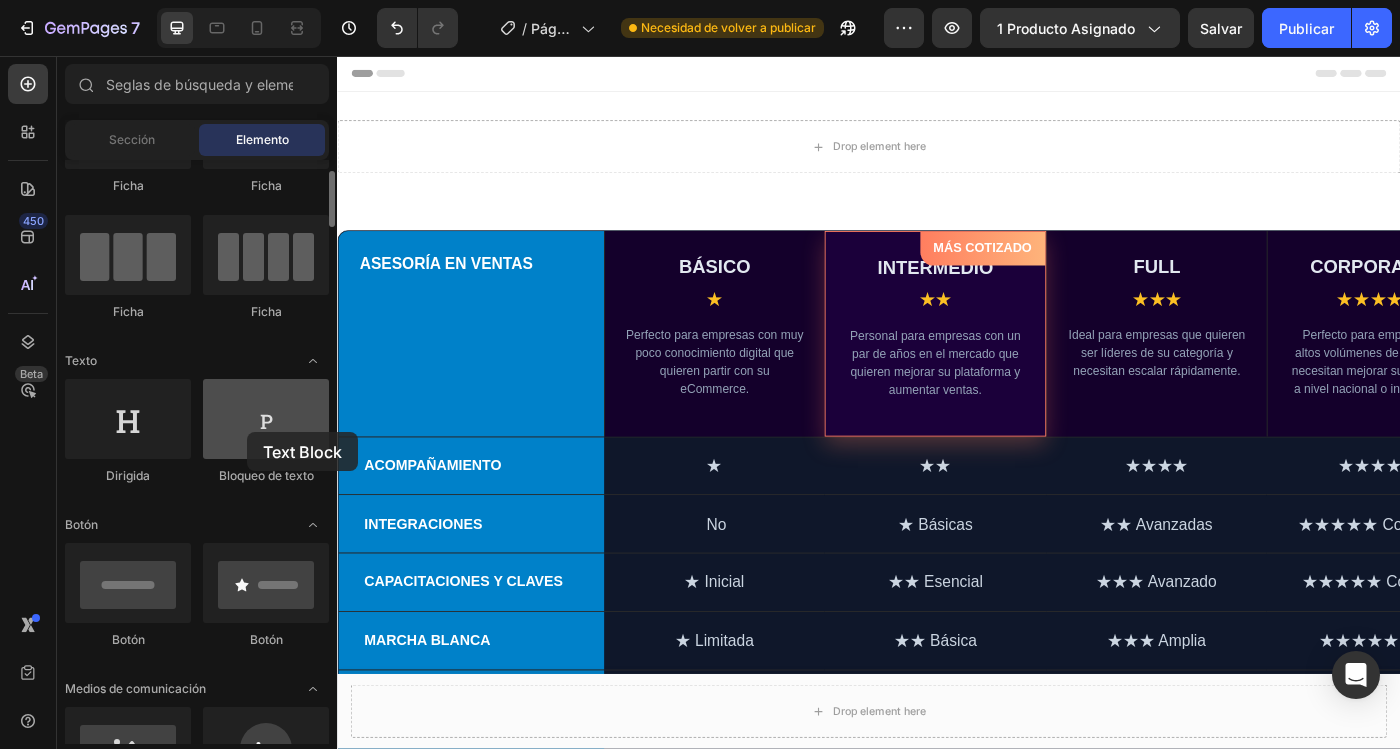 click at bounding box center [266, 419] 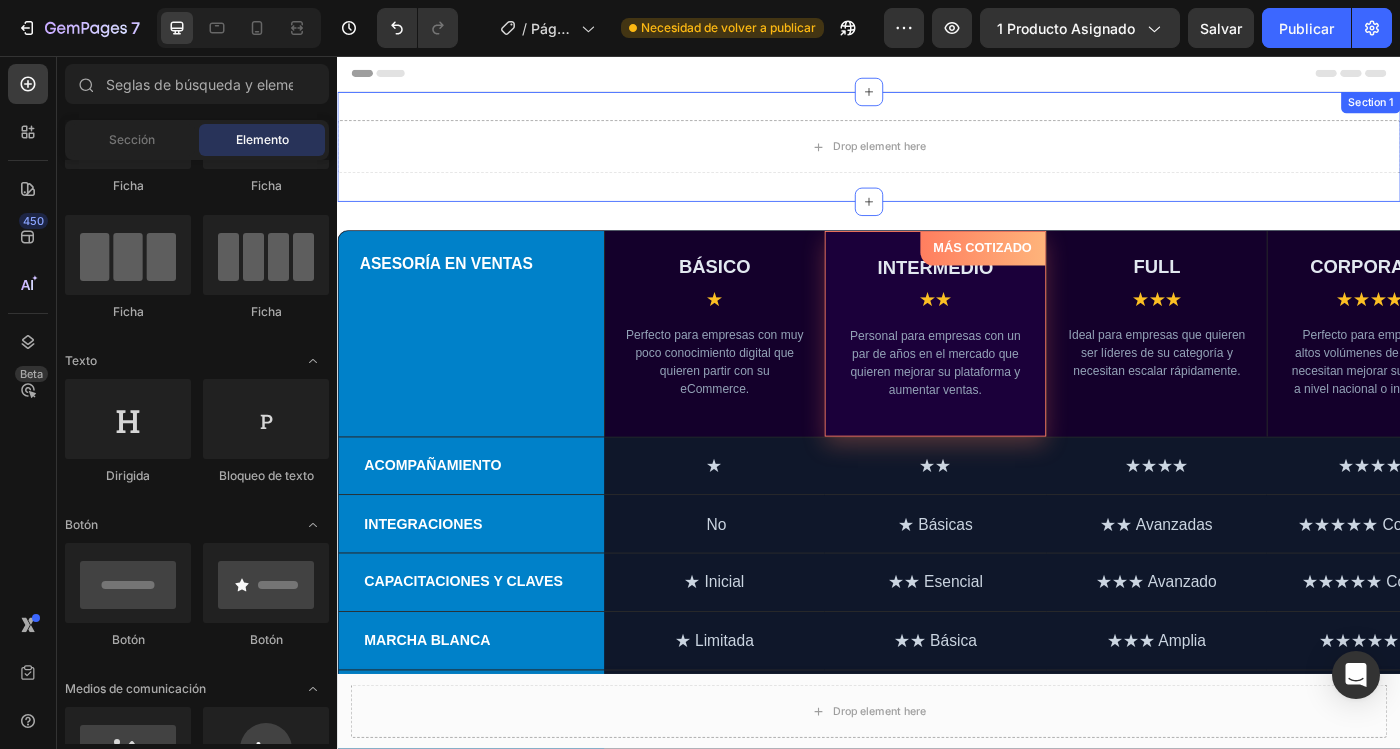 click on "Drop element here" at bounding box center (937, 159) 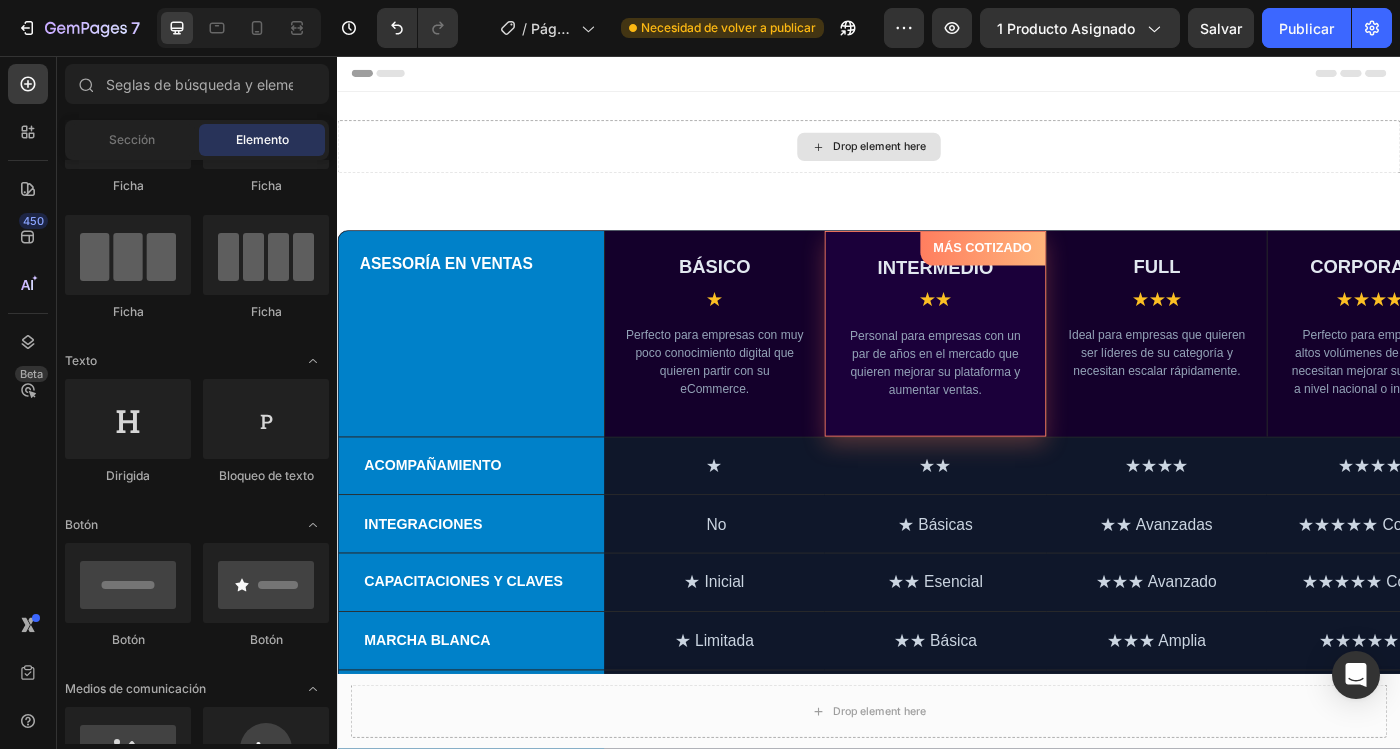 click on "Drop element here" at bounding box center [949, 159] 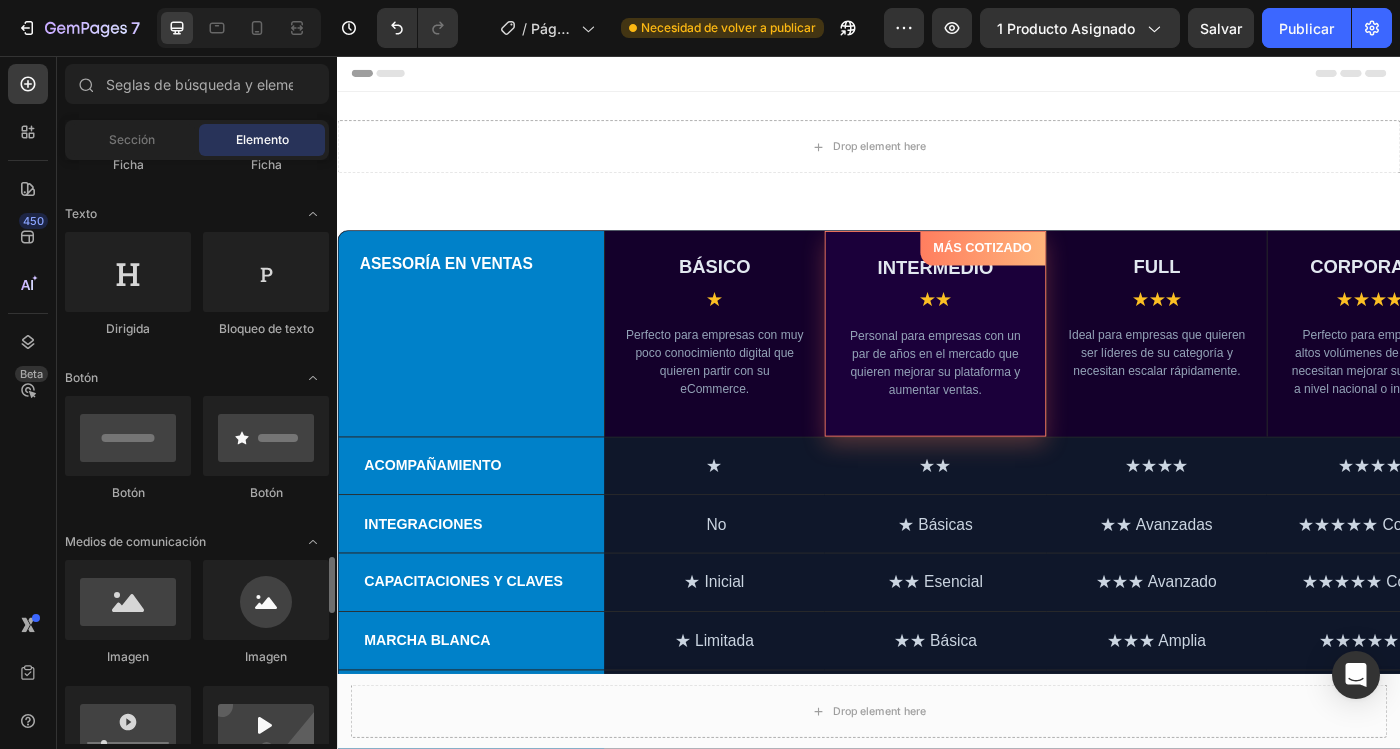scroll, scrollTop: 0, scrollLeft: 0, axis: both 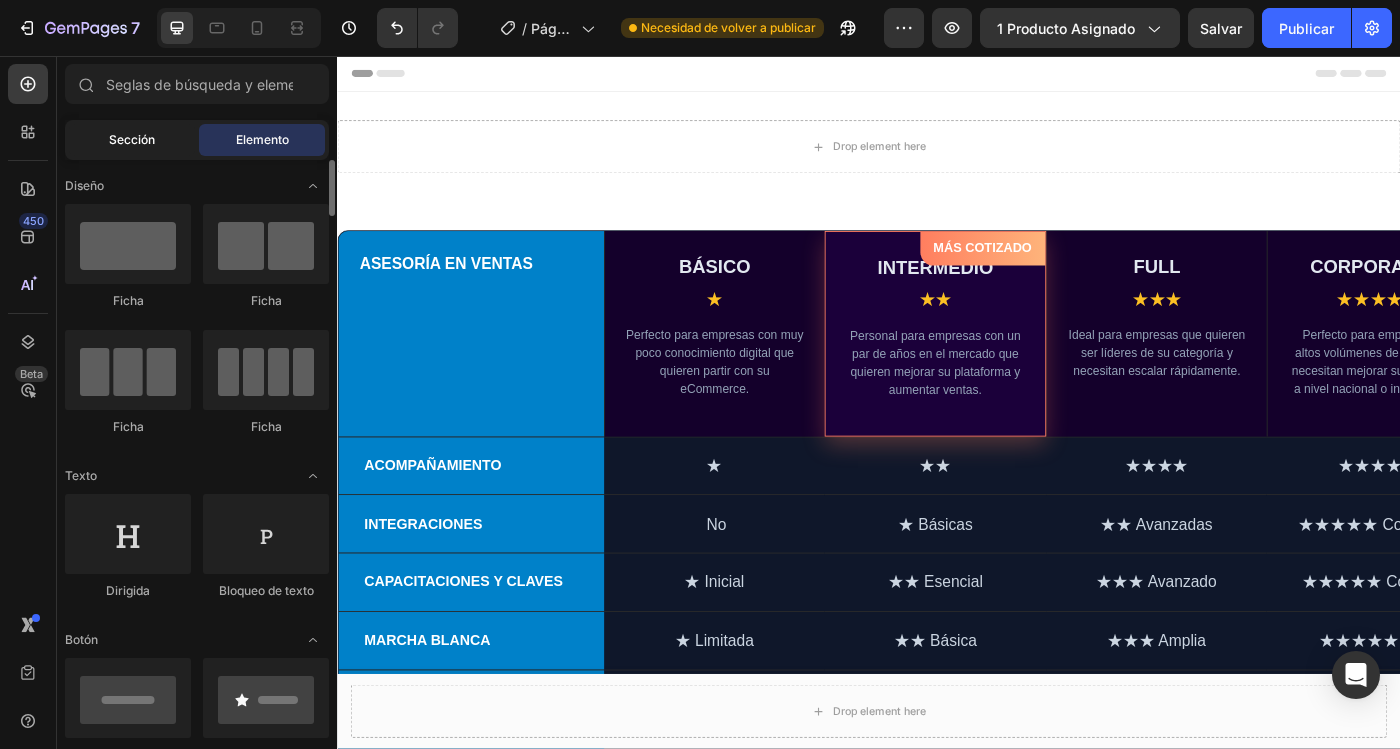 click on "Sección" 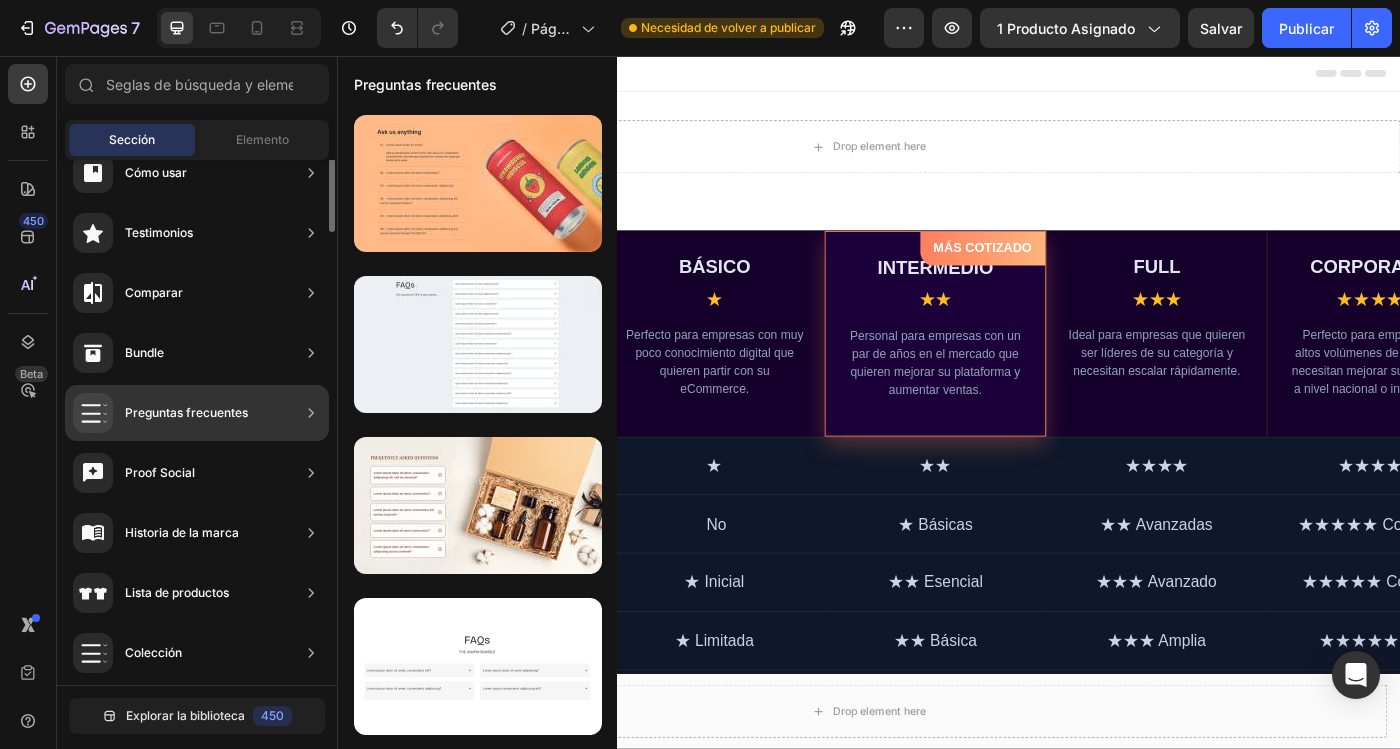 scroll, scrollTop: 0, scrollLeft: 0, axis: both 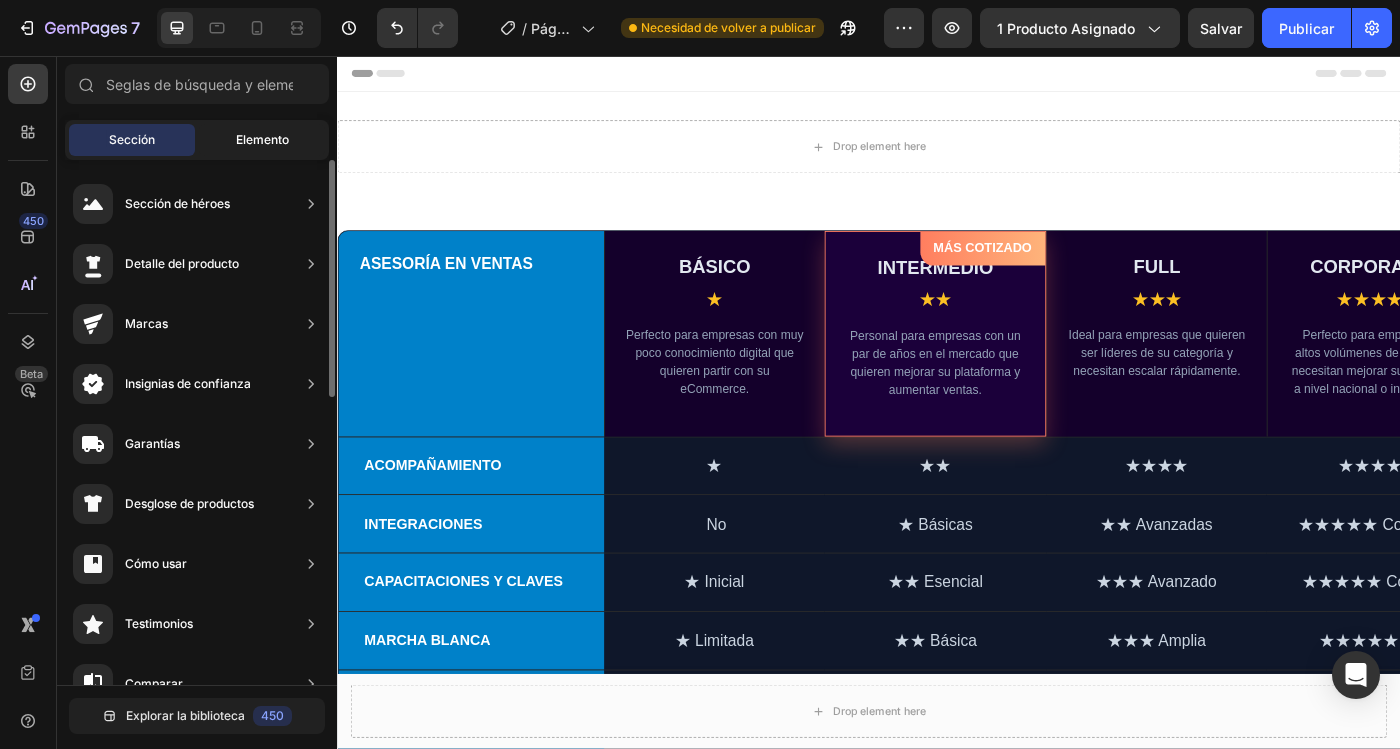 click on "Elemento" at bounding box center [262, 140] 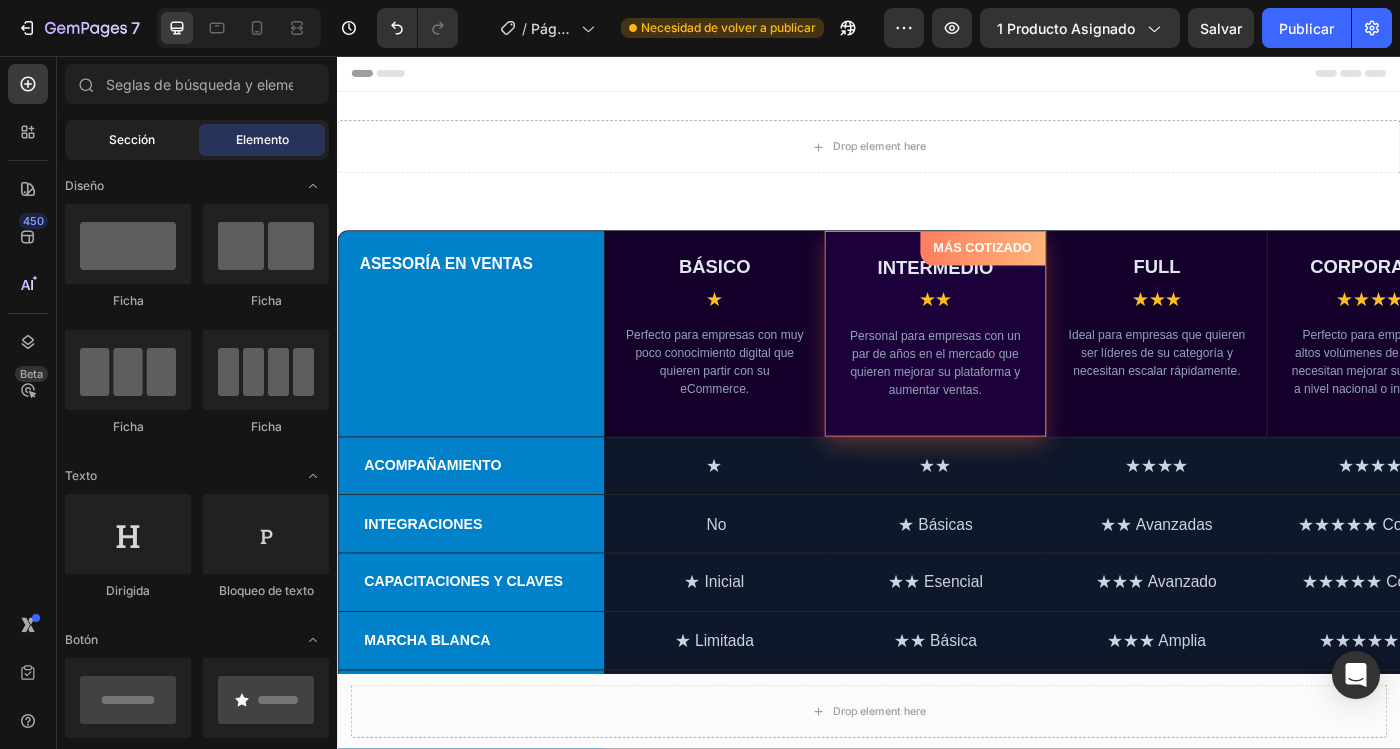 click on "Sección" 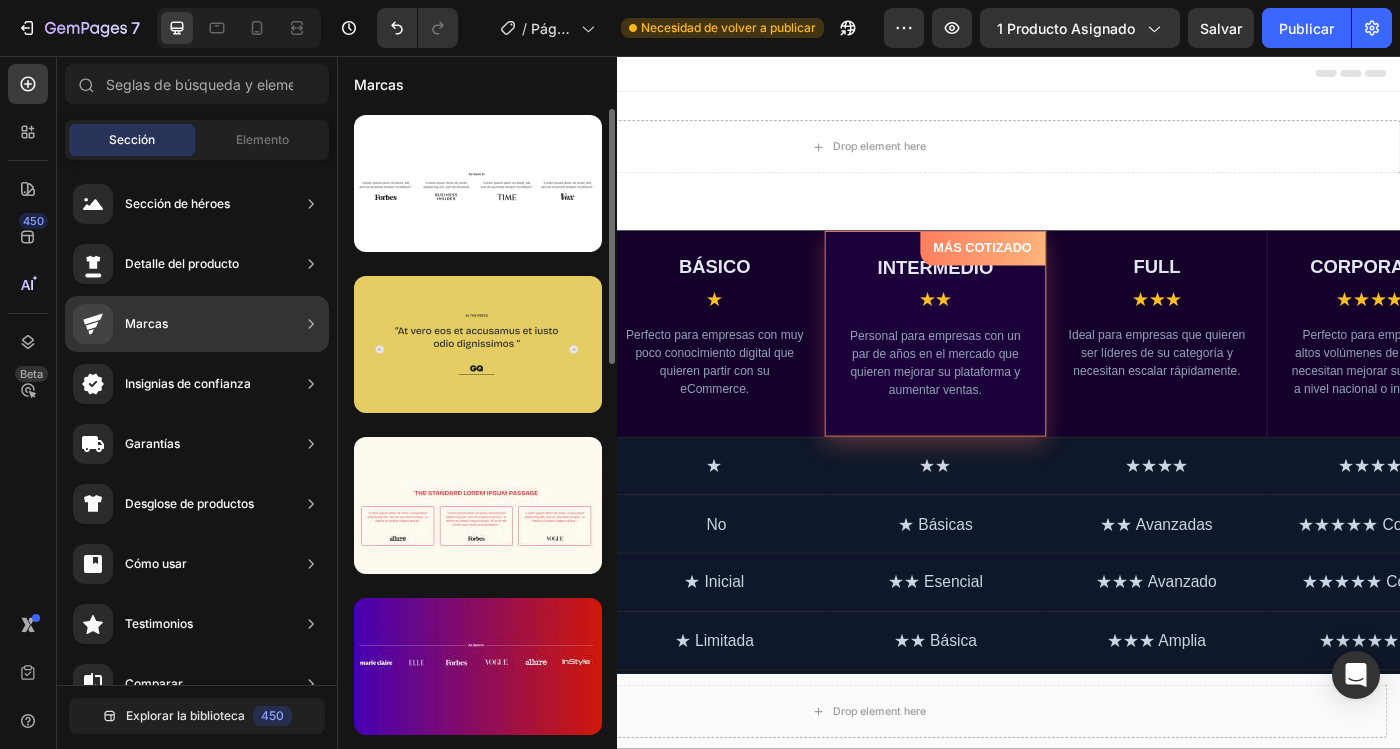 click at bounding box center (478, 344) 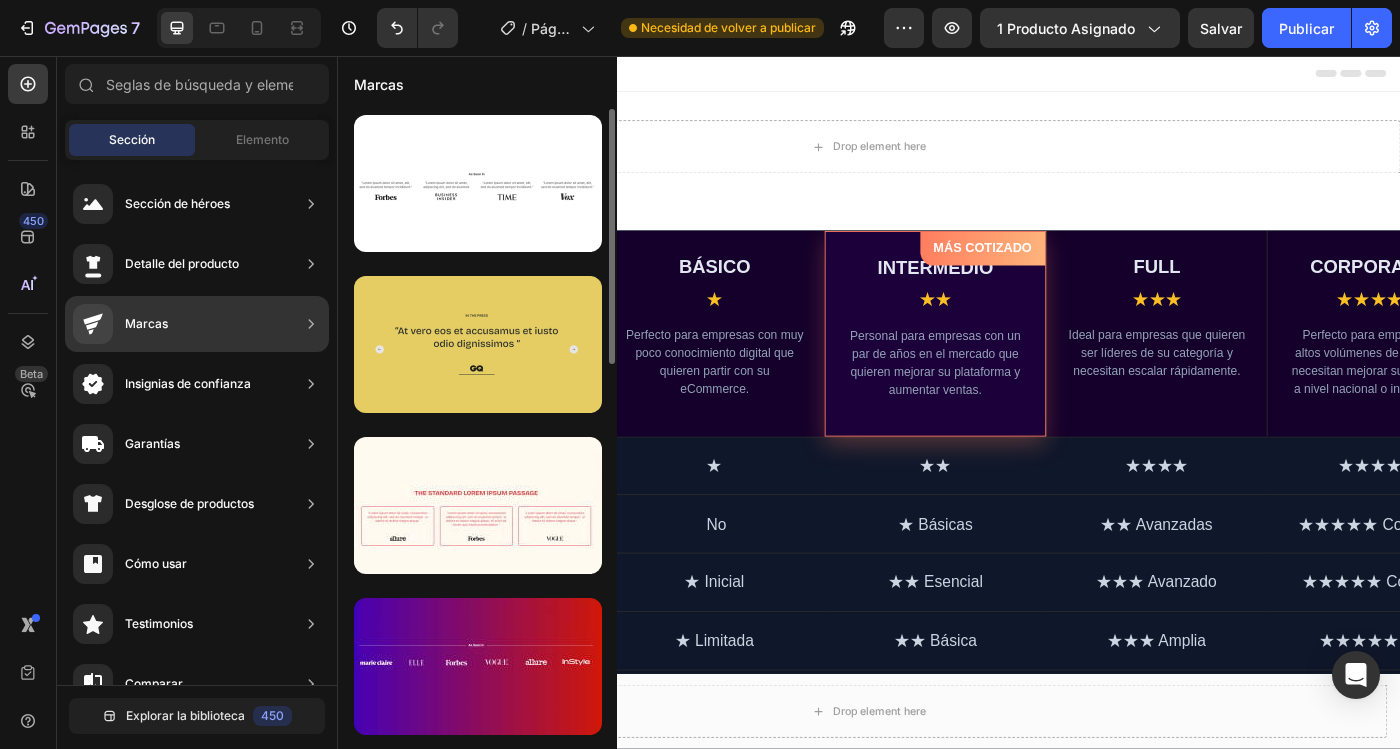 click at bounding box center [478, 344] 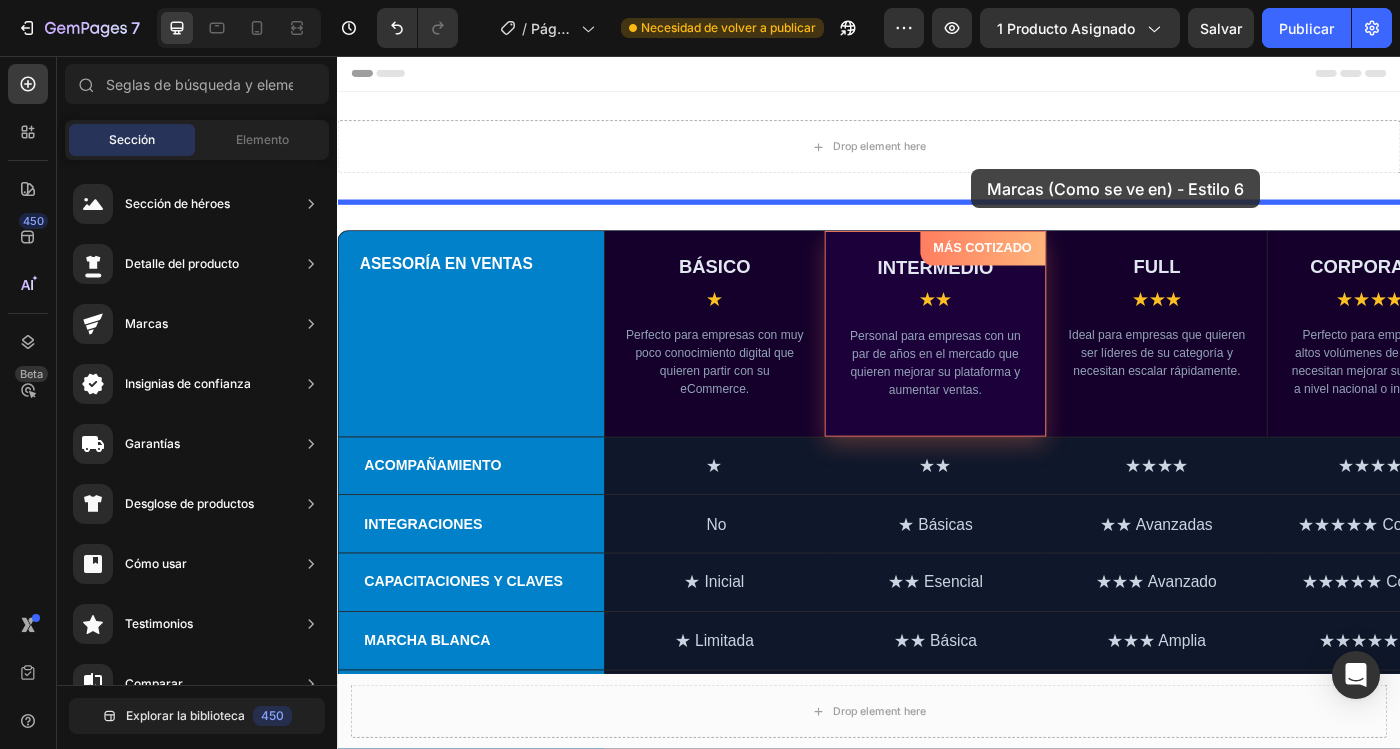 click at bounding box center [937, 2899] 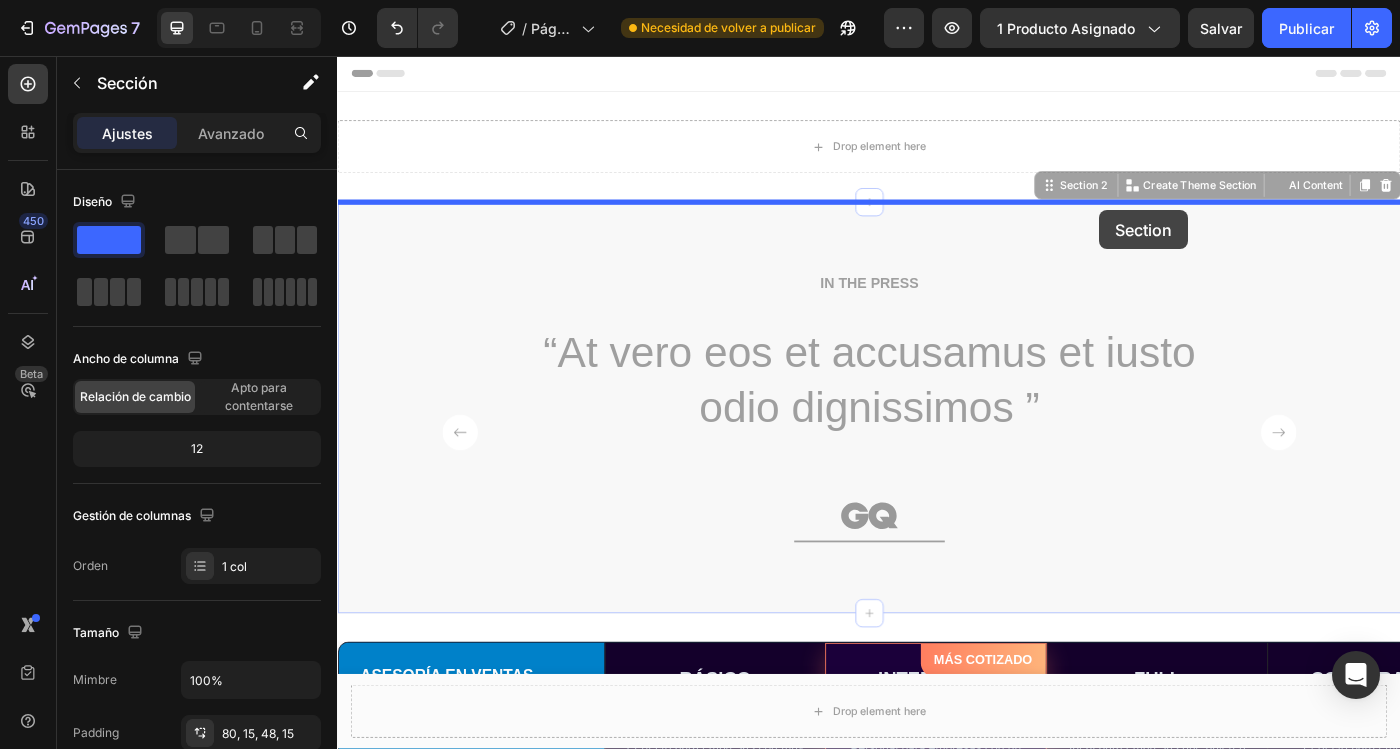 drag, startPoint x: 1096, startPoint y: 254, endPoint x: 1104, endPoint y: 199, distance: 55.578773 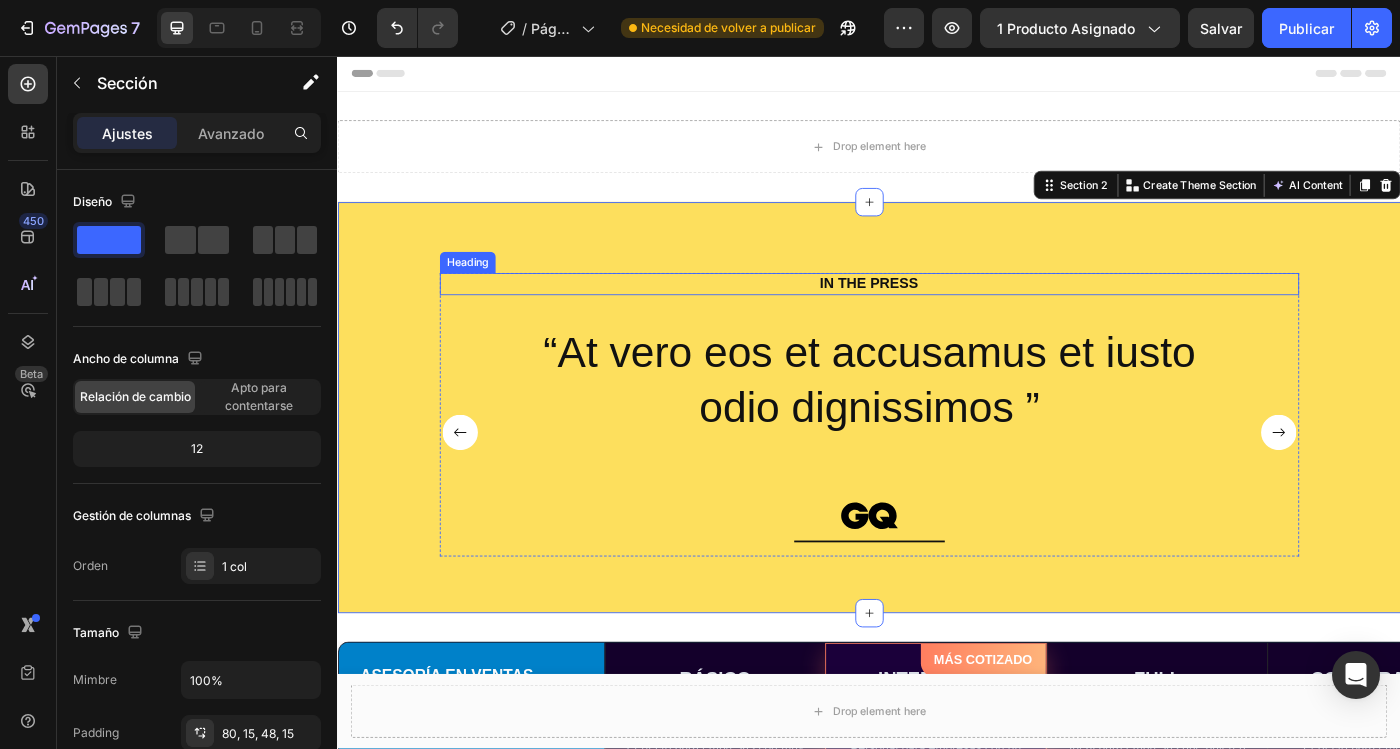 click on "IN THE PRESS" at bounding box center [937, 313] 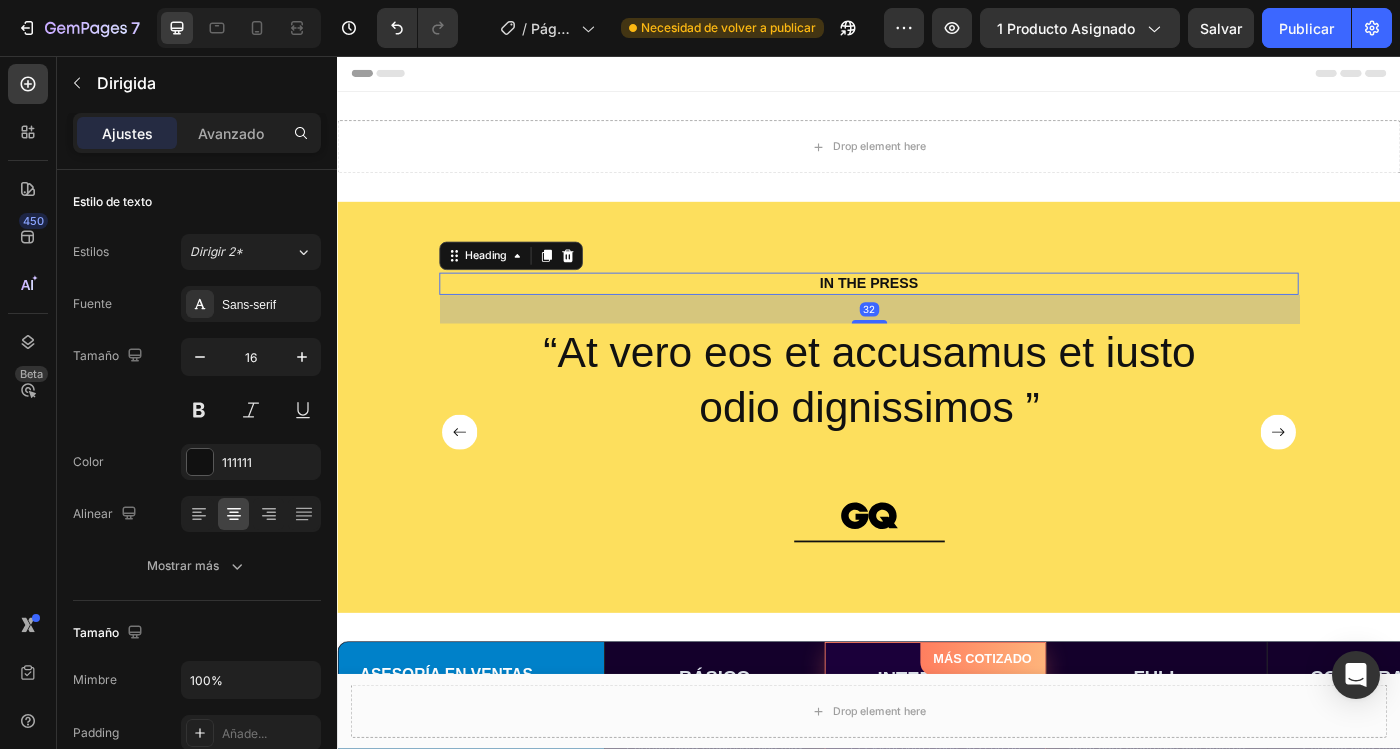 click on "IN THE PRESS" at bounding box center (937, 313) 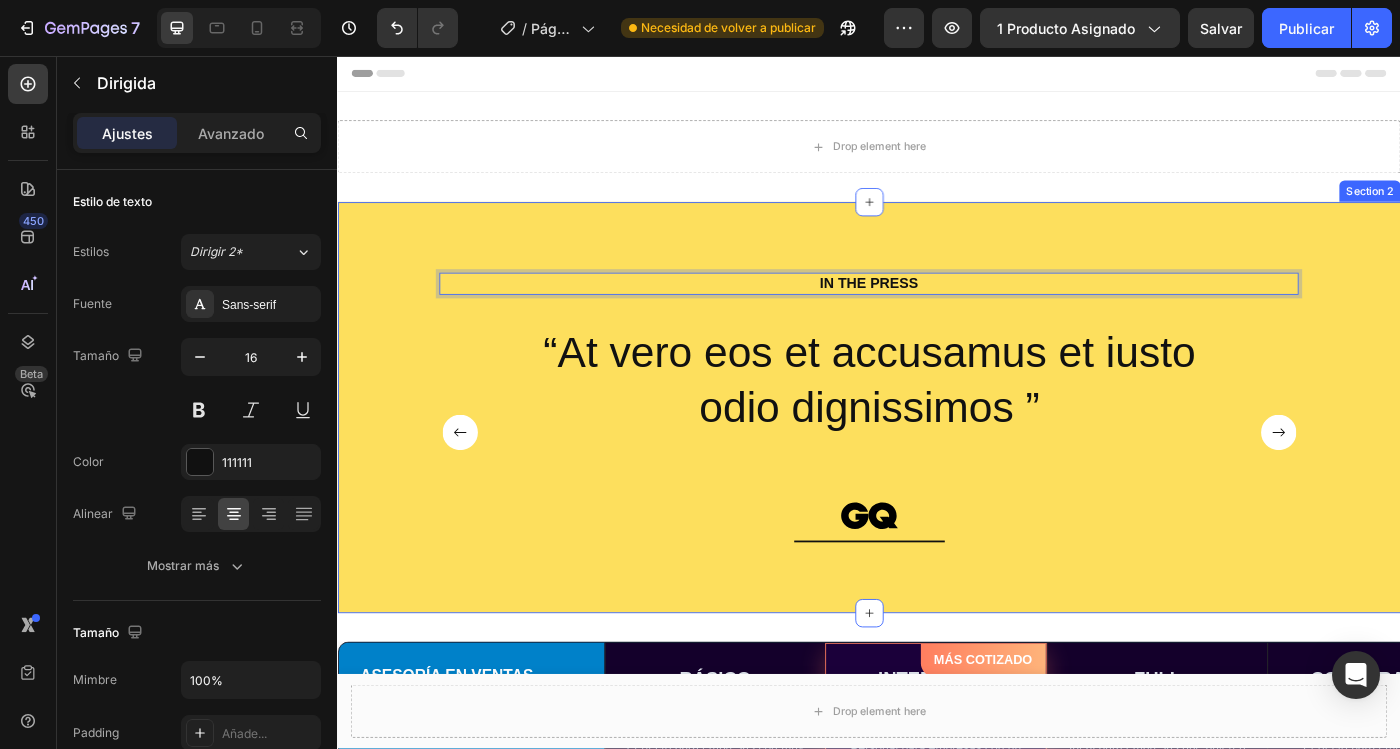 click on "IN THE PRESS Heading   32
“At vero eos et accusamus et iusto odio dignissimos ” Text Block Image Row “At vero eos et accusamus et iusto odio dignissimos ” Text Block Image Row “At vero eos et accusamus et iusto odio dignissimos ” Text Block Image Row “At vero eos et accusamus et iusto odio dignissimos ” Text Block Image Row
Carousel Row Section 2" at bounding box center [937, 453] 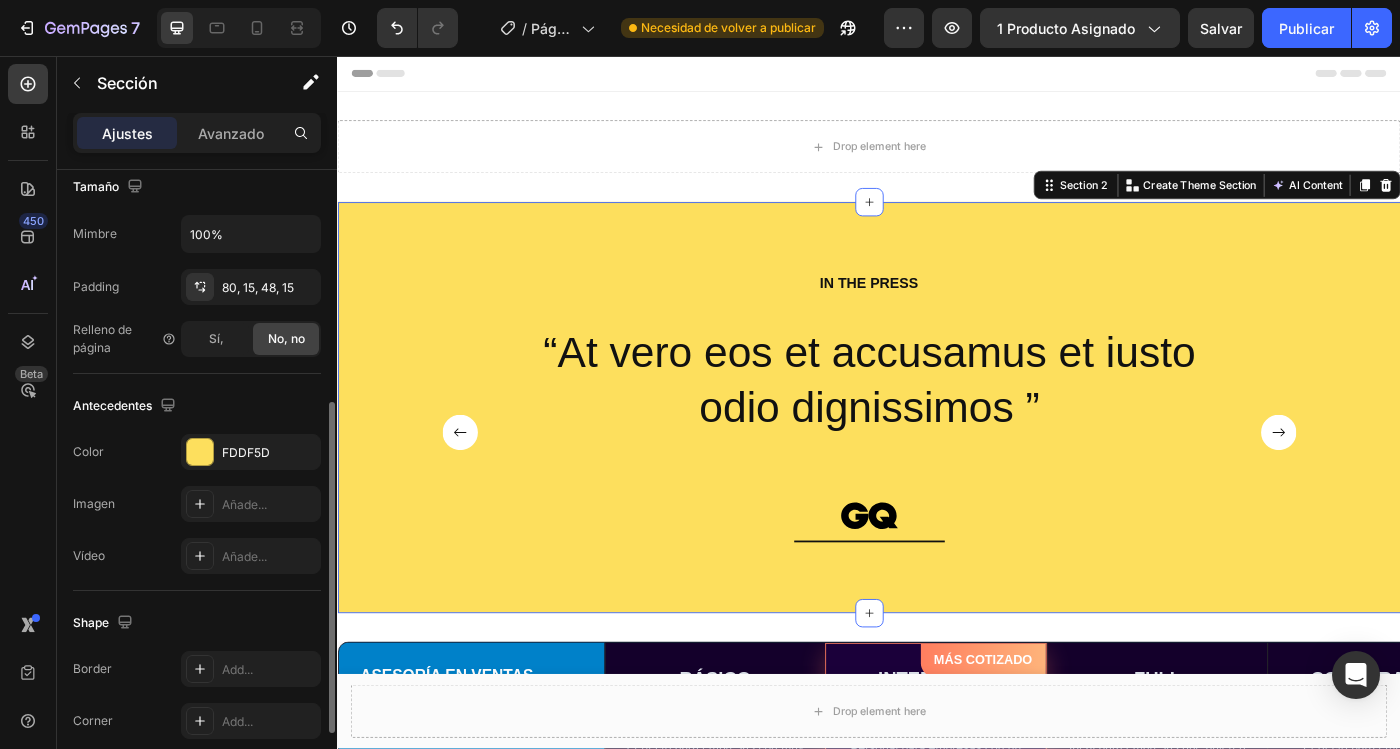 scroll, scrollTop: 464, scrollLeft: 0, axis: vertical 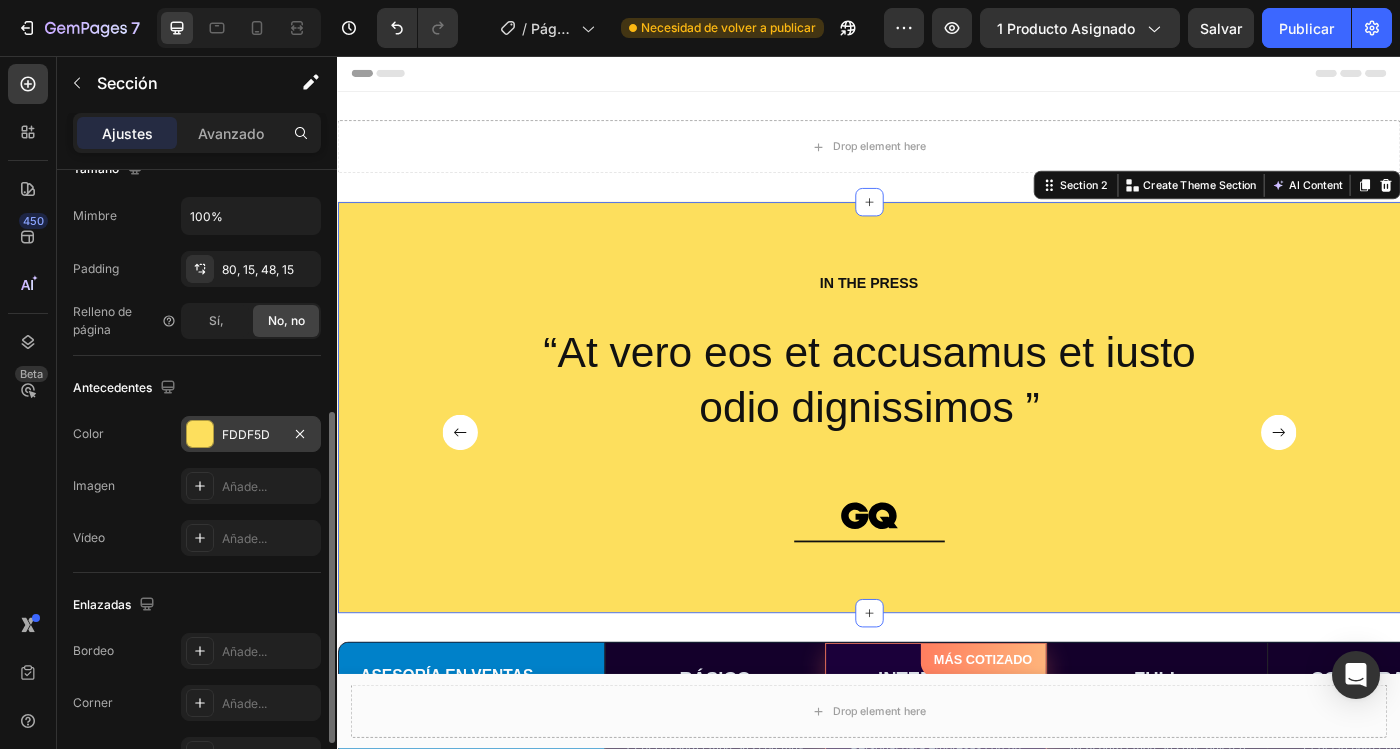 click at bounding box center (200, 434) 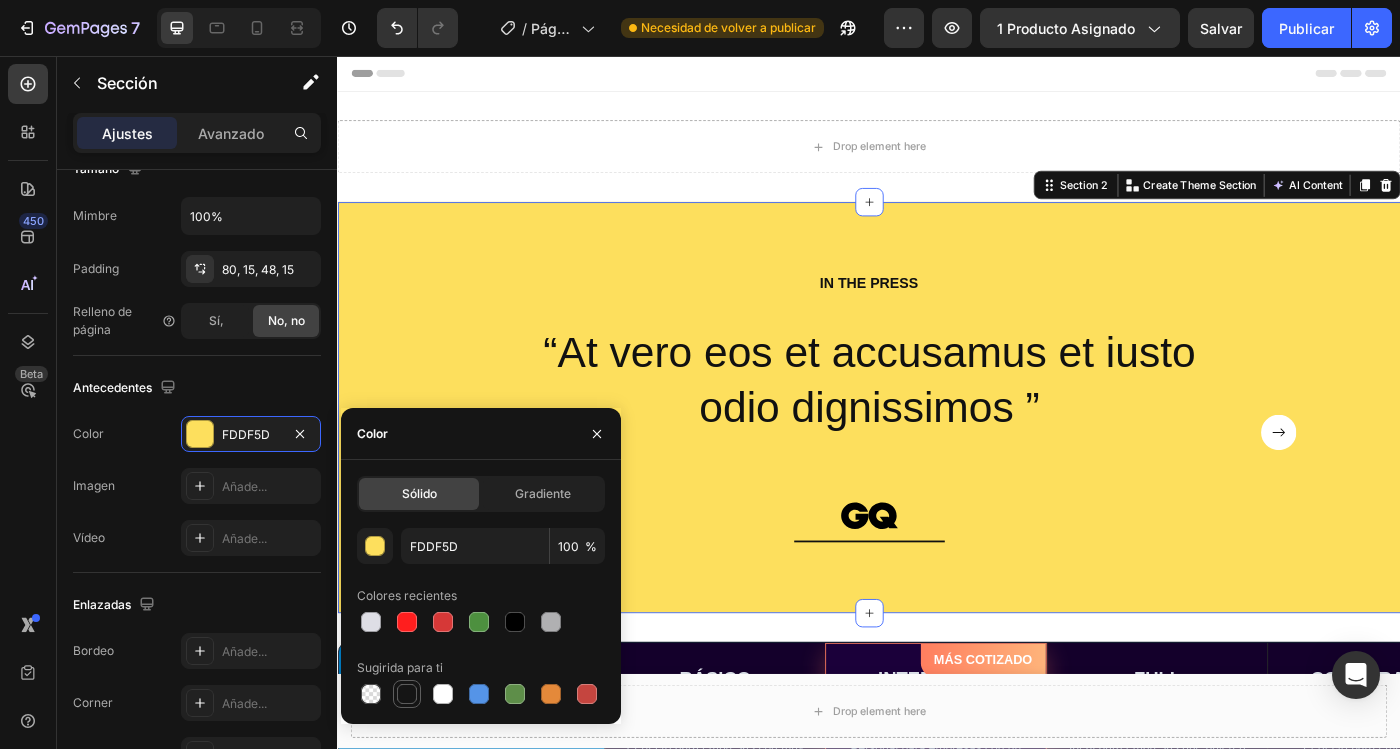 click at bounding box center (407, 694) 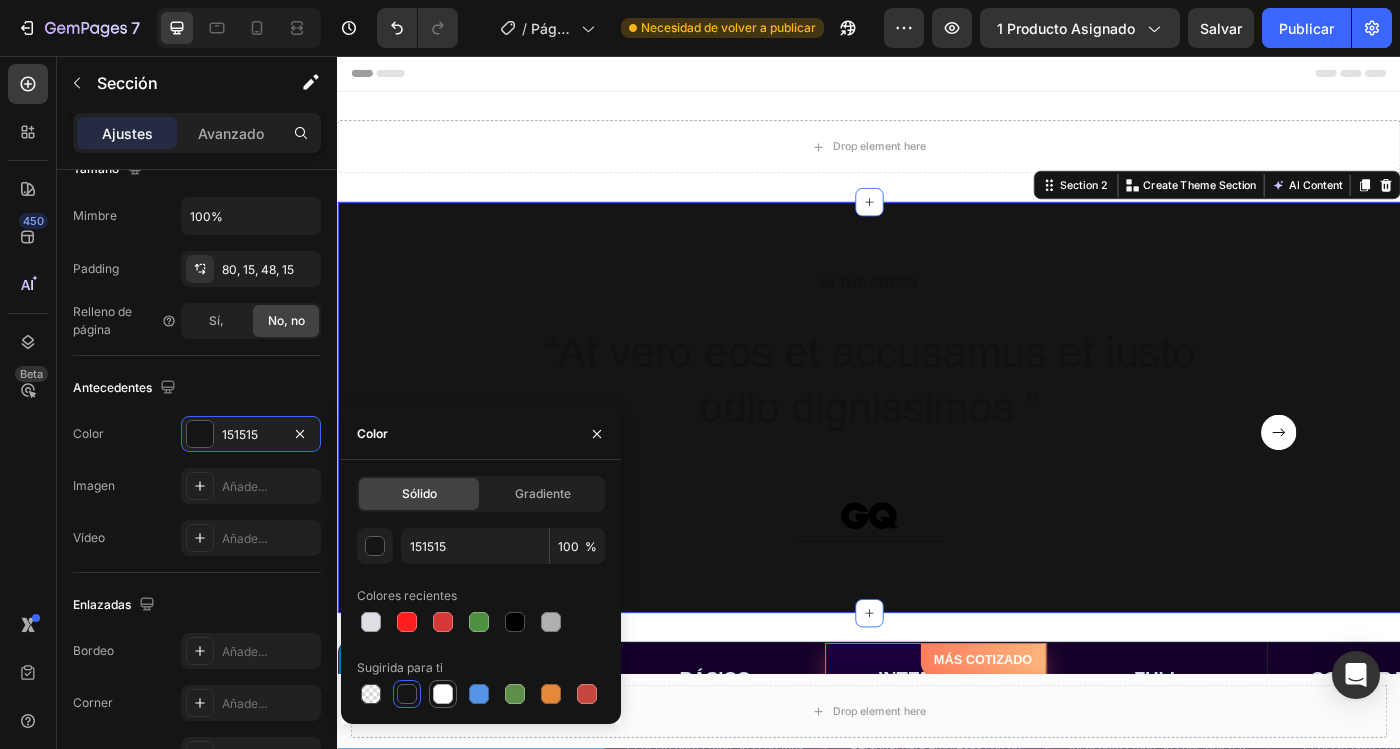 click at bounding box center (443, 694) 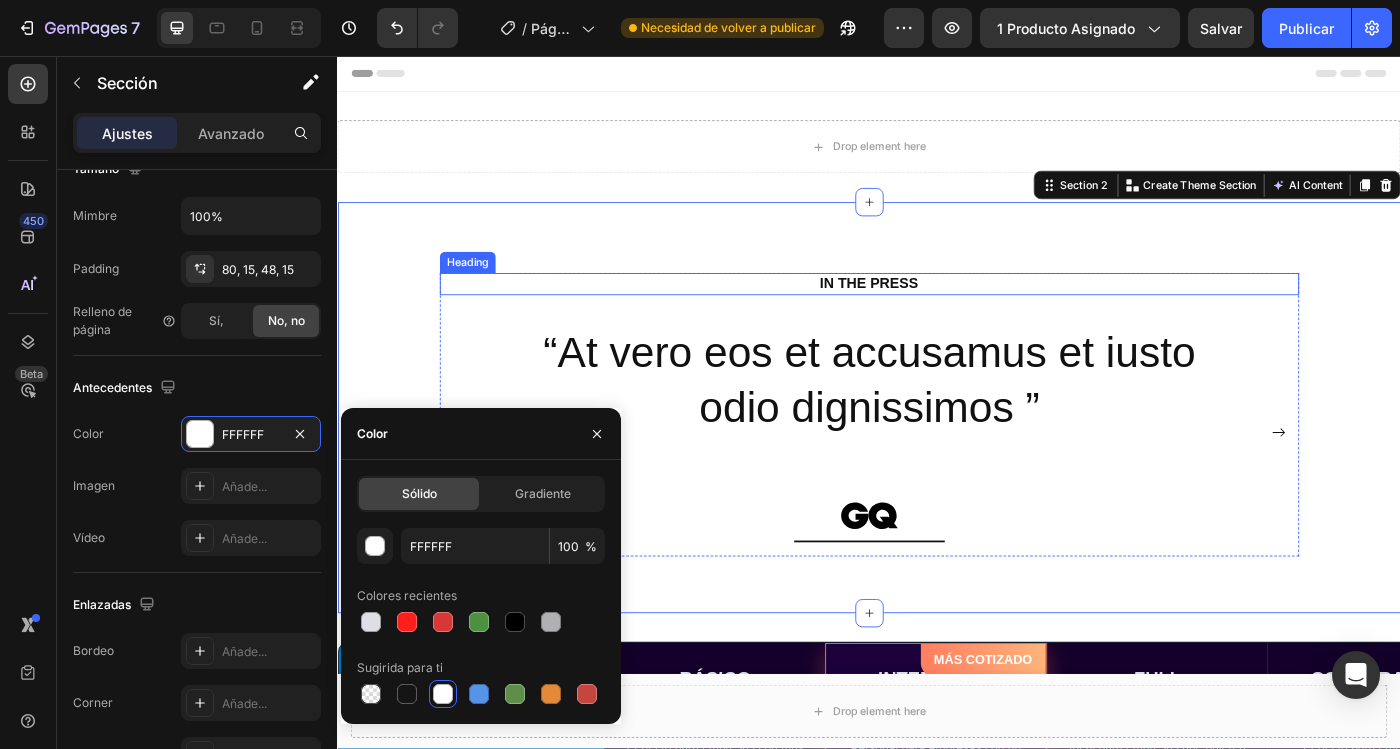 click on "IN THE PRESS" at bounding box center [937, 313] 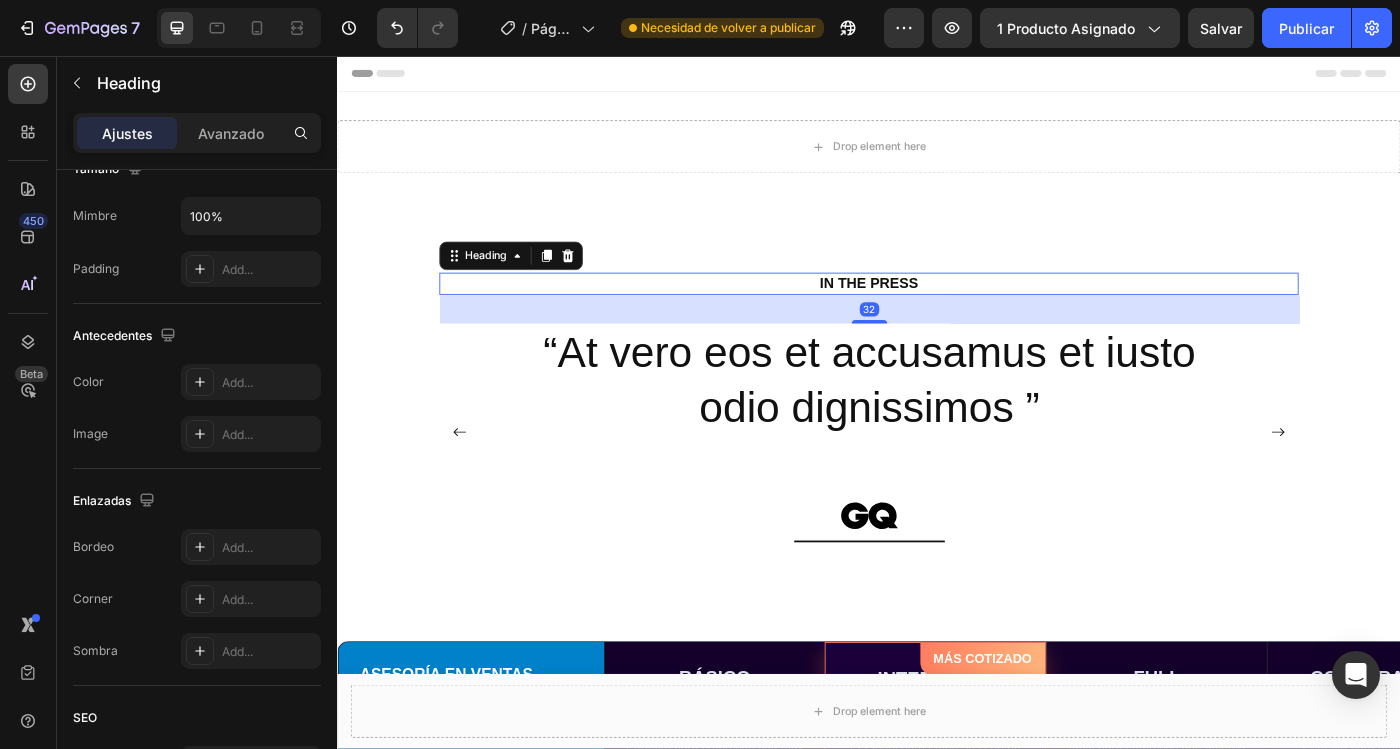 scroll, scrollTop: 0, scrollLeft: 0, axis: both 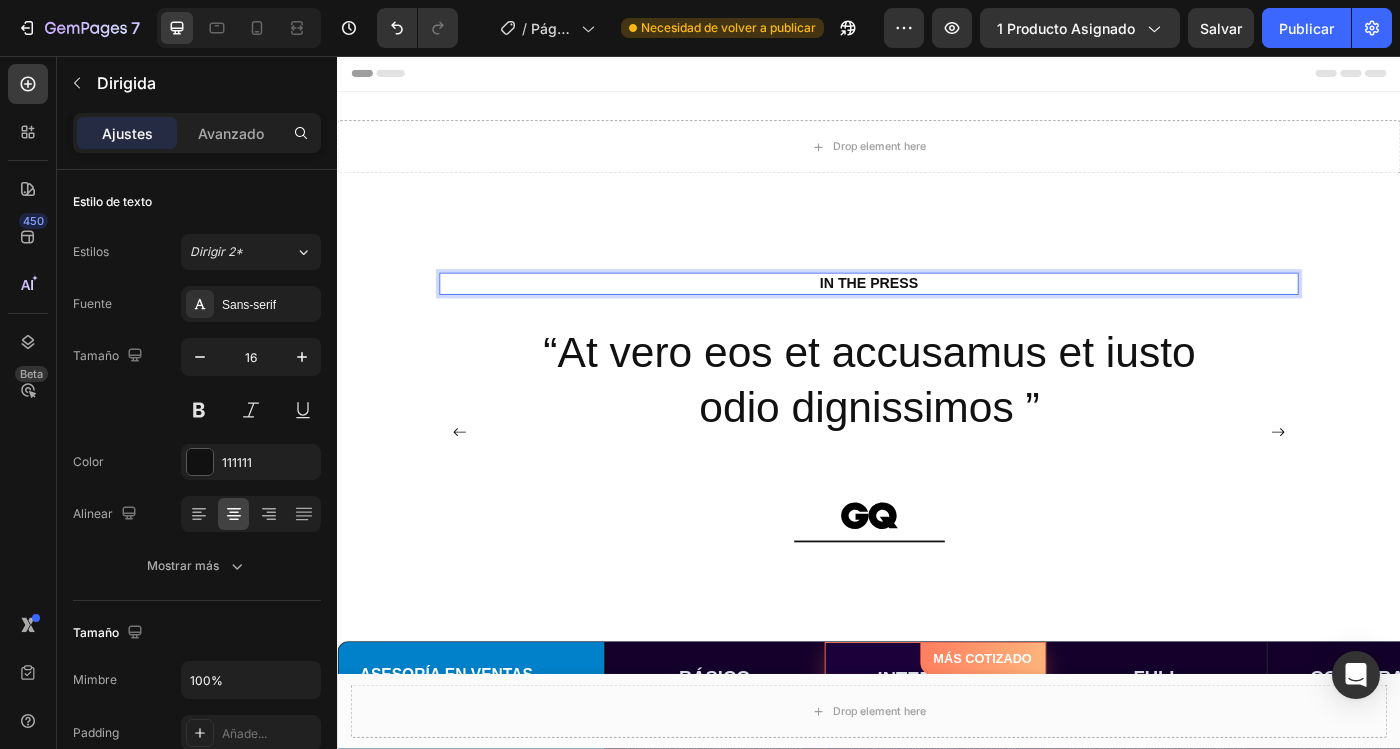 click on "IN THE PRESS" at bounding box center [937, 313] 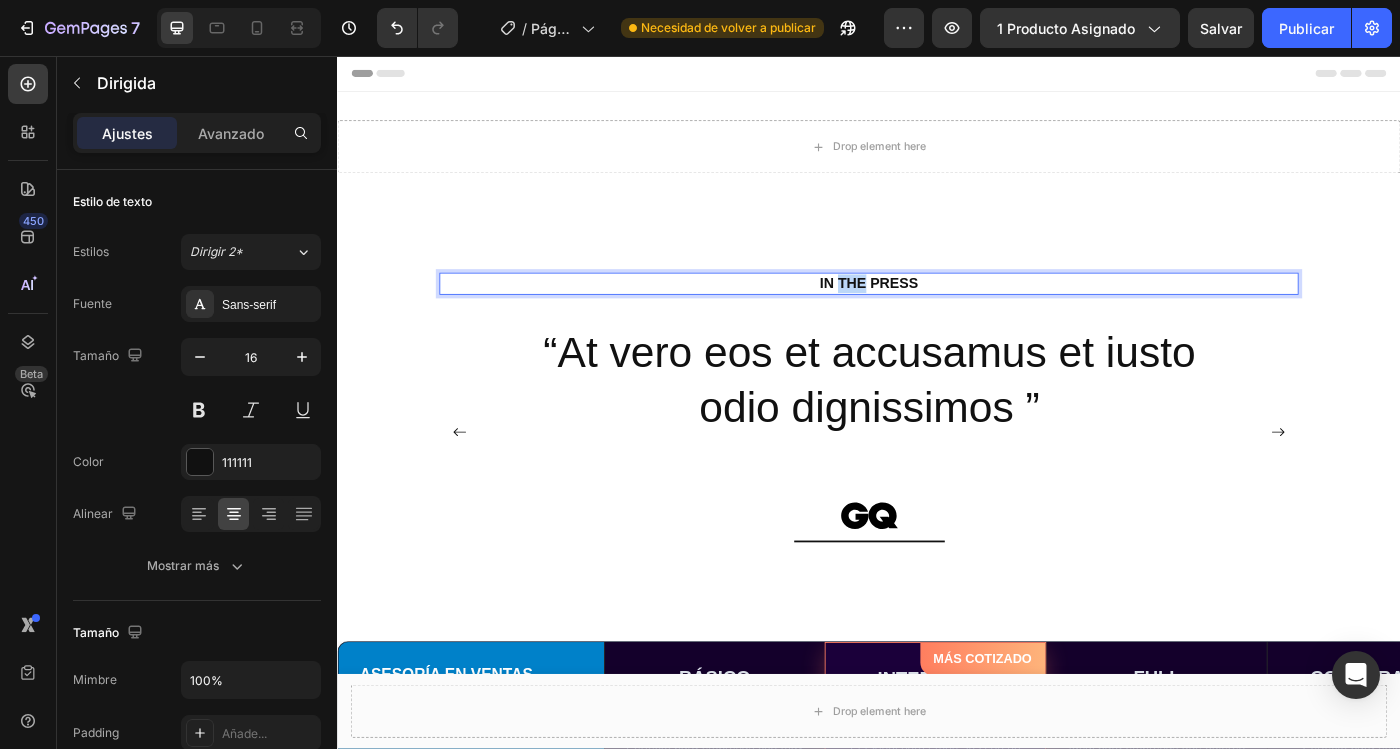 click on "IN THE PRESS" at bounding box center [937, 313] 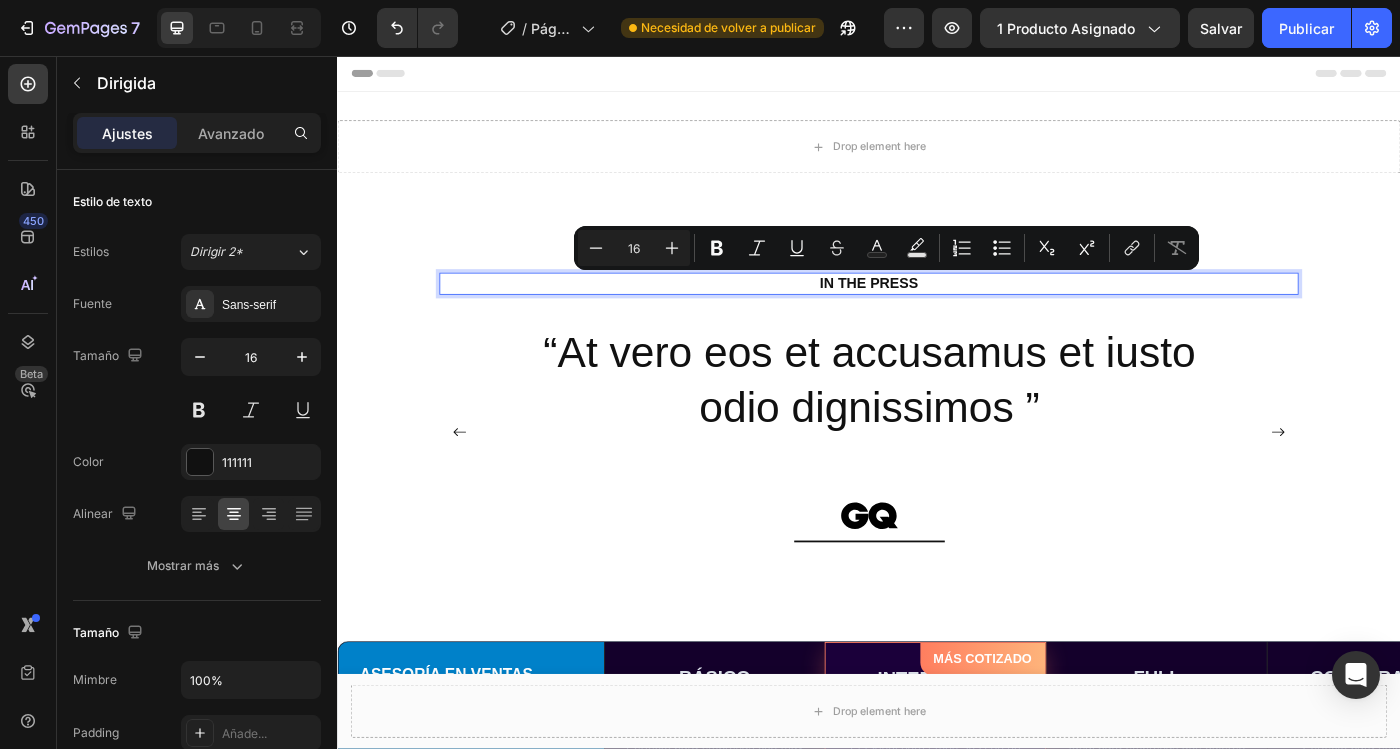 click on "IN THE PRESS" at bounding box center (937, 313) 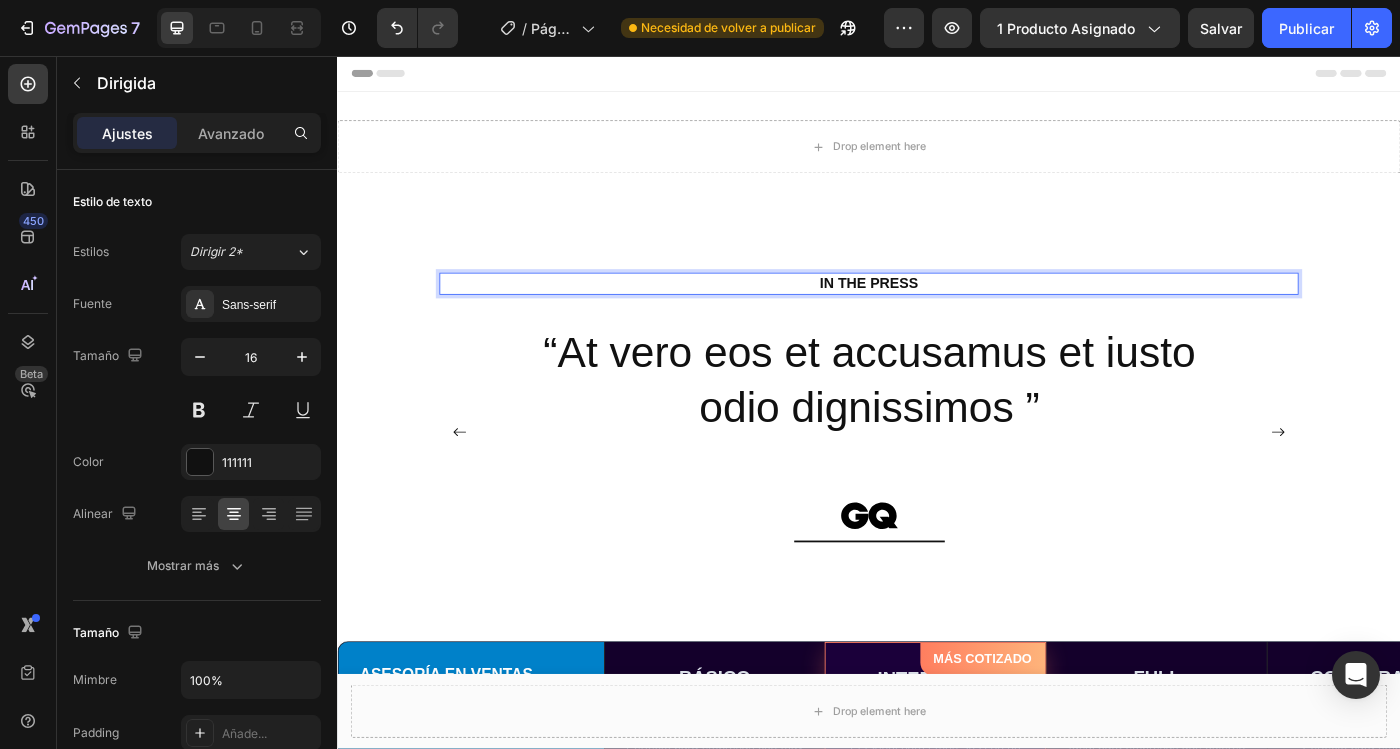 click on "IN THE PRESS" at bounding box center [937, 313] 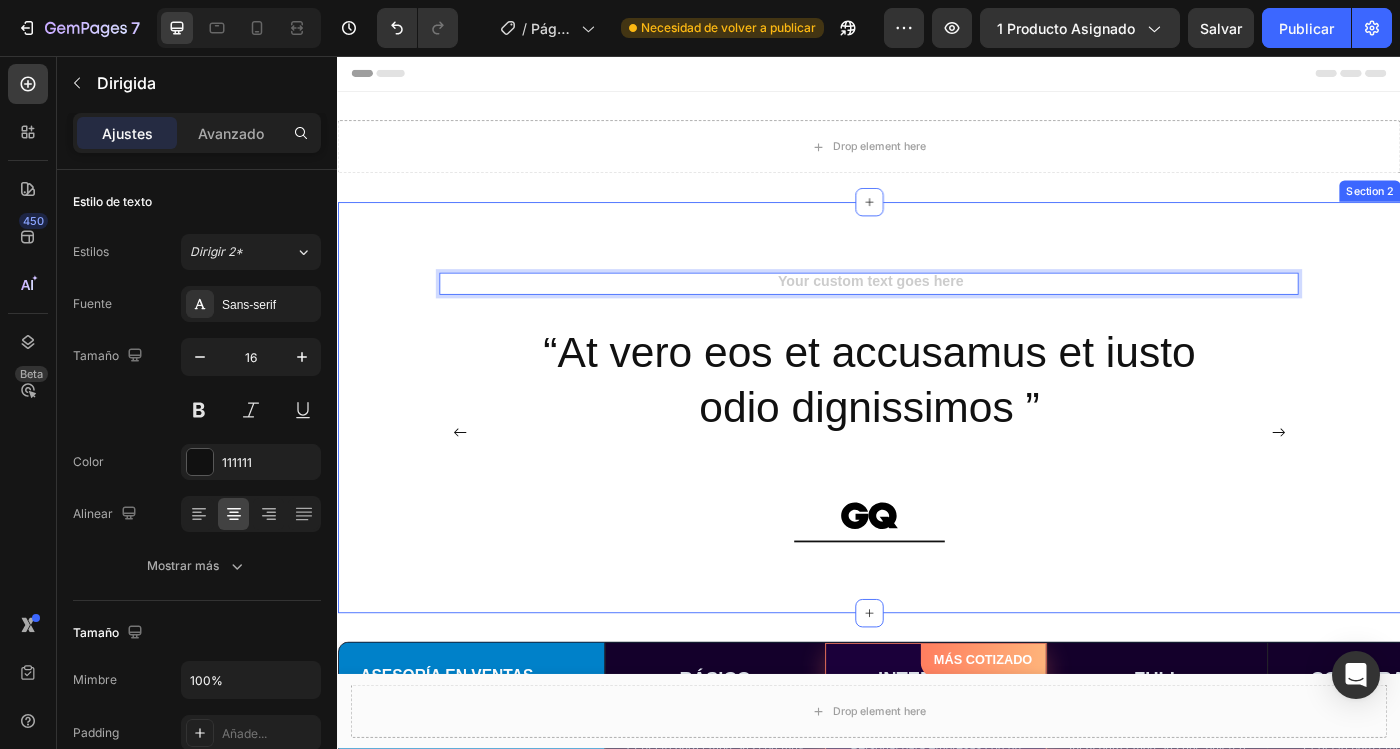 click on "Heading   32
“At vero eos et accusamus et iusto odio dignissimos ” Text Block Image Row “At vero eos et accusamus et iusto odio dignissimos ” Text Block Image Row “At vero eos et accusamus et iusto odio dignissimos ” Text Block Image Row “At vero eos et accusamus et iusto odio dignissimos ” Text Block Image Row
Carousel Row Section 2" at bounding box center [937, 453] 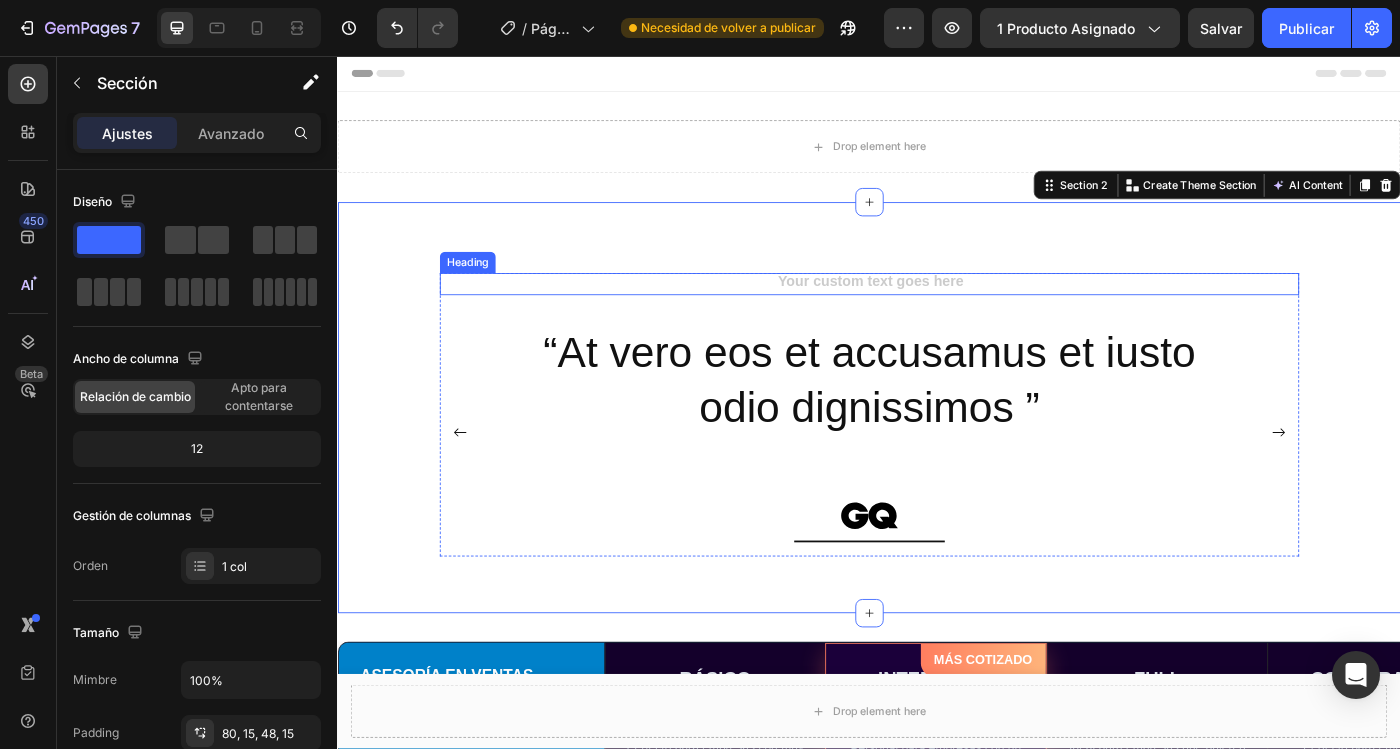 click at bounding box center [937, 313] 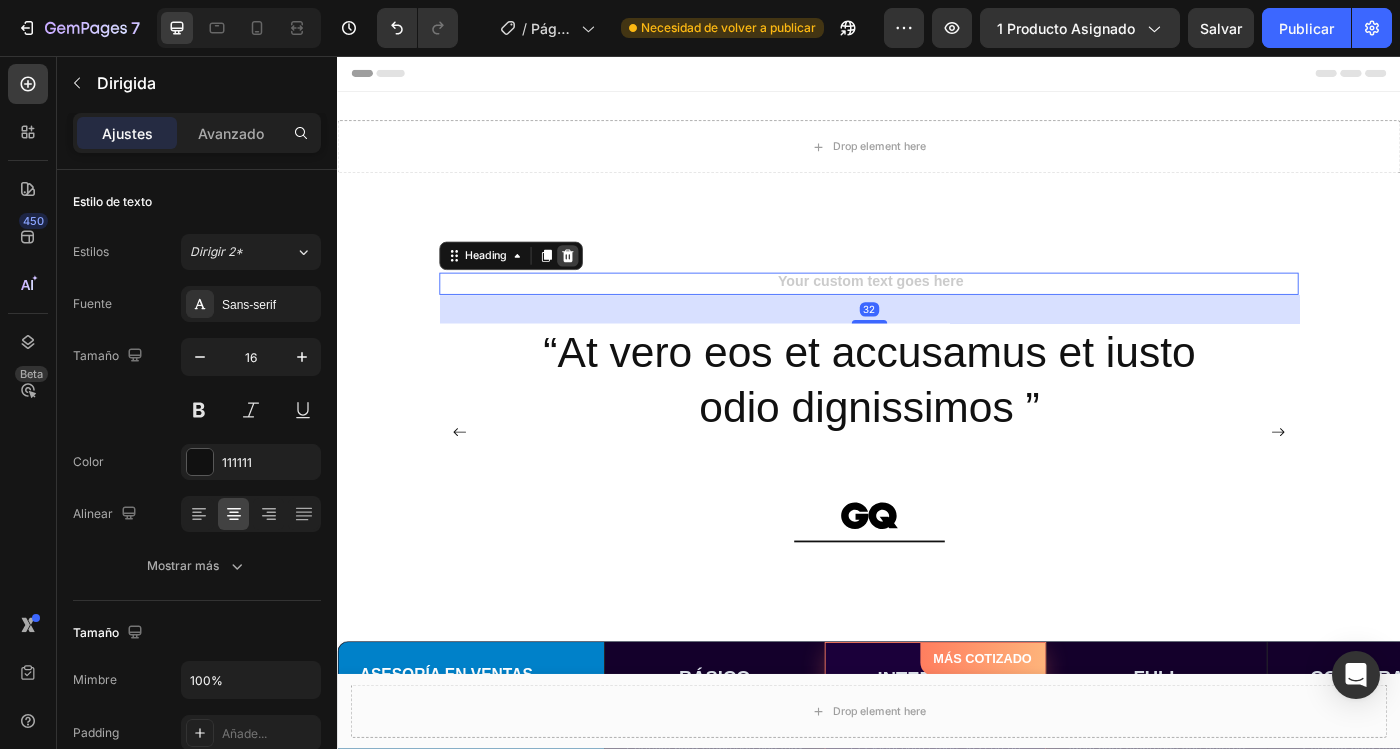 click 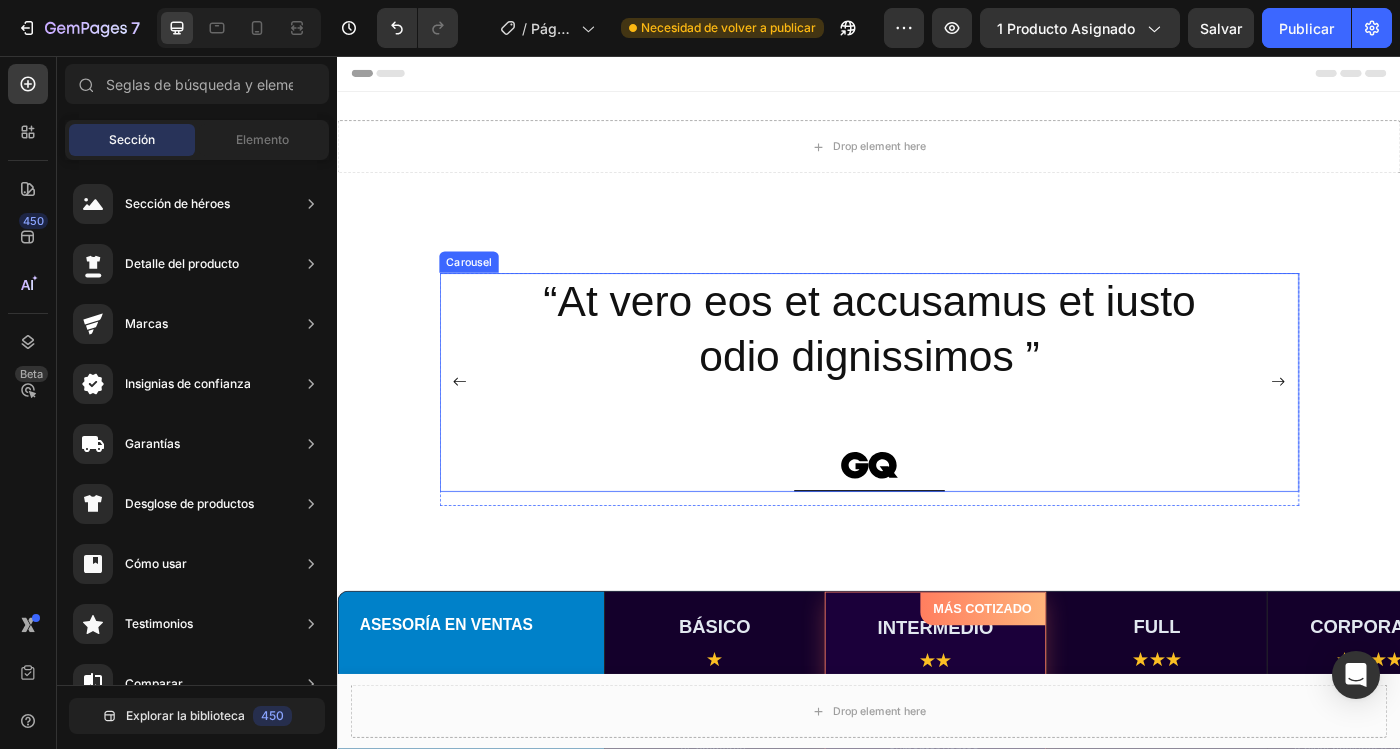 click on "“At vero eos et accusamus et iusto odio dignissimos ”" at bounding box center [937, 365] 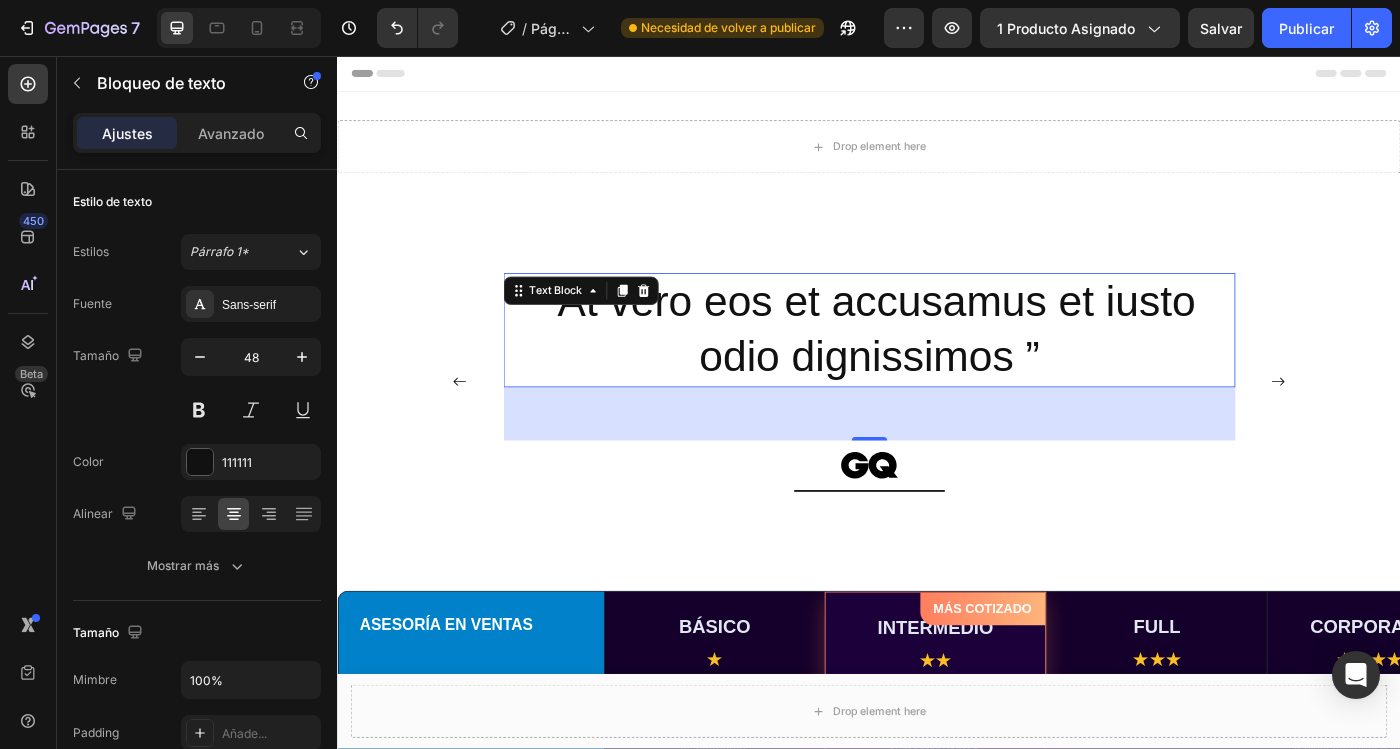 click on "“At vero eos et accusamus et iusto odio dignissimos ”" at bounding box center [937, 365] 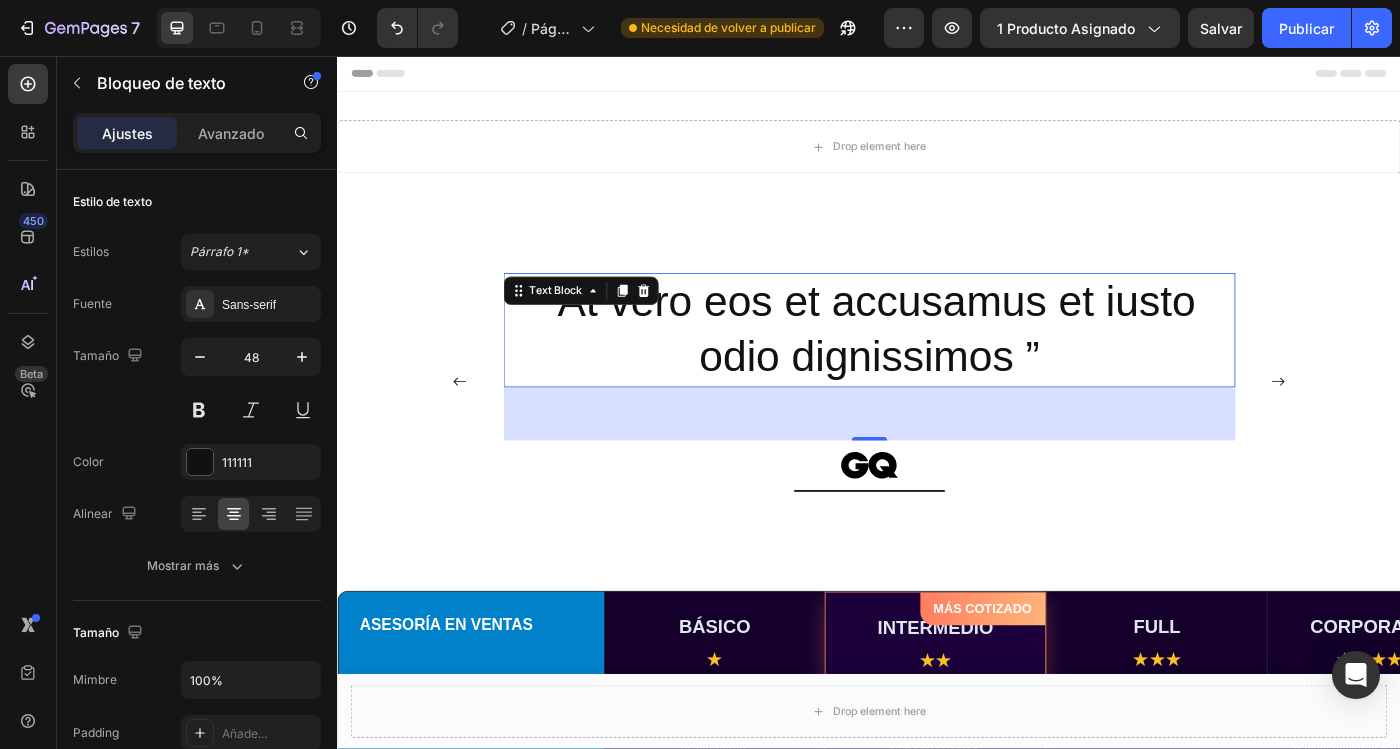 click on "“At vero eos et accusamus et iusto odio dignissimos ”" at bounding box center [937, 365] 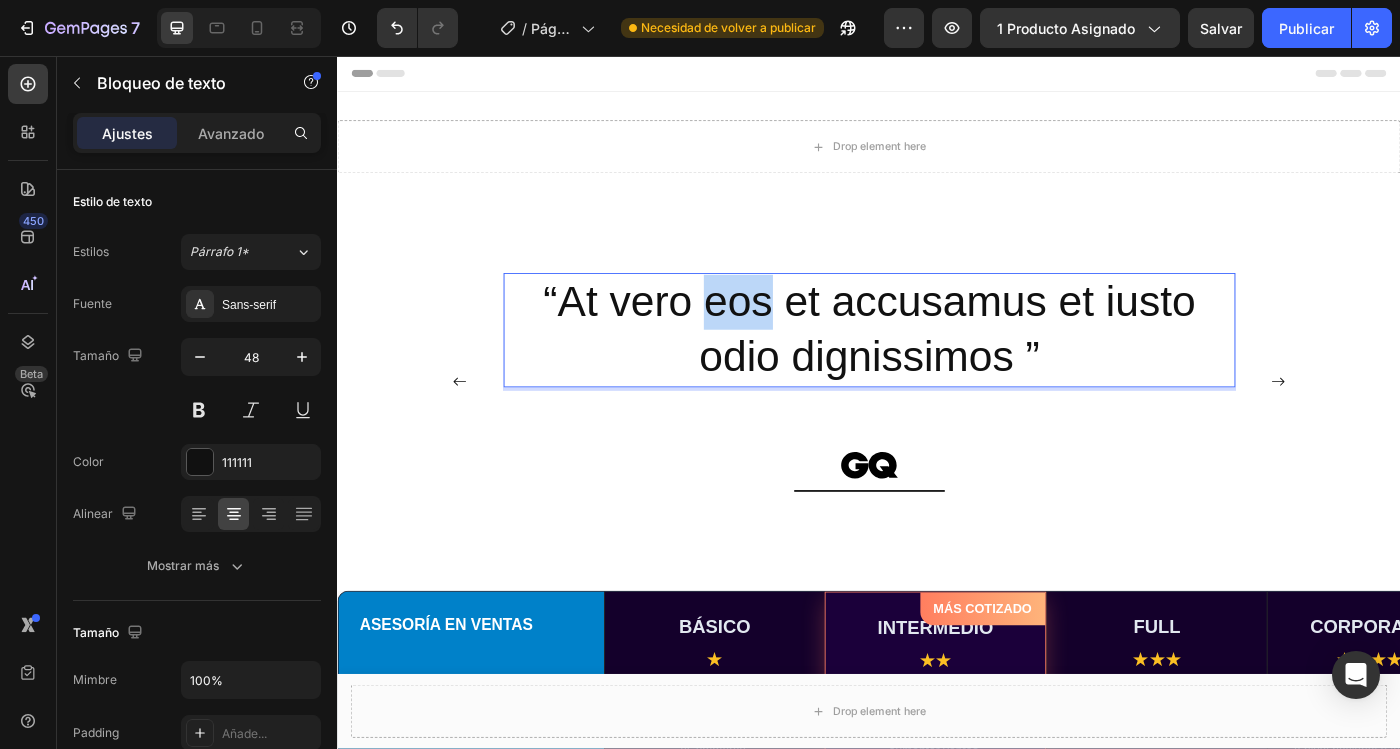 click on "“At vero eos et accusamus et iusto odio dignissimos ”" at bounding box center (937, 365) 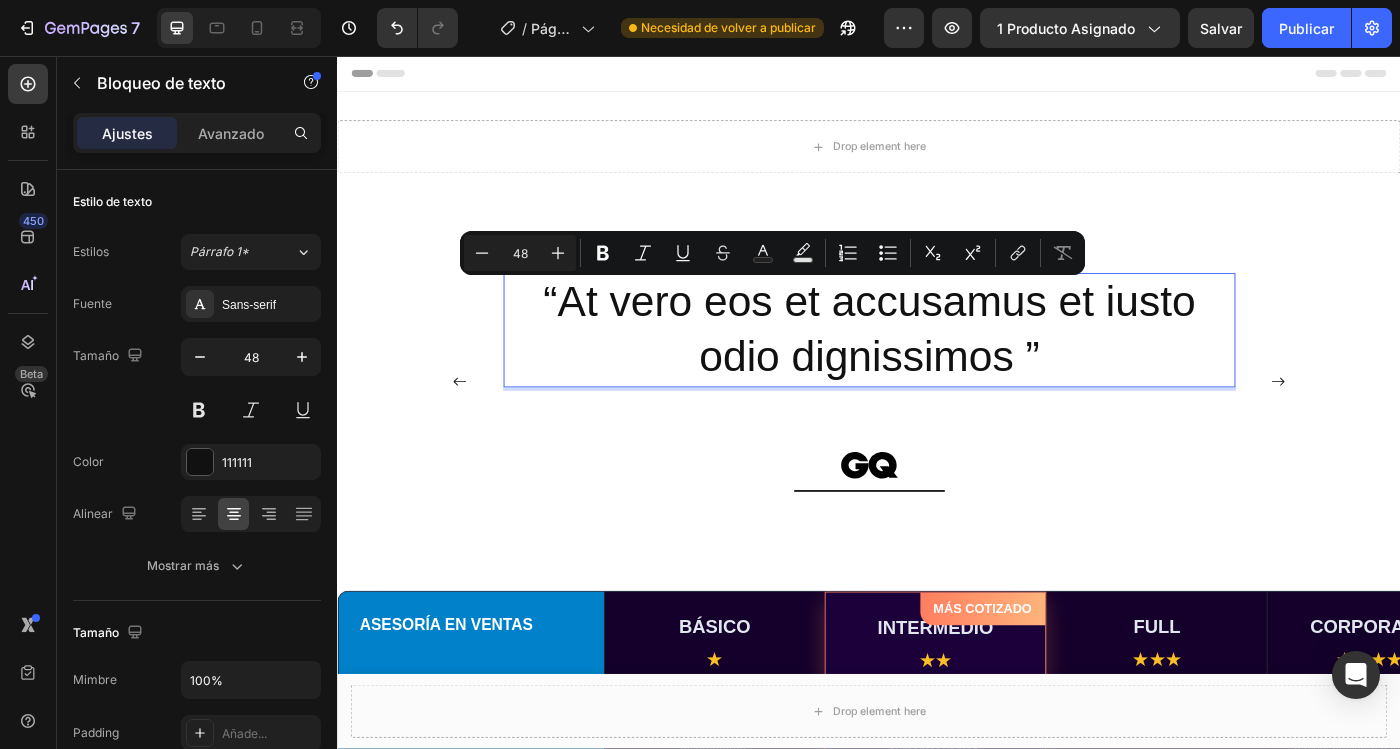 click on "“At vero eos et accusamus et iusto odio dignissimos ”" at bounding box center (937, 365) 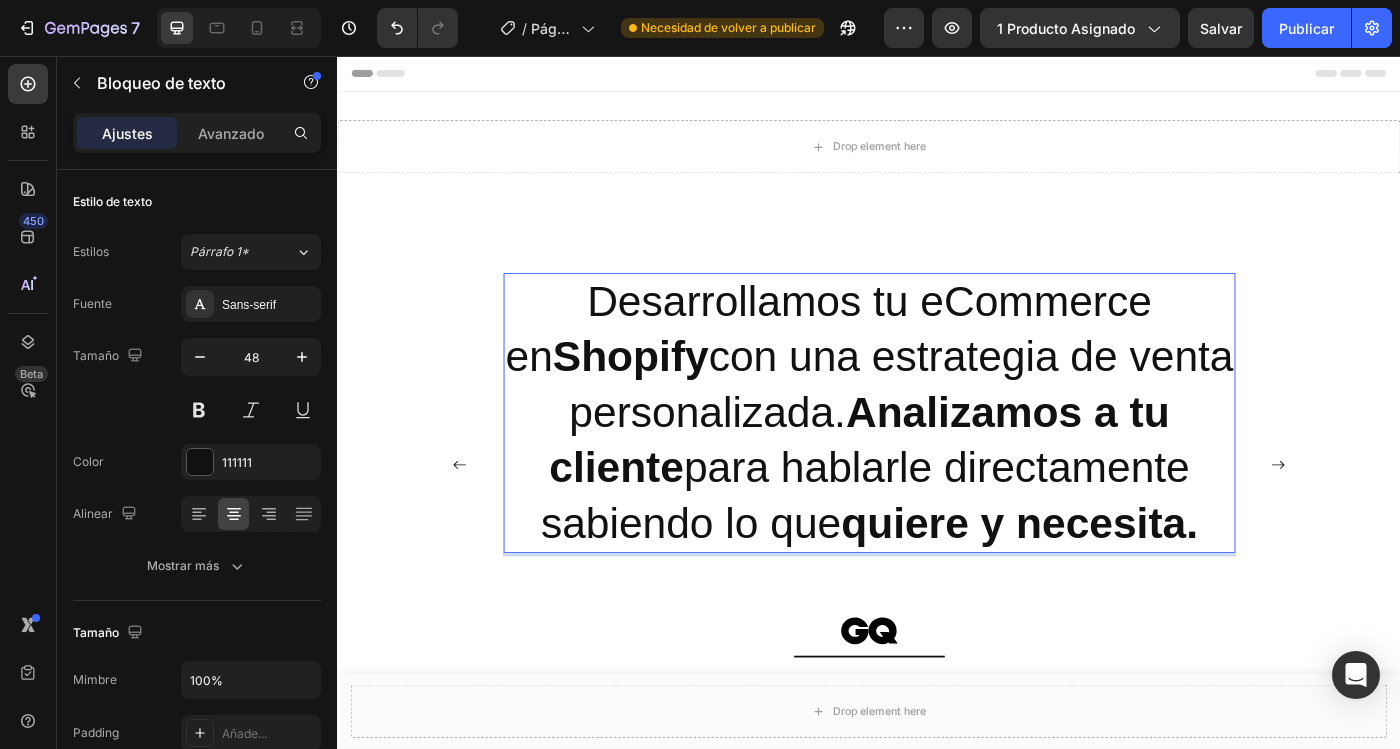 click on "Desarrollamos tu eCommerce en  Shopify  con una estrategia de venta personalizada.  Analizamos a tu cliente  para hablarle directamente sabiendo lo que  quiere y necesita." at bounding box center [937, 459] 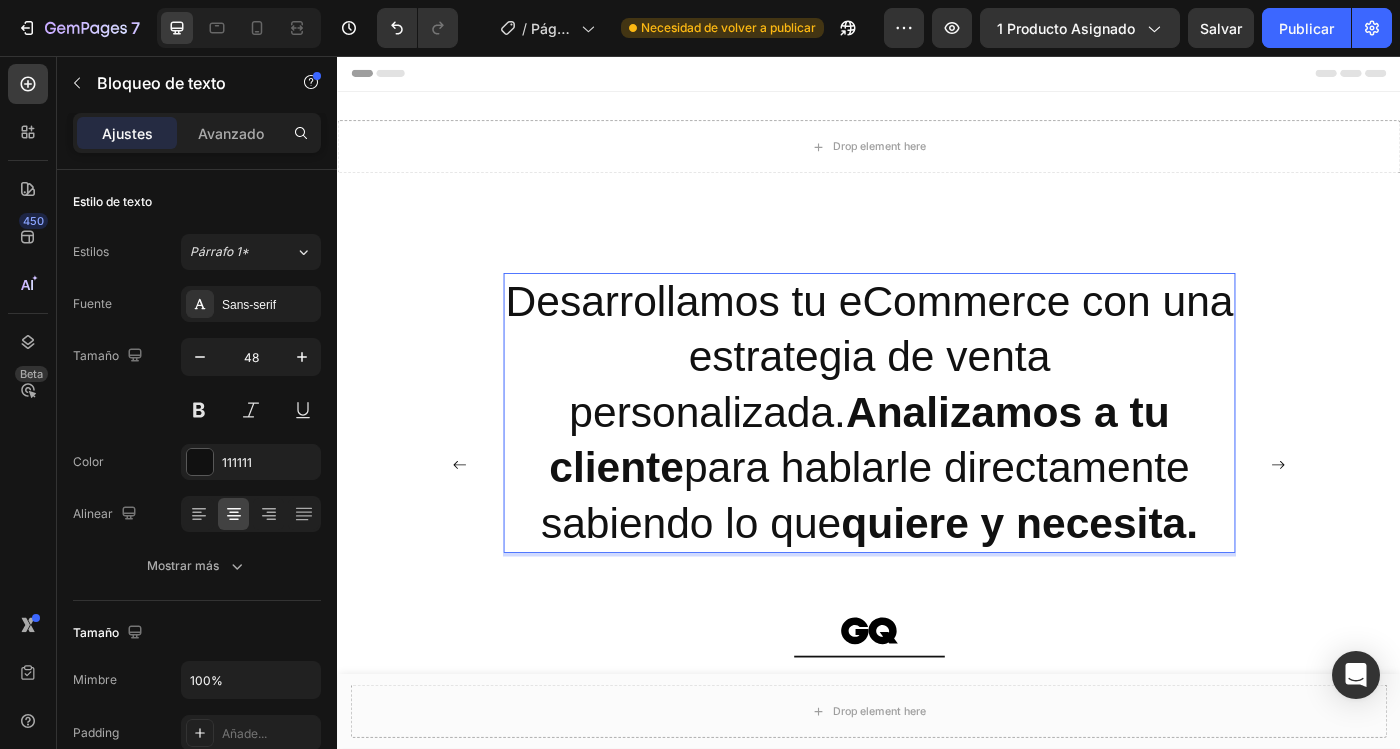 click on "Desarrollamos tu eCommerce con una estrategia de venta personalizada.  Analizamos a tu cliente  para hablarle directamente sabiendo lo que  quiere y necesita." at bounding box center [937, 459] 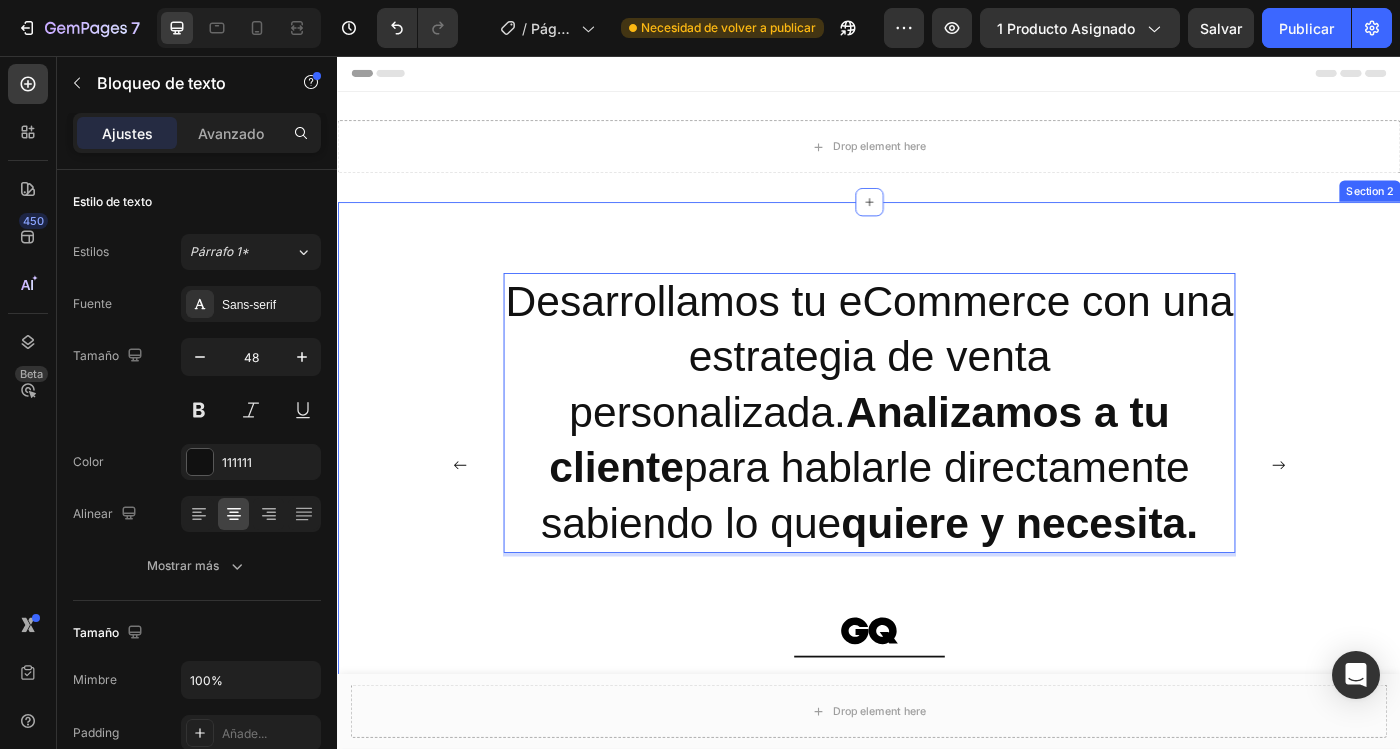click on "Desarrollamos tu eCommerce con una estrategia de venta personalizada.  Analizamos a tu cliente  para hablarle directamente sabiendo lo que  quiere y necesita. Text Block   60 Image Row “At vero eos et accusamus et iusto odio dignissimos ” Text Block Image Row “At vero eos et accusamus et iusto odio dignissimos ” Text Block Image Row “At vero eos et accusamus et iusto odio dignissimos ” Text Block Image Row
Carousel Row" at bounding box center [937, 534] 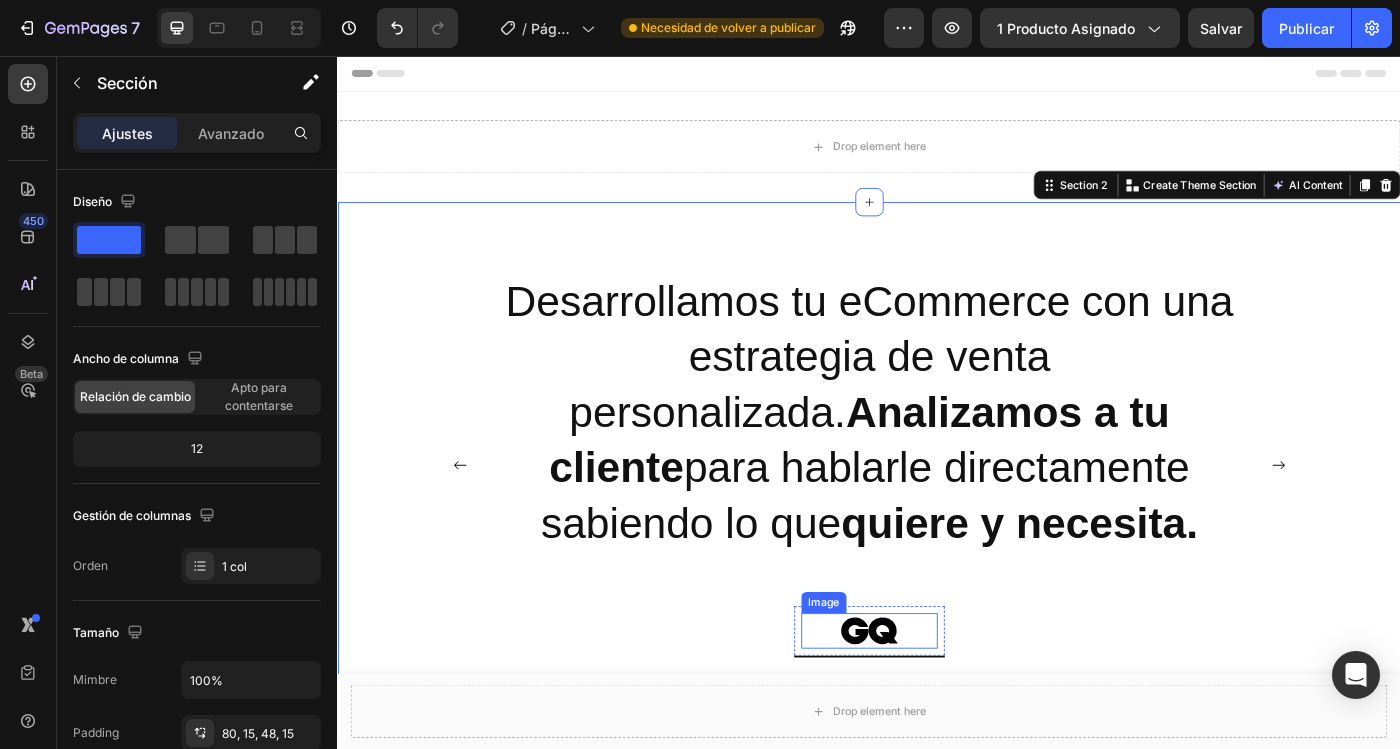 click at bounding box center (937, 705) 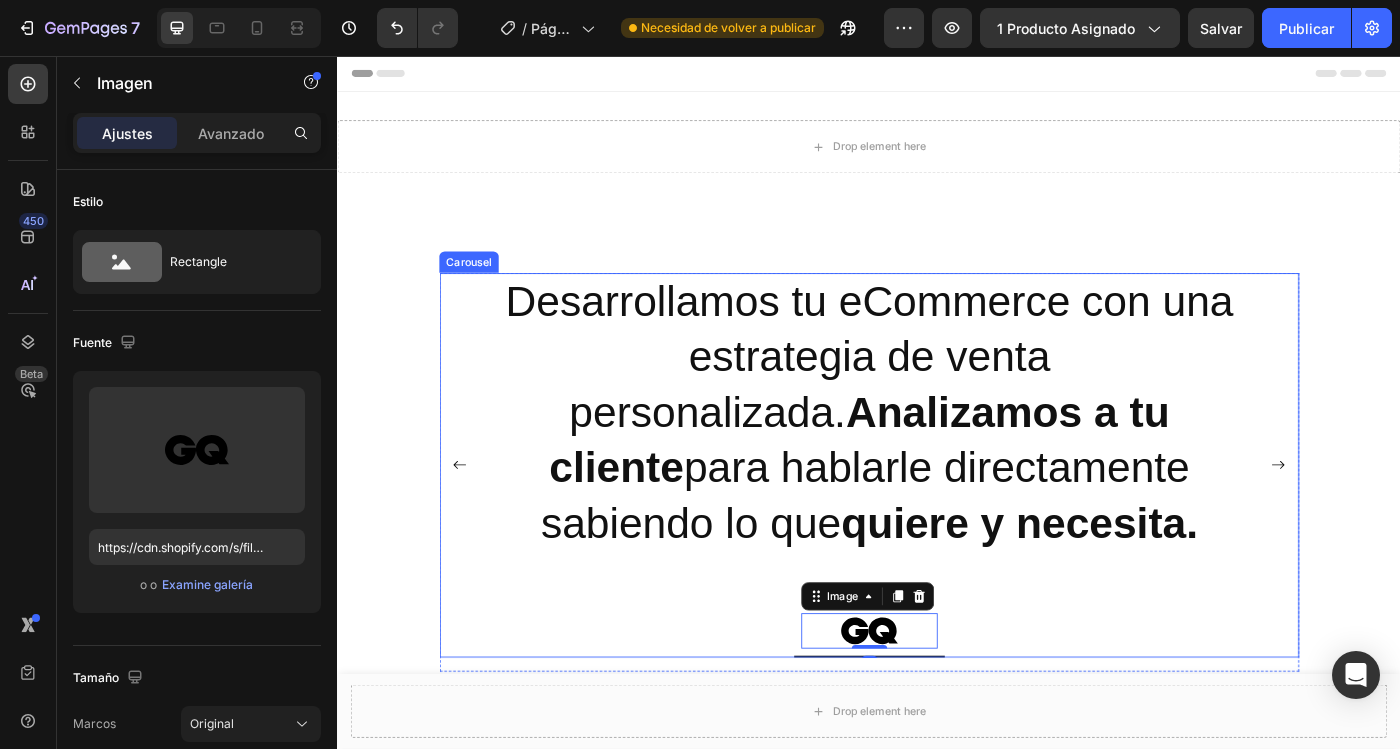 click on "Desarrollamos tu eCommerce con una estrategia de venta personalizada.  Analizamos a tu cliente  para hablarle directamente sabiendo lo que  quiere y necesita. Text Block Image   0 Row" at bounding box center (937, 518) 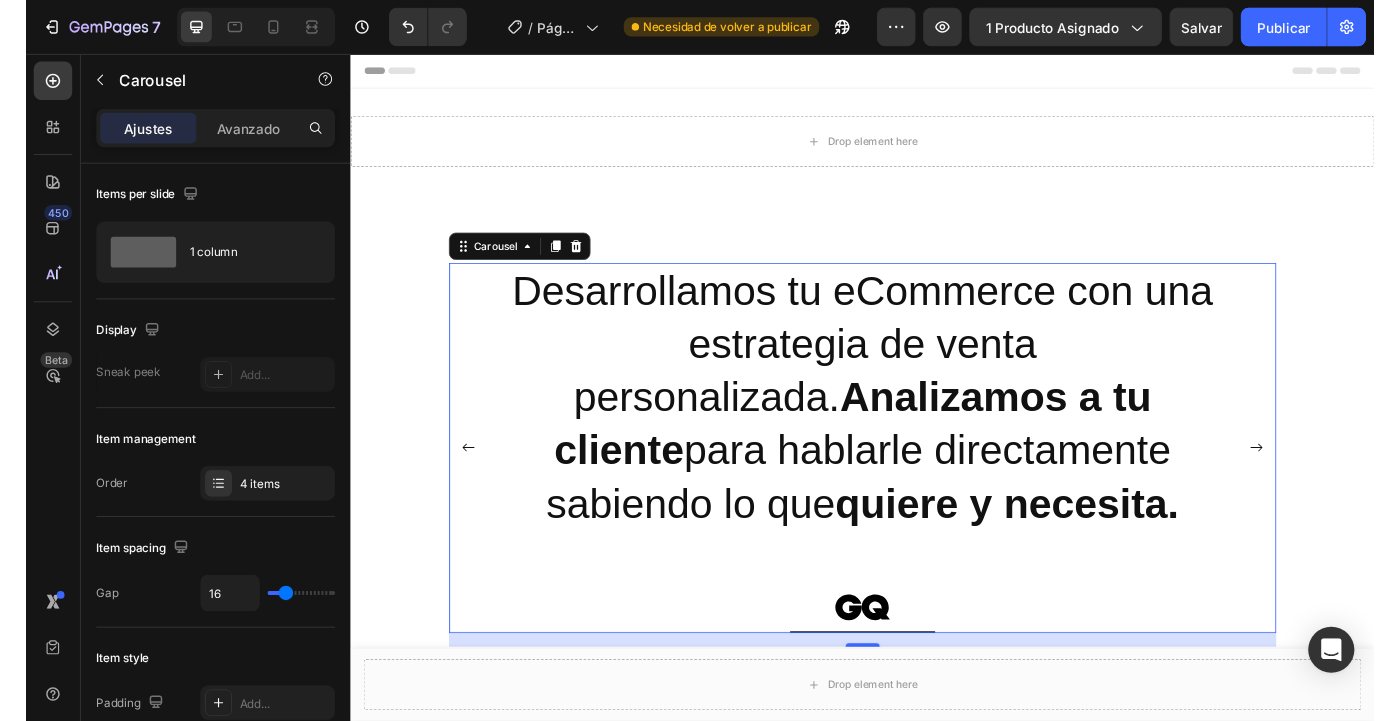 scroll, scrollTop: 237, scrollLeft: 0, axis: vertical 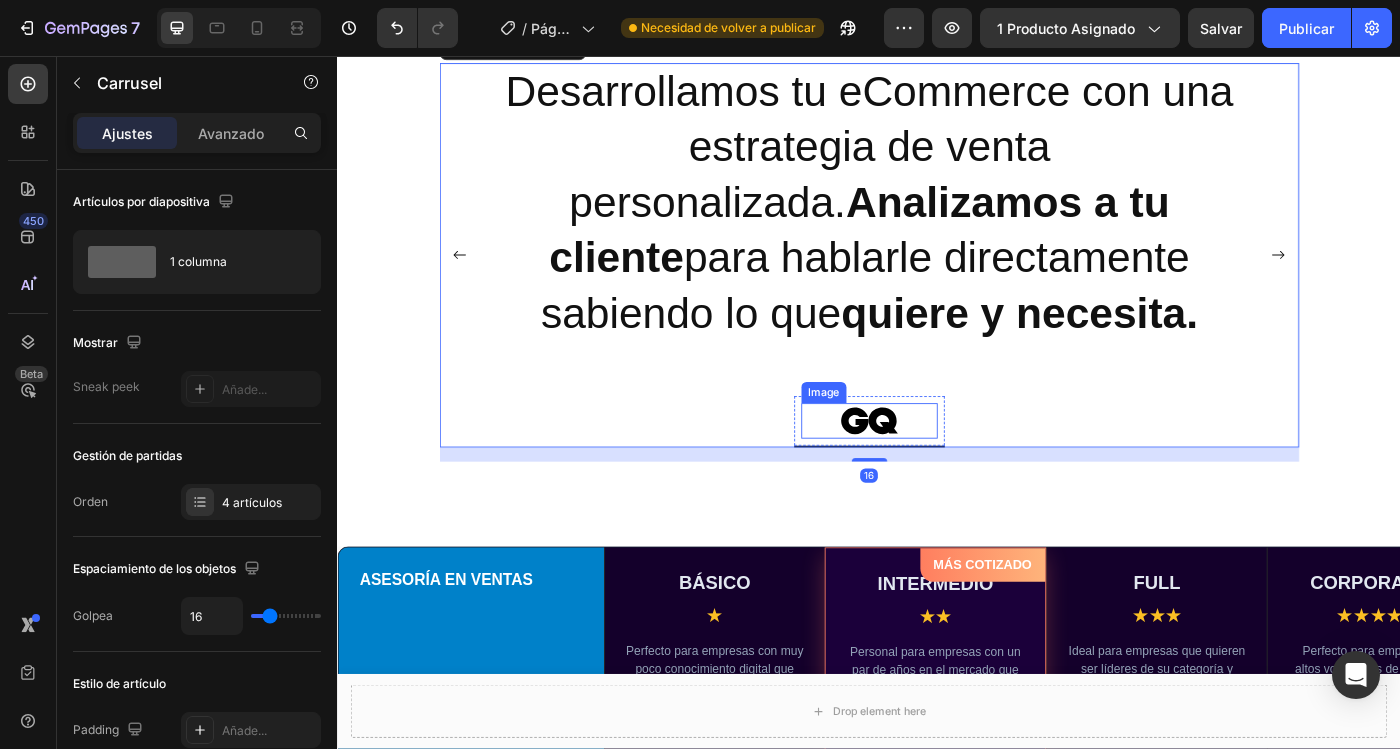 click at bounding box center (937, 468) 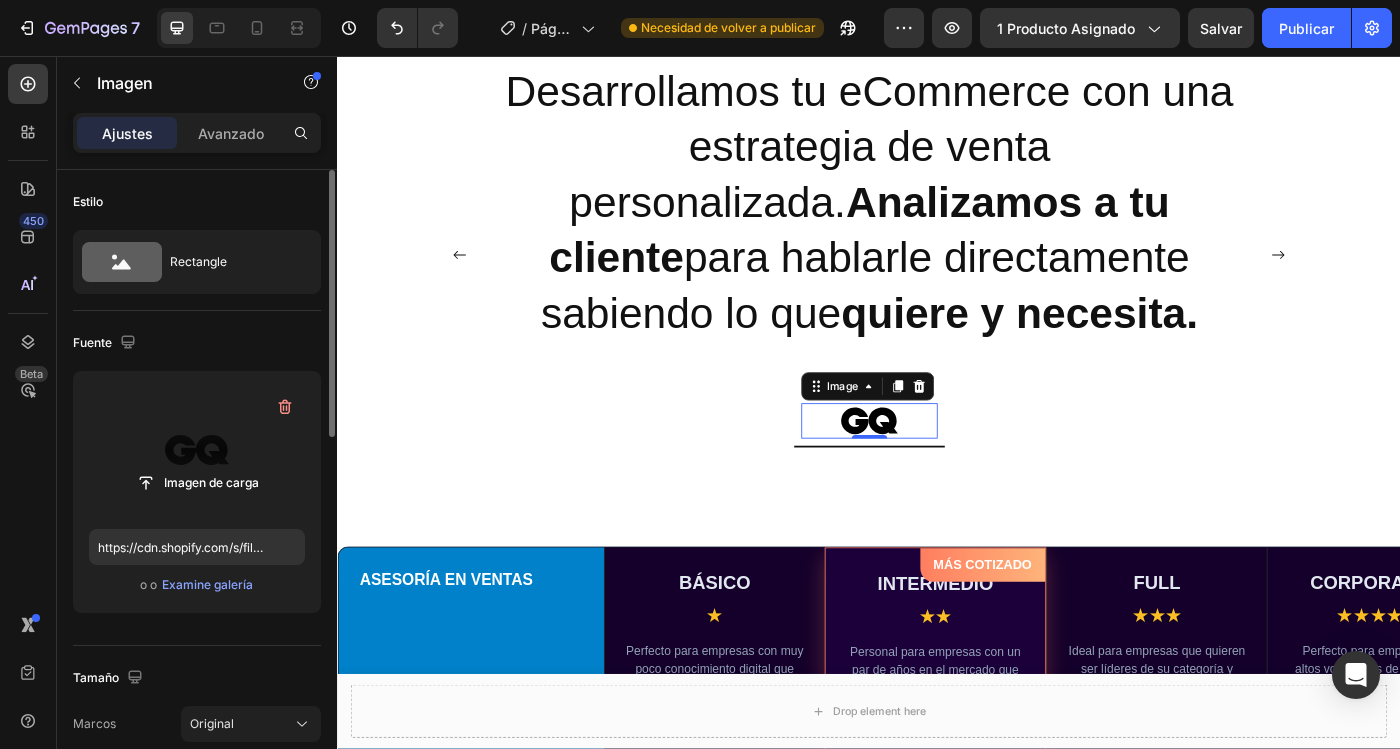 click at bounding box center (197, 450) 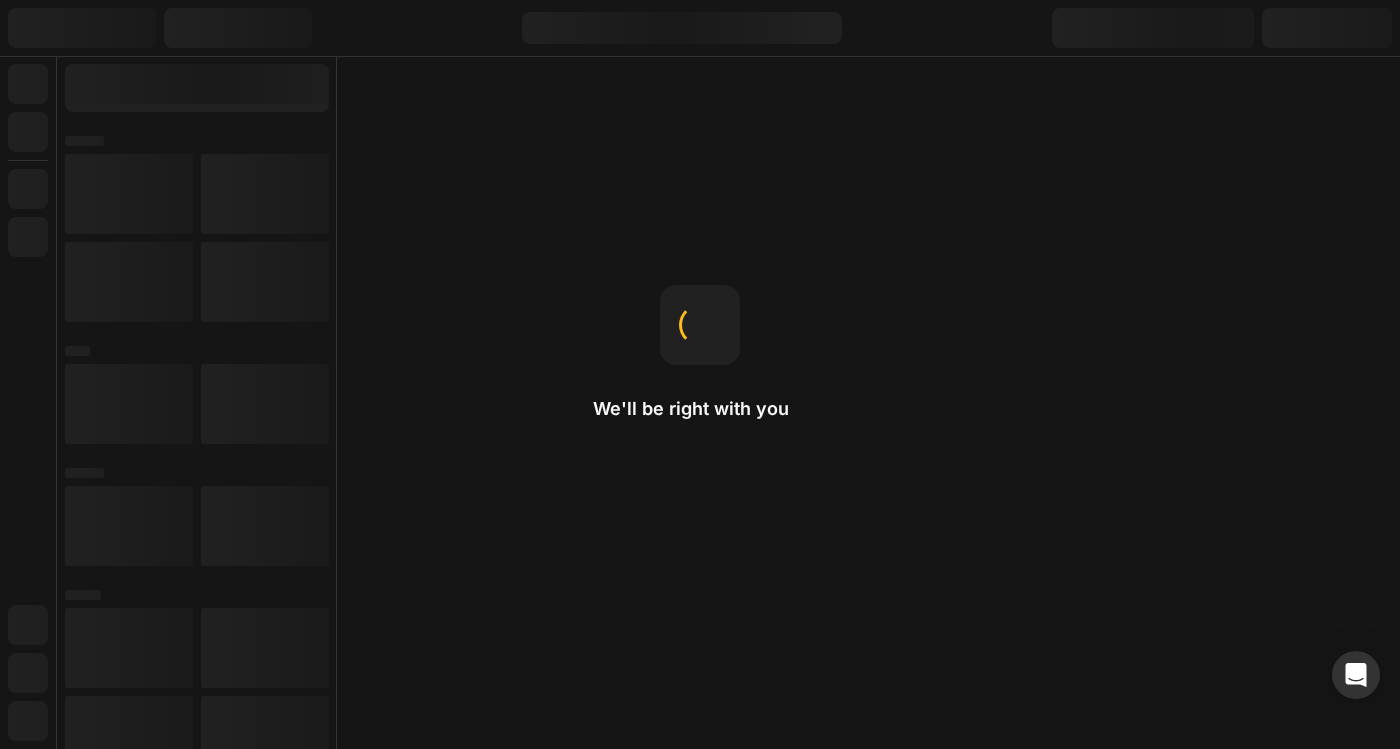 scroll, scrollTop: 0, scrollLeft: 0, axis: both 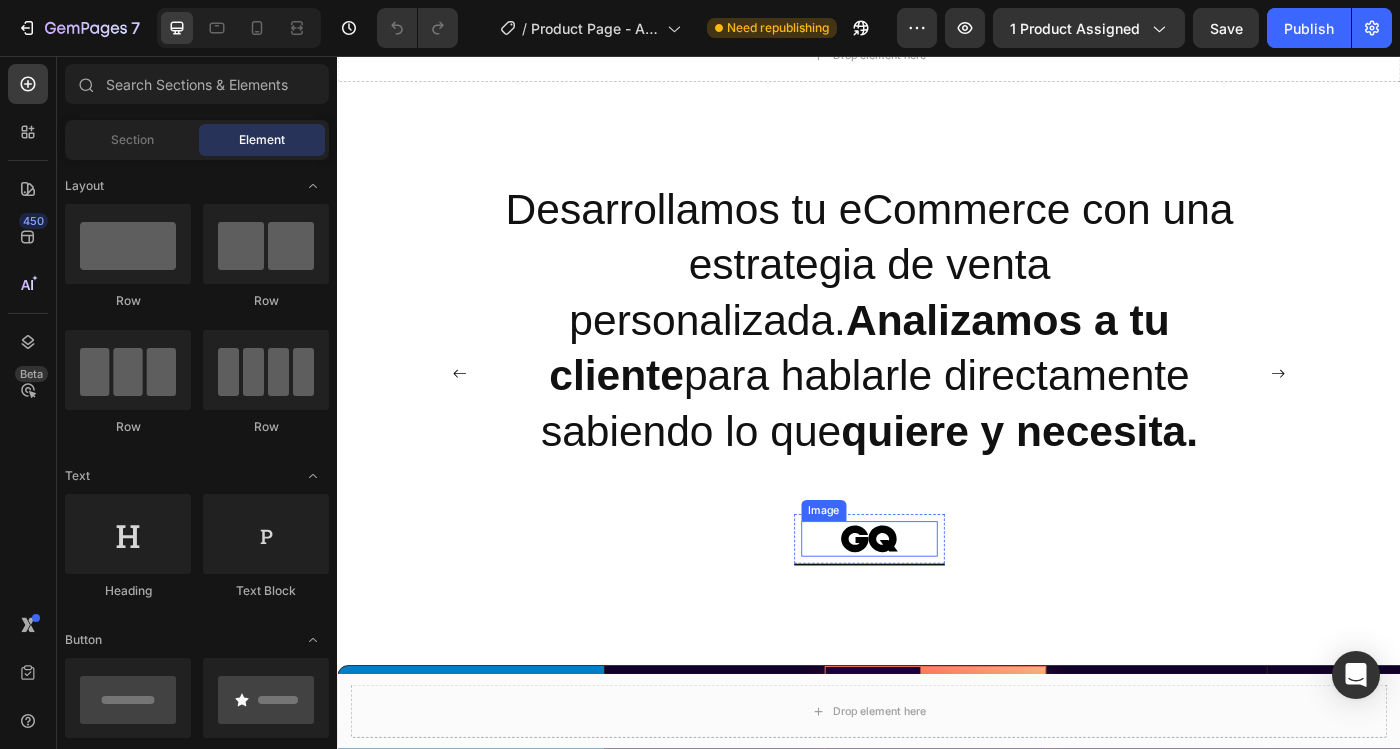 click at bounding box center (937, 602) 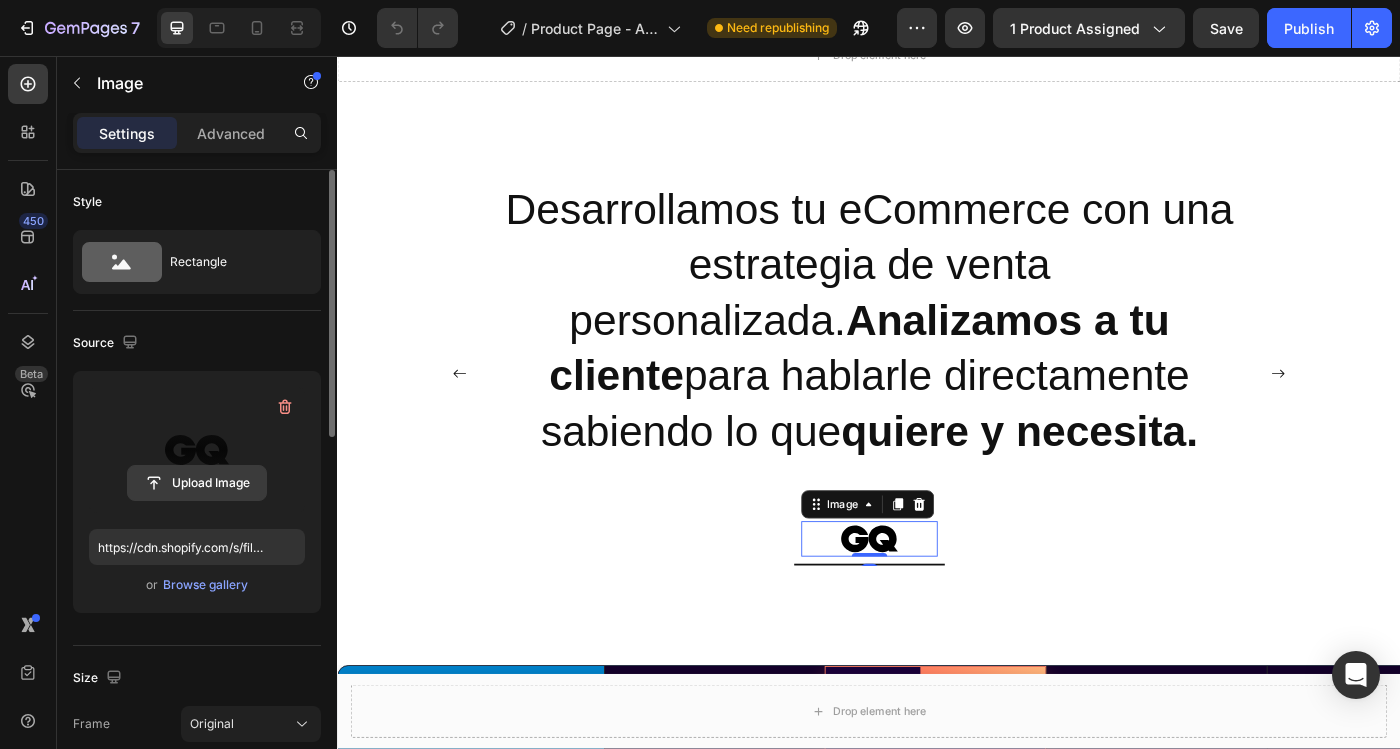 click 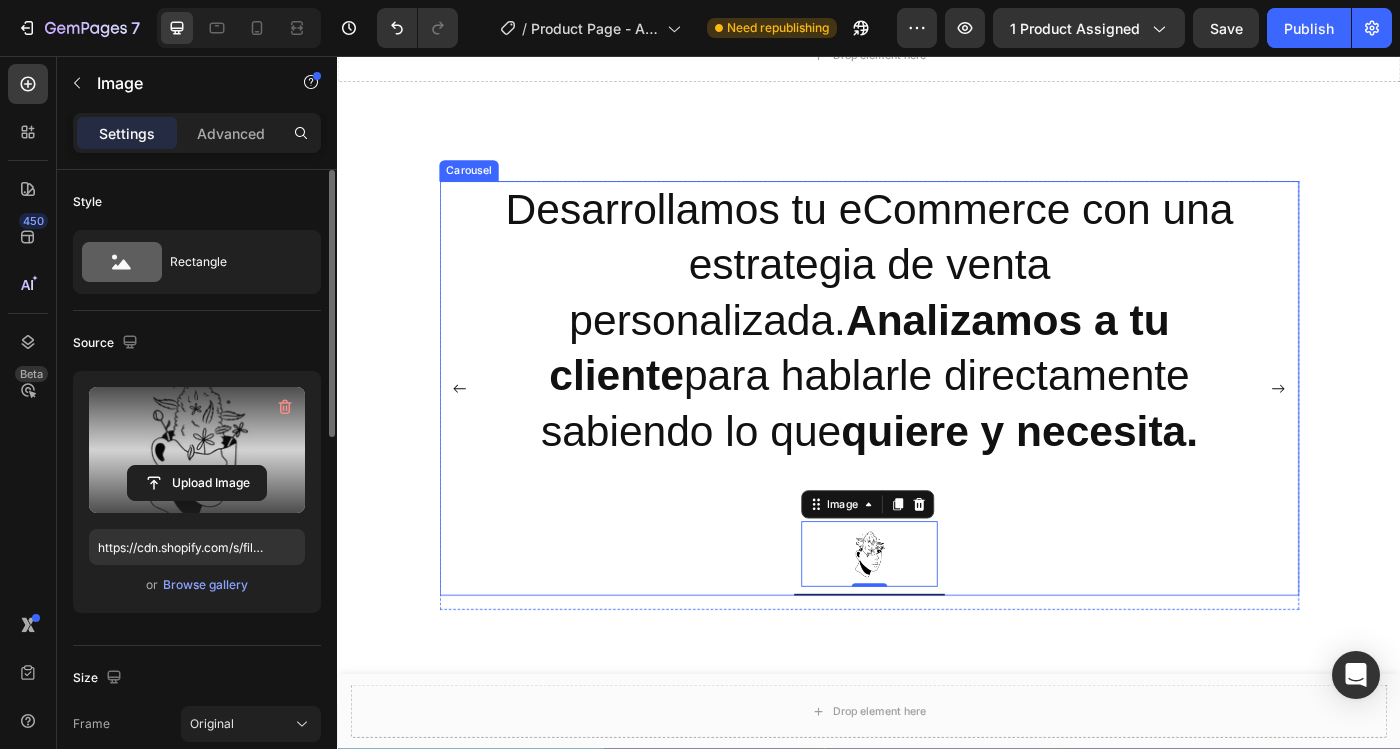 type on "https://cdn.shopify.com/s/files/1/0938/4637/2633/files/gempages_561809225022440640-fefa2c7b-5e3c-4ce9-aee1-c18279973fa1.png" 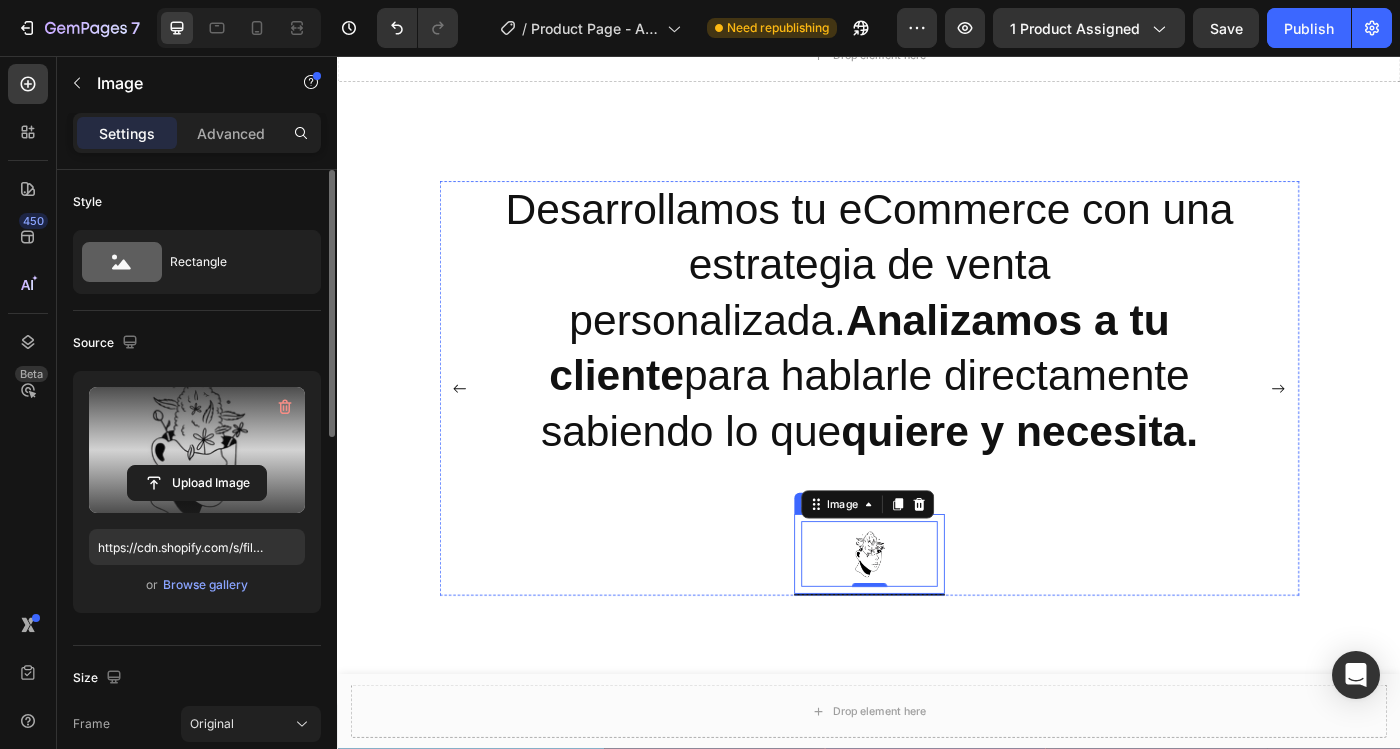 click at bounding box center (937, 619) 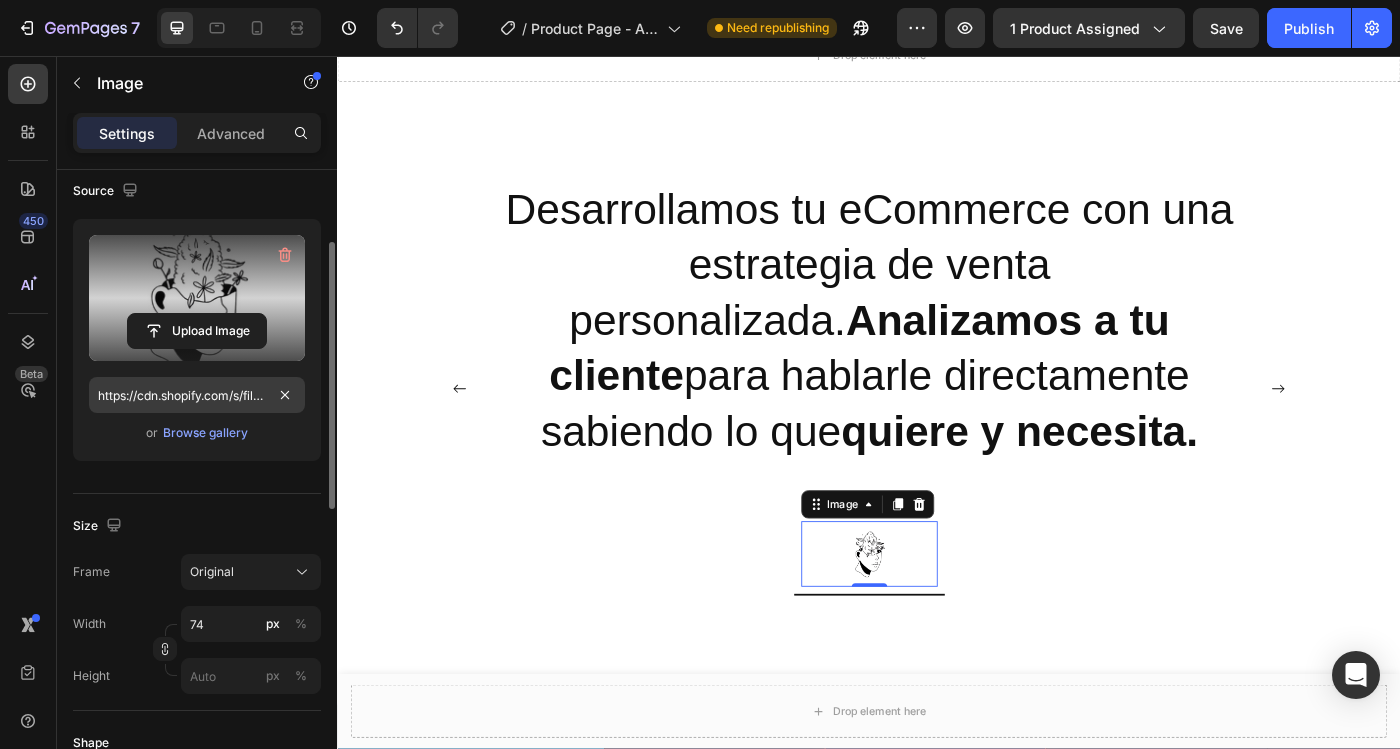 scroll, scrollTop: 160, scrollLeft: 0, axis: vertical 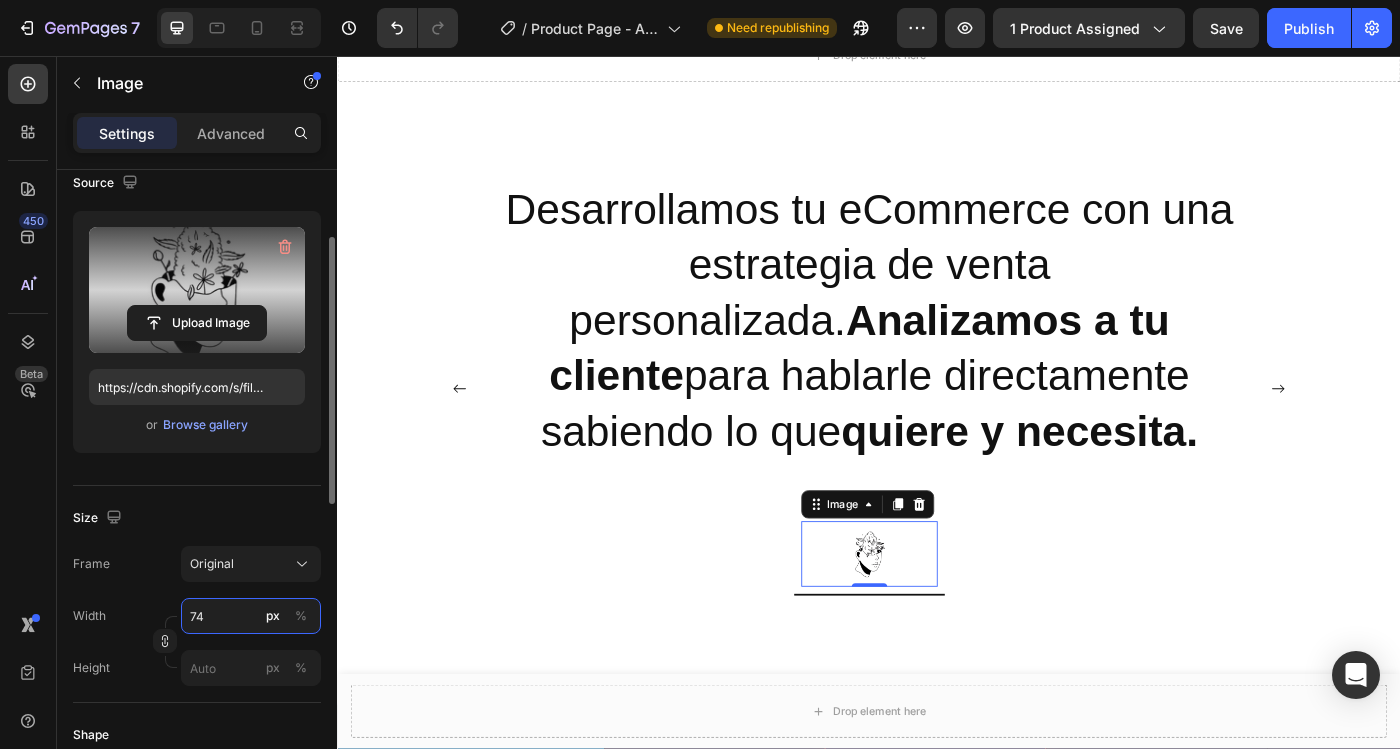 click on "74" at bounding box center [251, 616] 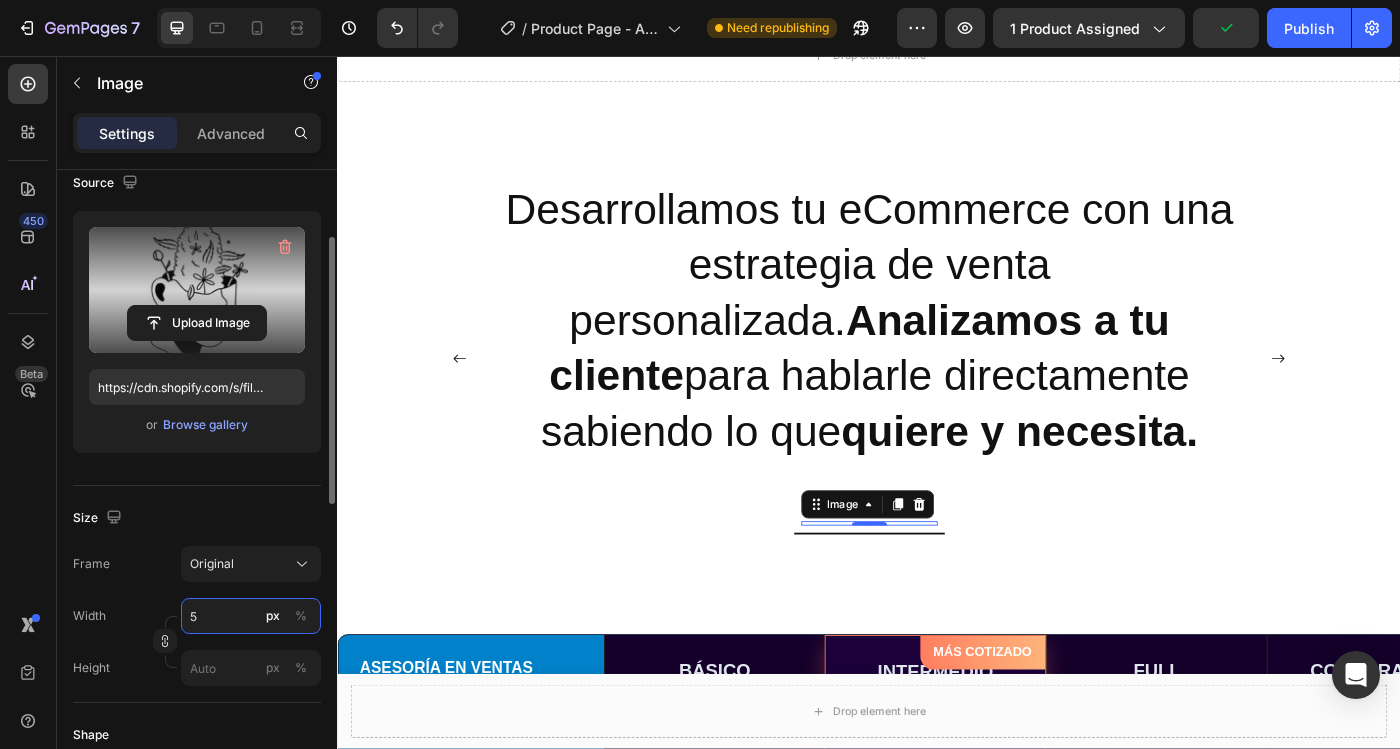 type on "50" 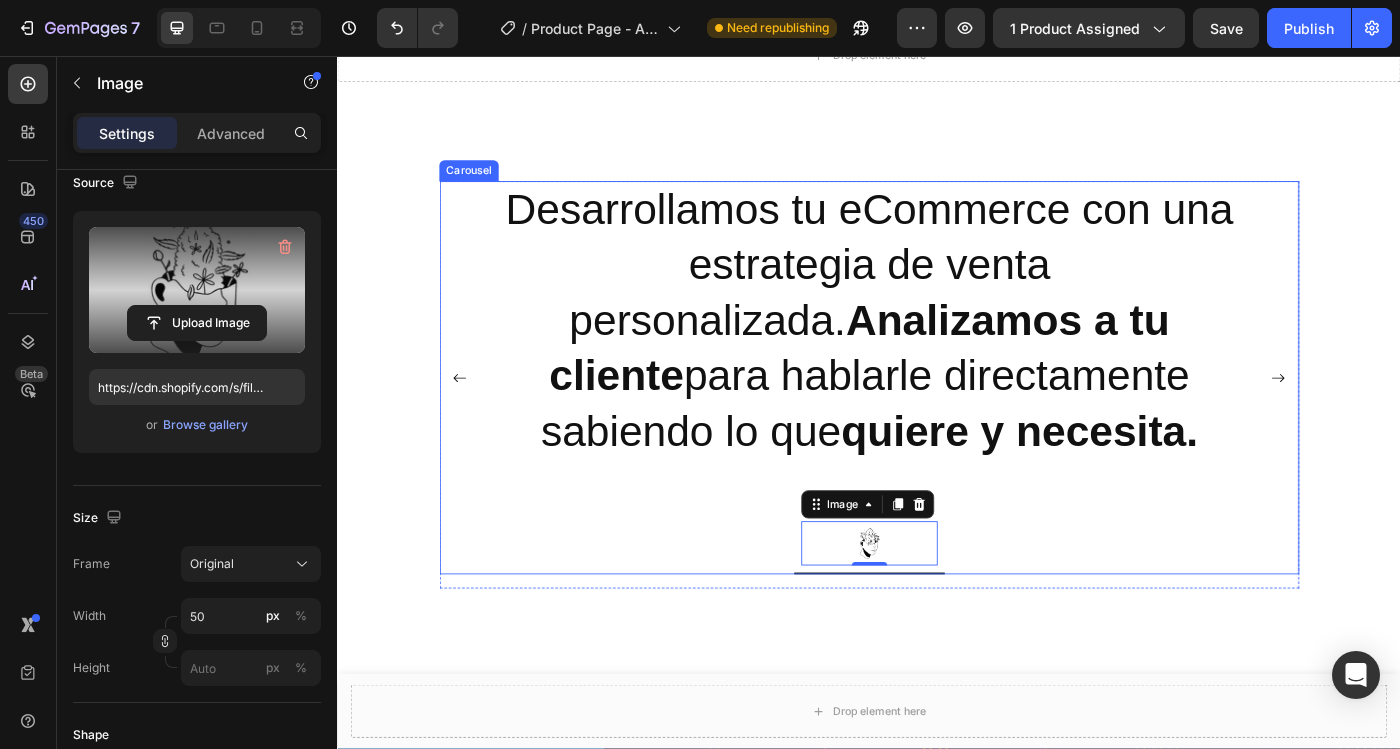 click on "Desarrollamos tu eCommerce con una estrategia de venta personalizada.  Analizamos a tu cliente  para hablarle directamente sabiendo lo que  quiere y necesita. Text Block Image   0 Row" at bounding box center (937, 420) 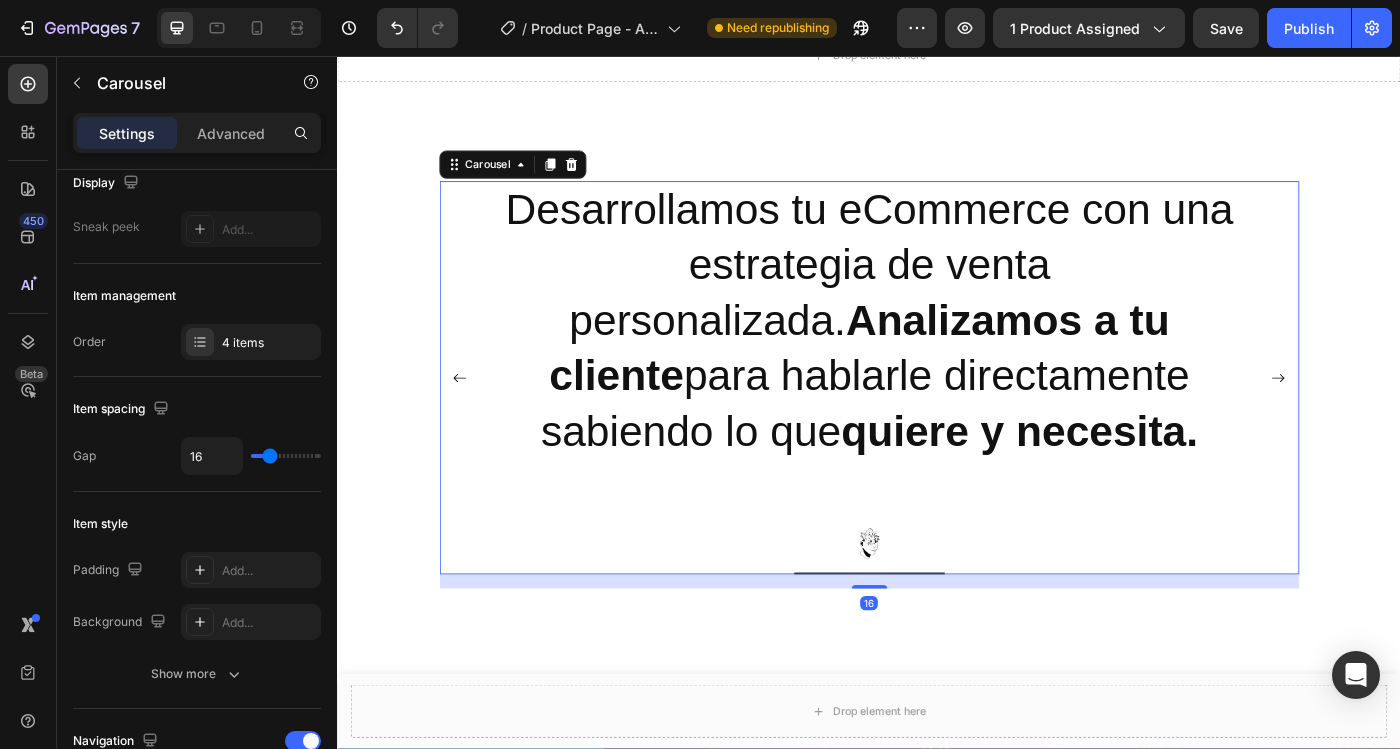 scroll, scrollTop: 0, scrollLeft: 0, axis: both 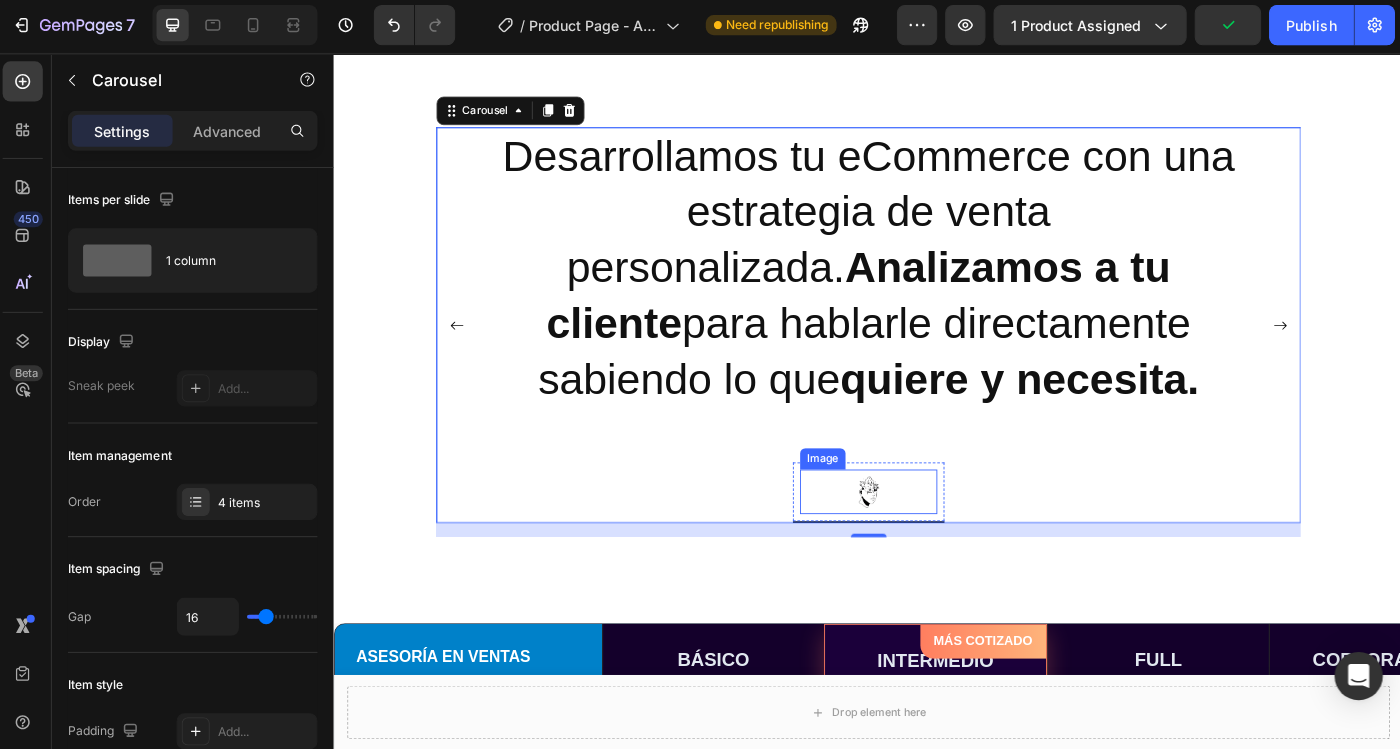 click at bounding box center (933, 546) 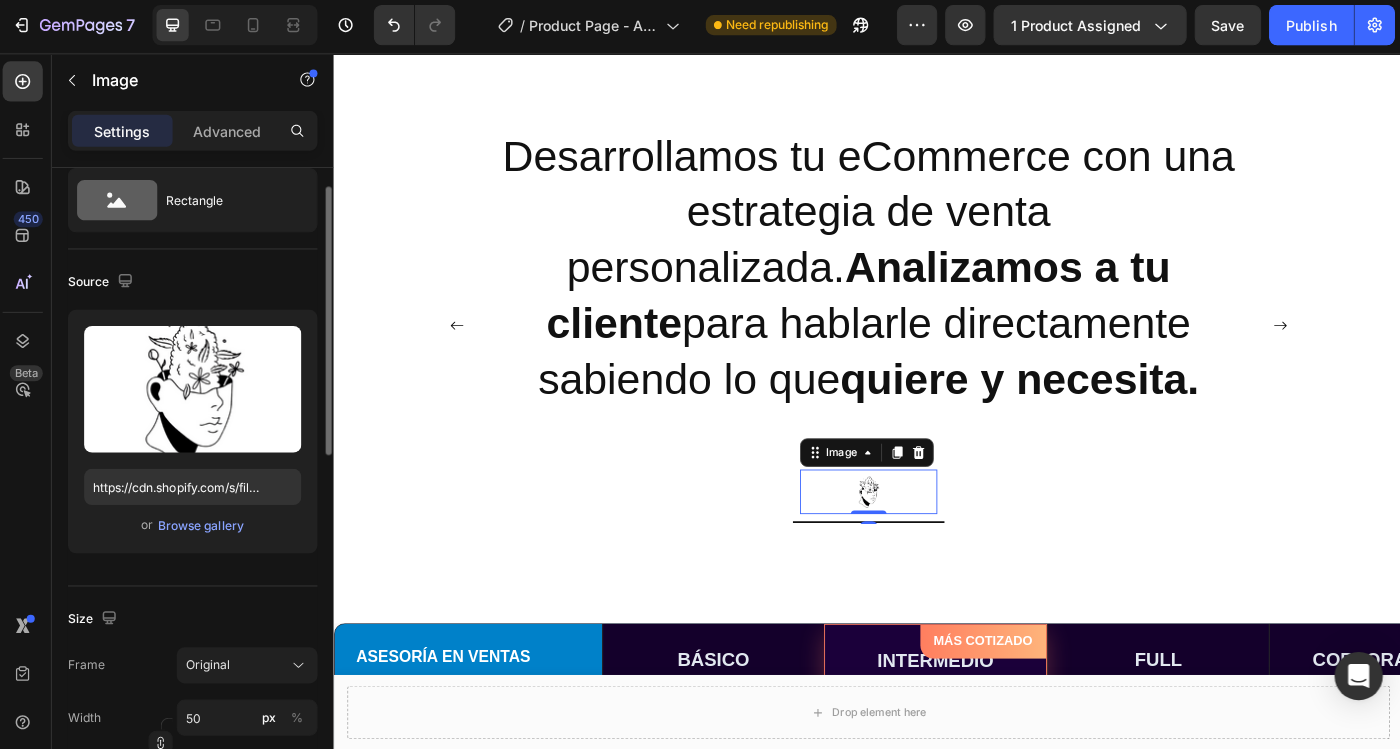 scroll, scrollTop: 76, scrollLeft: 0, axis: vertical 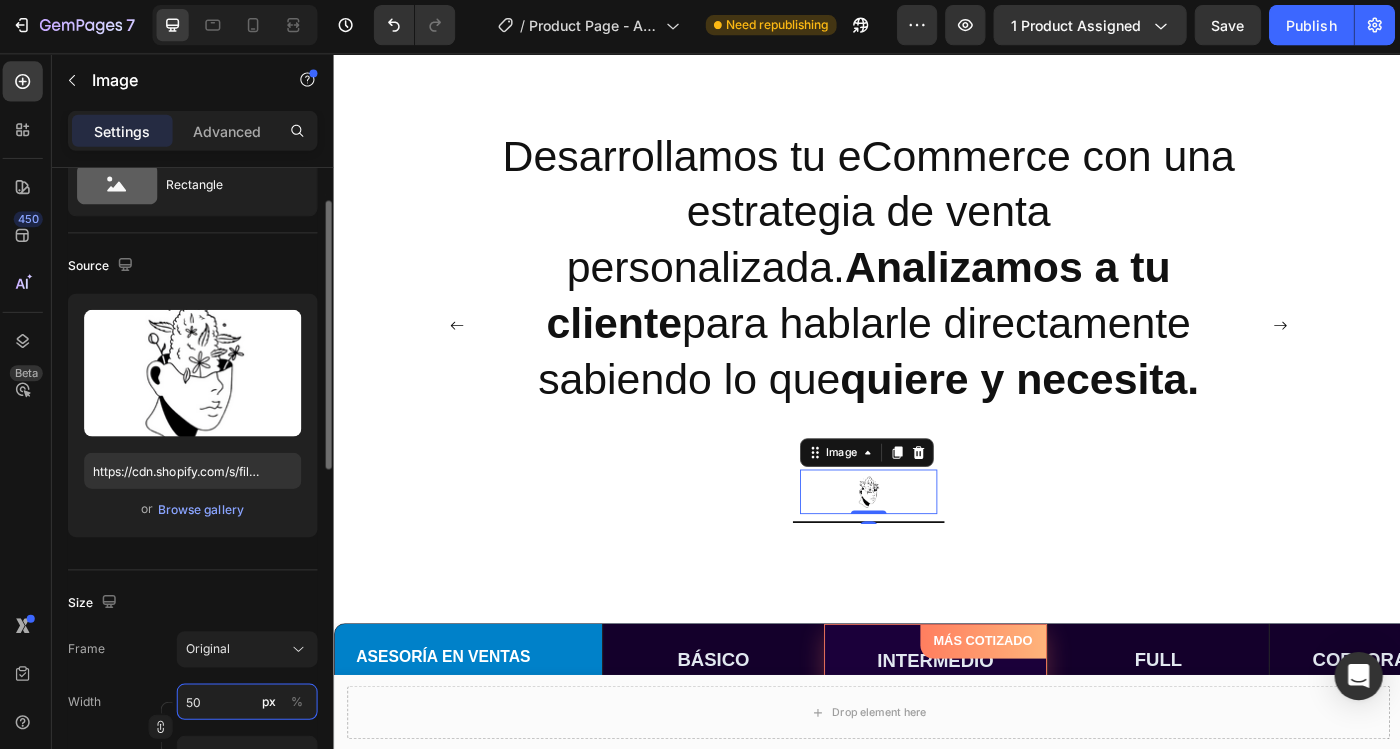 click on "50" at bounding box center [251, 700] 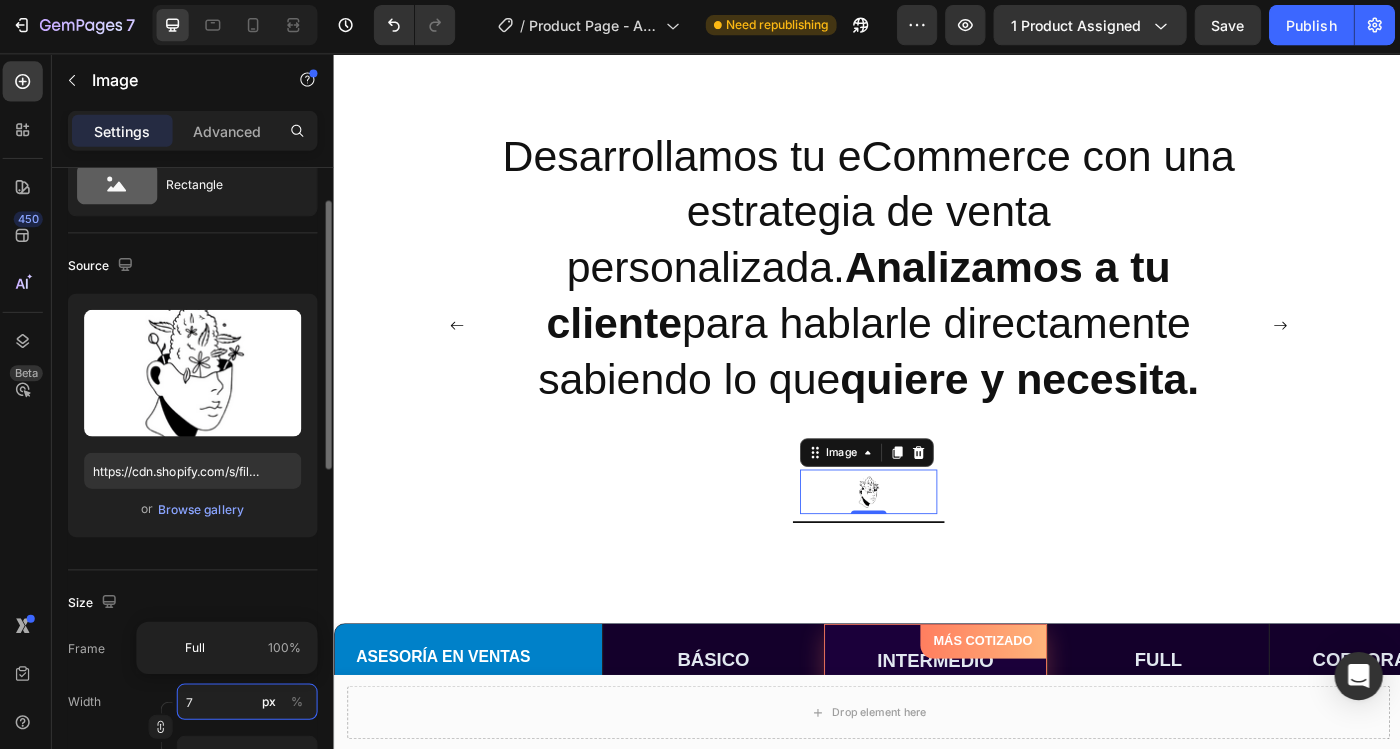 type on "70" 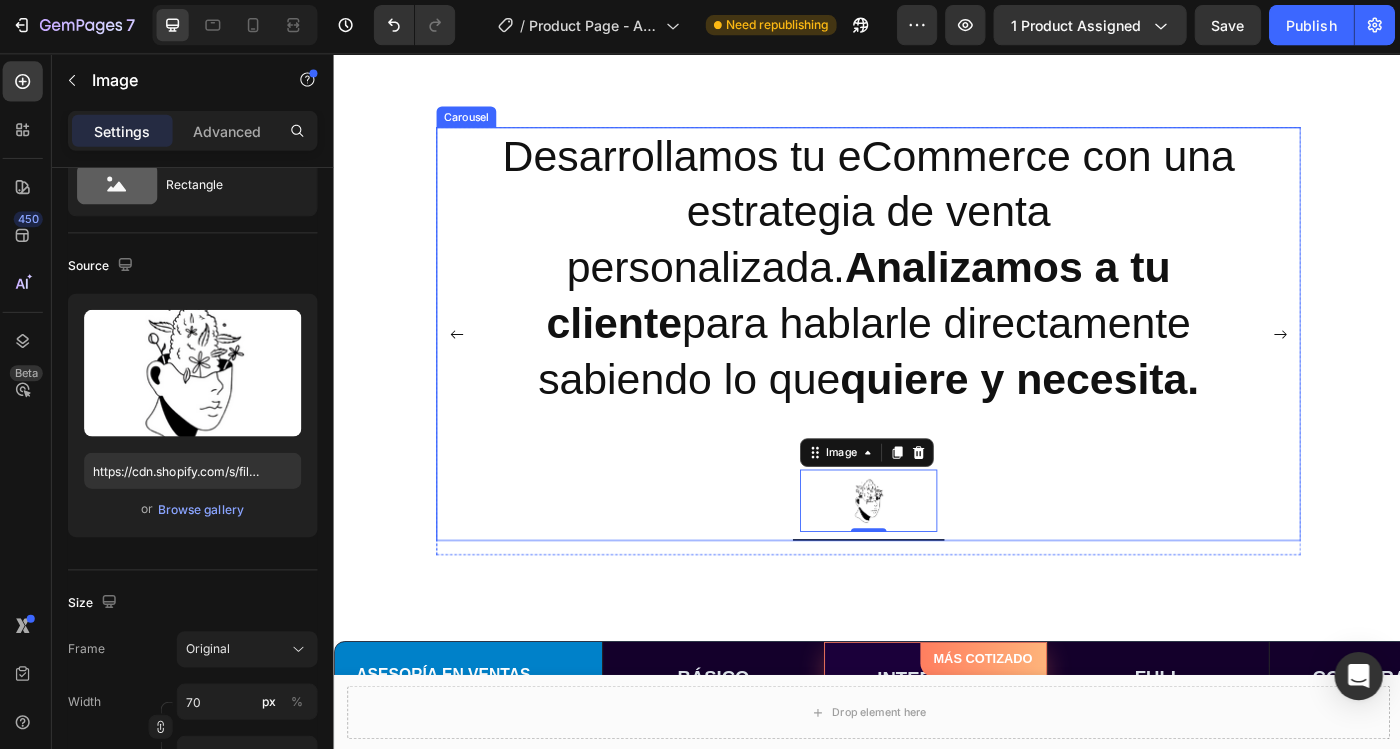 click on "Desarrollamos tu eCommerce con una estrategia de venta personalizada.  Analizamos a tu cliente  para hablarle directamente sabiendo lo que  quiere y necesita. Text Block Image   0 Row" at bounding box center (933, 369) 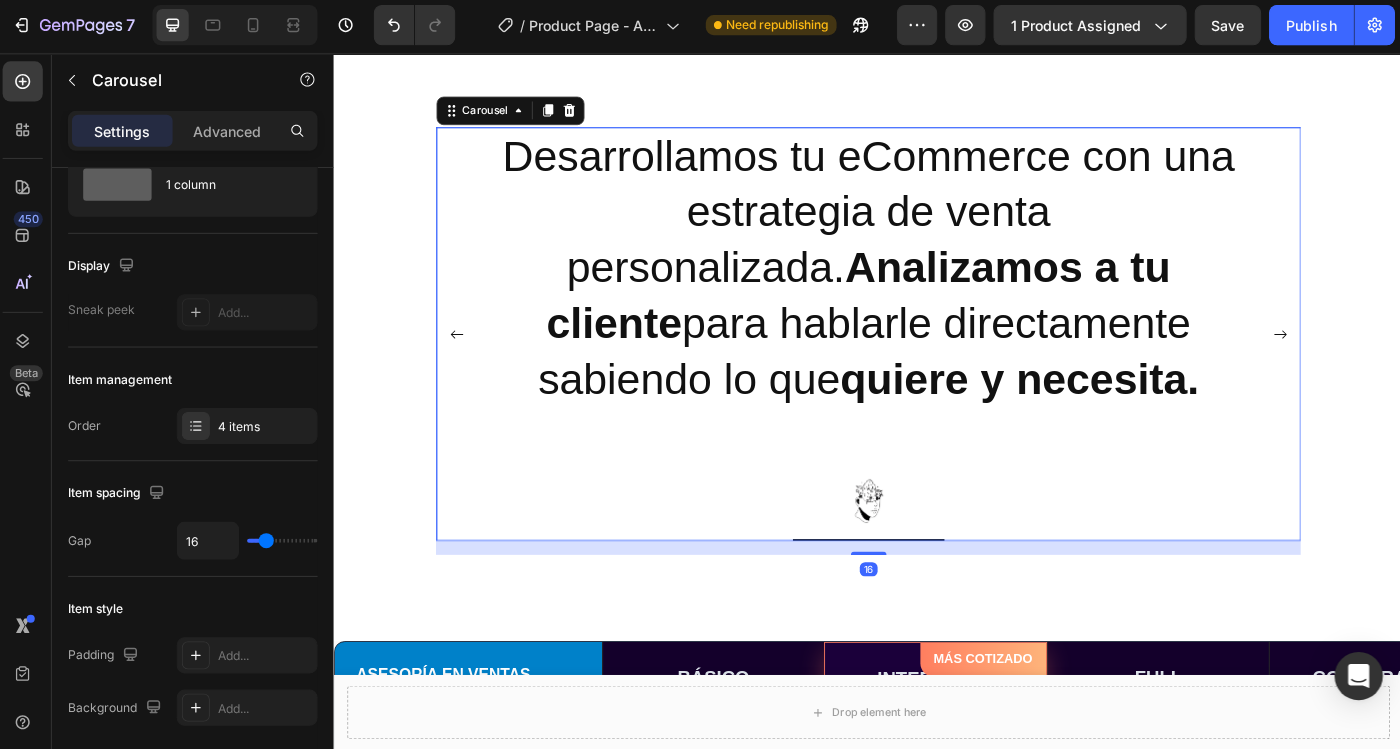 scroll, scrollTop: 0, scrollLeft: 0, axis: both 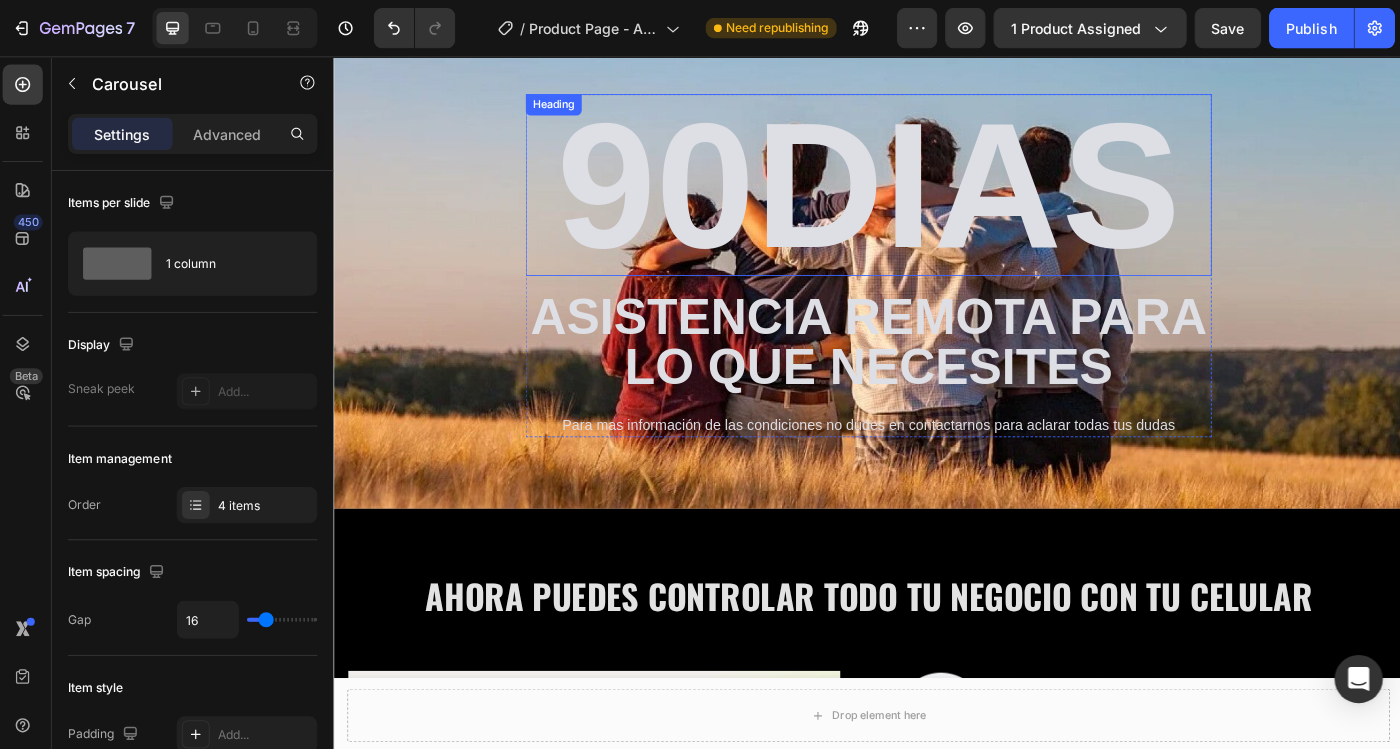 click on "90DIAS" at bounding box center (933, 201) 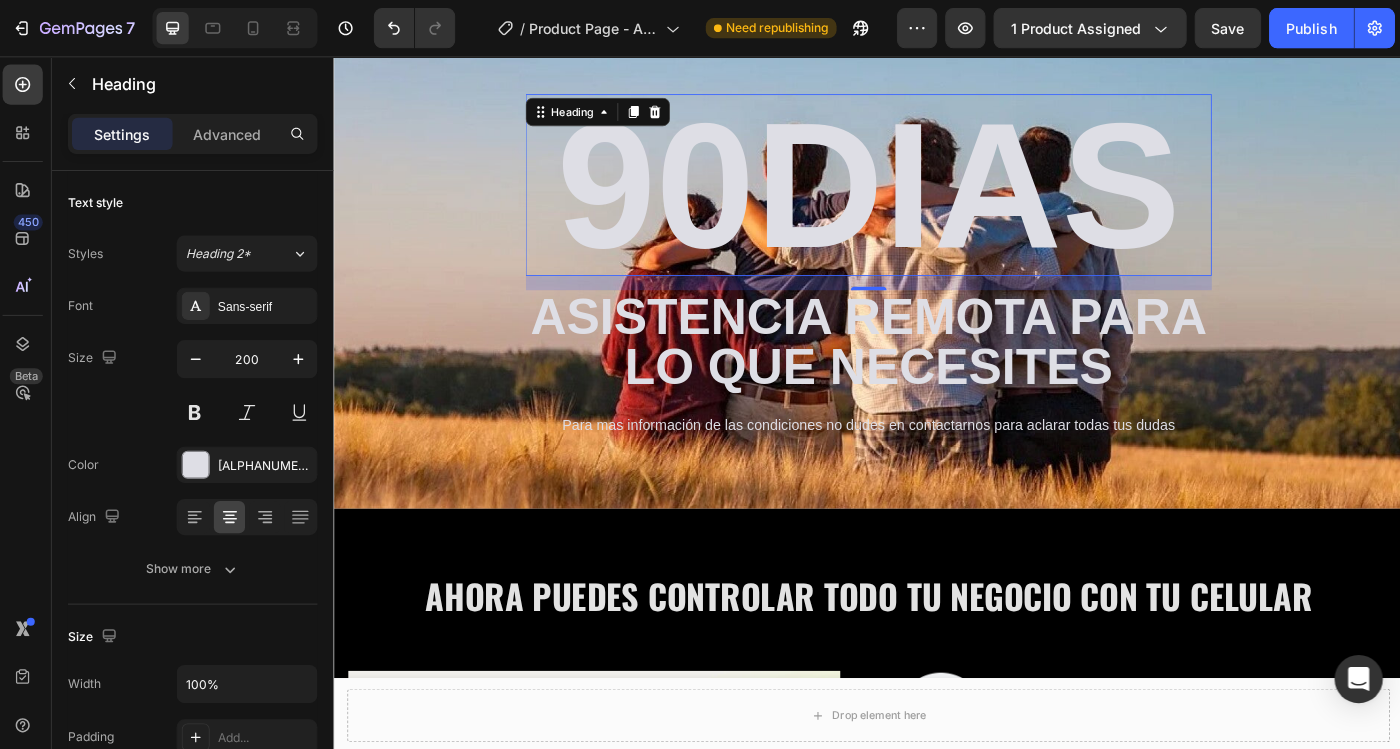 click on "90DIAS" at bounding box center [933, 201] 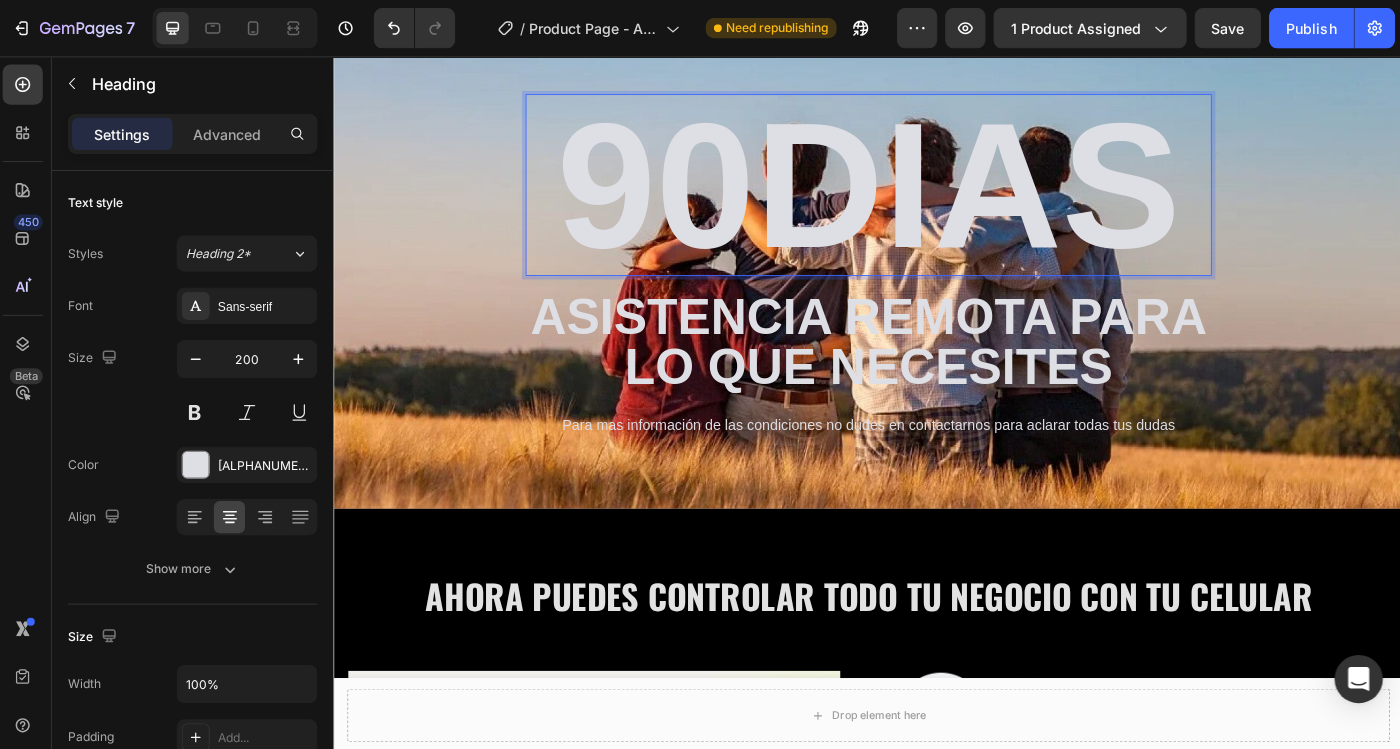 click on "90DIAS" at bounding box center (933, 201) 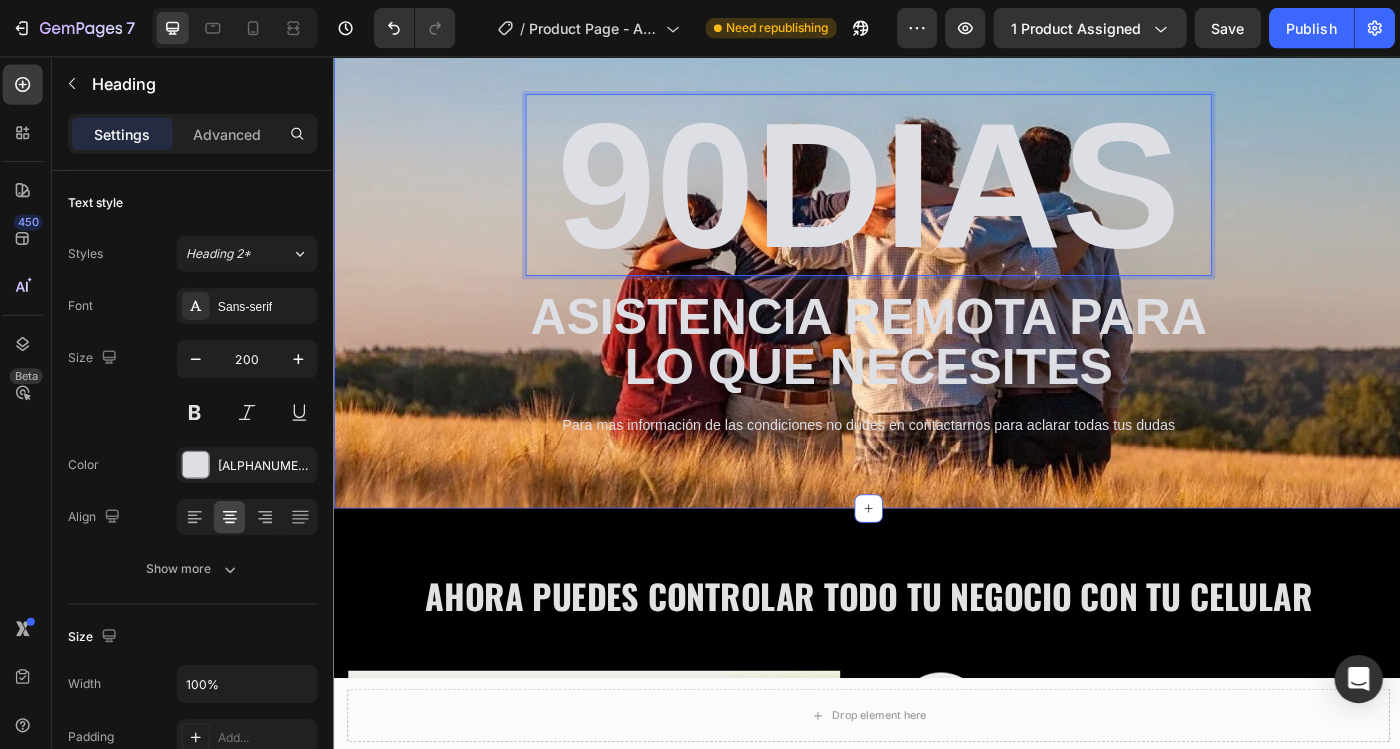click on "90DIAS Heading 16 ASISTENCIA REMOTA PARA LO QUE NECESITES Text Block Para mas información de las condiciones no dudes en contactarnos para aclarar todas tus dudas Text Block Row" at bounding box center [933, 291] 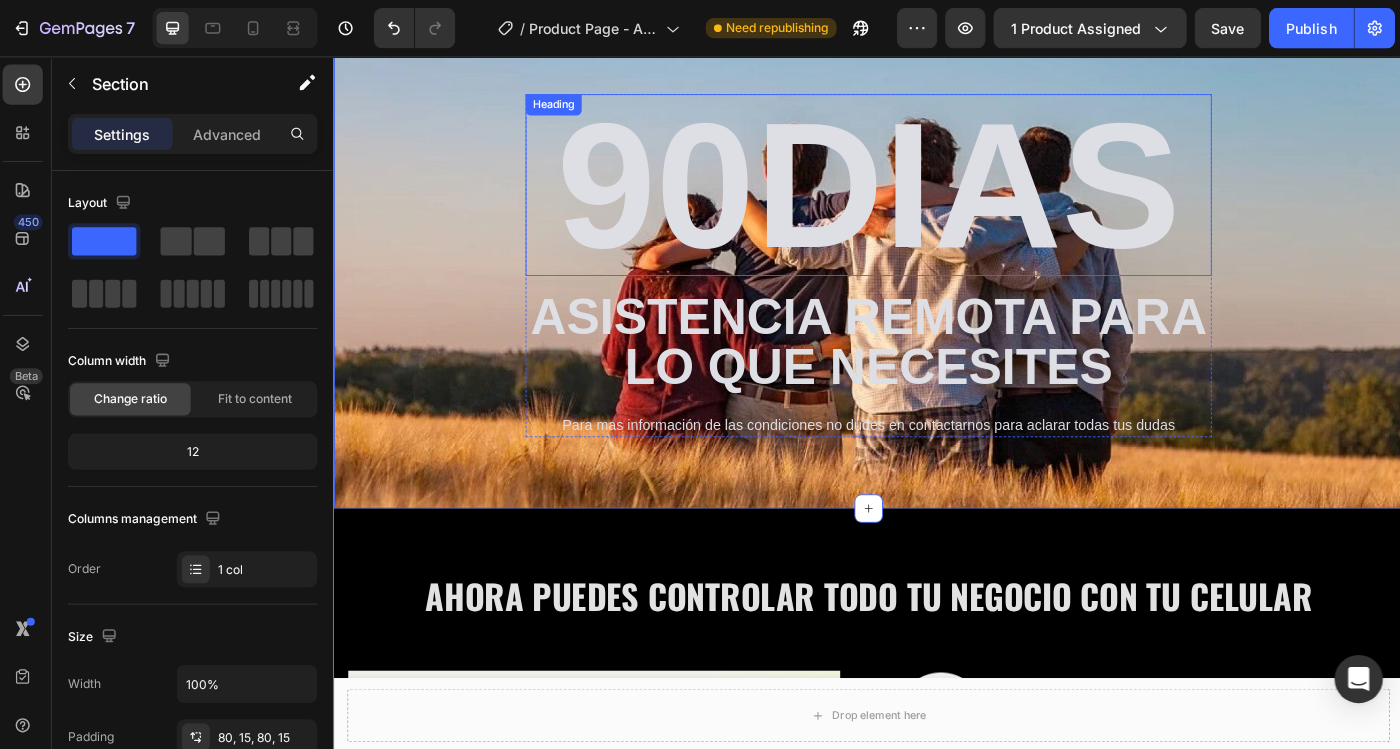 click on "90DIAS" at bounding box center [933, 201] 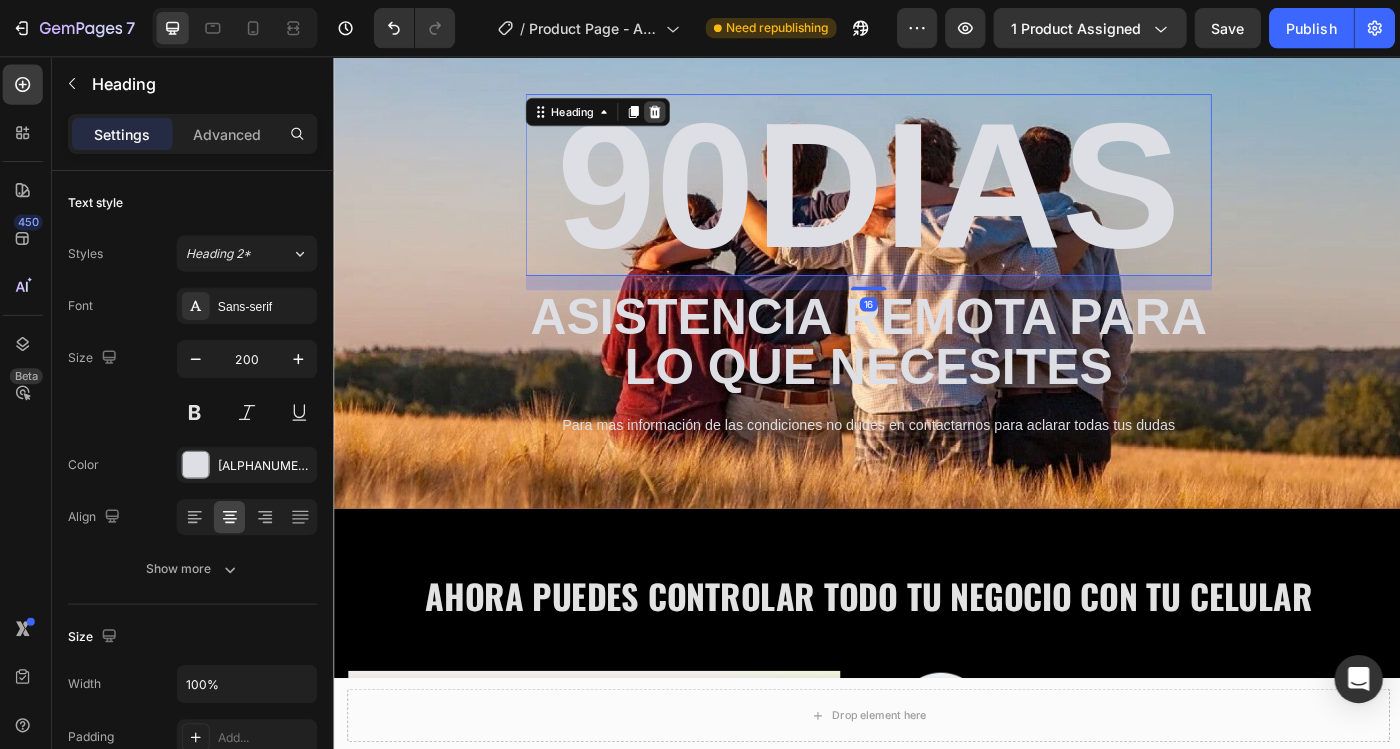 click 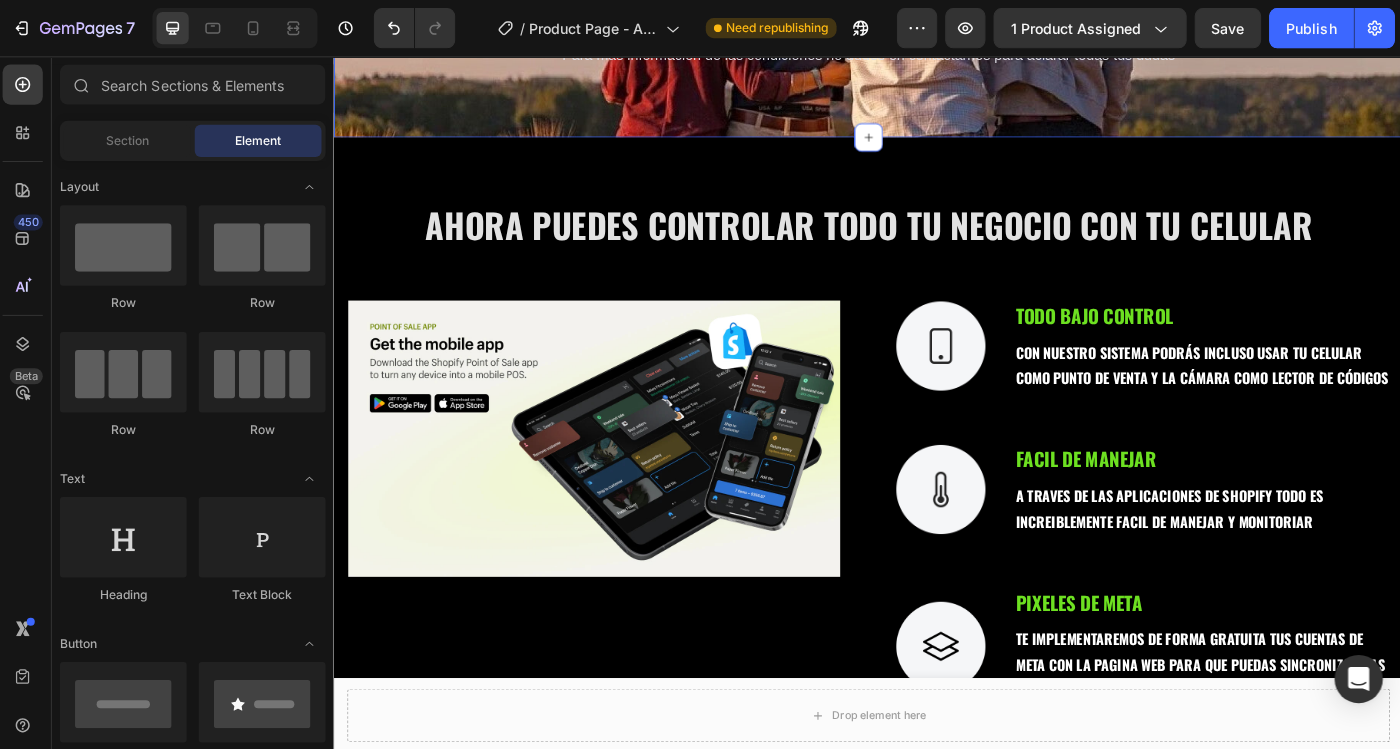 scroll, scrollTop: 2220, scrollLeft: 0, axis: vertical 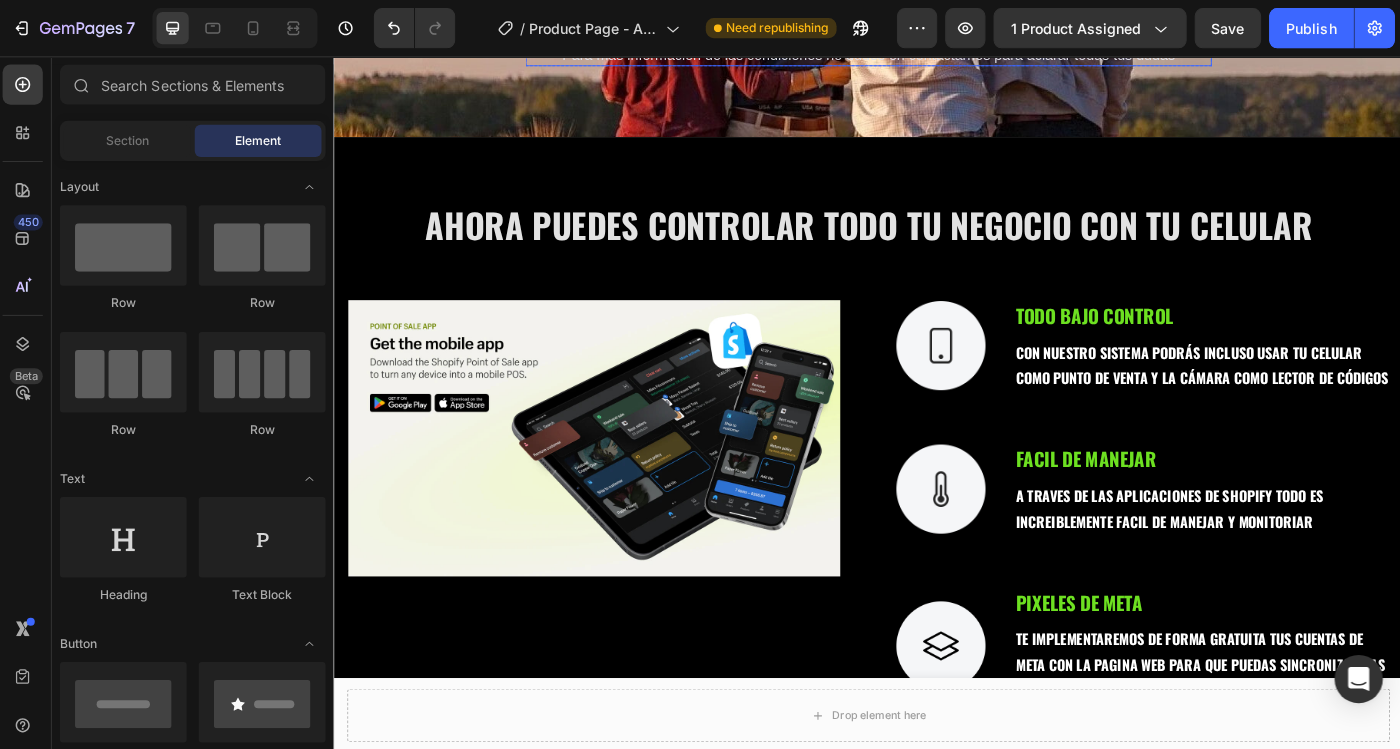 click on "Para mas información de las condiciones no dudes en contactarnos para aclarar todas tus dudas" at bounding box center (933, 55) 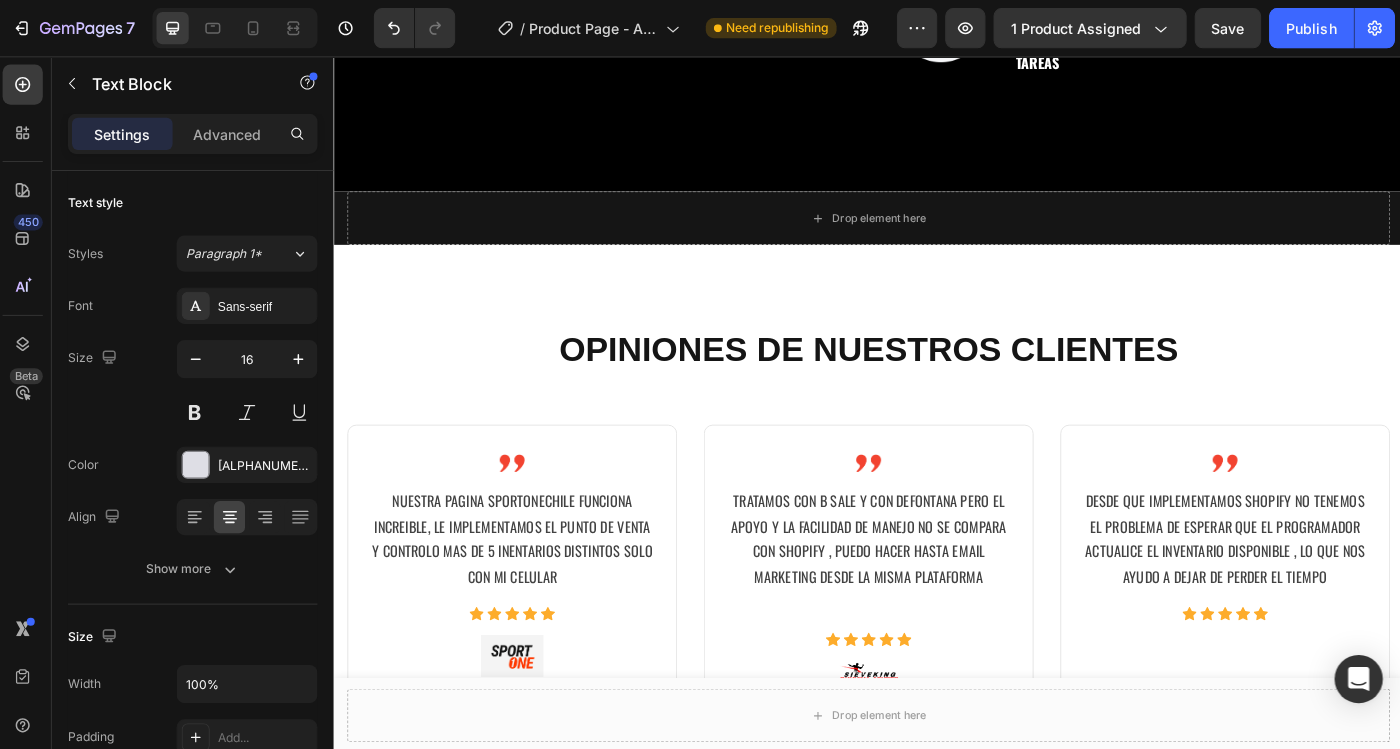 scroll, scrollTop: 3203, scrollLeft: 0, axis: vertical 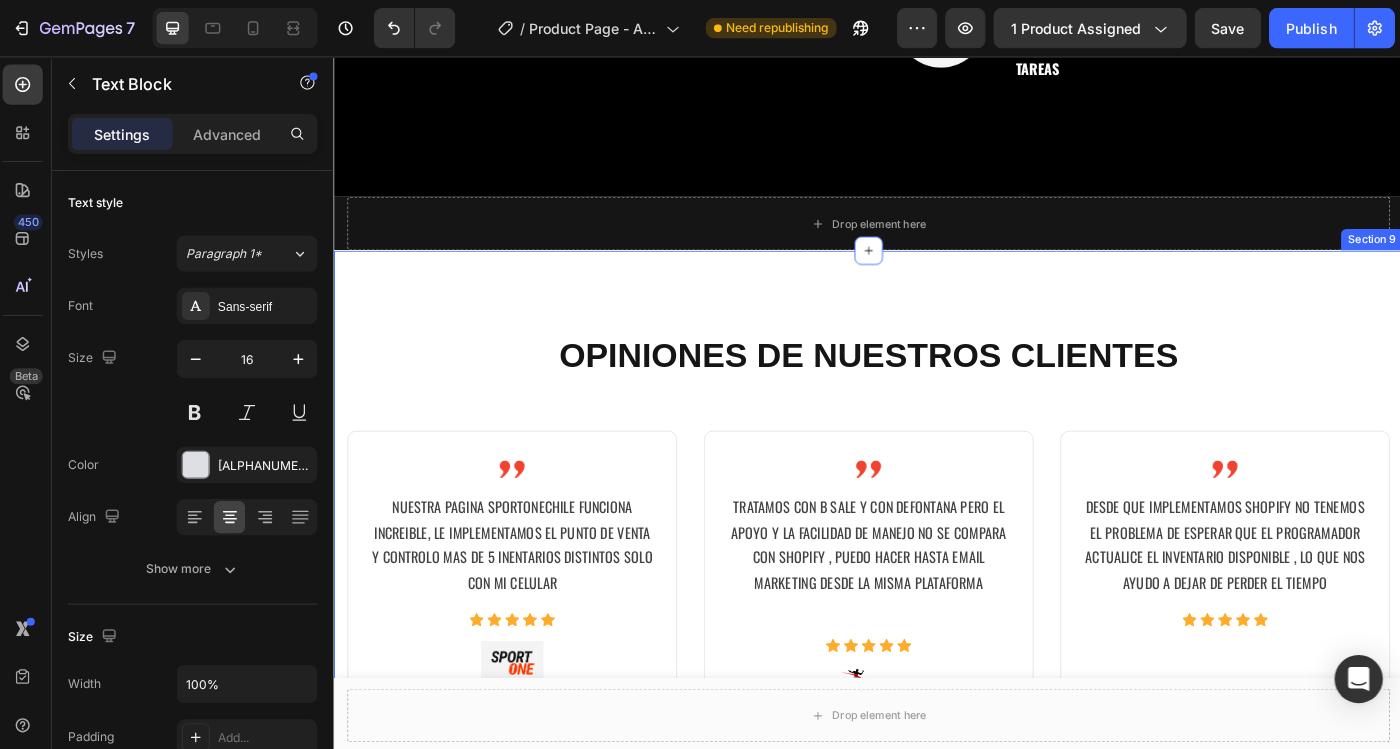 click on "Text block OPINIONES DE NUESTROS CLIENTES  Heading Image NUESTRA PAGINA SPORTONECHILE FUNCIONA INCREIBLE, LE IMPLEMENTAMOS EL PUNTO DE VENTA Y CONTROLO MAS DE 5 INENTARIOS DISTINTOS SOLO CON MI CELULAR  Text block                Icon                Icon                Icon                Icon                Icon Icon List Hoz Image SPORT ONE  Text block ARTICULOS DE NATACION   Text block Row Image TRATAMOS CON B SALE Y CON DEFONTANA PERO EL APOYO Y LA FACILIDAD DE MANEJO NO SE COMPARA CON SHOPIFY , PUEDO HACER HASTA EMAIL MARKETING DESDE LA MISMA PLATAFORMA   Text block                Icon                Icon                Icon                Icon                Icon Icon List Hoz Image SIEVEKING RUNNING CENTER Text block ARTICULOS DE RUNNING Text block Row Image DESDE QUE IMPLEMENTAMOS SHOPIFY NO TENEMOS EL PROBLEMA DE ESPERAR QUE EL PROGRAMADOR ACTUALICE EL INVENTARIO DISPONIBLE , LO QUE NOS AYUDO A DEJAR DE PERDER EL TIEMPO  Text block                Icon                Icon                Icon Icon" at bounding box center (933, 685) 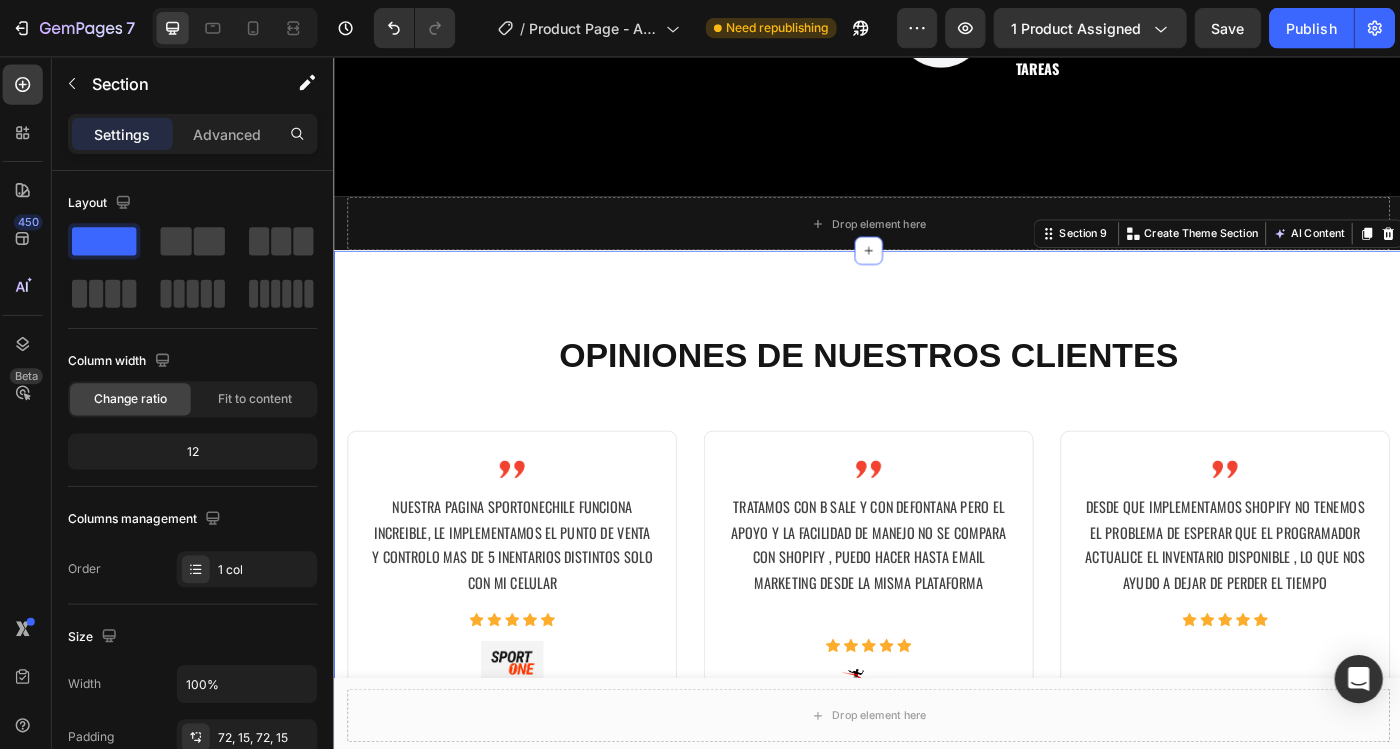 click on "Text block OPINIONES DE NUESTROS CLIENTES  Heading Image NUESTRA PAGINA SPORTONECHILE FUNCIONA INCREIBLE, LE IMPLEMENTAMOS EL PUNTO DE VENTA Y CONTROLO MAS DE 5 INENTARIOS DISTINTOS SOLO CON MI CELULAR  Text block                Icon                Icon                Icon                Icon                Icon Icon List Hoz Image SPORT ONE  Text block ARTICULOS DE NATACION   Text block Row Image TRATAMOS CON B SALE Y CON DEFONTANA PERO EL APOYO Y LA FACILIDAD DE MANEJO NO SE COMPARA CON SHOPIFY , PUEDO HACER HASTA EMAIL MARKETING DESDE LA MISMA PLATAFORMA   Text block                Icon                Icon                Icon                Icon                Icon Icon List Hoz Image SIEVEKING RUNNING CENTER Text block ARTICULOS DE RUNNING Text block Row Image DESDE QUE IMPLEMENTAMOS SHOPIFY NO TENEMOS EL PROBLEMA DE ESPERAR QUE EL PROGRAMADOR ACTUALICE EL INVENTARIO DISPONIBLE , LO QUE NOS AYUDO A DEJAR DE PERDER EL TIEMPO  Text block                Icon                Icon                Icon Icon" at bounding box center (933, 685) 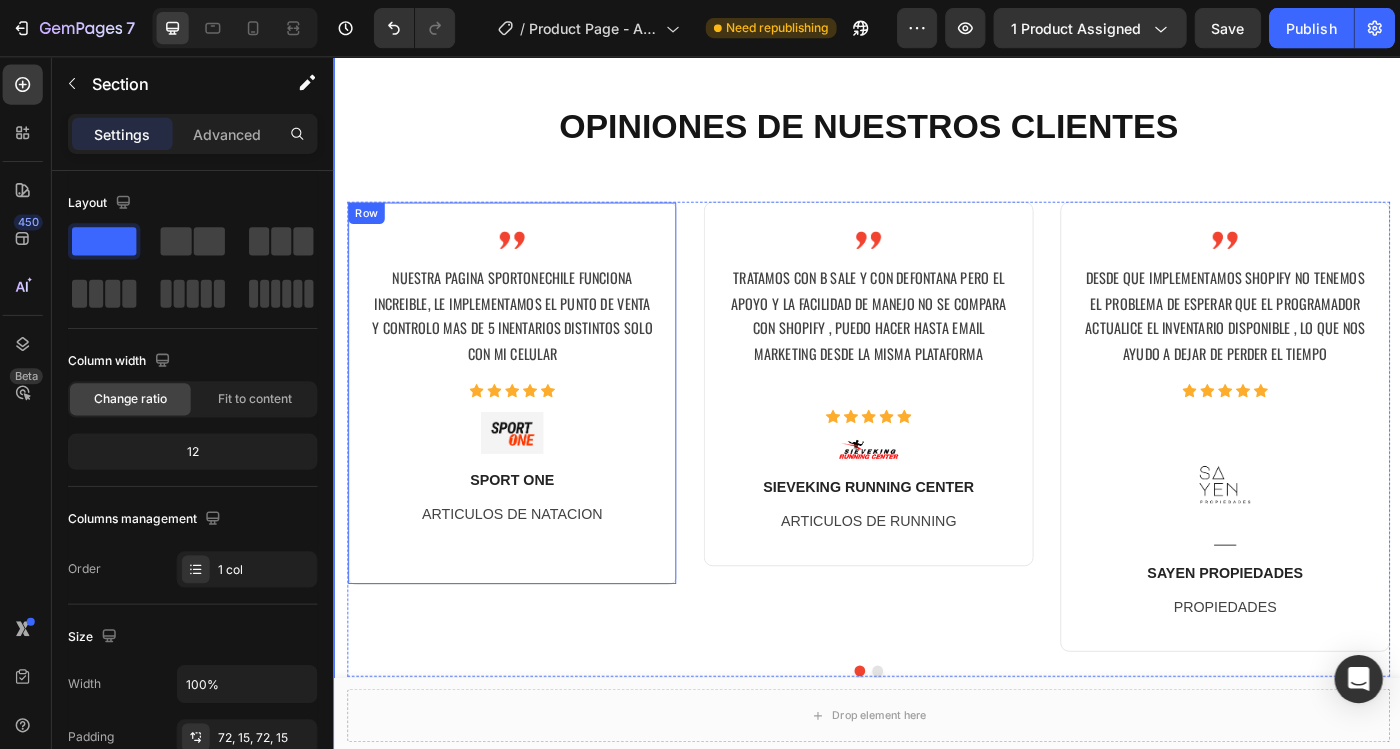 scroll, scrollTop: 3604, scrollLeft: 0, axis: vertical 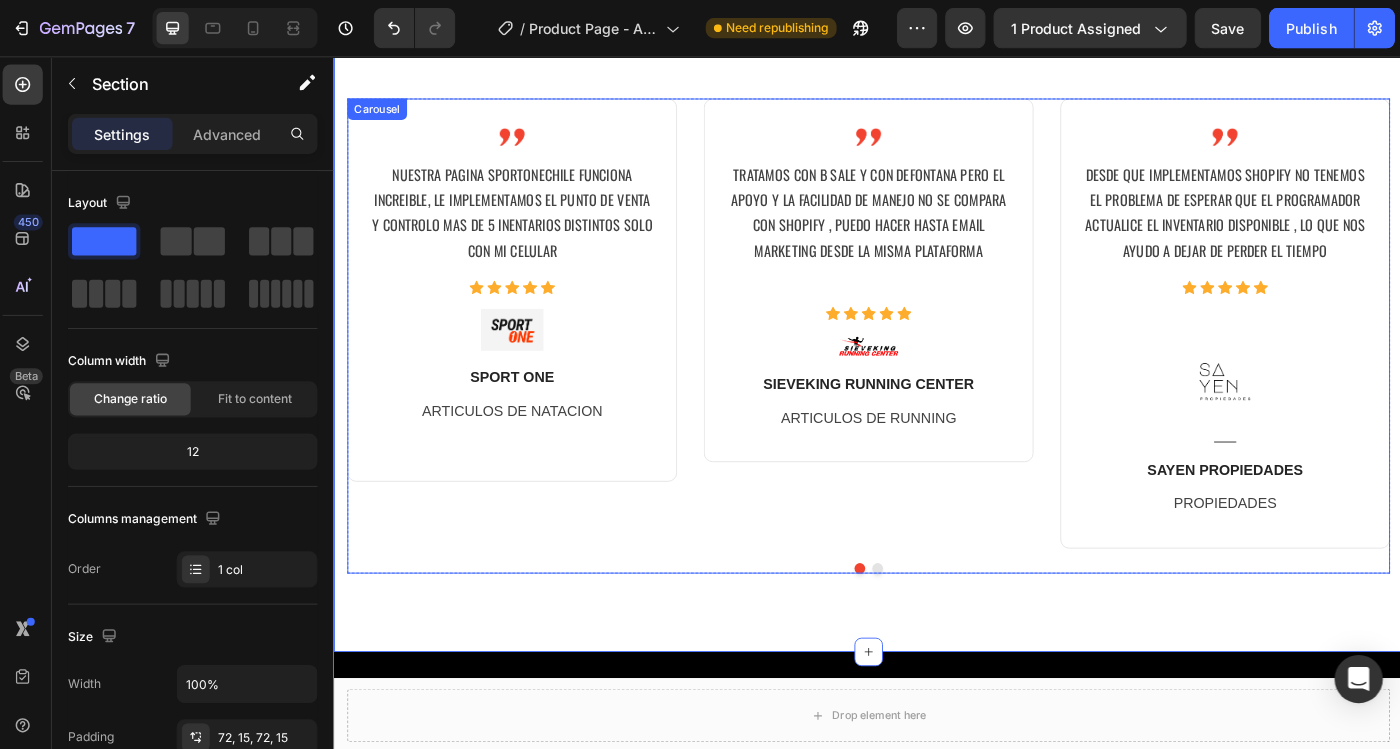 click on "Image NUESTRA PAGINA SPORTONECHILE FUNCIONA INCREIBLE, LE IMPLEMENTAMOS EL PUNTO DE VENTA Y CONTROLO MAS DE 5 INENTARIOS DISTINTOS SOLO CON MI CELULAR  Text block                Icon                Icon                Icon                Icon                Icon Icon List Hoz Image SPORT ONE  Text block ARTICULOS DE NATACION   Text block Row" at bounding box center (533, 357) 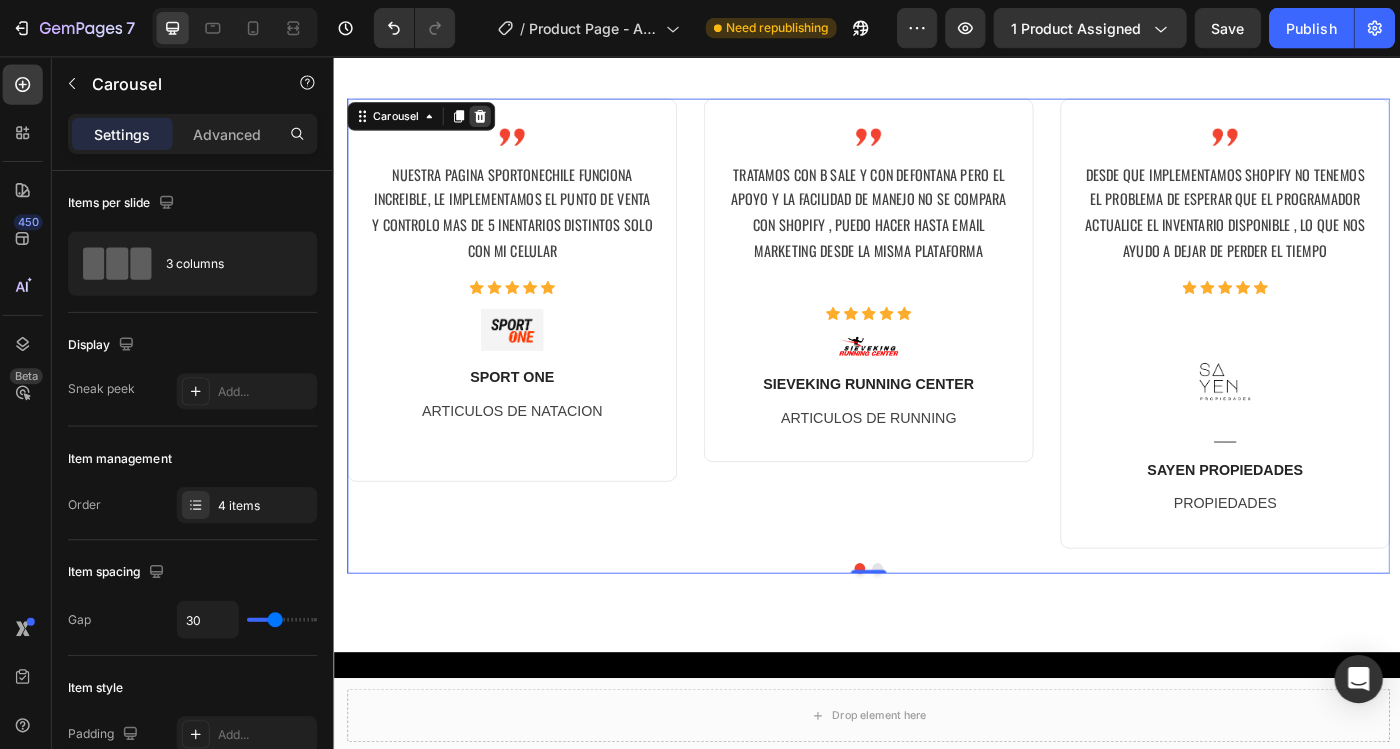 click 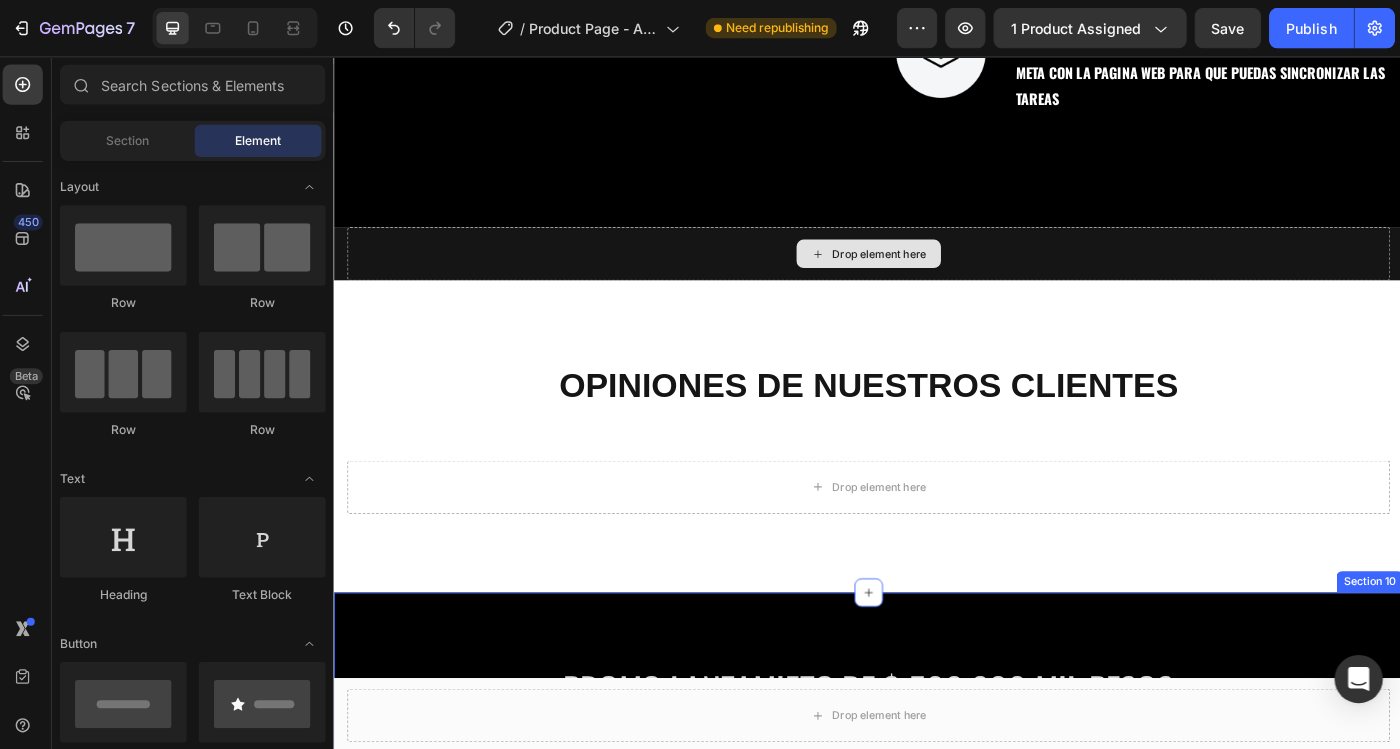scroll, scrollTop: 3162, scrollLeft: 0, axis: vertical 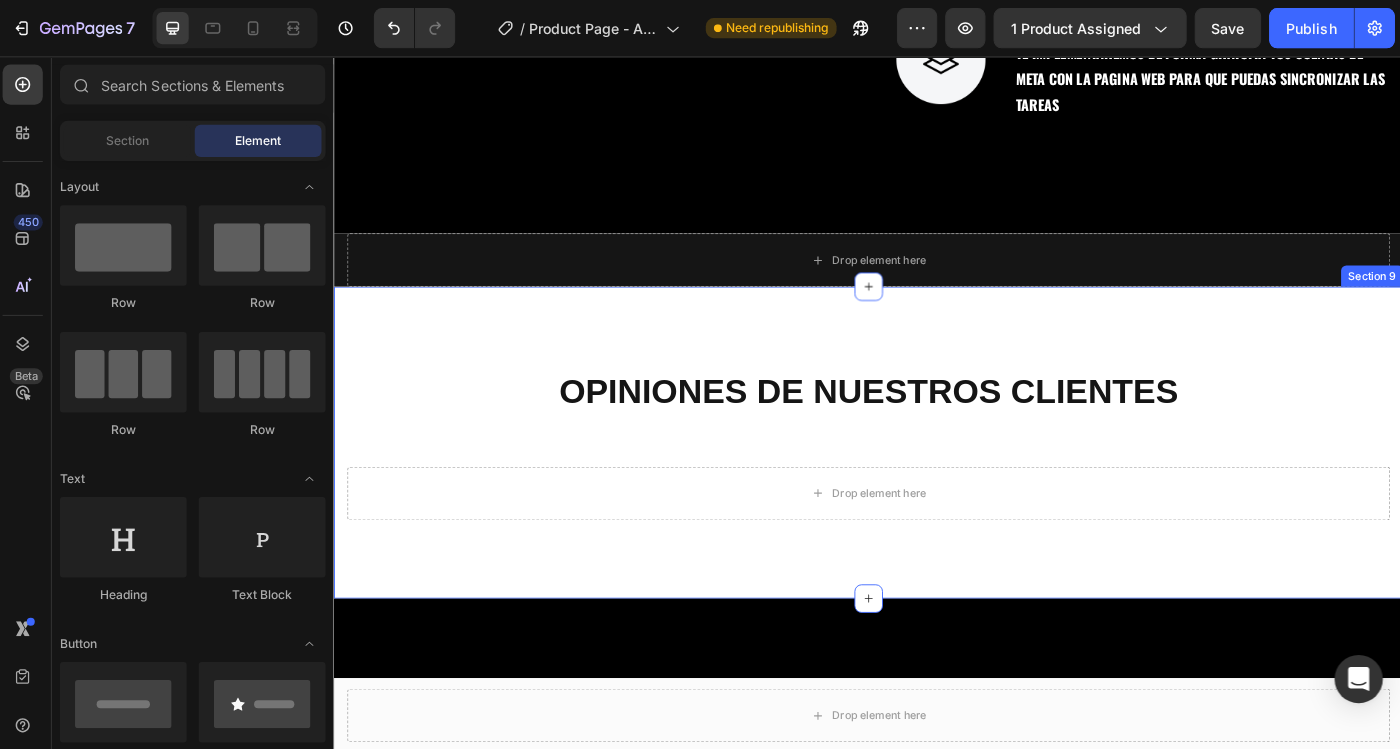 click on "Text block OPINIONES DE NUESTROS CLIENTES  Heading
Drop element here Row Section 9" at bounding box center [933, 489] 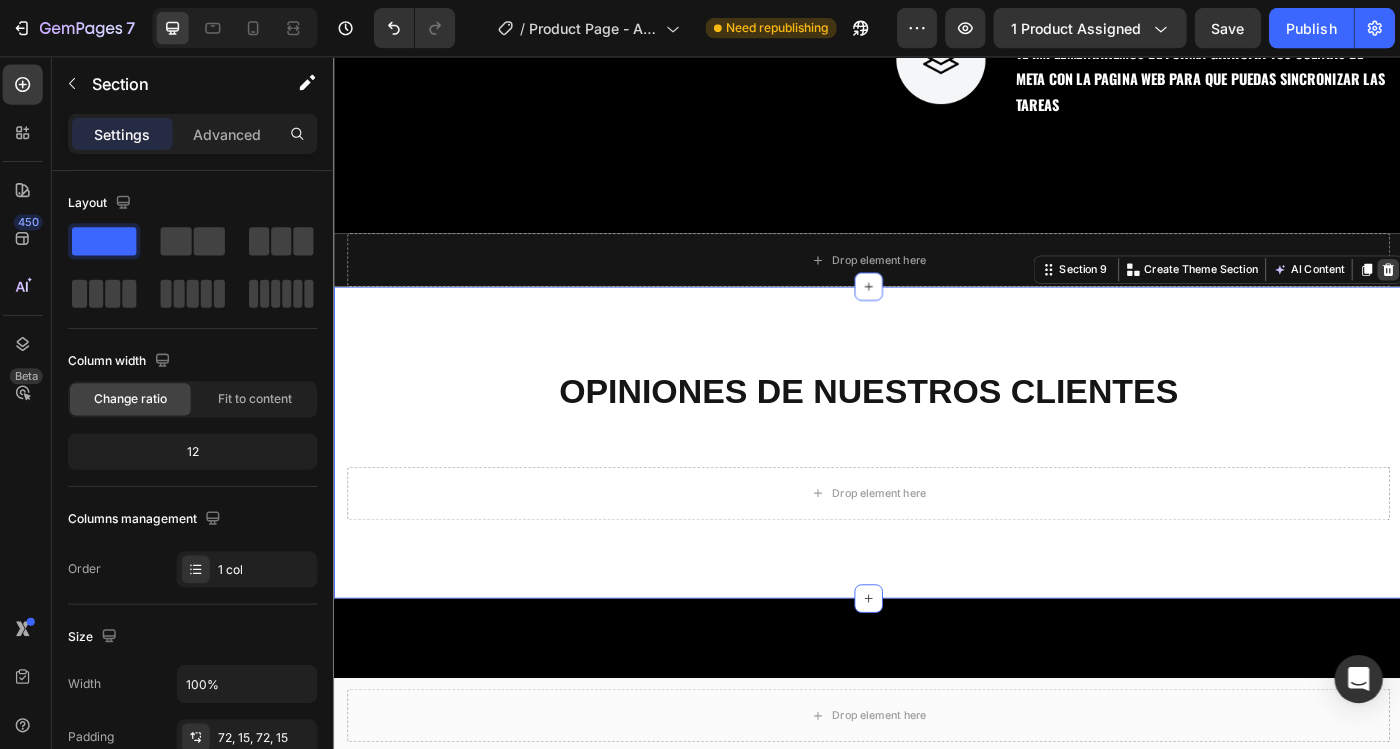 click 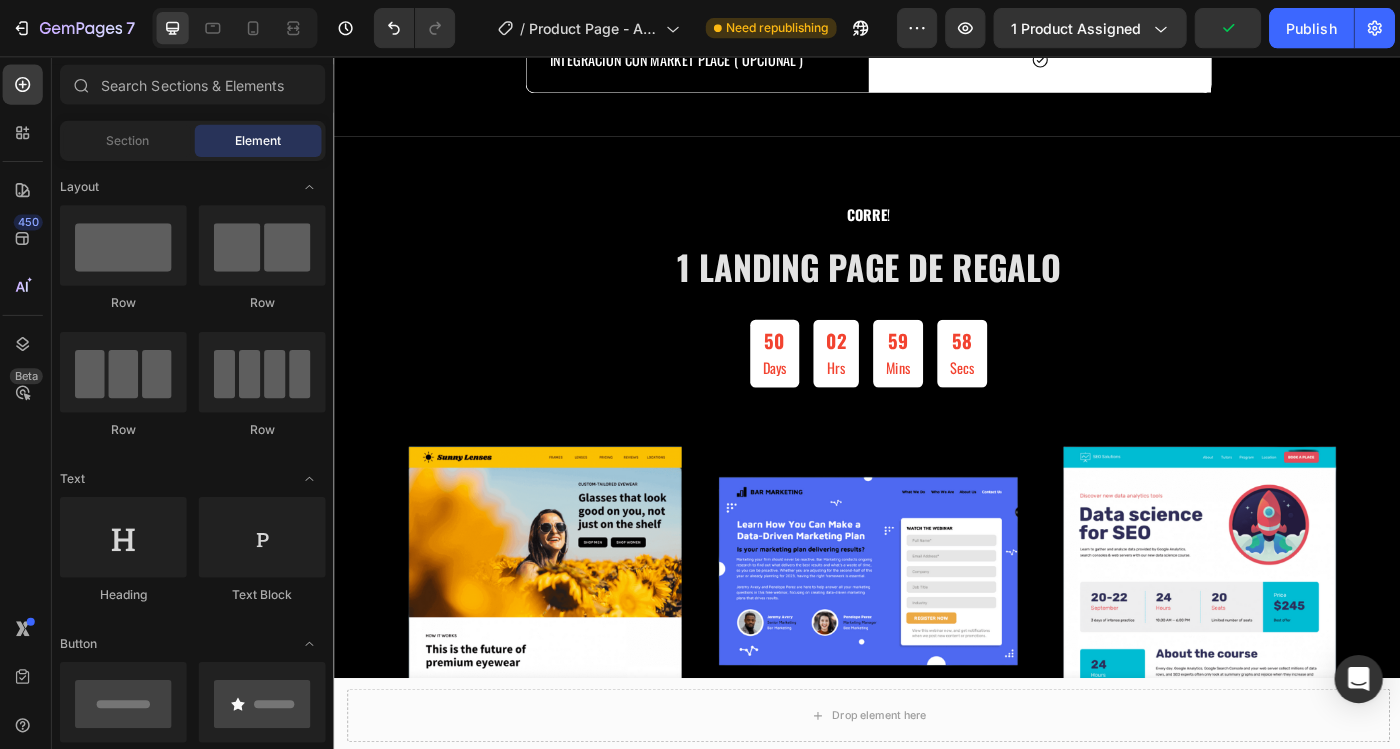 scroll, scrollTop: 4019, scrollLeft: 0, axis: vertical 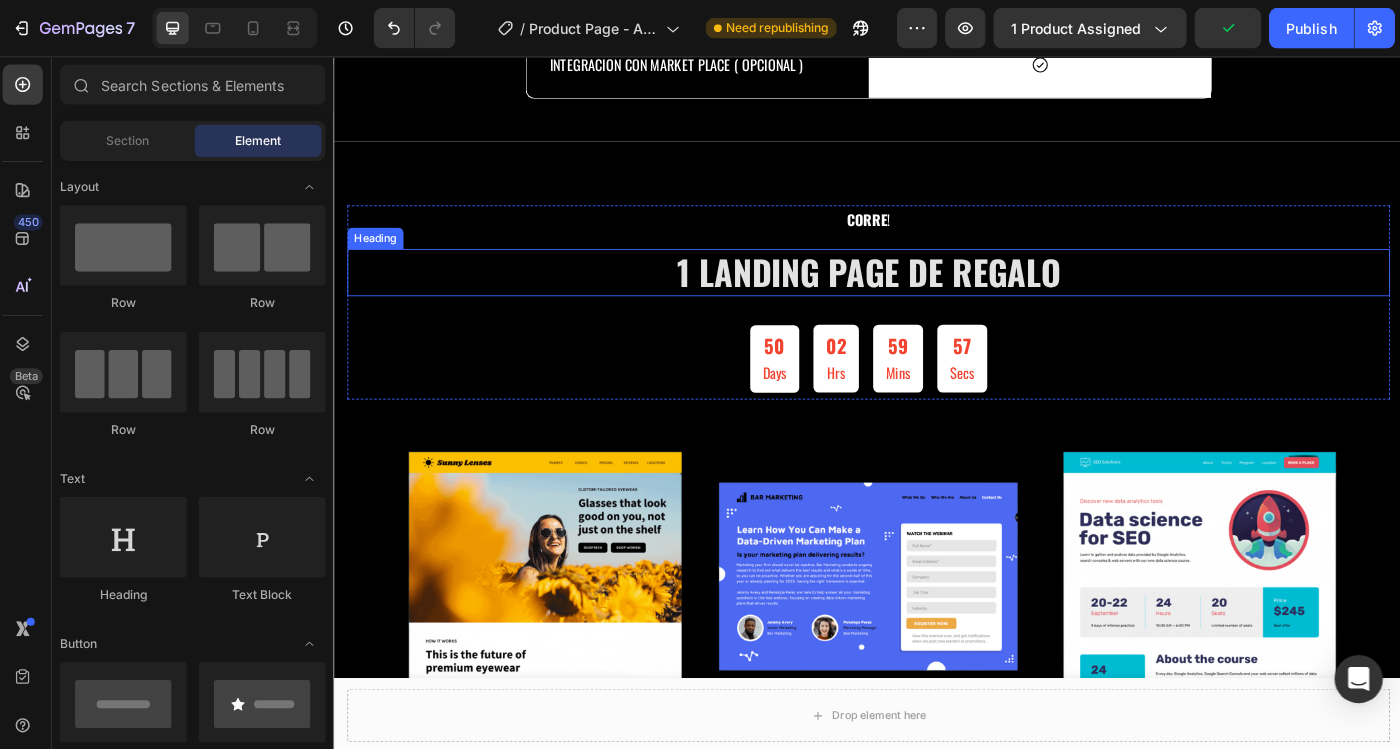 click on "1 LANDING PAGE DE REGALO" at bounding box center (933, 299) 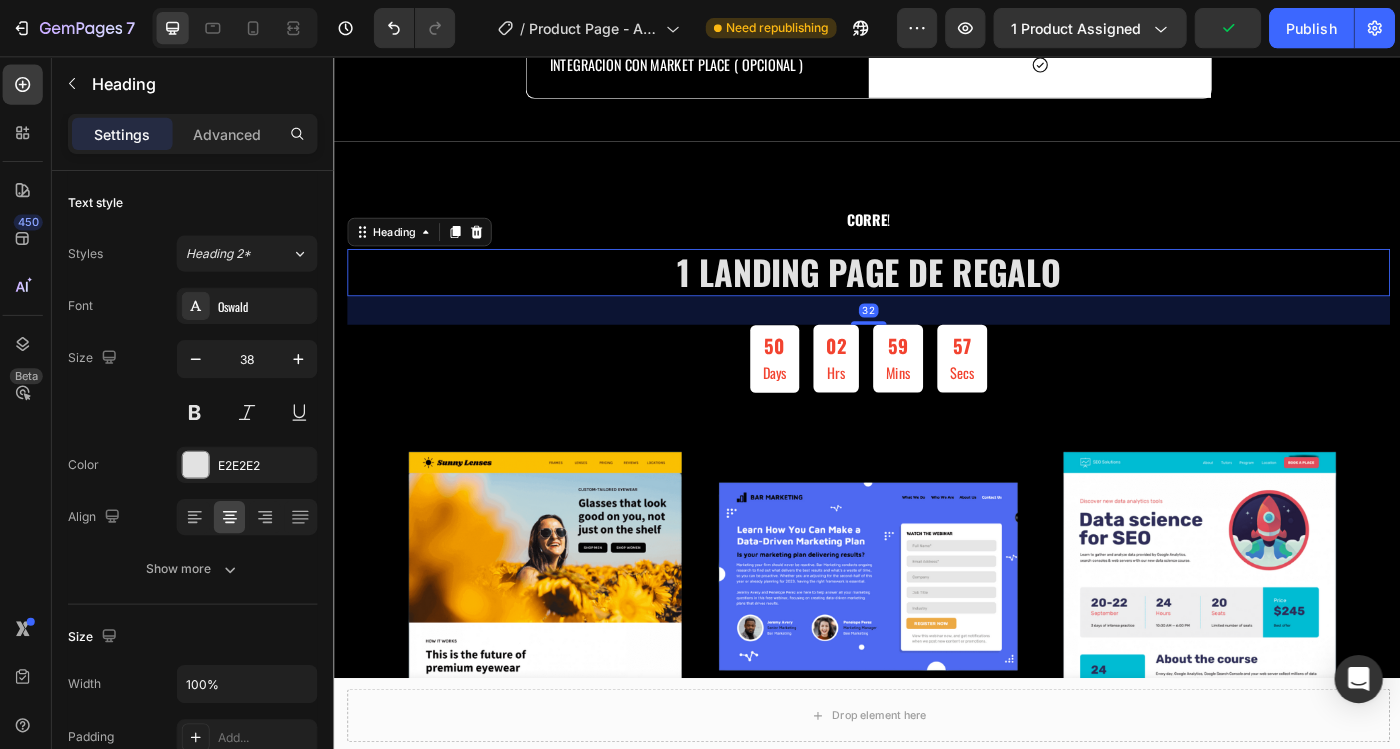 click on "50 Days 02 Hrs 59 Mins 57 Secs" at bounding box center (933, 396) 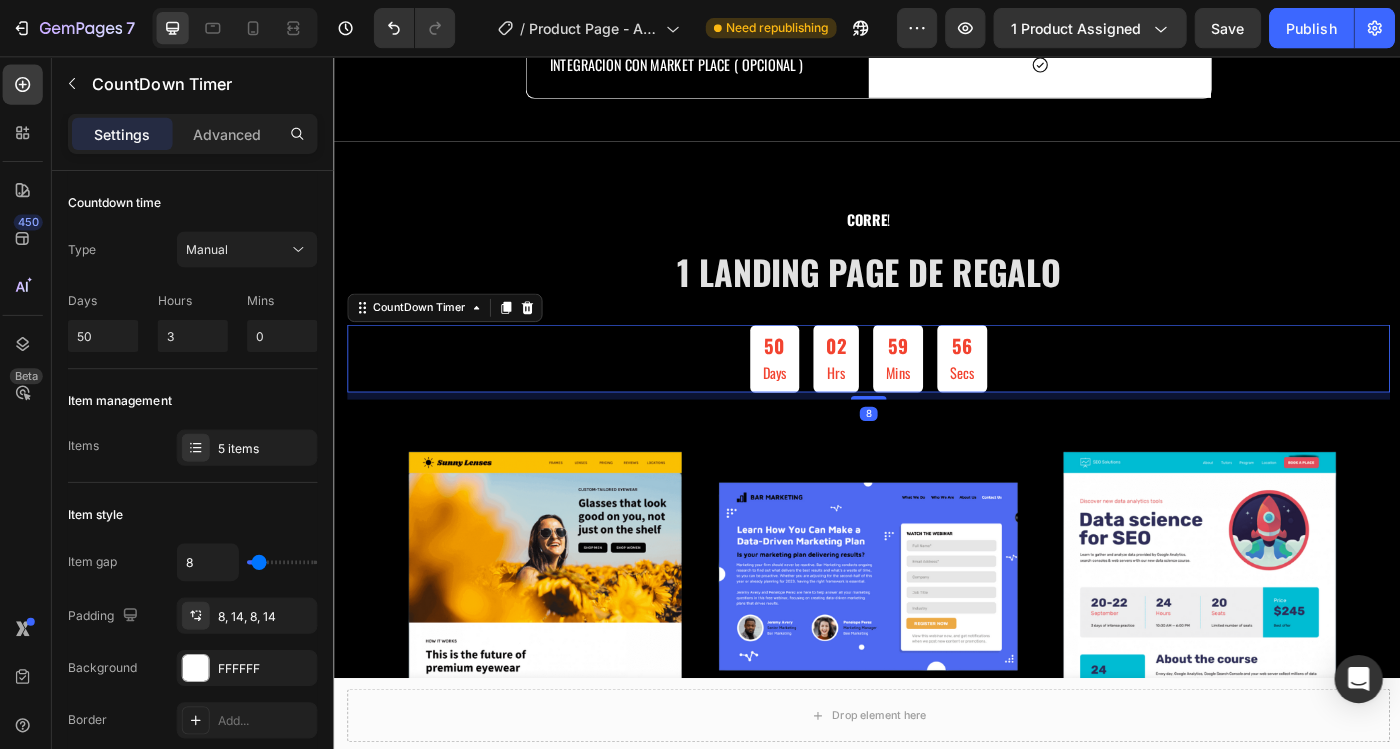click on "CORRE  ! Text block 1 LANDING PAGE DE REGALO  Heading 50 Days 02 Hrs 59 Mins 56 Secs CountDown Timer   8 Row Image Row Section 10" at bounding box center (933, 659) 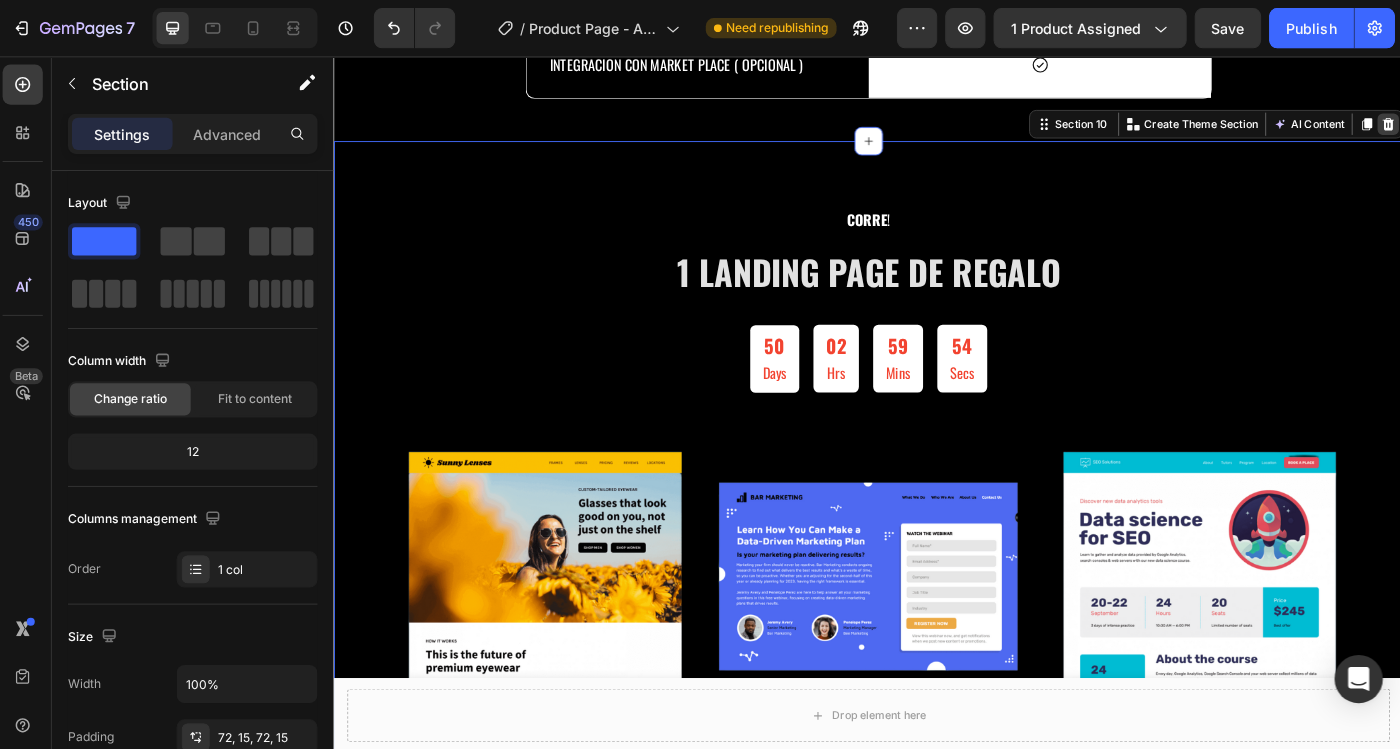 click 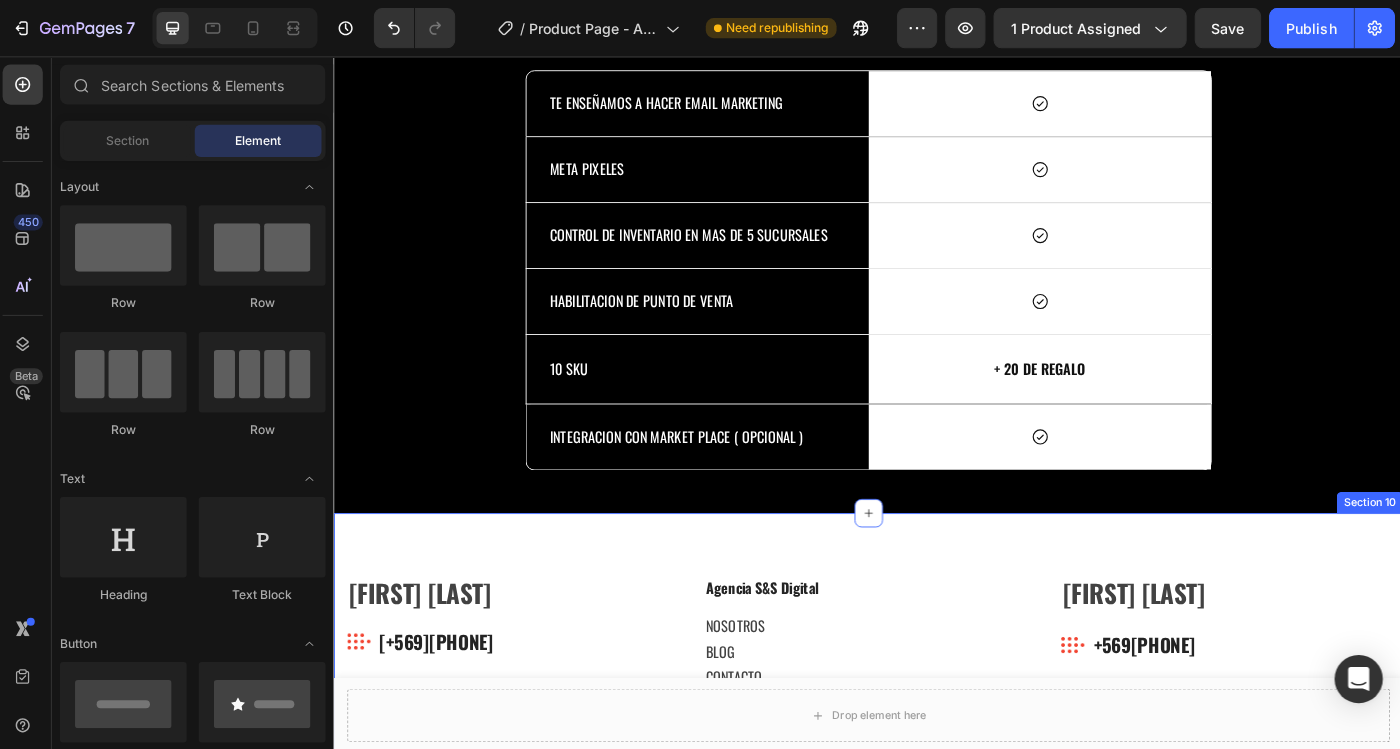 scroll, scrollTop: 3747, scrollLeft: 0, axis: vertical 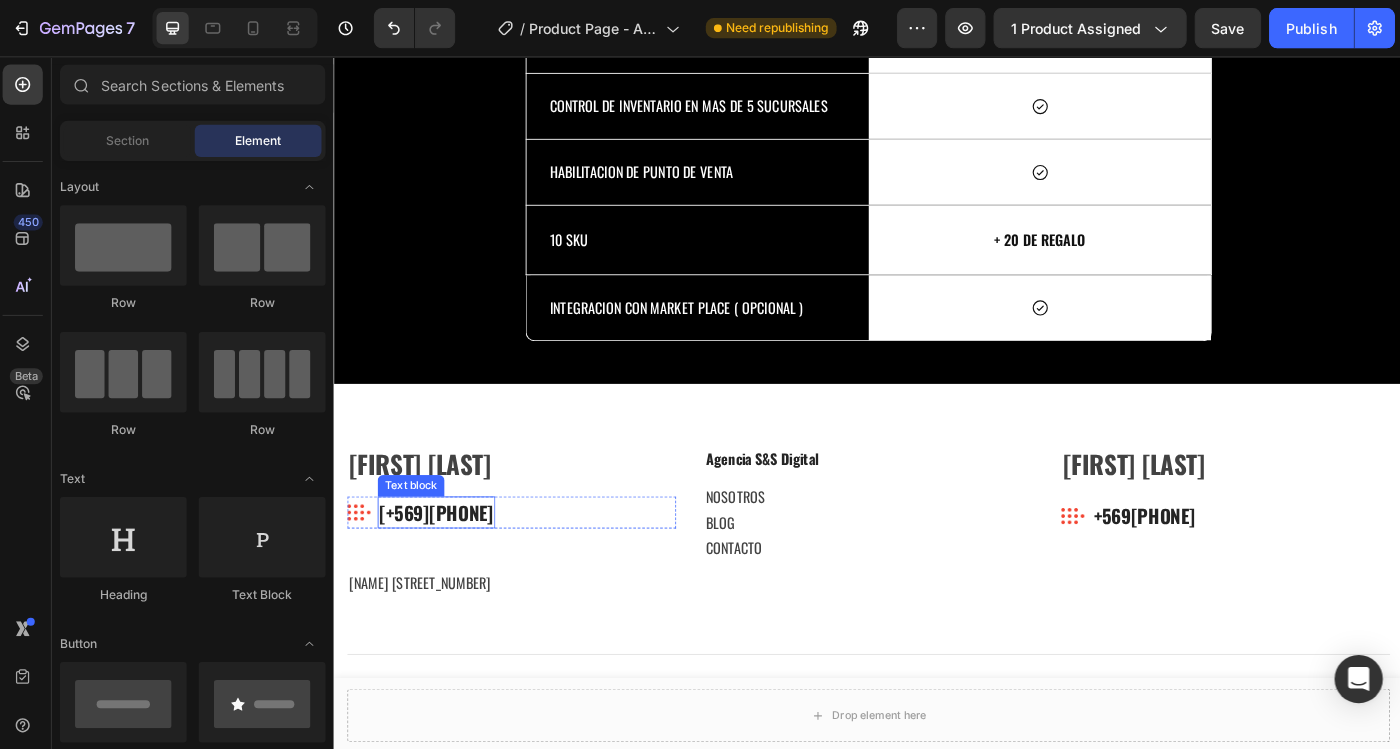 click on "[FIRST] [LAST]" at bounding box center [532, 514] 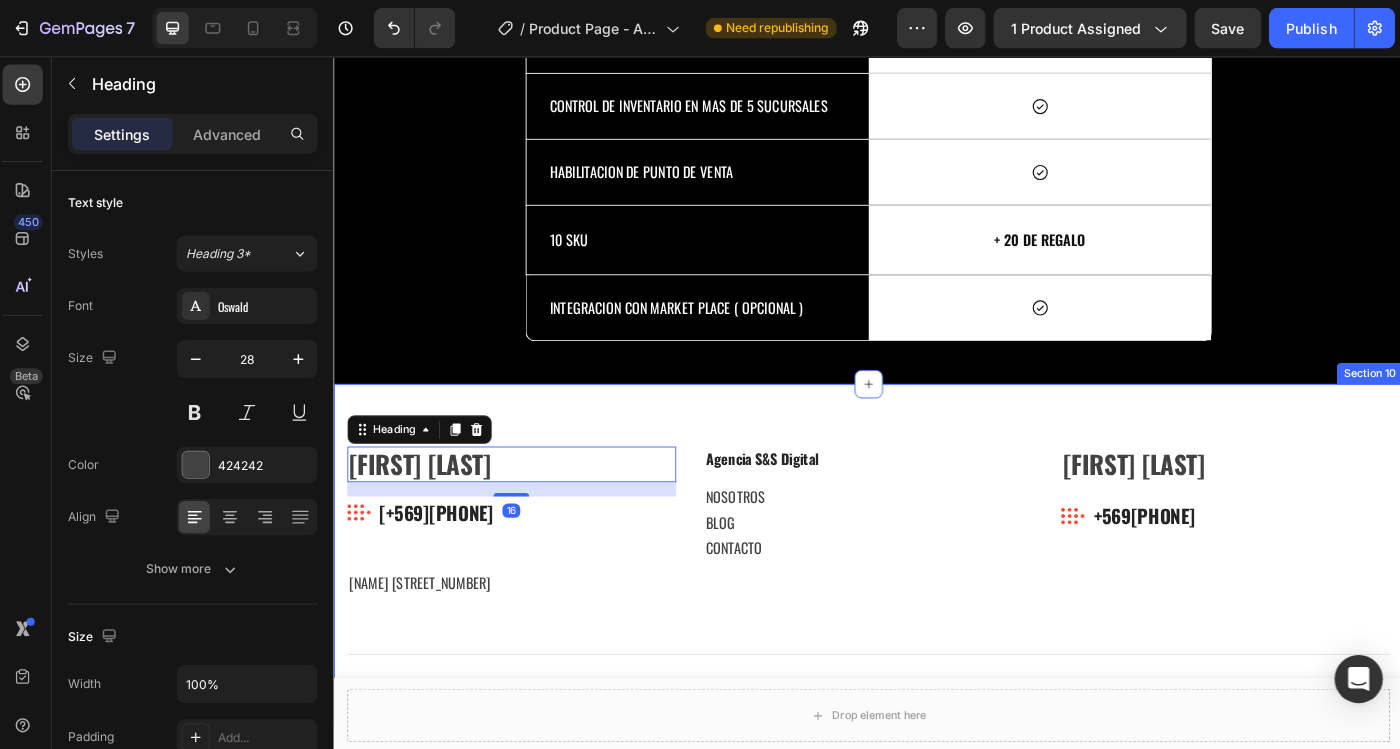click on "ANDRÉS SIEVEKING Heading   16 Image +569[PHONE] Text block Row EDMUNDO ELUCHANS 1137 Text block Agencia S&S Digital  Text block NOSOTROS BLOG CONTACTO Text block Row ÁLVARO SOLÍS Heading Text block Row Image +569[PHONE] Text block Row Row                Title Line Row Section 10" at bounding box center (933, 616) 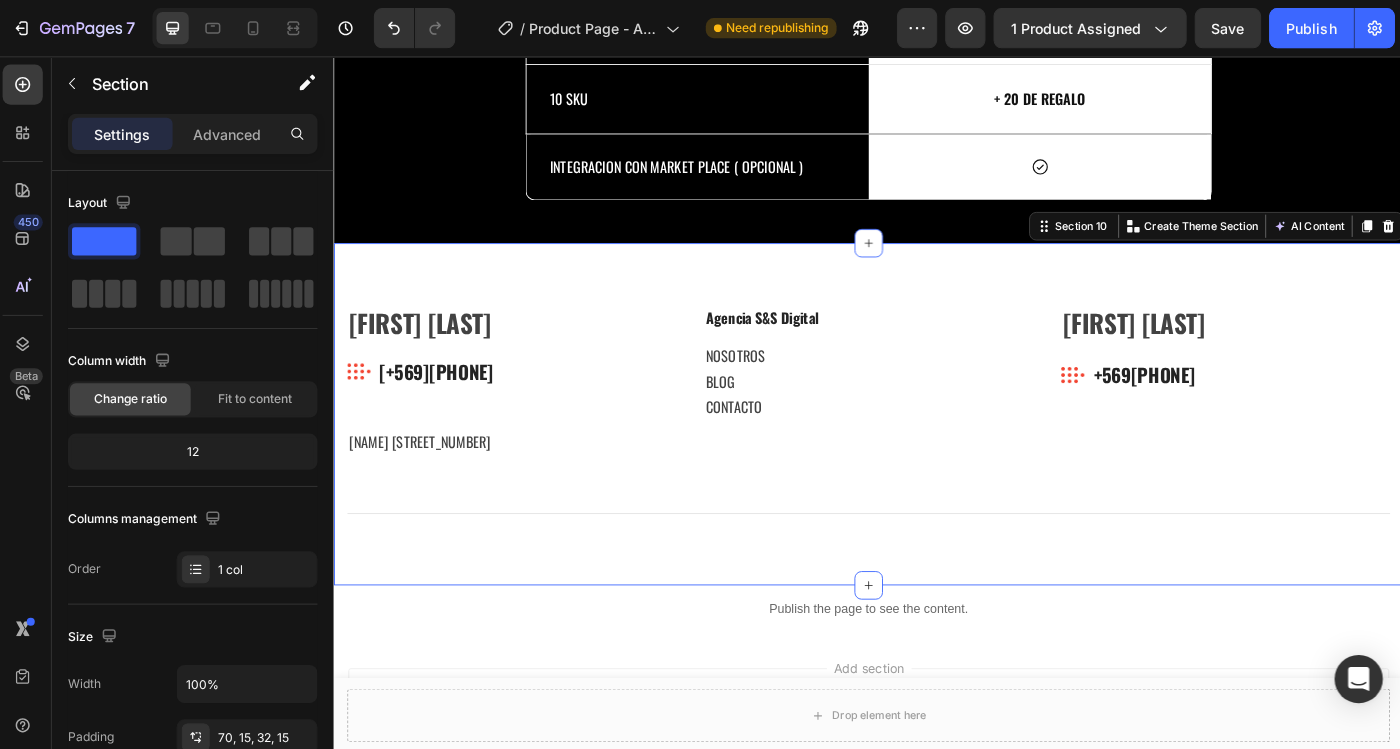 scroll, scrollTop: 4058, scrollLeft: 0, axis: vertical 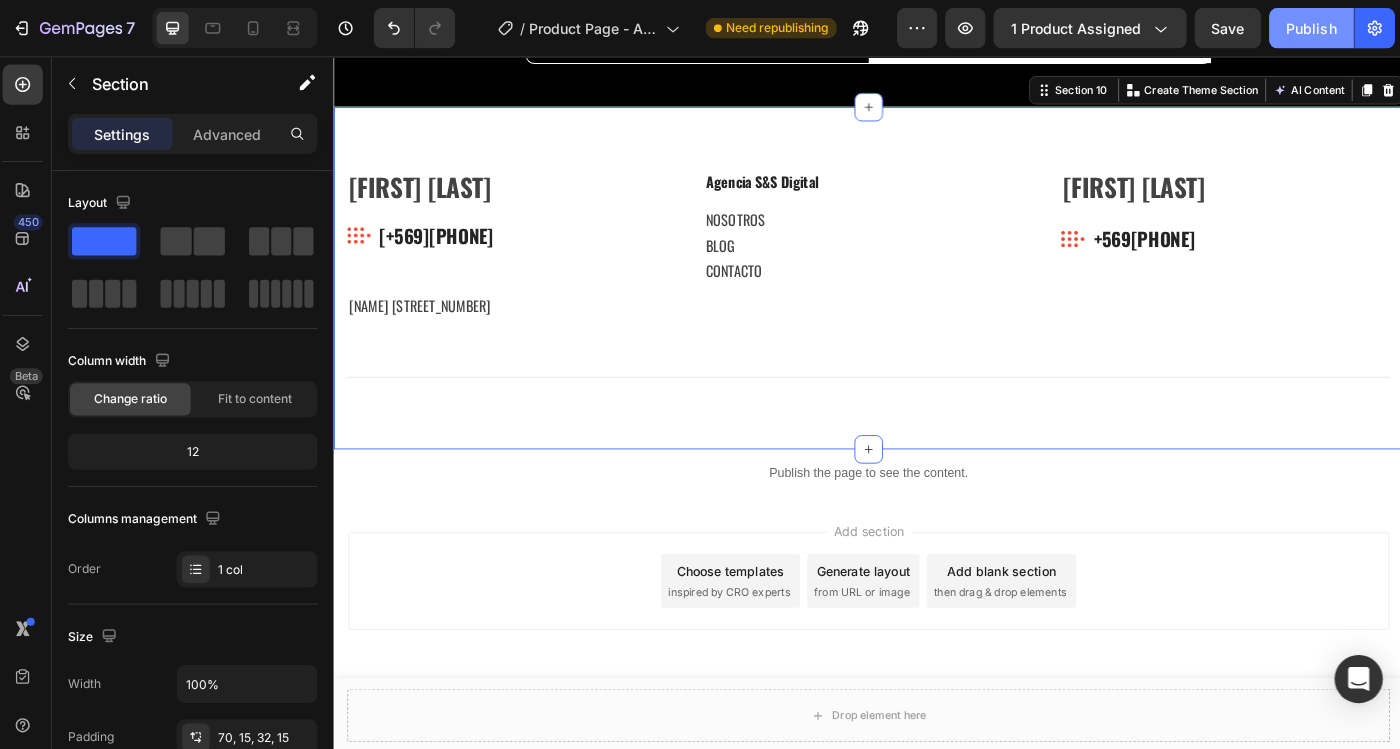 click on "Publish" at bounding box center [1309, 28] 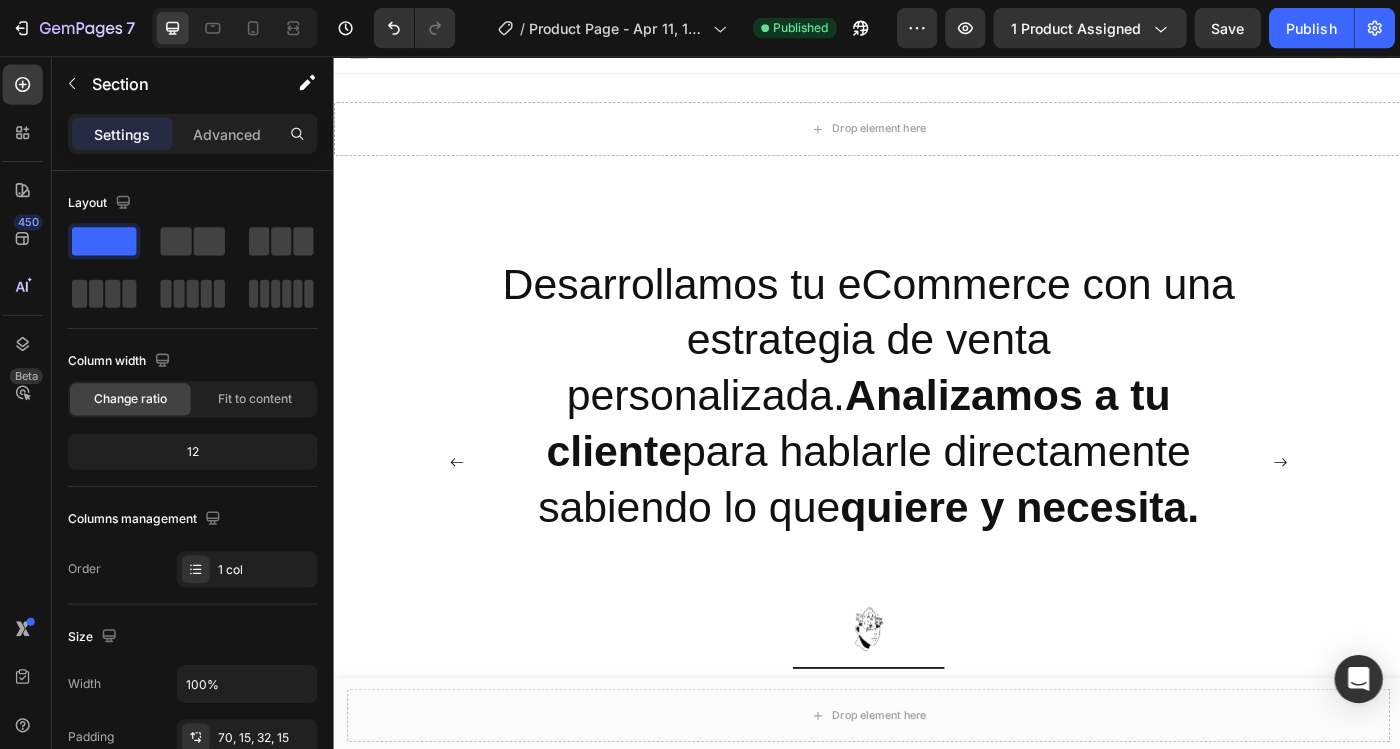 scroll, scrollTop: 0, scrollLeft: 0, axis: both 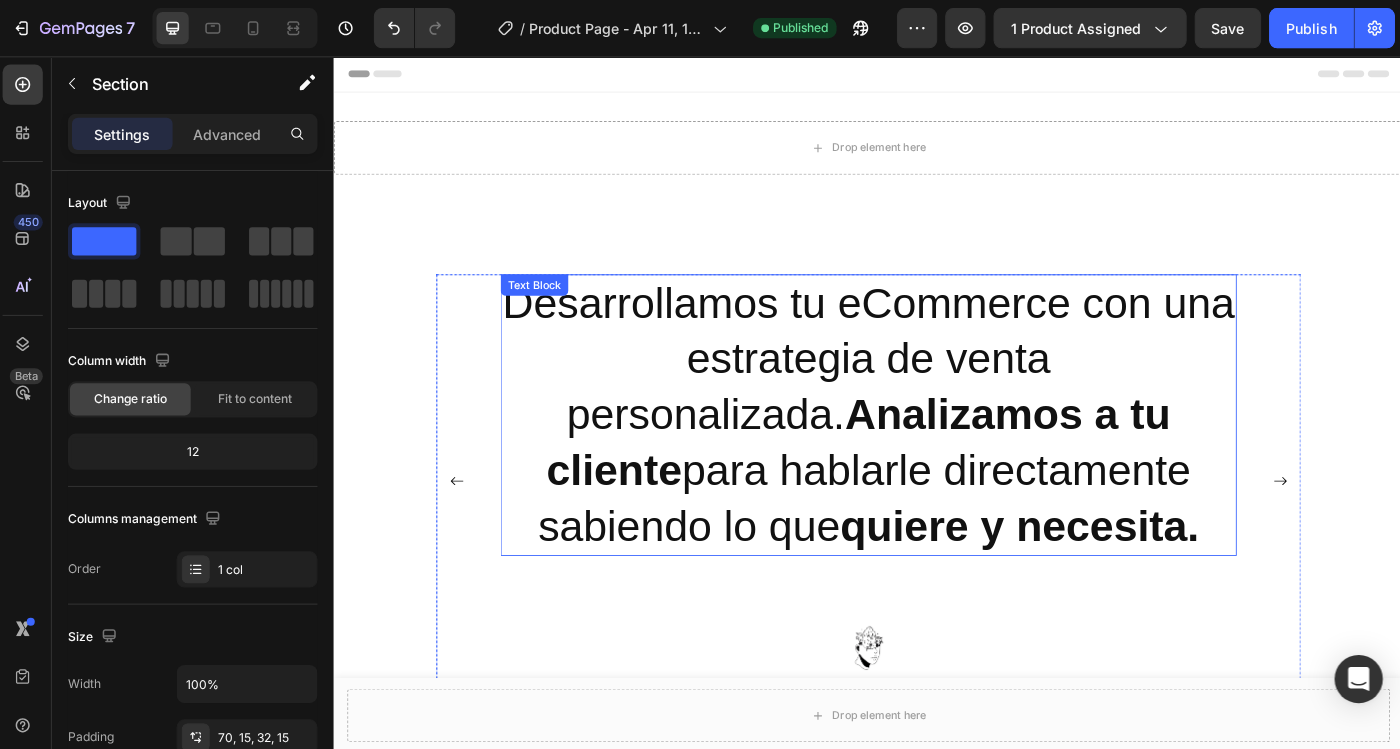 click on "Analizamos a tu cliente" at bounding box center [921, 489] 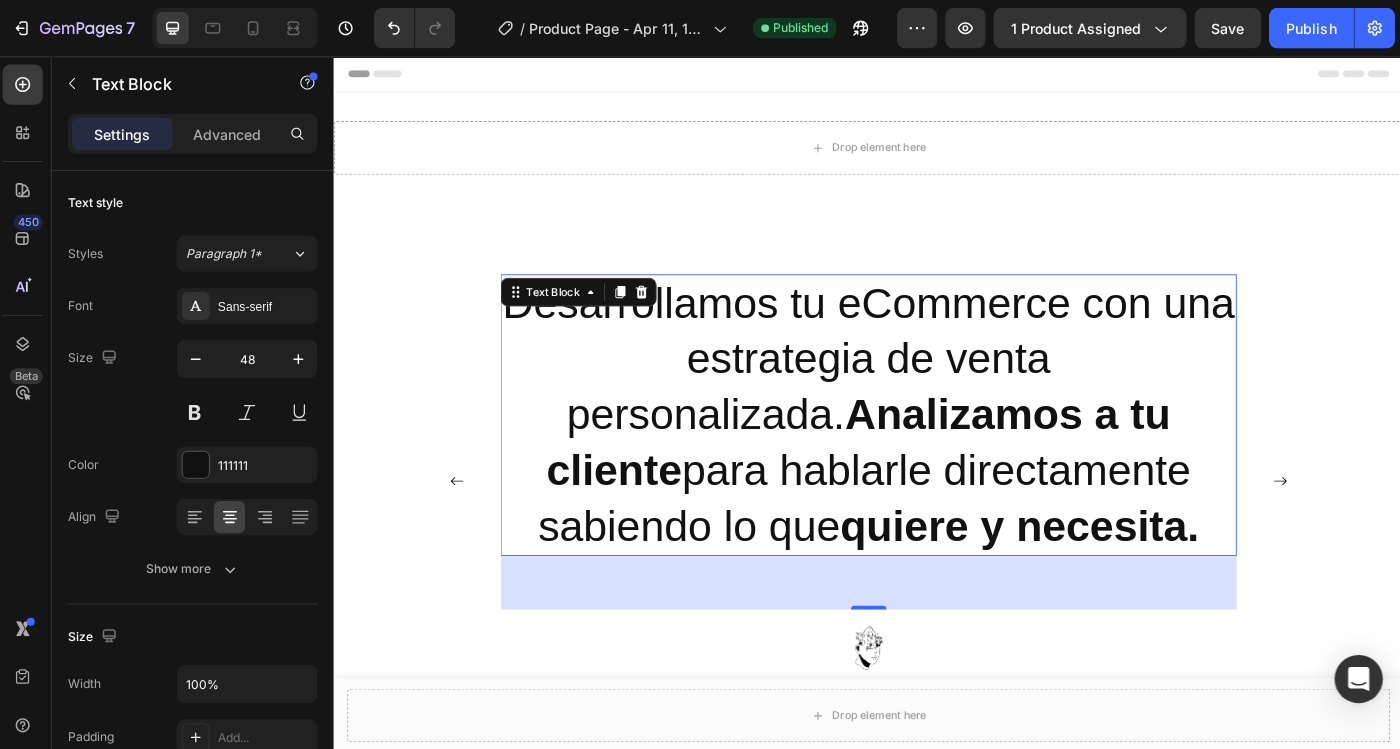 click on "Desarrollamos tu eCommerce con una estrategia de venta personalizada.  Analizamos a tu cliente  para hablarle directamente sabiendo lo que  quiere y necesita." at bounding box center (933, 459) 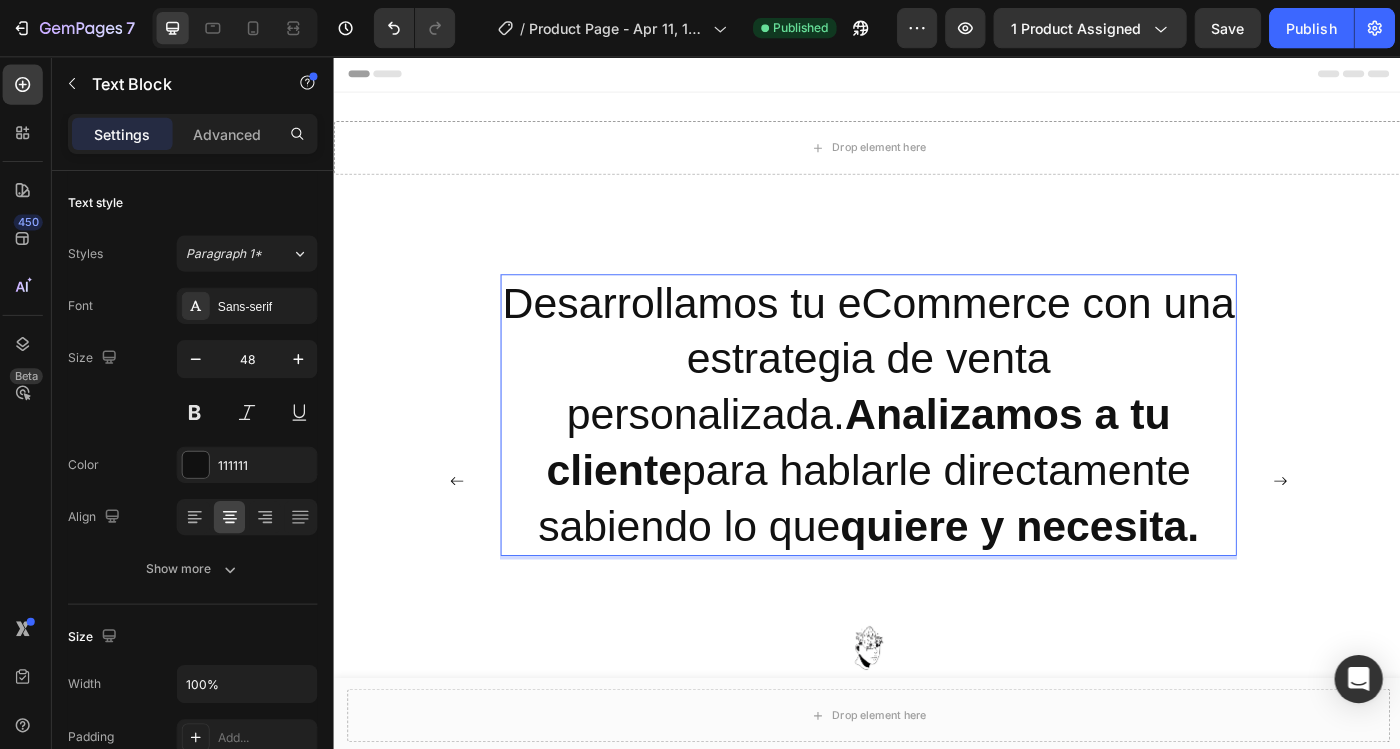 click on "Desarrollamos tu eCommerce con una estrategia de venta personalizada.  Analizamos a tu cliente  para hablarle directamente sabiendo lo que  quiere y necesita." at bounding box center (933, 459) 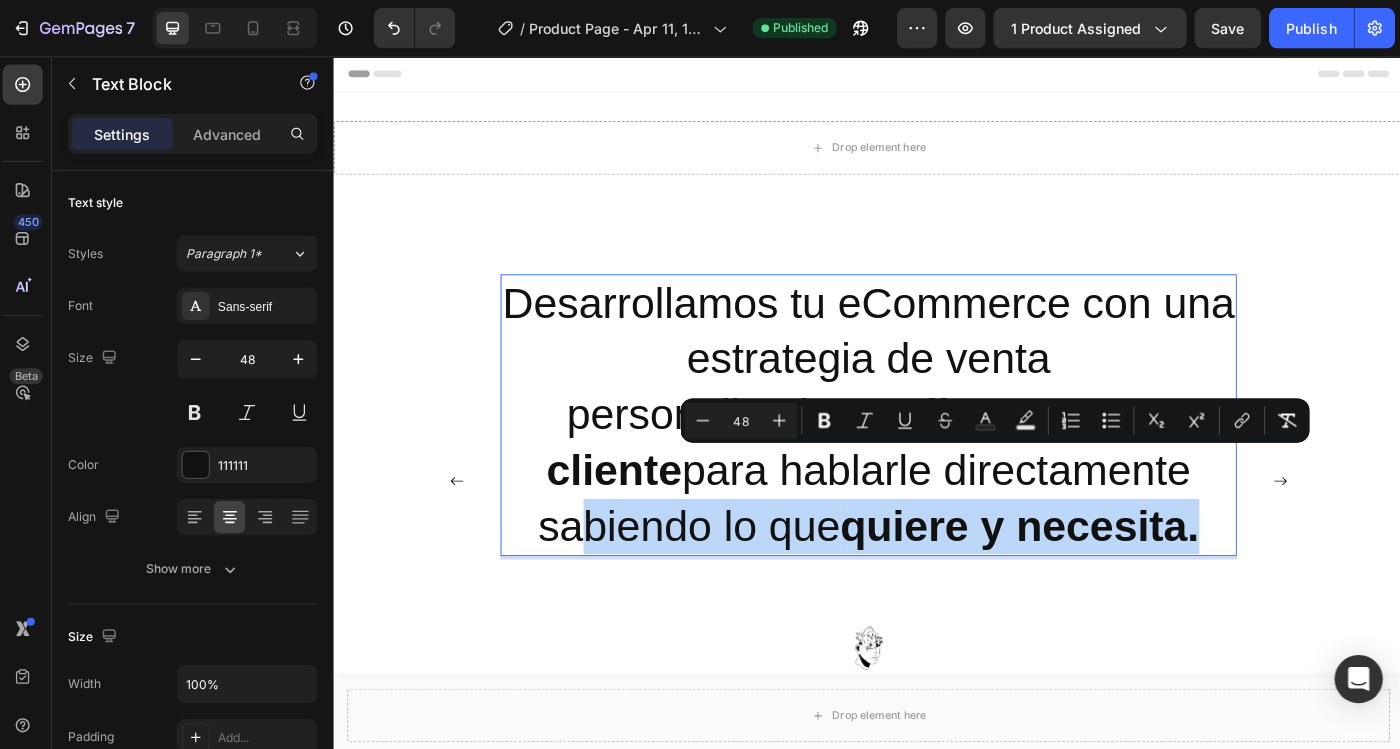 drag, startPoint x: 1144, startPoint y: 597, endPoint x: 1014, endPoint y: 533, distance: 144.89996 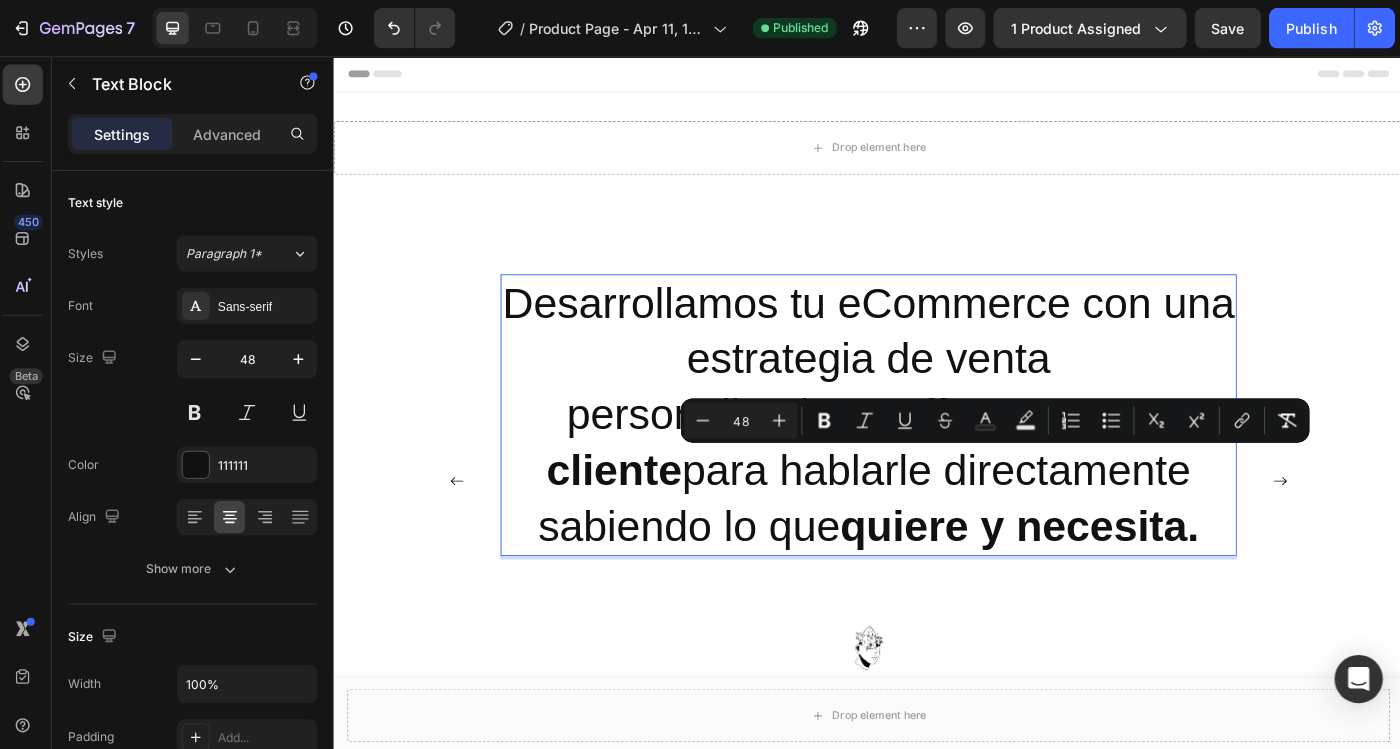 click on "Desarrollamos tu eCommerce con una estrategia de venta personalizada.  Analizamos a tu cliente  para hablarle directamente sabiendo lo que  quiere y necesita." at bounding box center [933, 459] 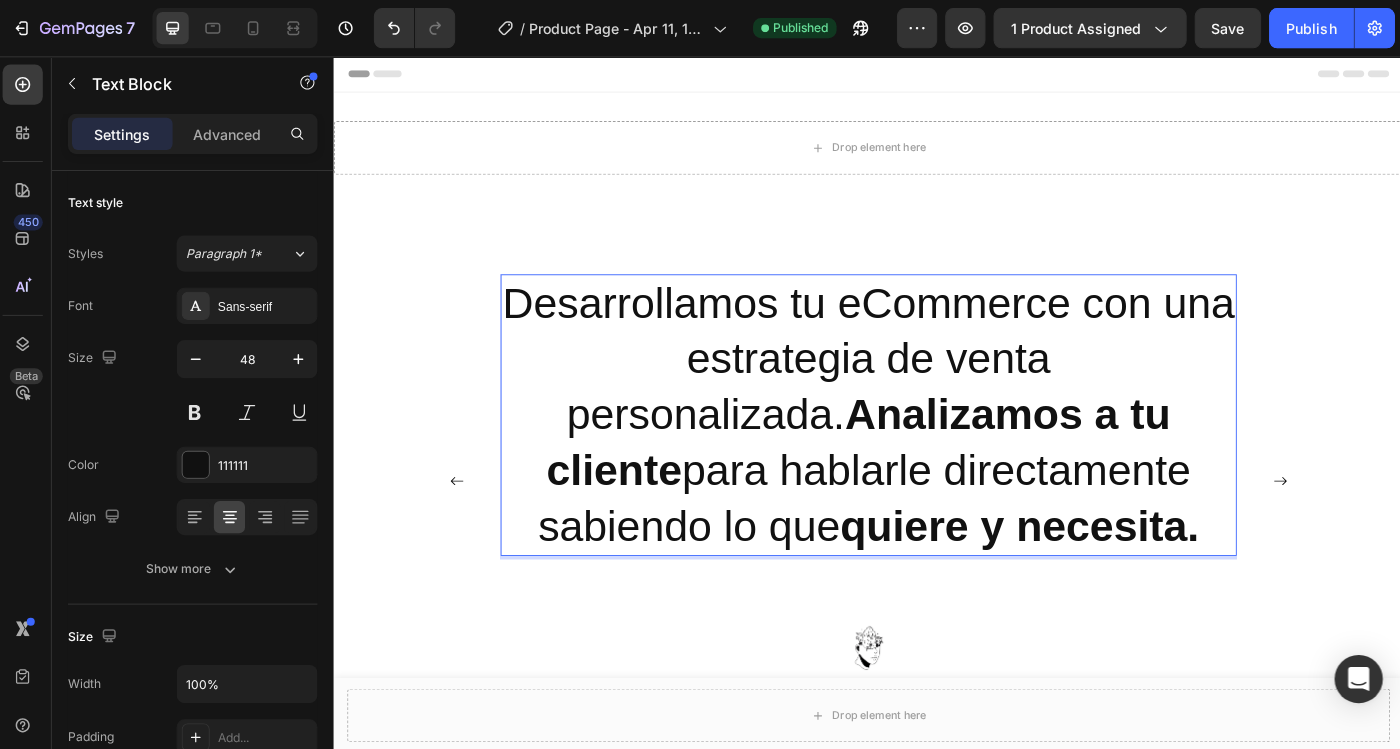 click on "Desarrollamos tu eCommerce con una estrategia de venta personalizada.  Analizamos a tu cliente  para hablarle directamente sabiendo lo que  quiere y necesita." at bounding box center [933, 459] 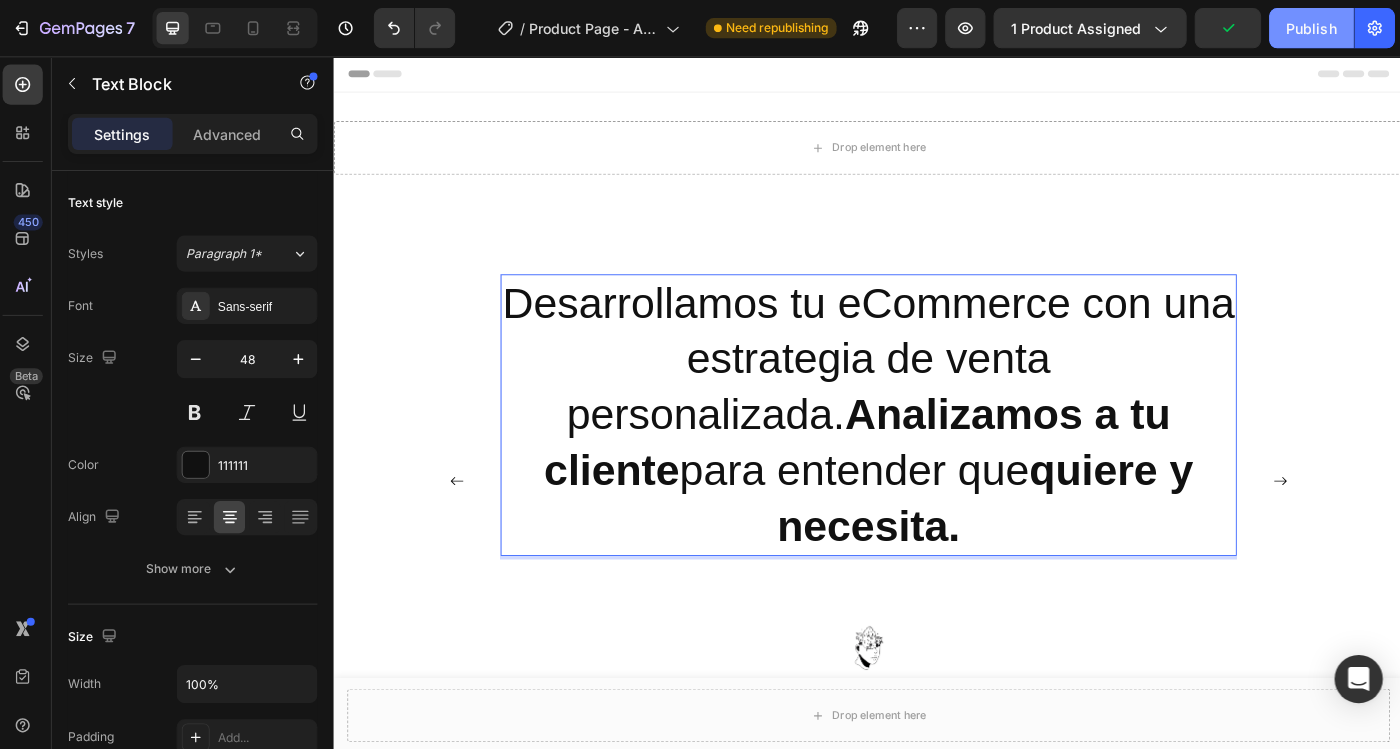 click on "Publish" at bounding box center [1309, 28] 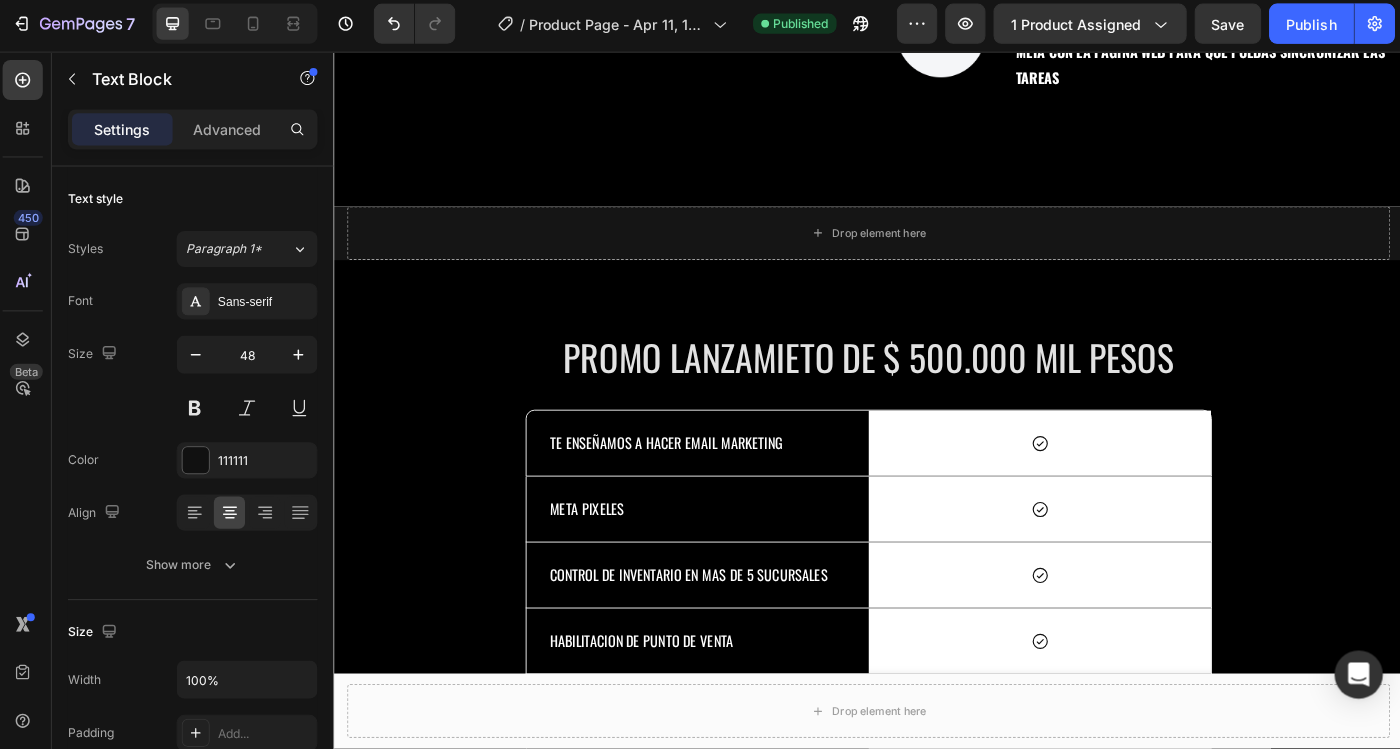 scroll, scrollTop: 3127, scrollLeft: 0, axis: vertical 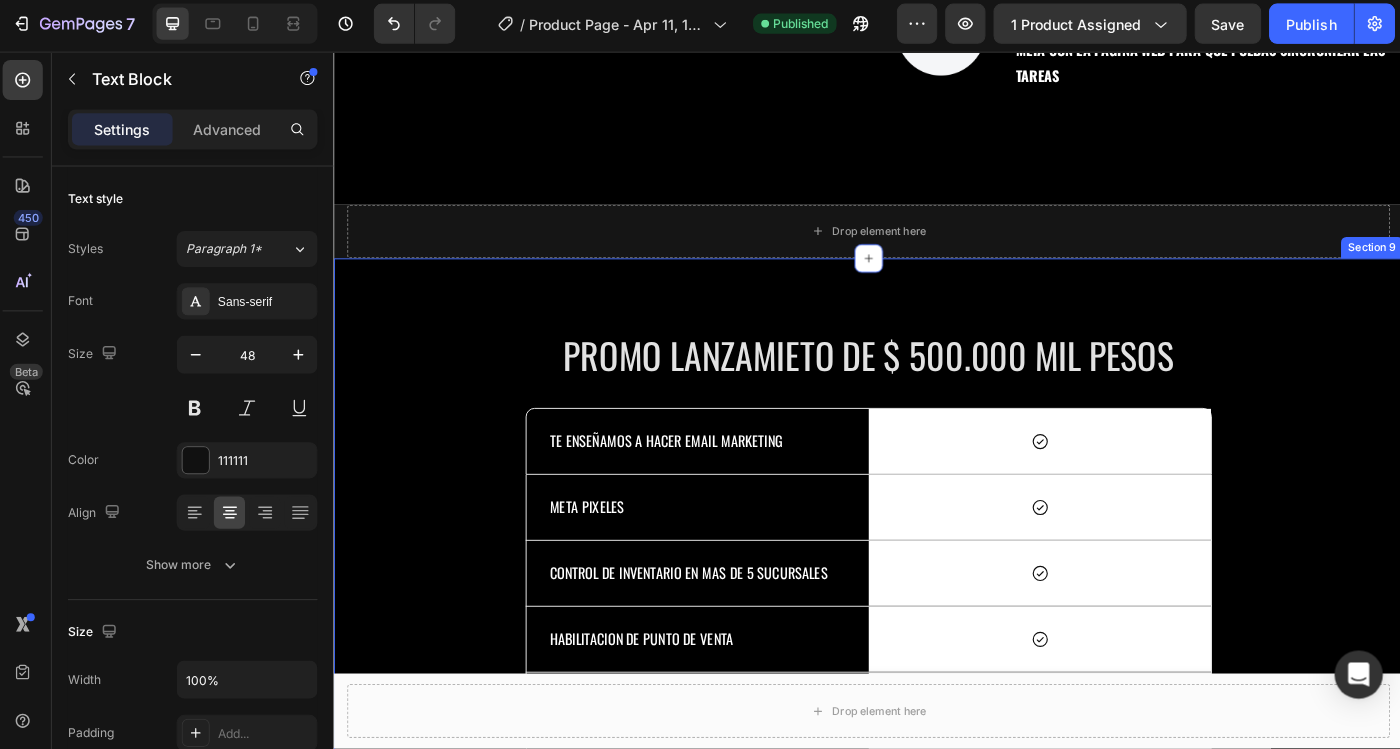 click on "PROMO LANZAMIETO DE $ 500.000 MIL PESOS Heading TE ENSEÑAMOS A HACER EMAIL MARKETING Text Block Icon Row Row META PIXELES Text Block Icon Row Row CONTROL DE INVENTARIO EN MAS DE 5 SUCURSALES Text Block Icon Row Row HABILITACION DE PUNTO DE VENTA Text Block Icon Row Row 10 SKU Text Block + 20 DE REGALO Text Block Row Row INTEGRACION CON MARKET PLACE ( OPCIONAL ) Text Block Icon Row Row Row" at bounding box center [933, 631] 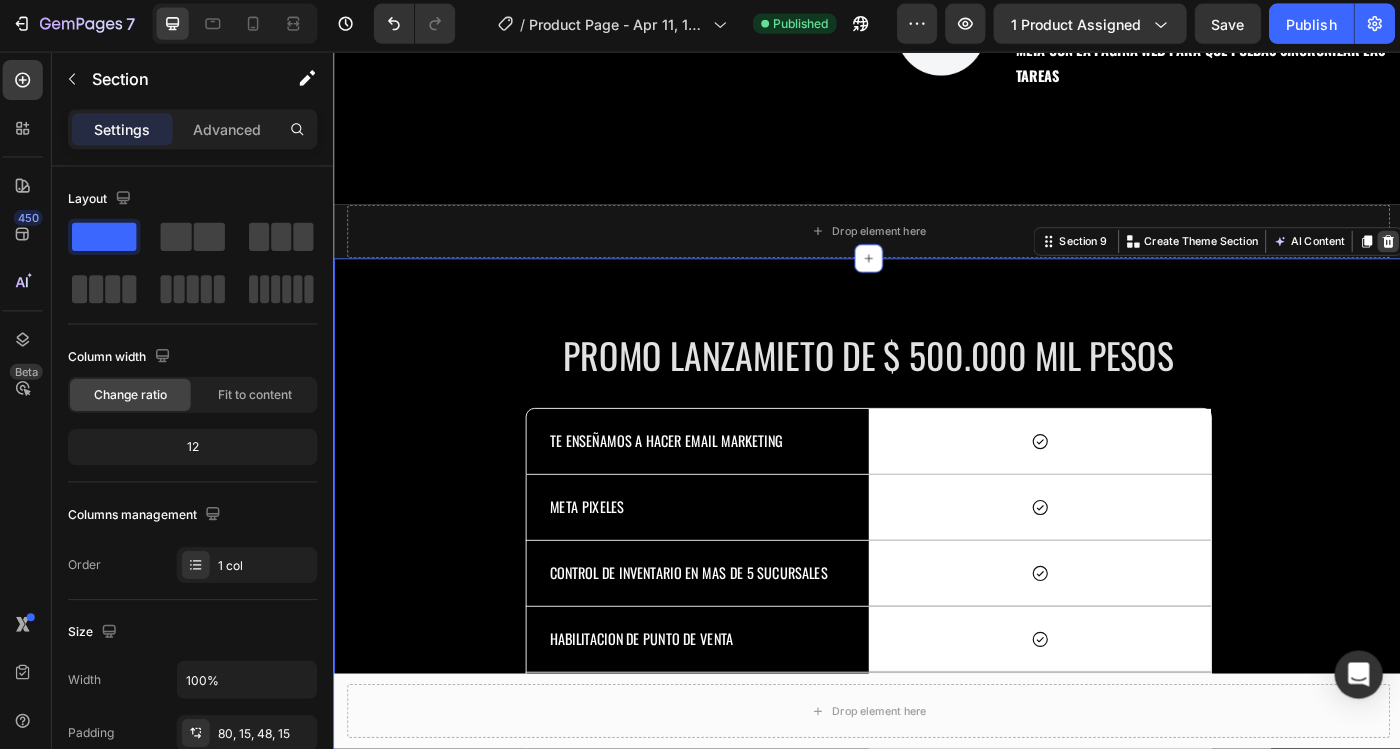 click 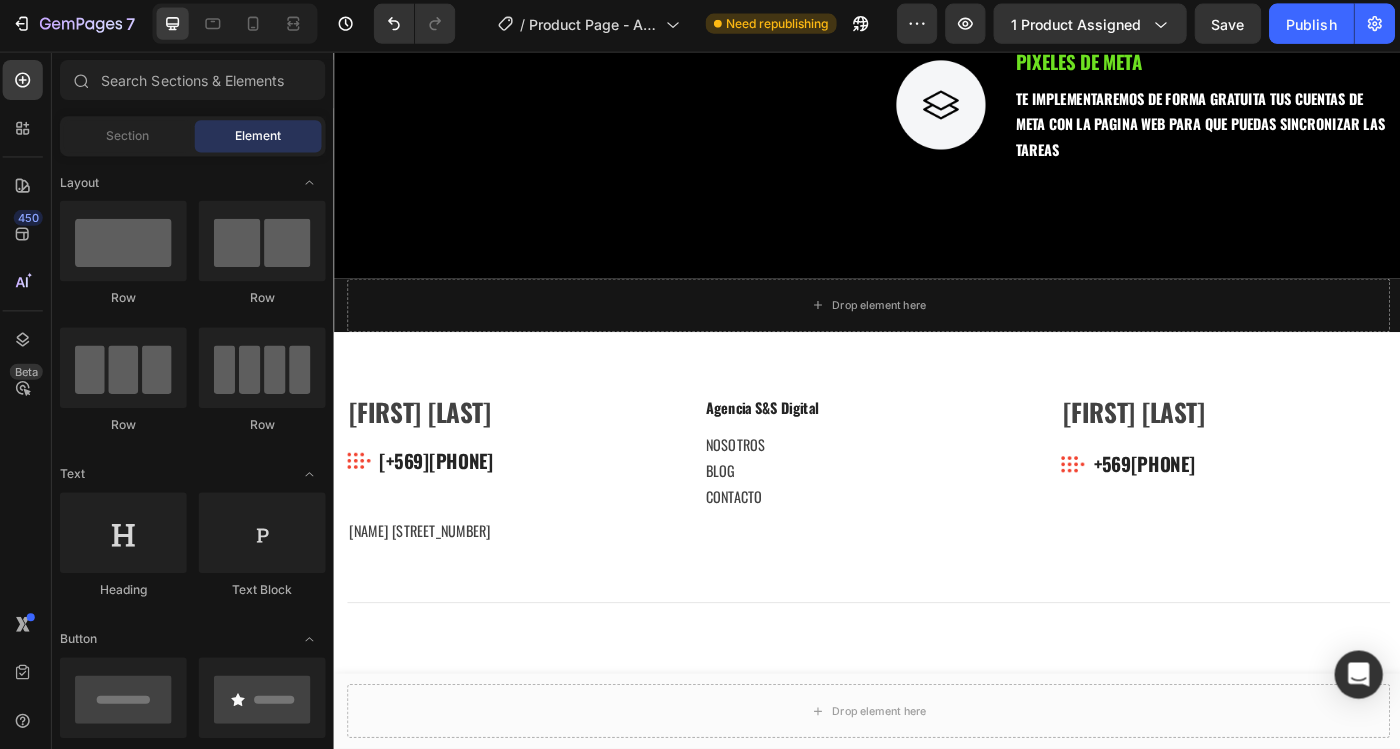 scroll, scrollTop: 3085, scrollLeft: 0, axis: vertical 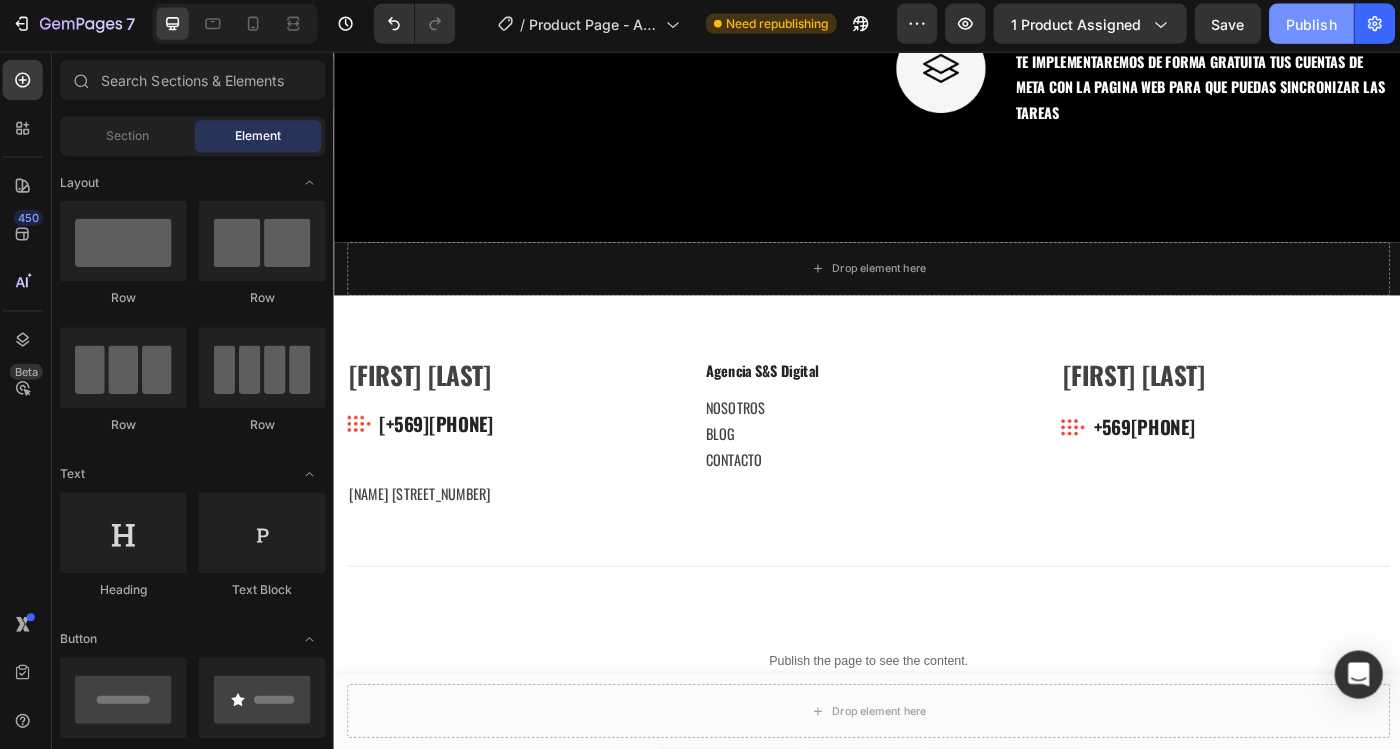 click on "Publish" at bounding box center [1309, 28] 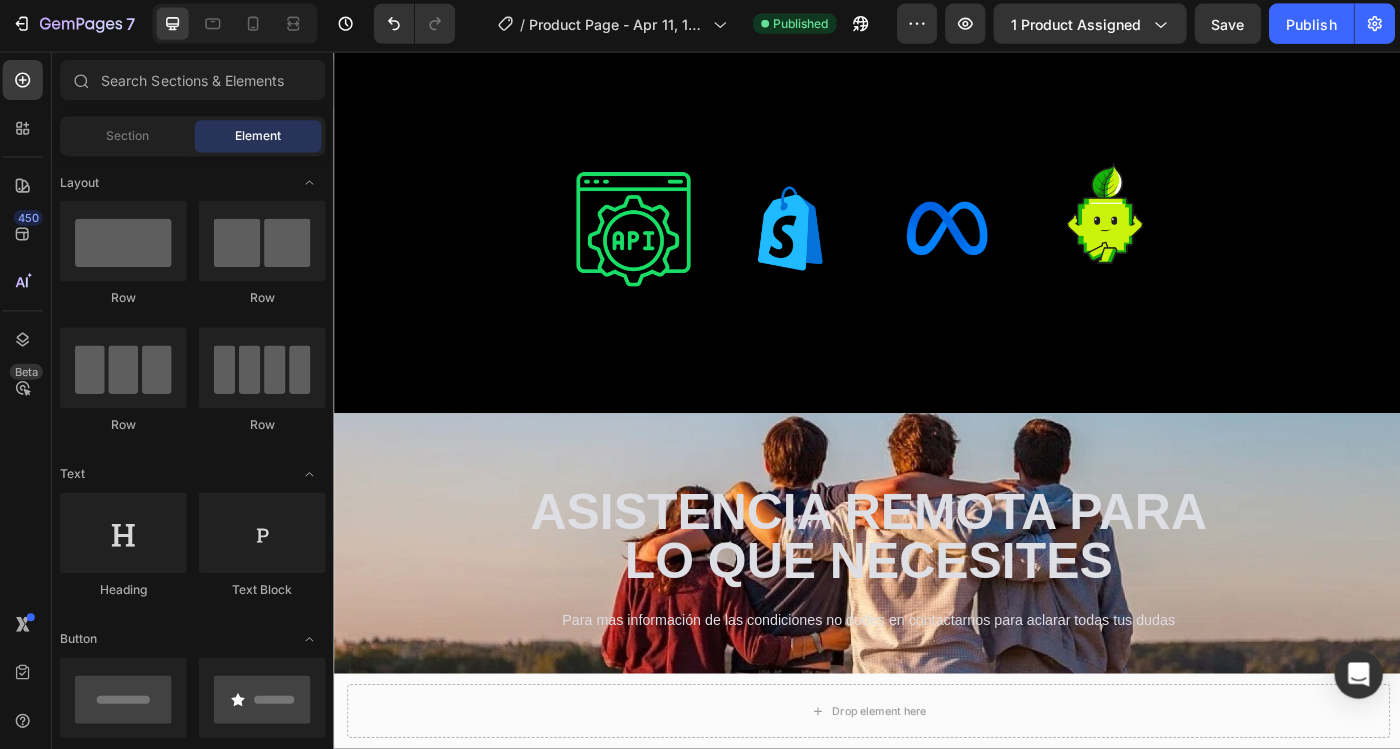scroll, scrollTop: 1779, scrollLeft: 0, axis: vertical 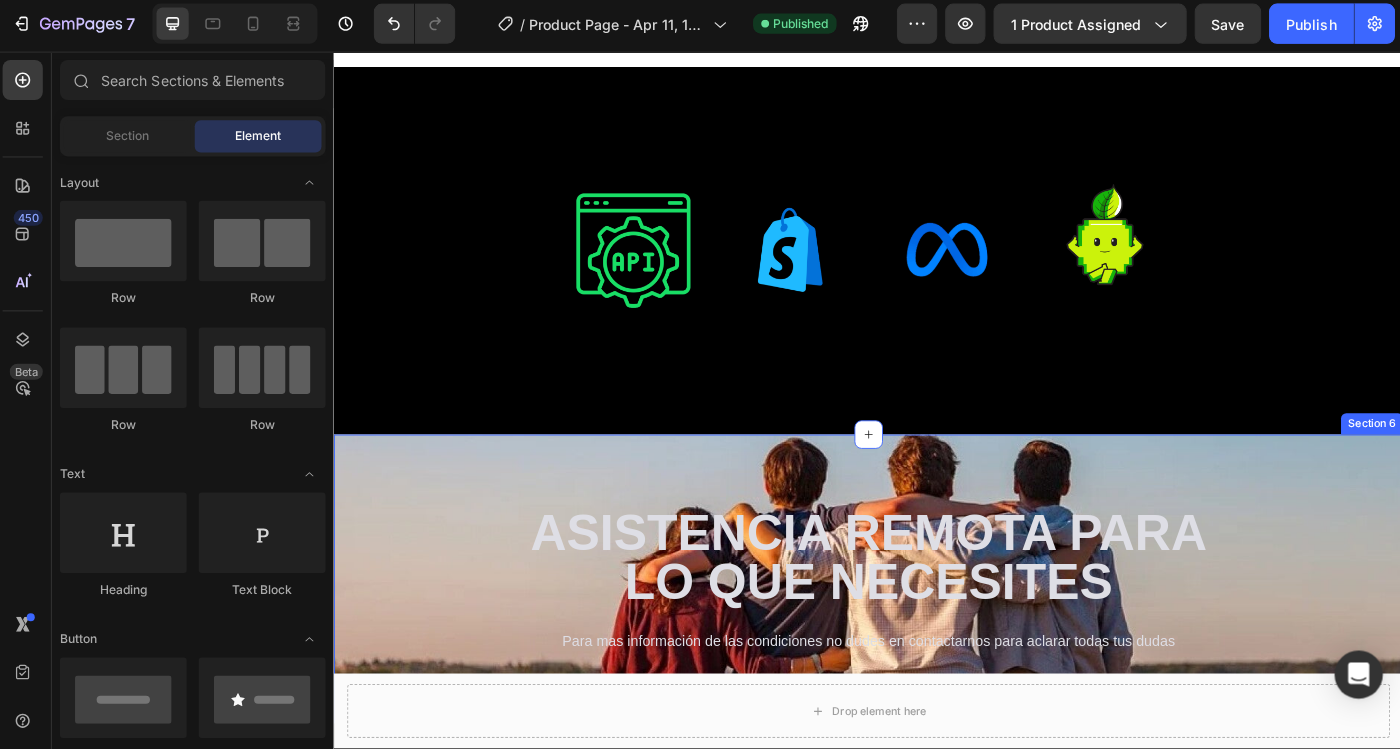 click on "ASISTENCIA REMOTA PARA LO QUE NECESITES  Text Block Para mas información de las condiciones no dudes en contactarnos para aclarar todas tus dudas Text Block Row Section 6" at bounding box center [933, 643] 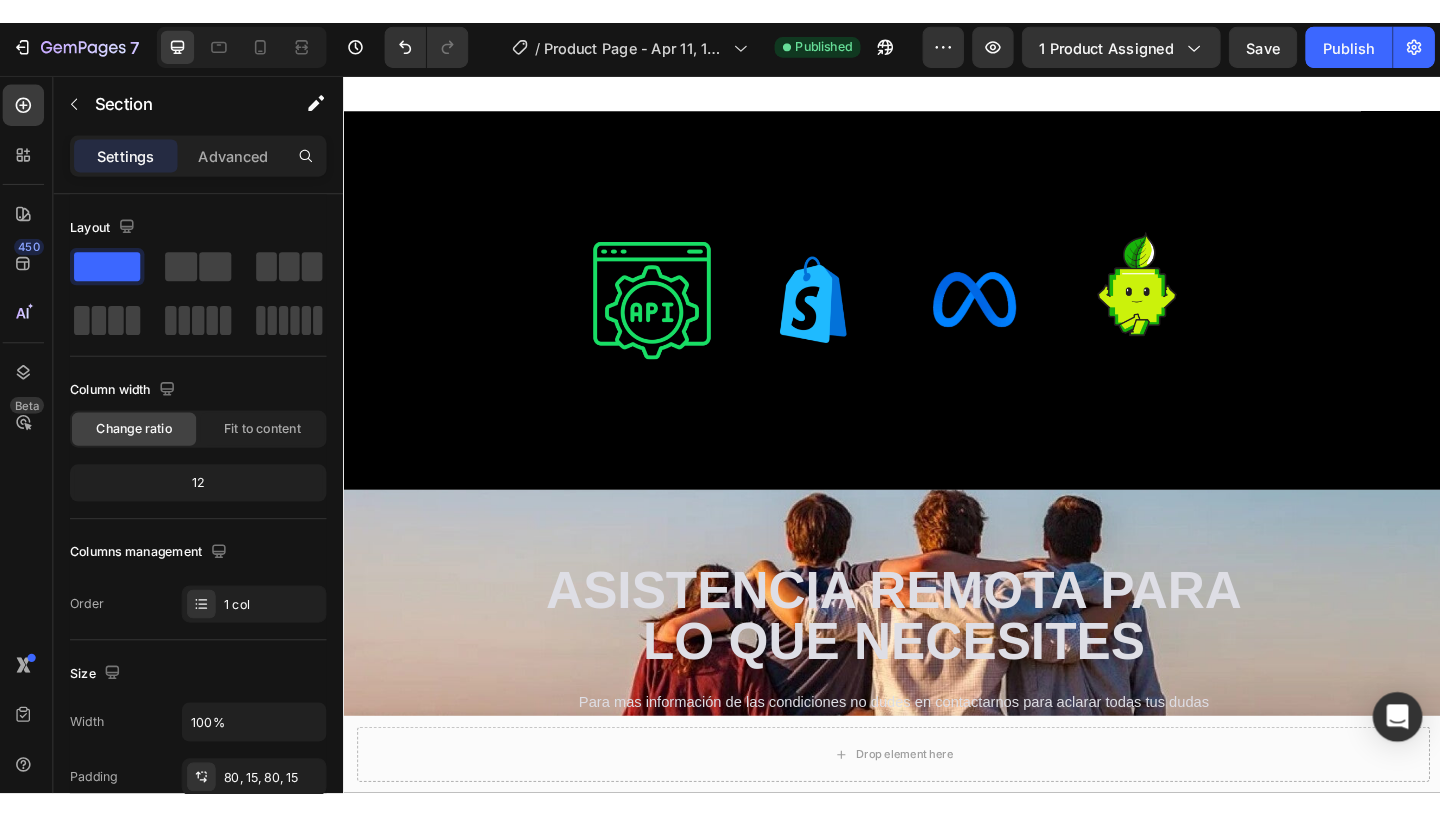 scroll, scrollTop: 1788, scrollLeft: 0, axis: vertical 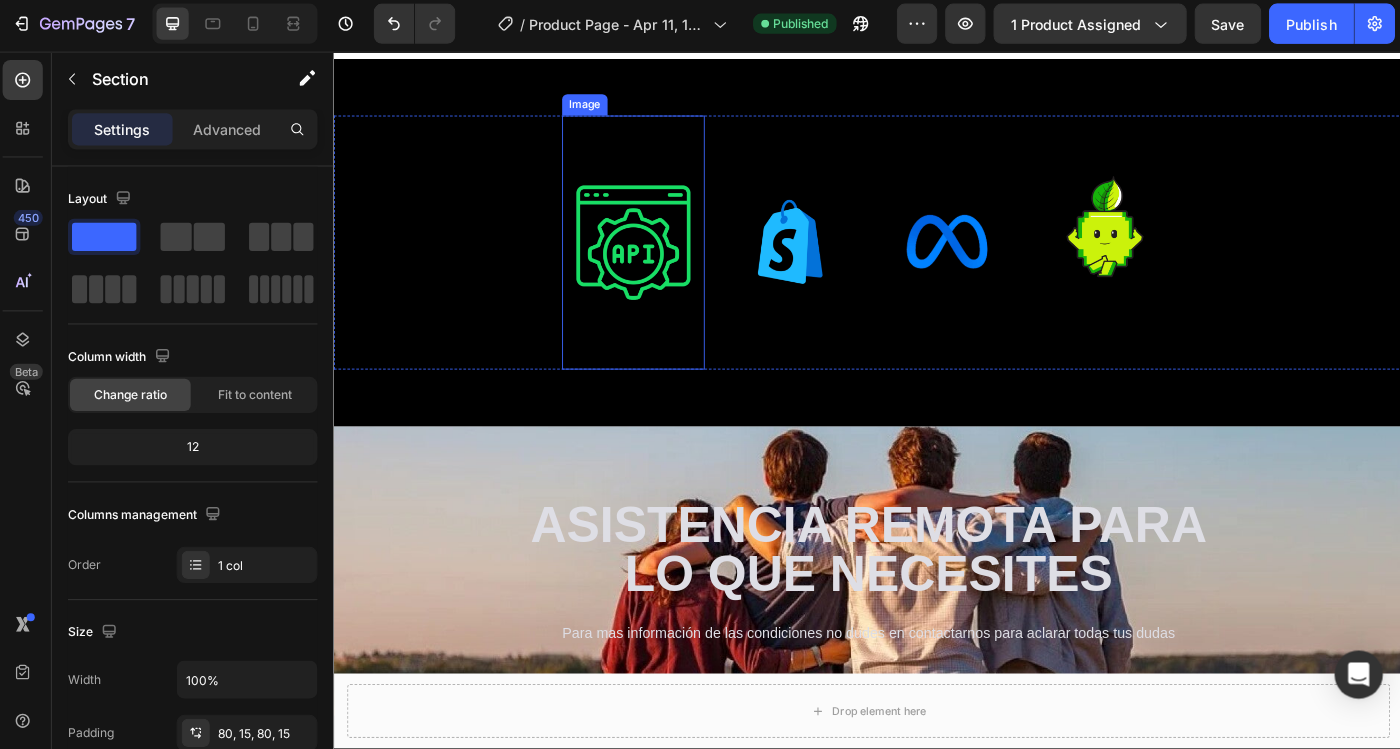 click at bounding box center (669, 265) 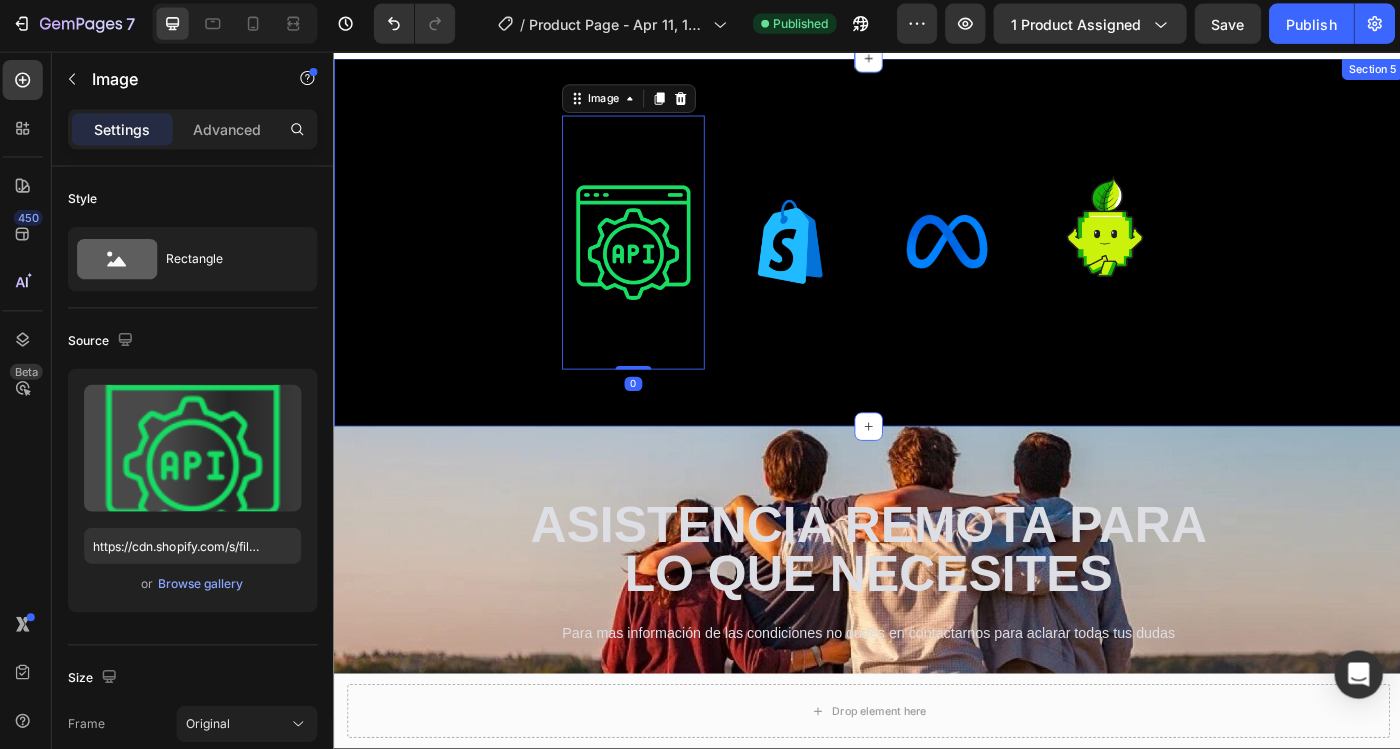 click on "Image   0 Image Image Image Row Section 5" at bounding box center (933, 265) 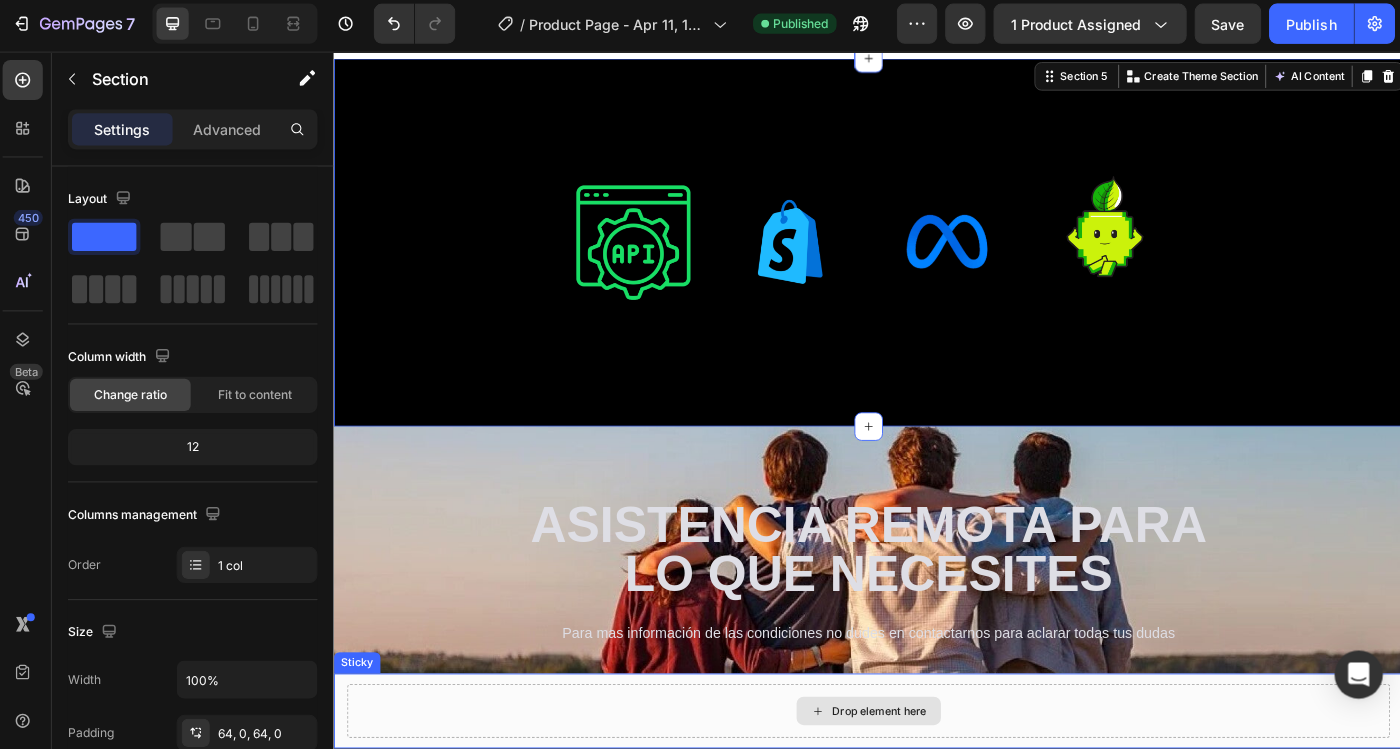 drag, startPoint x: 928, startPoint y: 468, endPoint x: 900, endPoint y: 773, distance: 306.28256 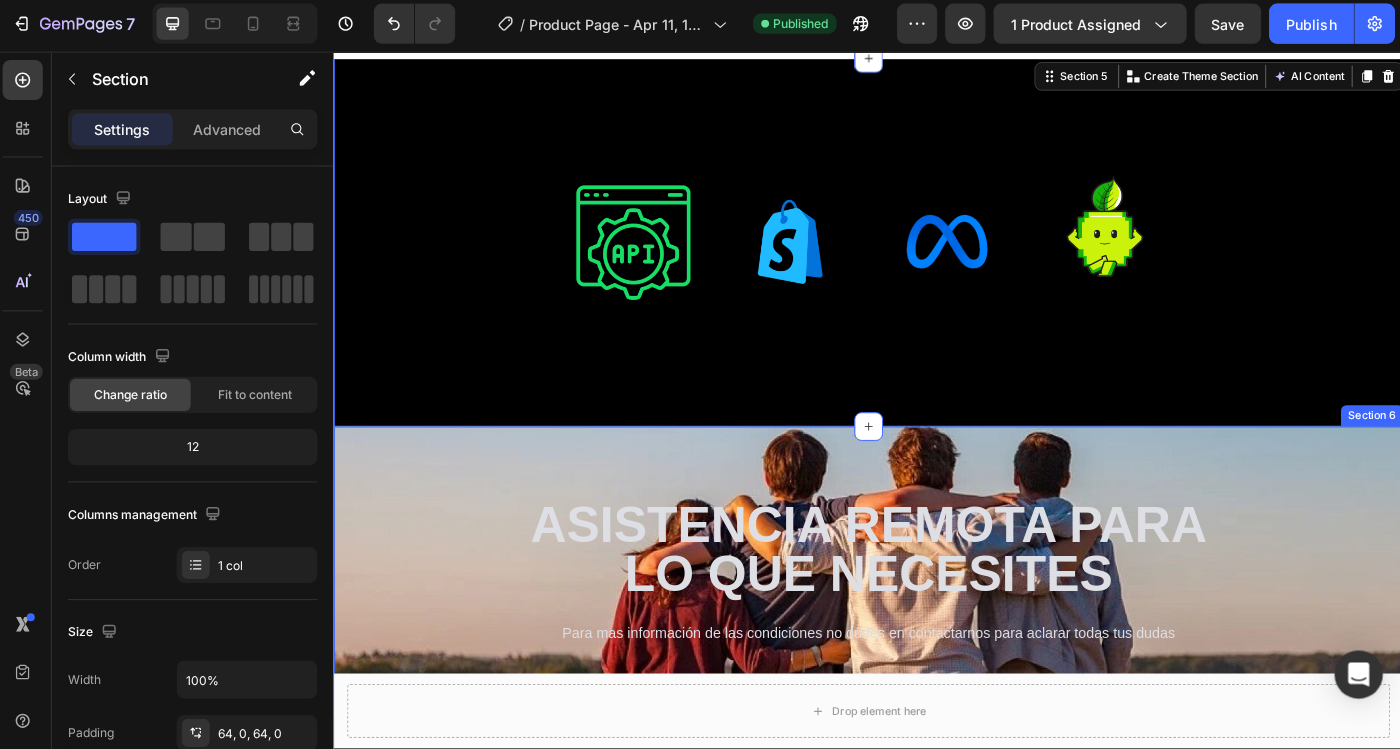 drag, startPoint x: 941, startPoint y: 466, endPoint x: 933, endPoint y: 509, distance: 43.737854 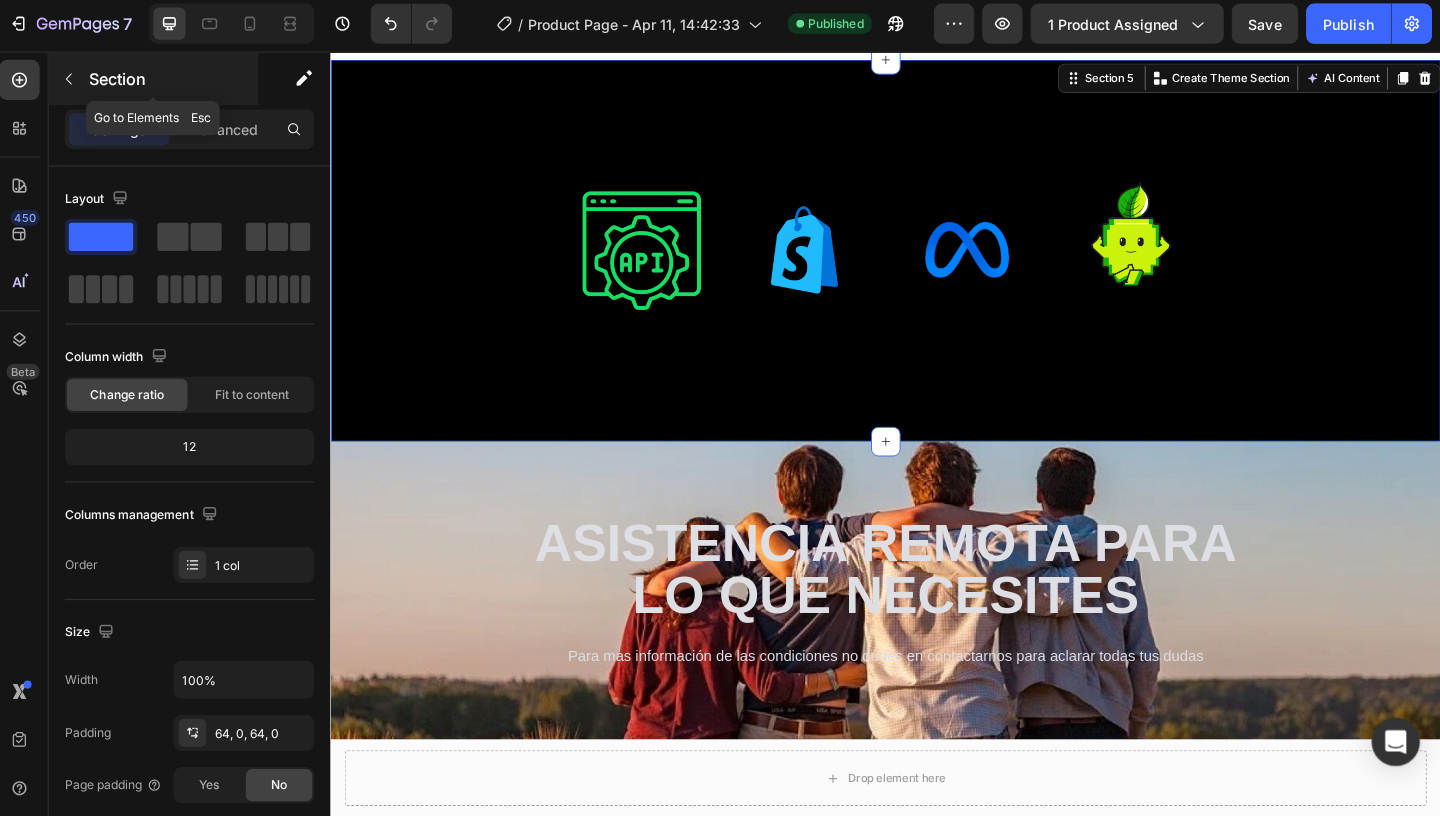 click at bounding box center (77, 83) 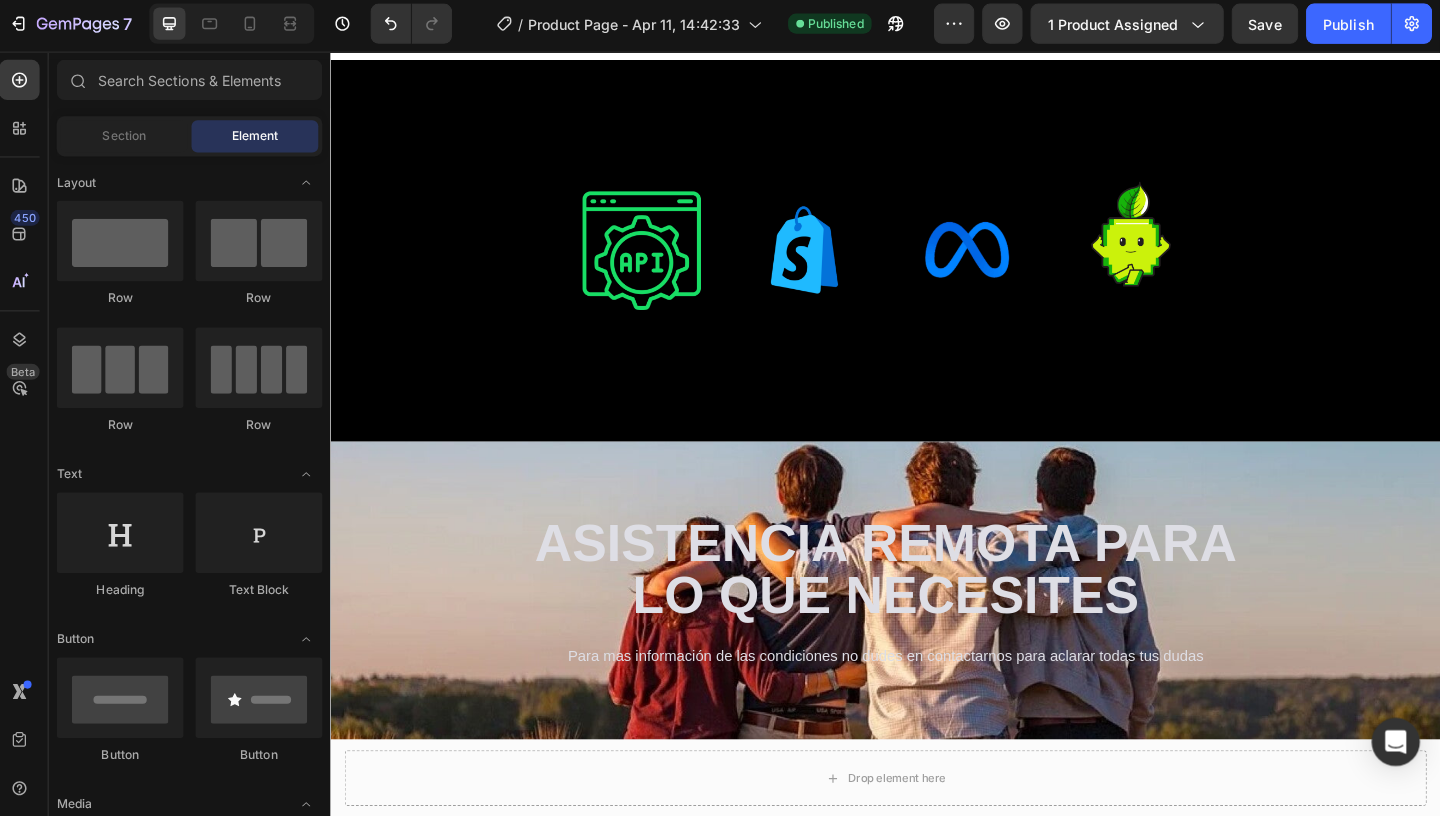 click on "Image Image Image Image Row Section 5" at bounding box center (930, 265) 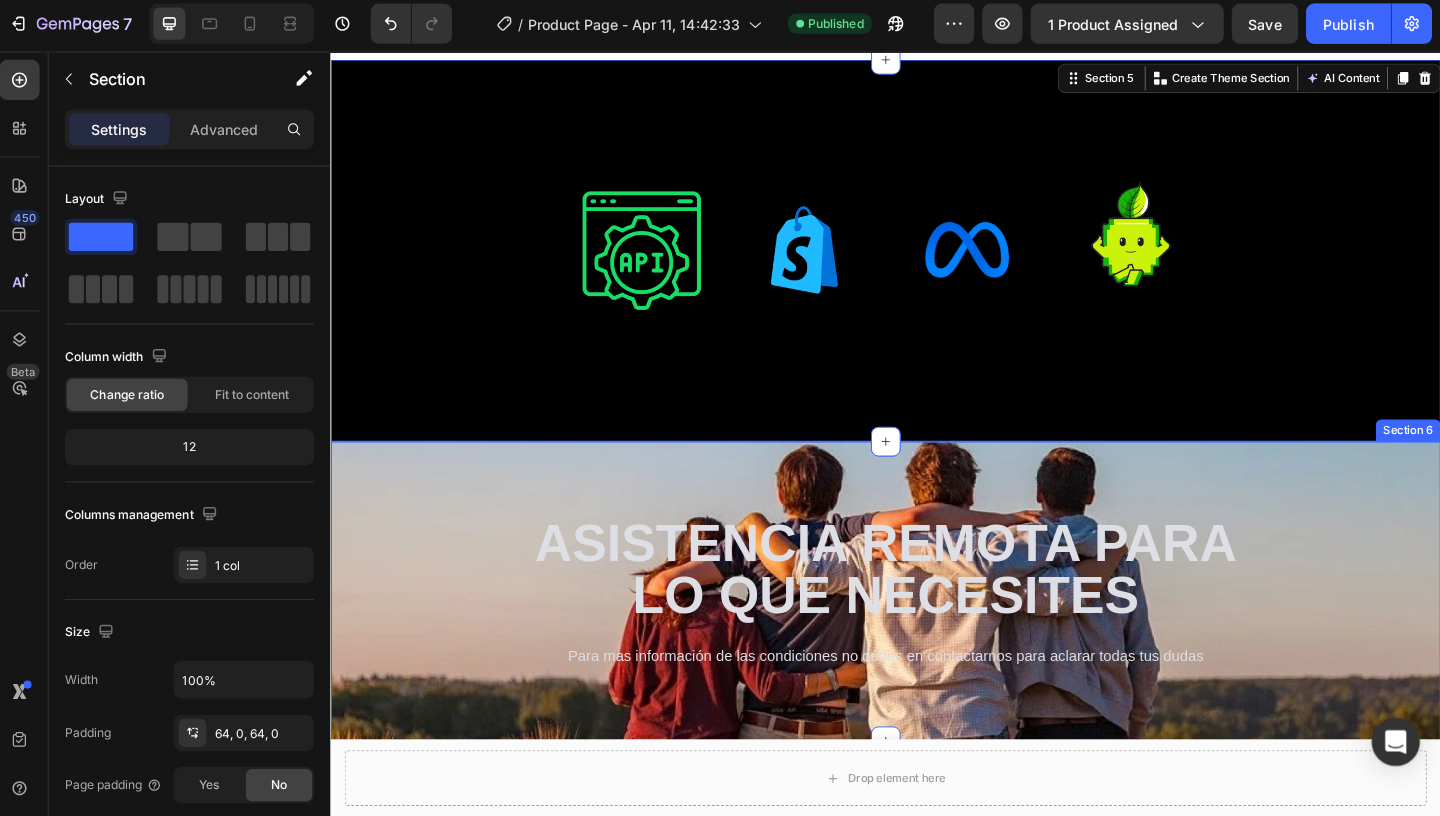 click on "ASISTENCIA REMOTA PARA LO QUE NECESITES  Text Block Para mas información de las condiciones no dudes en contactarnos para aclarar todas tus dudas Text Block Row Section 6" at bounding box center (930, 634) 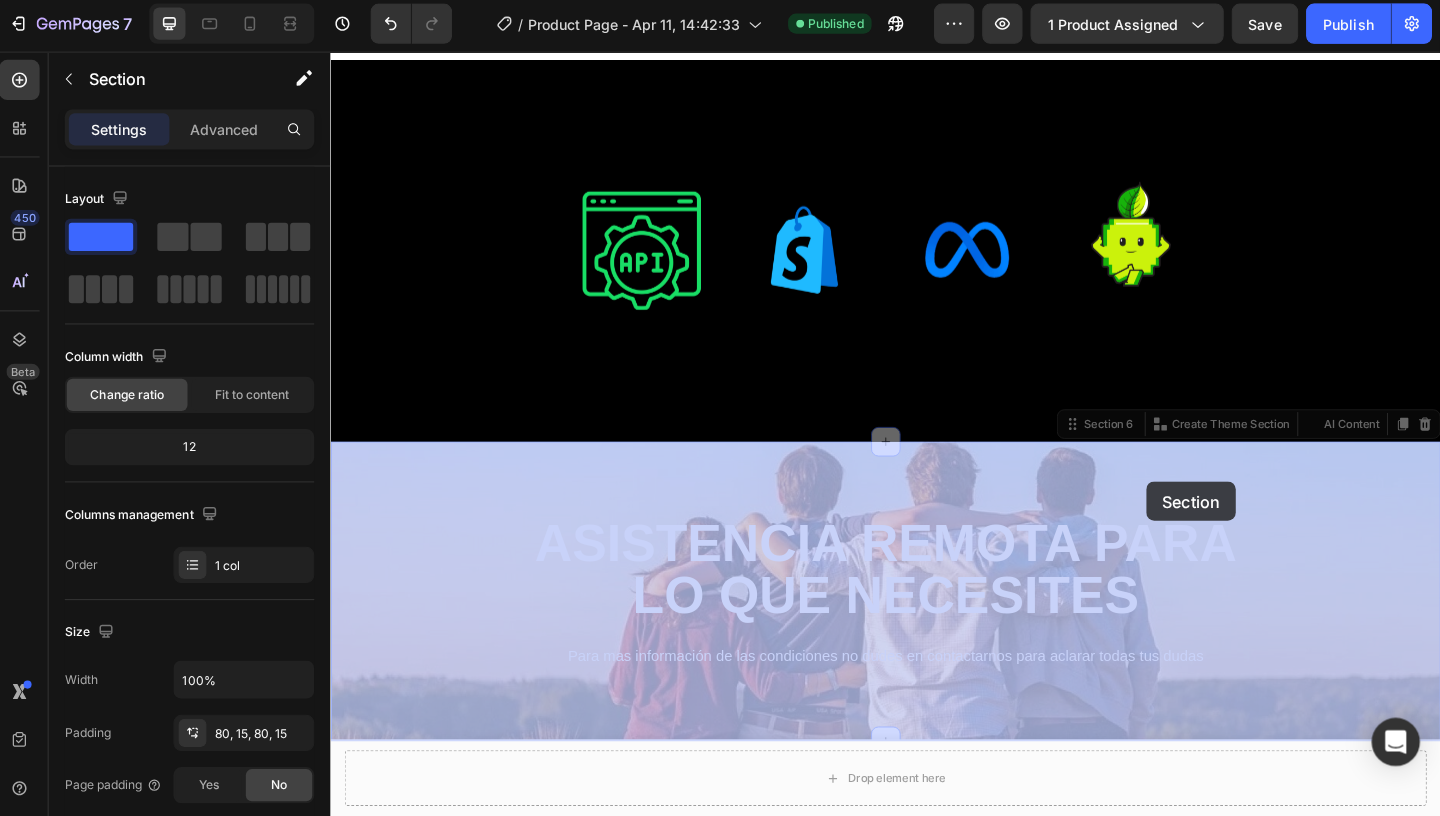 drag, startPoint x: 1135, startPoint y: 455, endPoint x: 1140, endPoint y: 478, distance: 23.537205 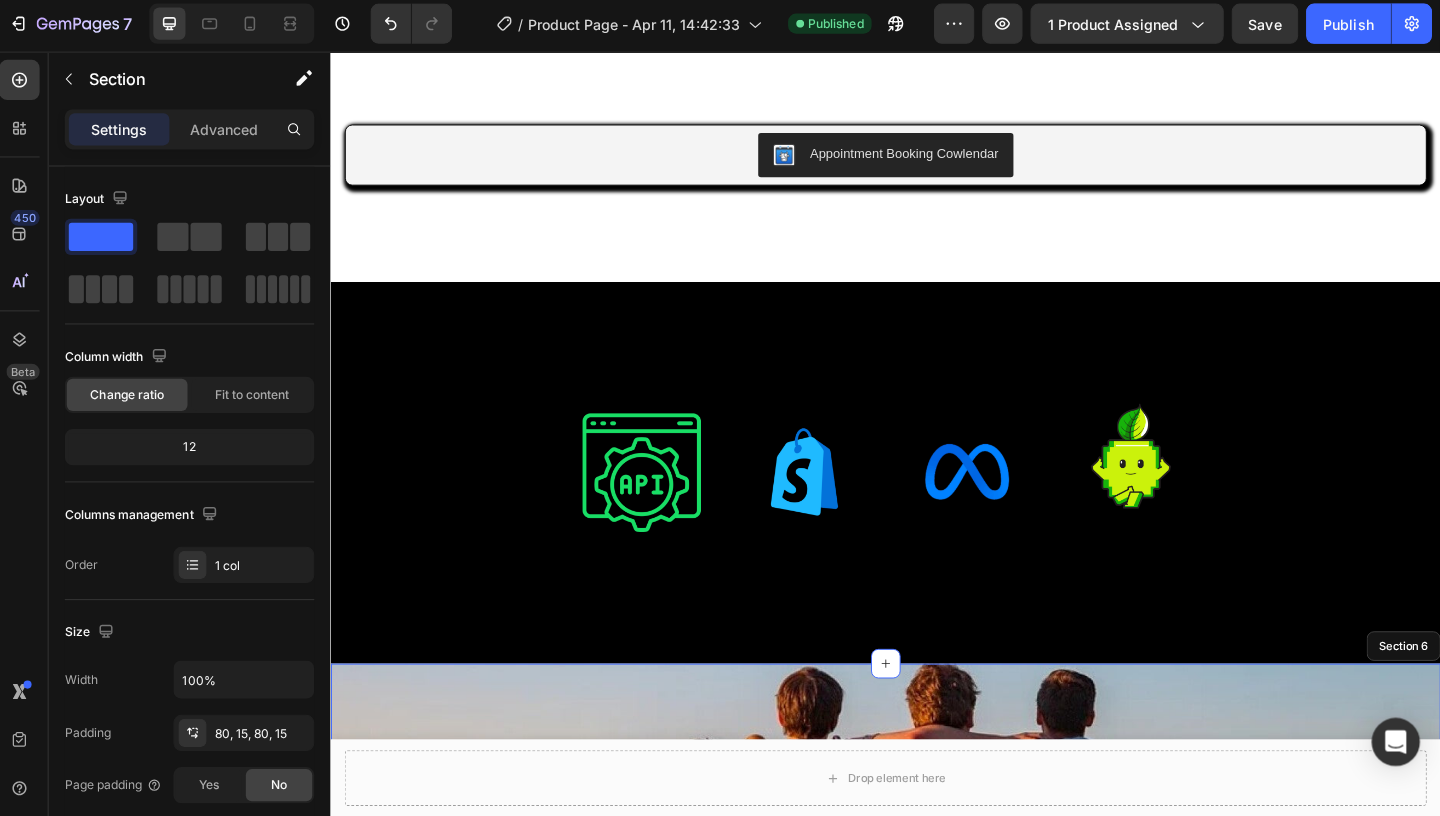 scroll, scrollTop: 1547, scrollLeft: 0, axis: vertical 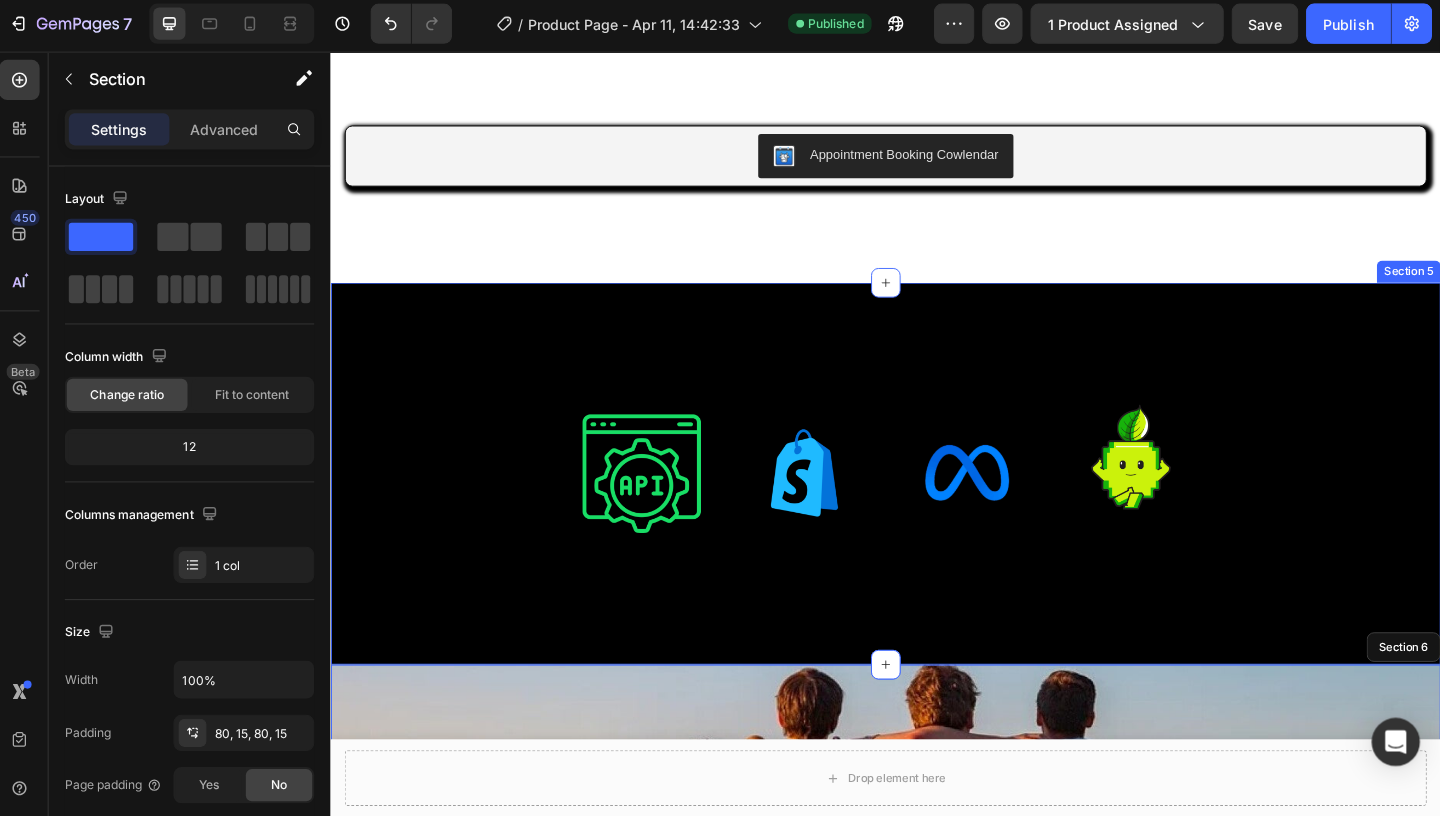 click on "Image Image Image Image Row Section 5" at bounding box center (930, 506) 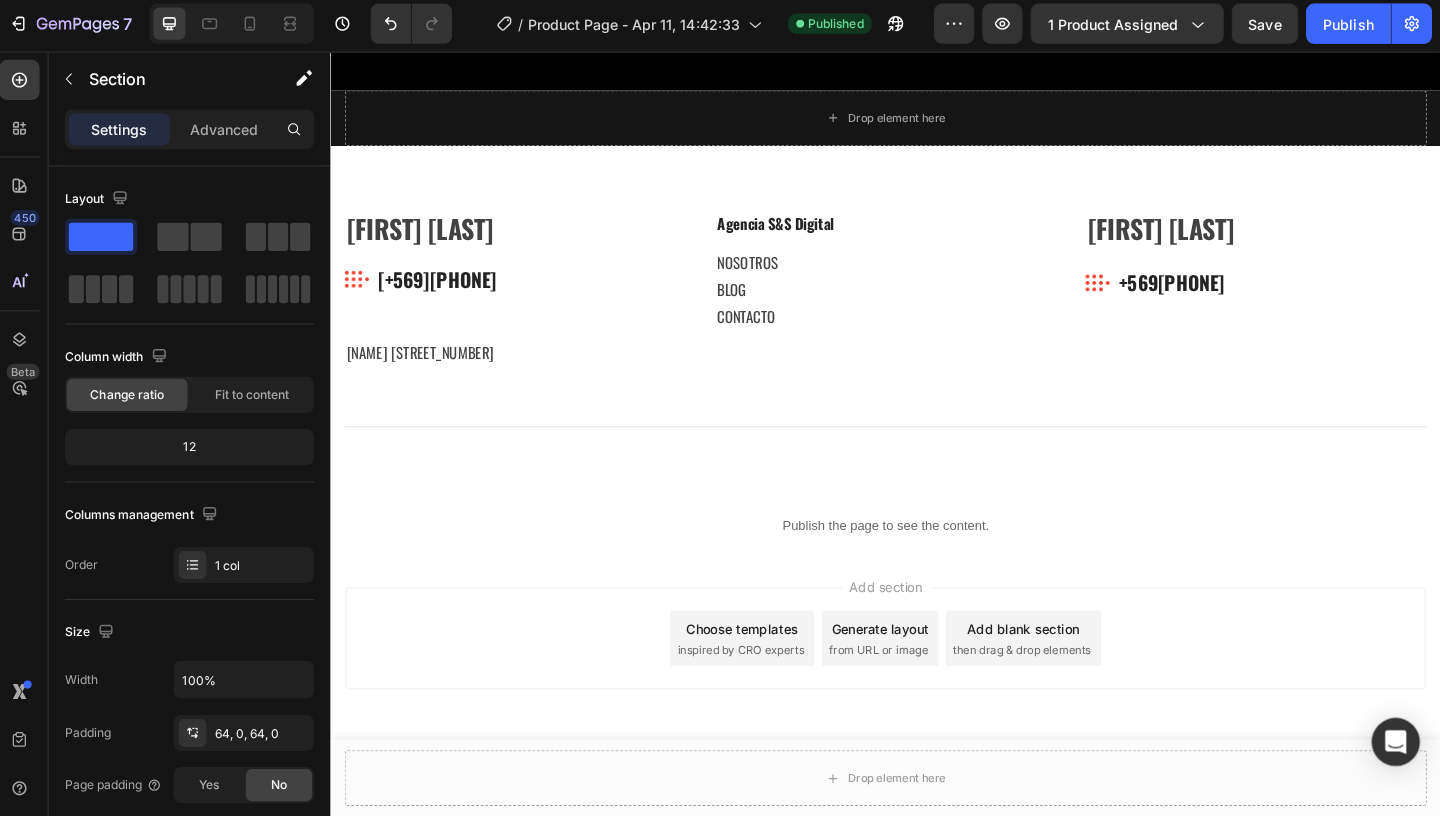 scroll, scrollTop: 3295, scrollLeft: 0, axis: vertical 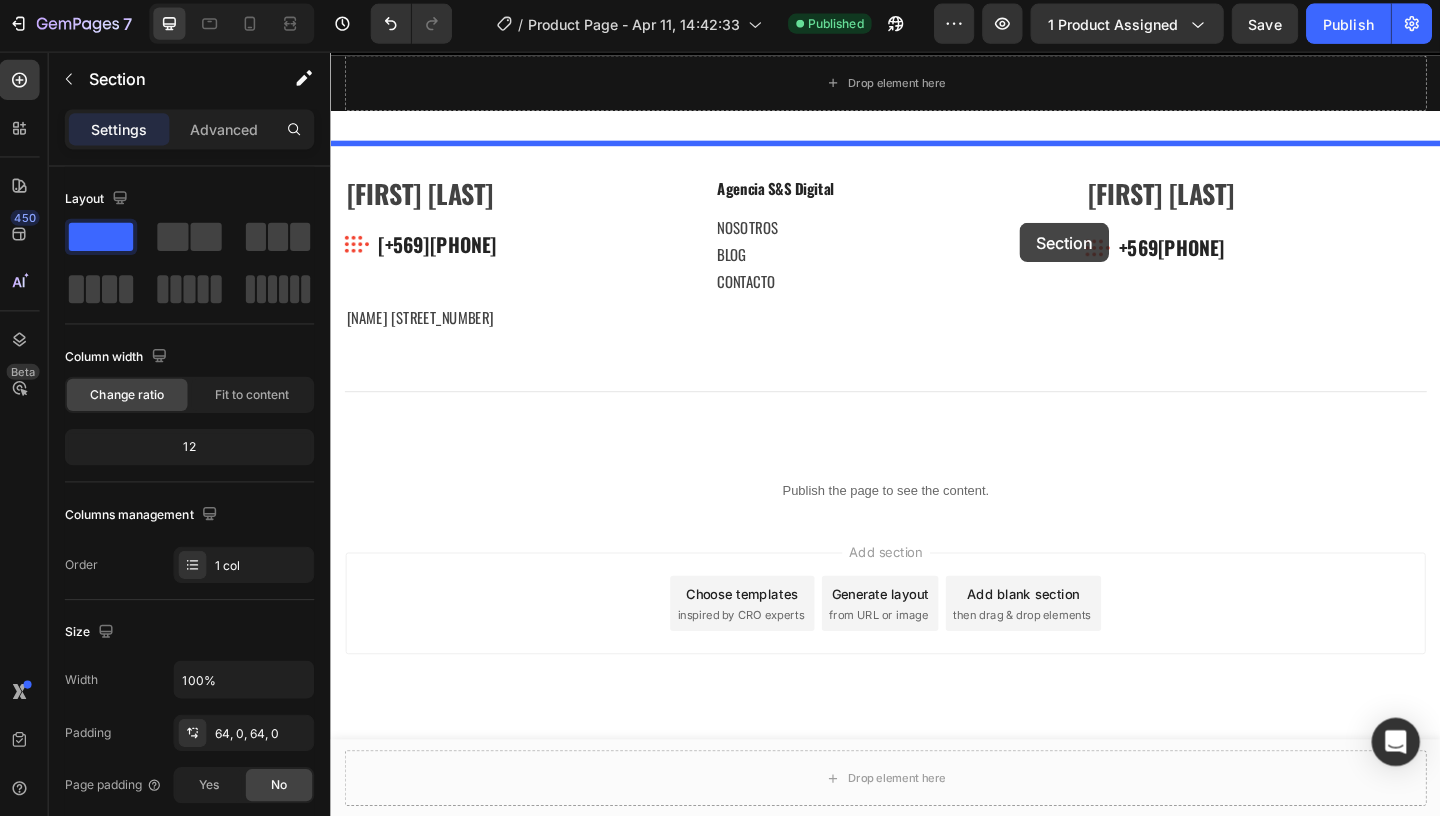 drag, startPoint x: 1134, startPoint y: 281, endPoint x: 1015, endPoint y: 221, distance: 133.2704 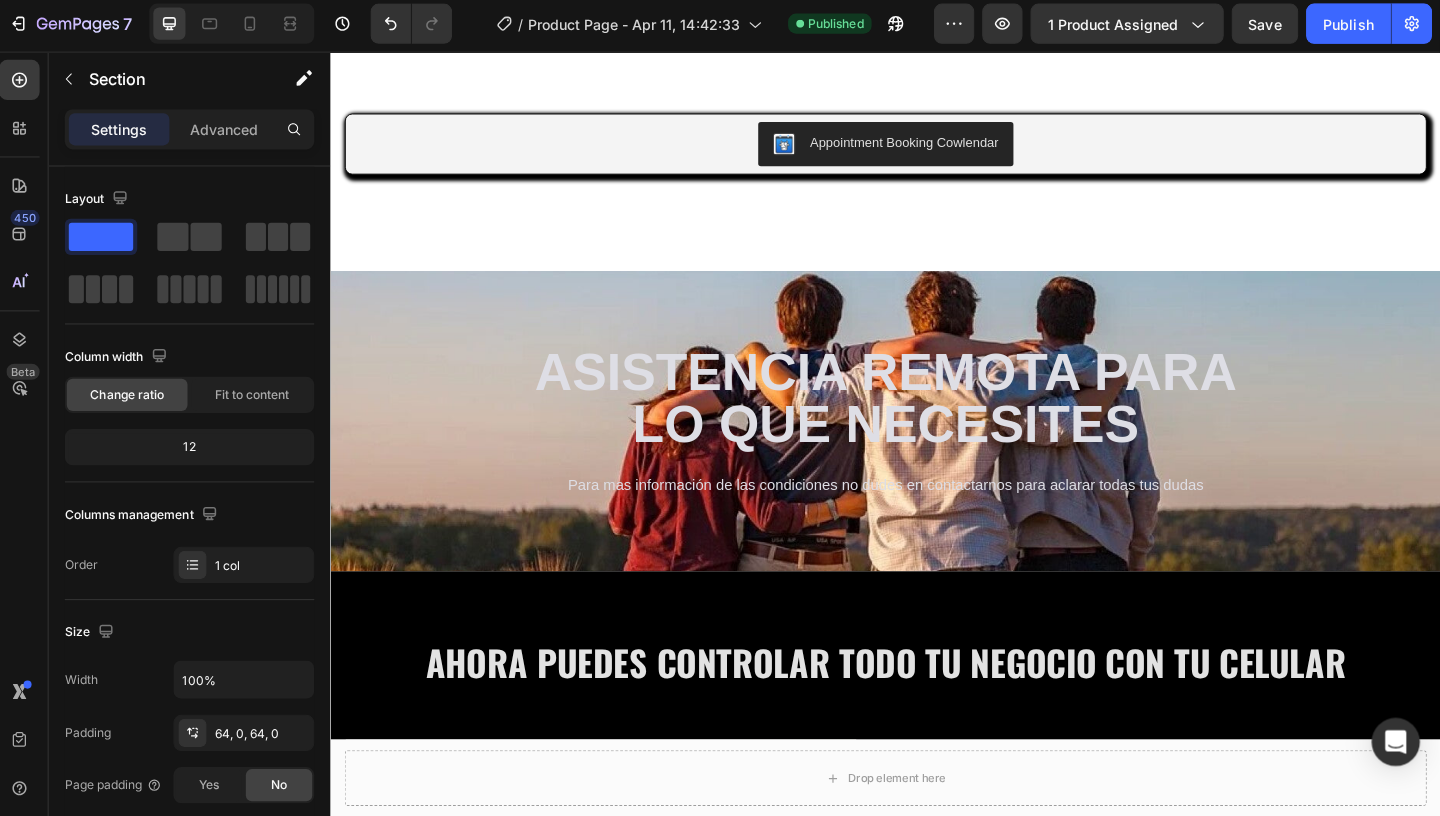 scroll, scrollTop: 1508, scrollLeft: 0, axis: vertical 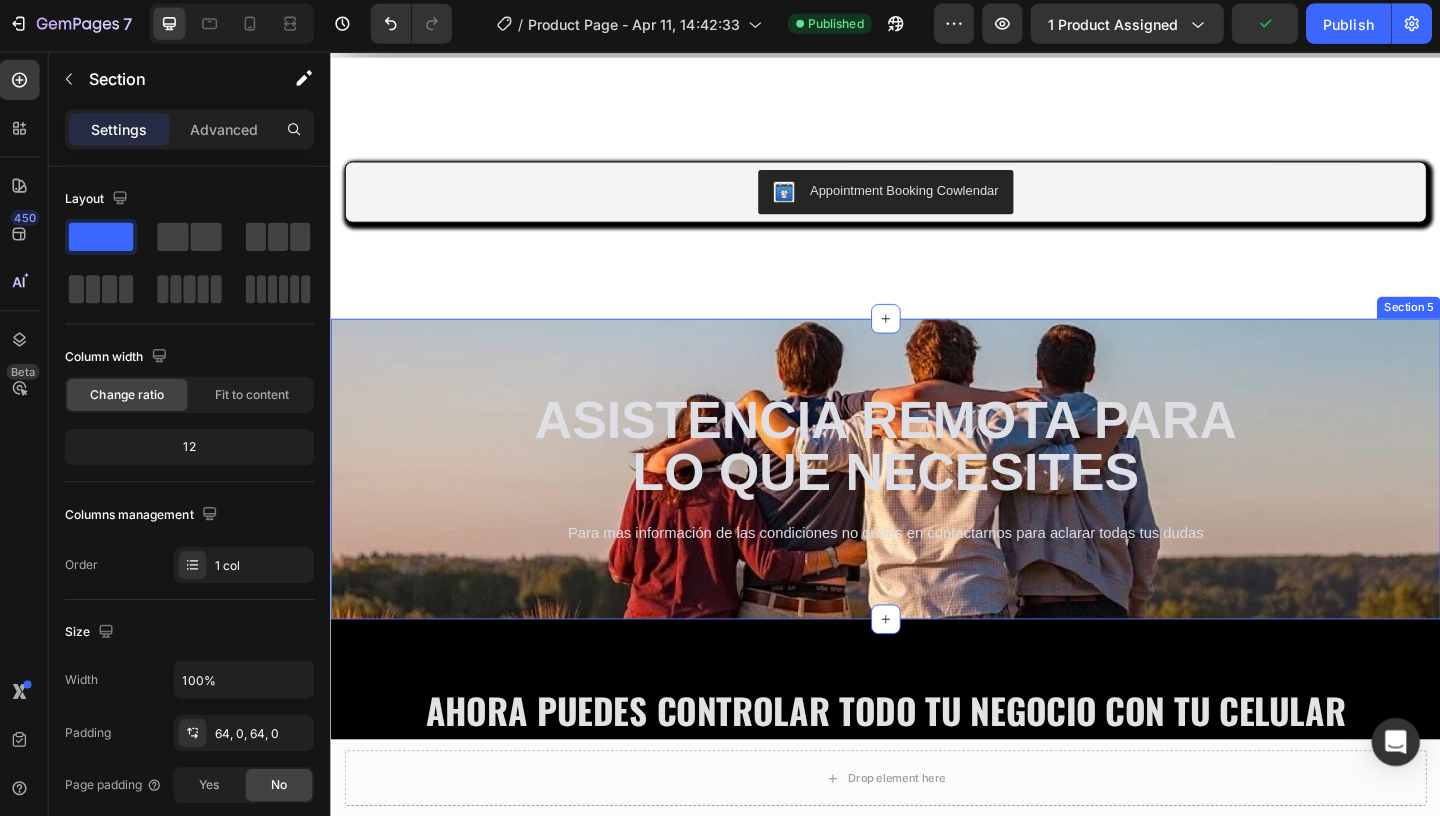 click on "ASISTENCIA REMOTA PARA LO QUE NECESITES  Text Block Para mas información de las condiciones no dudes en contactarnos para aclarar todas tus dudas Text Block Row" at bounding box center (930, 501) 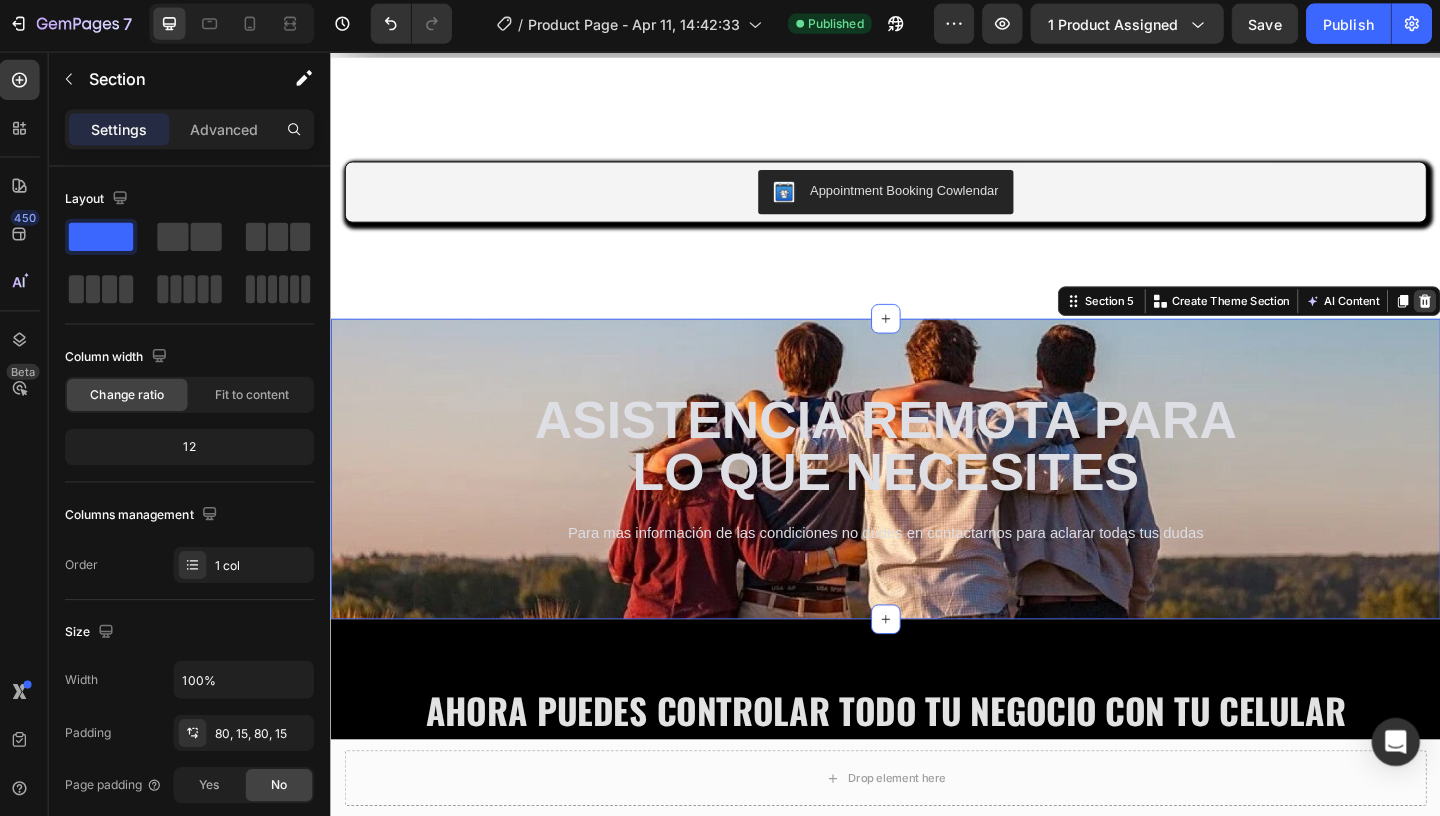 click 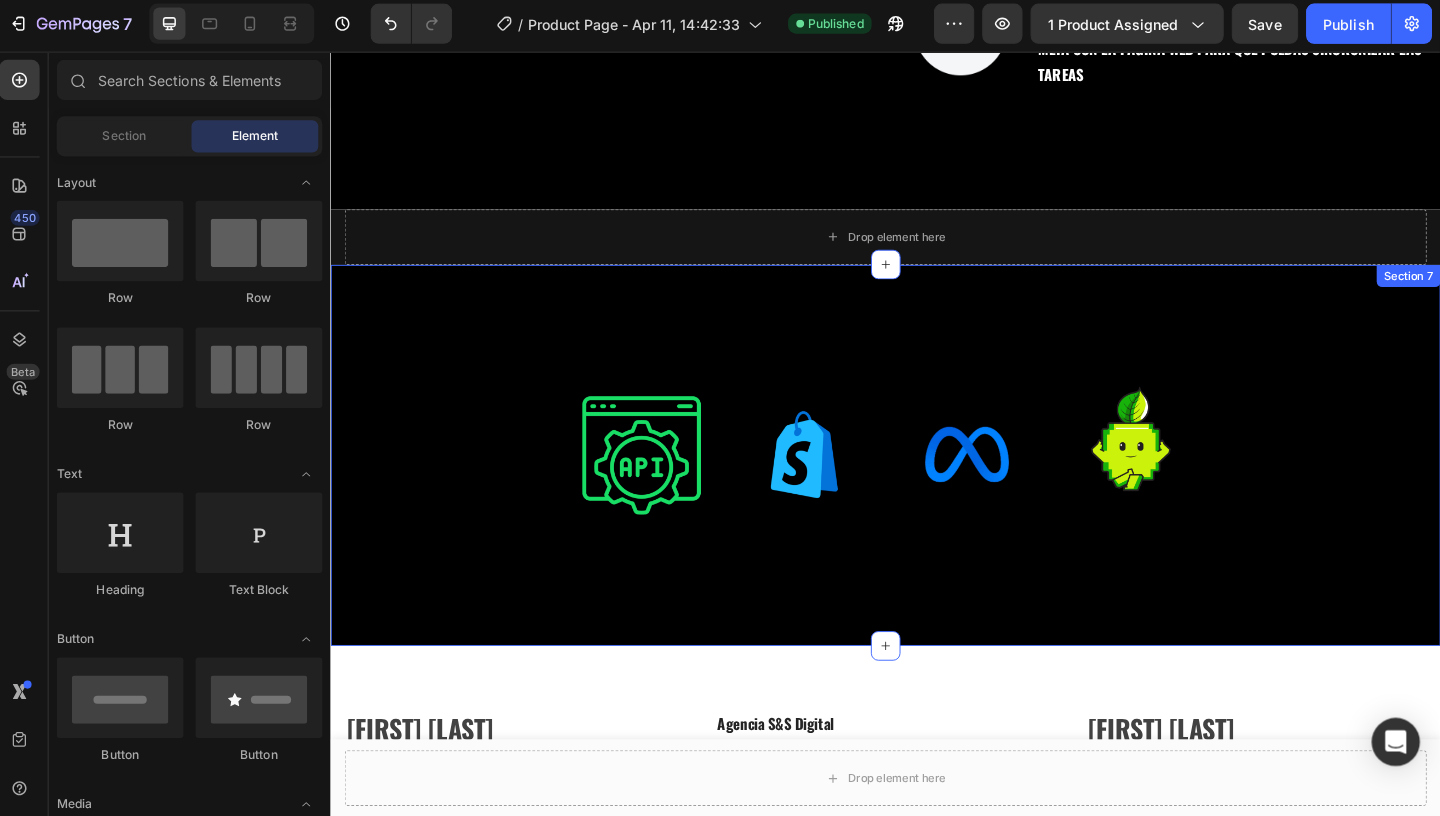 scroll, scrollTop: 2383, scrollLeft: 0, axis: vertical 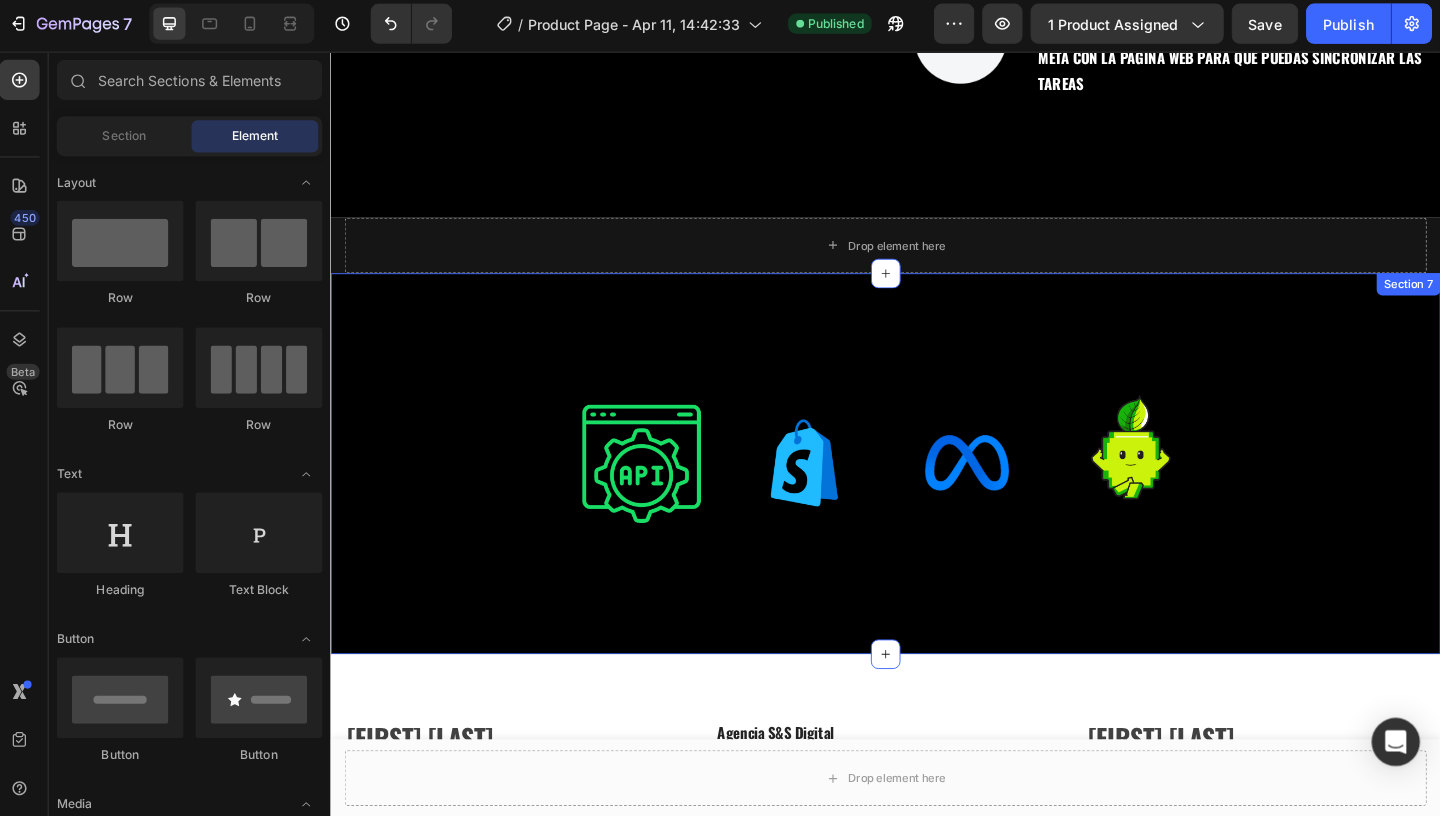 click on "Image Image Image Image Row Section 7" at bounding box center (930, 496) 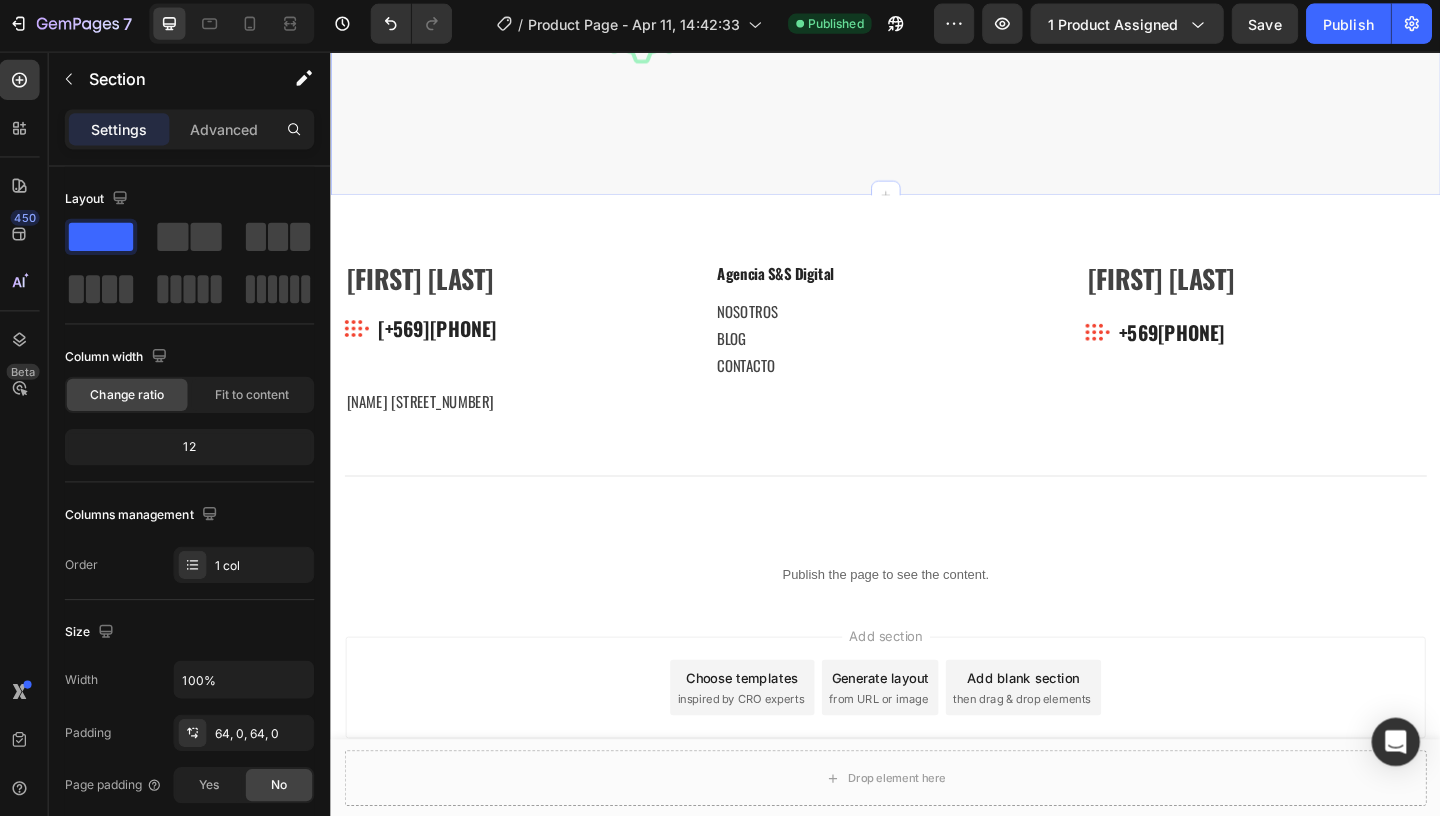 scroll, scrollTop: 2970, scrollLeft: 0, axis: vertical 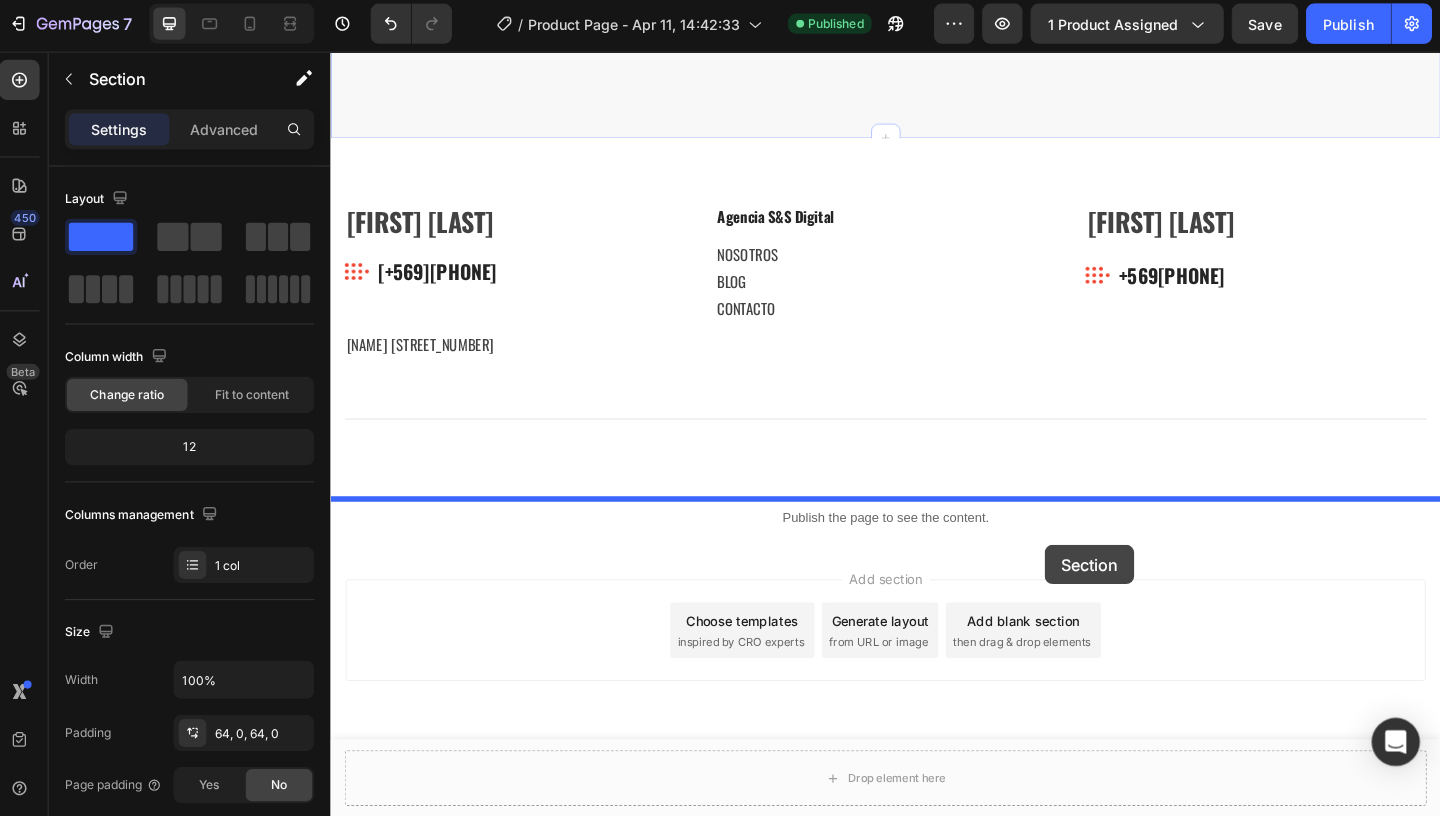 drag, startPoint x: 1138, startPoint y: 310, endPoint x: 1041, endPoint y: 541, distance: 250.53941 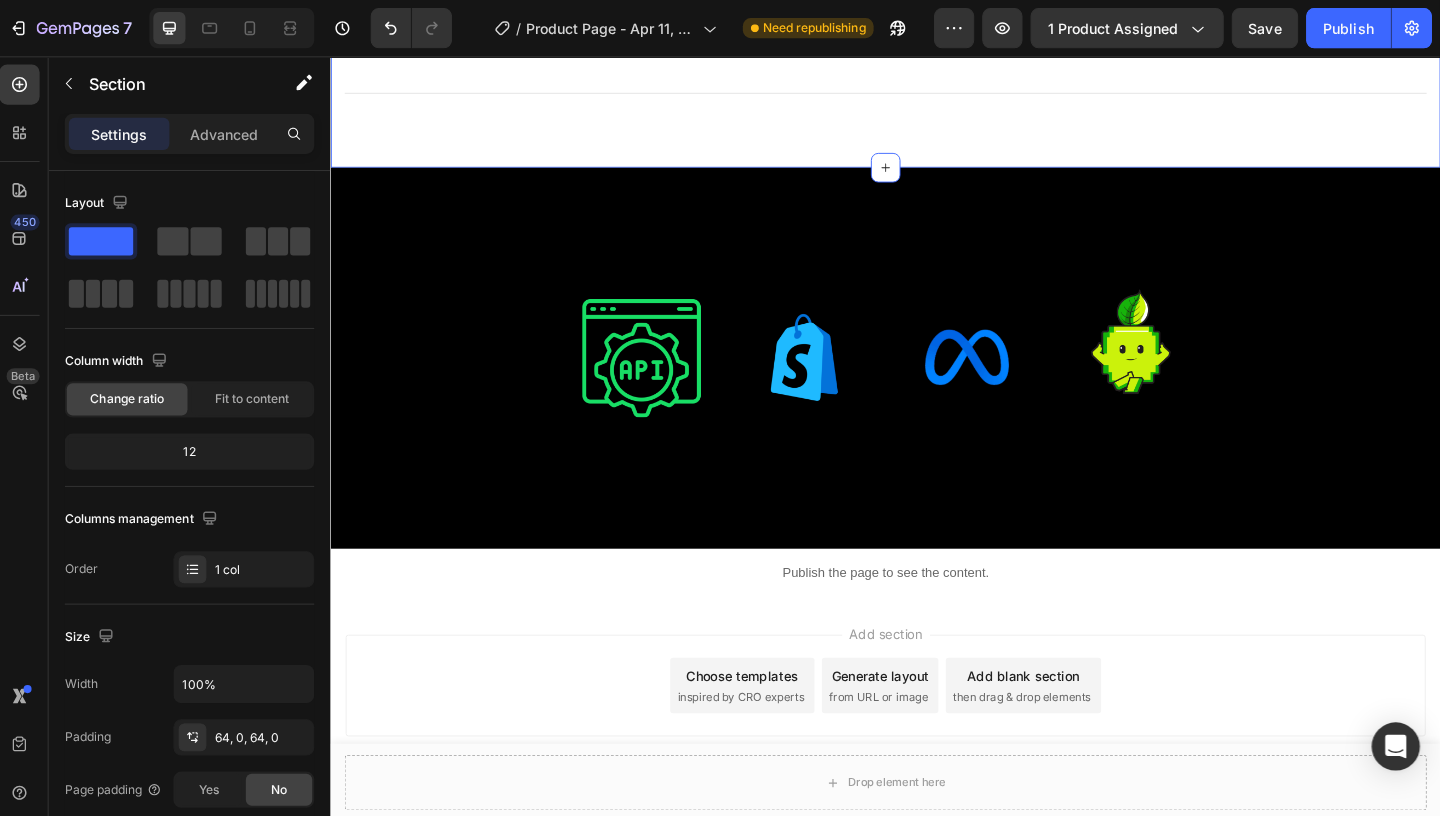 scroll, scrollTop: 2912, scrollLeft: 0, axis: vertical 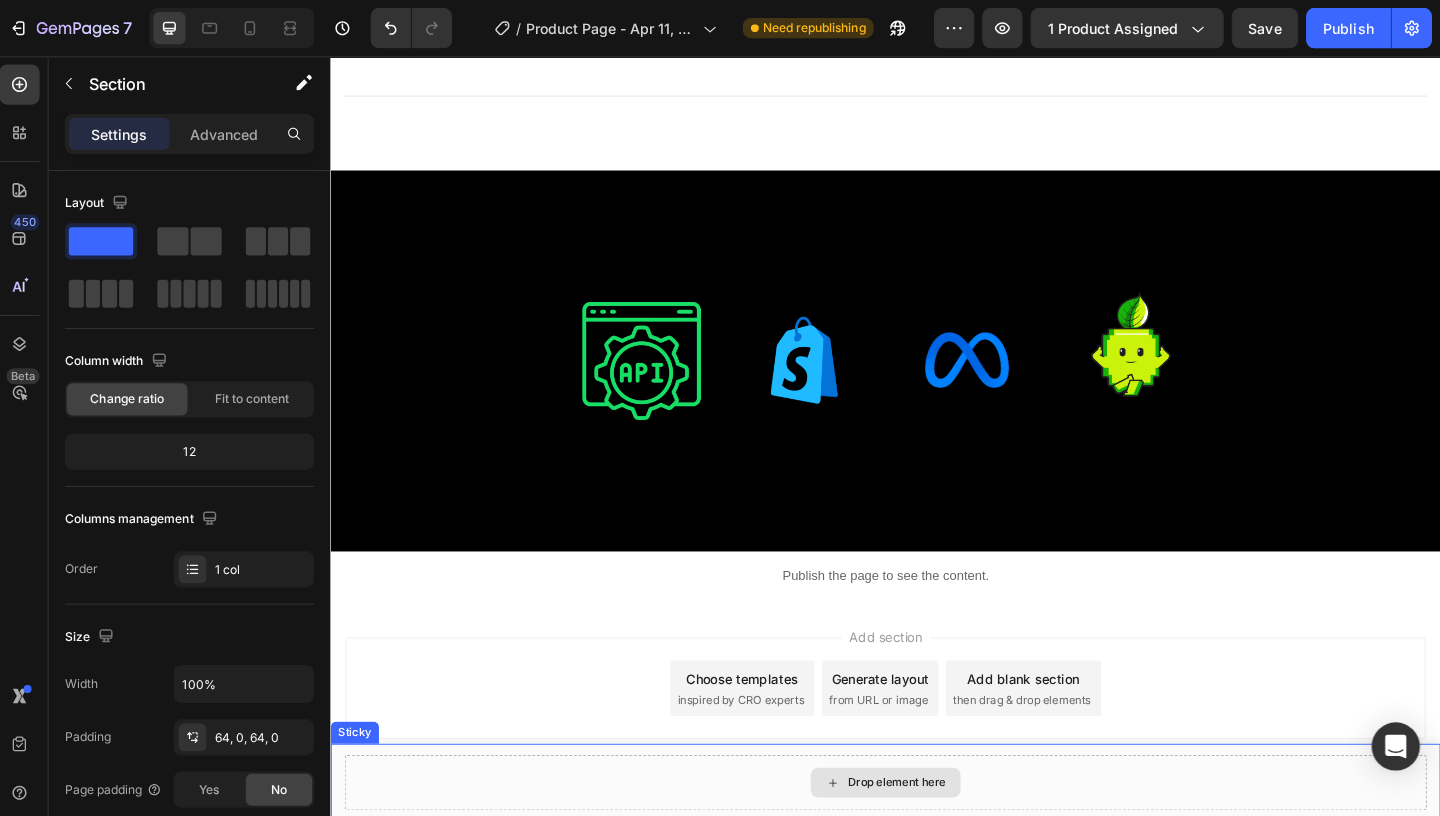click on "Drop element here" at bounding box center [930, 841] 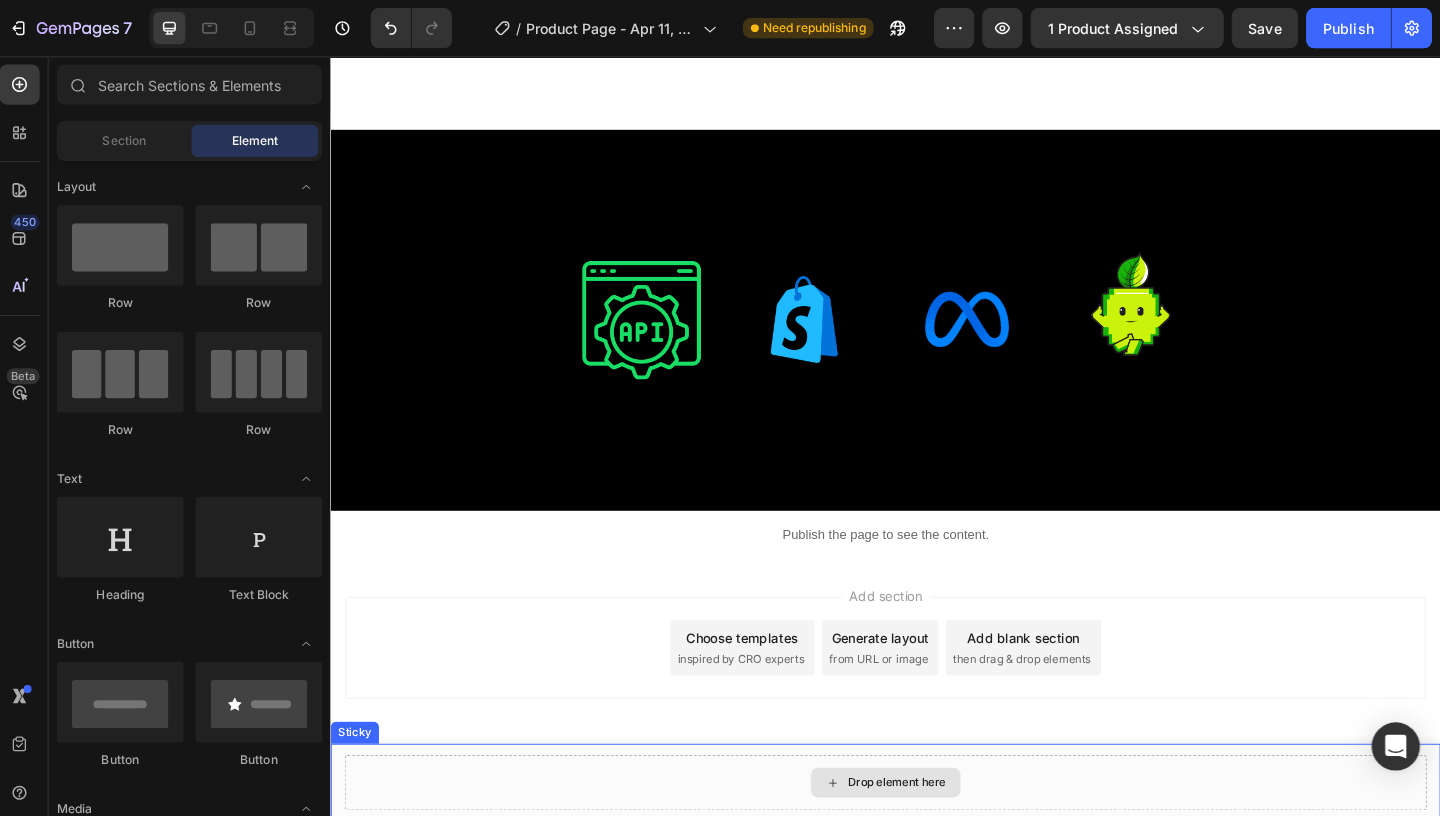 scroll, scrollTop: 2961, scrollLeft: 0, axis: vertical 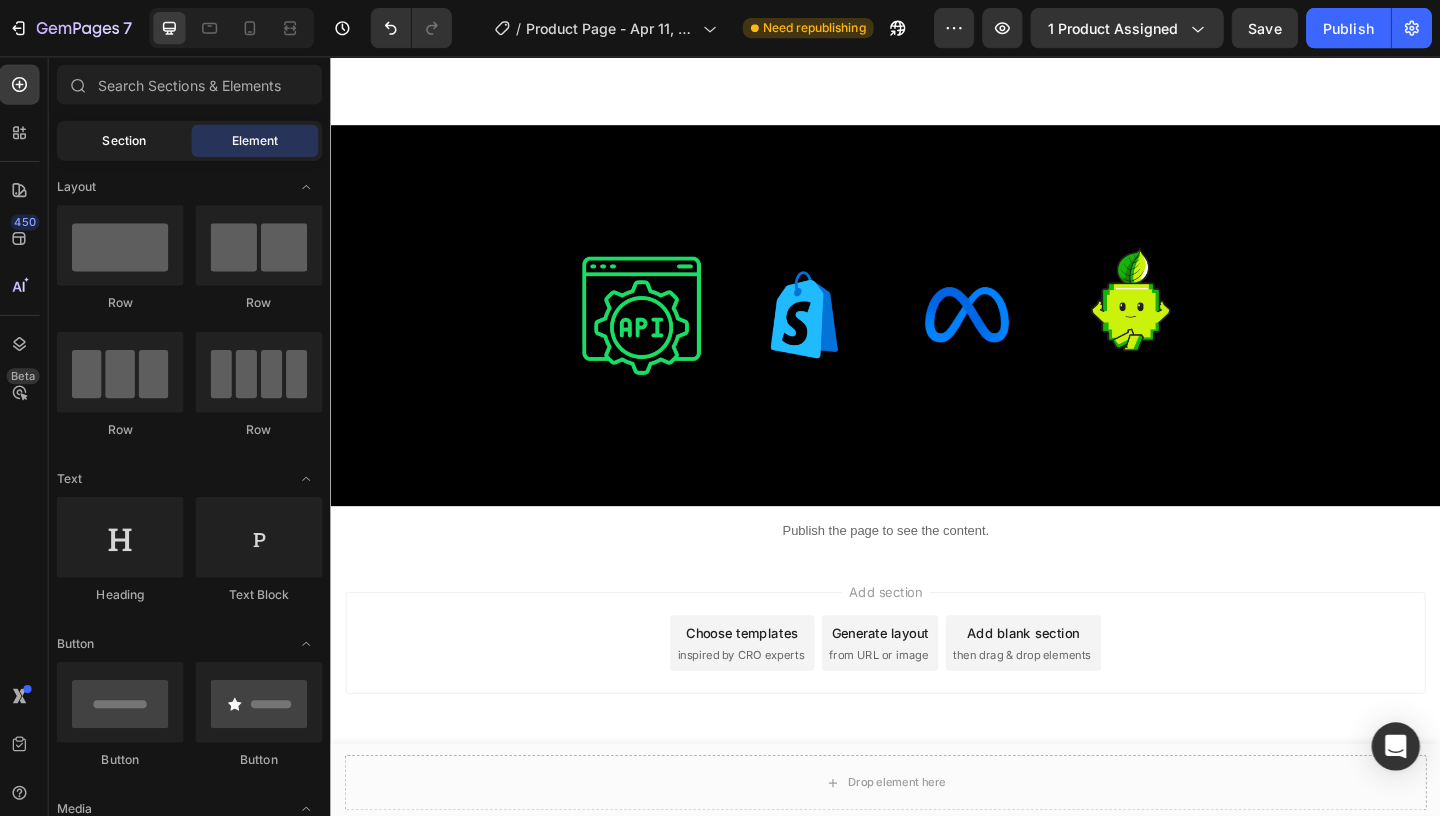click on "Section" 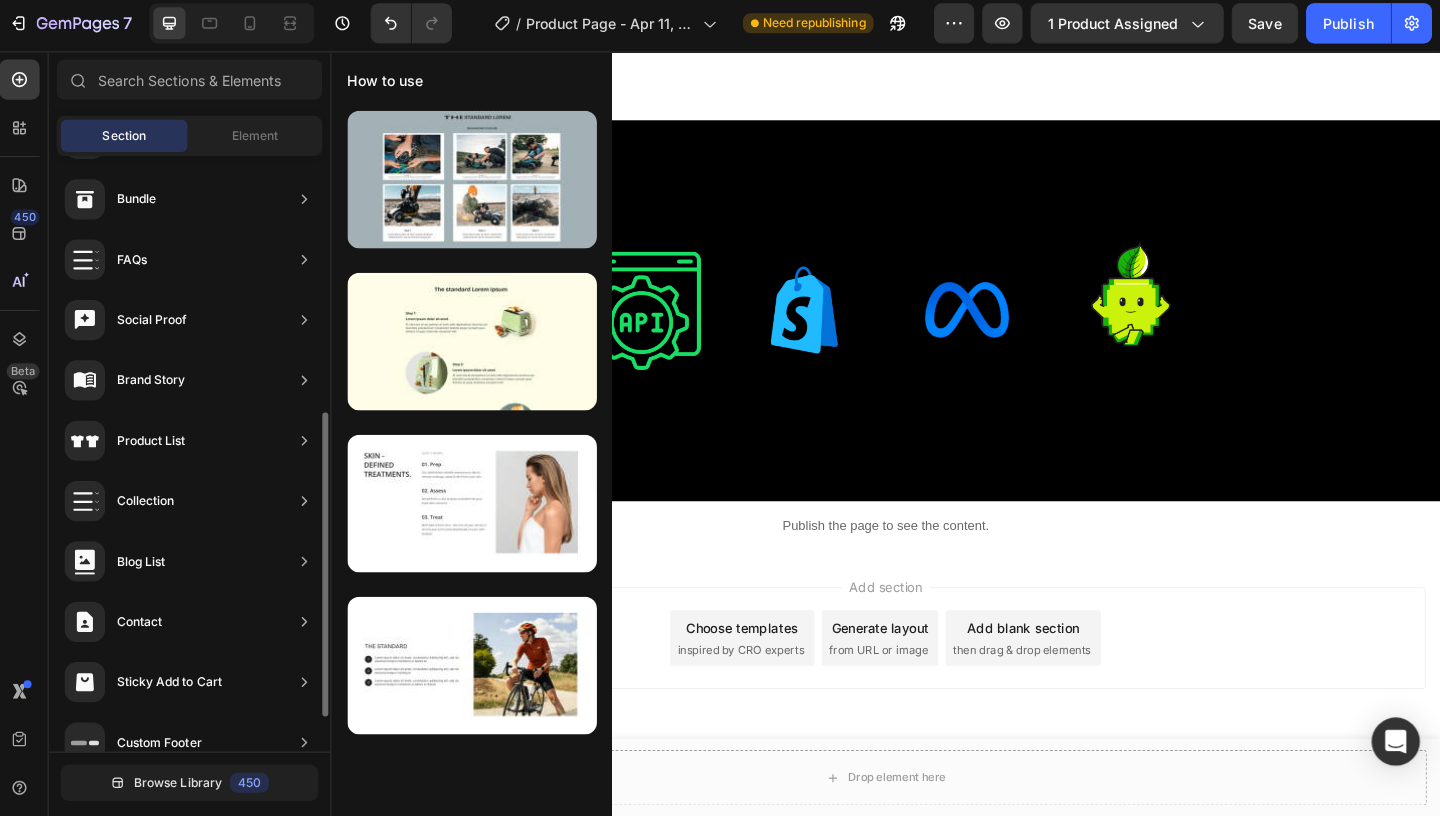 scroll, scrollTop: 568, scrollLeft: 0, axis: vertical 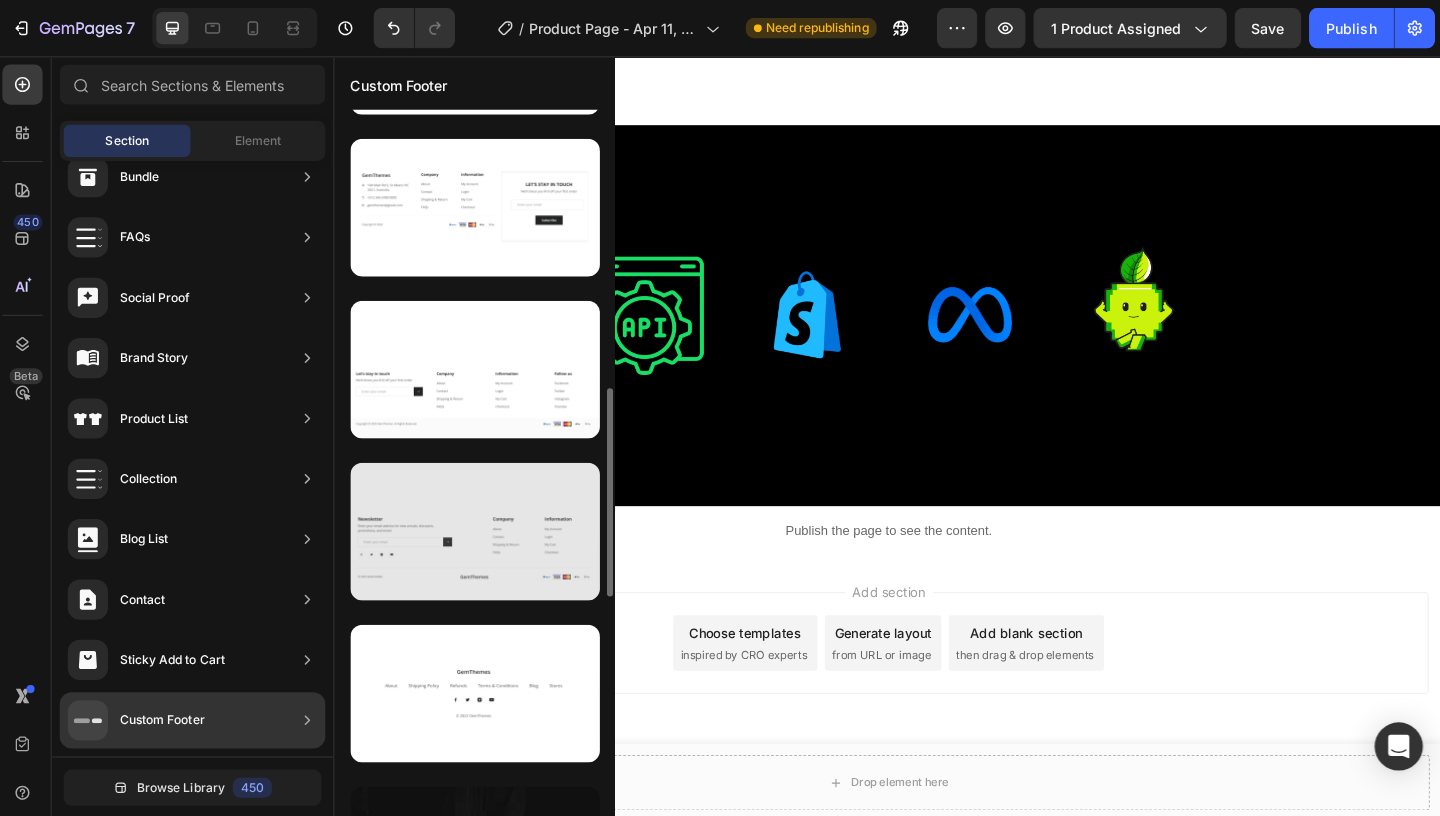 click at bounding box center [478, 528] 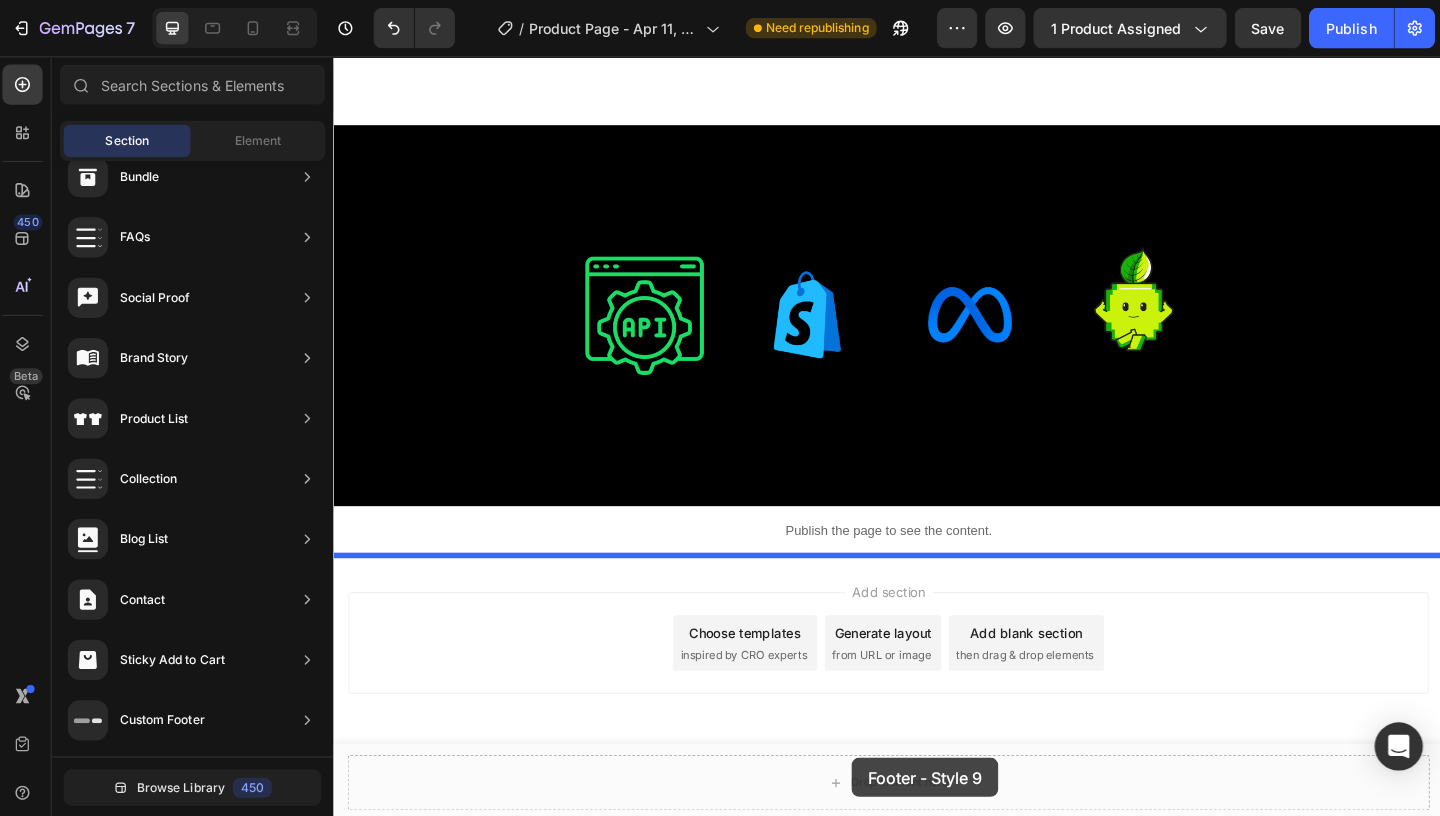 drag, startPoint x: 800, startPoint y: 542, endPoint x: 848, endPoint y: 757, distance: 220.29298 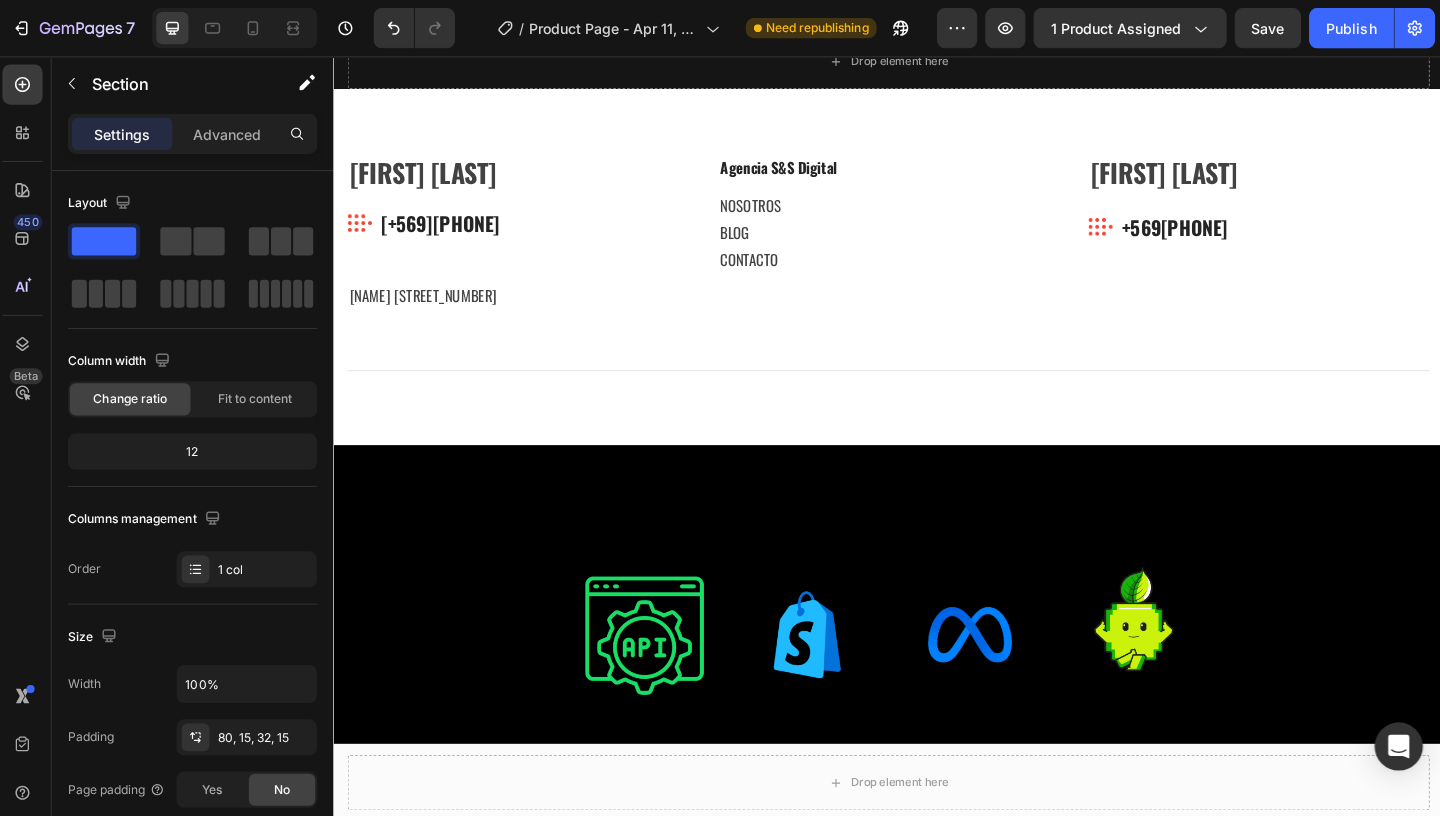 scroll, scrollTop: 2534, scrollLeft: 0, axis: vertical 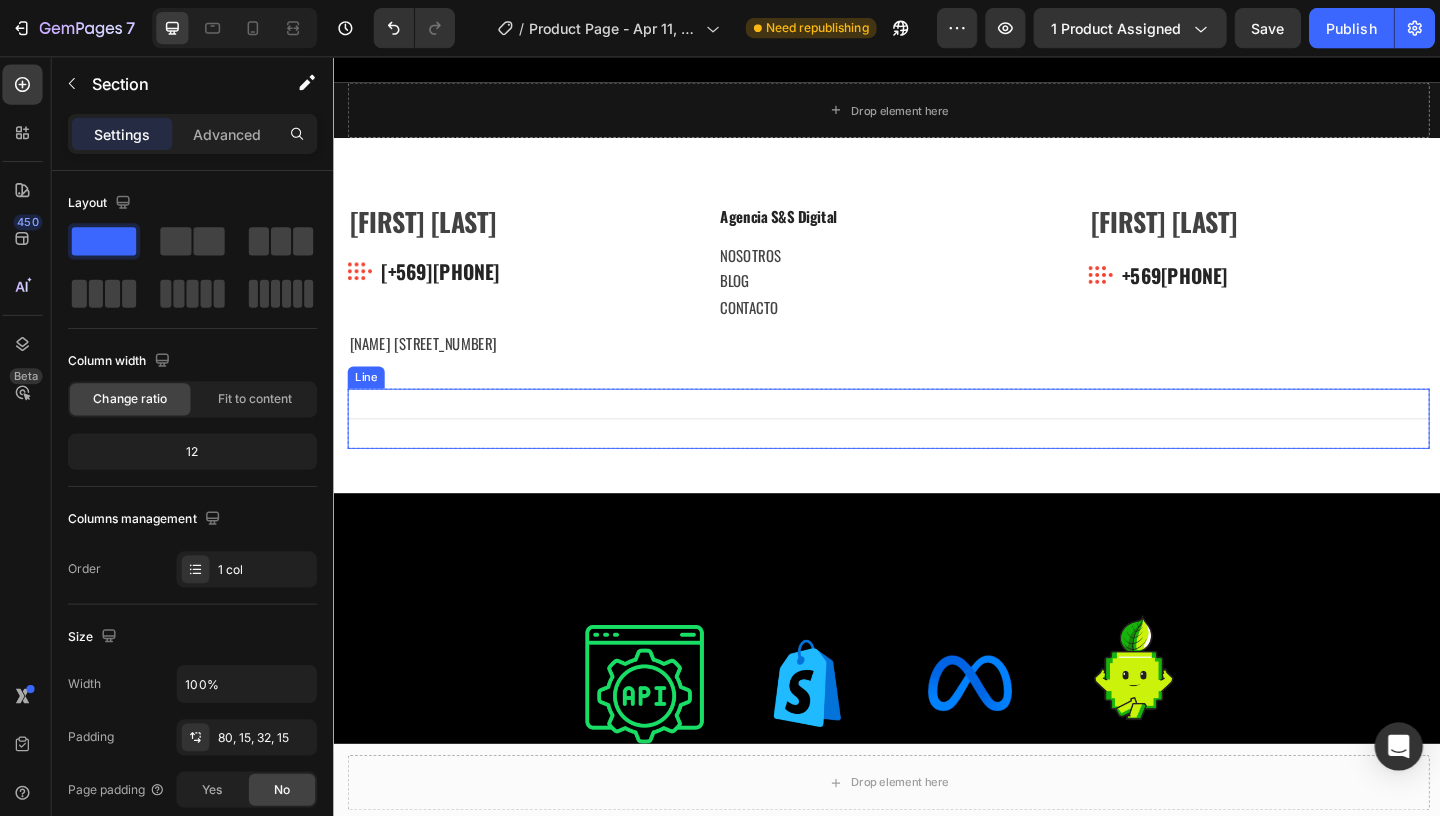 click on "Title Line" at bounding box center [933, 447] 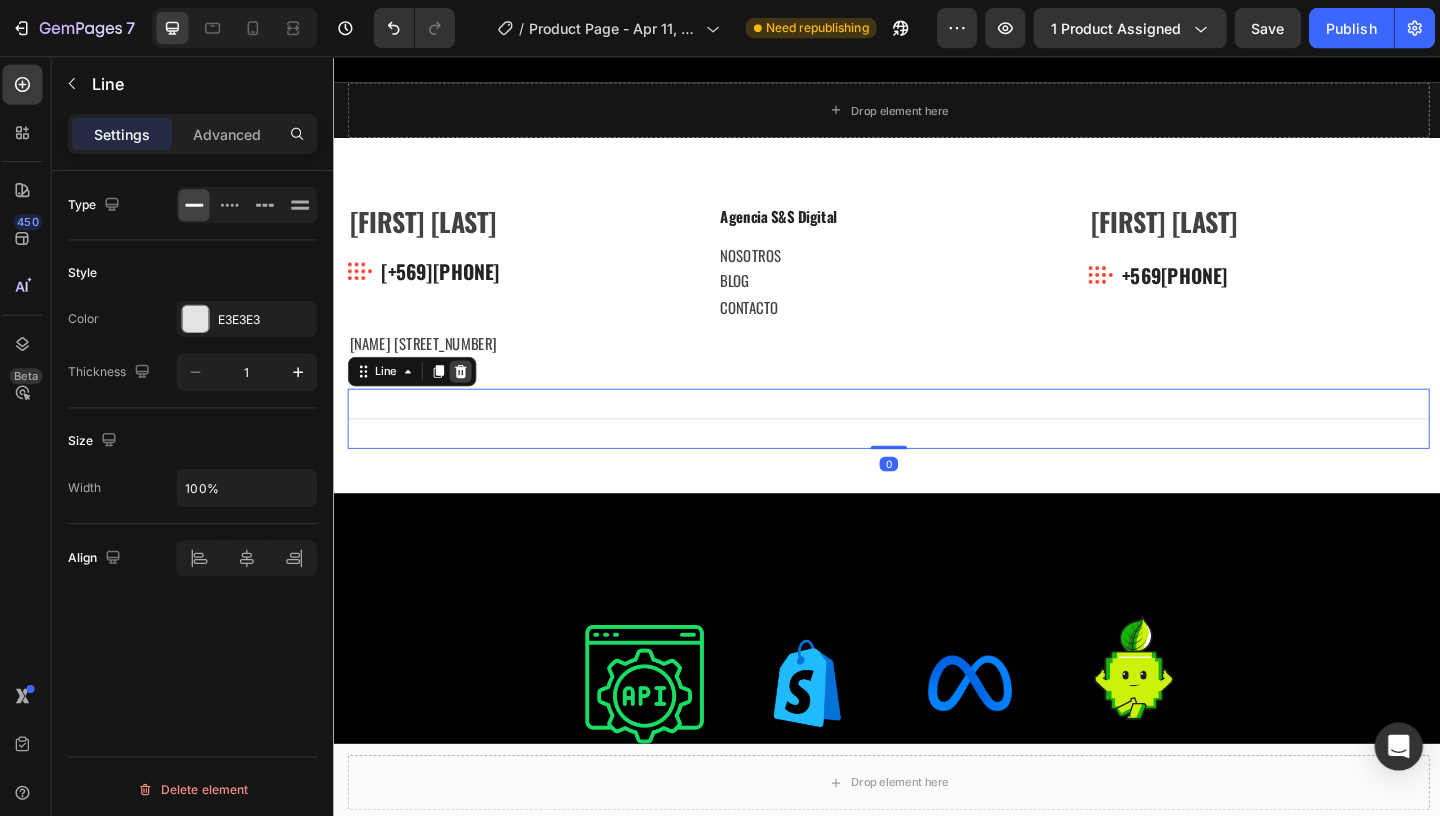 click 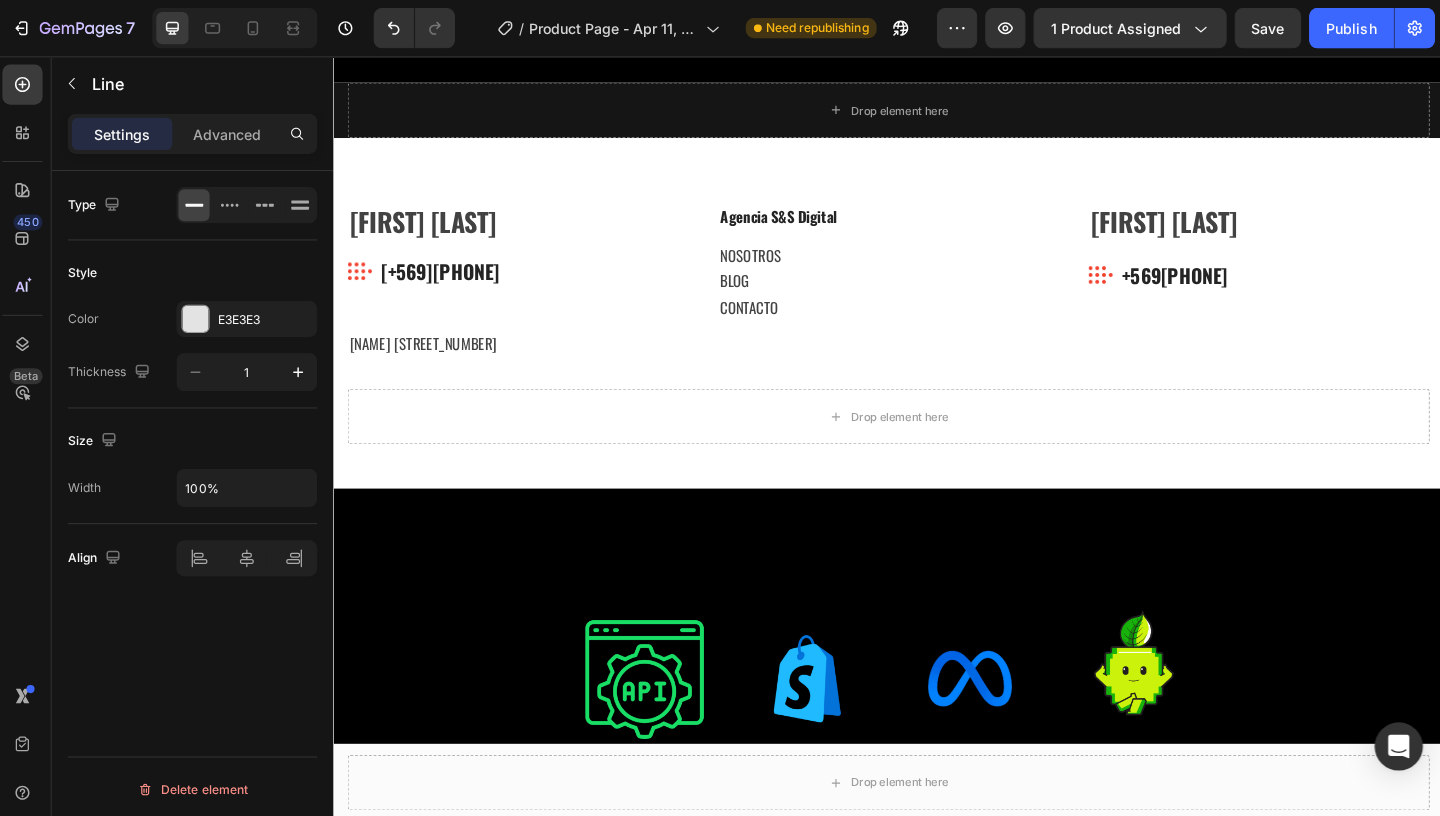 scroll, scrollTop: 568, scrollLeft: 0, axis: vertical 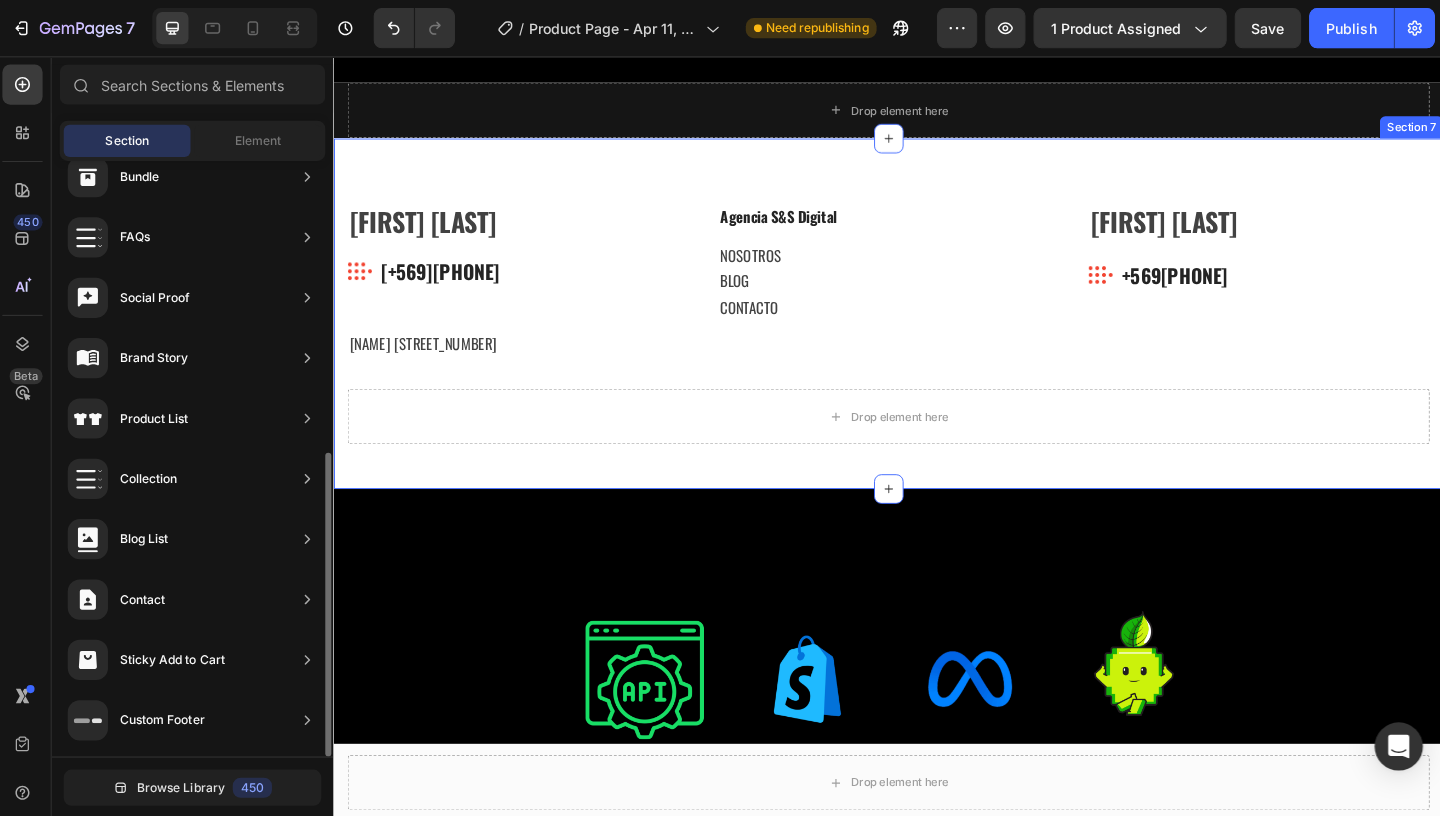 click on "ANDRÉS SIEVEKING Heading Image +569[PHONE] Text block Row EDMUNDO ELUCHANS 1137 Text block Agencia S&S Digital  Text block NOSOTROS BLOG CONTACTO Text block Row ÁLVARO SOLÍS Heading Text block Row Image +569[PHONE] Text block Row Row
Drop element here Row Section 7" at bounding box center (933, 334) 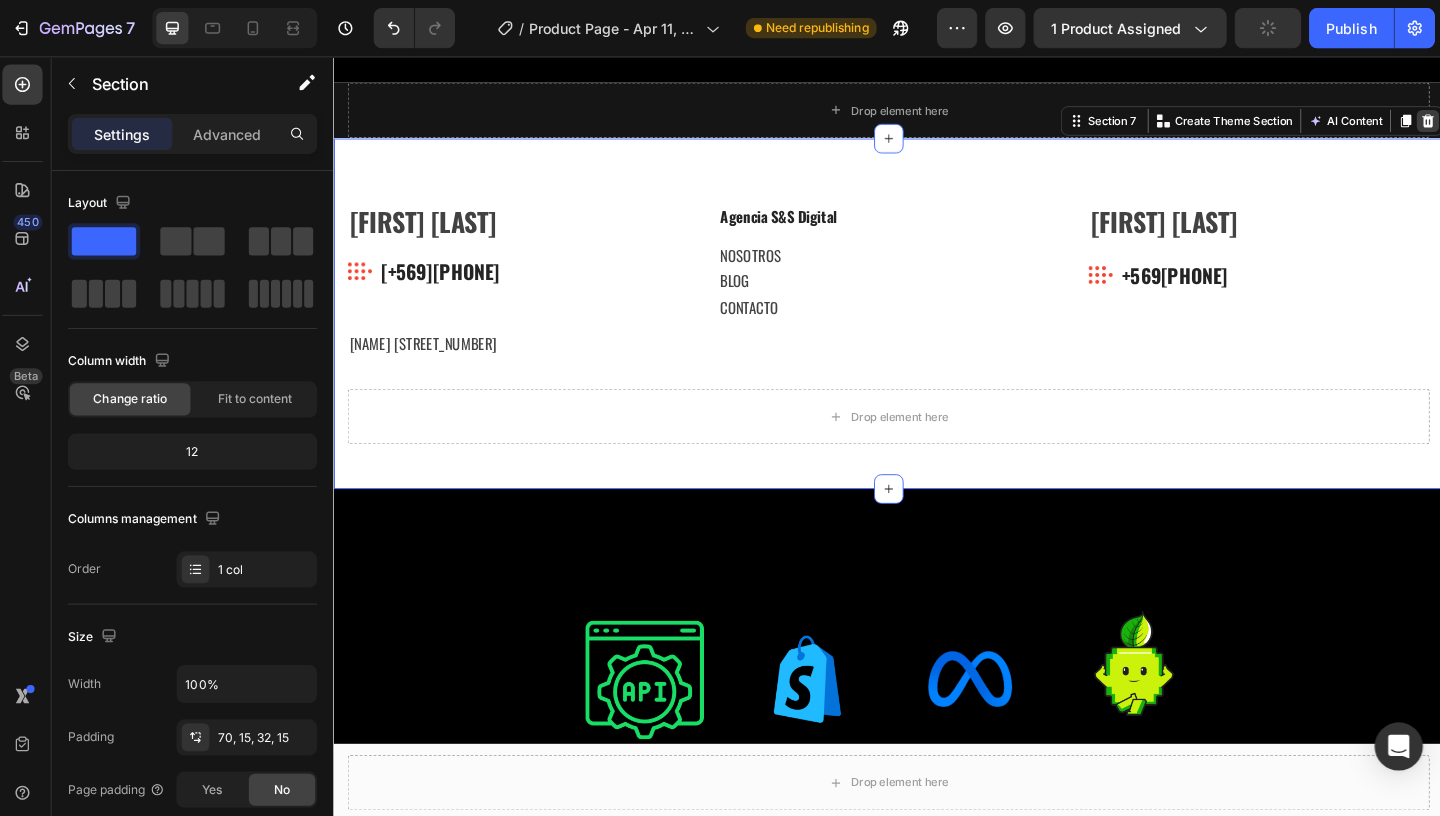 click 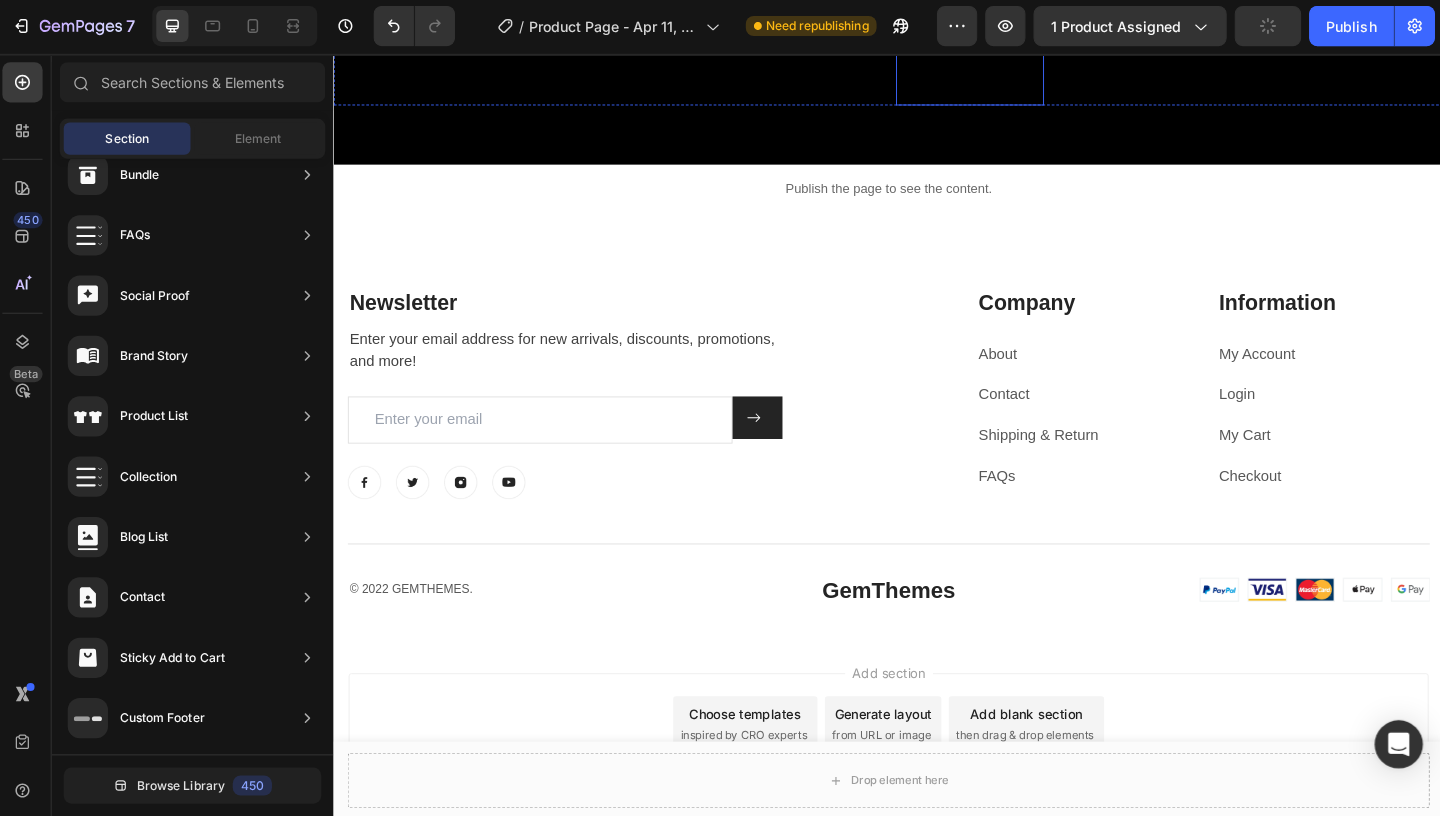 scroll, scrollTop: 3033, scrollLeft: 0, axis: vertical 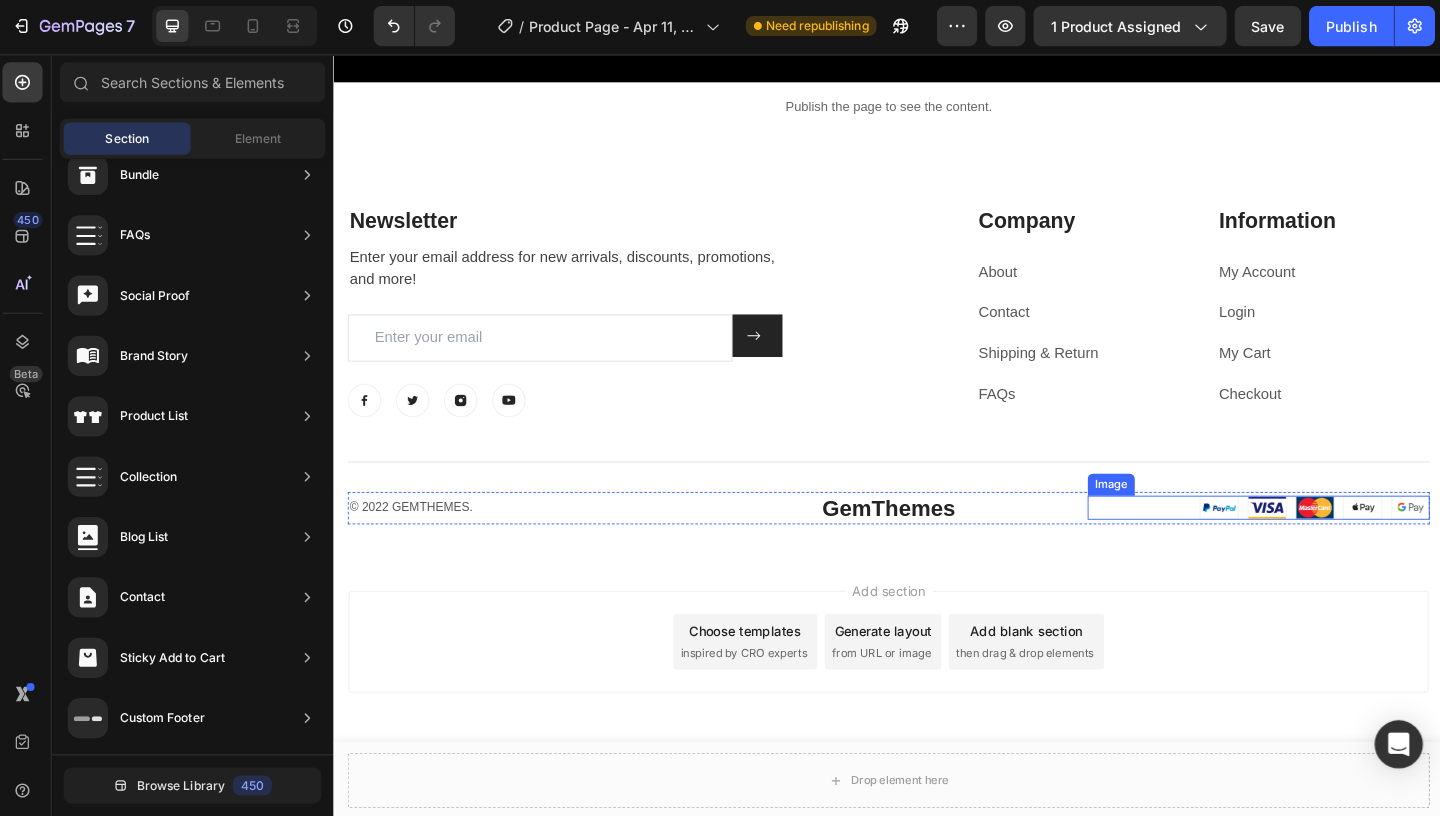 click at bounding box center (1393, 544) 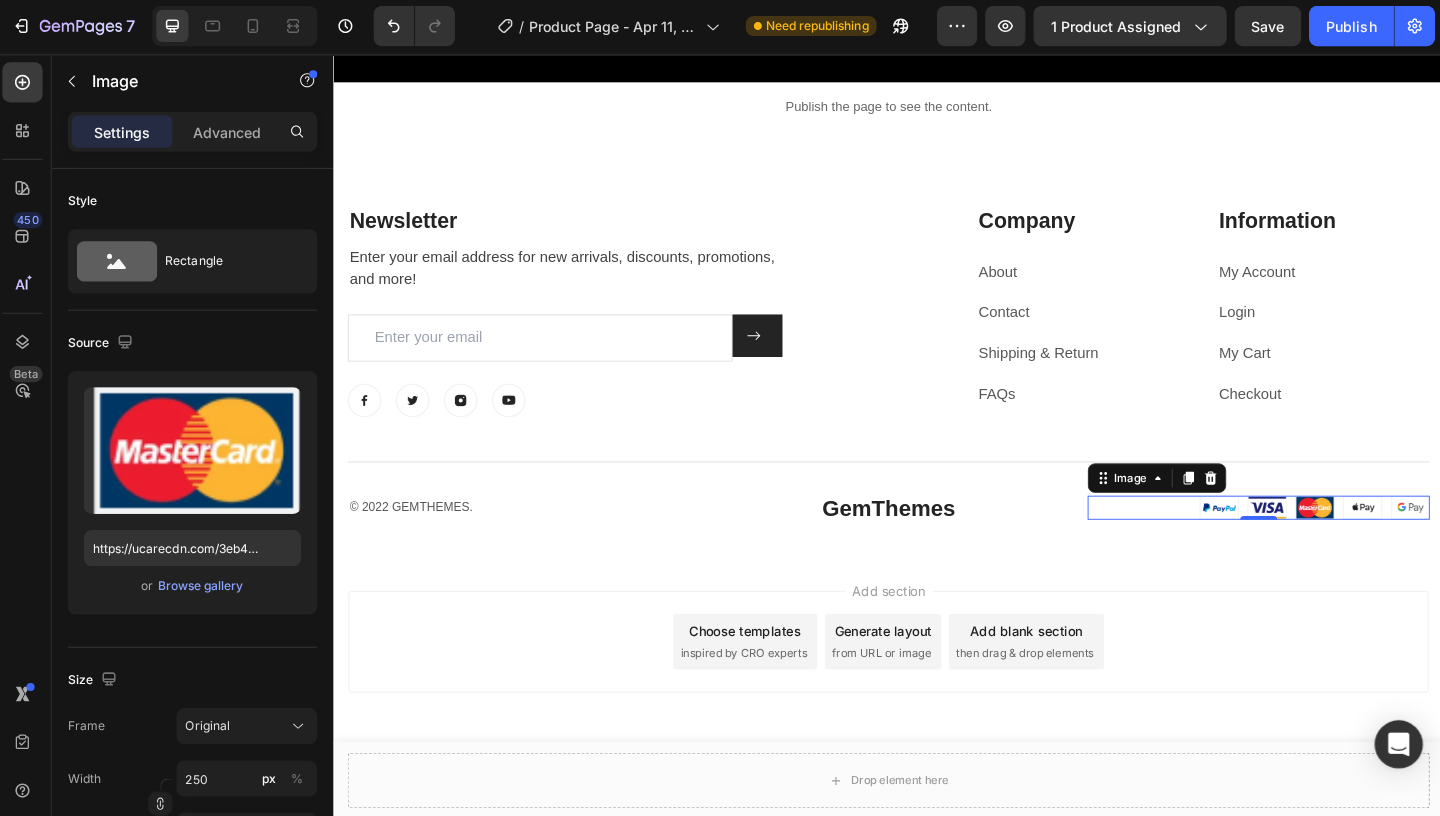 click at bounding box center [1393, 544] 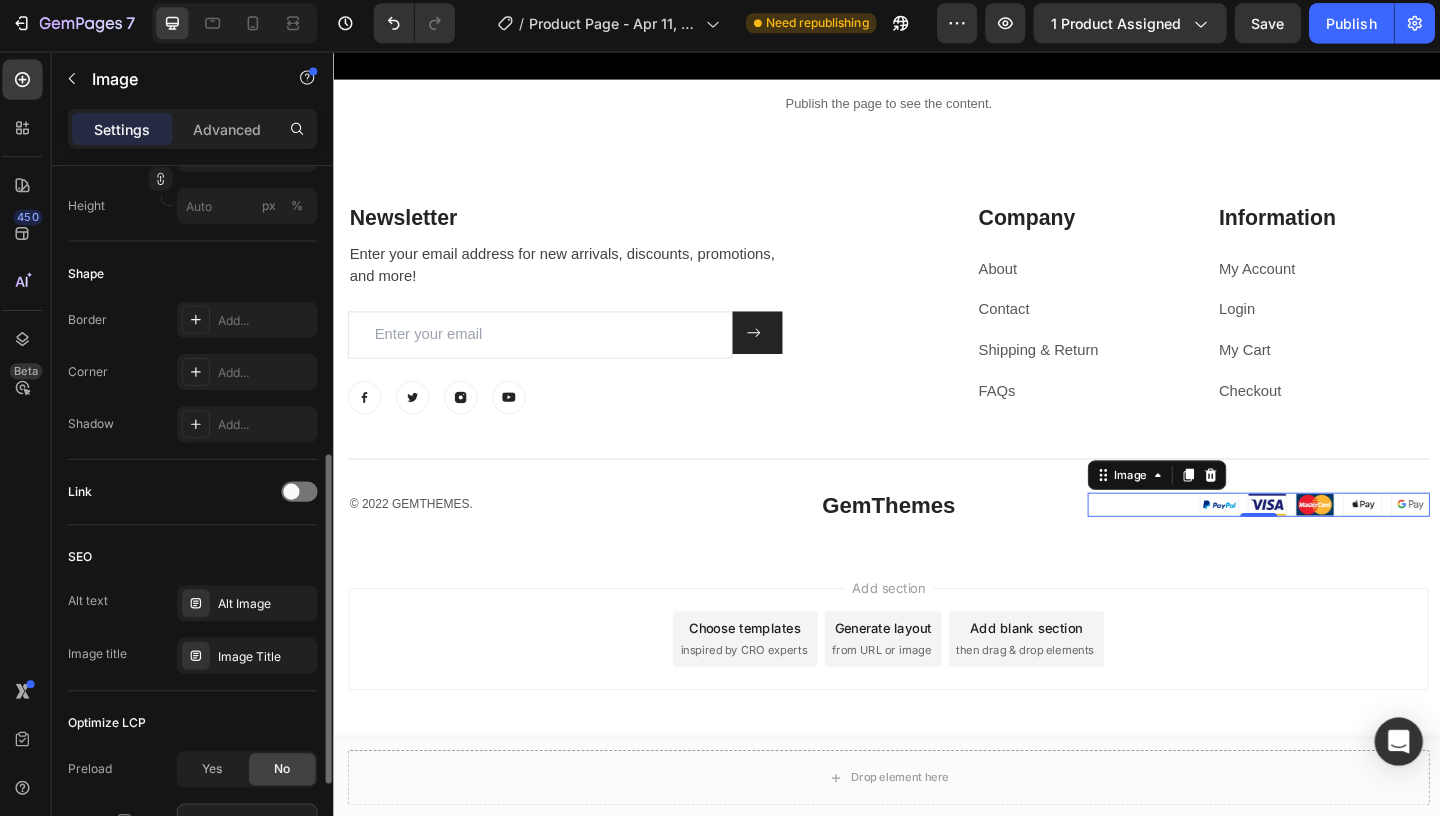 scroll, scrollTop: 807, scrollLeft: 0, axis: vertical 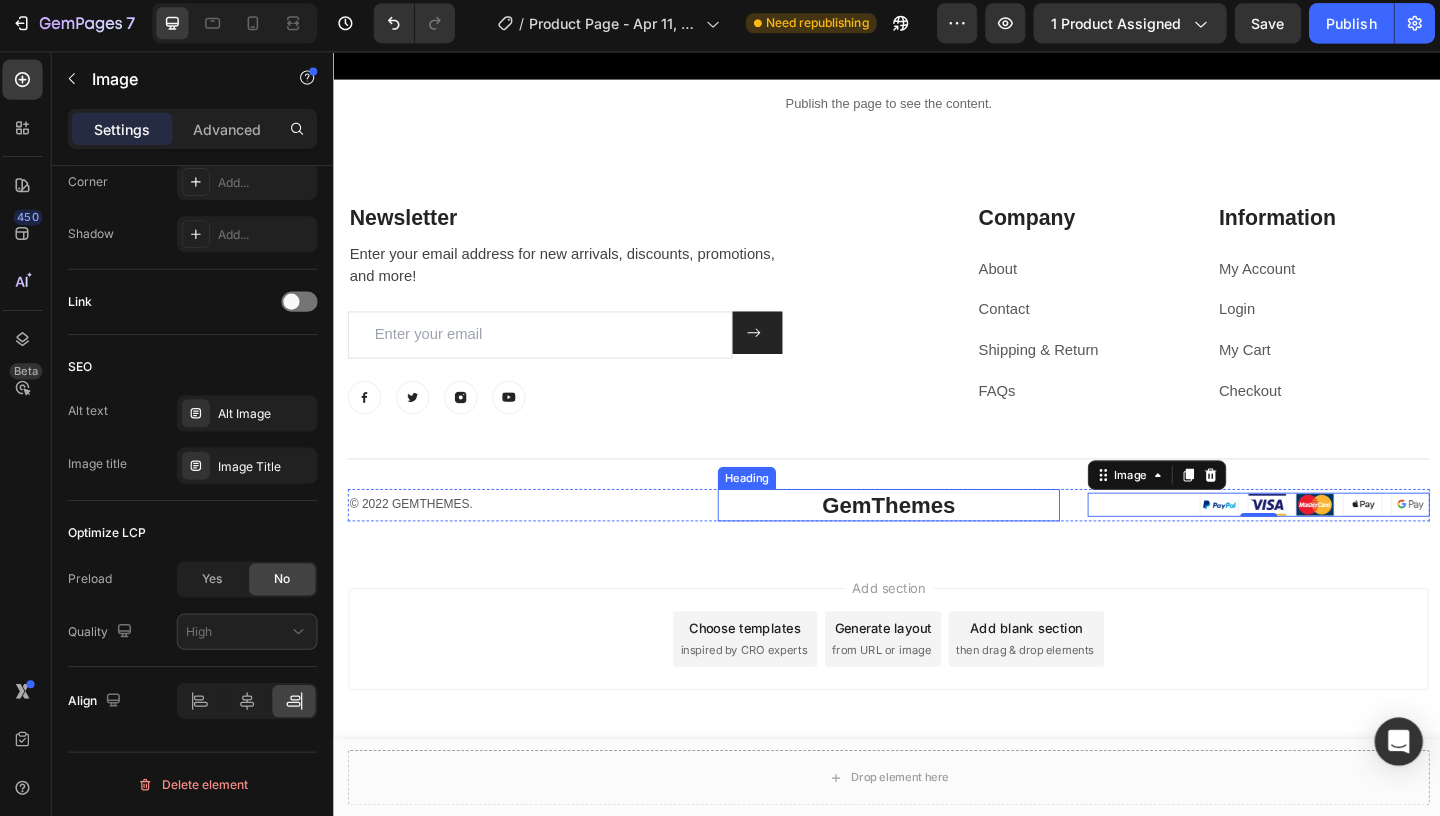 click on "GemThemes" at bounding box center (933, 541) 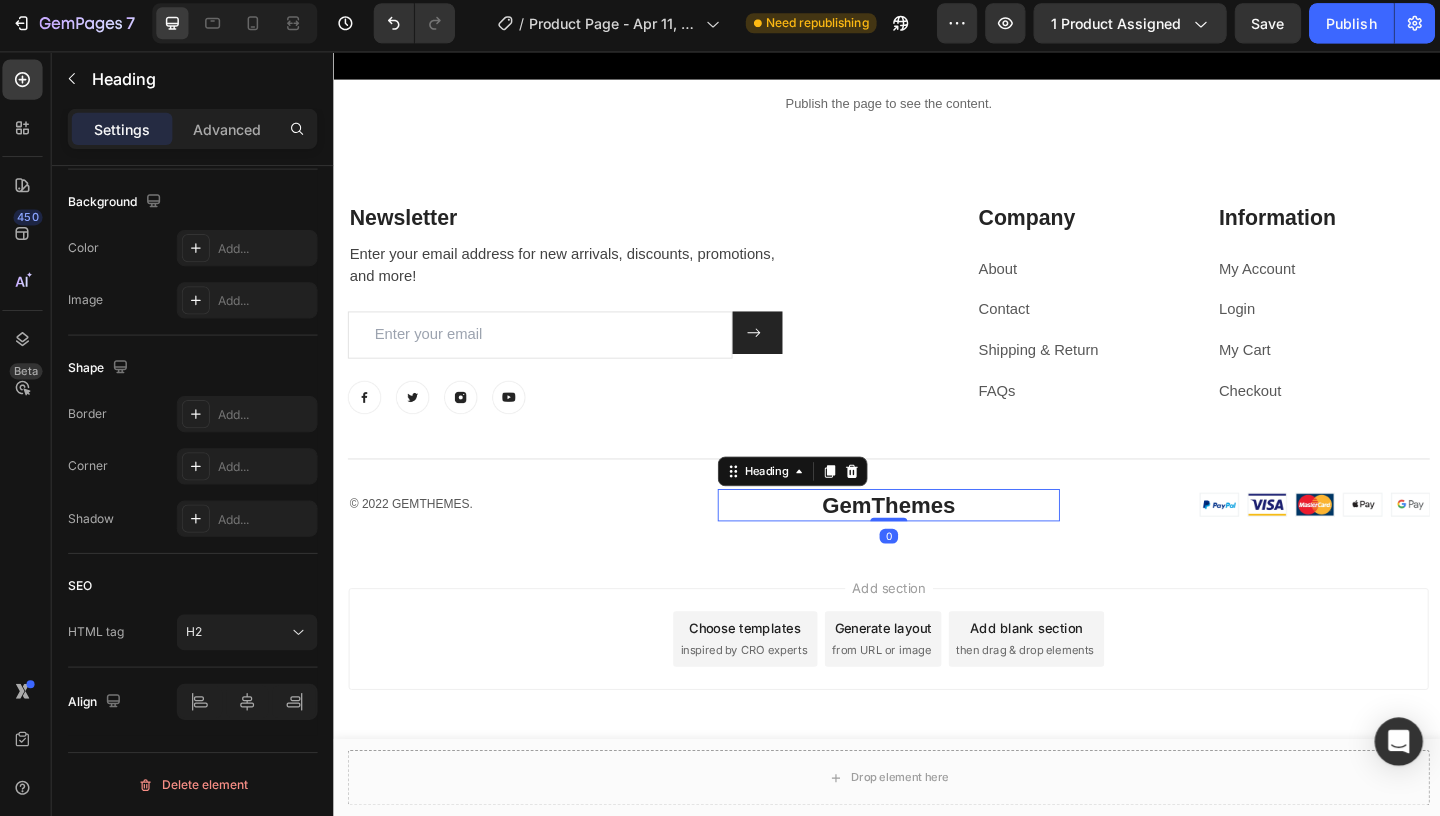 scroll, scrollTop: 0, scrollLeft: 0, axis: both 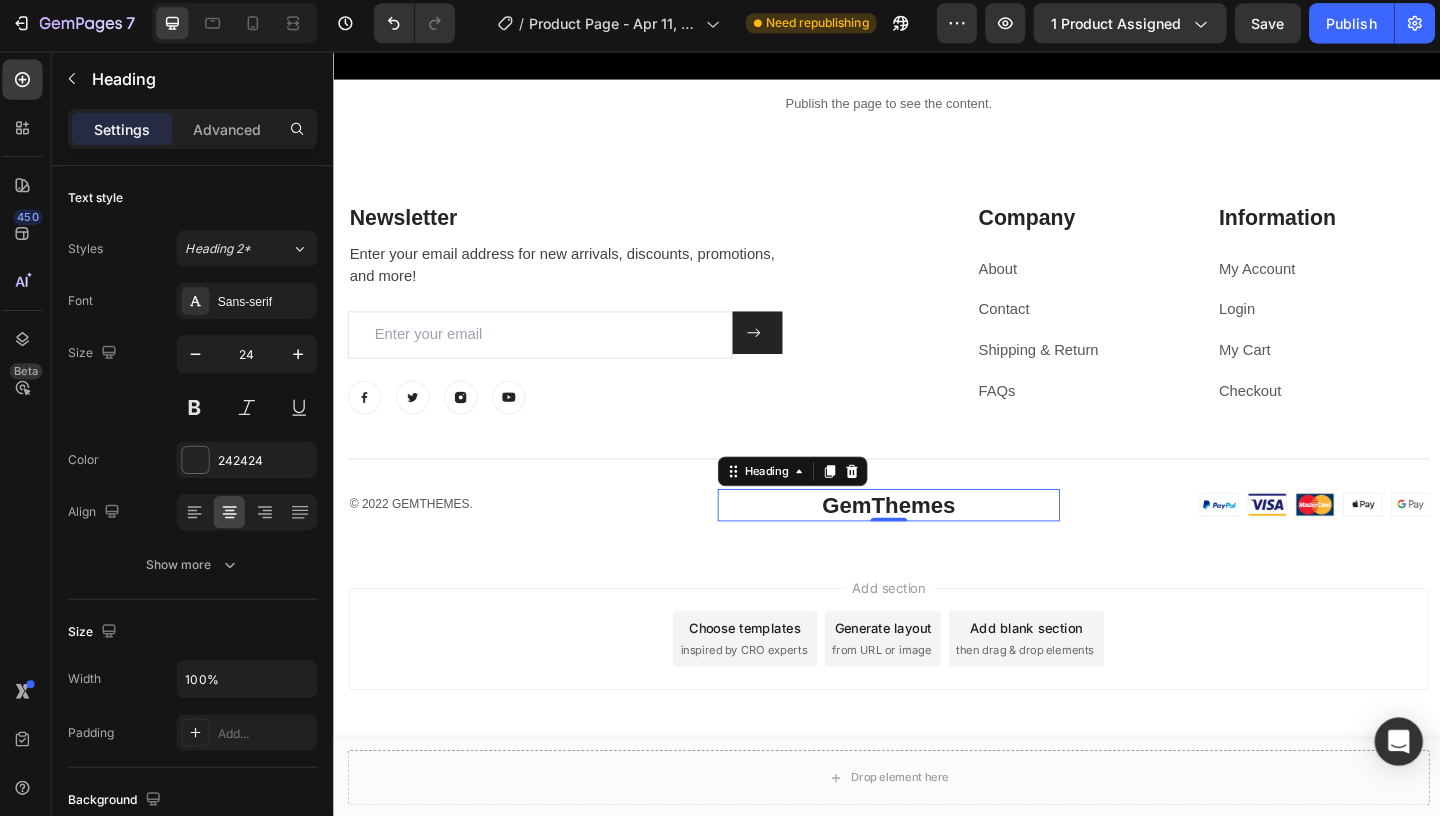 click on "GemThemes" at bounding box center [933, 541] 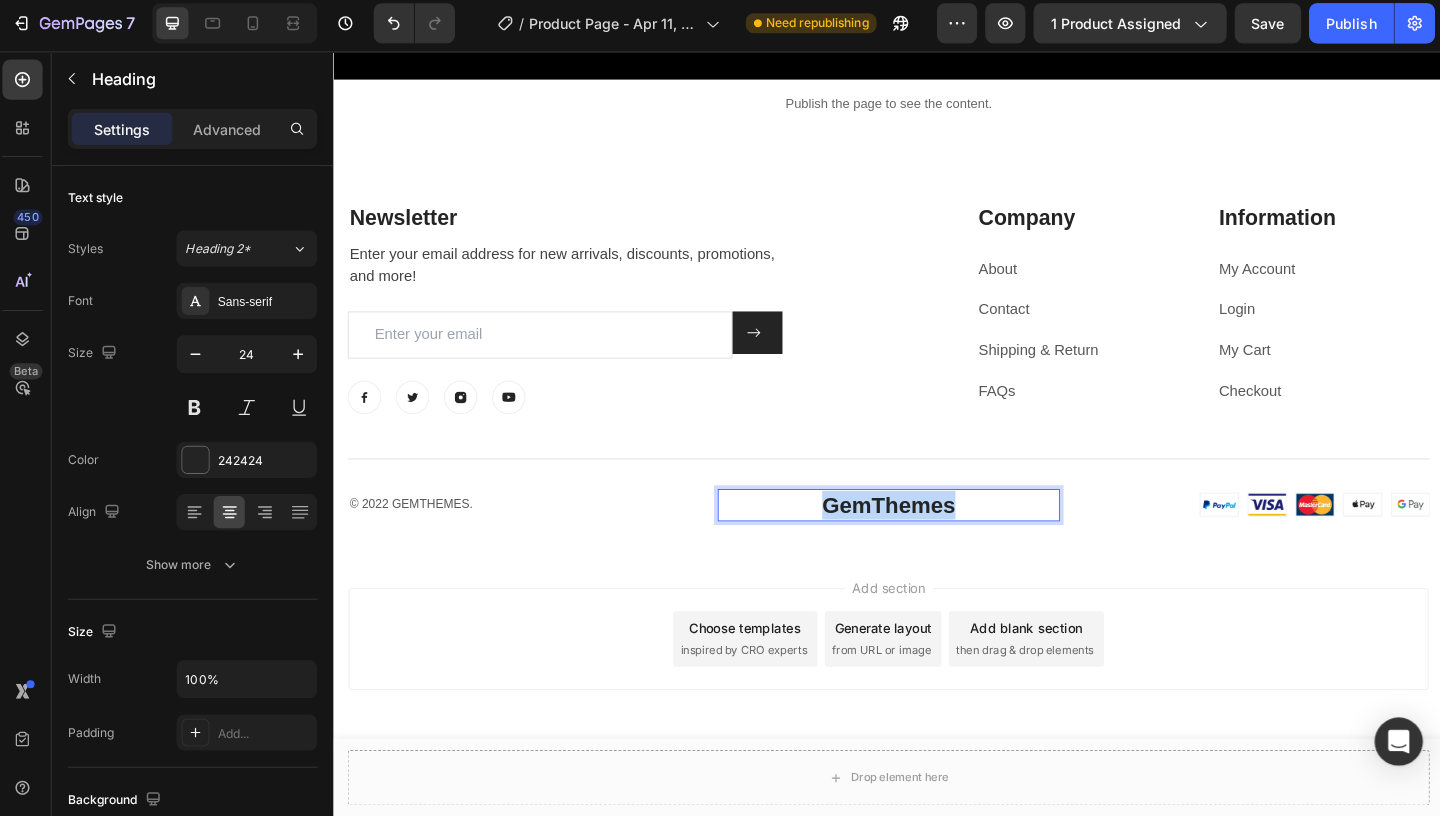 click on "GemThemes" at bounding box center (933, 541) 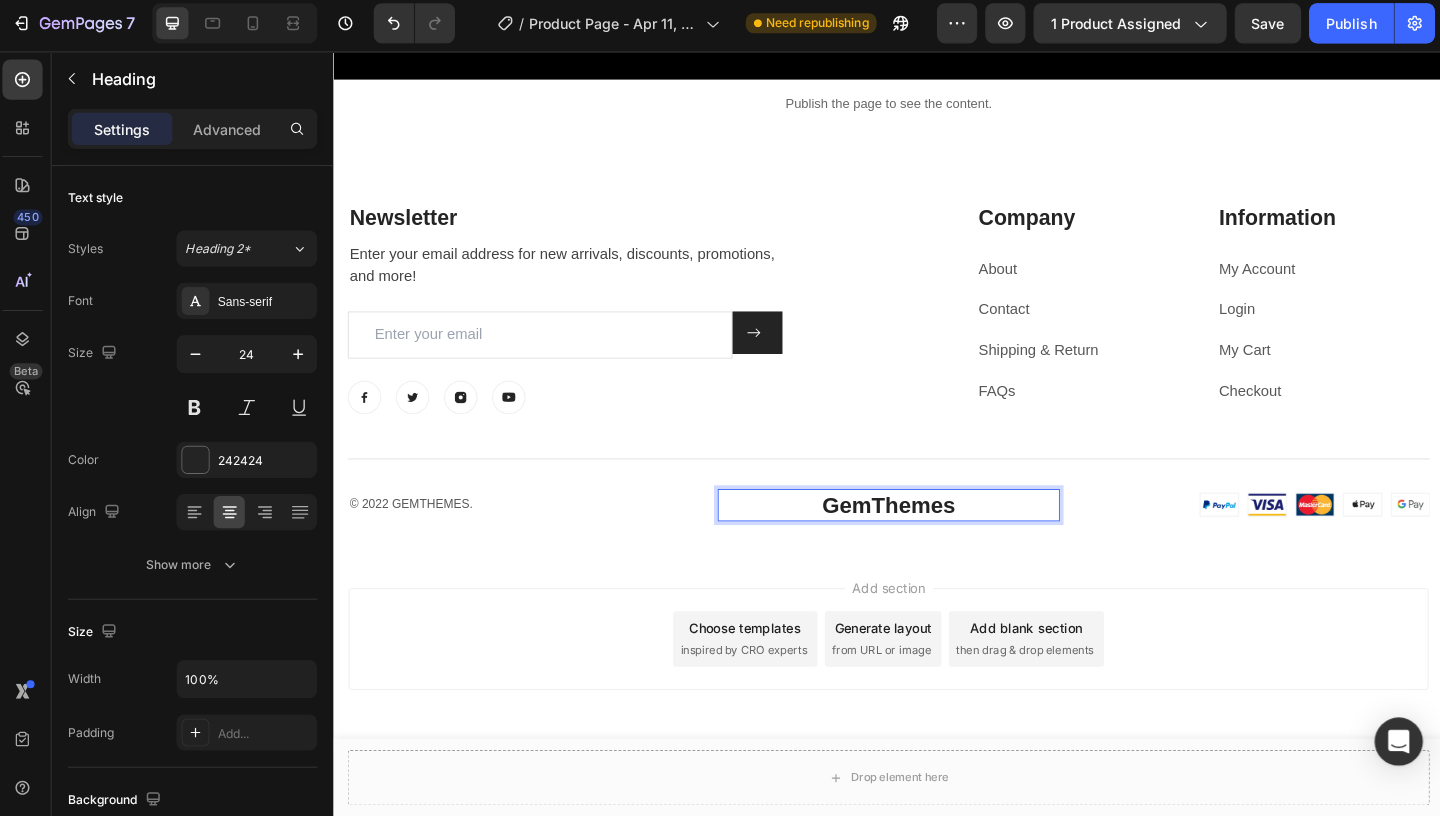 click on "GemThemes" at bounding box center (933, 541) 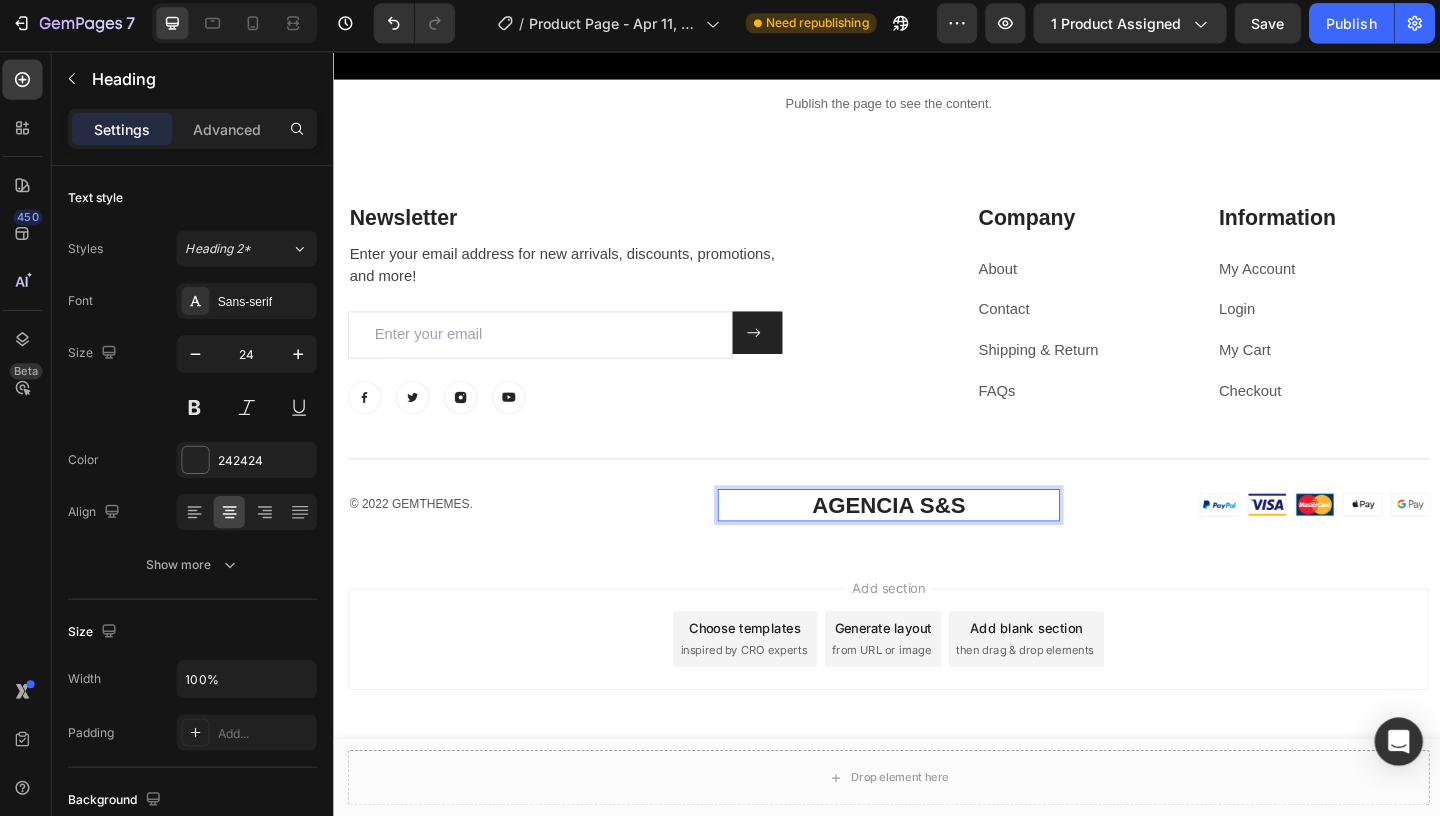 click on "Add section Choose templates inspired by CRO experts Generate layout from URL or image Add blank section then drag & drop elements" at bounding box center [933, 686] 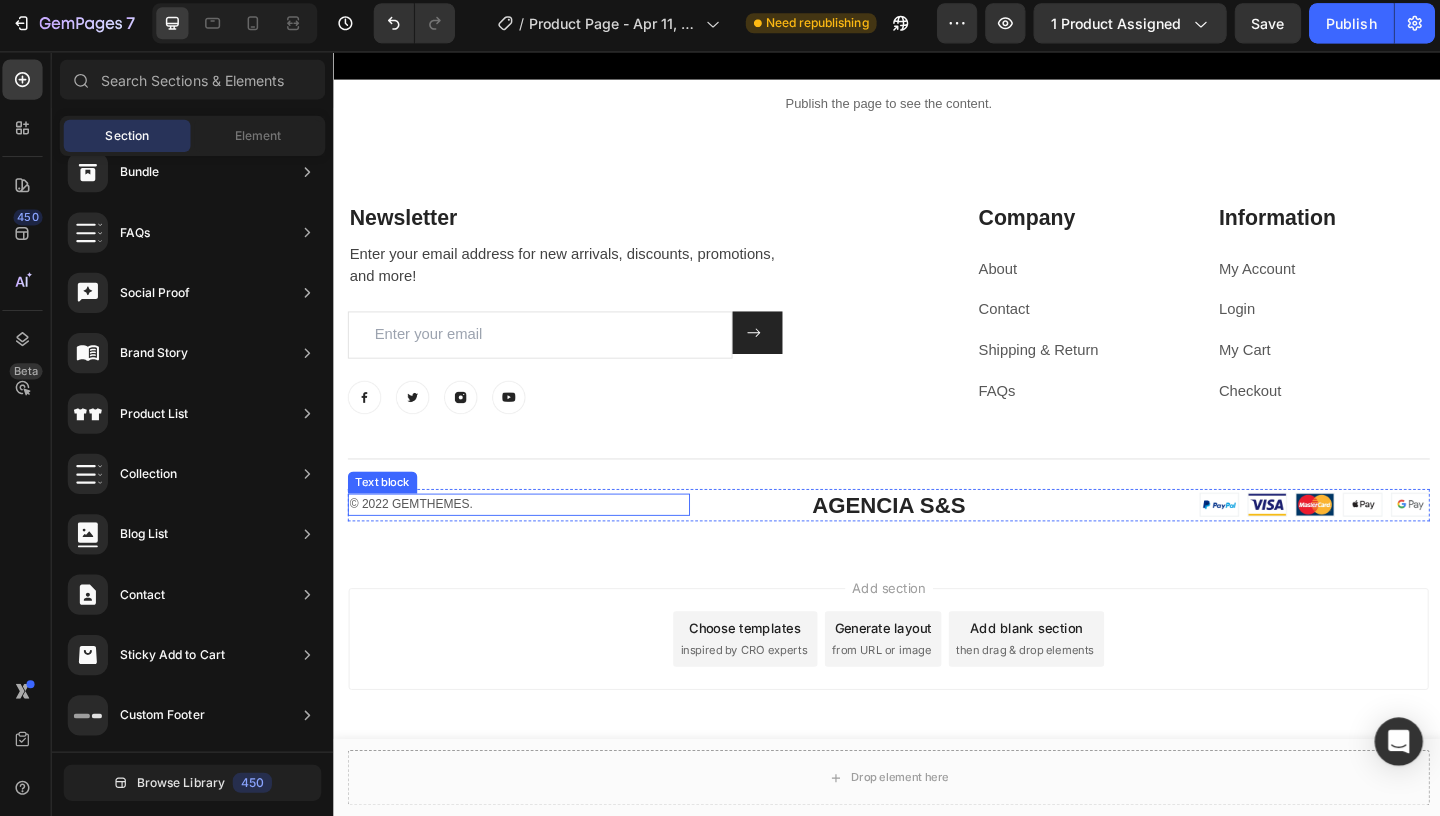 click on "© 2022 GEMTHEMES." at bounding box center [533, 541] 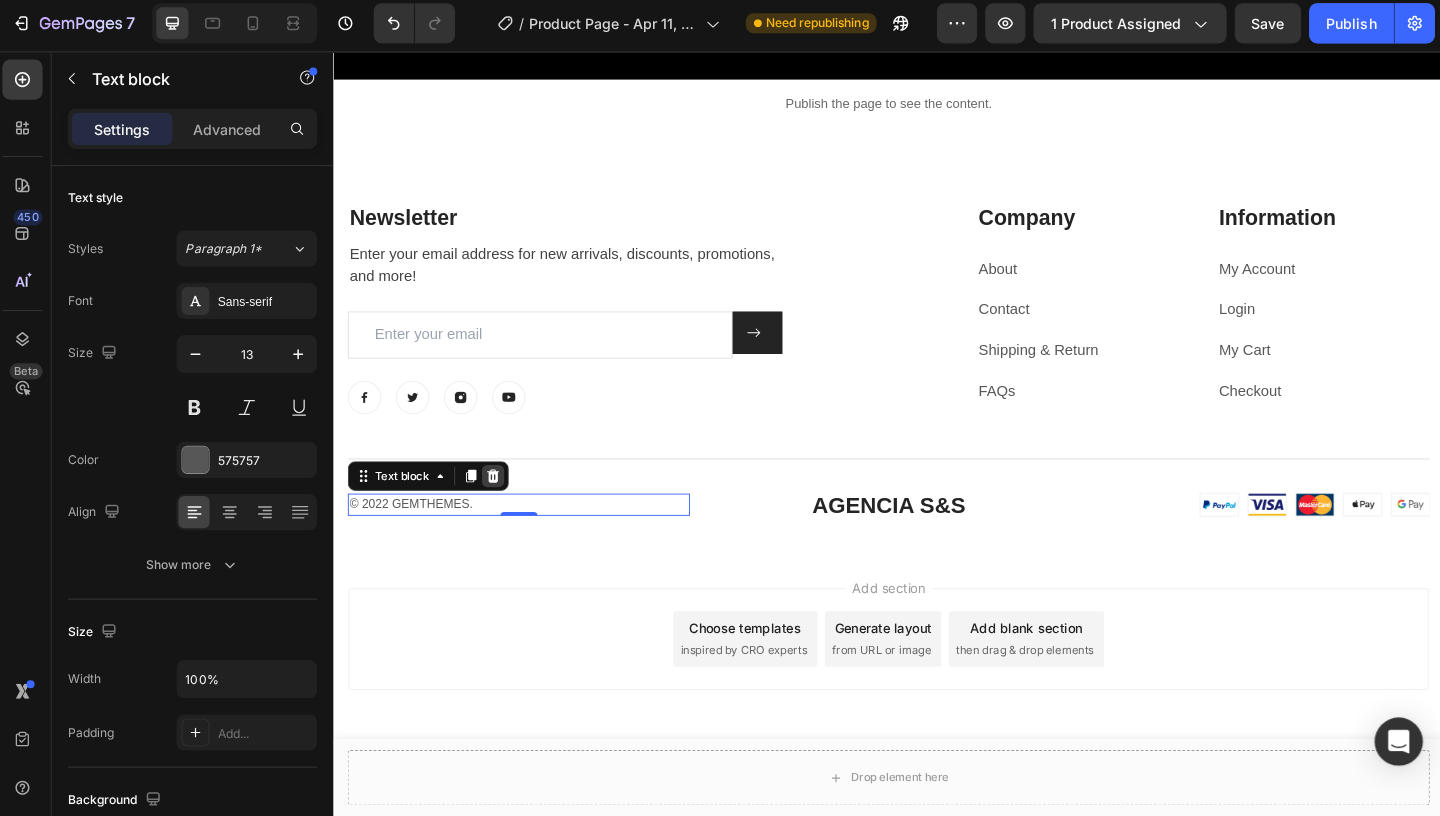 click 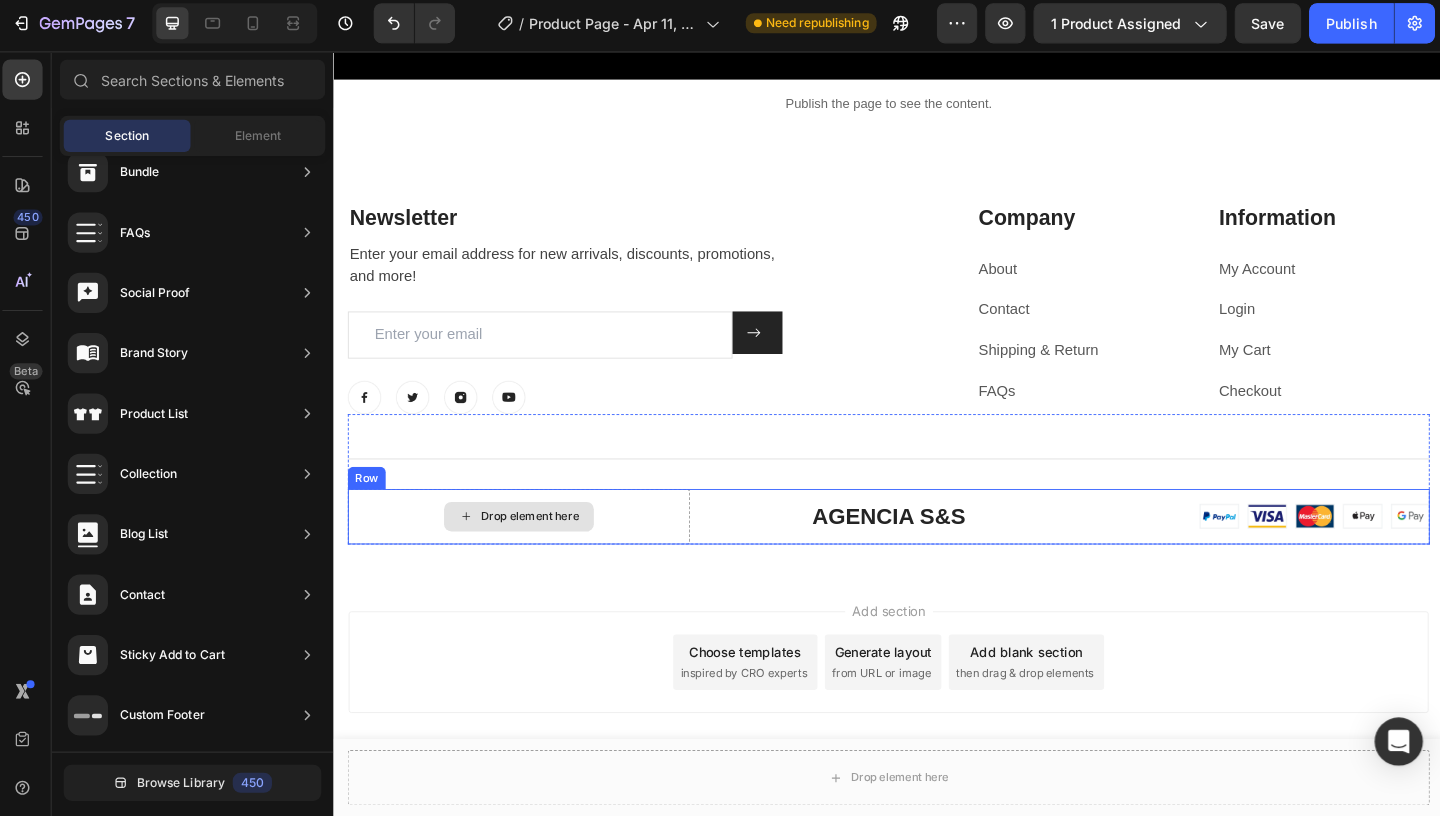 click on "Drop element here" at bounding box center [533, 554] 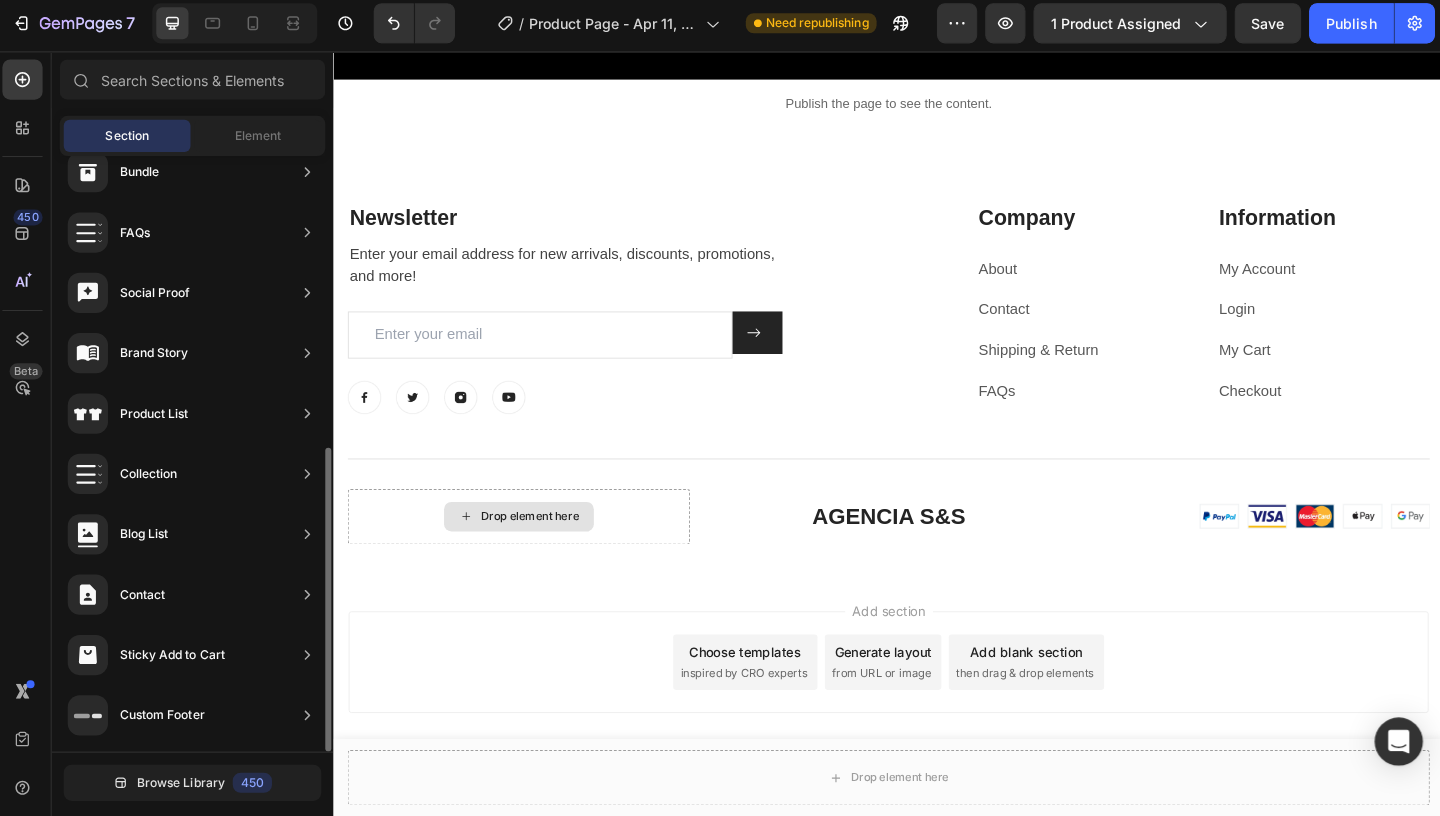 click on "Drop element here" at bounding box center [545, 554] 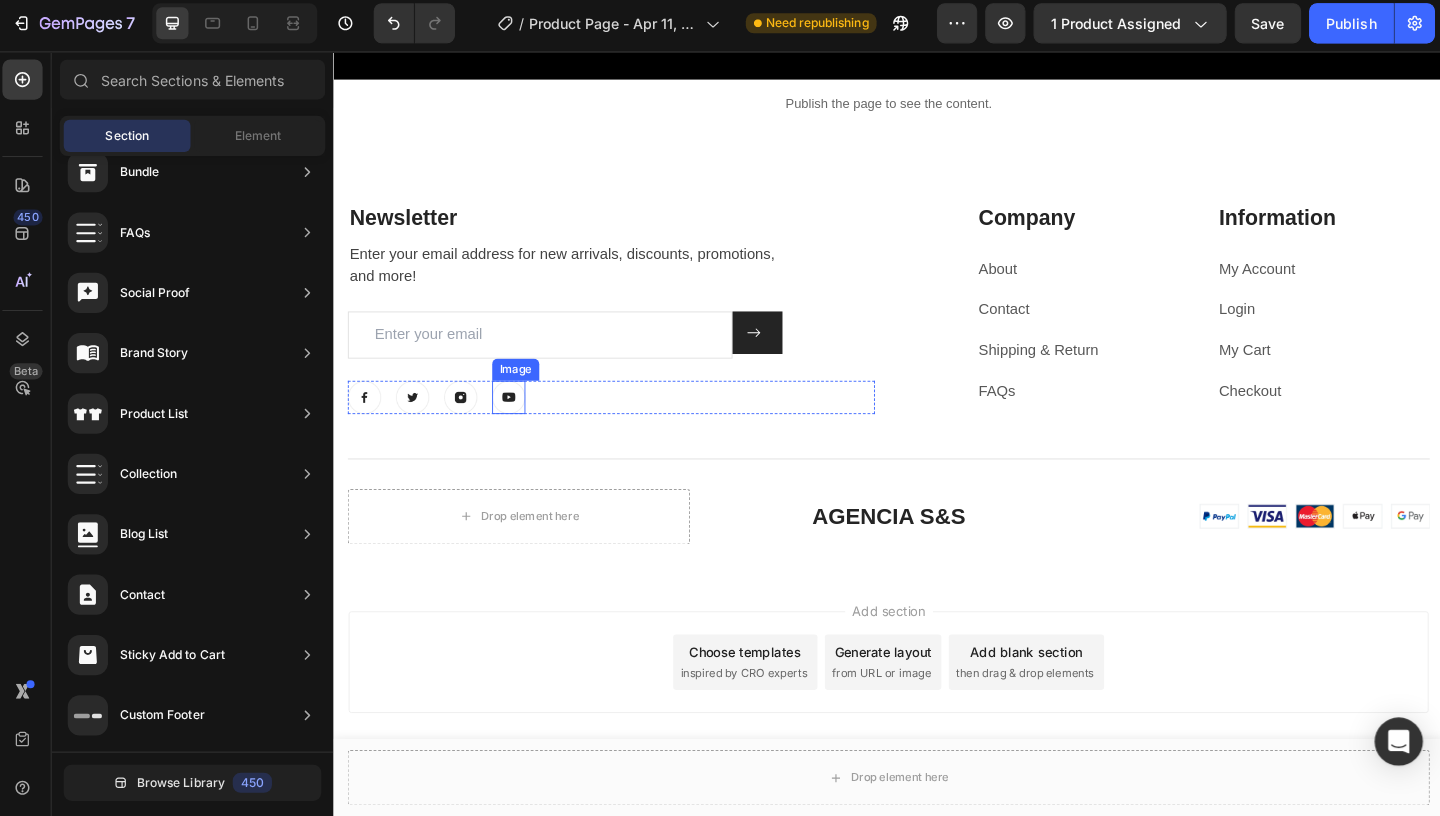 scroll, scrollTop: 3058, scrollLeft: 0, axis: vertical 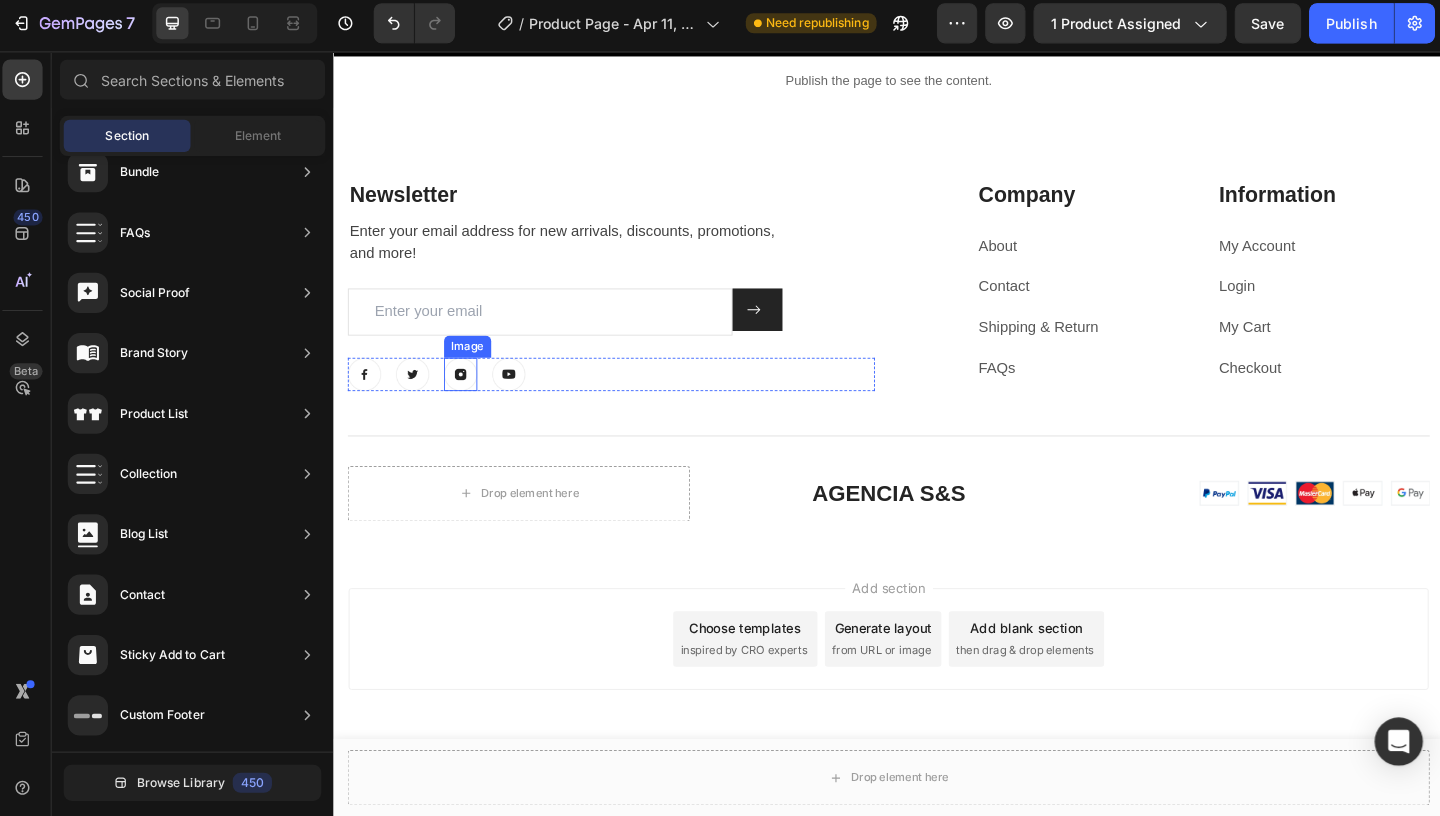 click at bounding box center [470, 400] 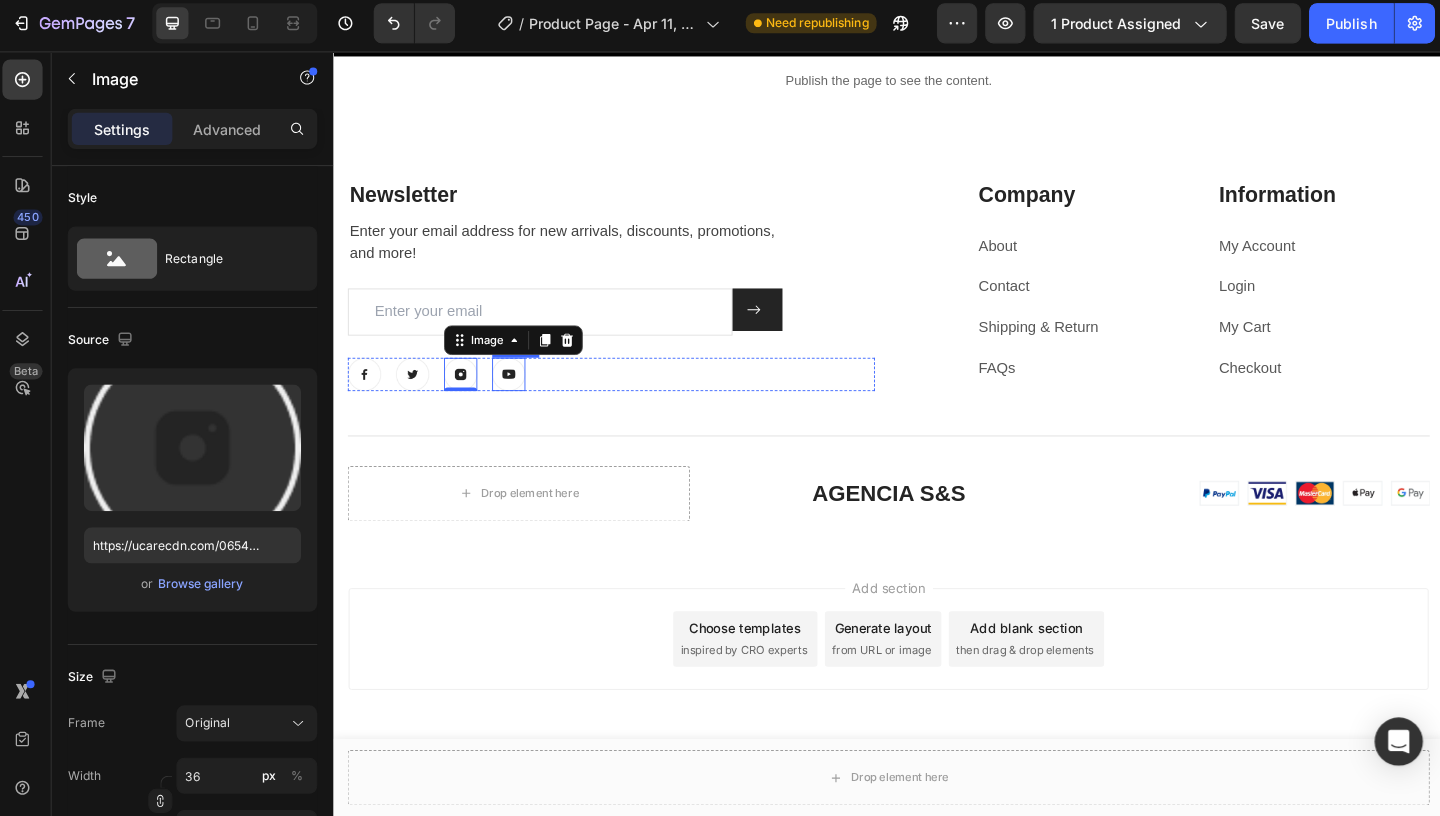 click at bounding box center [522, 400] 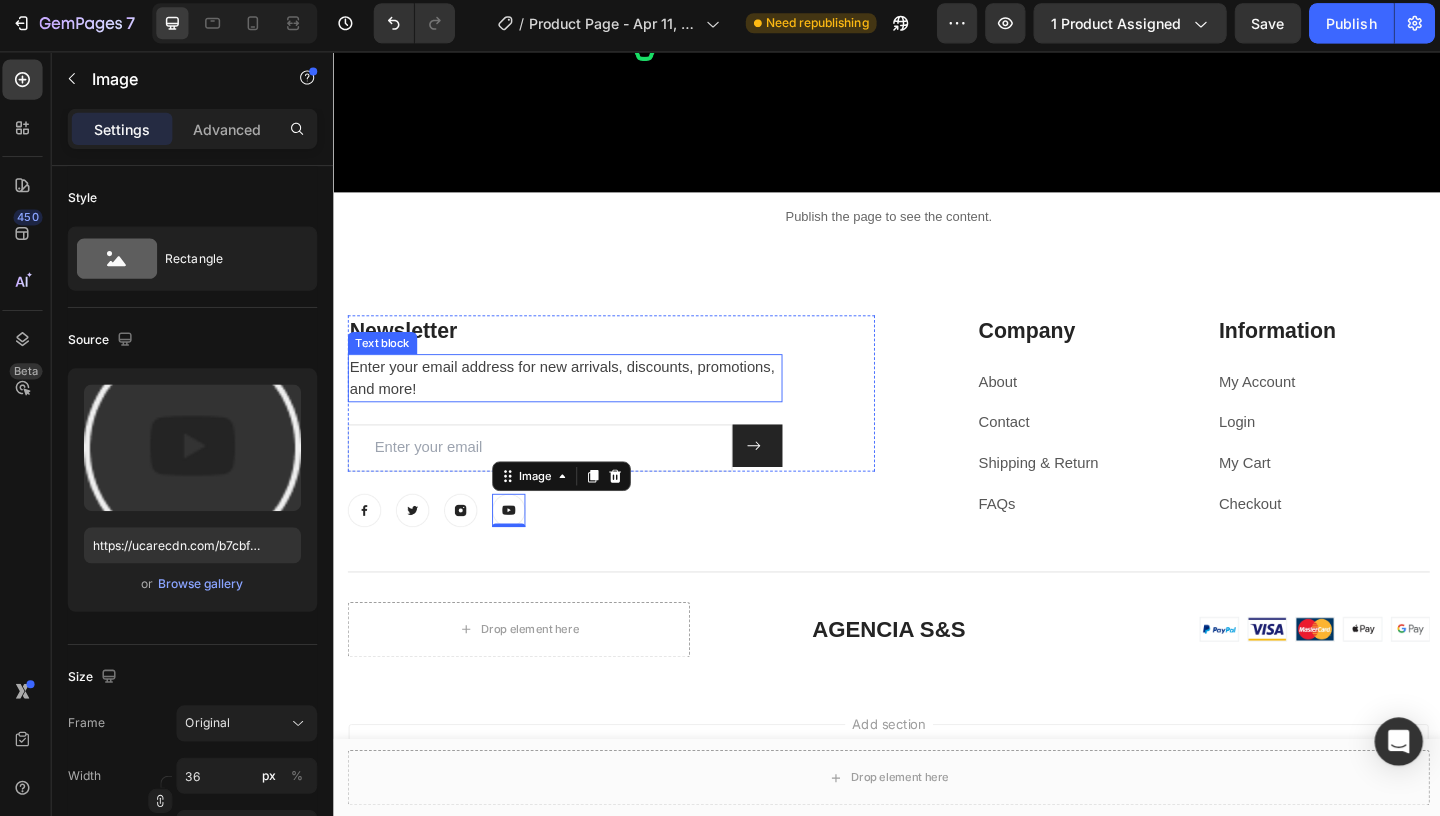 scroll, scrollTop: 2931, scrollLeft: 0, axis: vertical 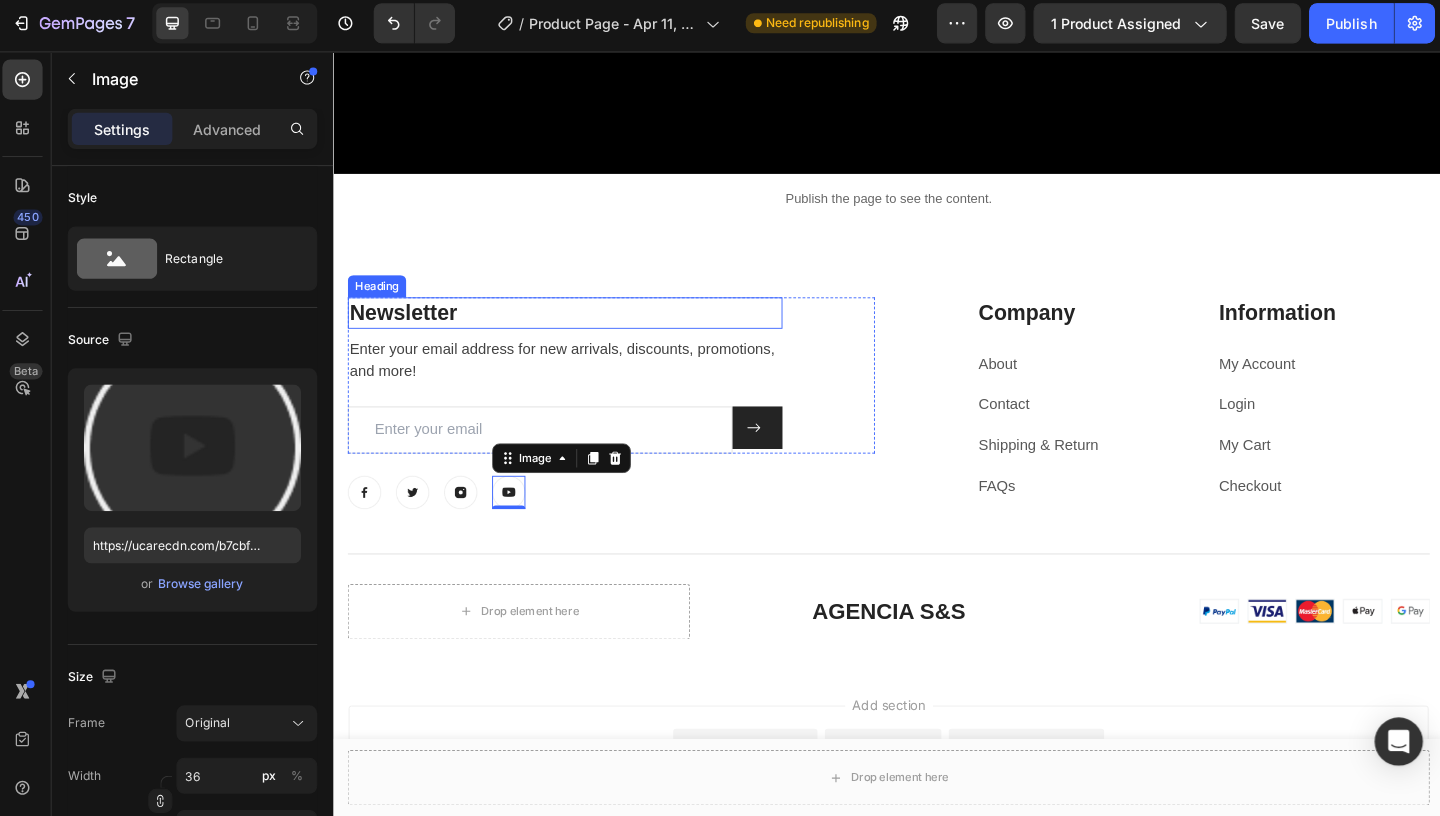 click on "Newsletter" at bounding box center [583, 333] 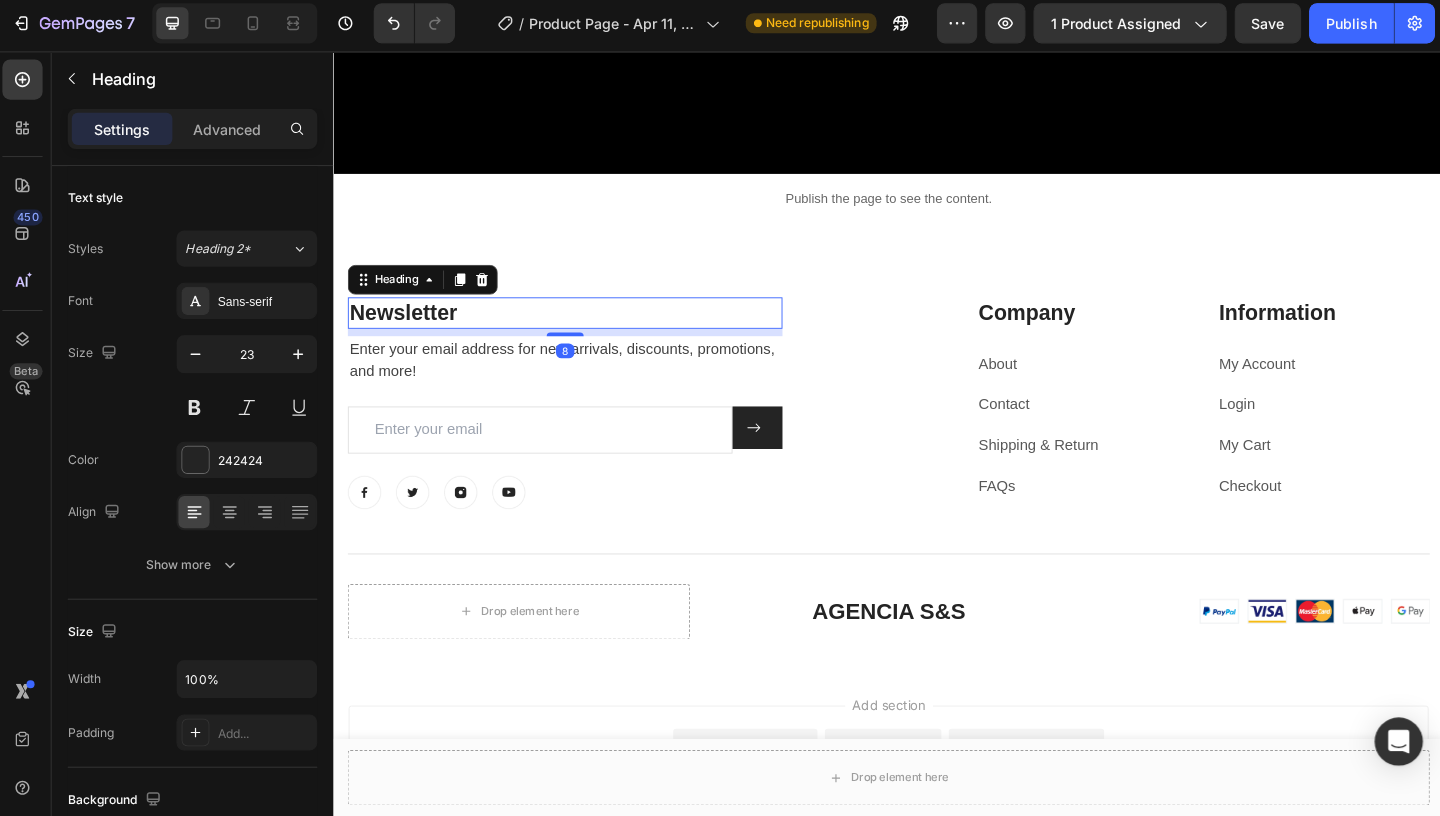 click on "Newsletter" at bounding box center (583, 333) 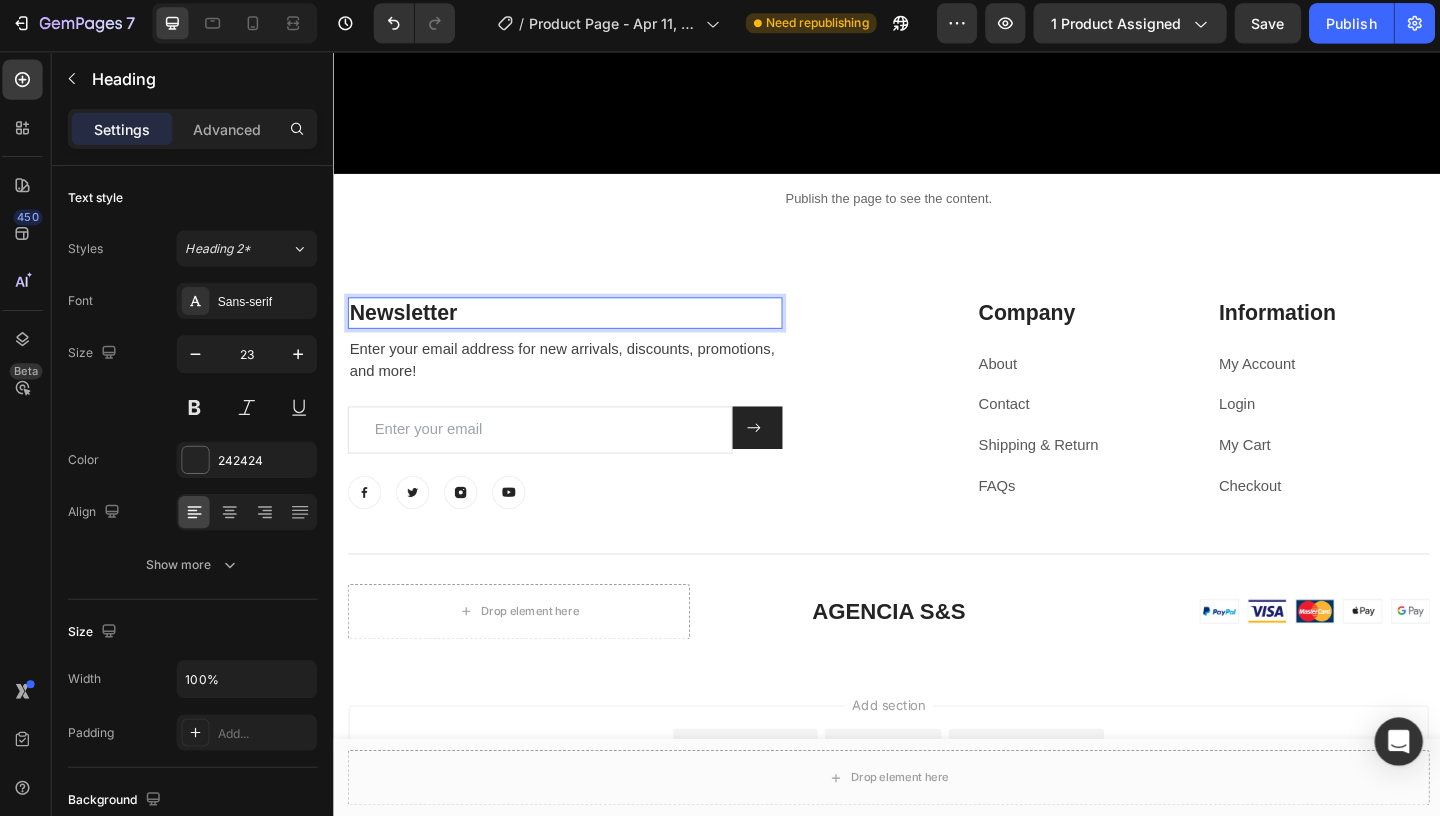 click on "Newsletter" at bounding box center [583, 333] 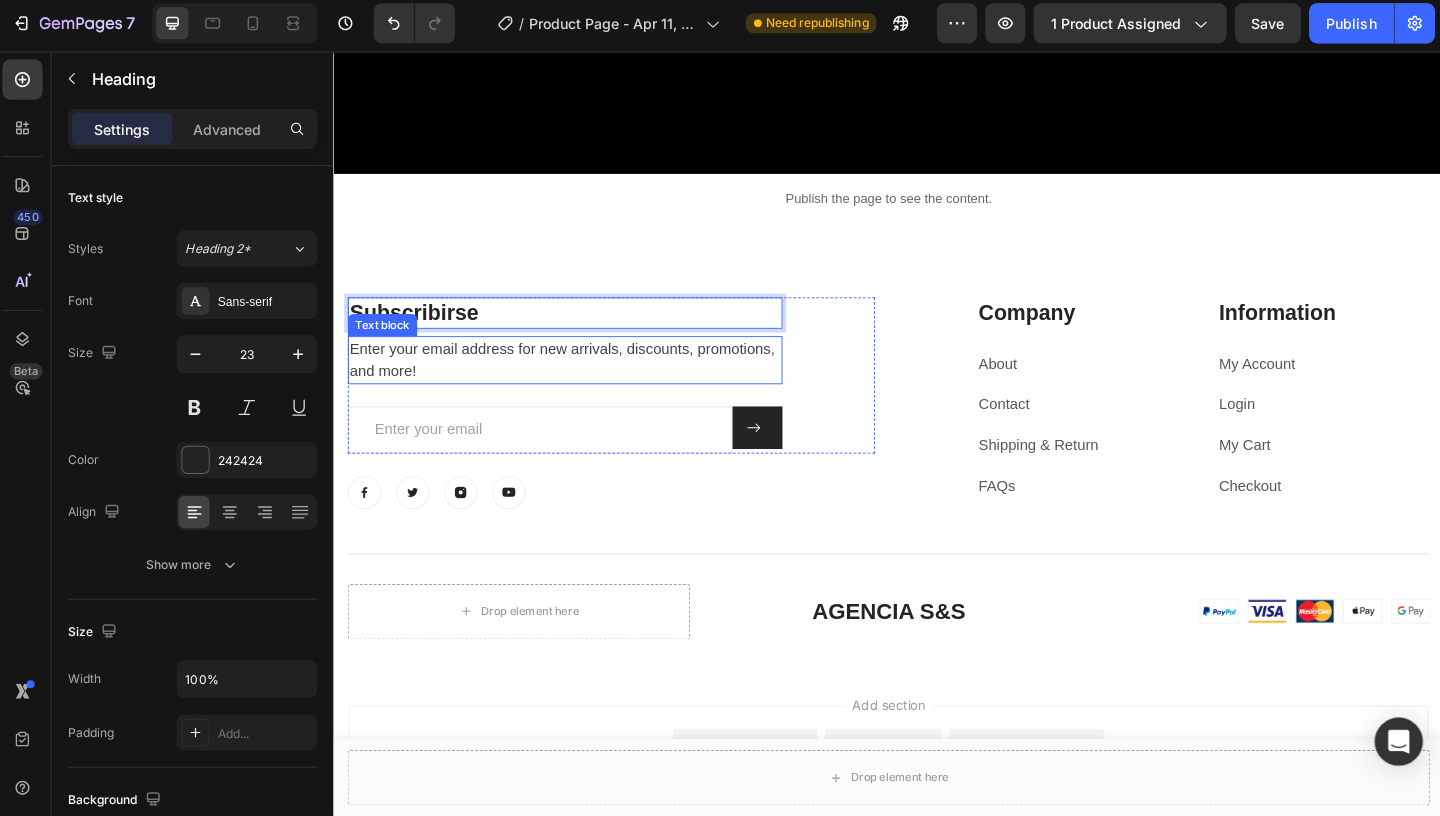 click on "Enter your email address for new arrivals, discounts, promotions, and more!" at bounding box center [583, 384] 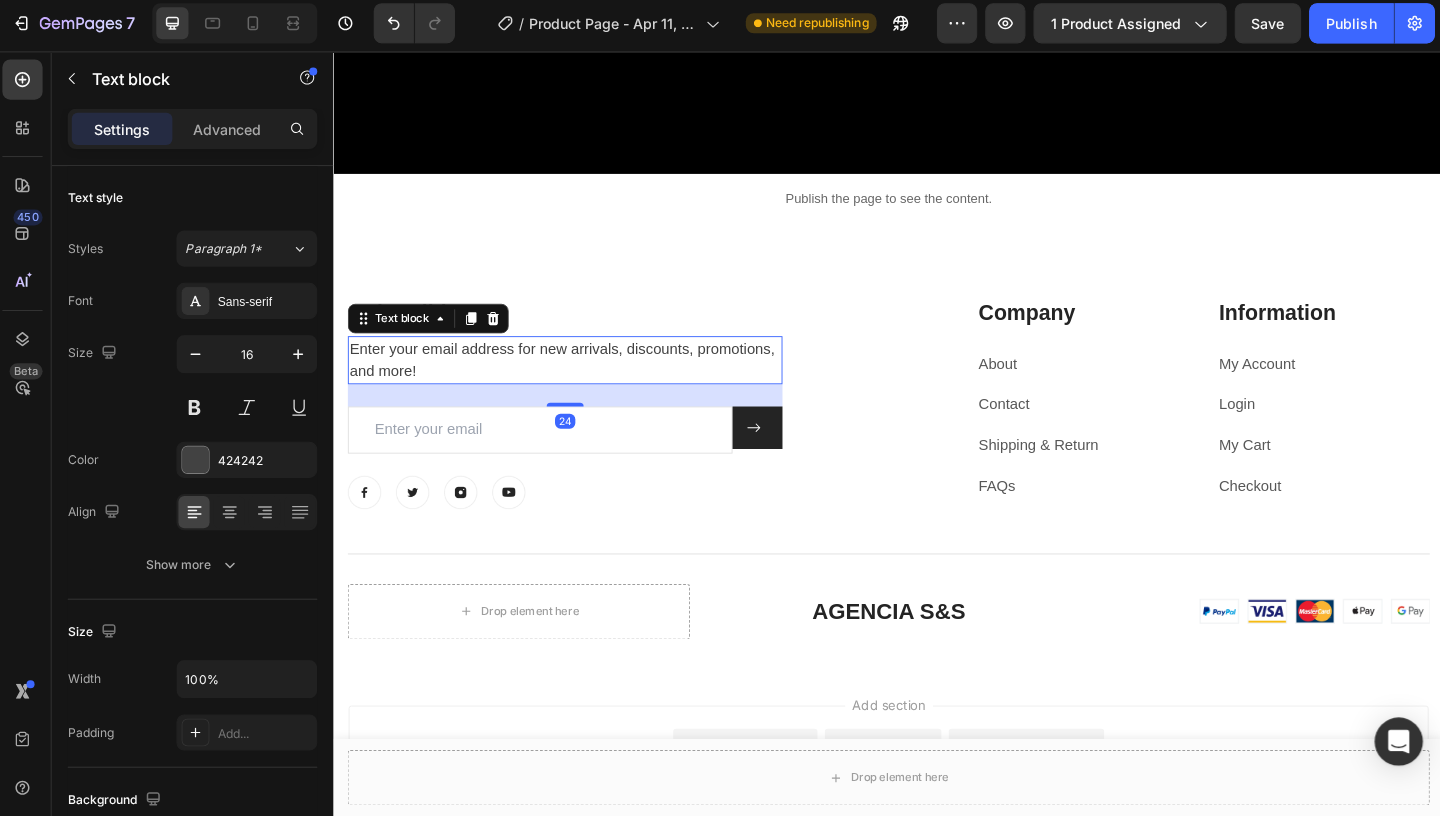 click on "Enter your email address for new arrivals, discounts, promotions, and more!" at bounding box center [583, 384] 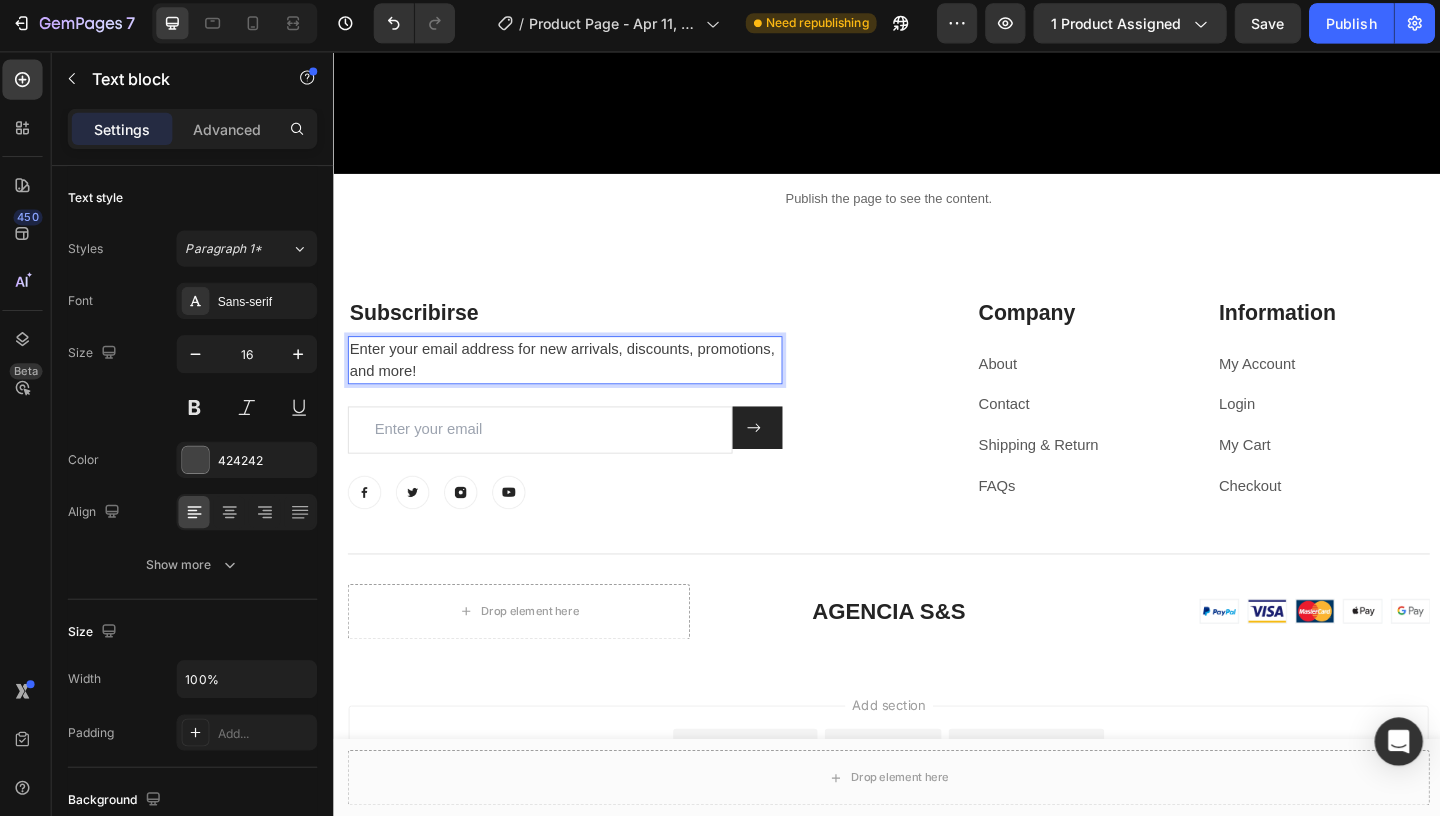 click on "Enter your email address for new arrivals, discounts, promotions, and more!" at bounding box center [583, 384] 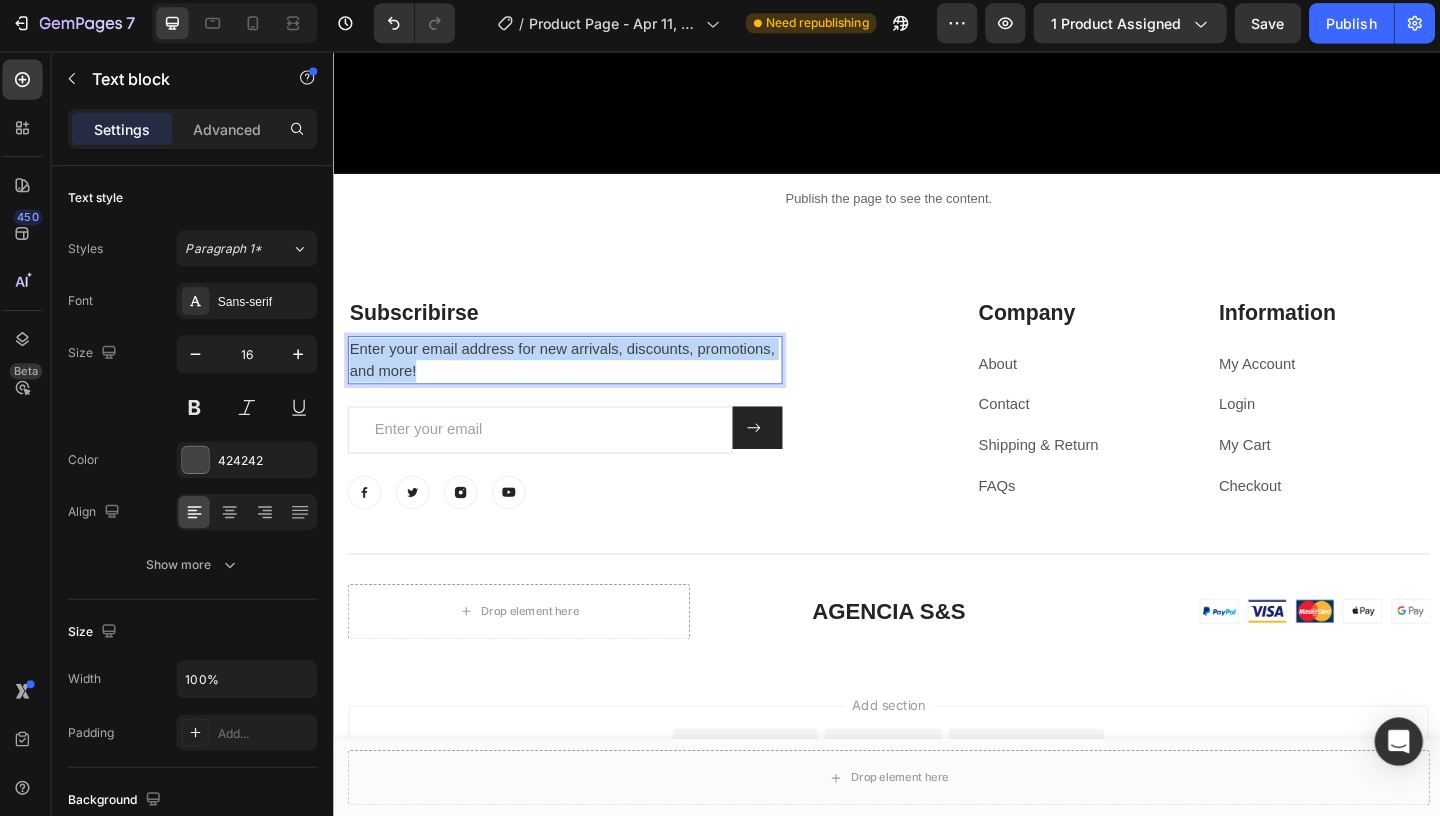 click on "Enter your email address for new arrivals, discounts, promotions, and more!" at bounding box center [583, 384] 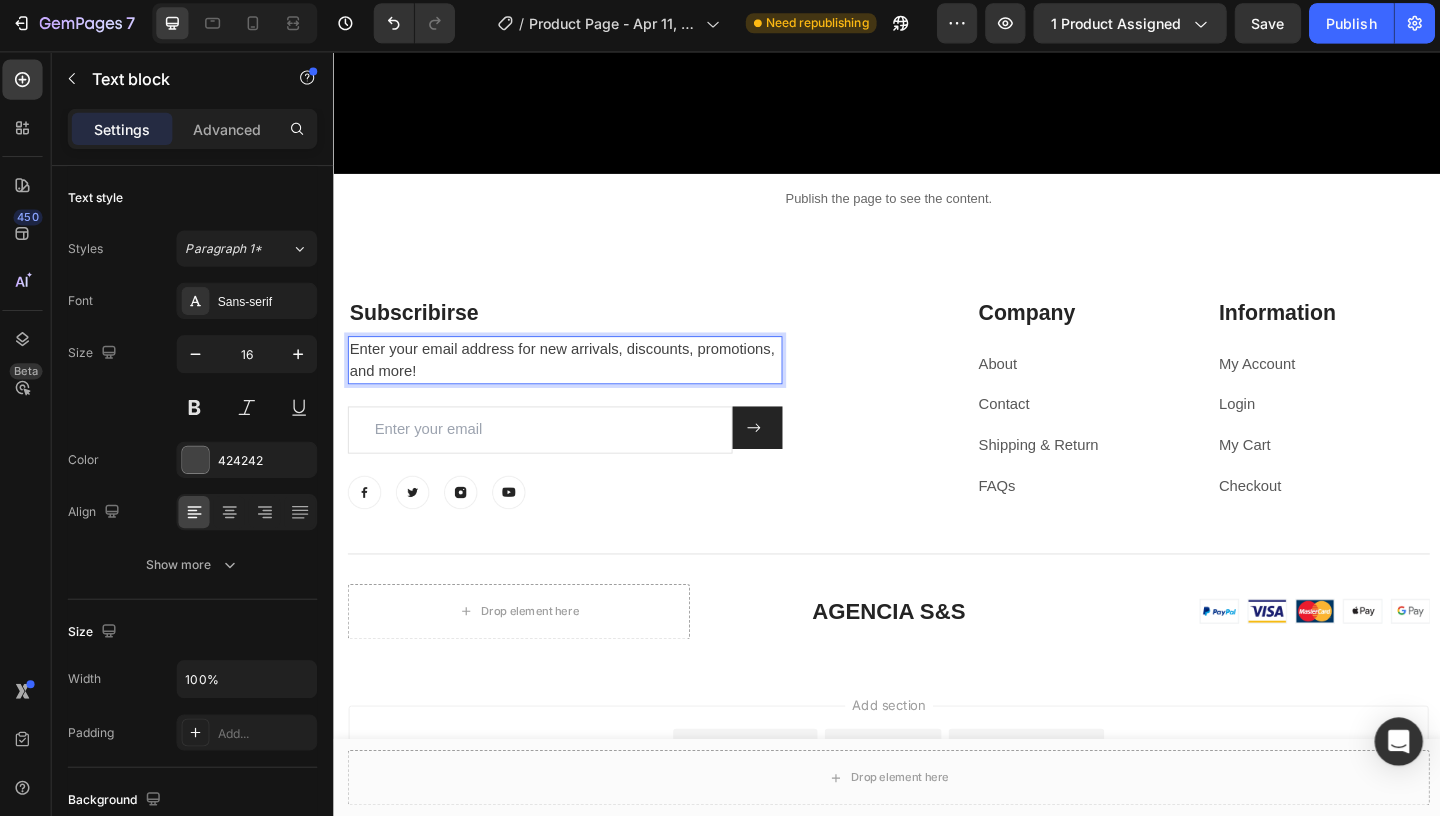 click on "Enter your email address for new arrivals, discounts, promotions, and more!" at bounding box center (583, 384) 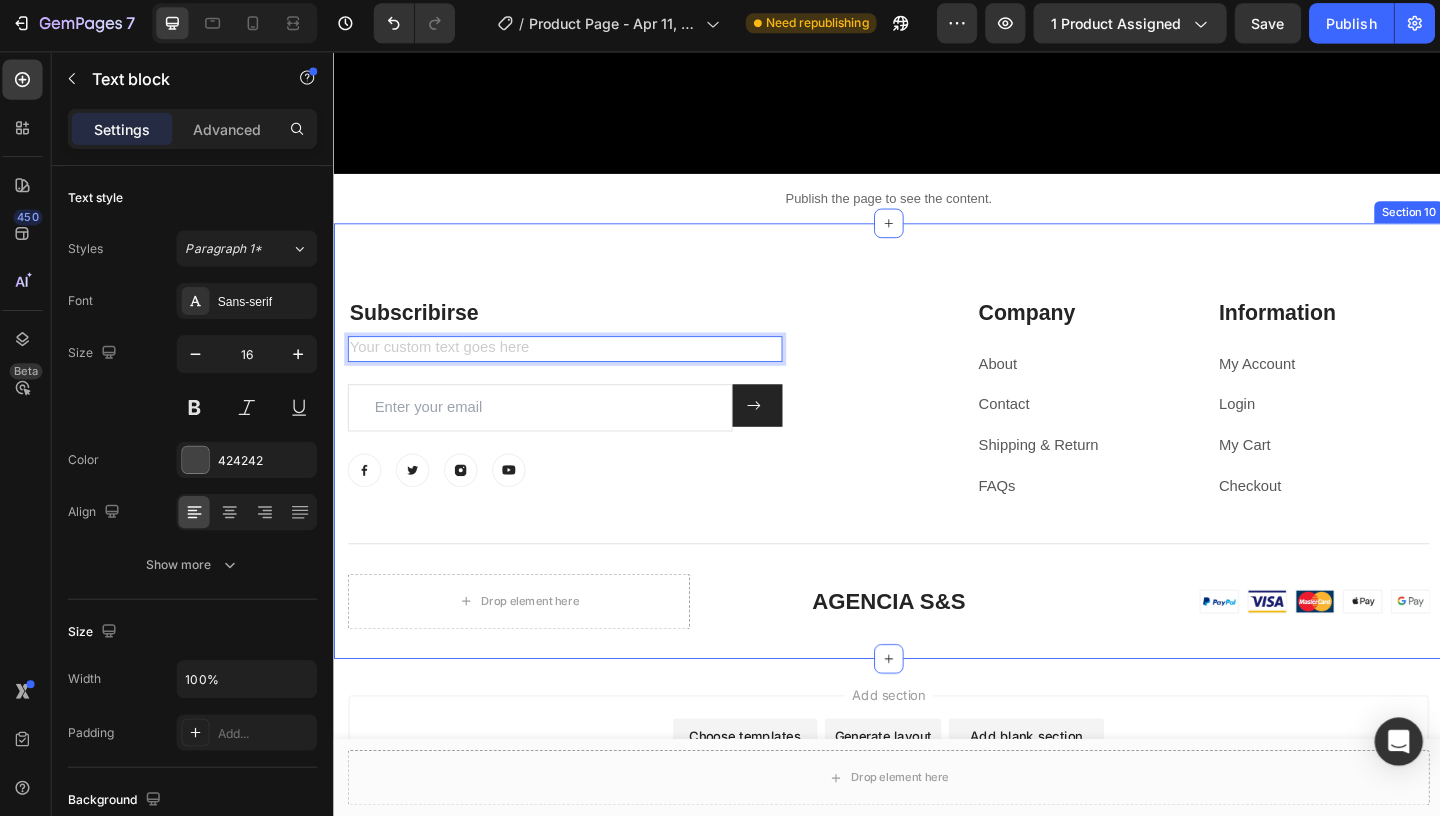 click on "Subscribirse  Heading Text block   24 Email Field
Submit Button Row Newsletter Row Image Image Image Image Row Company Heading About Text block Contact Text block Shipping & Return Text block FAQs Text block Information Heading My Account Text block Login Text block My Cart Text block Checkout Text block Row Row                Title Line
Drop element here AGENCIA S&S Heading Image Row Row Section 10" at bounding box center [933, 471] 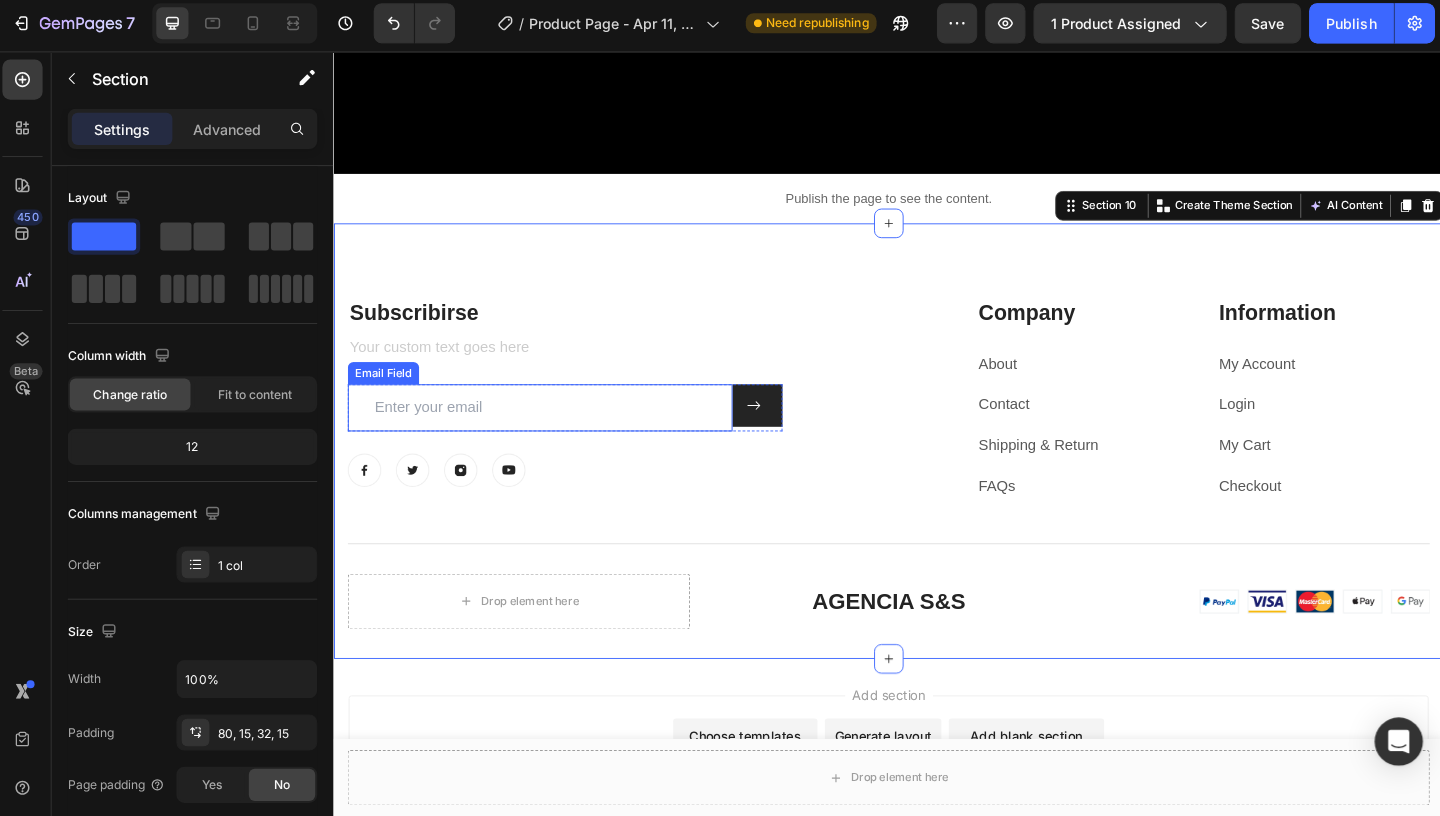 click at bounding box center [556, 435] 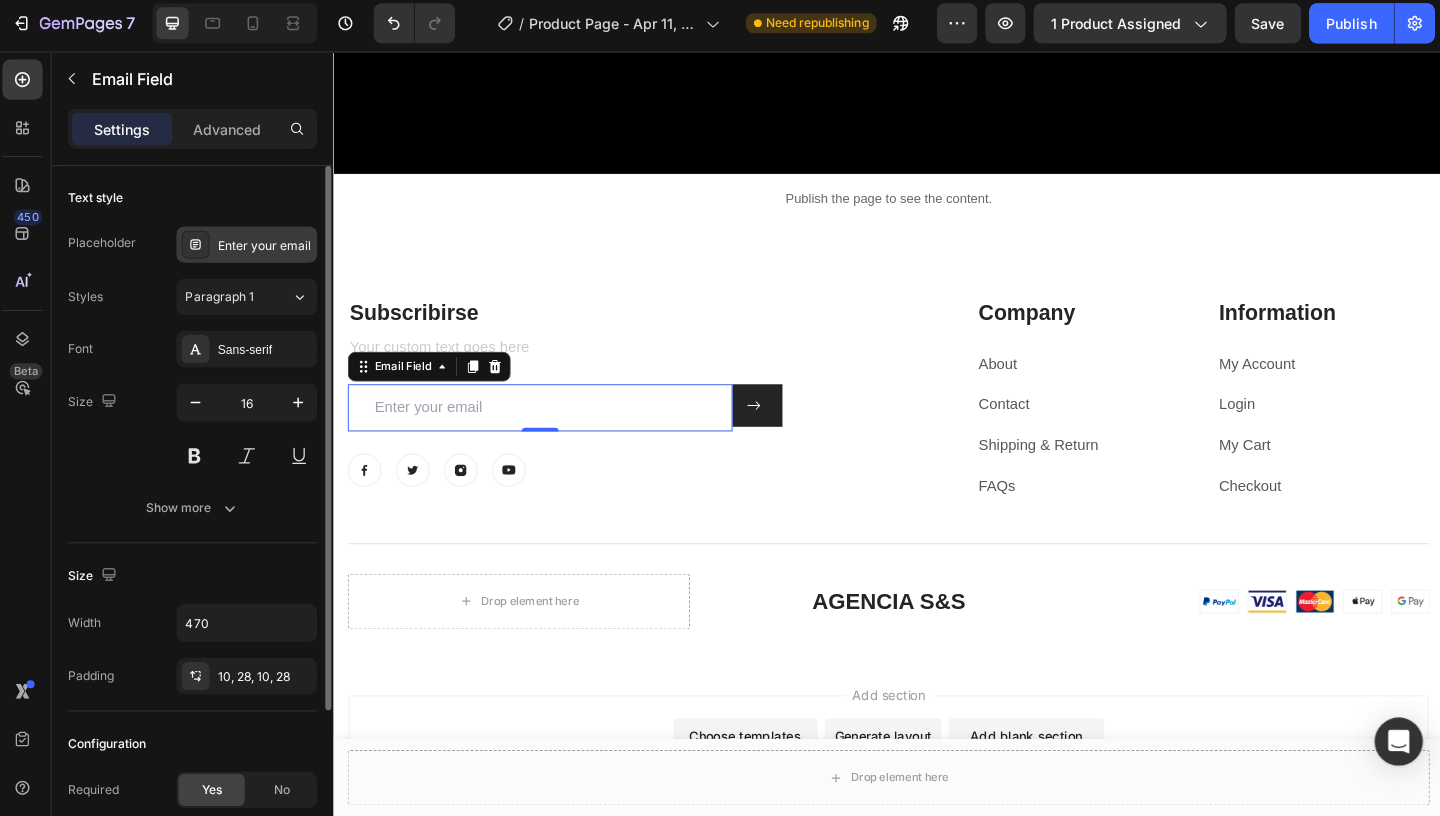 click on "Enter your email" at bounding box center (269, 249) 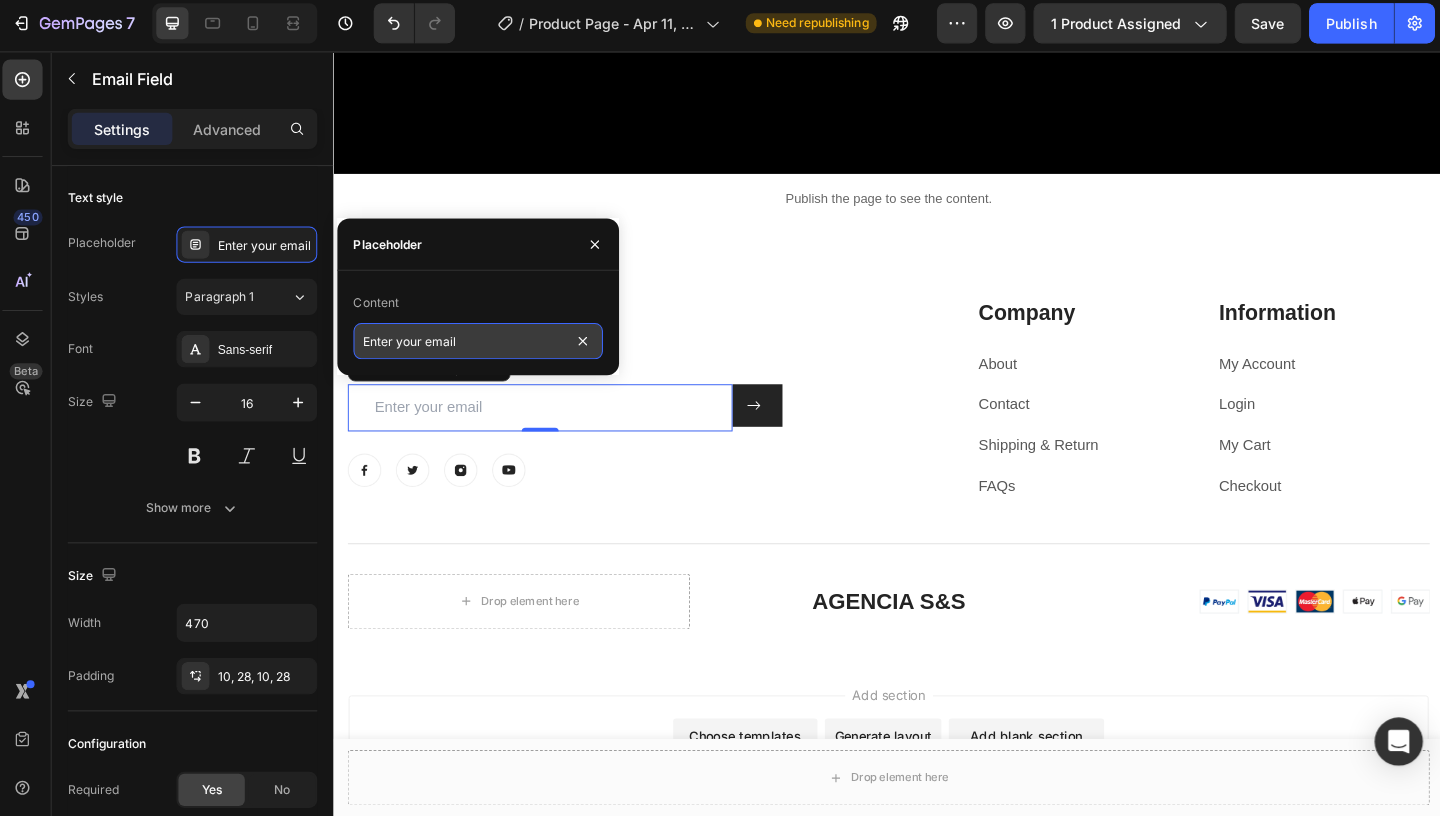 drag, startPoint x: 484, startPoint y: 347, endPoint x: 499, endPoint y: 386, distance: 41.785164 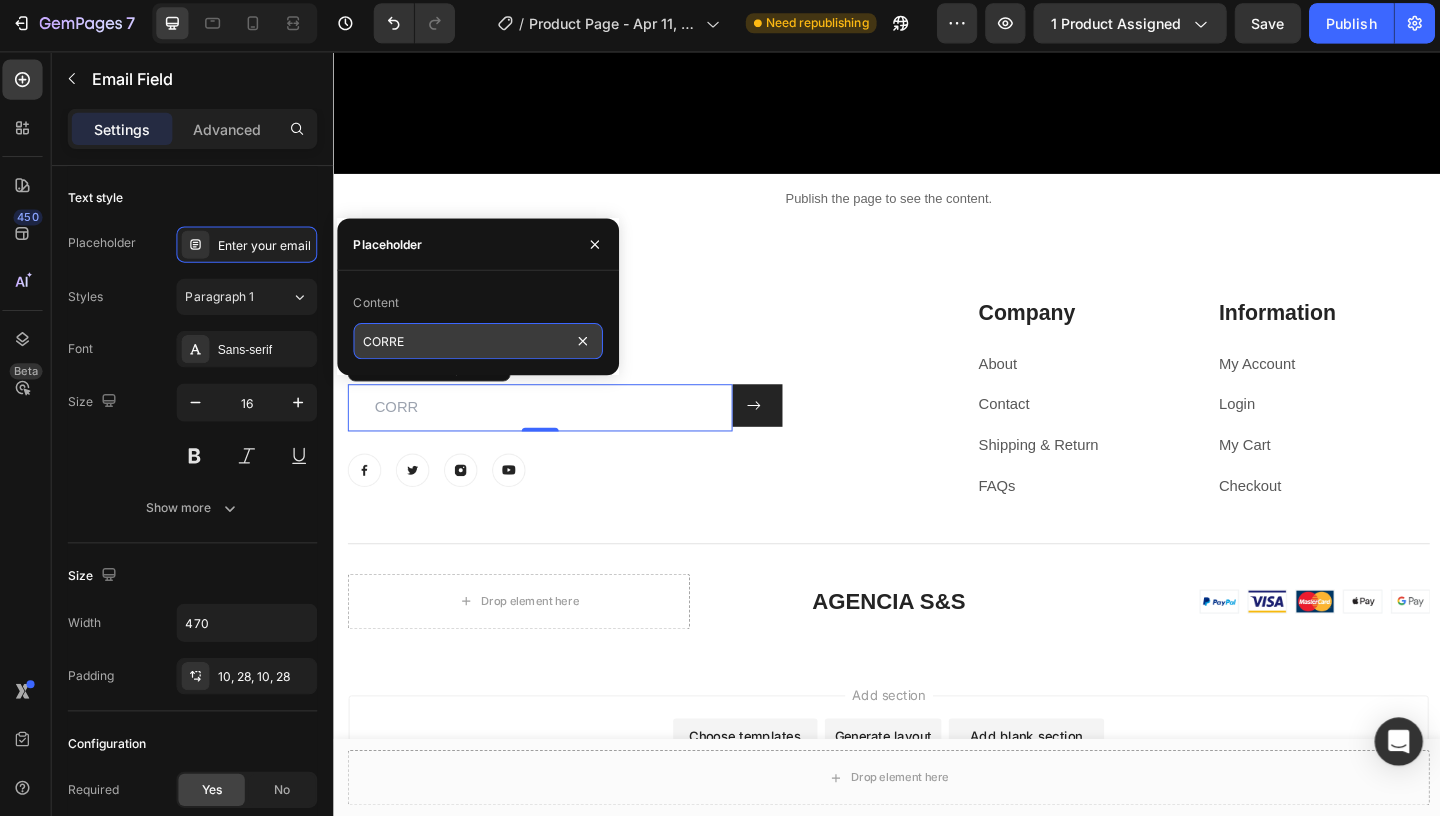 type on "CORREO" 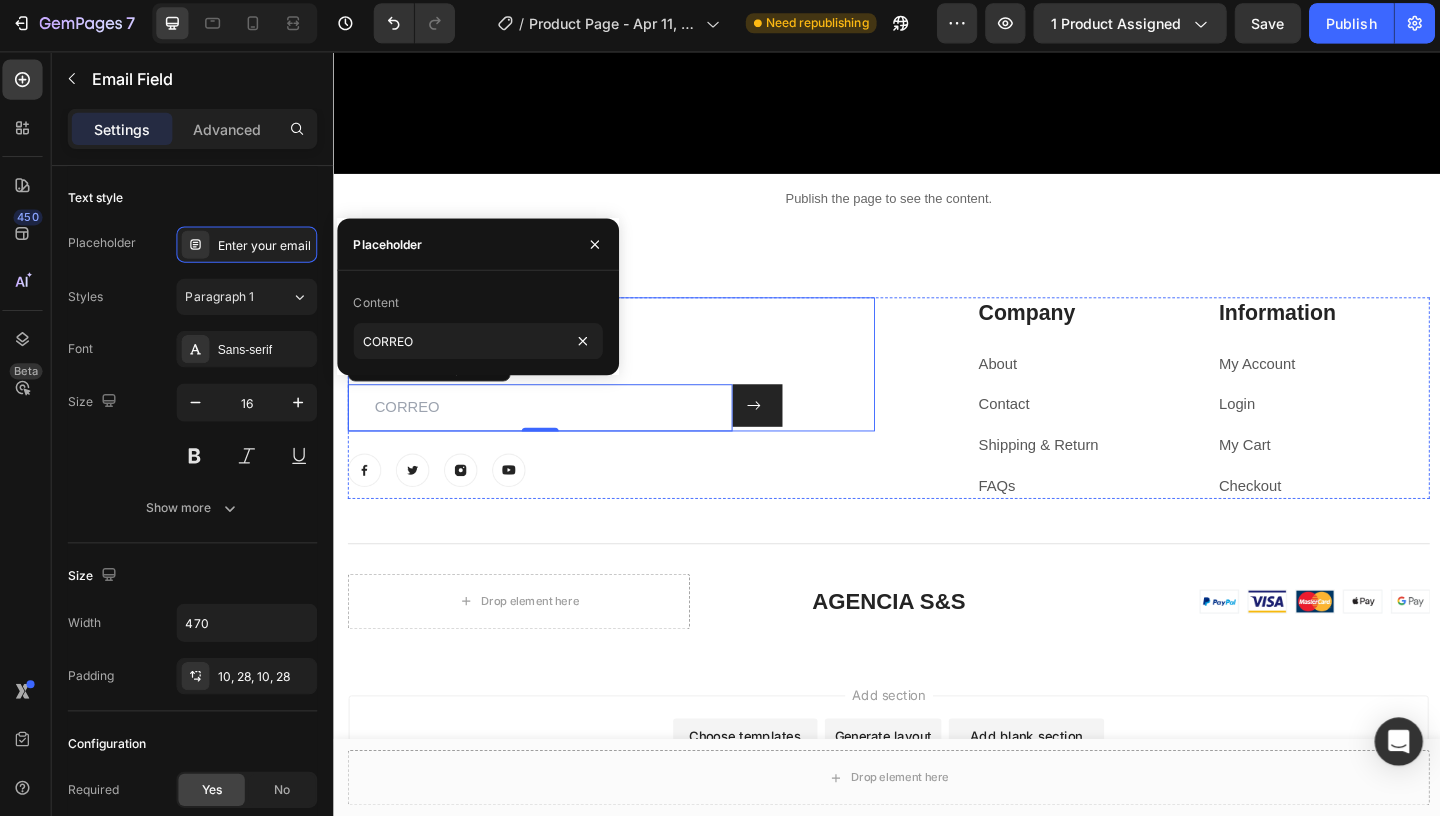 click on "Subscribirse  Heading Text block Email Field   0
Submit Button Row Newsletter Row" at bounding box center (633, 388) 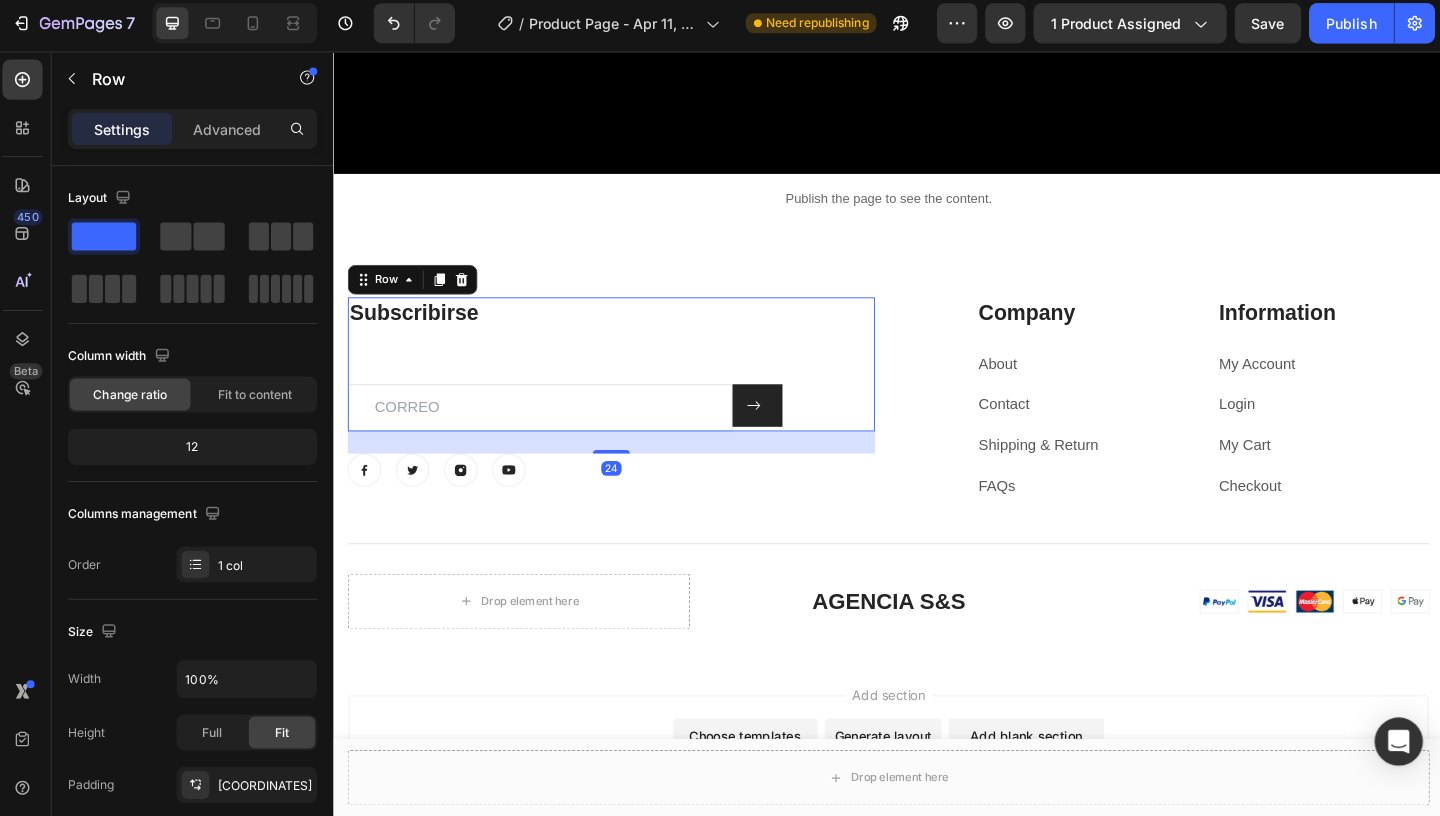 click on "Subscribirse  Heading Text block Email Field
Submit Button Row Newsletter" at bounding box center (583, 388) 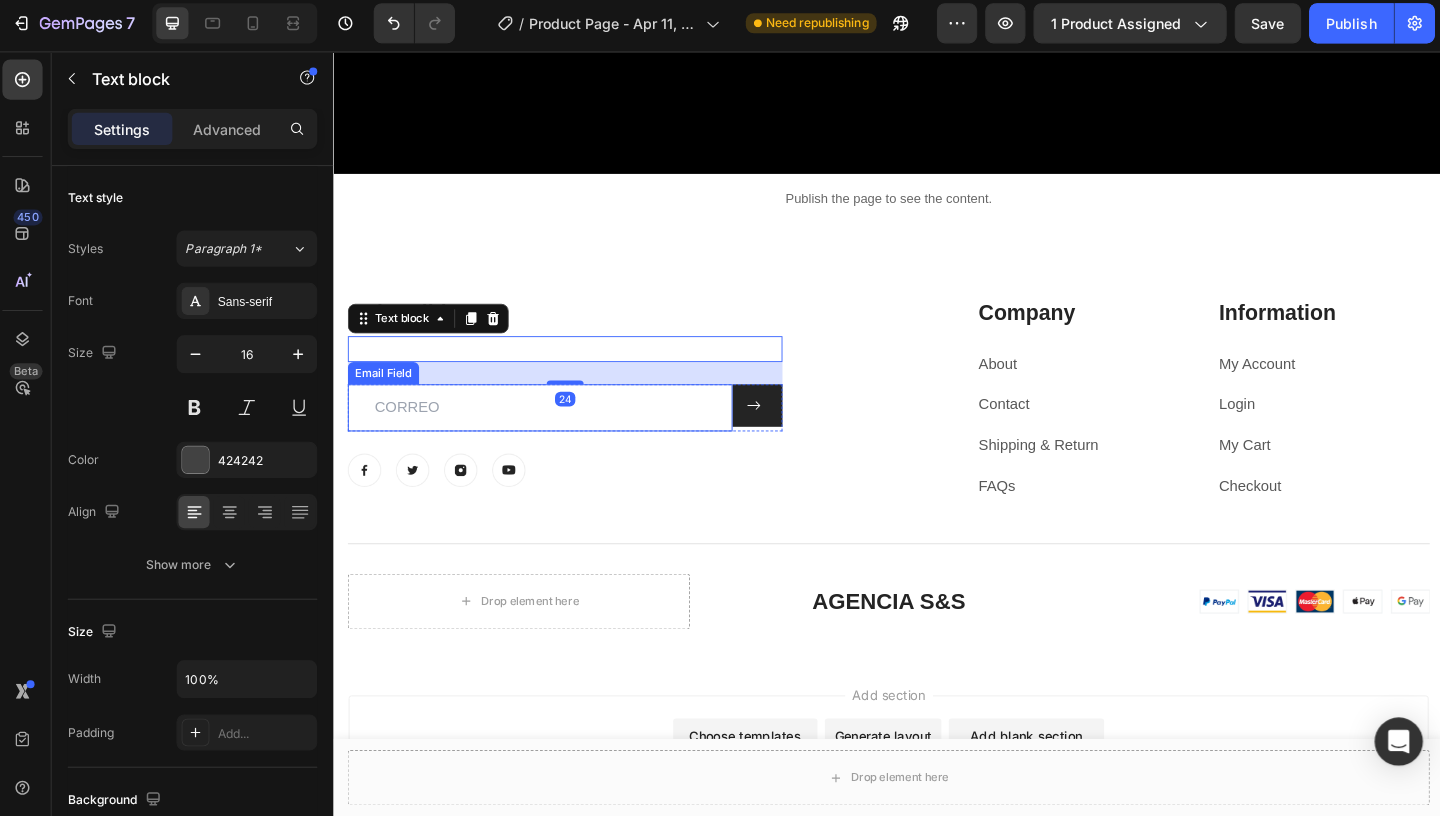 click at bounding box center [556, 435] 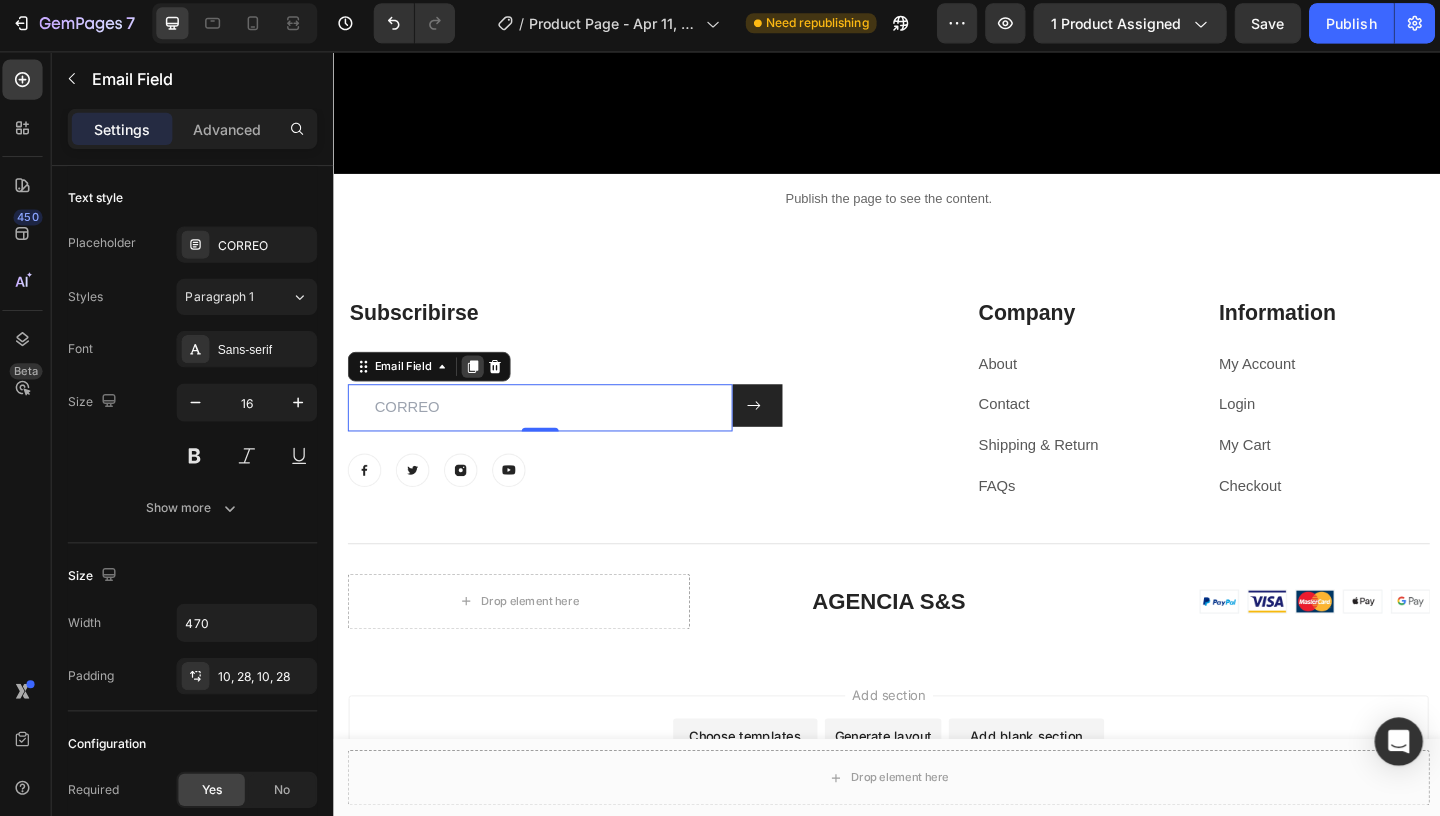 click at bounding box center [483, 391] 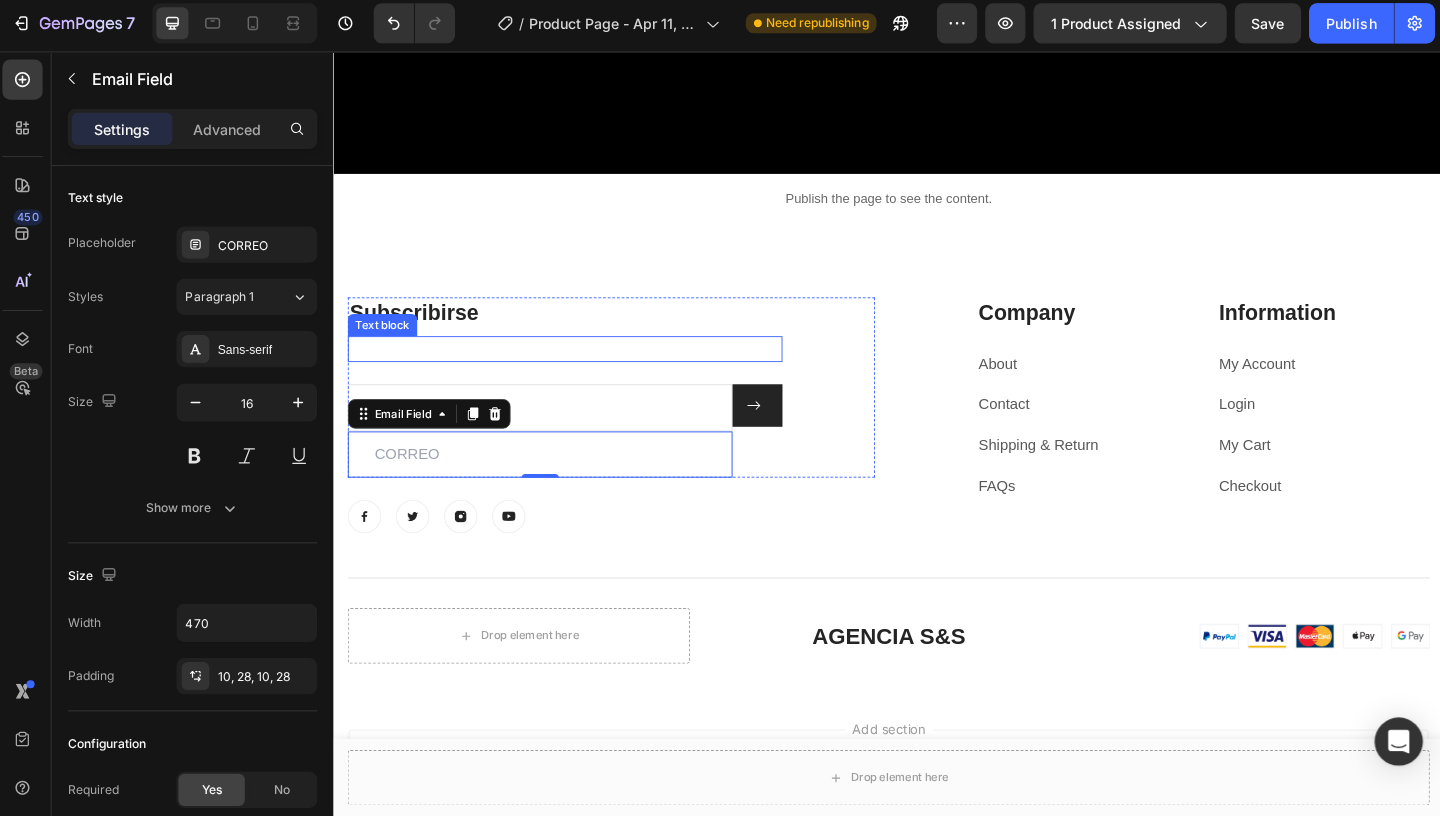 click at bounding box center (583, 372) 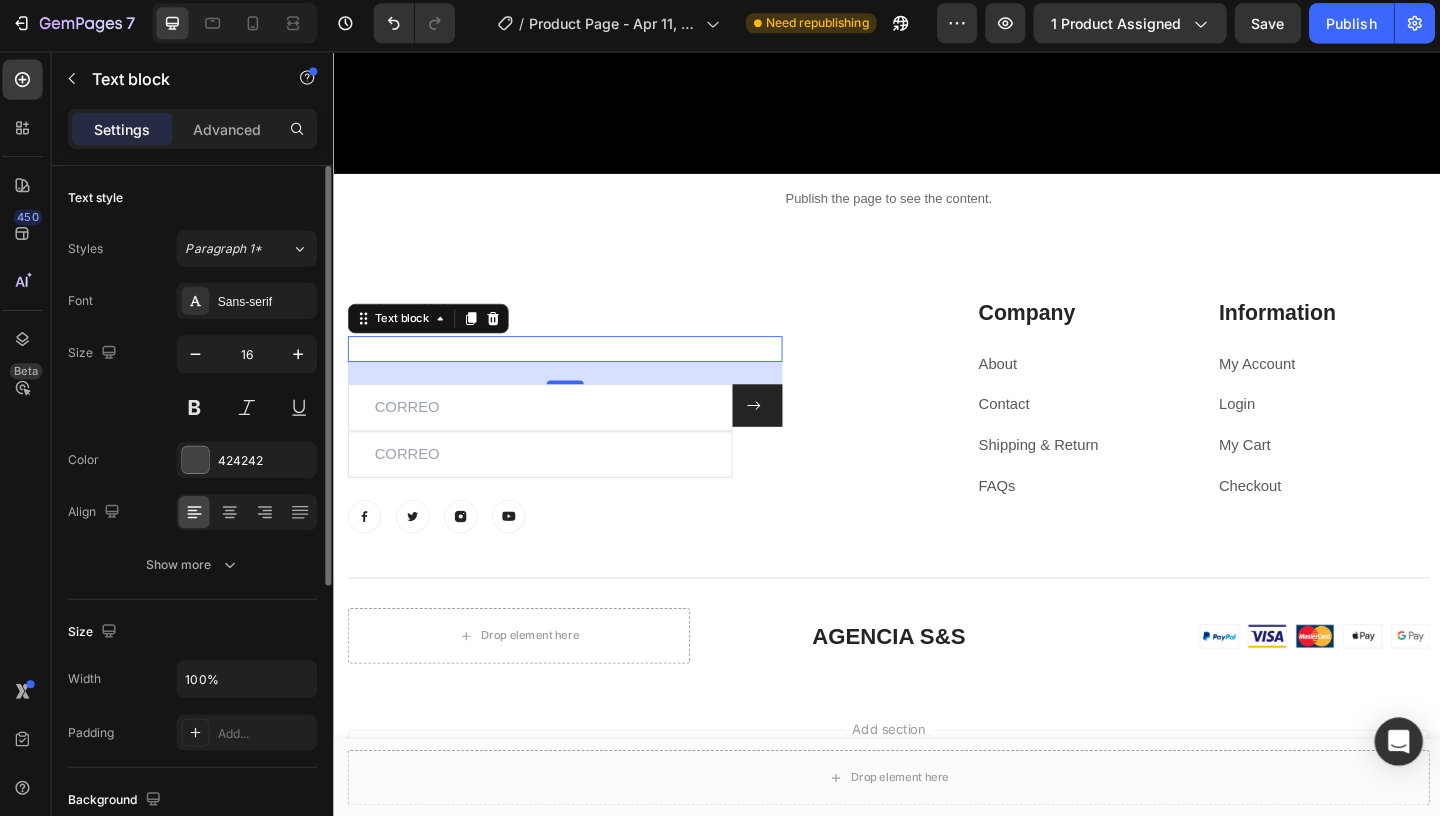 click on "Text style" at bounding box center (197, 202) 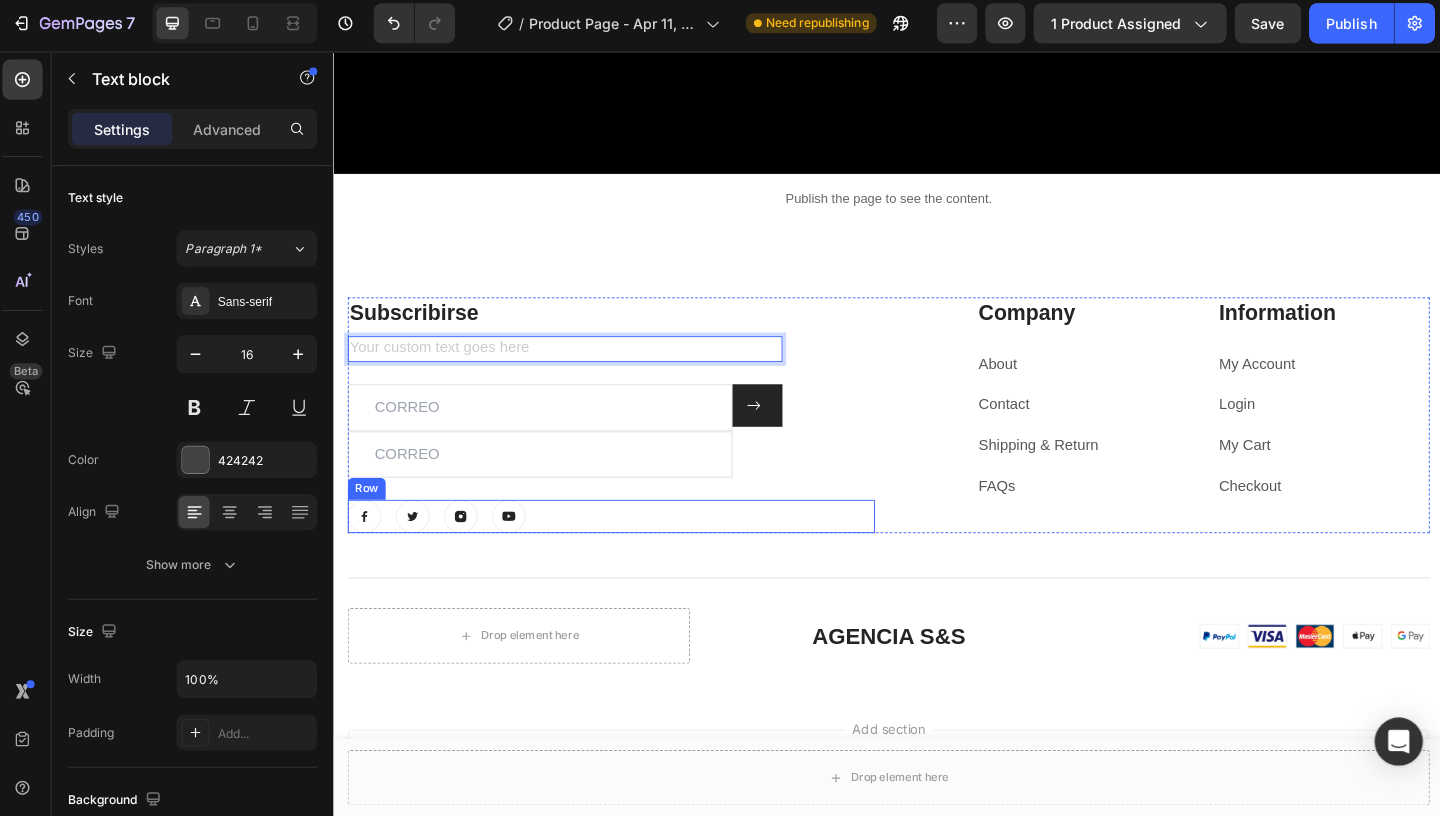 click on "Image Image Image Image Row" at bounding box center (633, 553) 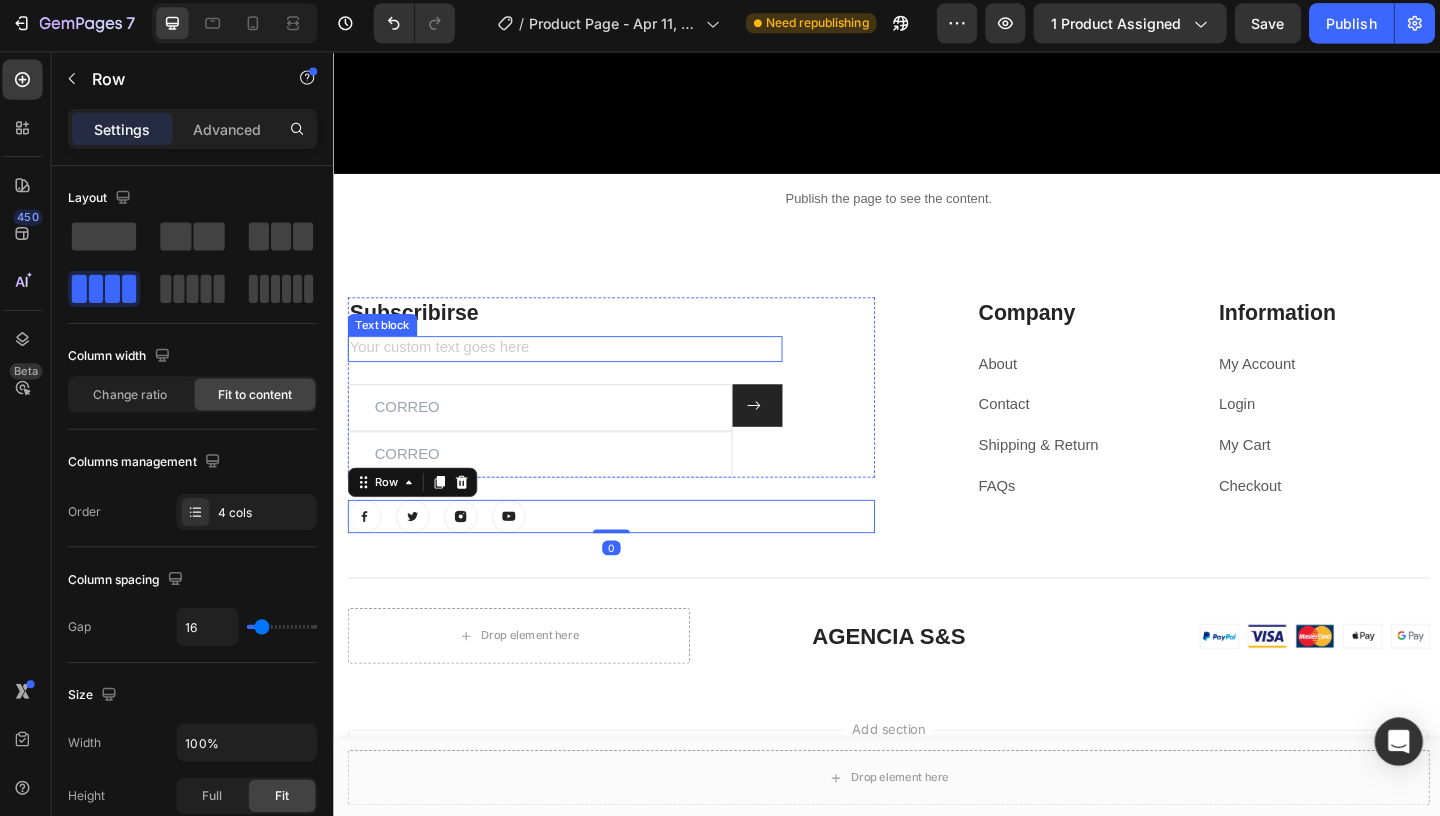 click at bounding box center (583, 372) 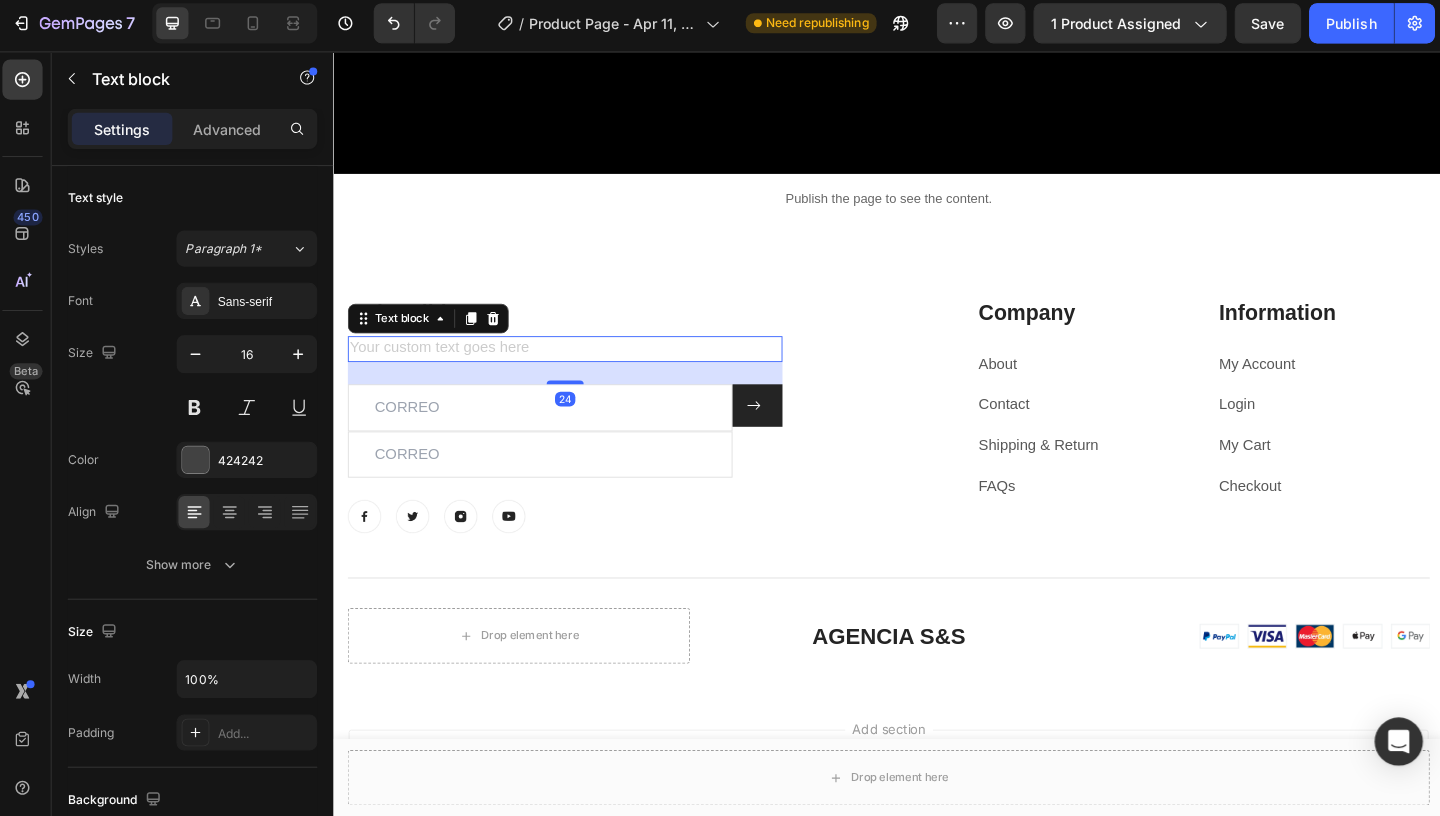 click at bounding box center [583, 372] 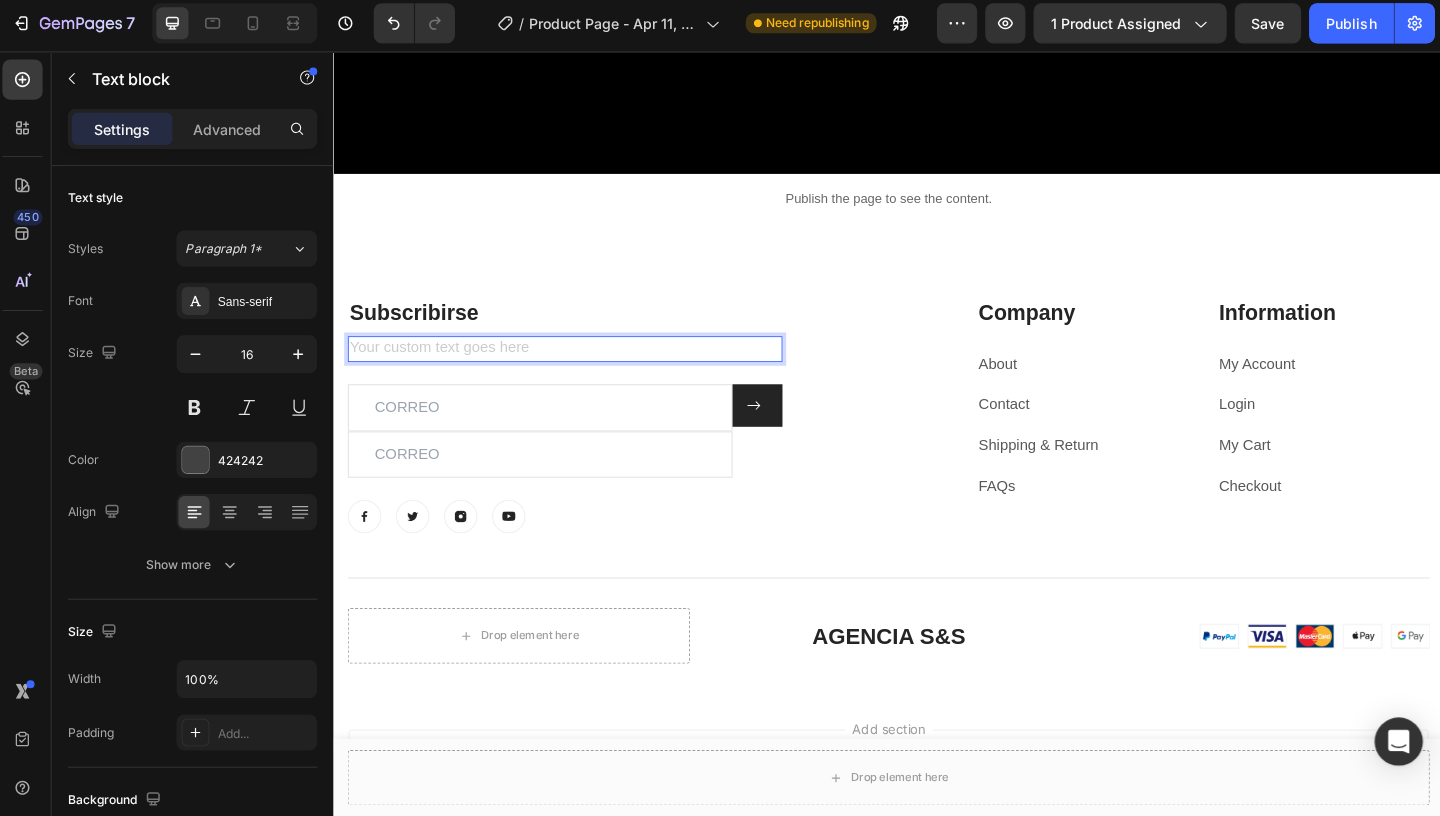 click at bounding box center [583, 372] 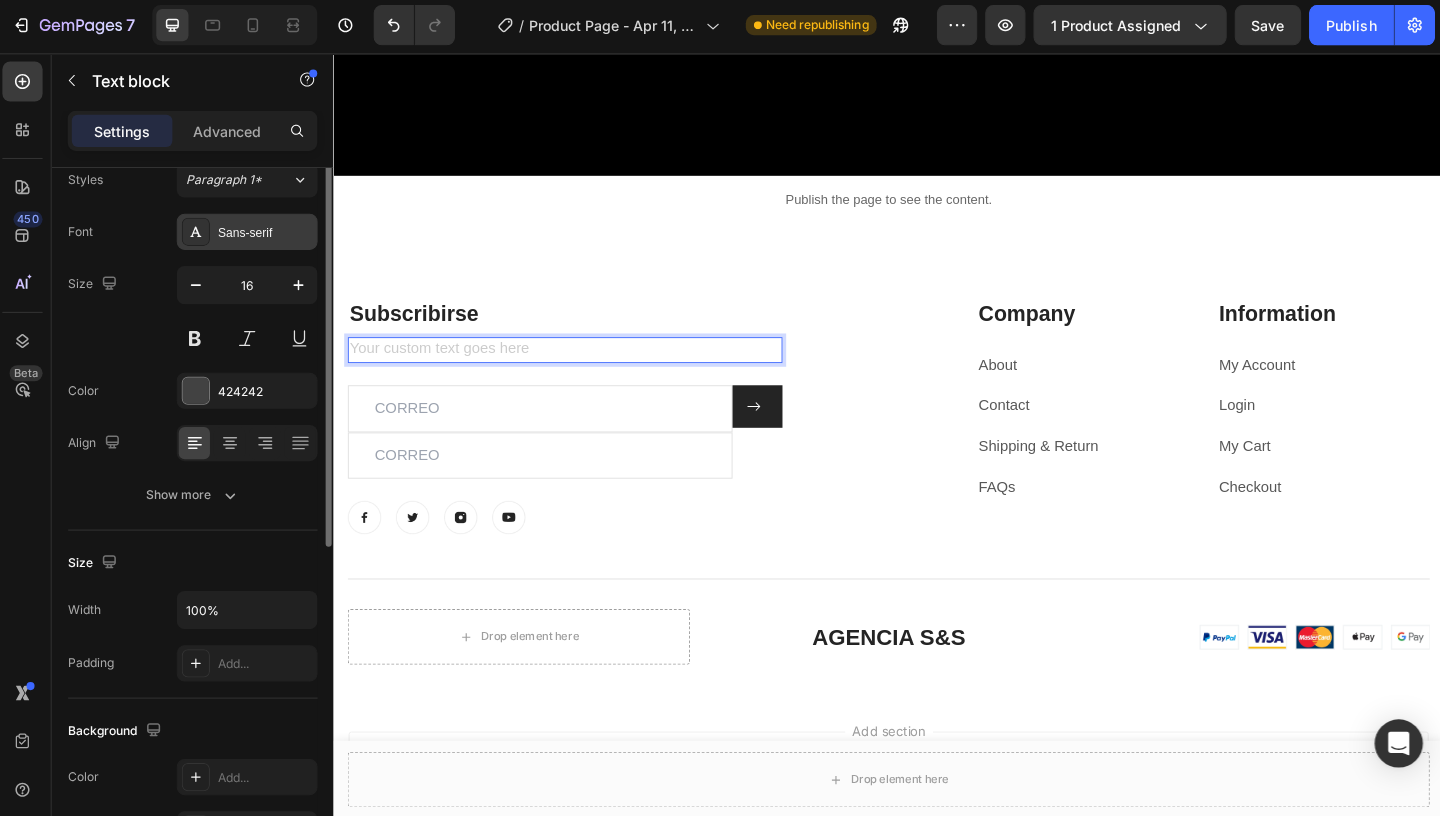 scroll, scrollTop: 0, scrollLeft: 0, axis: both 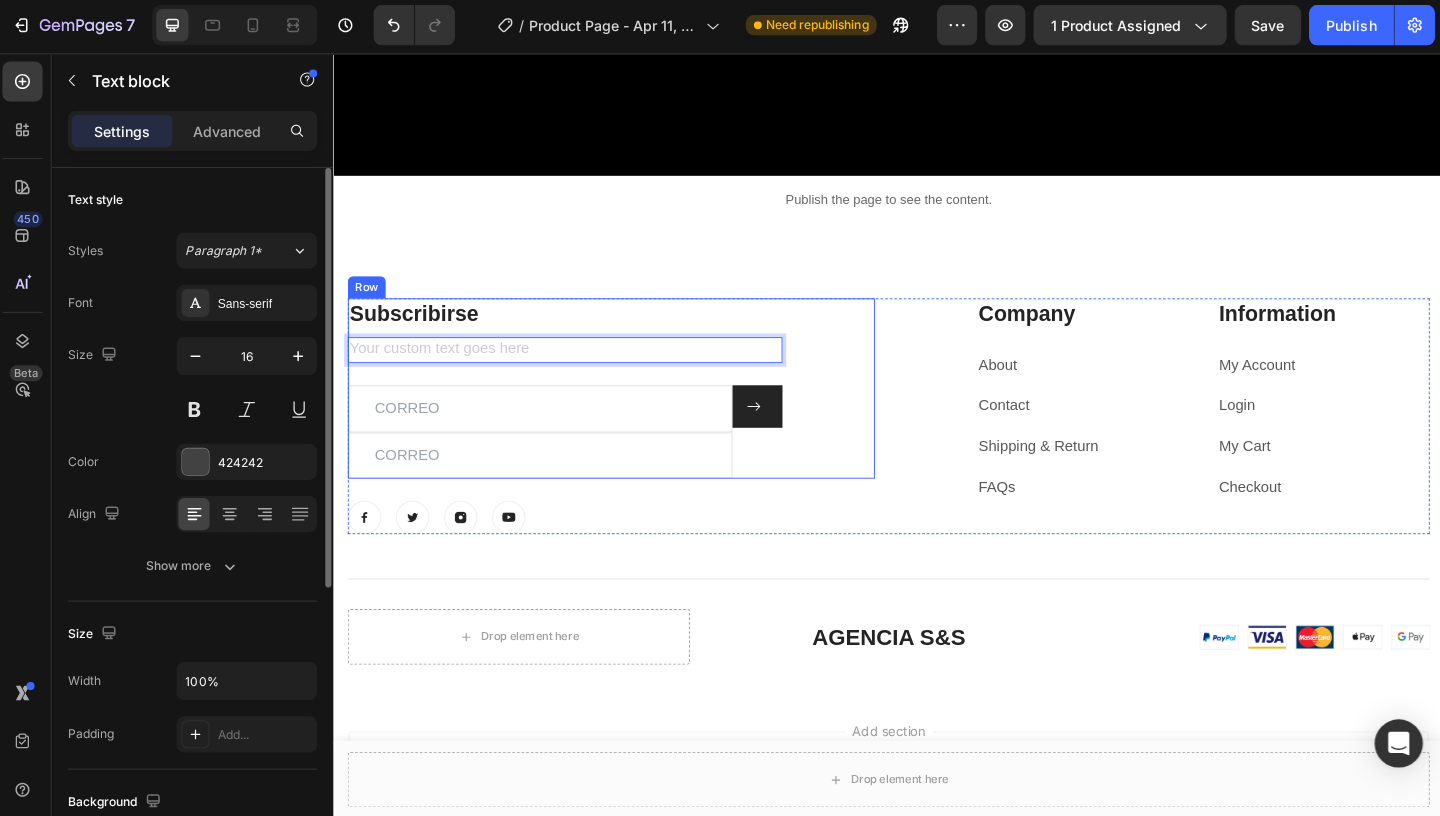 click on "Subscribirse  Heading Text block   24 Email Field Email Field
Submit Button Row Newsletter" at bounding box center [583, 416] 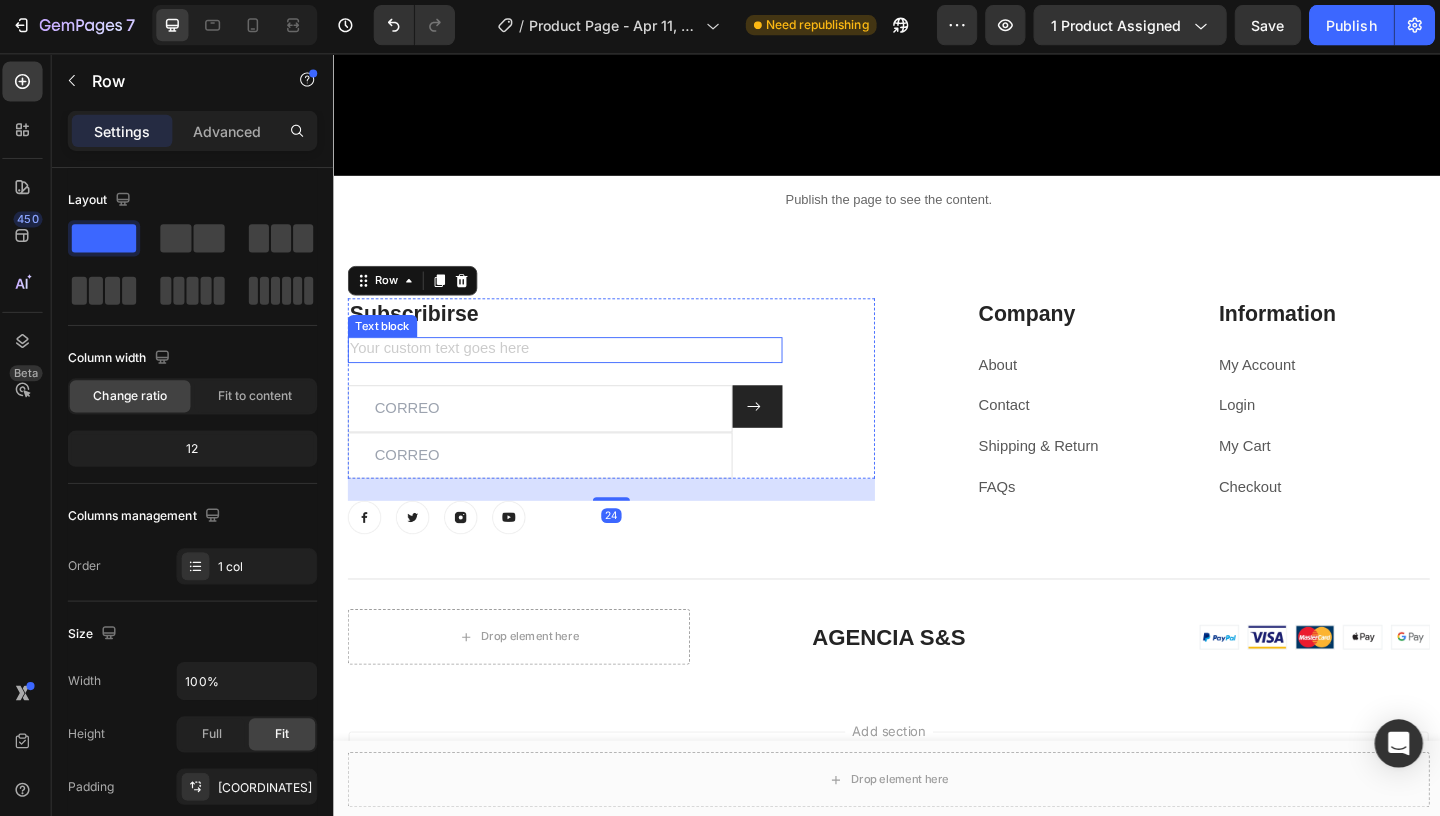 click at bounding box center [583, 374] 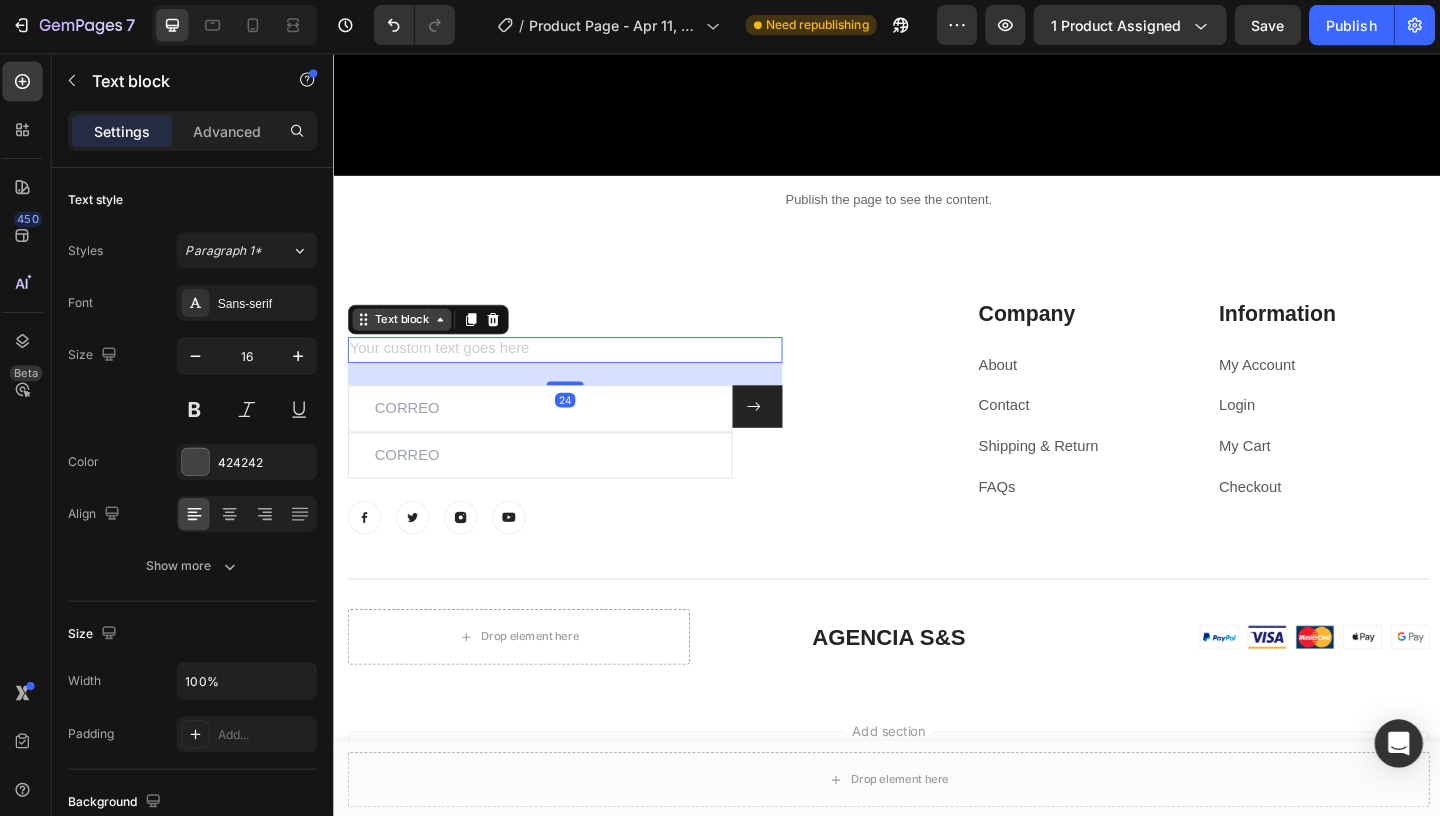click on "Text block" at bounding box center (406, 341) 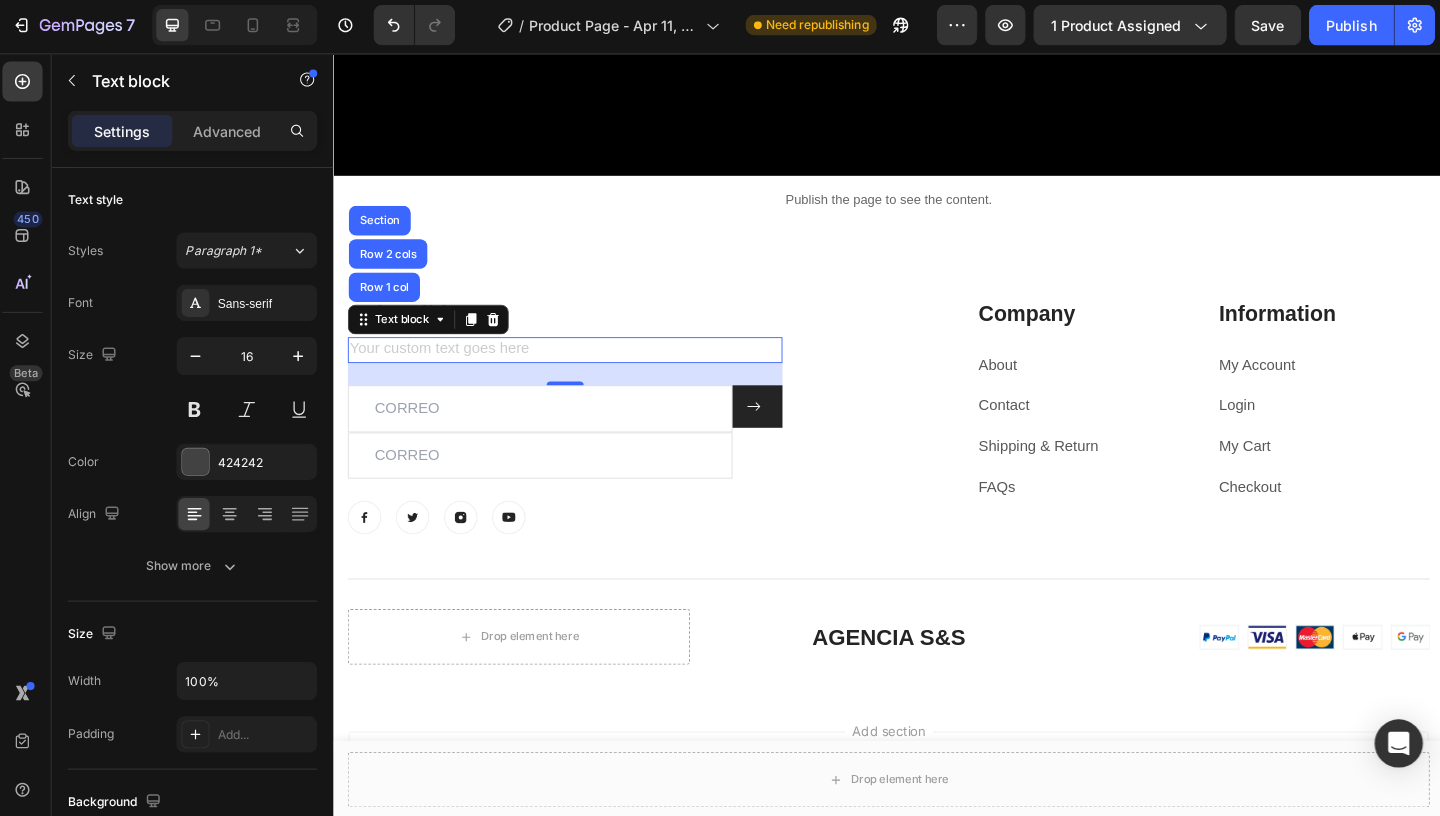 click on "Text block Row 1 col Row 2 cols Section" at bounding box center (435, 341) 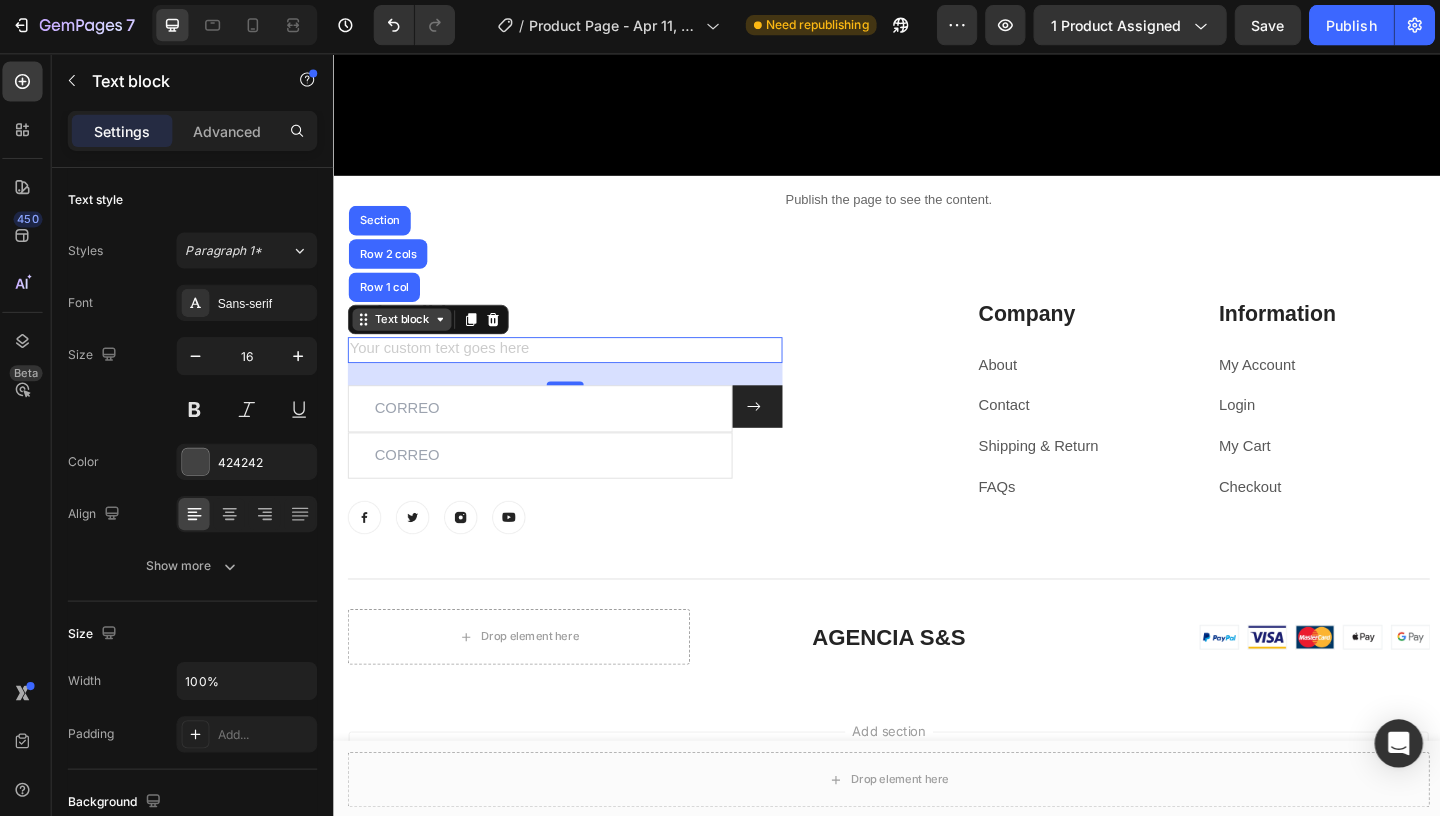 click 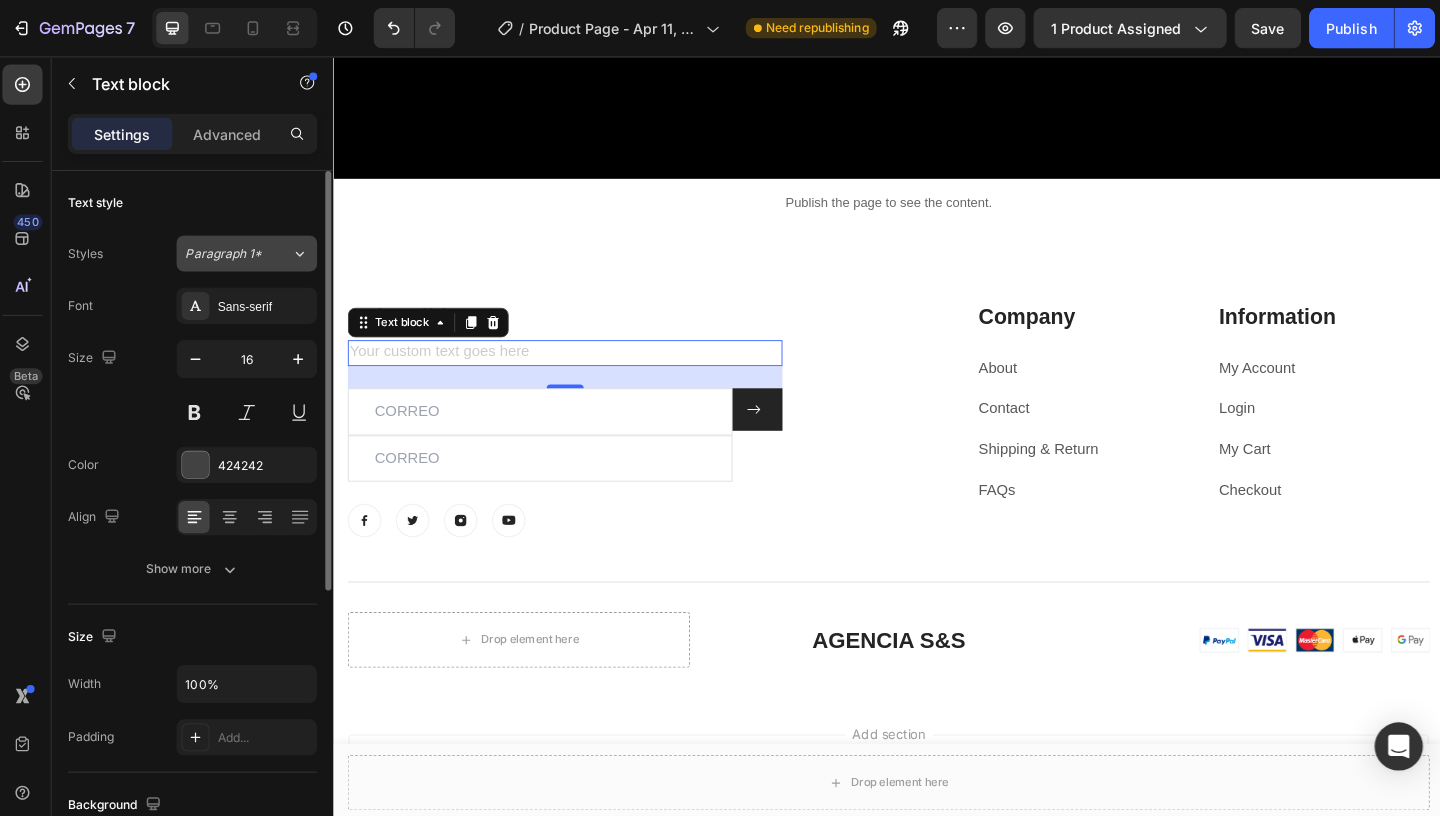 click on "Paragraph 1*" at bounding box center [242, 252] 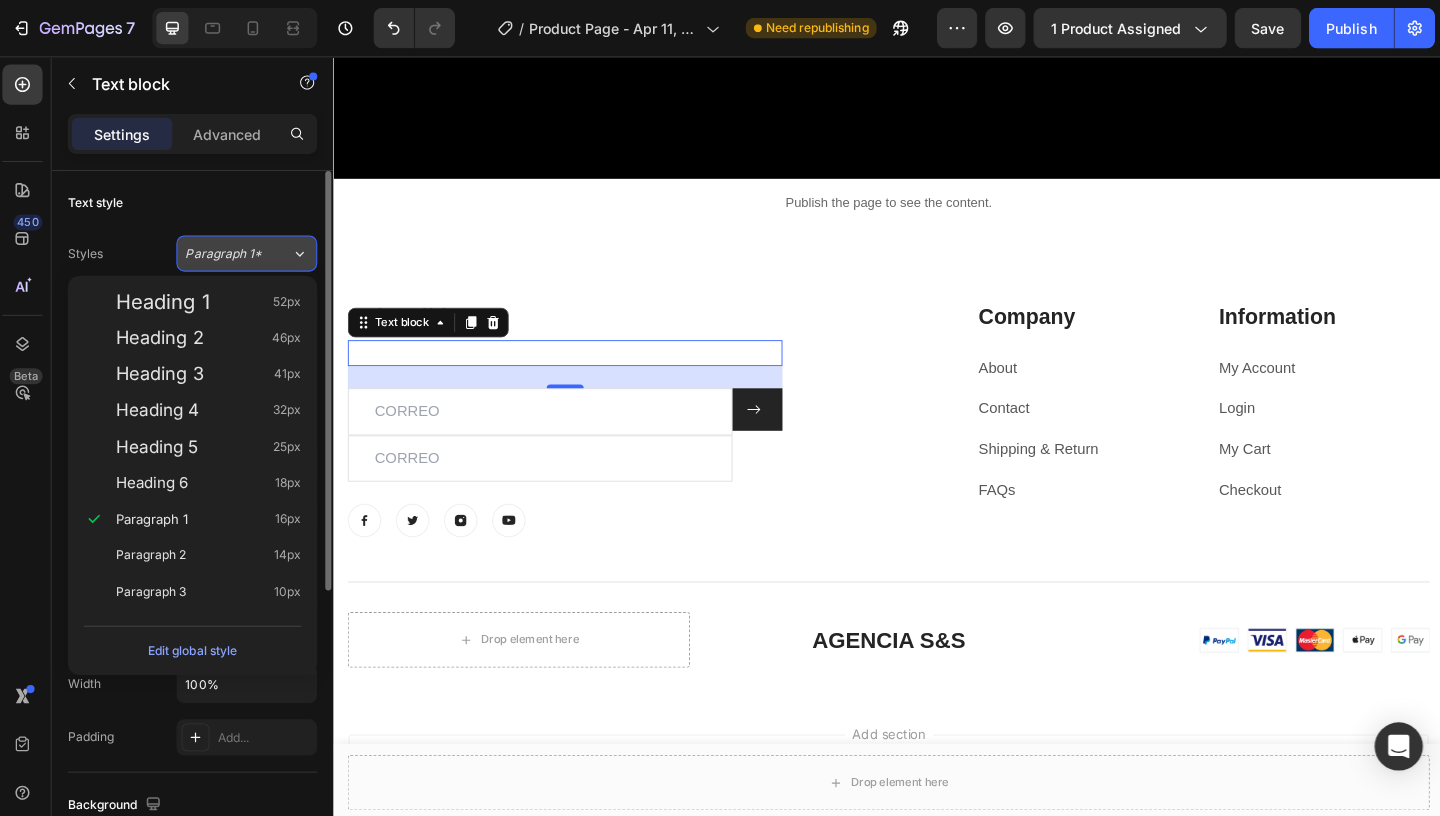 click on "Paragraph 1*" at bounding box center (242, 252) 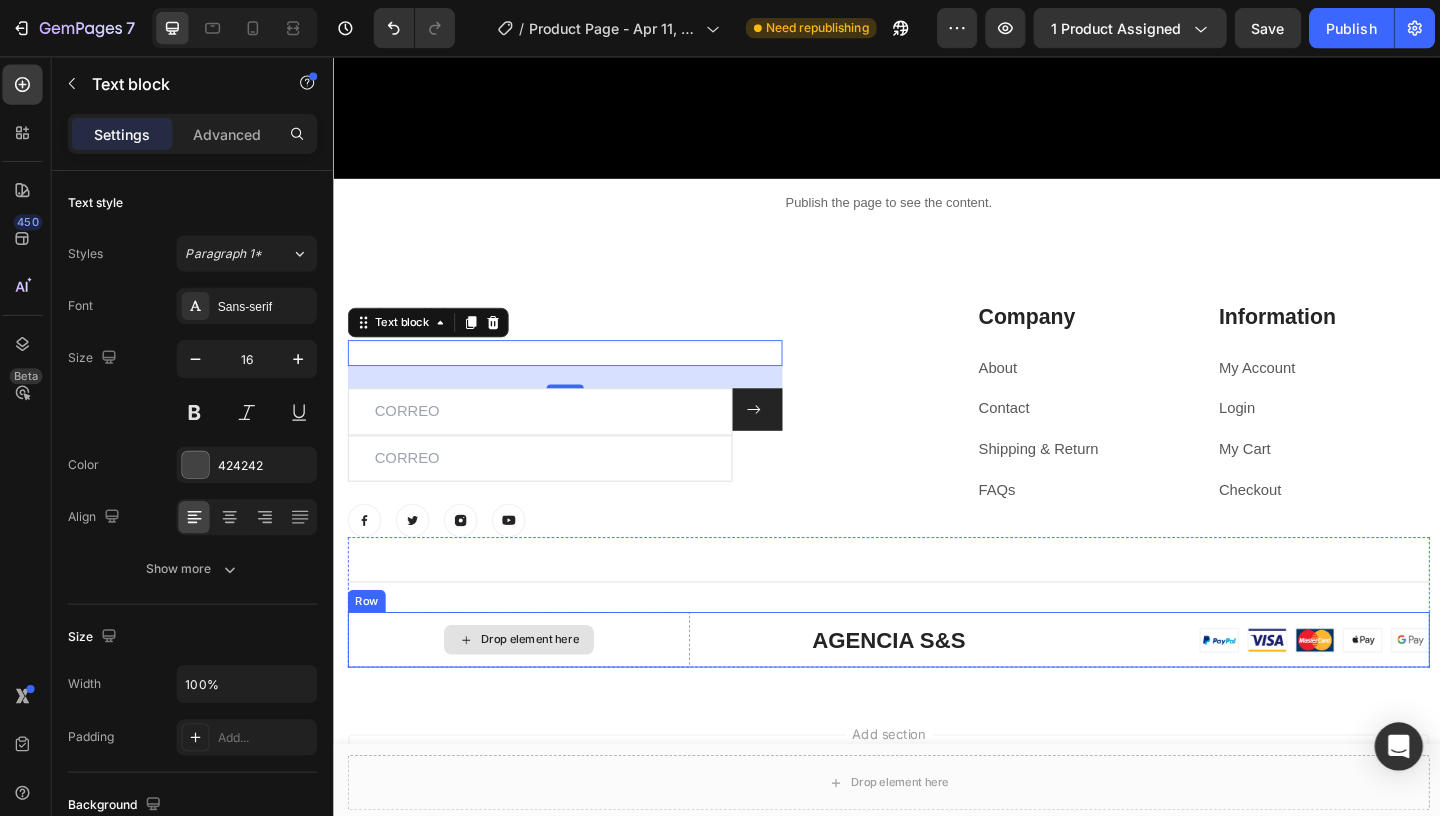 click on "Drop element here" at bounding box center (533, 687) 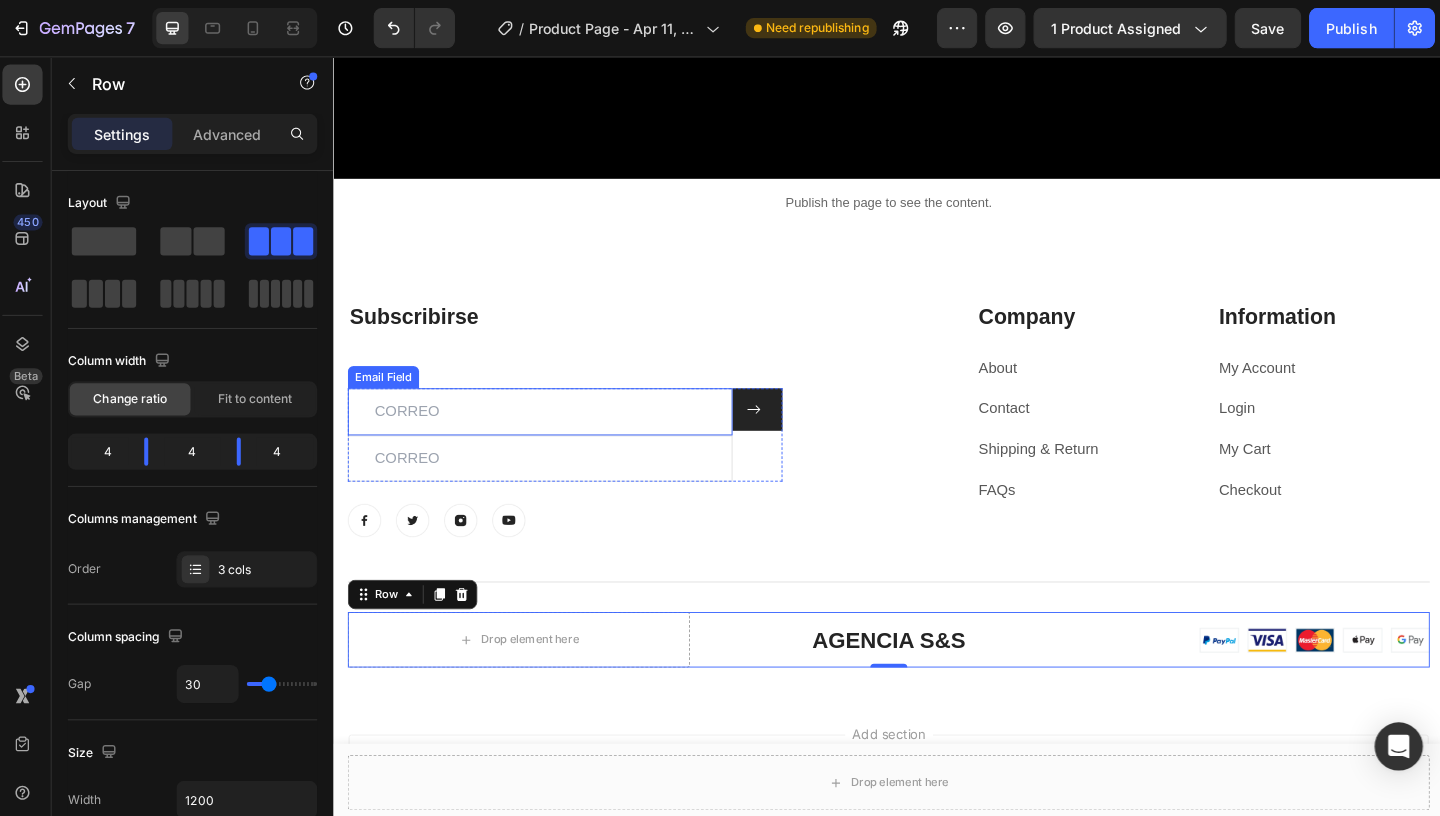 click at bounding box center (556, 491) 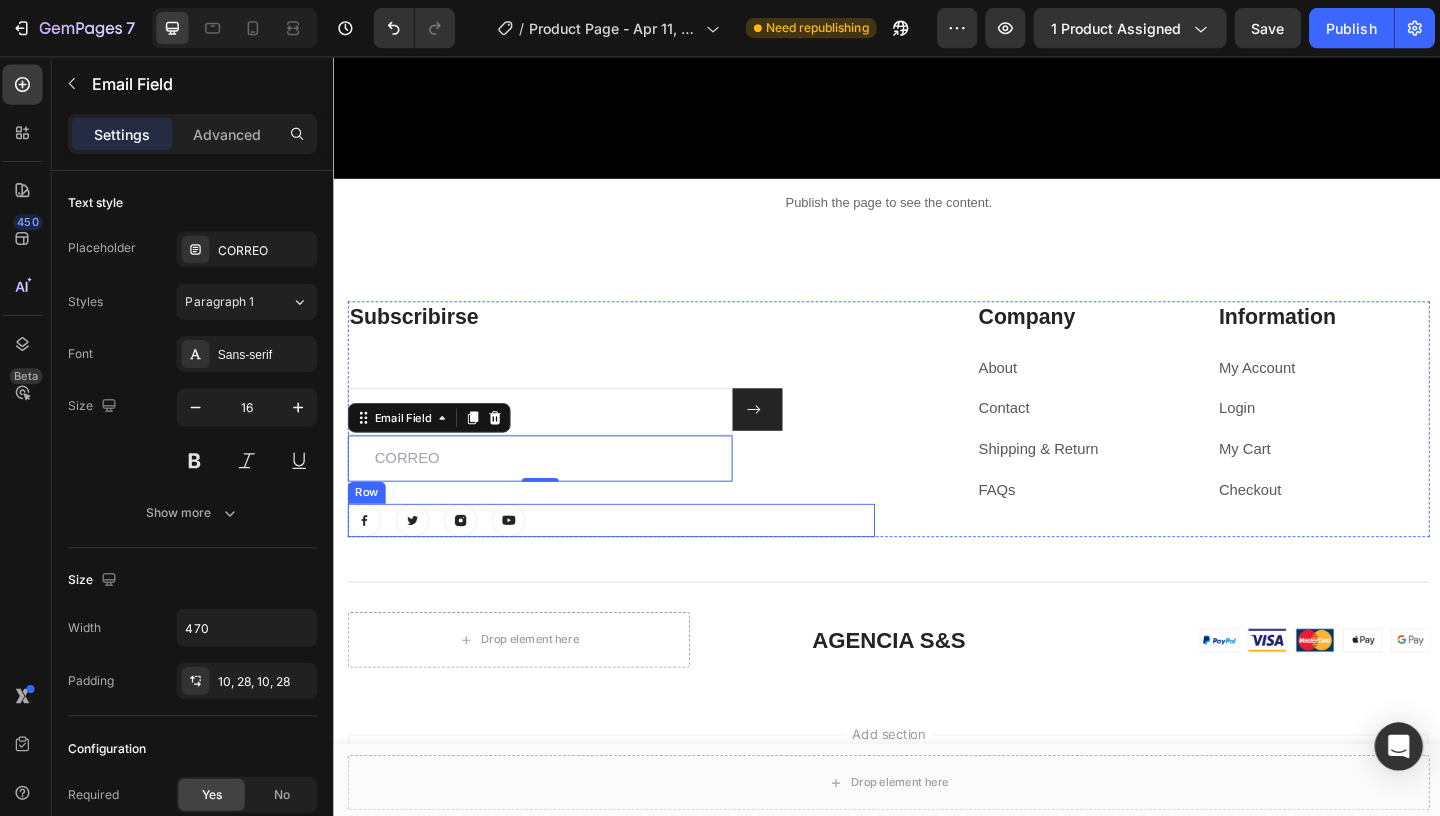 click on "Image Image Image Image Row" at bounding box center (633, 558) 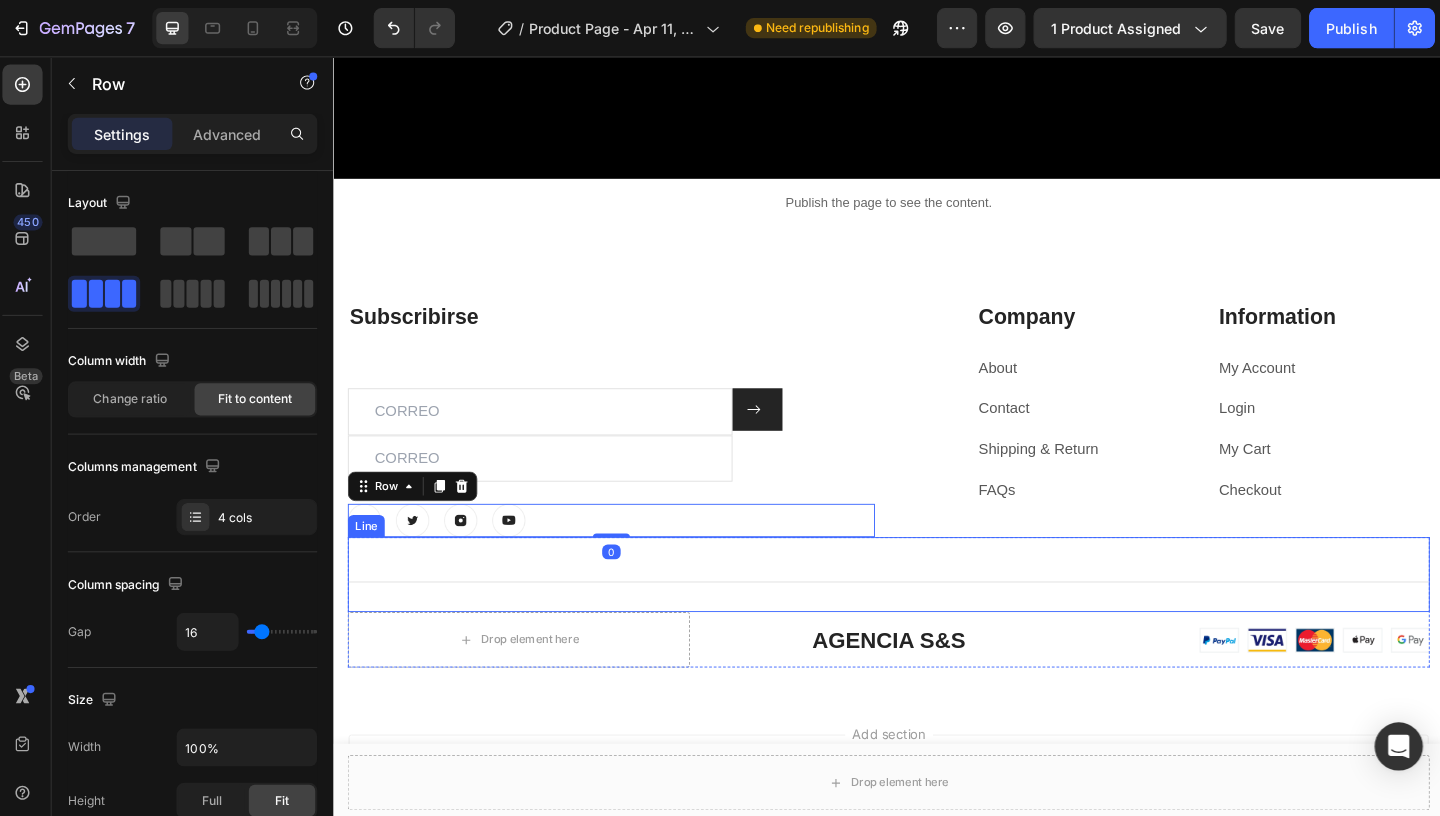 click on "Title Line" at bounding box center [933, 616] 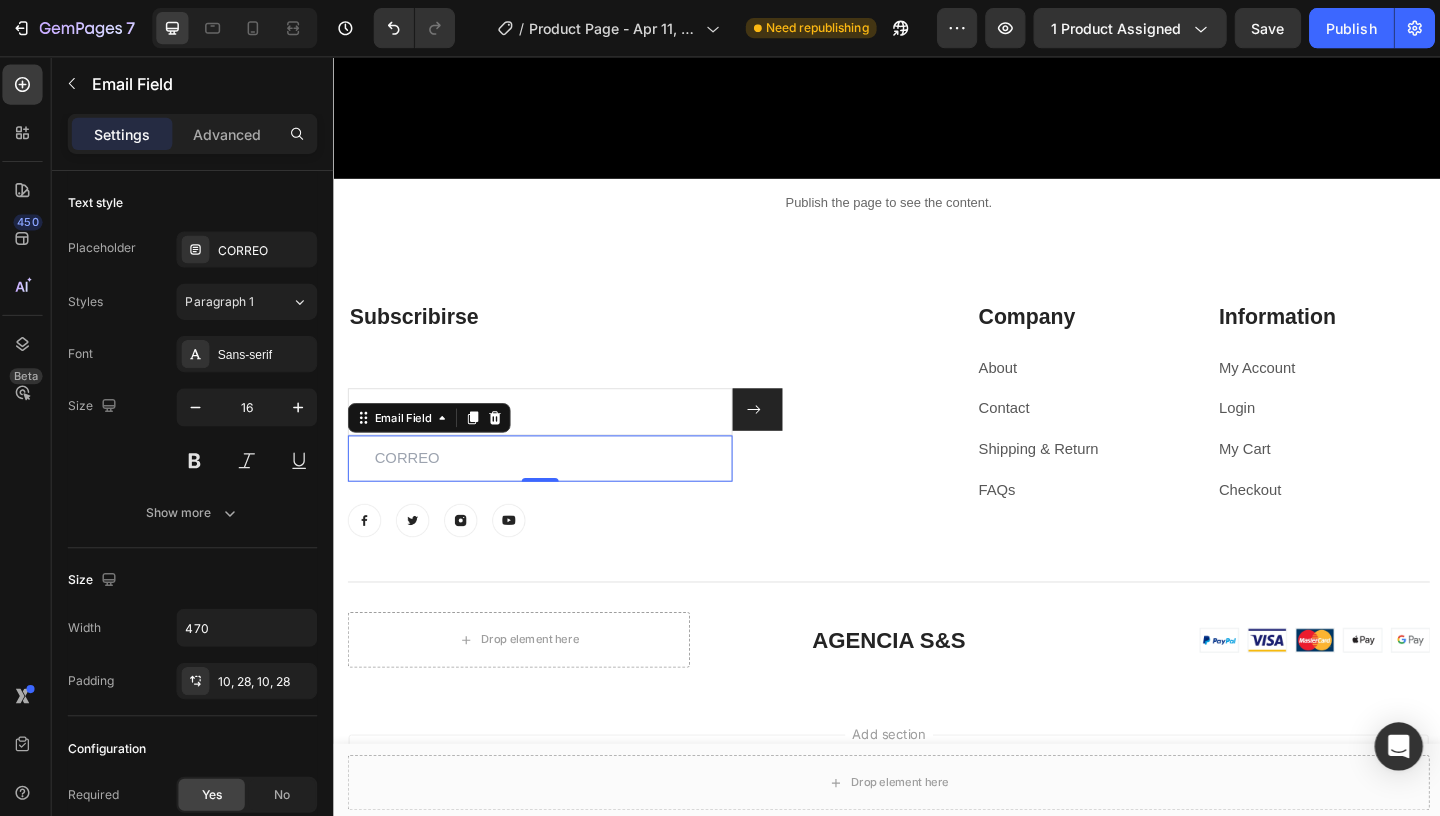 click at bounding box center [556, 491] 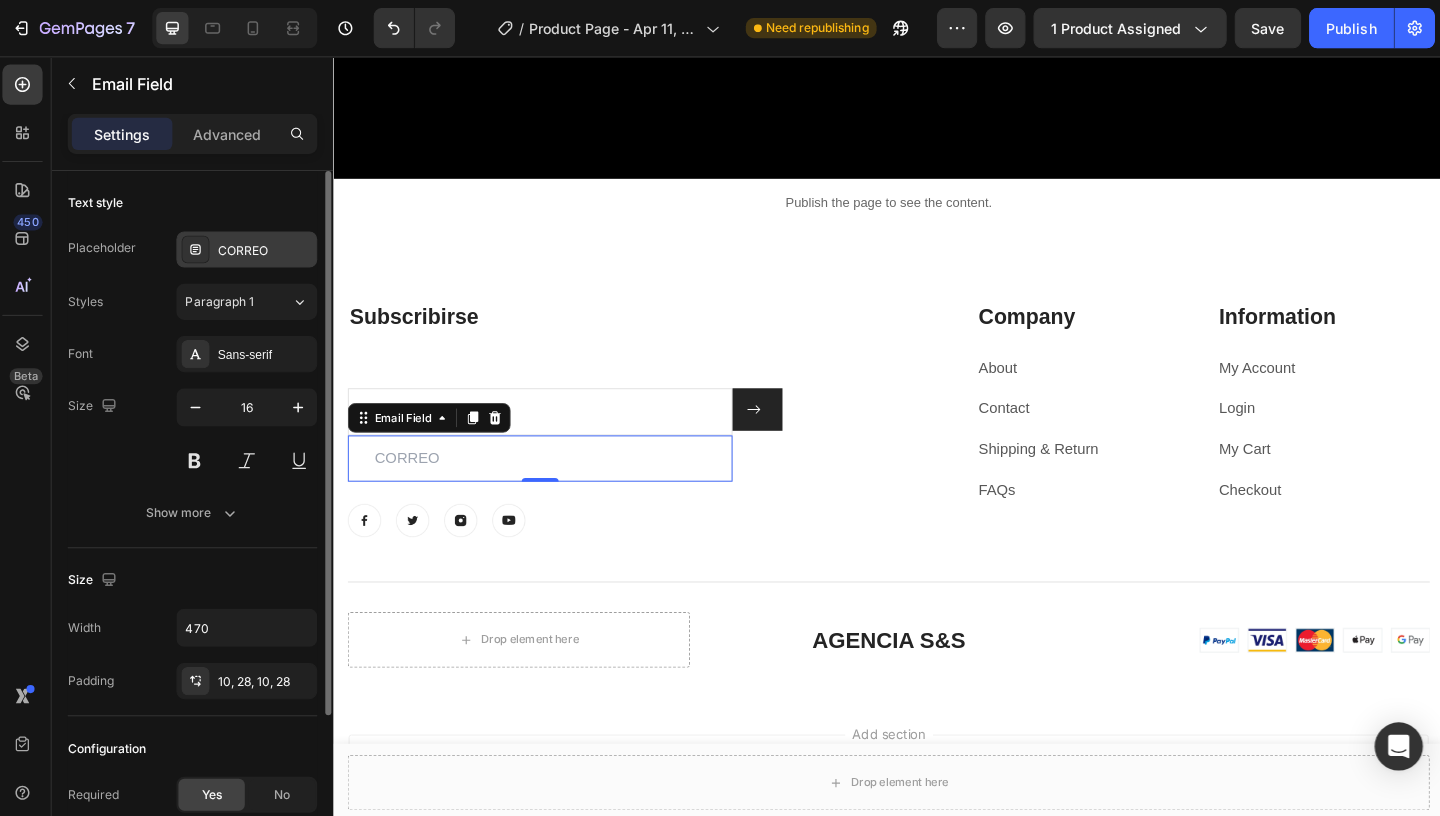click on "CORREO" at bounding box center (269, 249) 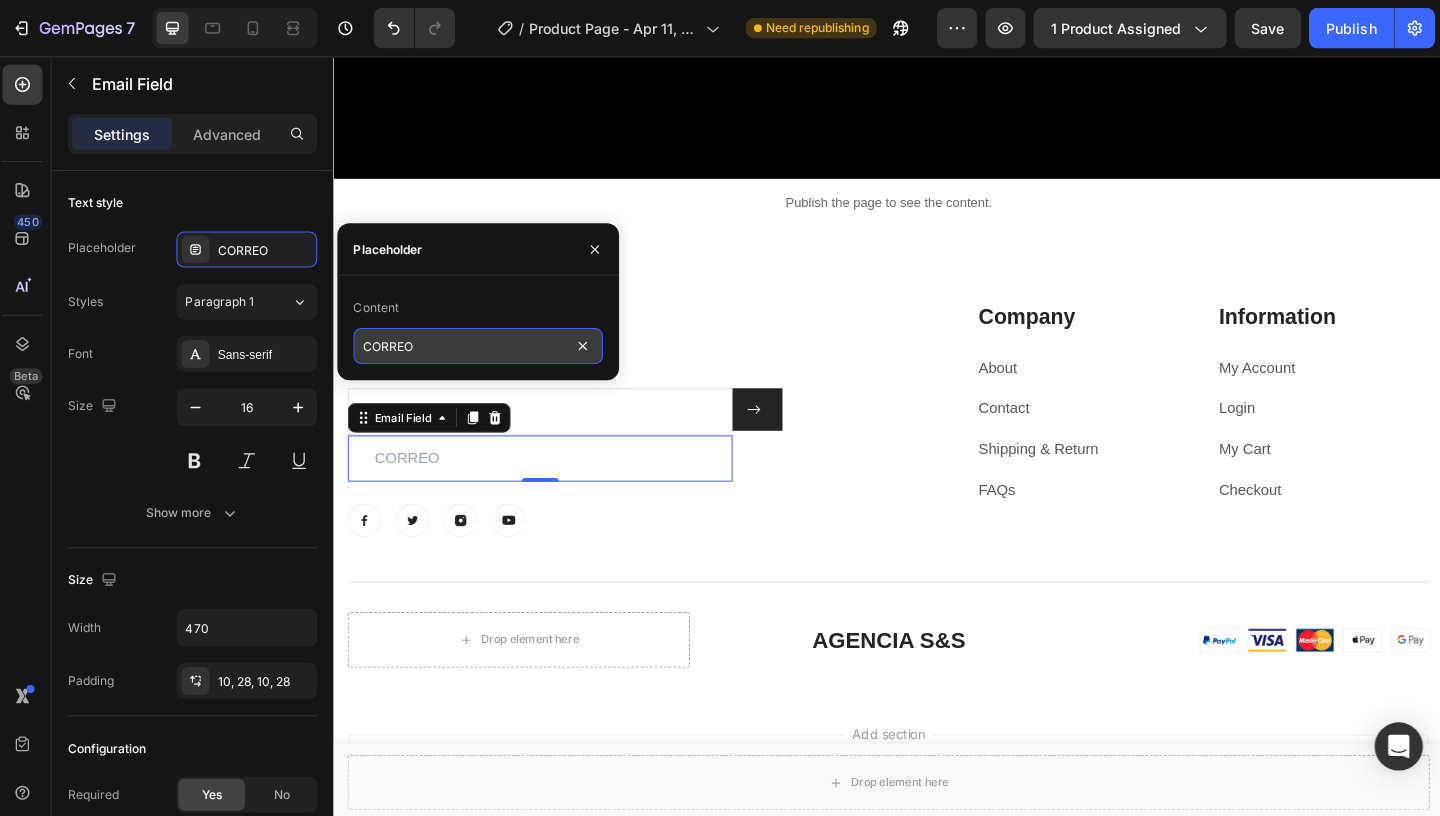 drag, startPoint x: 442, startPoint y: 345, endPoint x: 337, endPoint y: 343, distance: 105.01904 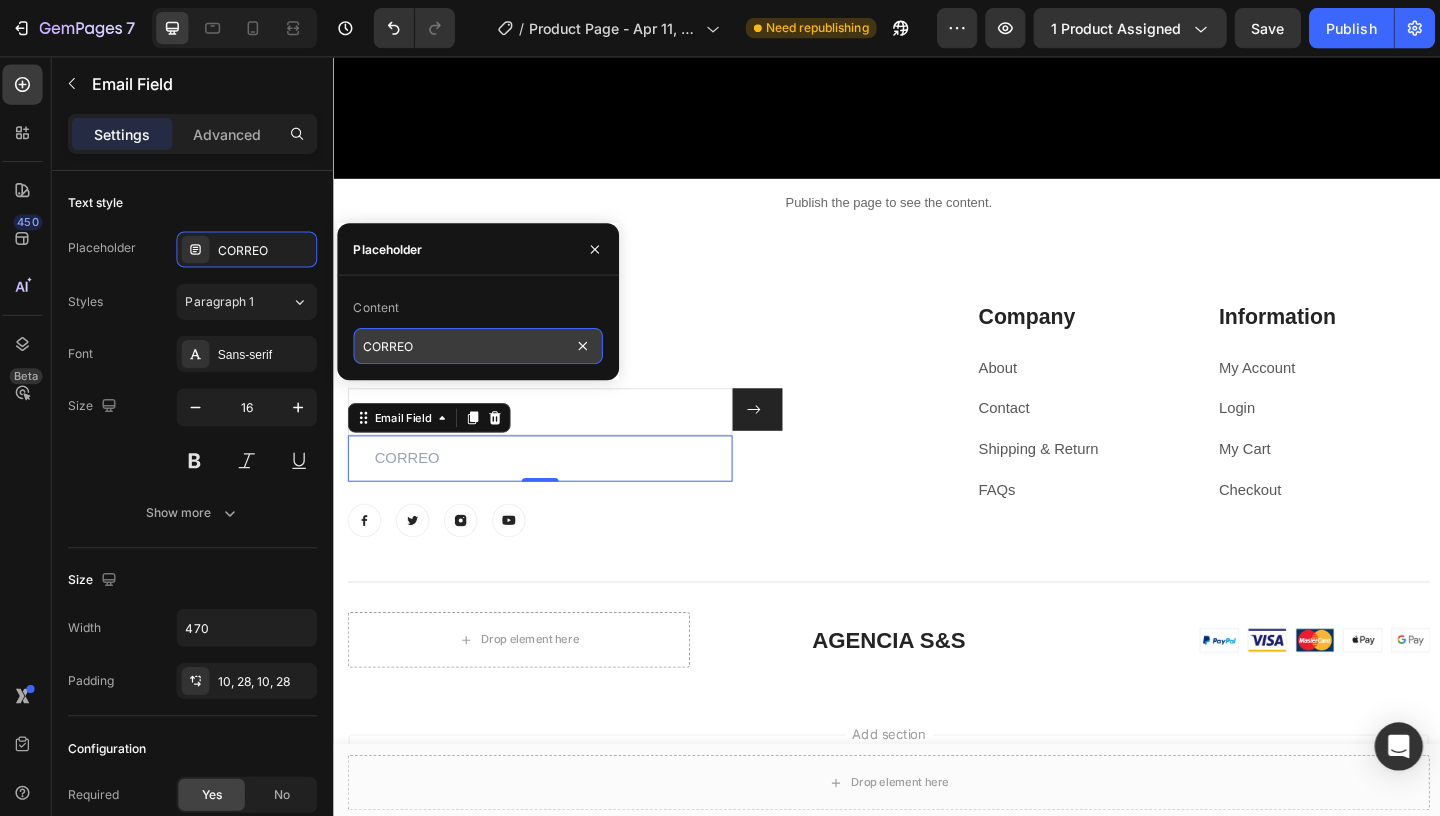 type 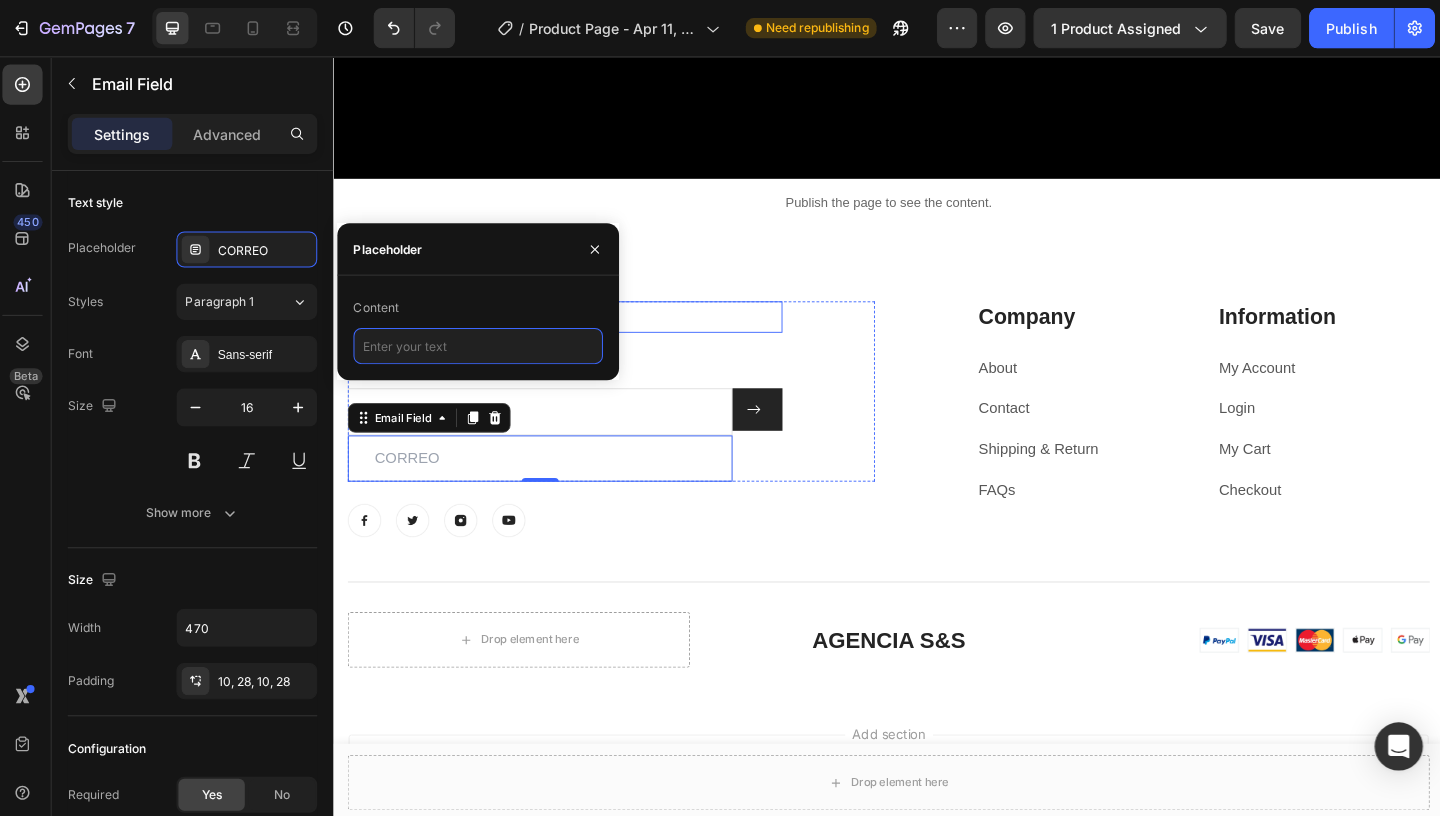 click on "Subscribirse" at bounding box center (583, 338) 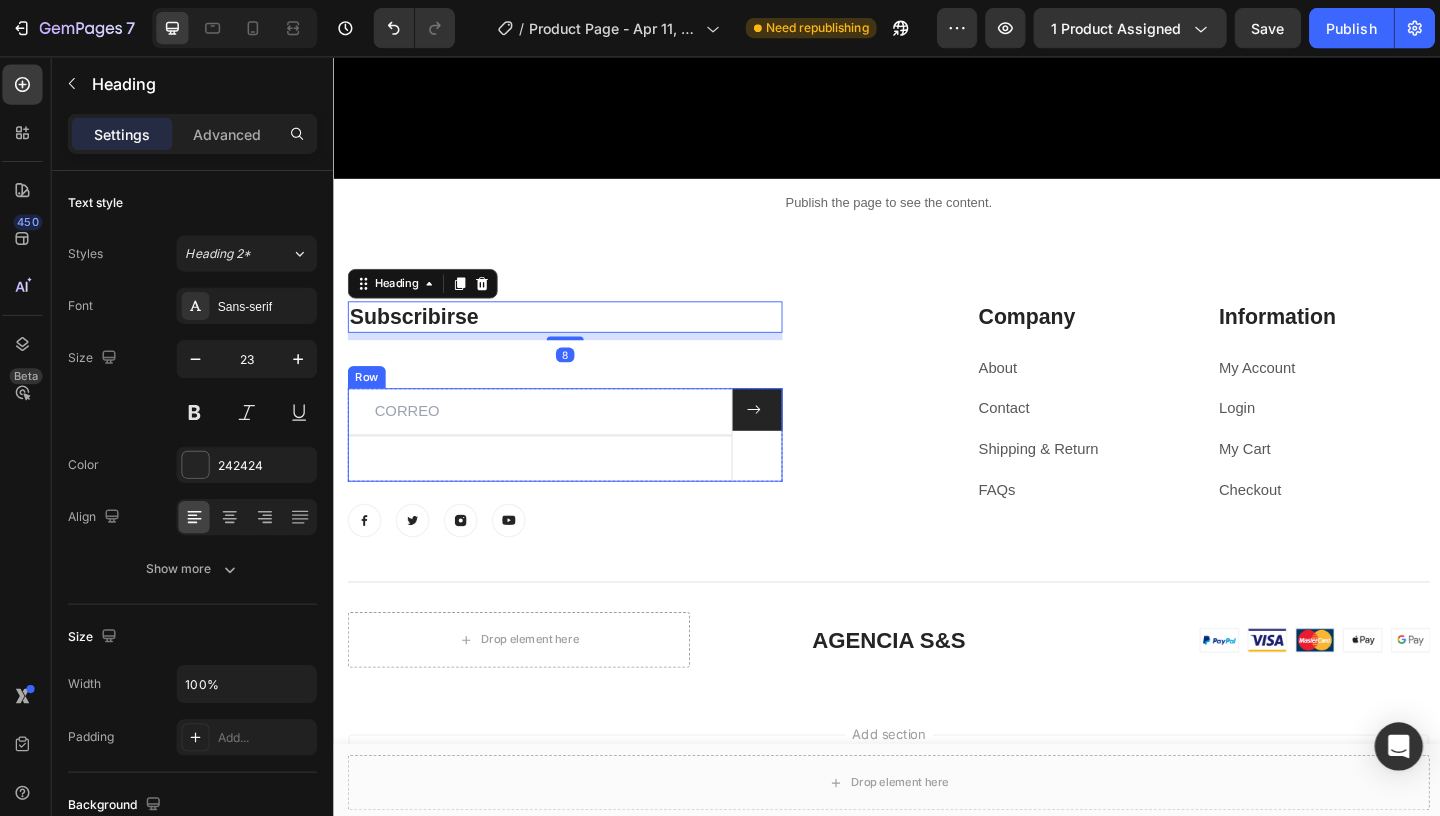 click on "Subscribirse  Heading   8 Text block Email Field Email Field
Submit Button Row Newsletter Row Image Image Image Image Row" at bounding box center (633, 449) 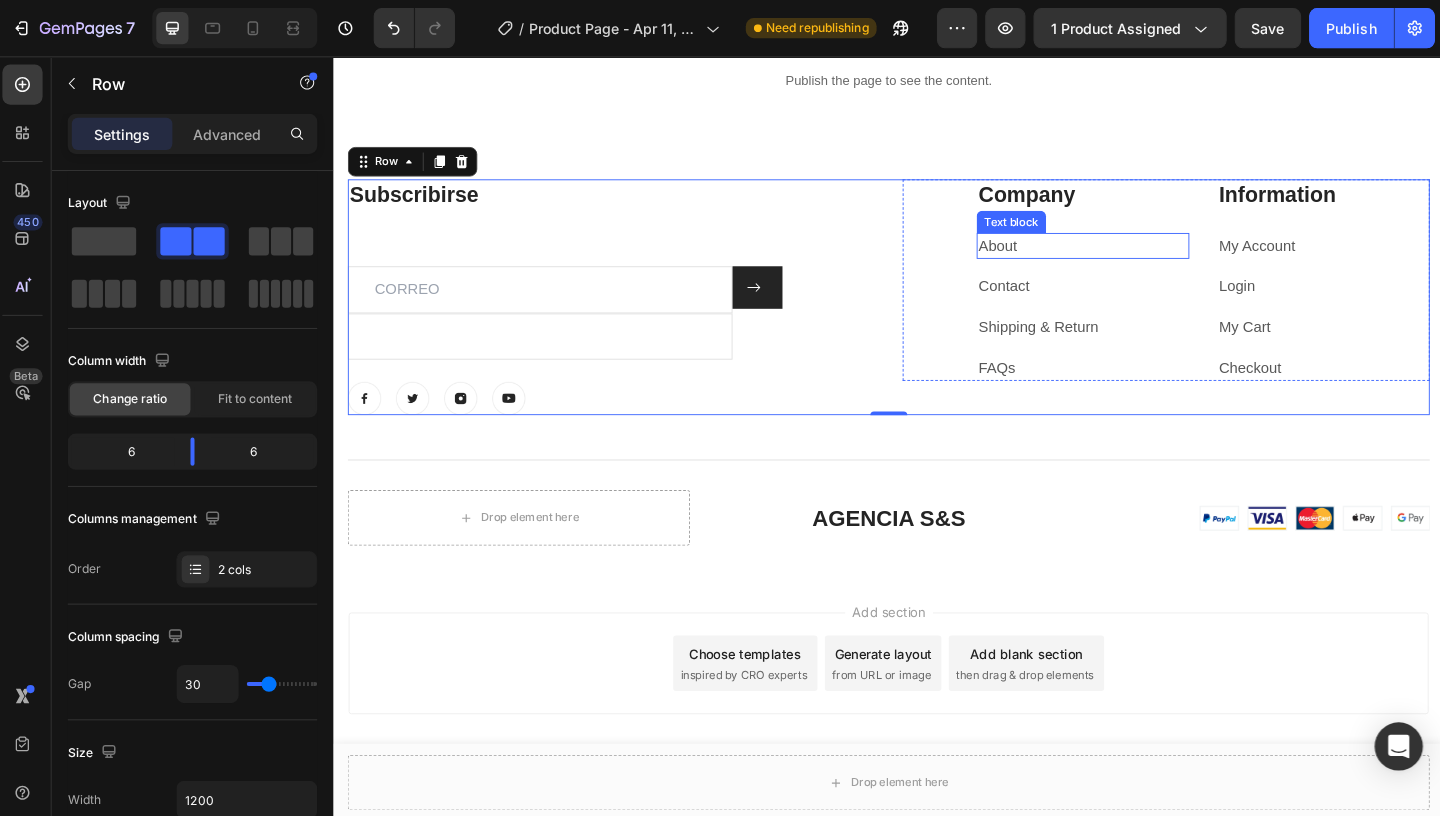 scroll, scrollTop: 3085, scrollLeft: 0, axis: vertical 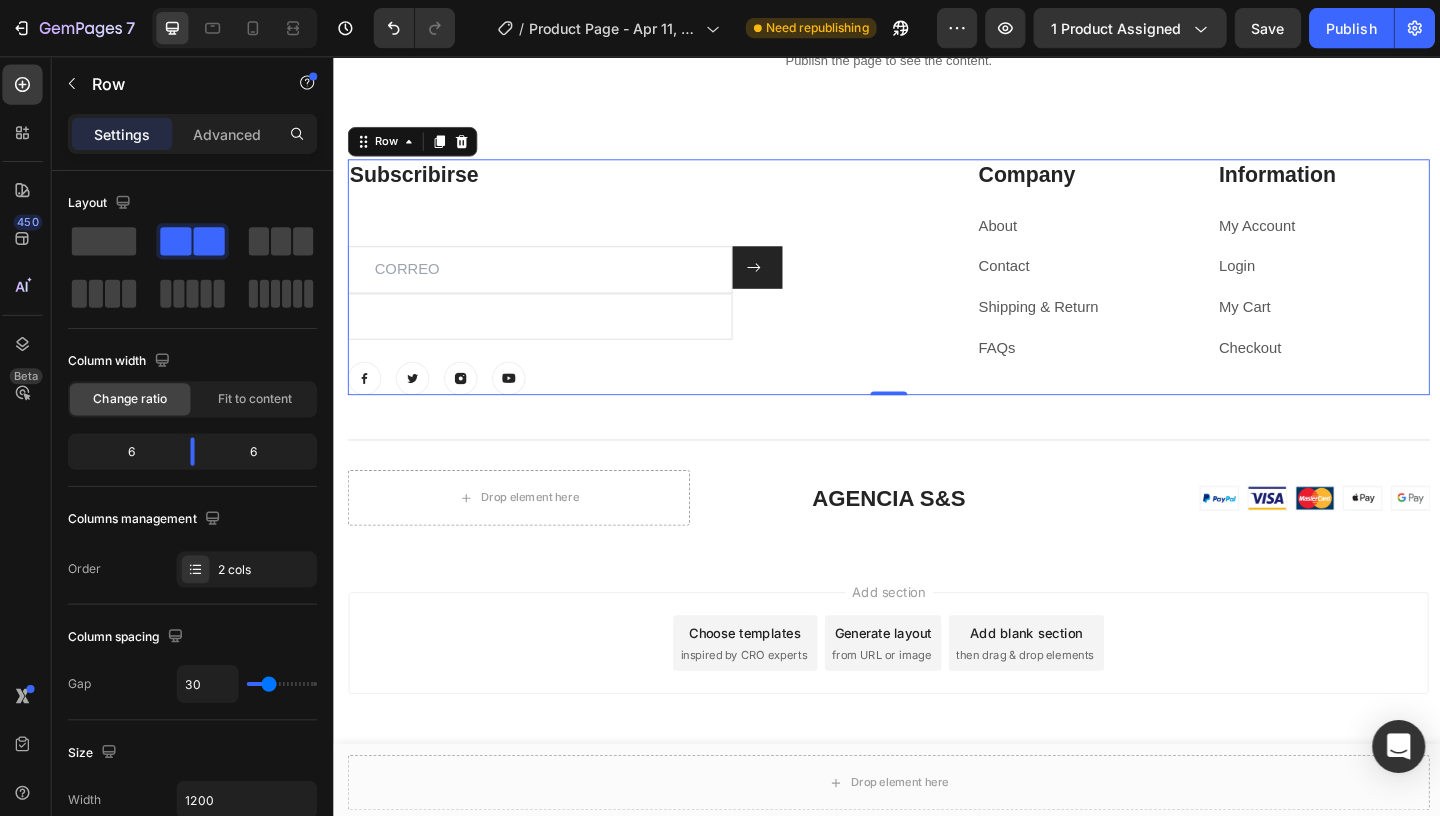 click 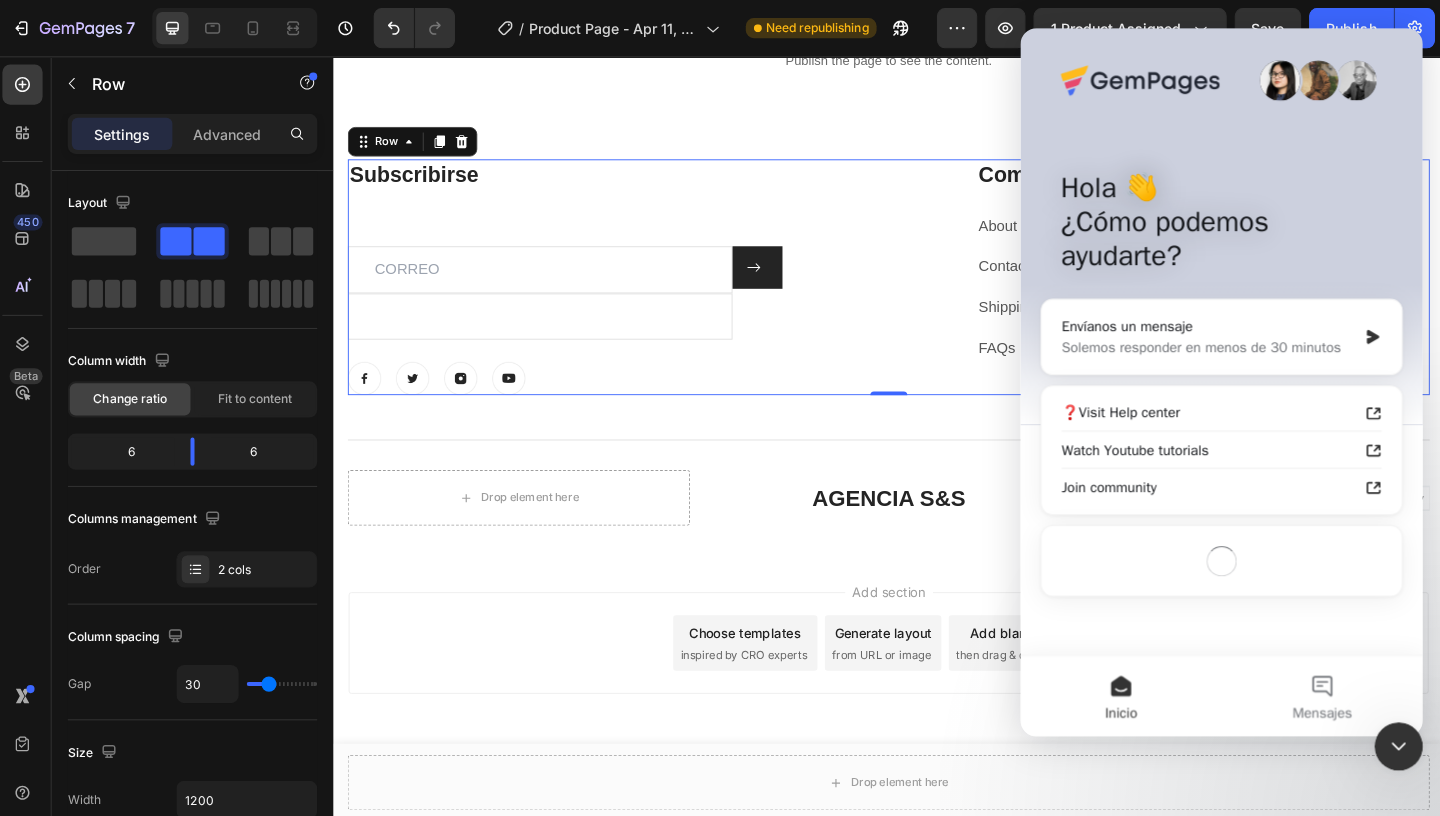 scroll, scrollTop: 0, scrollLeft: 0, axis: both 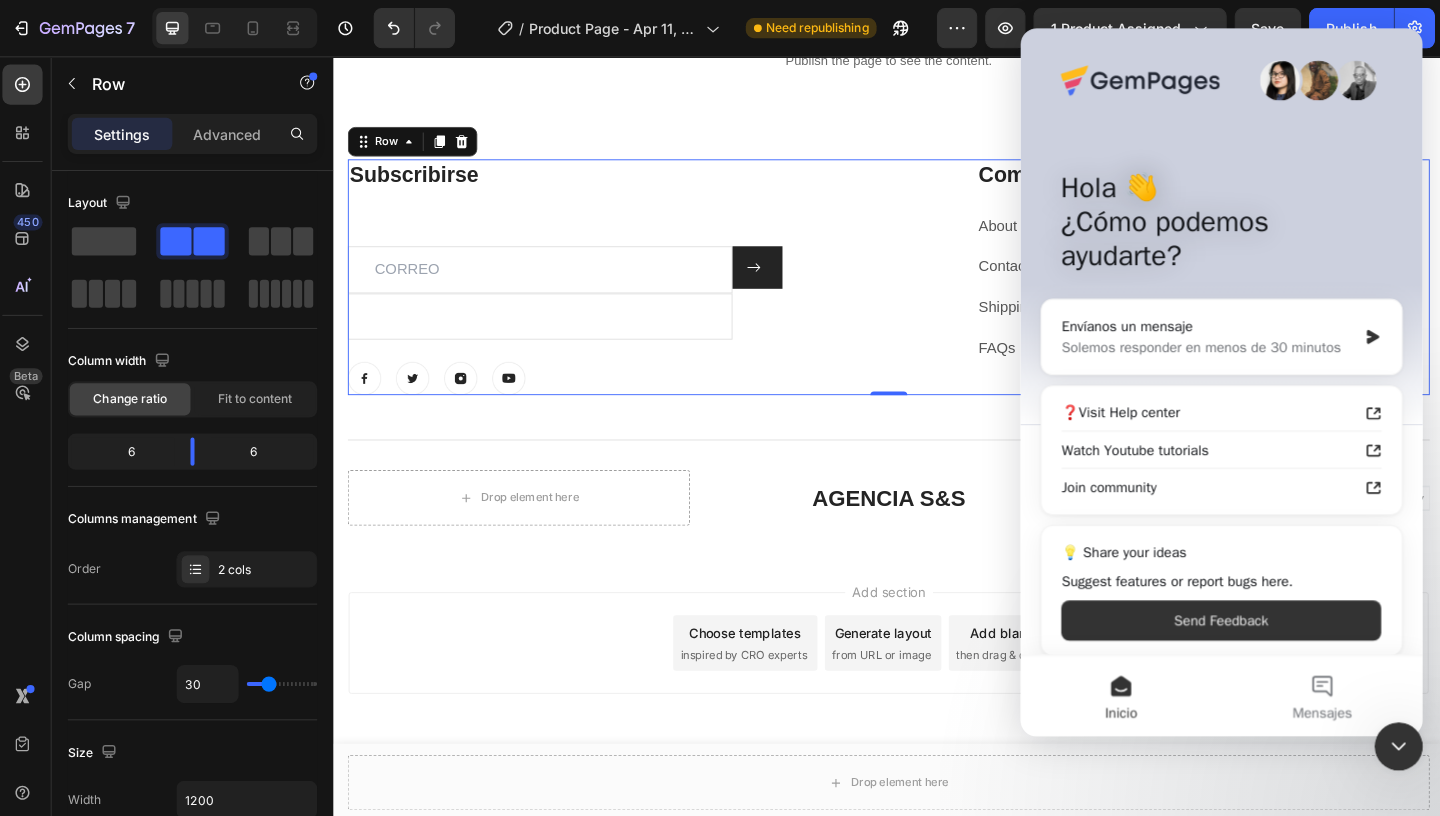 click 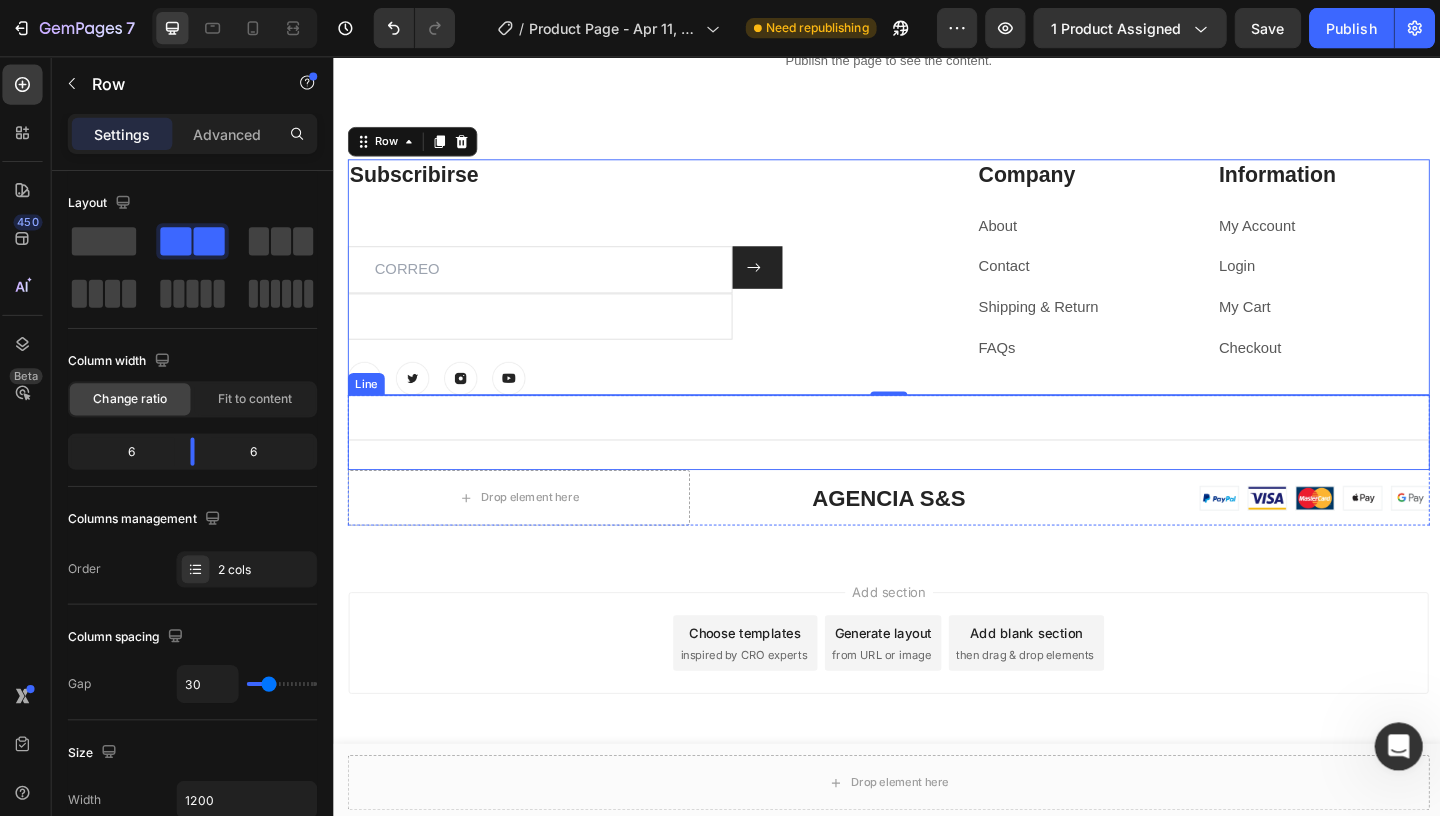 scroll, scrollTop: 0, scrollLeft: 0, axis: both 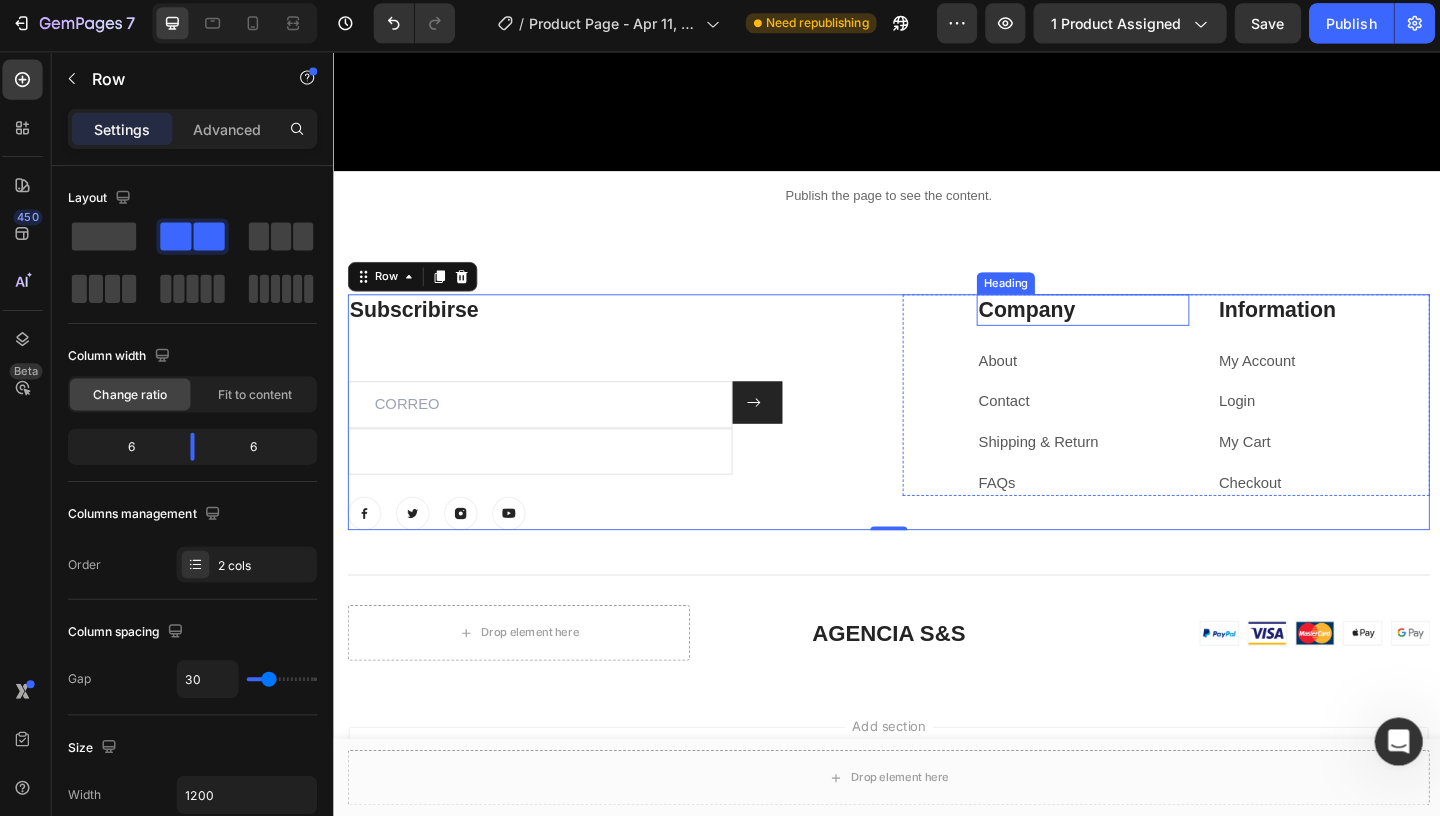 click on "Company" at bounding box center [1143, 330] 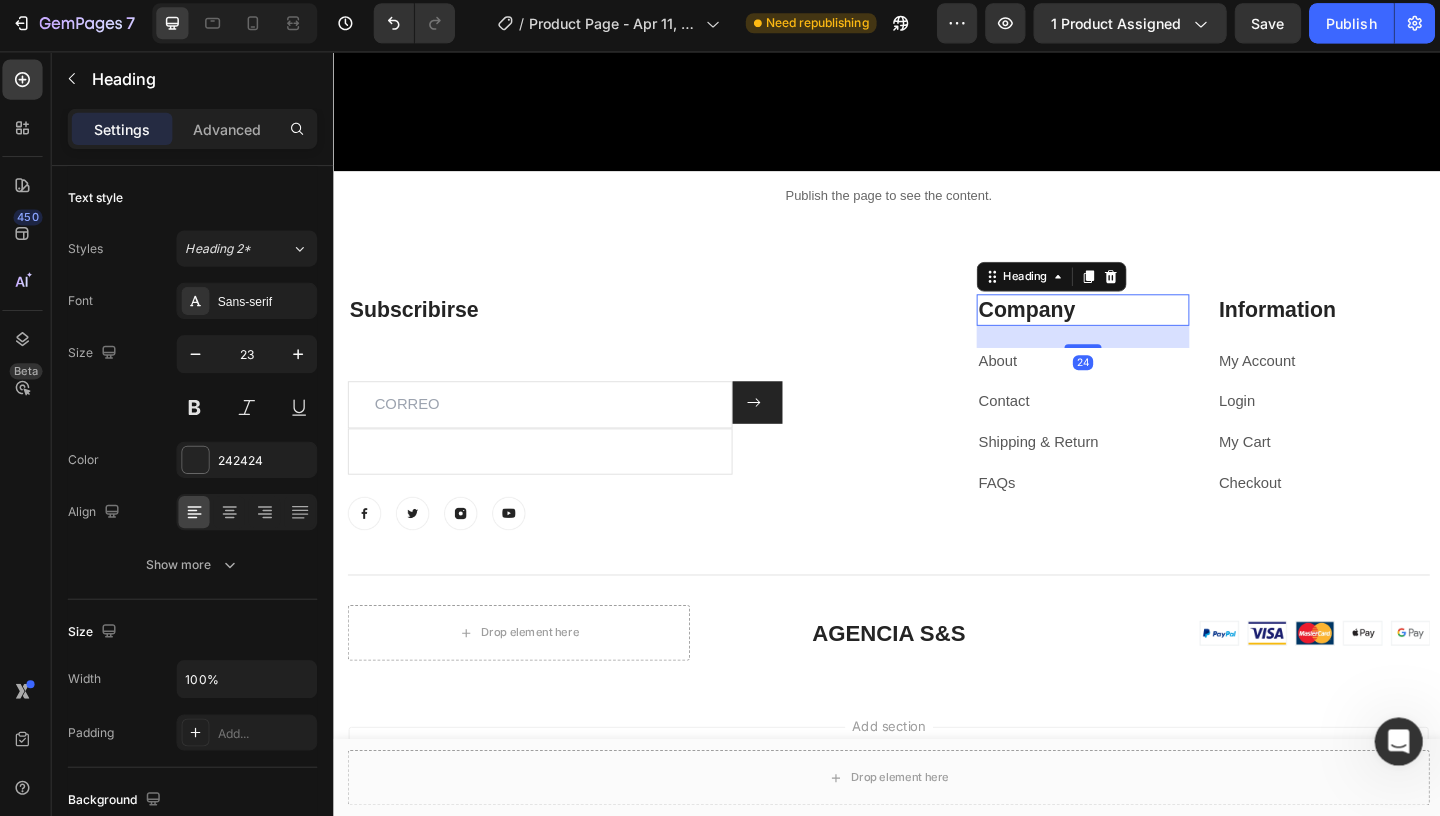 click on "Company" at bounding box center [1143, 330] 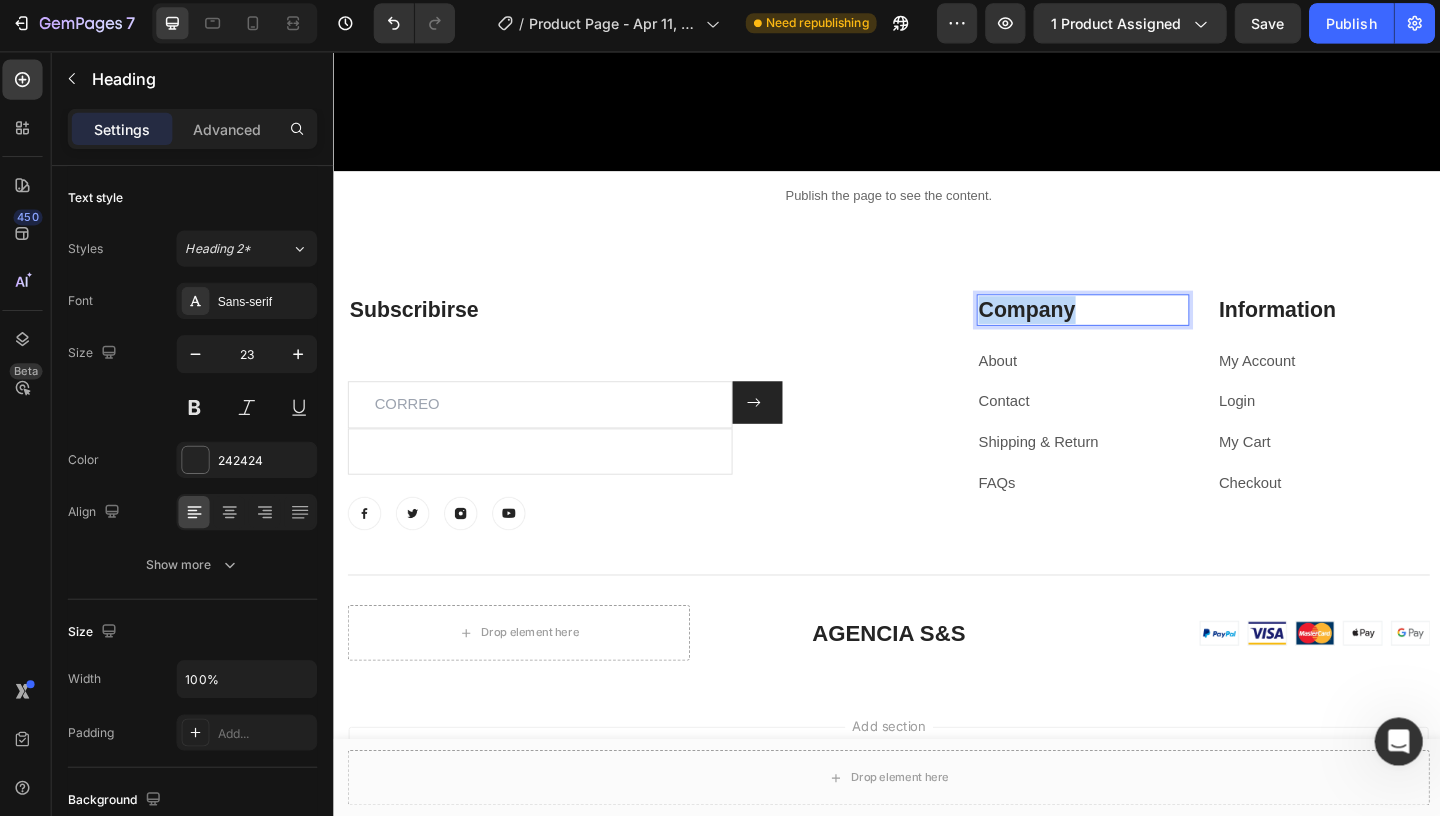 click on "Company" at bounding box center (1143, 330) 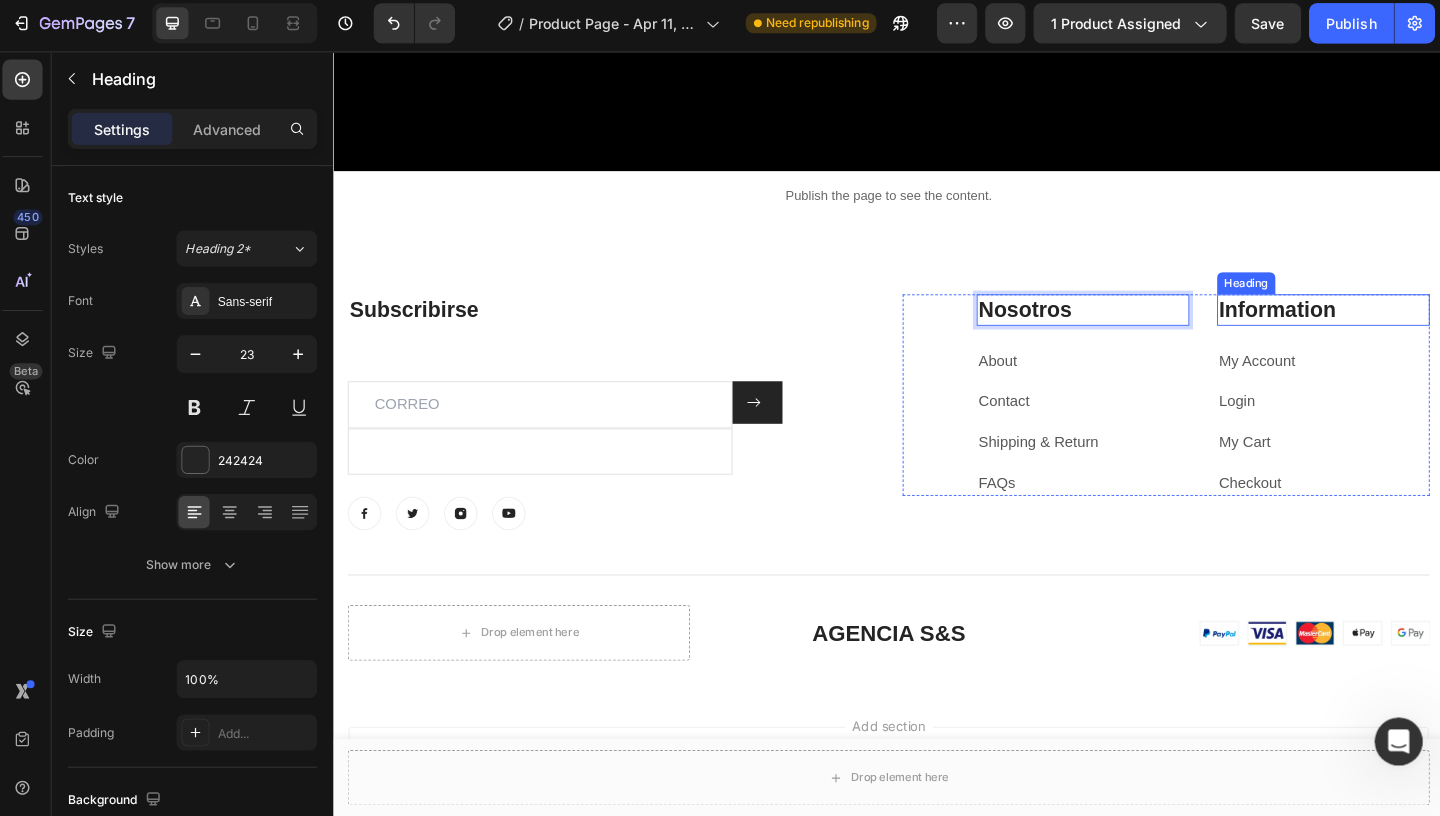 click on "Information" at bounding box center (1403, 330) 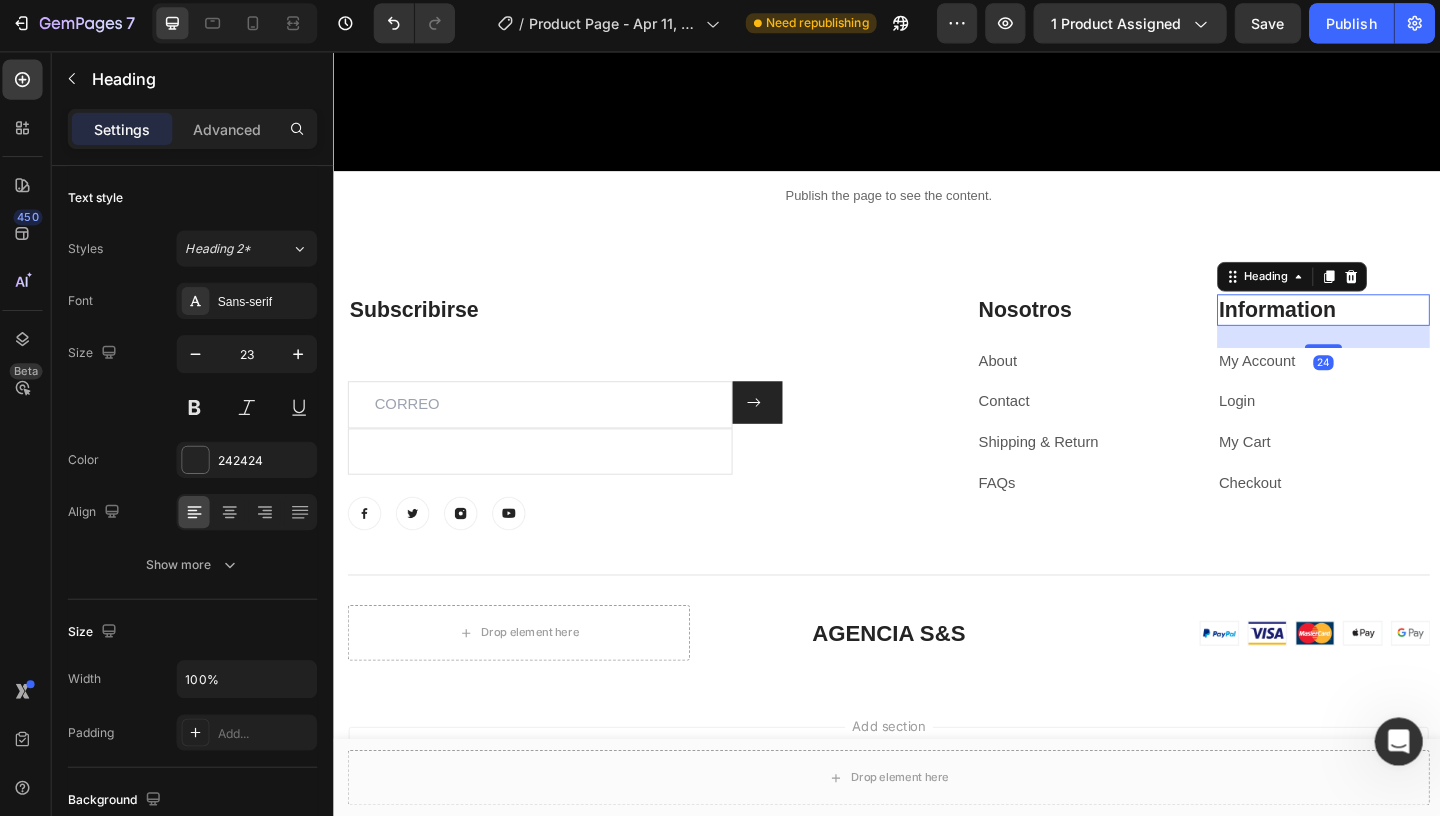 click on "Information" at bounding box center [1403, 330] 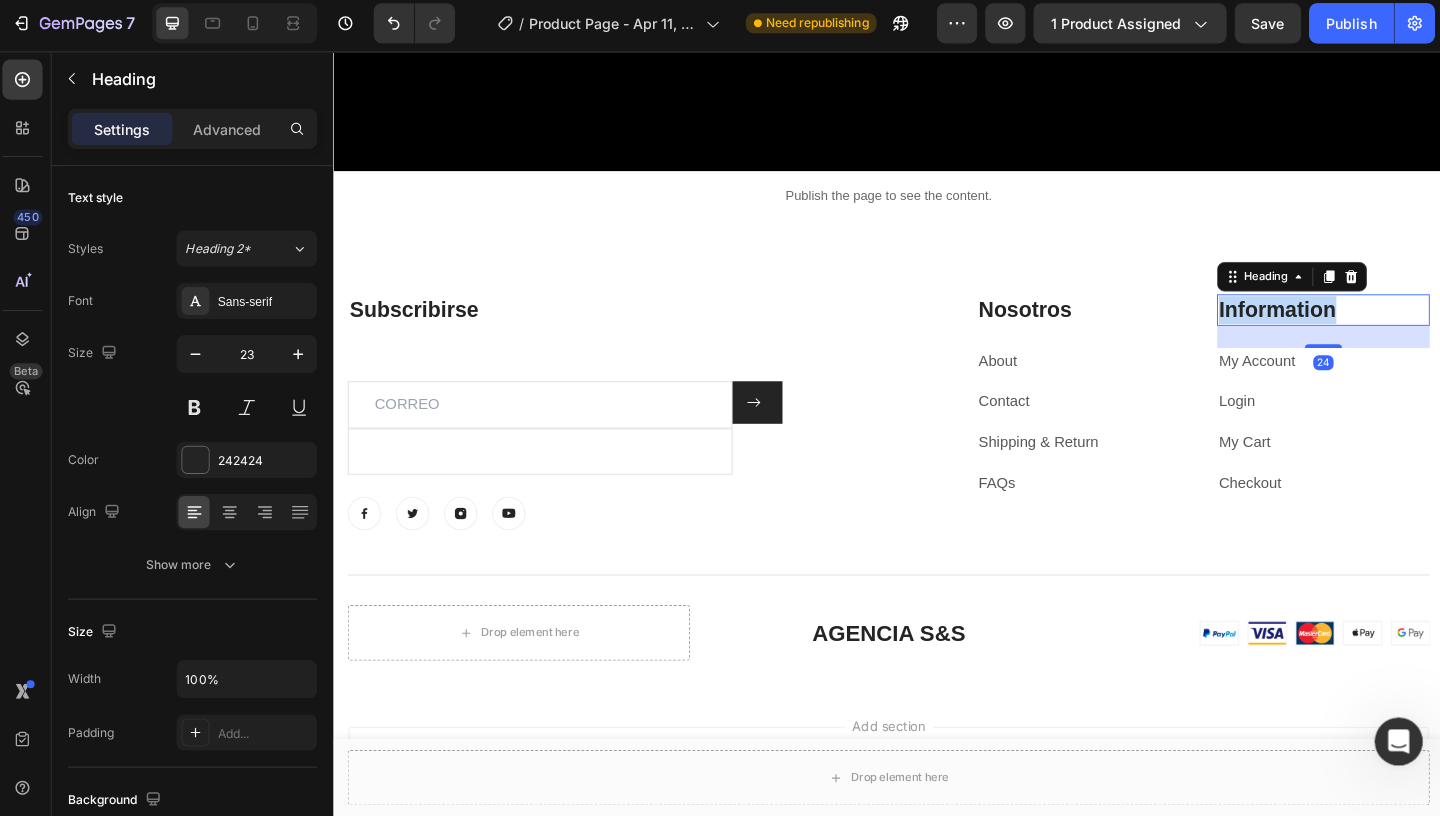 click on "Information" at bounding box center (1403, 330) 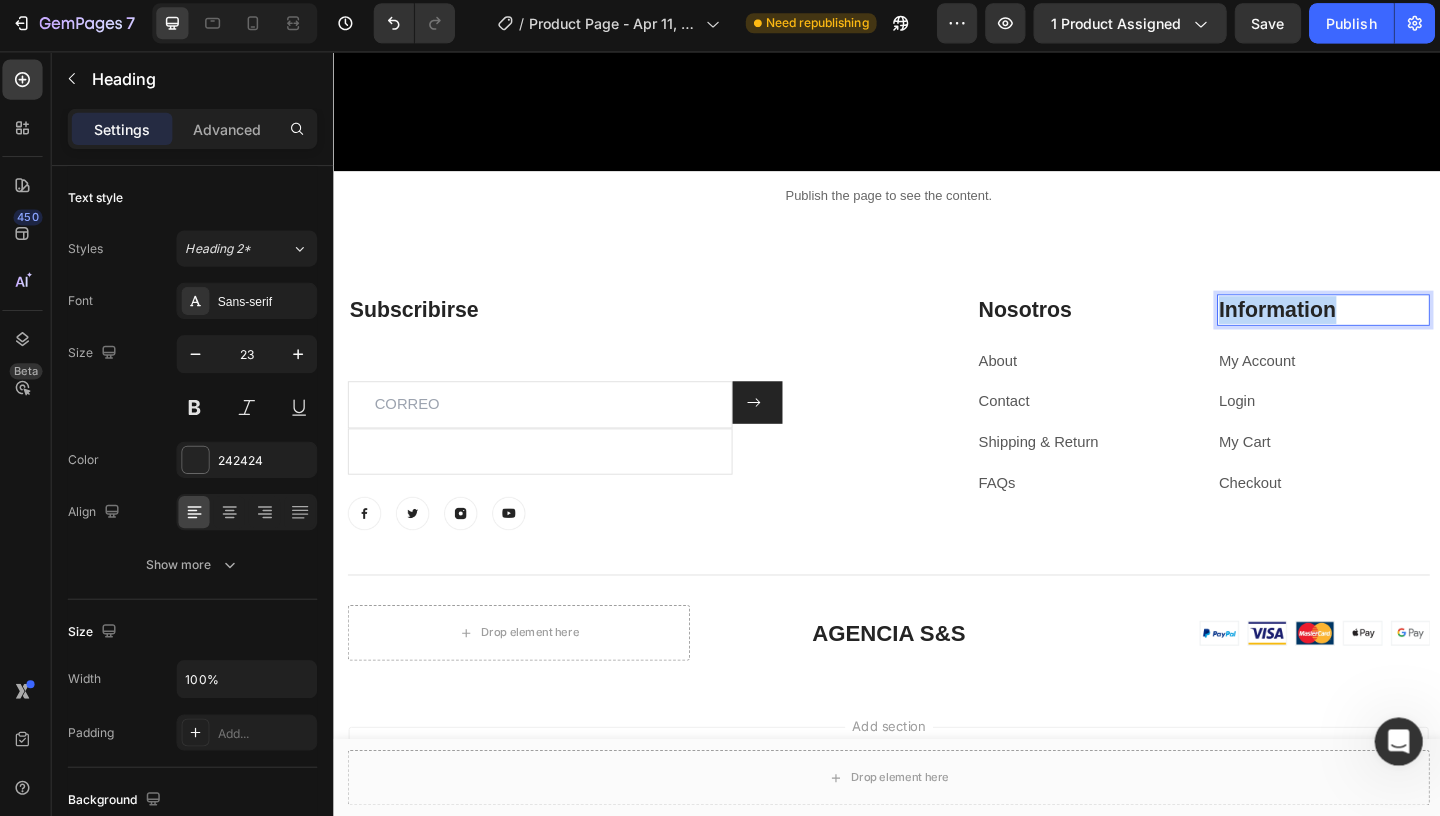 click on "Information" at bounding box center [1403, 330] 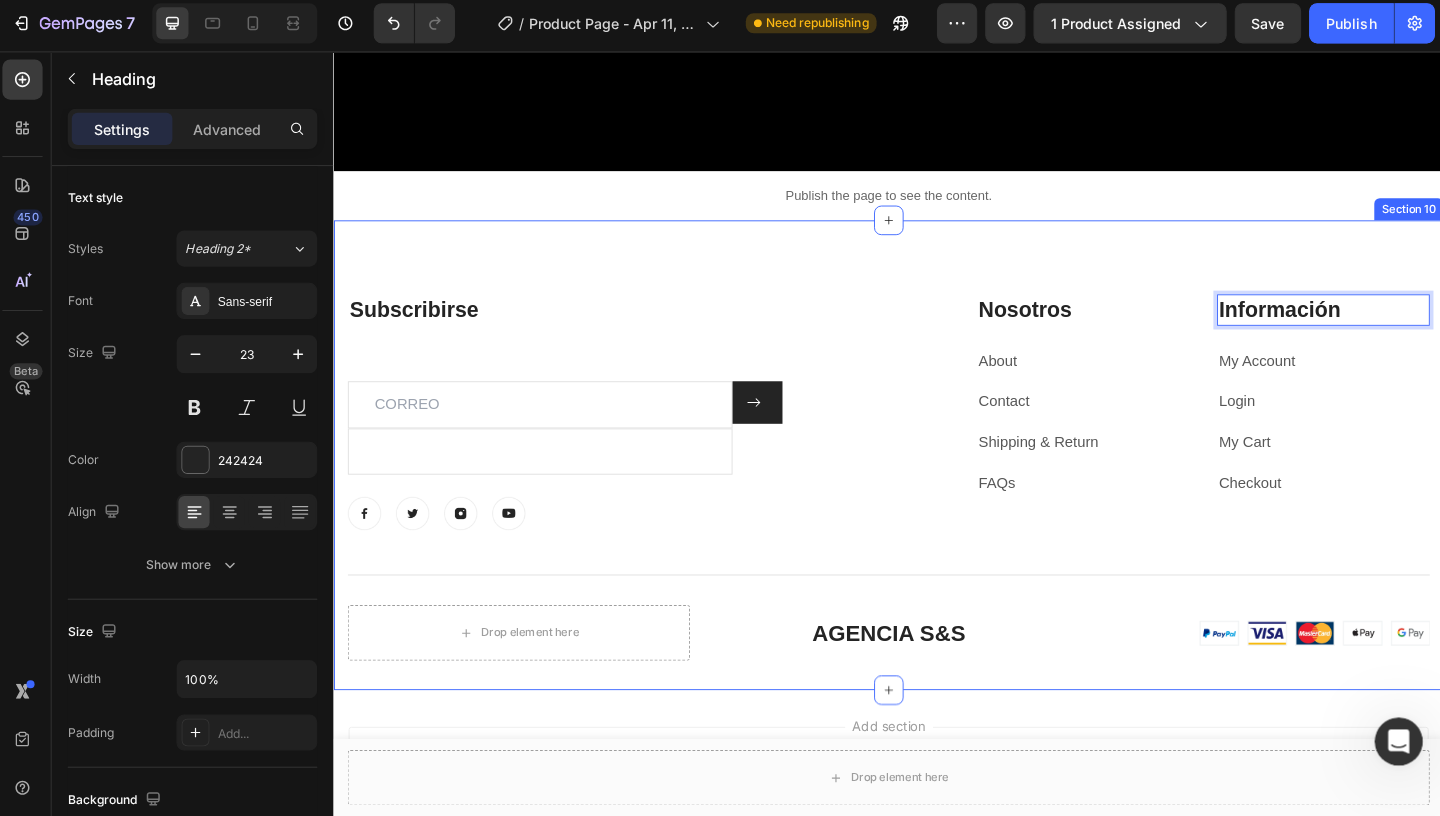 click on "Subscribirse  Heading Text block Email Field Email Field
Submit Button Row Newsletter Row Image Image Image Image Row Nosotros Heading About Text block Contact Text block Shipping & Return Text block FAQs Text block Información  Heading   24 My Account Text block Login Text block My Cart Text block Checkout Text block Row Row                Title Line
Drop element here AGENCIA S&S Heading Image Row Row Section 10" at bounding box center (933, 487) 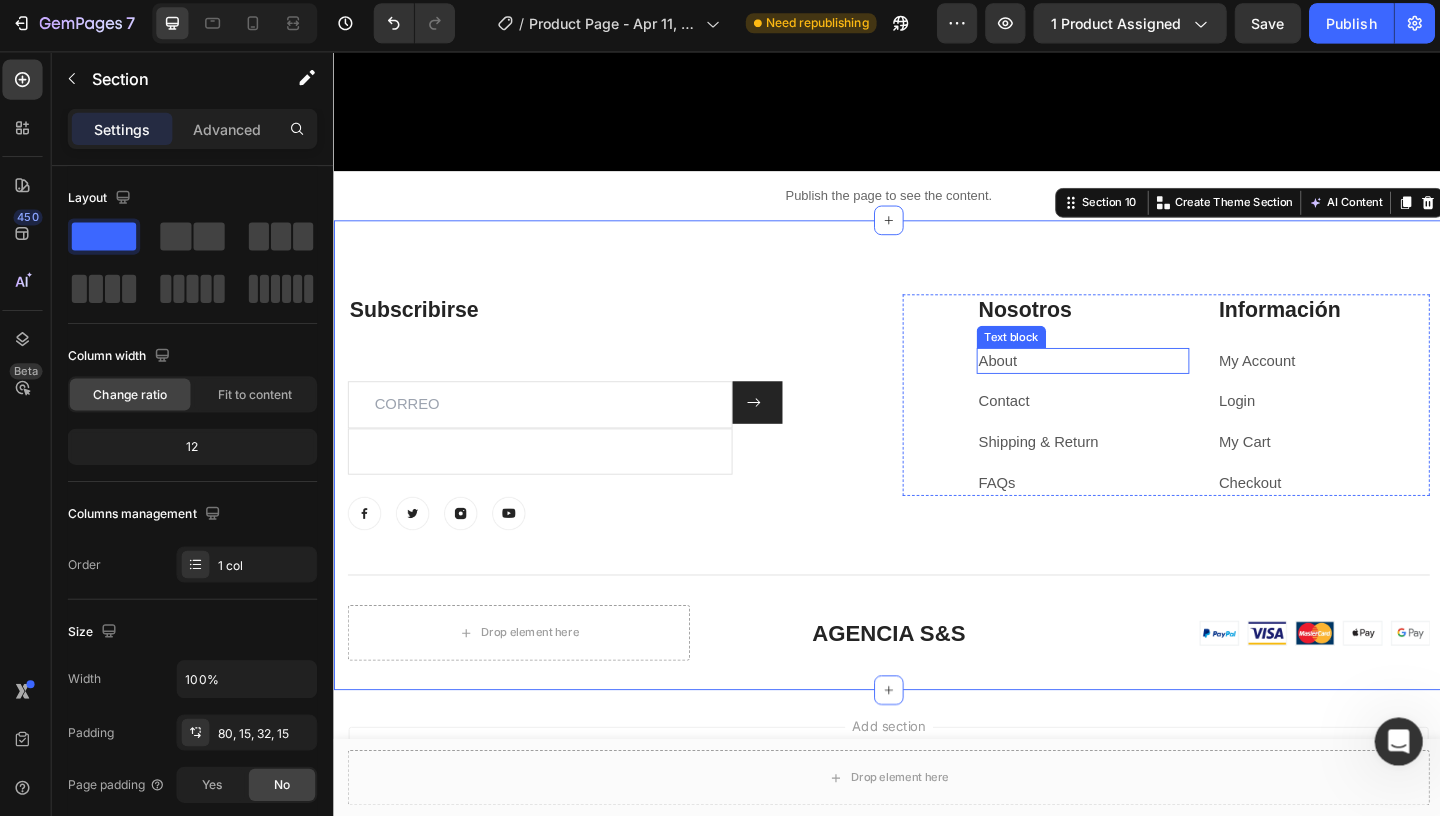 click on "About" at bounding box center [1143, 385] 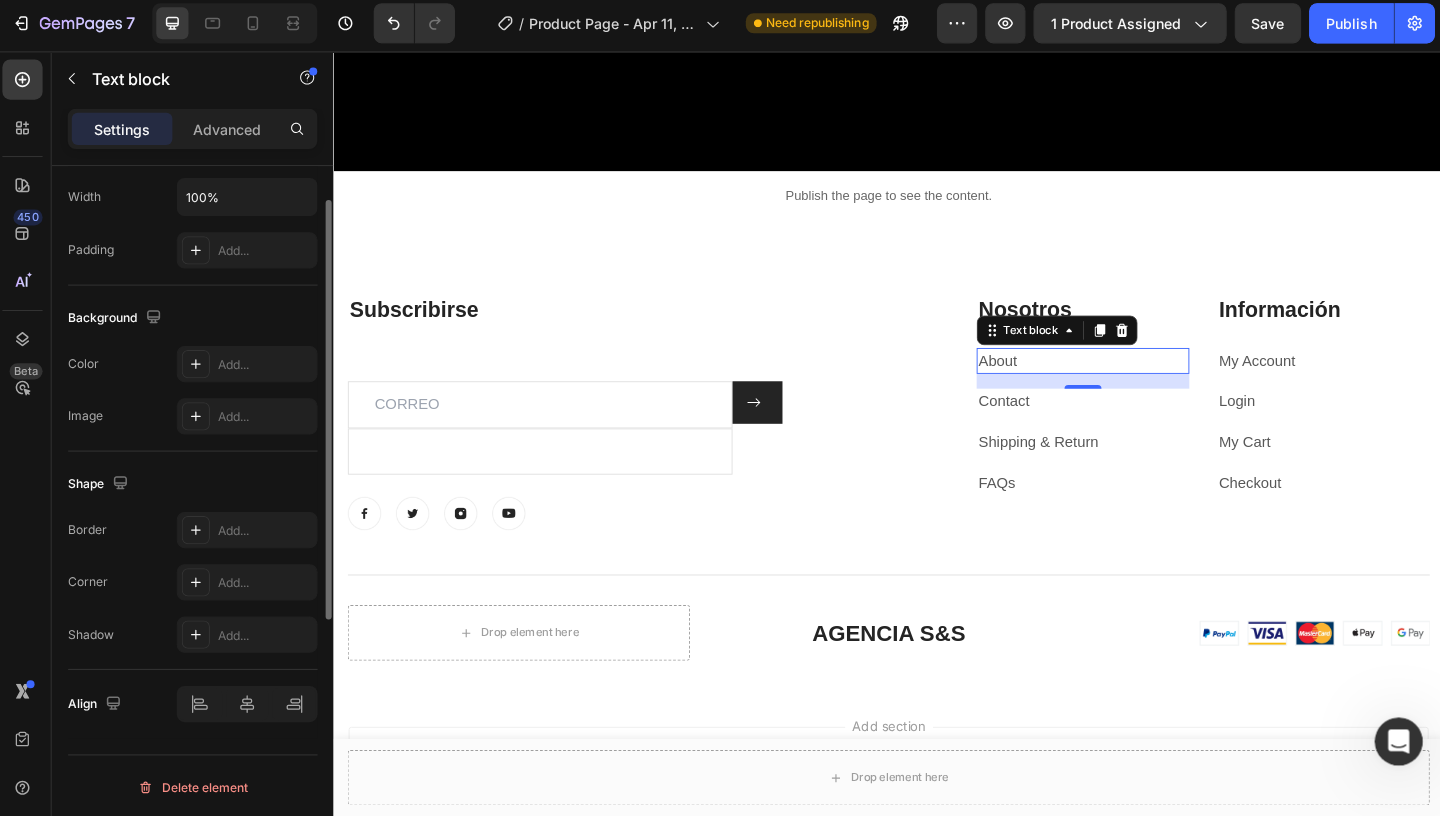scroll, scrollTop: 0, scrollLeft: 0, axis: both 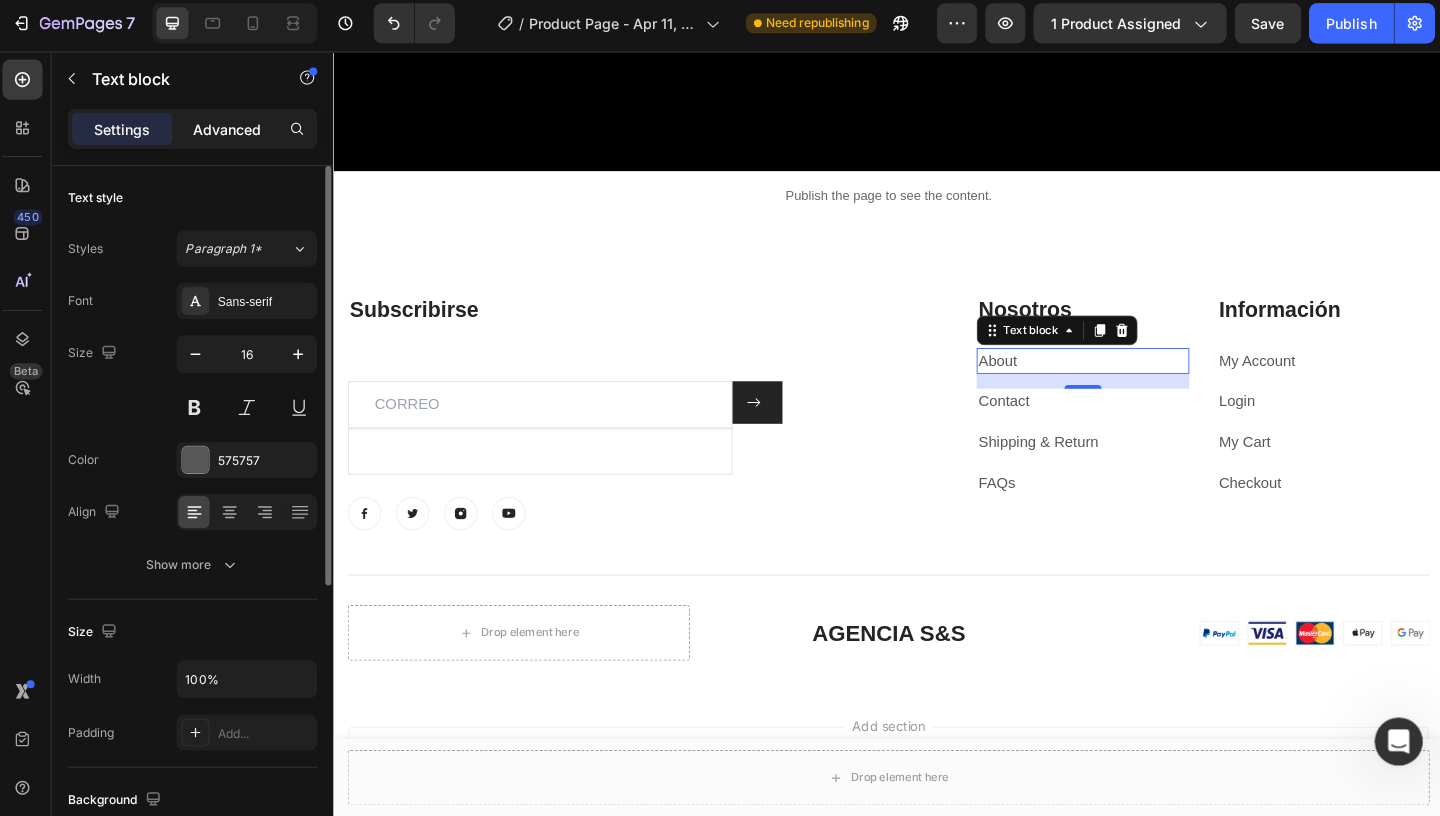 click on "Advanced" at bounding box center (231, 133) 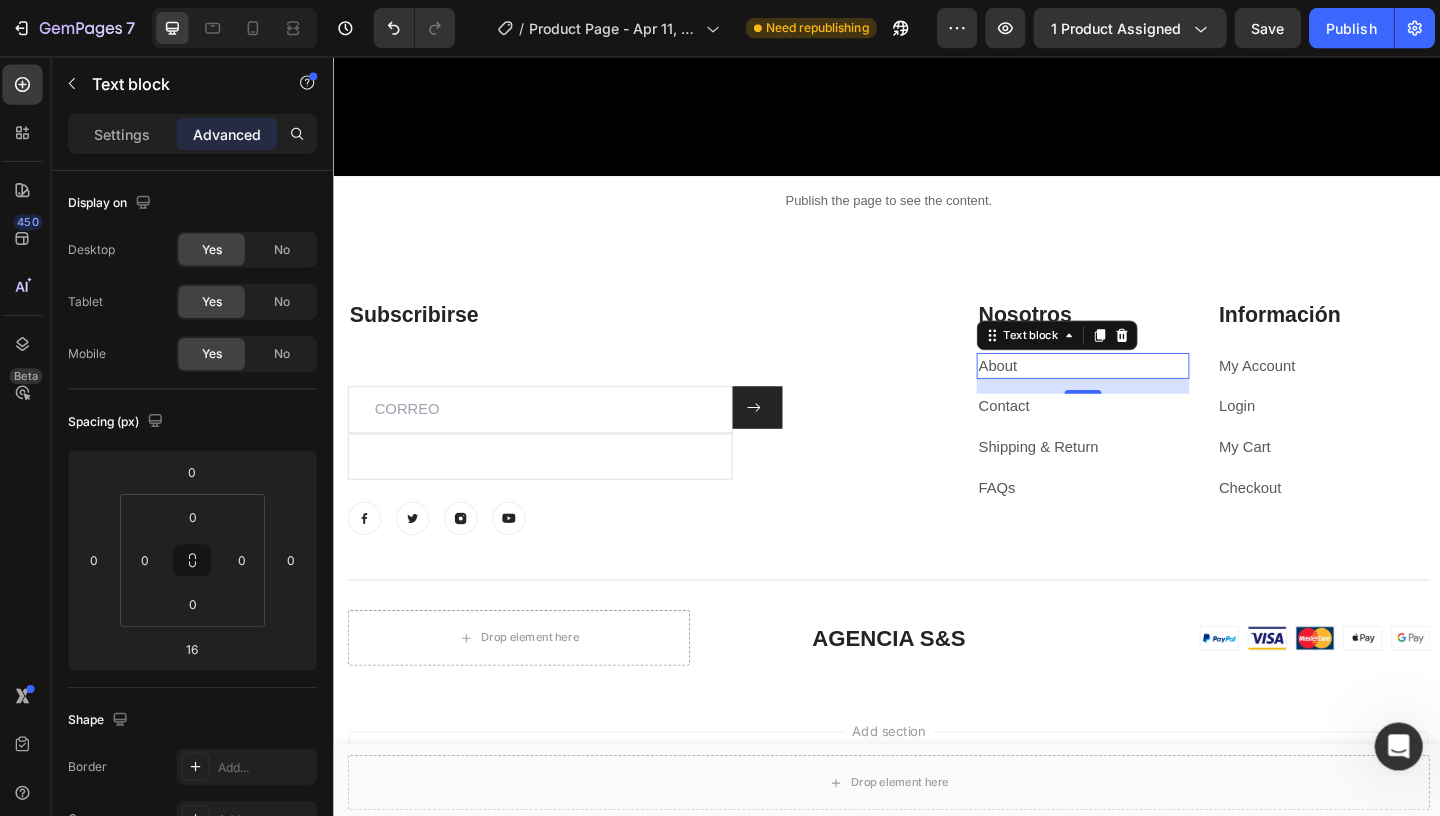 click on "Settings Advanced" at bounding box center [197, 133] 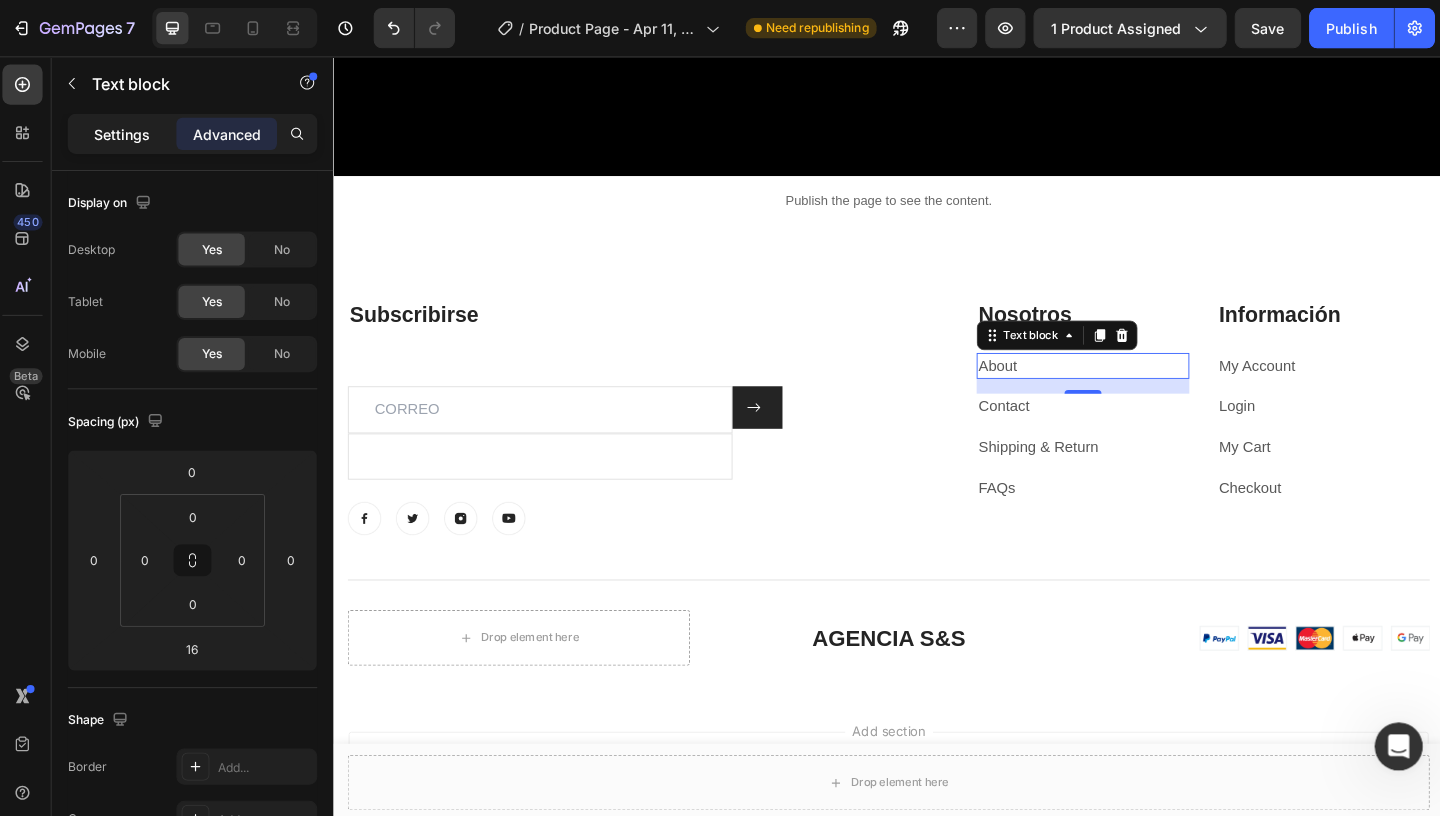click on "Settings" 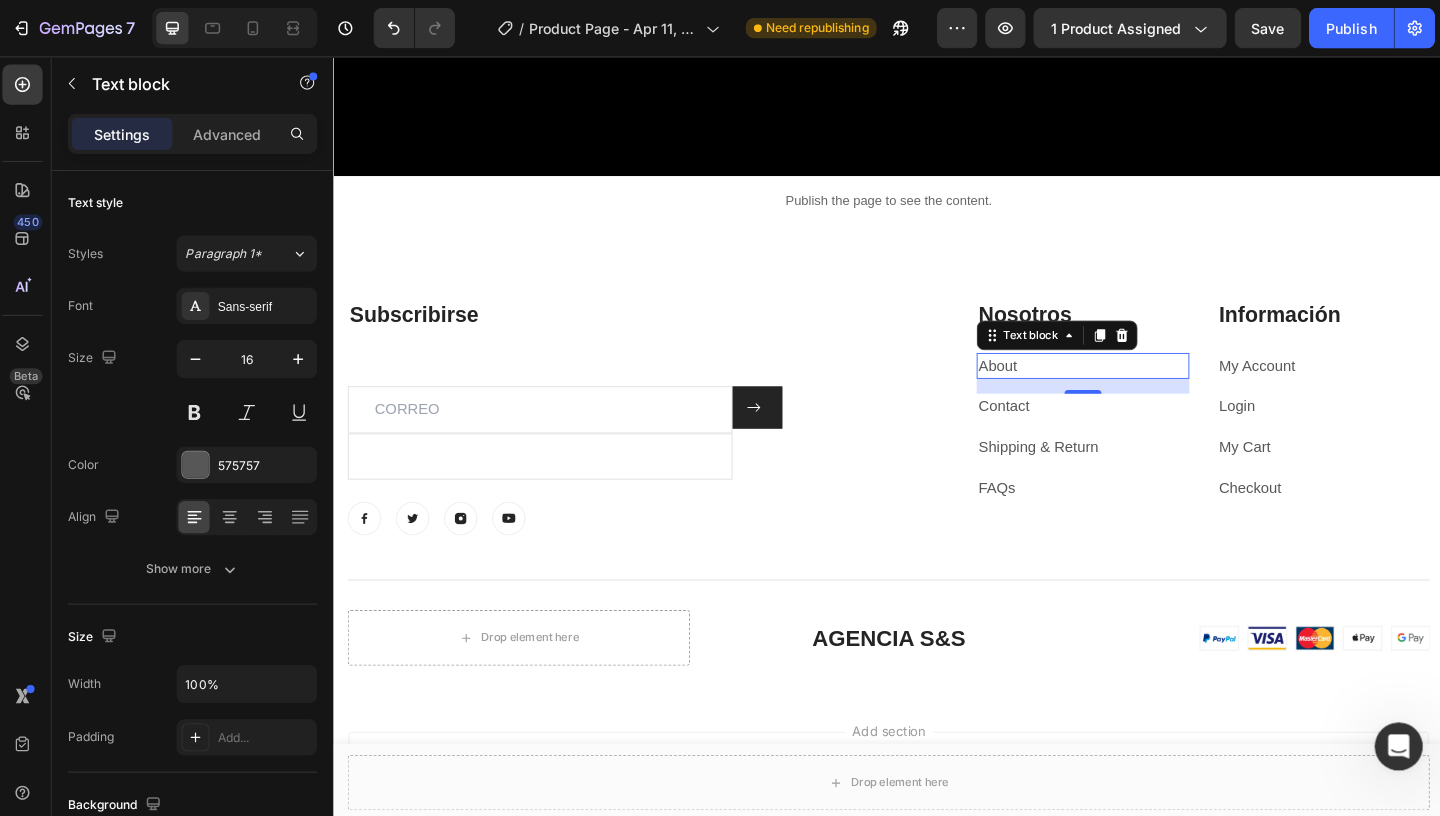 click on "Settings" at bounding box center [127, 133] 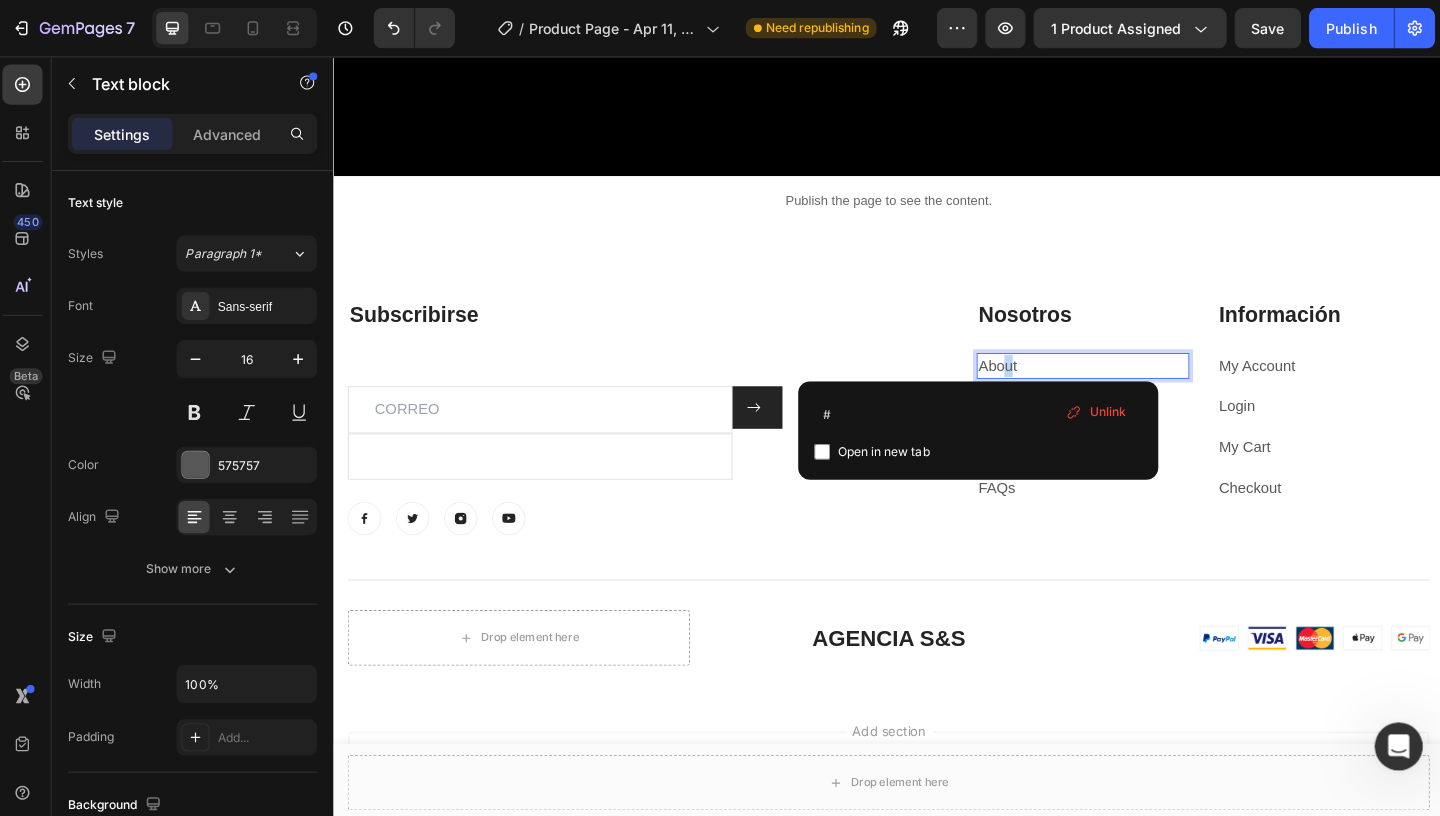 click on "About" at bounding box center (1051, 389) 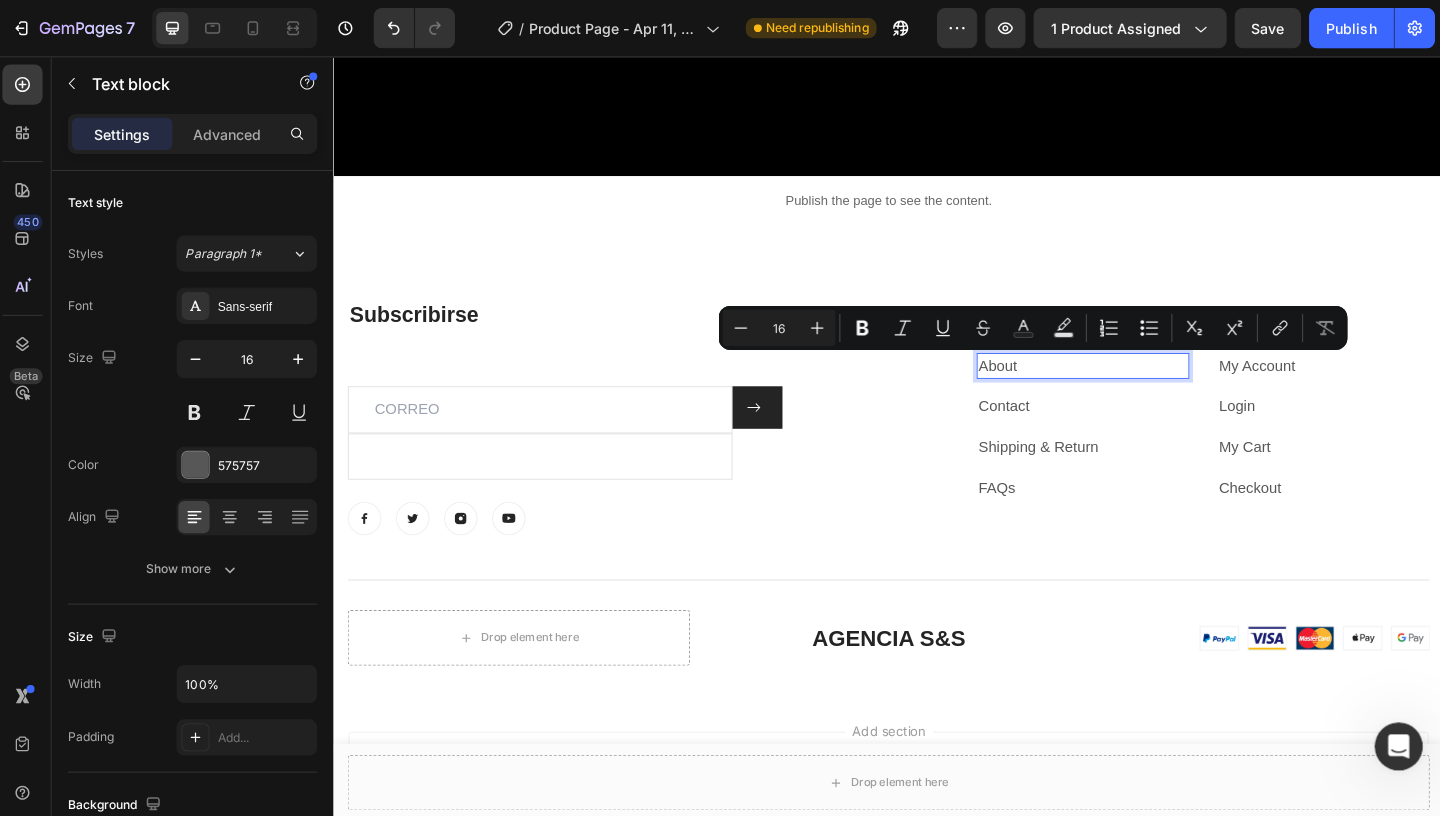 click on "About" at bounding box center [1143, 390] 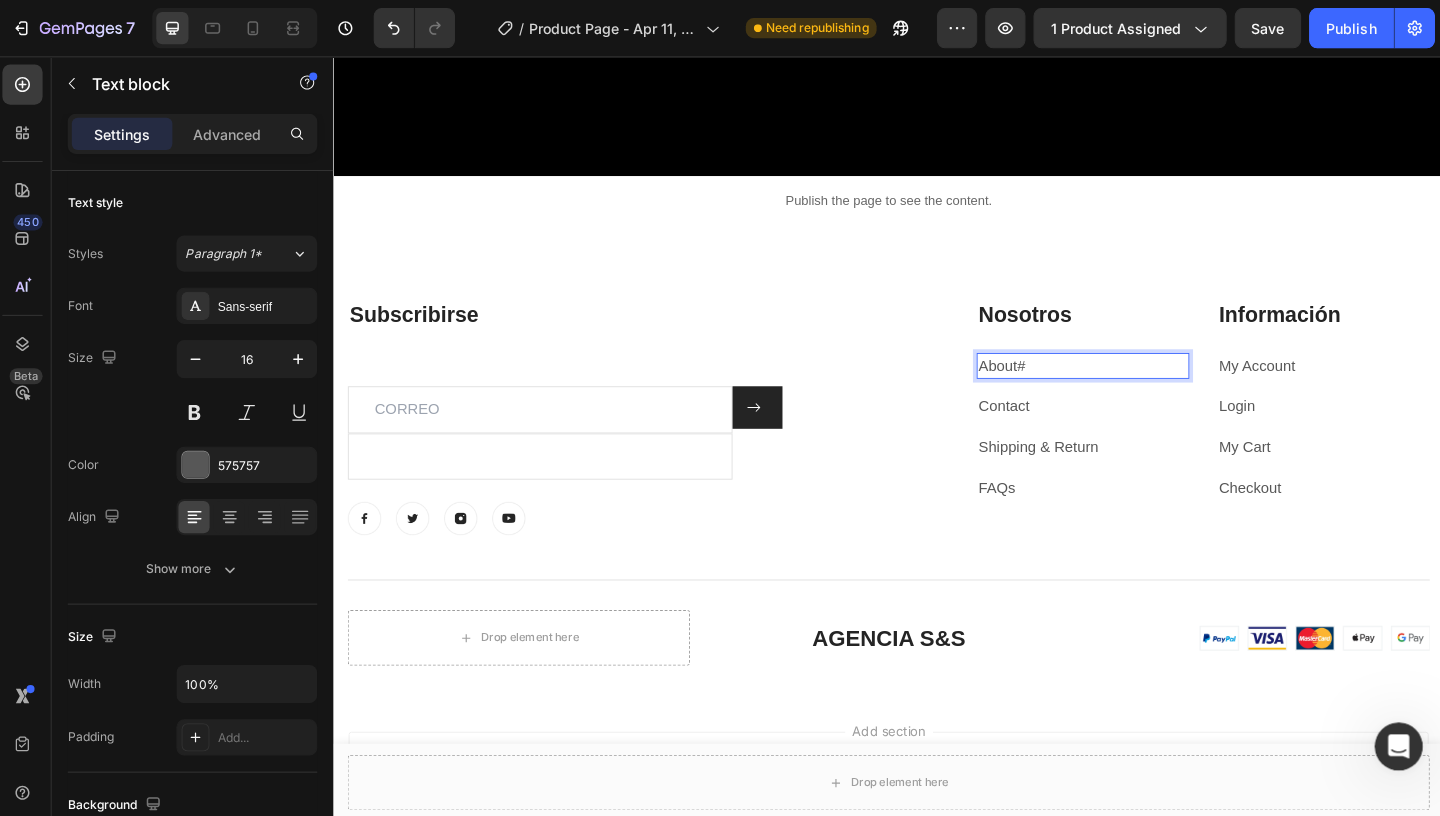 click on "About# ⁠⁠⁠⁠⁠⁠⁠" at bounding box center (1143, 390) 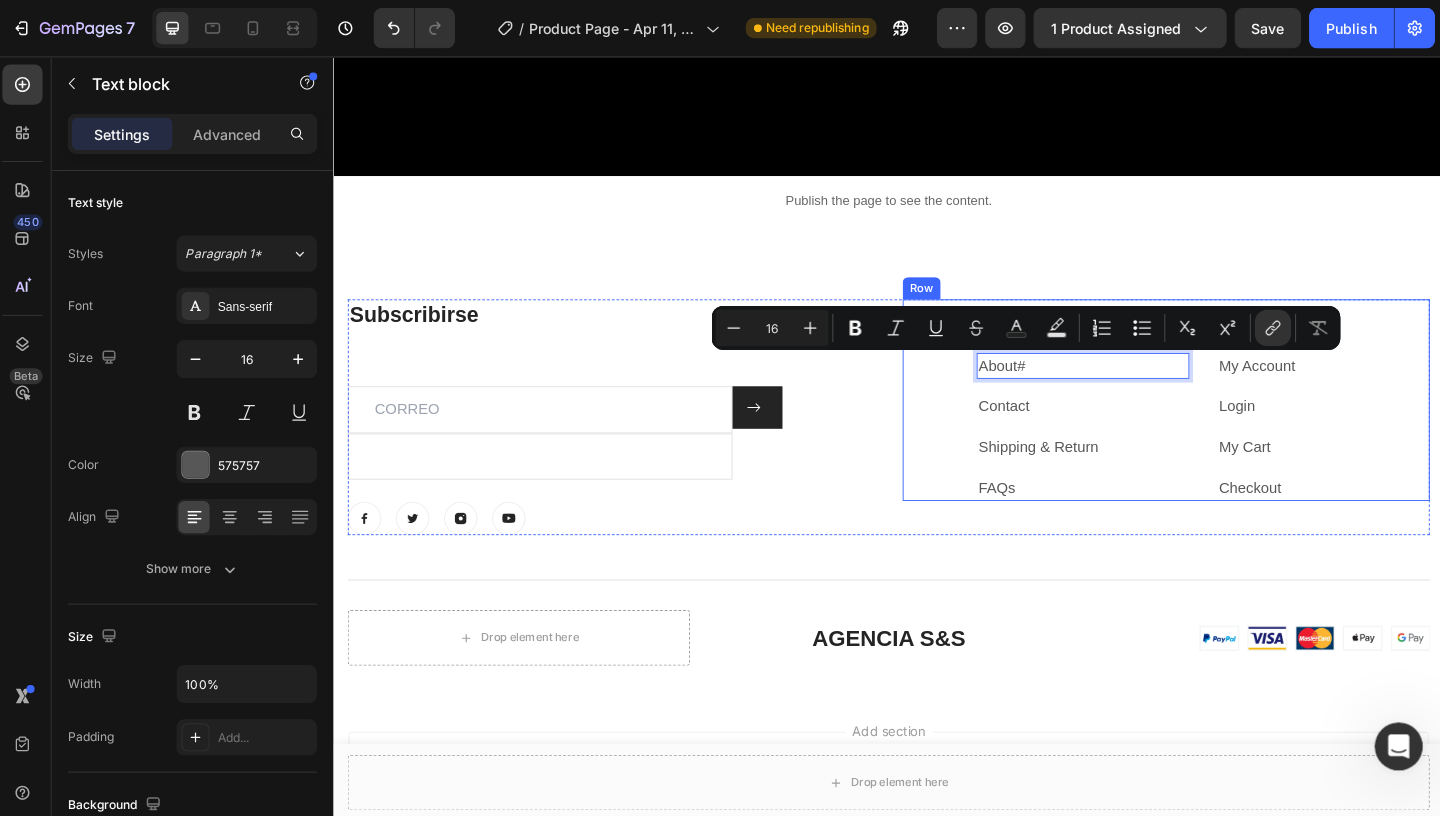 click on "Nosotros Heading About# Text block   16 Contact Text block Shipping & Return Text block FAQs Text block" at bounding box center [1143, 427] 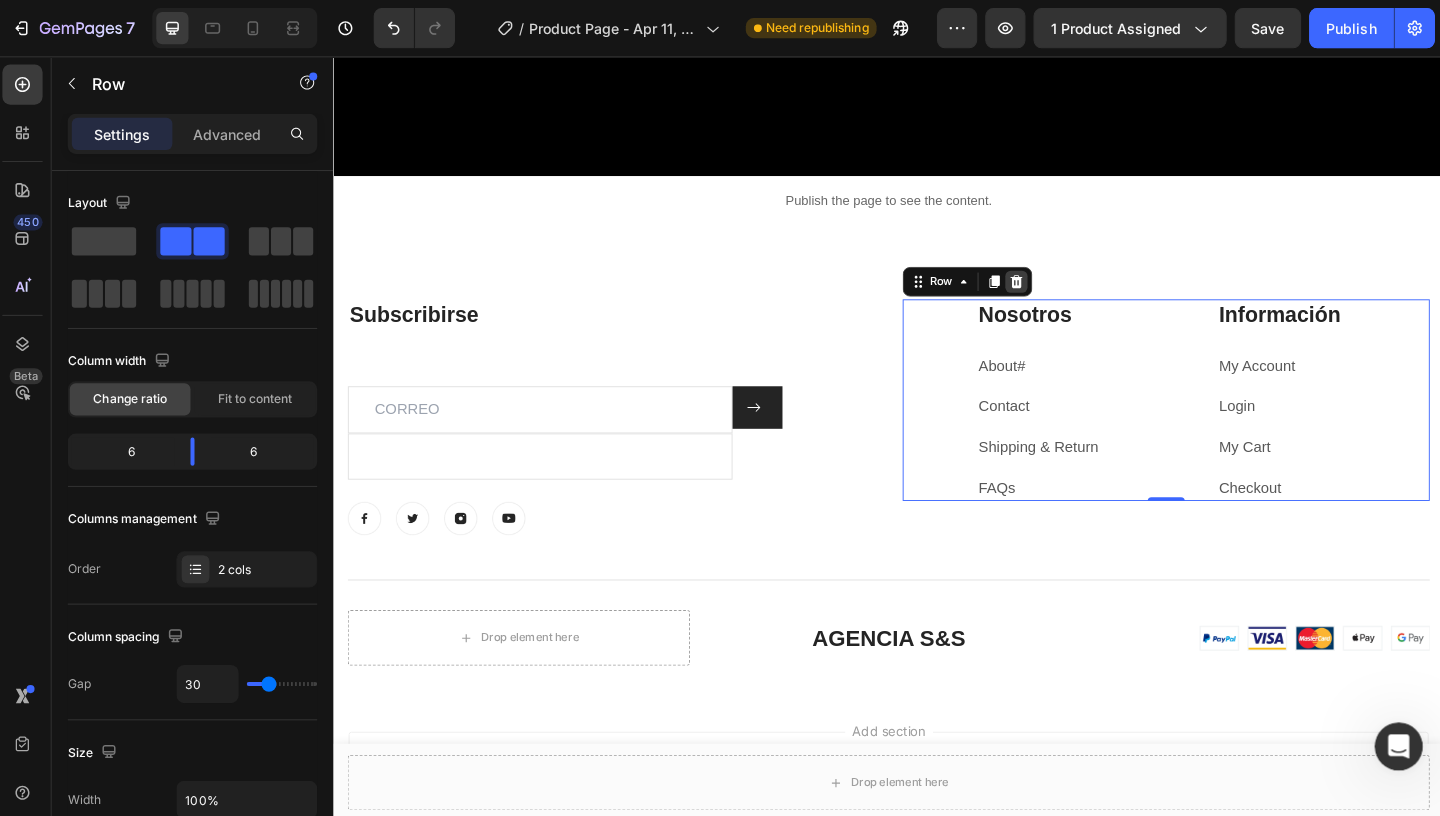 click 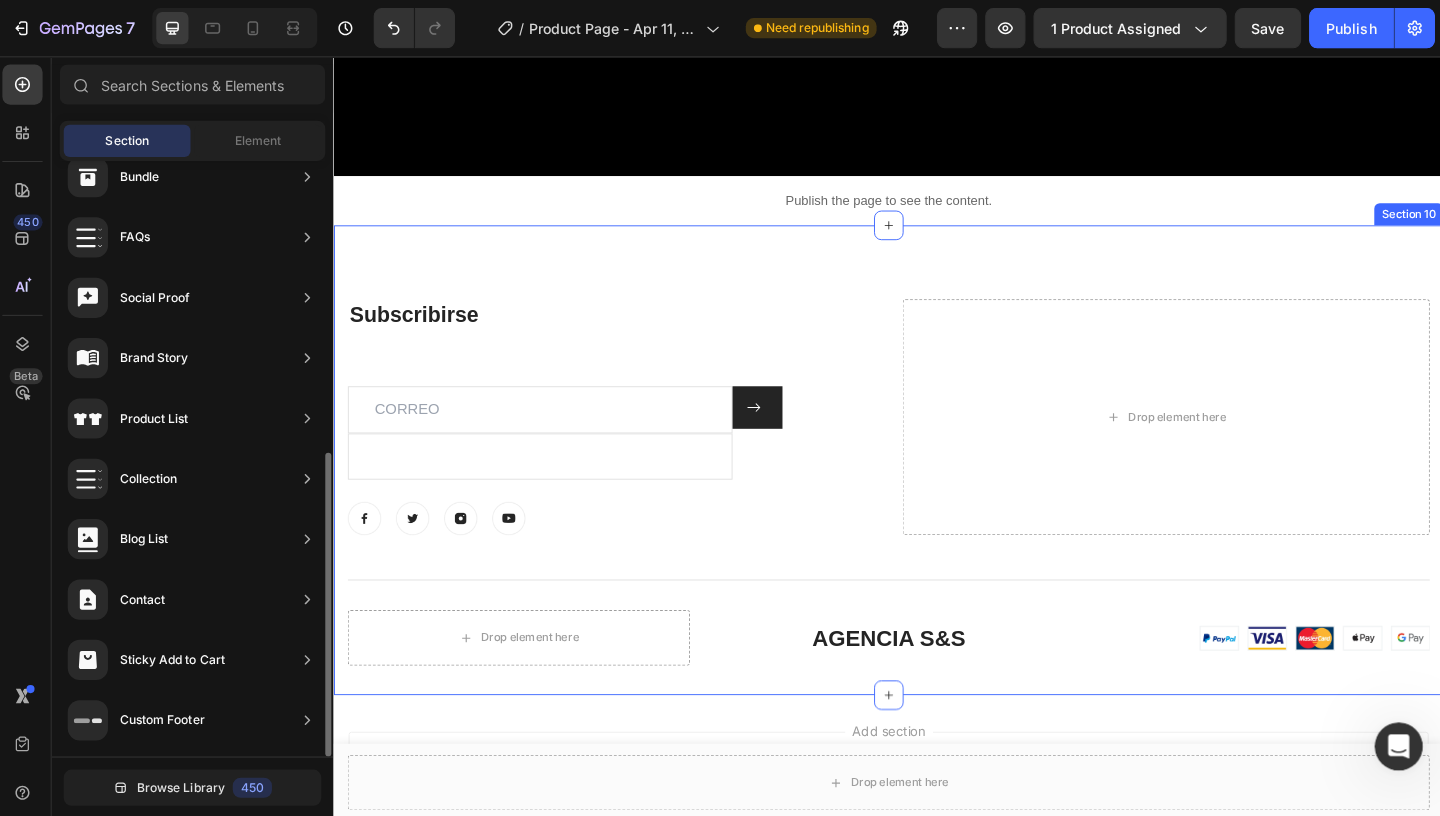 click on "Drop element here" at bounding box center (1233, 446) 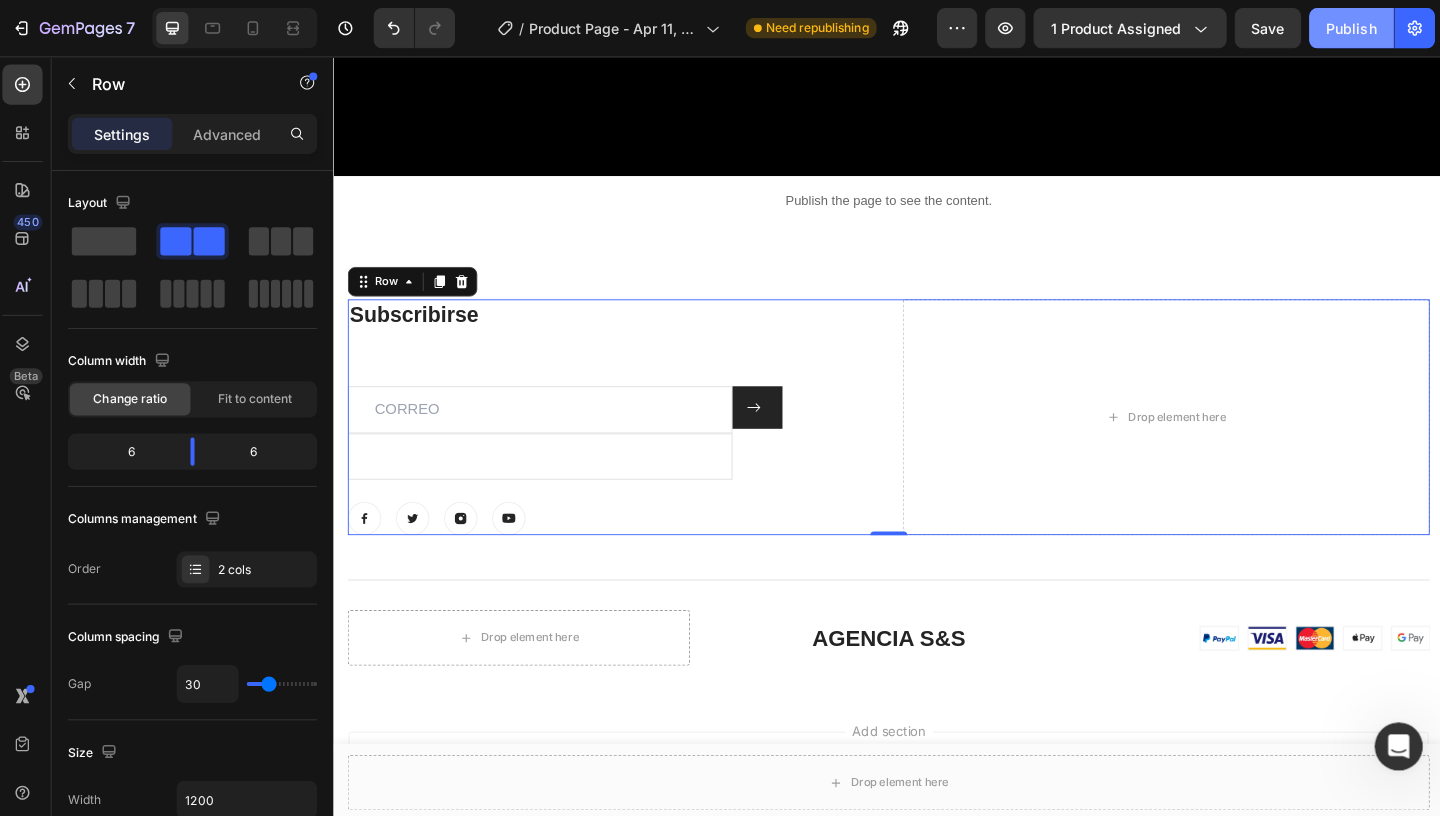 click on "Publish" at bounding box center [1349, 28] 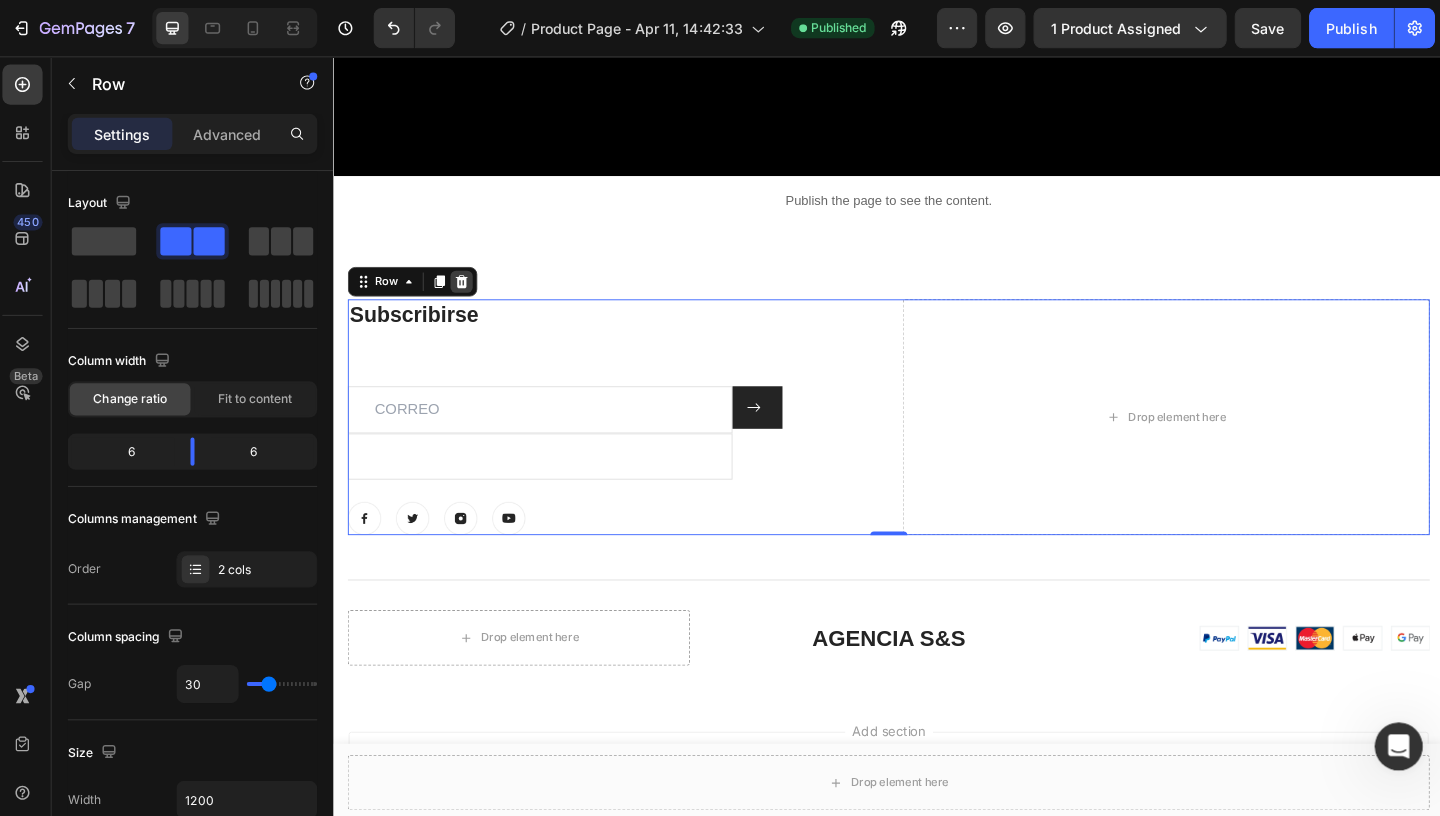 click 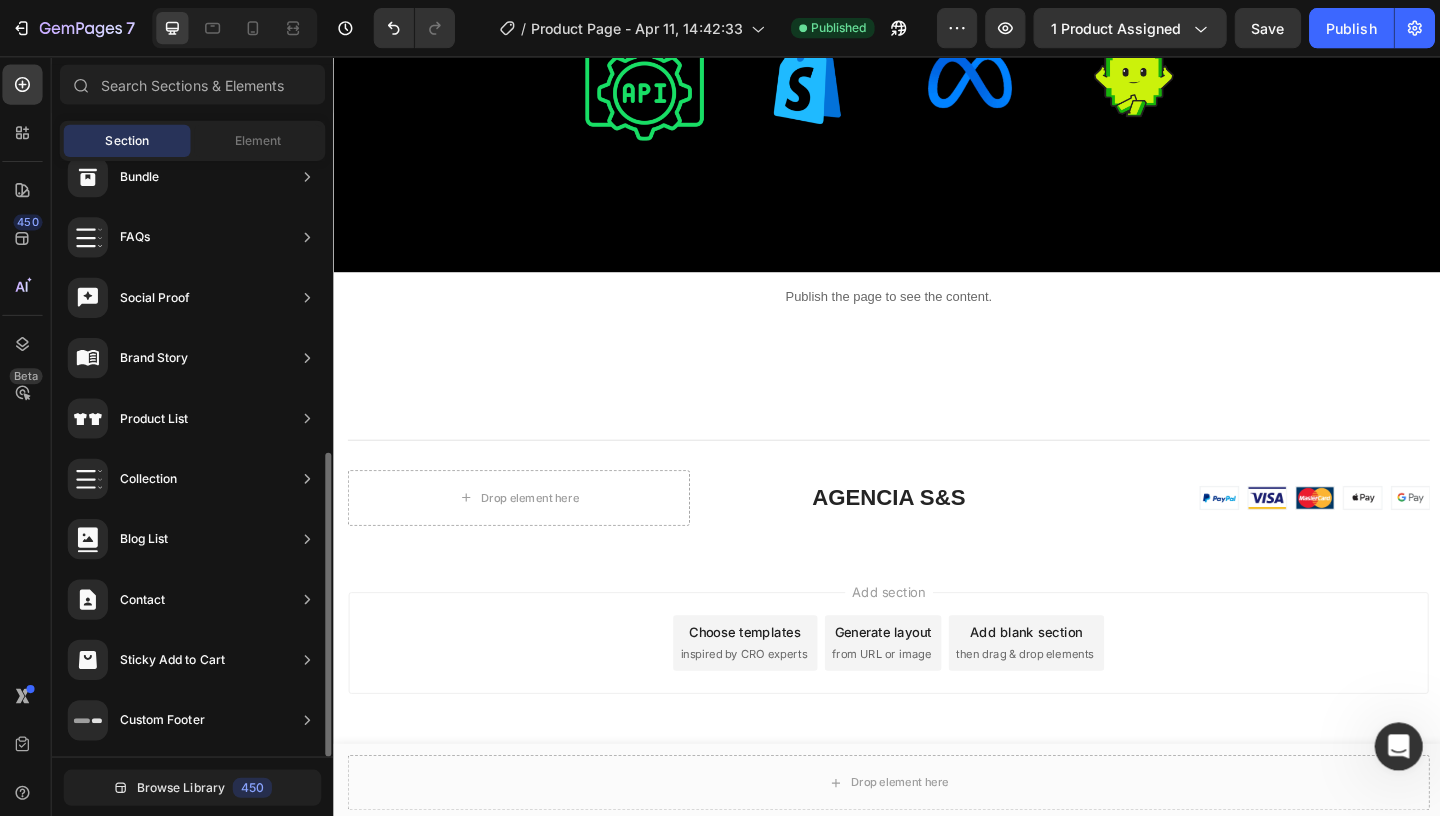 scroll, scrollTop: 2829, scrollLeft: 0, axis: vertical 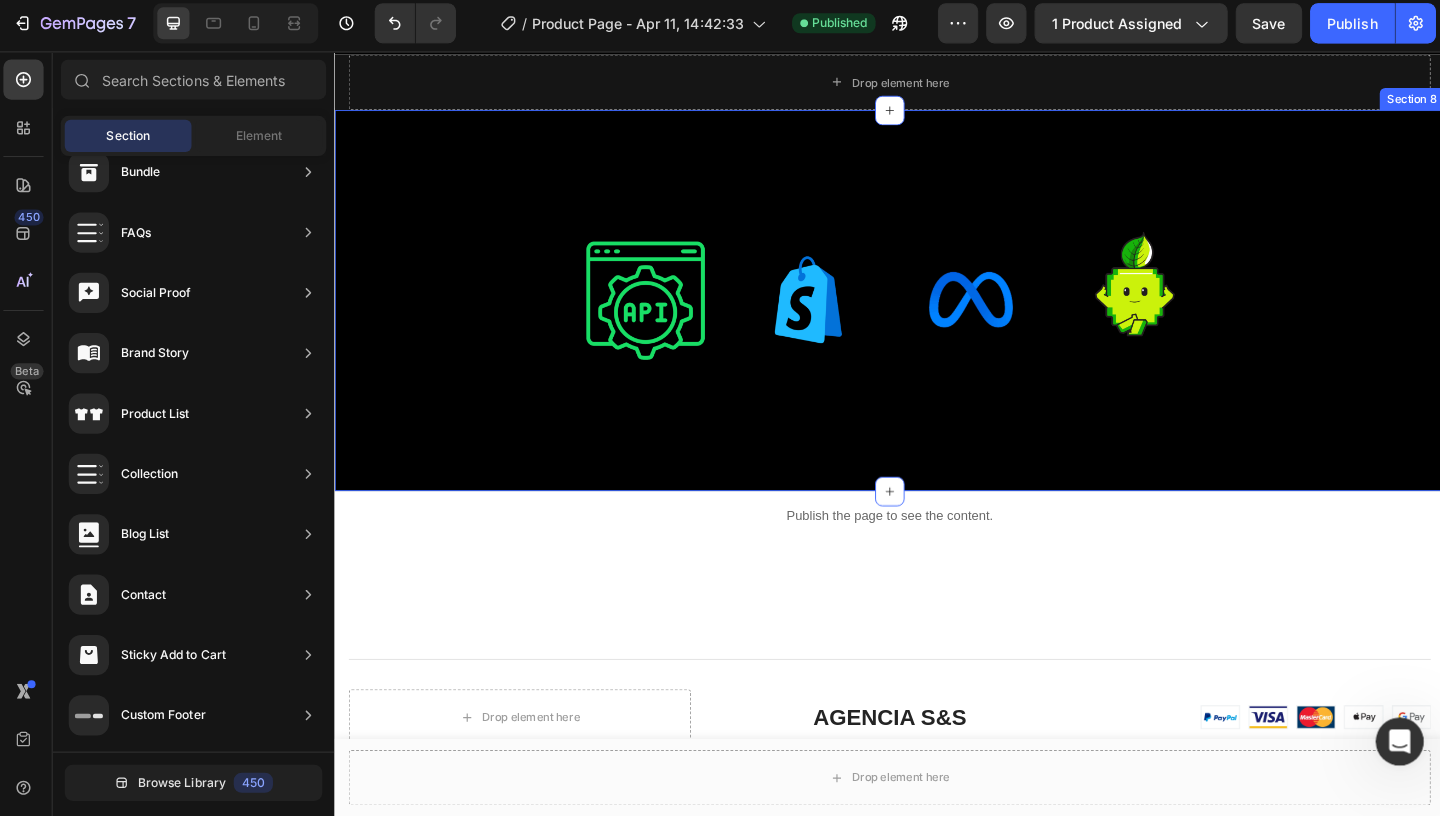 click on "Image Image Image Image Row Section 8" at bounding box center (934, 320) 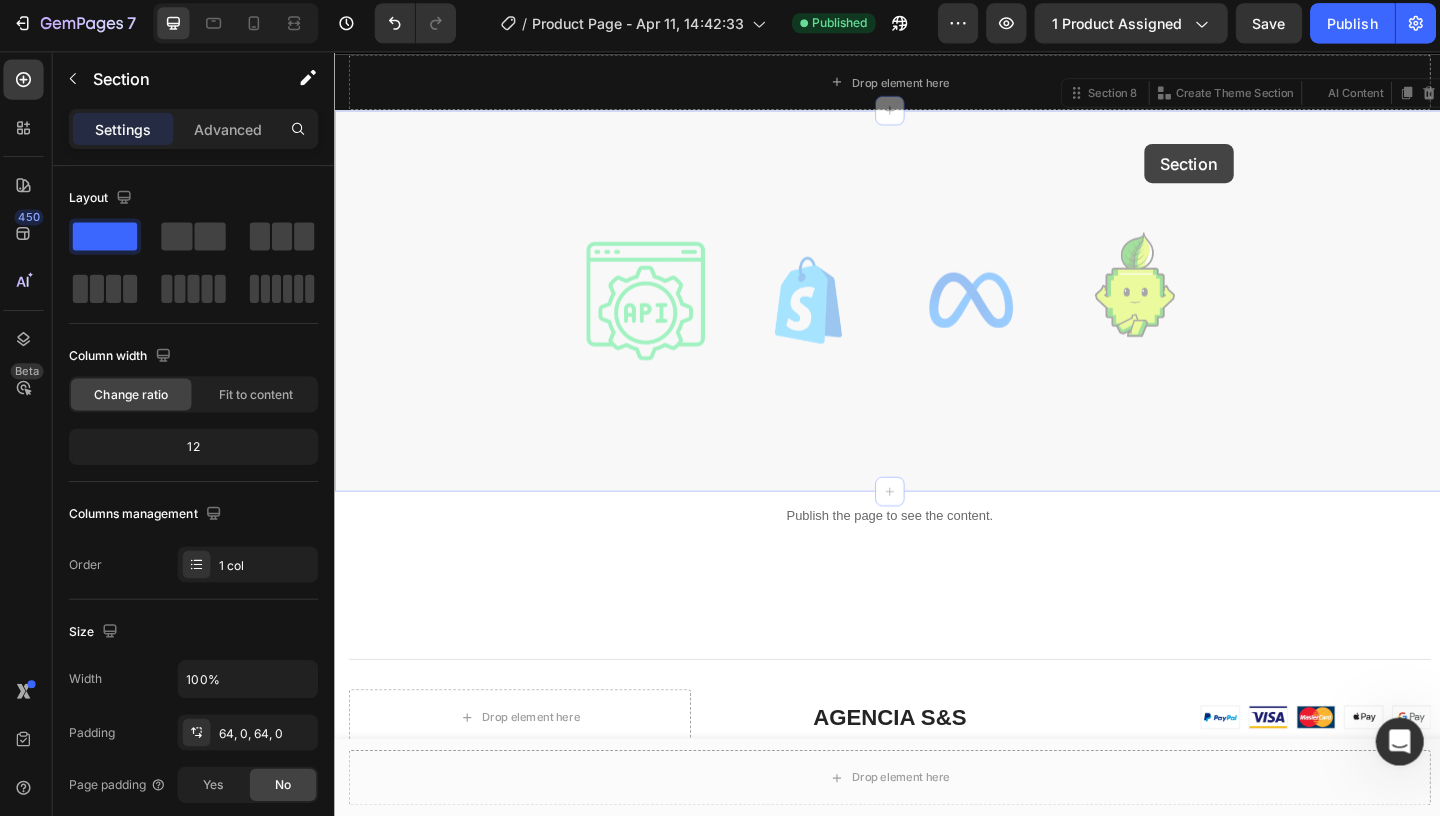 click on "Image Image Image Image Row Section 8   You can create reusable sections Create Theme Section AI Content Write with GemAI What would you like to describe here? Tone and Voice Persuasive Product GRUPO FEHU Show more Generate Image Image Image Image Row Section 8   You can create reusable sections Create Theme Section AI Content Write with GemAI What would you like to describe here? Tone and Voice Persuasive Product GRUPO FEHU Show more Generate" at bounding box center [934, 320] 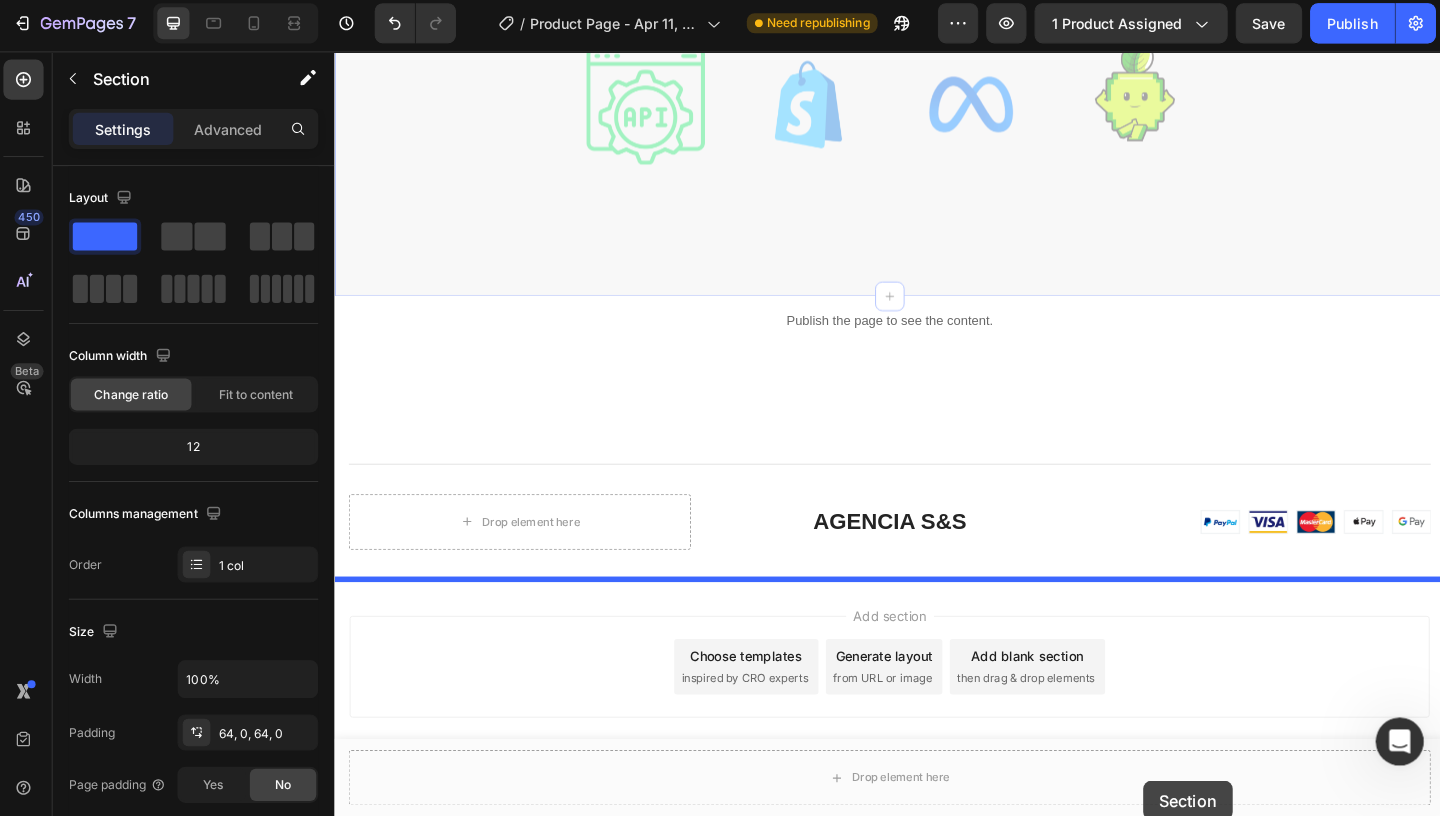 scroll, scrollTop: 2824, scrollLeft: 0, axis: vertical 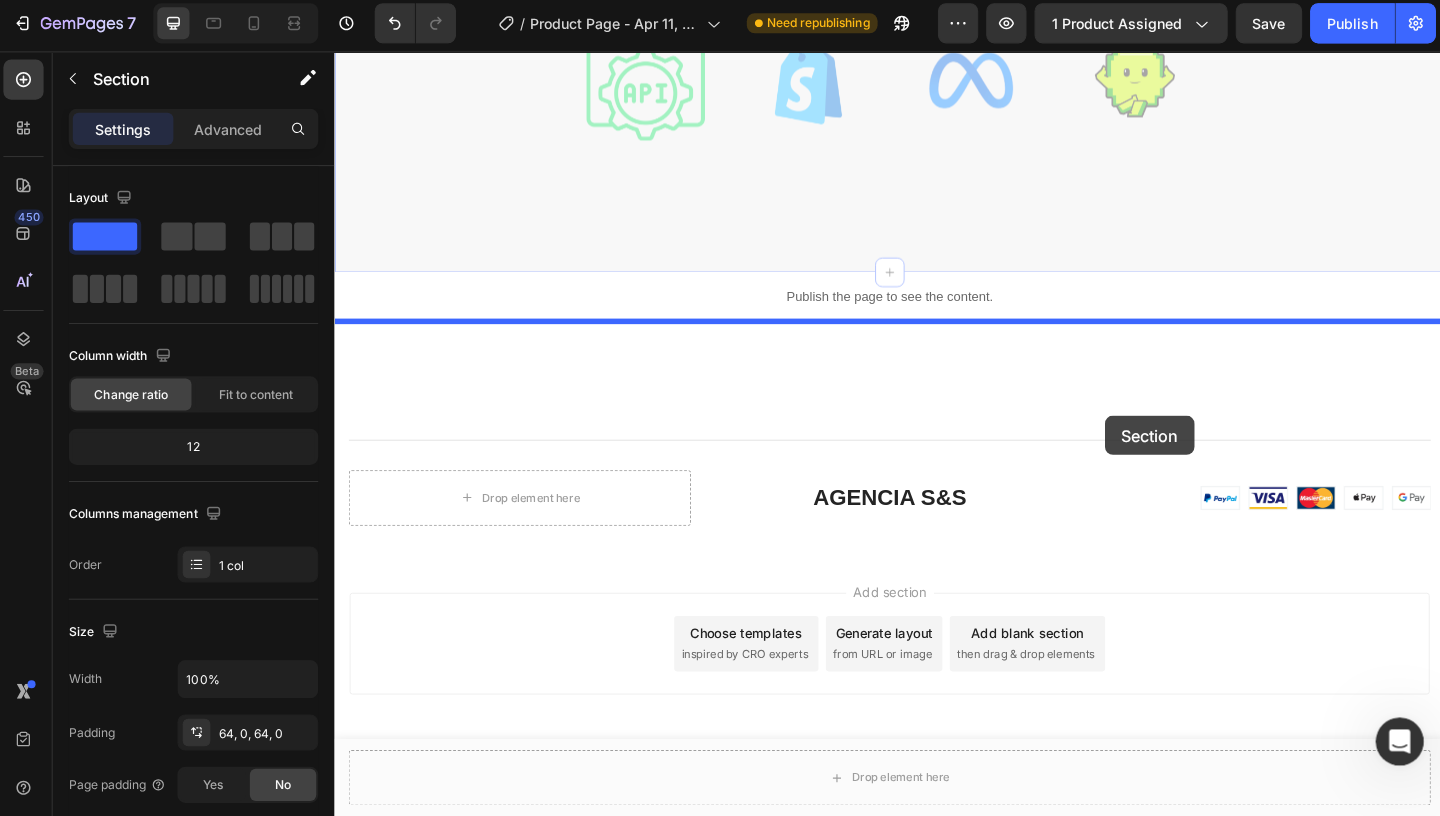 drag, startPoint x: 1138, startPoint y: 127, endPoint x: 1099, endPoint y: 416, distance: 291.61963 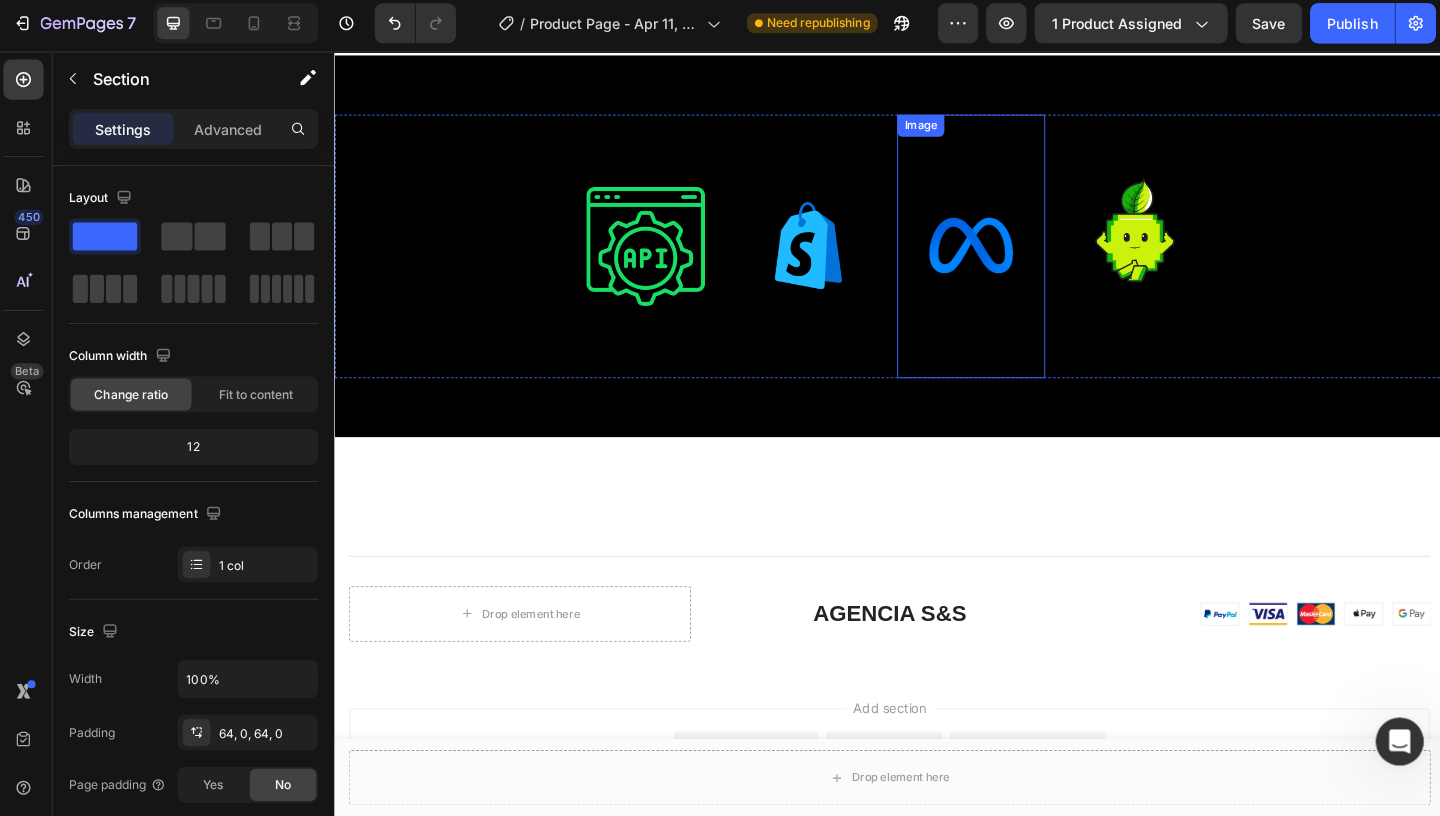 scroll, scrollTop: 2470, scrollLeft: 0, axis: vertical 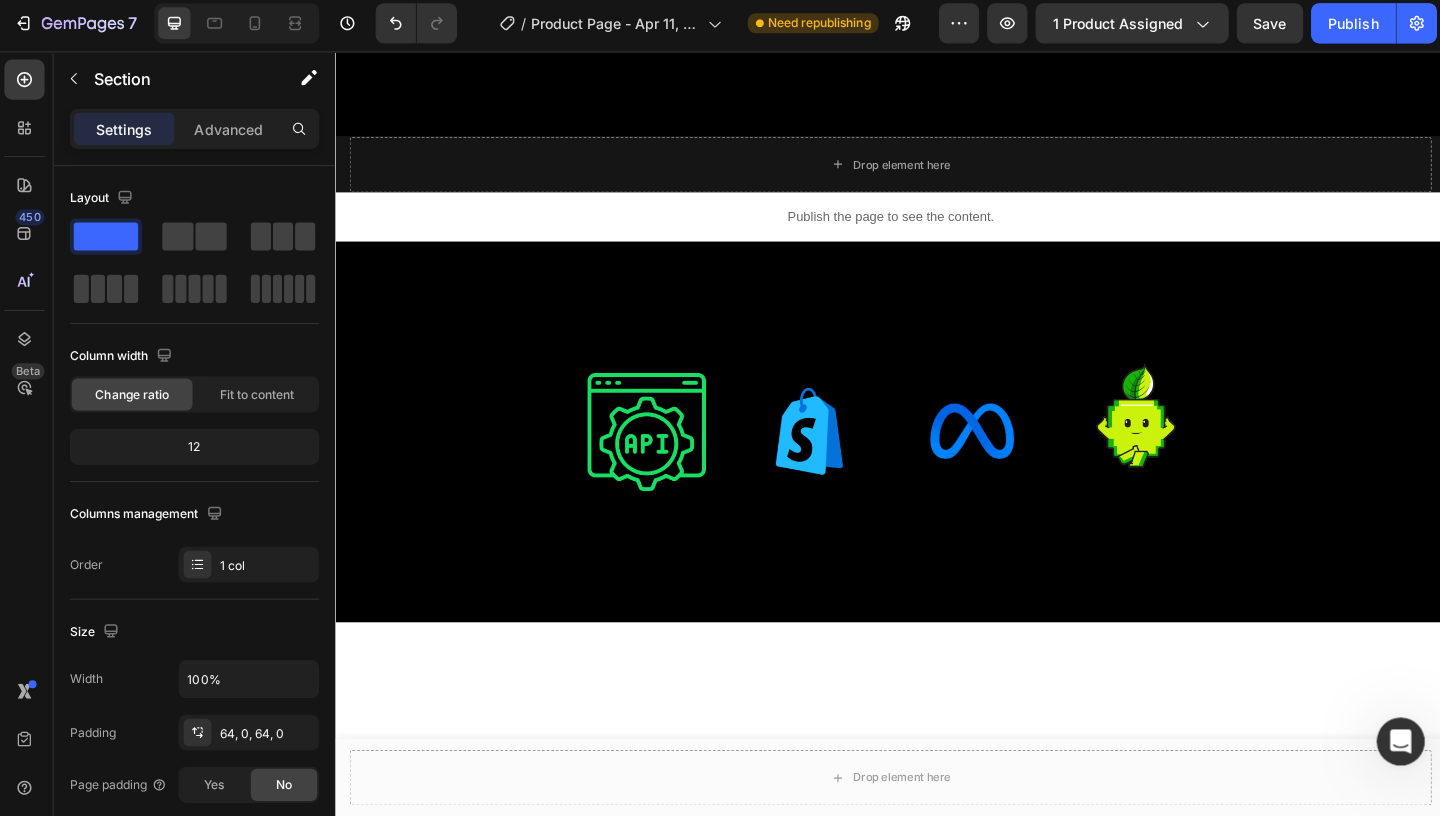 click on "Image Image Image Image Row Section 9" at bounding box center [935, 462] 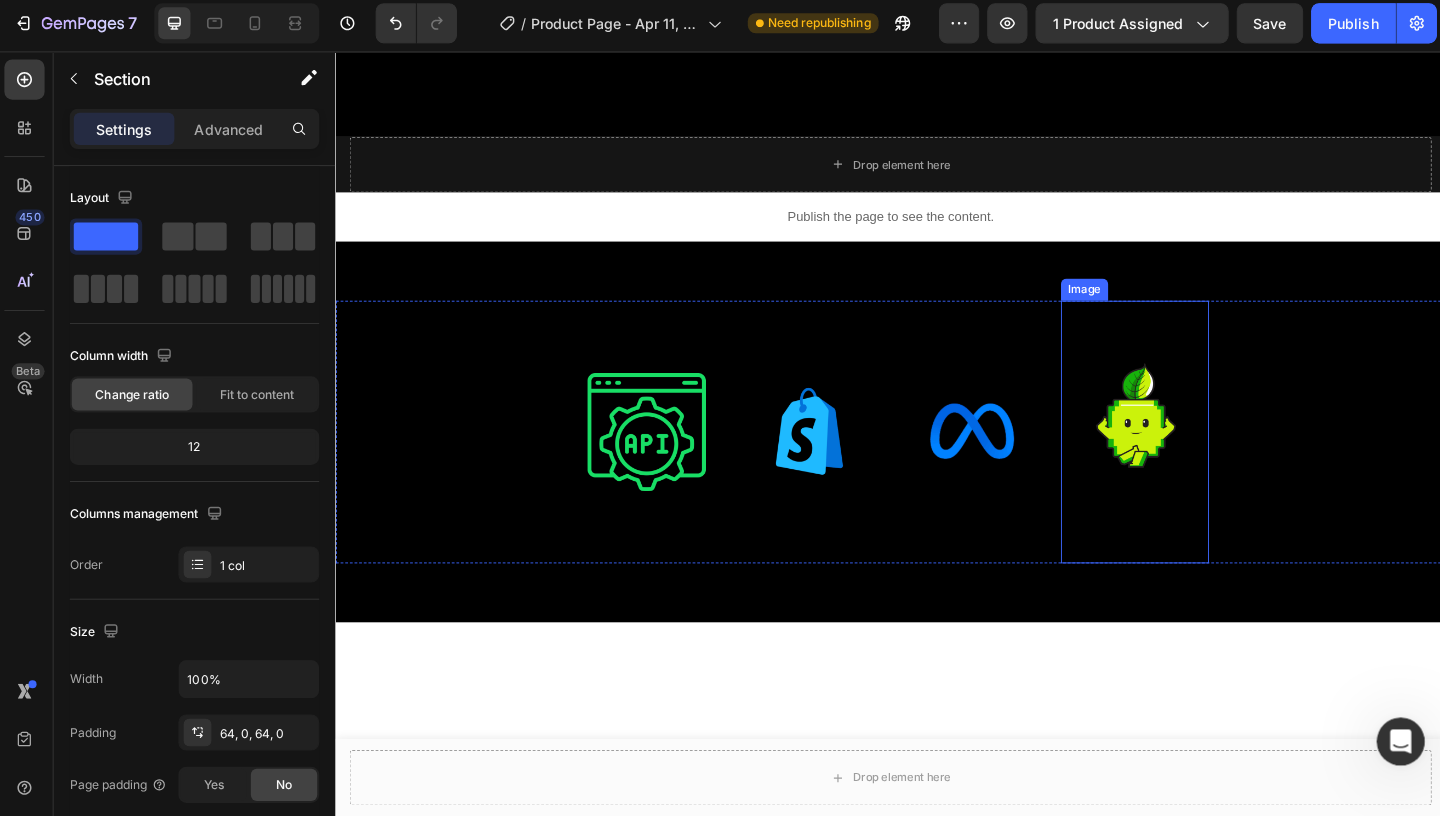click at bounding box center (1199, 462) 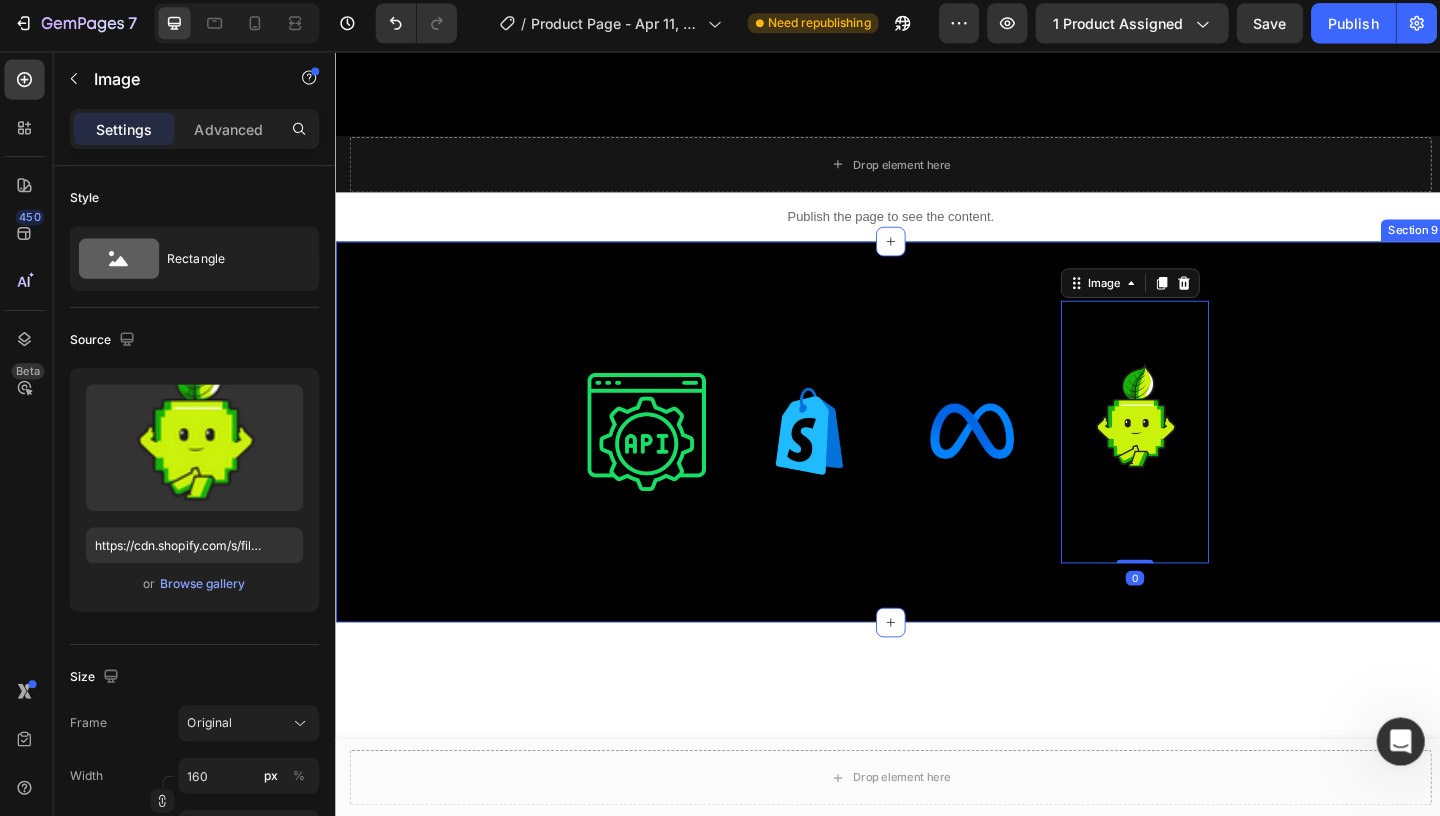 click on "Image Image Image Image   0 Row Section 9" at bounding box center (935, 462) 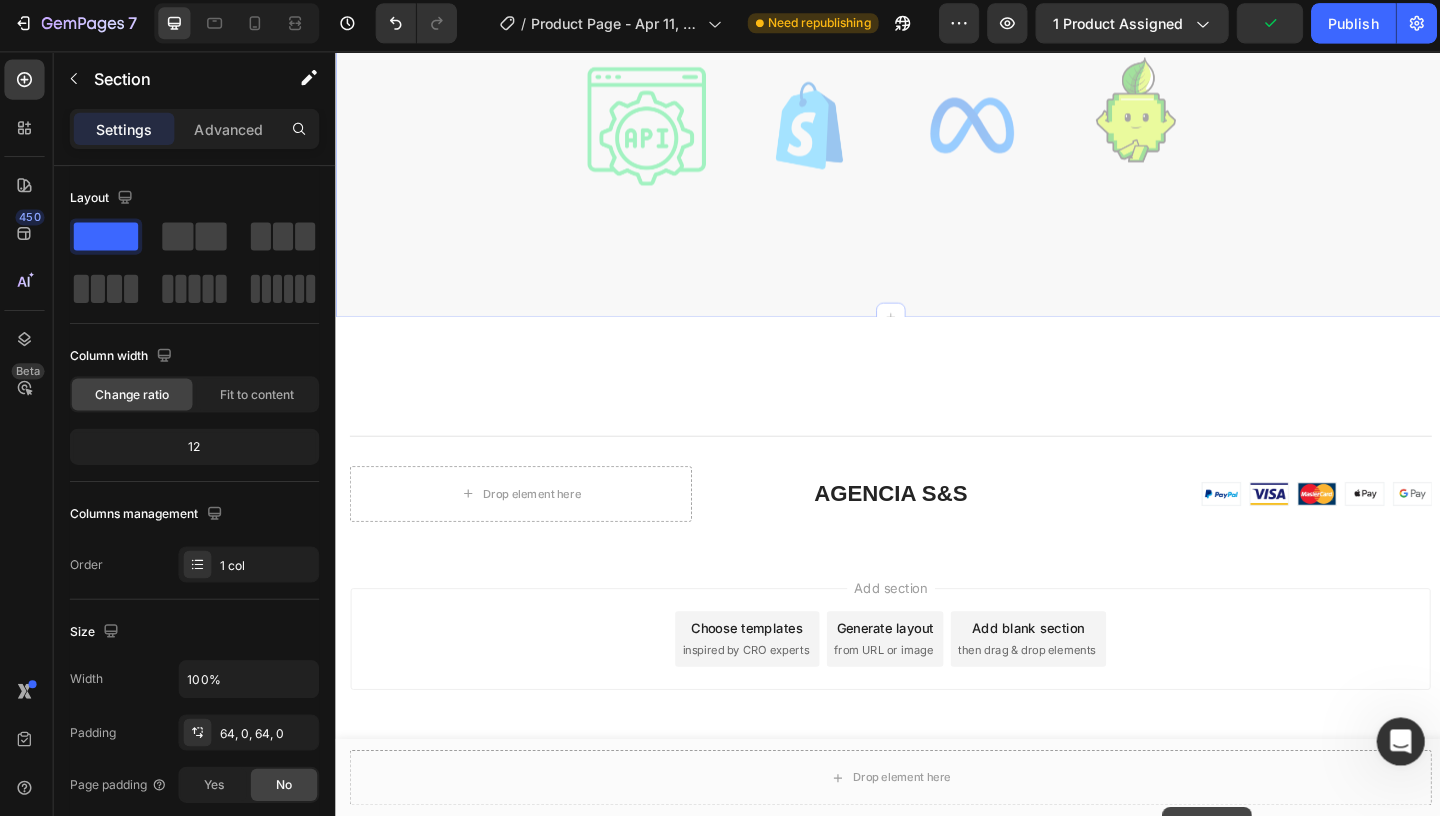 scroll, scrollTop: 2838, scrollLeft: 0, axis: vertical 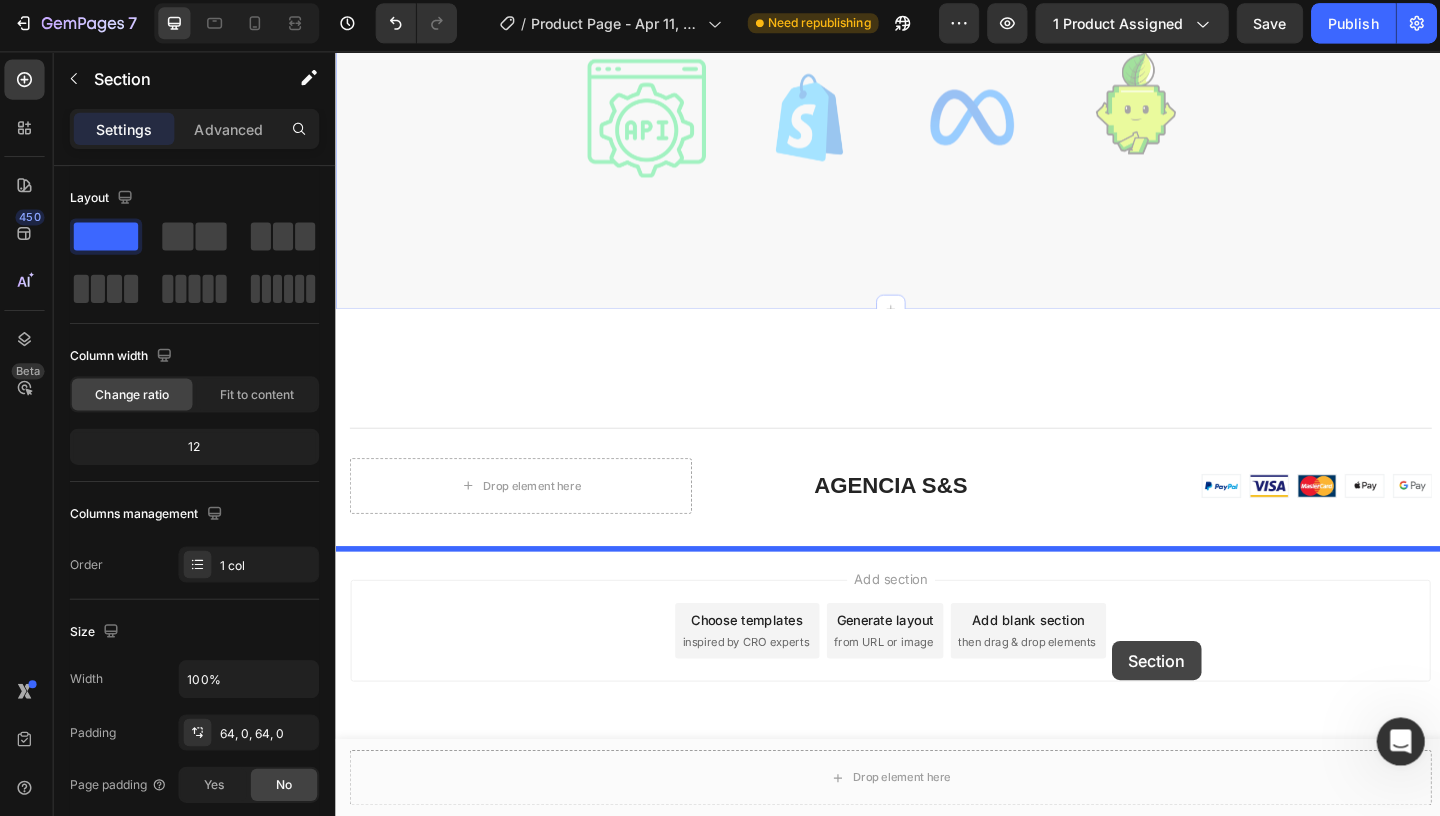 drag, startPoint x: 1144, startPoint y: 264, endPoint x: 1107, endPoint y: 637, distance: 374.83063 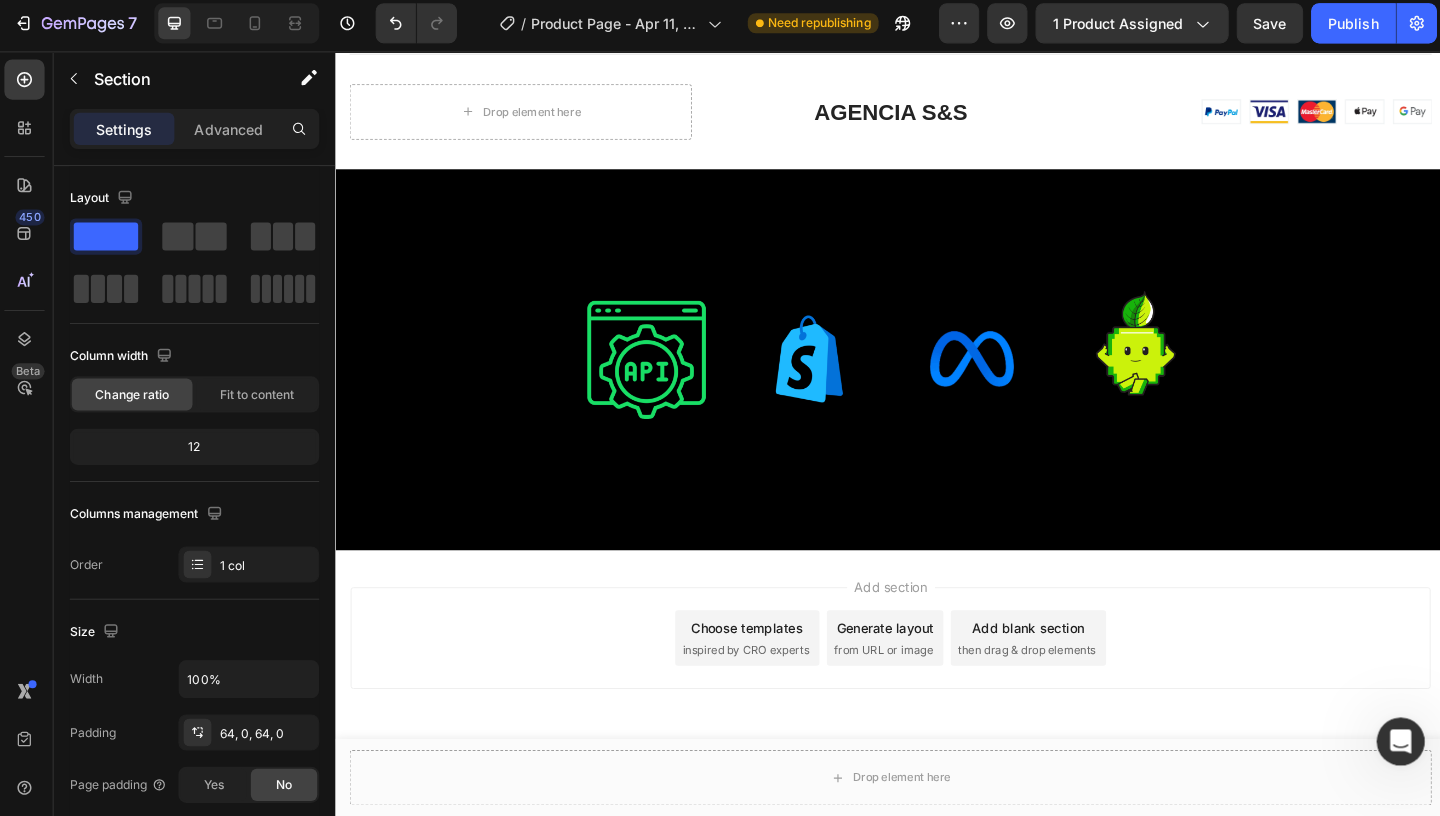 scroll, scrollTop: 2417, scrollLeft: 0, axis: vertical 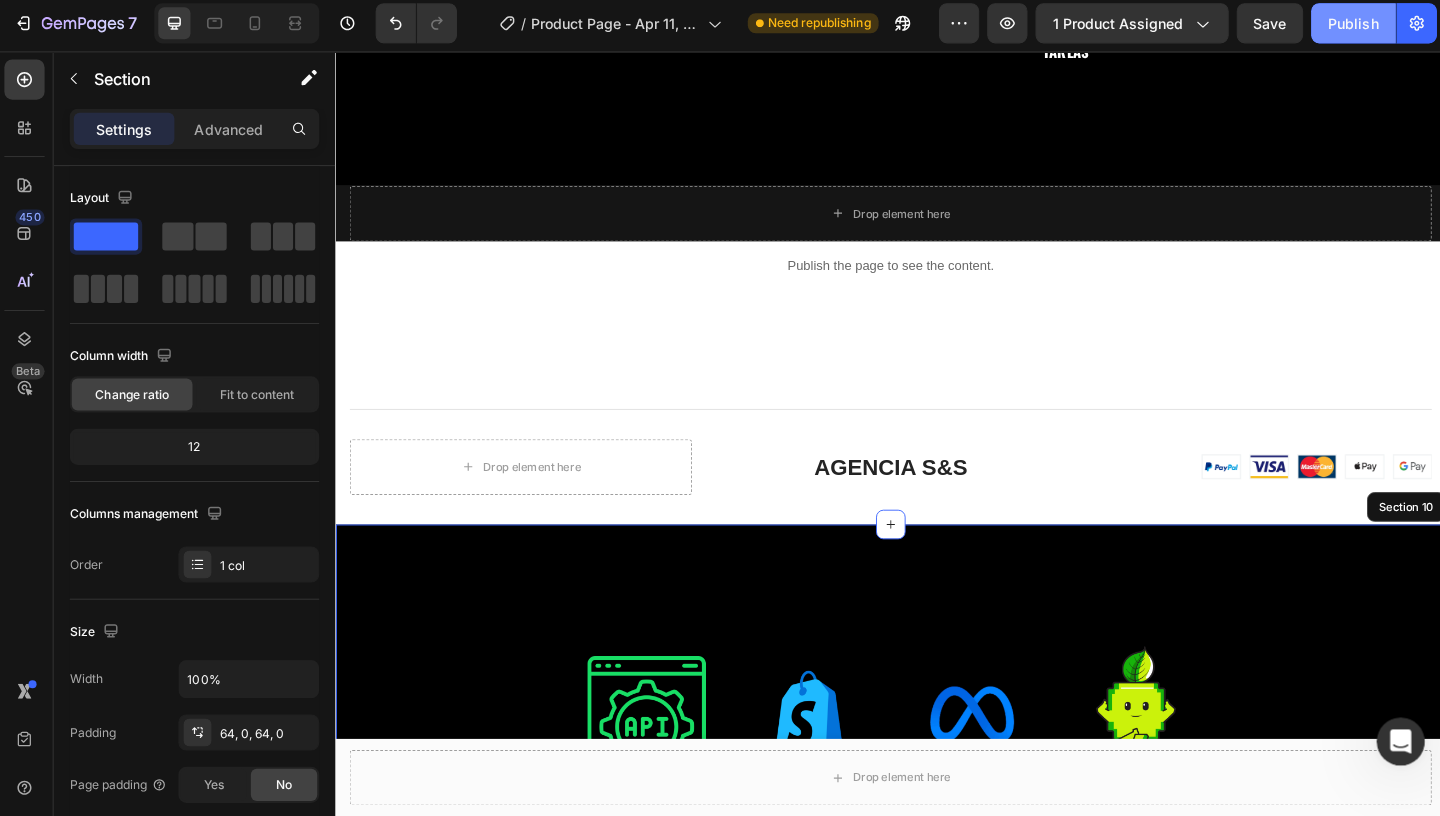 click on "Publish" 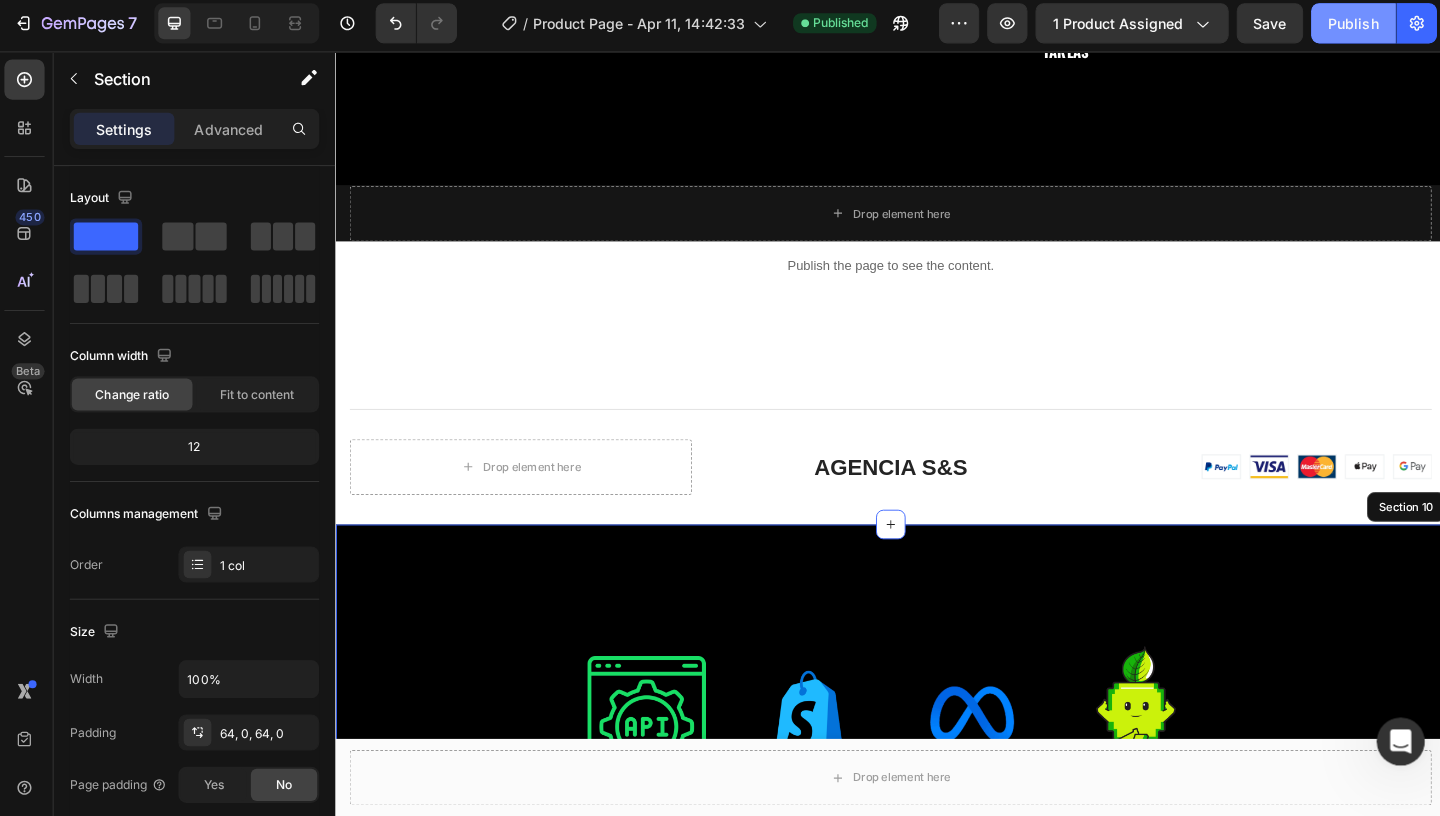 click on "Publish" at bounding box center (1349, 28) 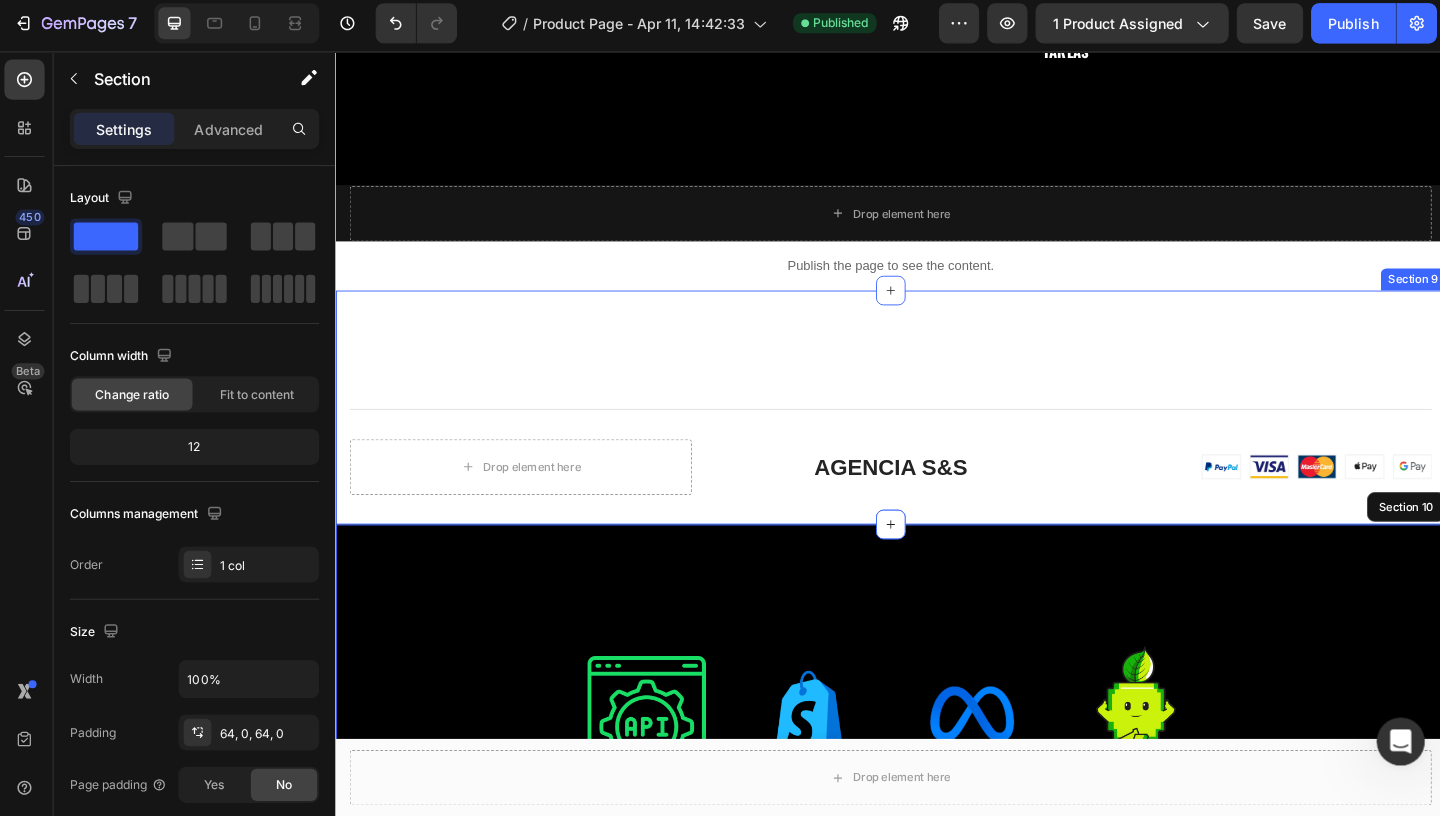 click on "Title Line
Drop element here AGENCIA S&S Heading Image Row Row Section 9" at bounding box center (935, 435) 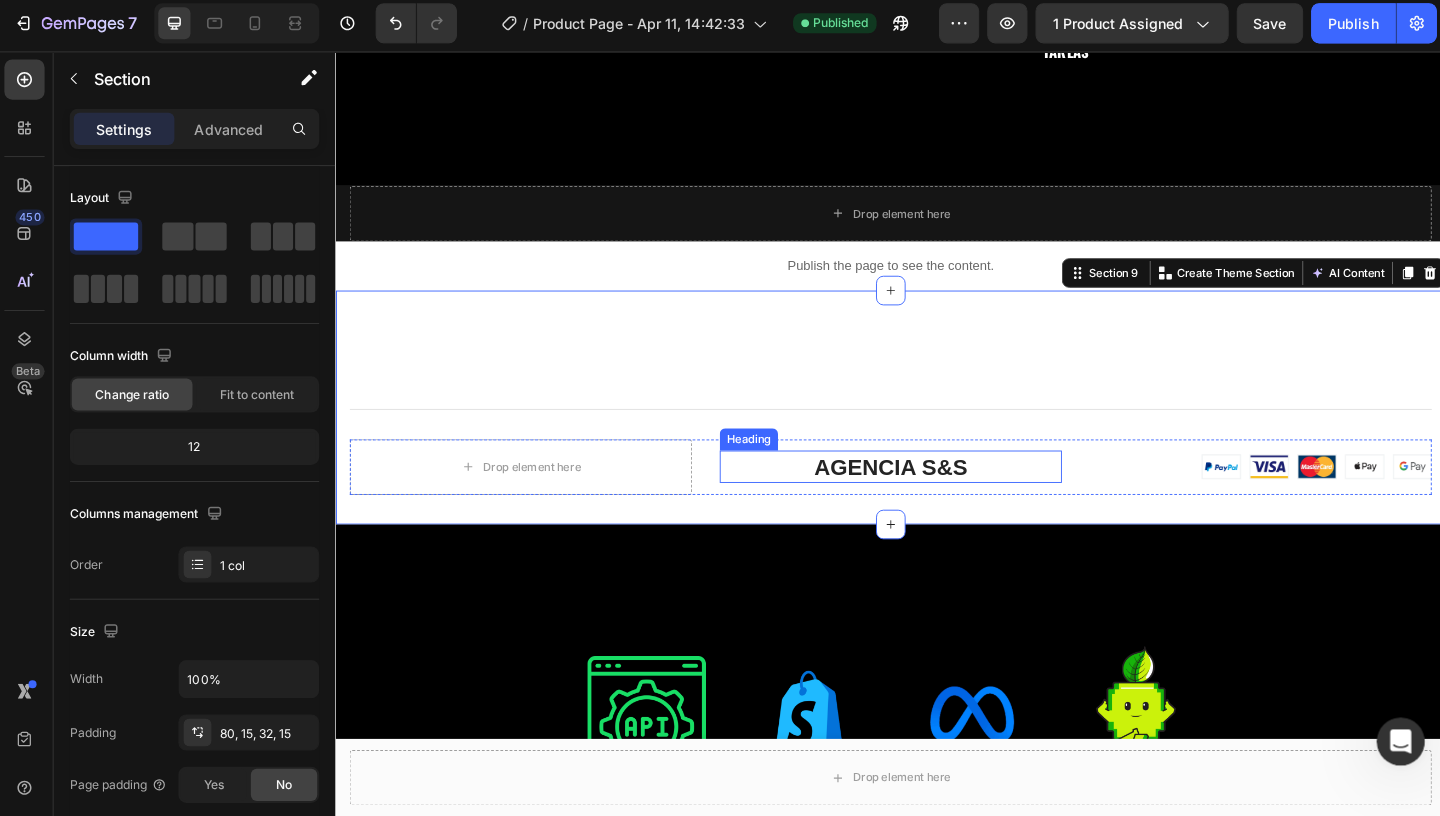 click on "AGENCIA S&S Heading" at bounding box center (935, 500) 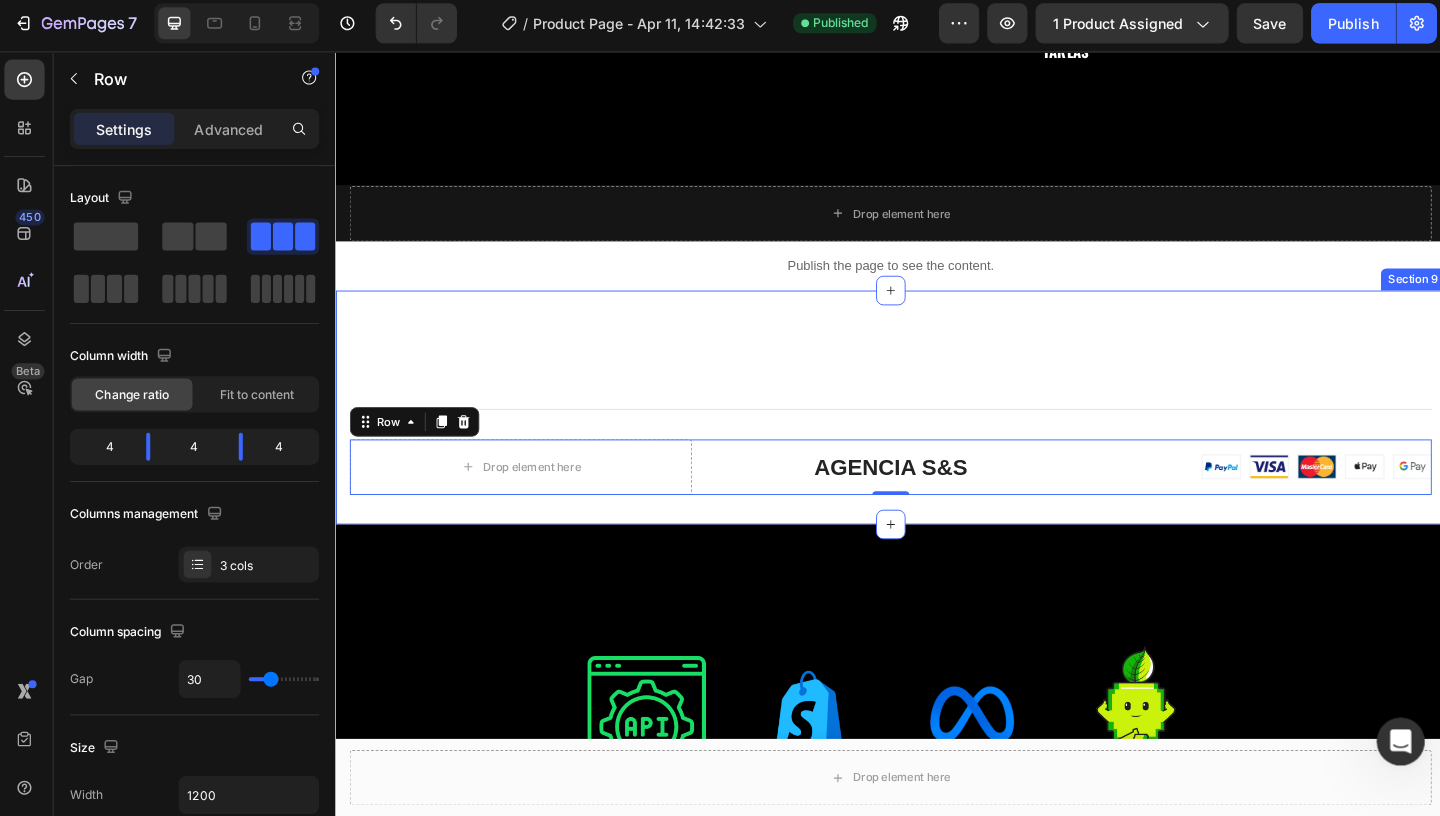 click on "Title Line
Drop element here AGENCIA S&S Heading Image Row   0 Row Section 9" at bounding box center (935, 435) 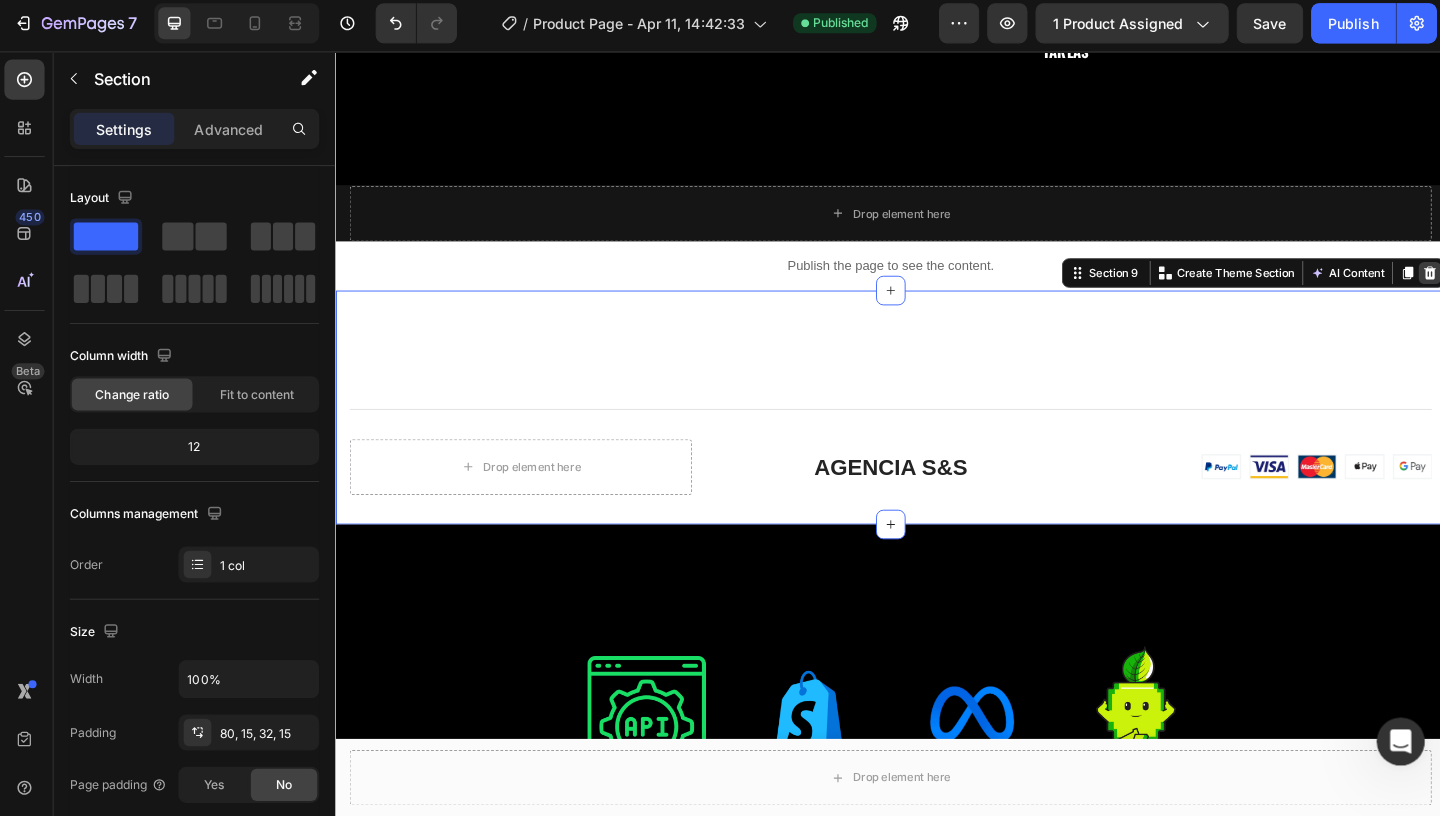 click 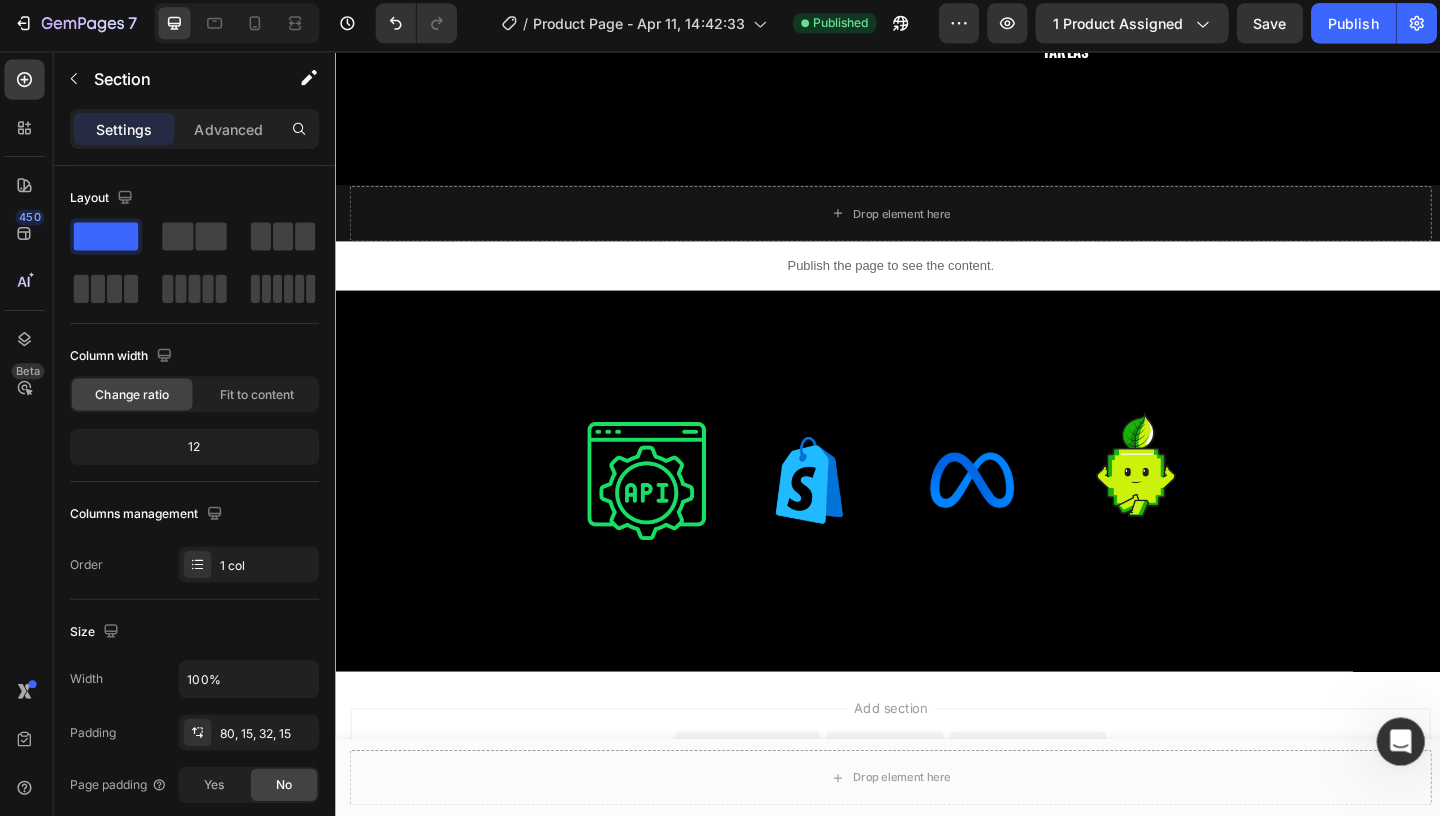 scroll, scrollTop: 568, scrollLeft: 0, axis: vertical 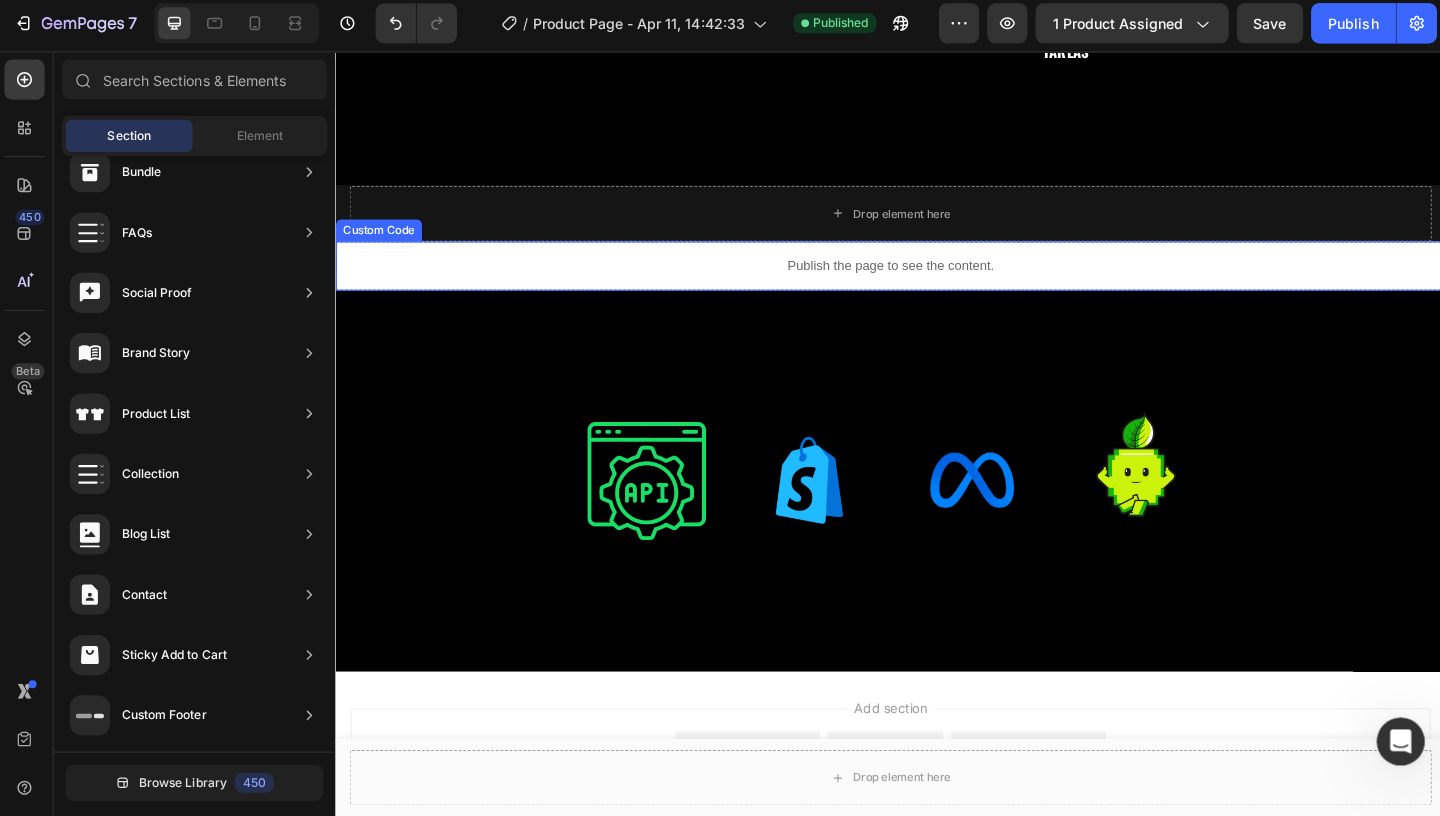 click on "Publish the page to see the content." at bounding box center [935, 282] 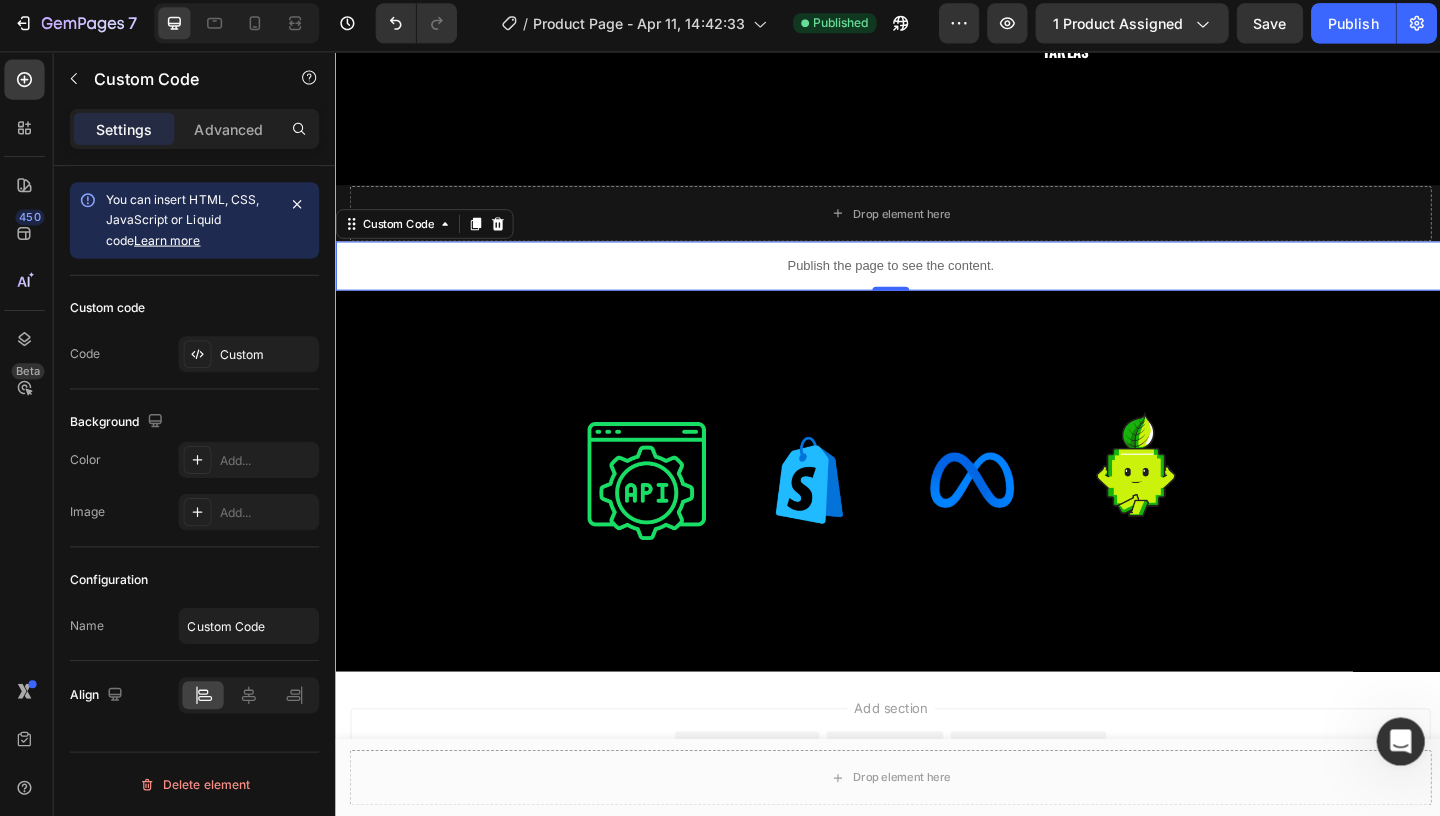 click on "Publish the page to see the content." at bounding box center [935, 282] 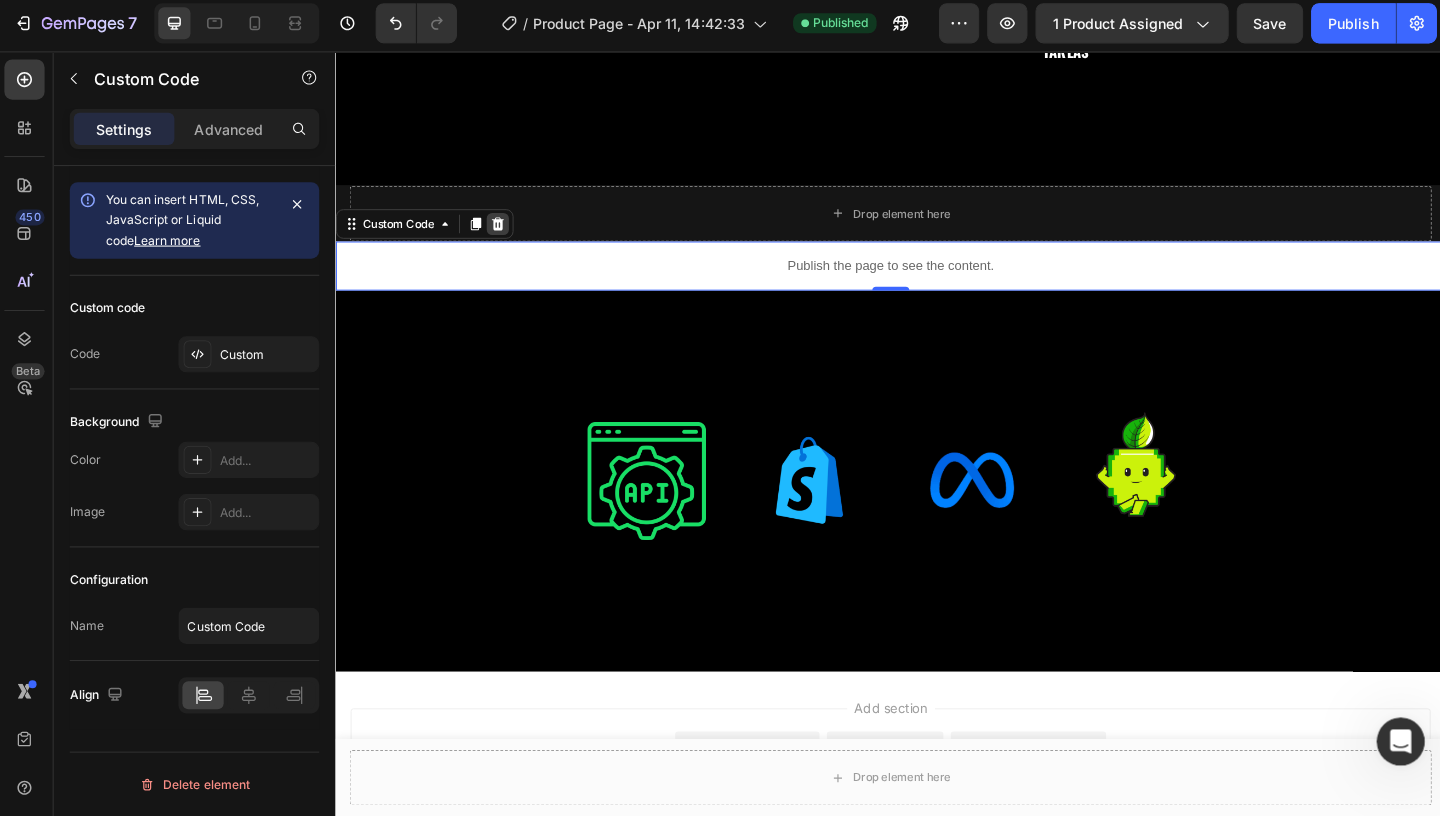 click 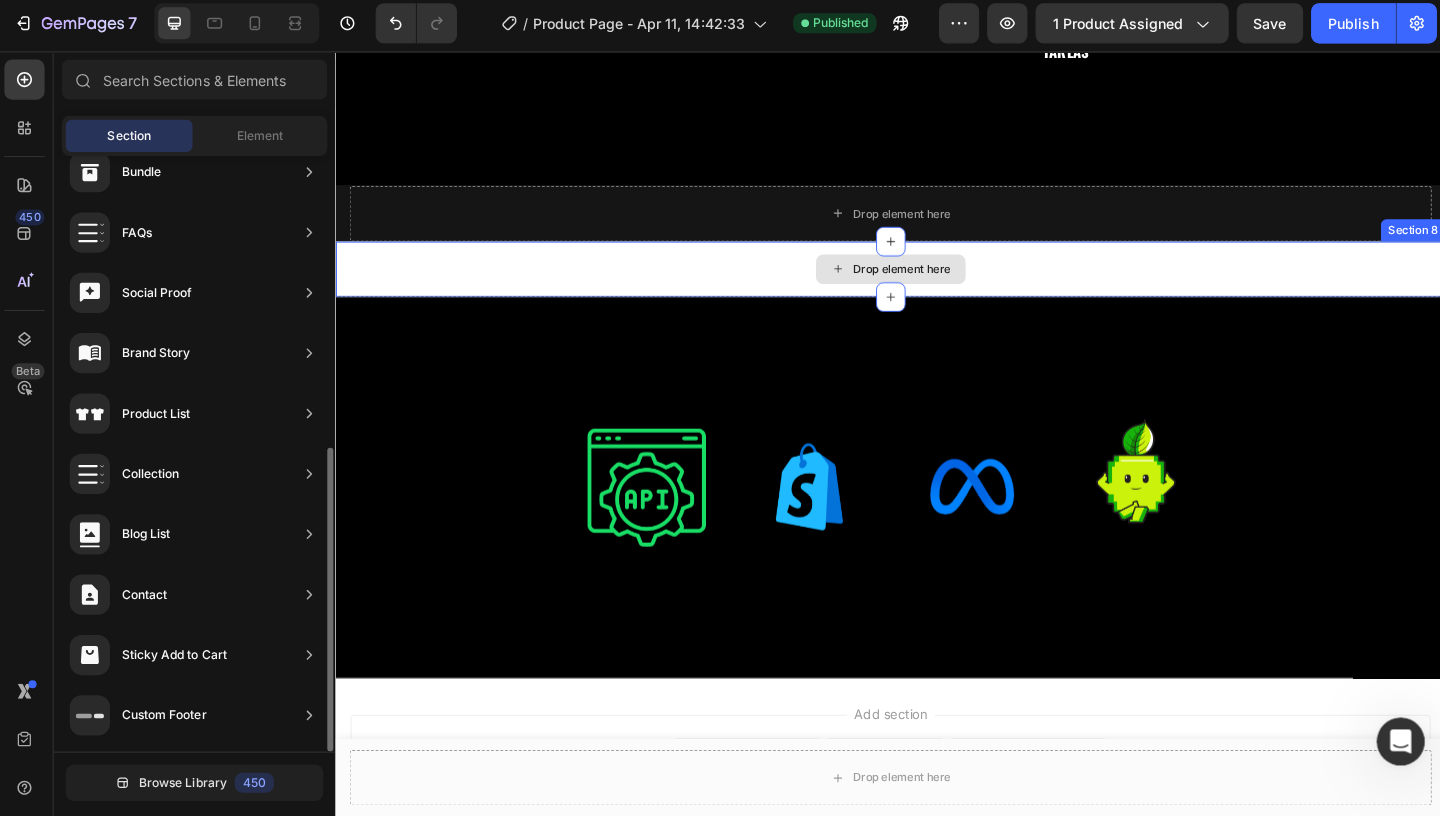 click on "Drop element here" at bounding box center [935, 286] 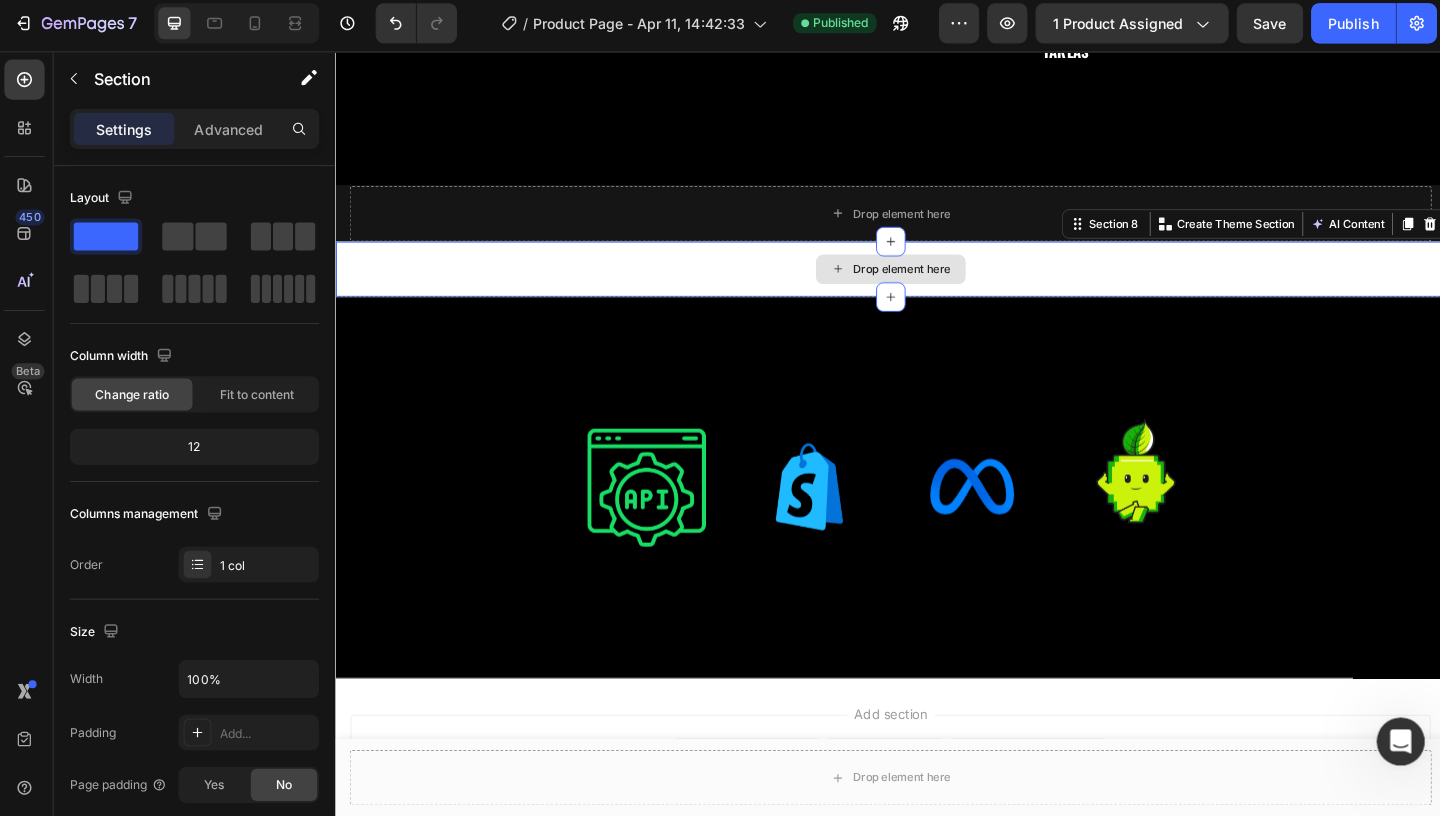 click on "Drop element here" at bounding box center [947, 286] 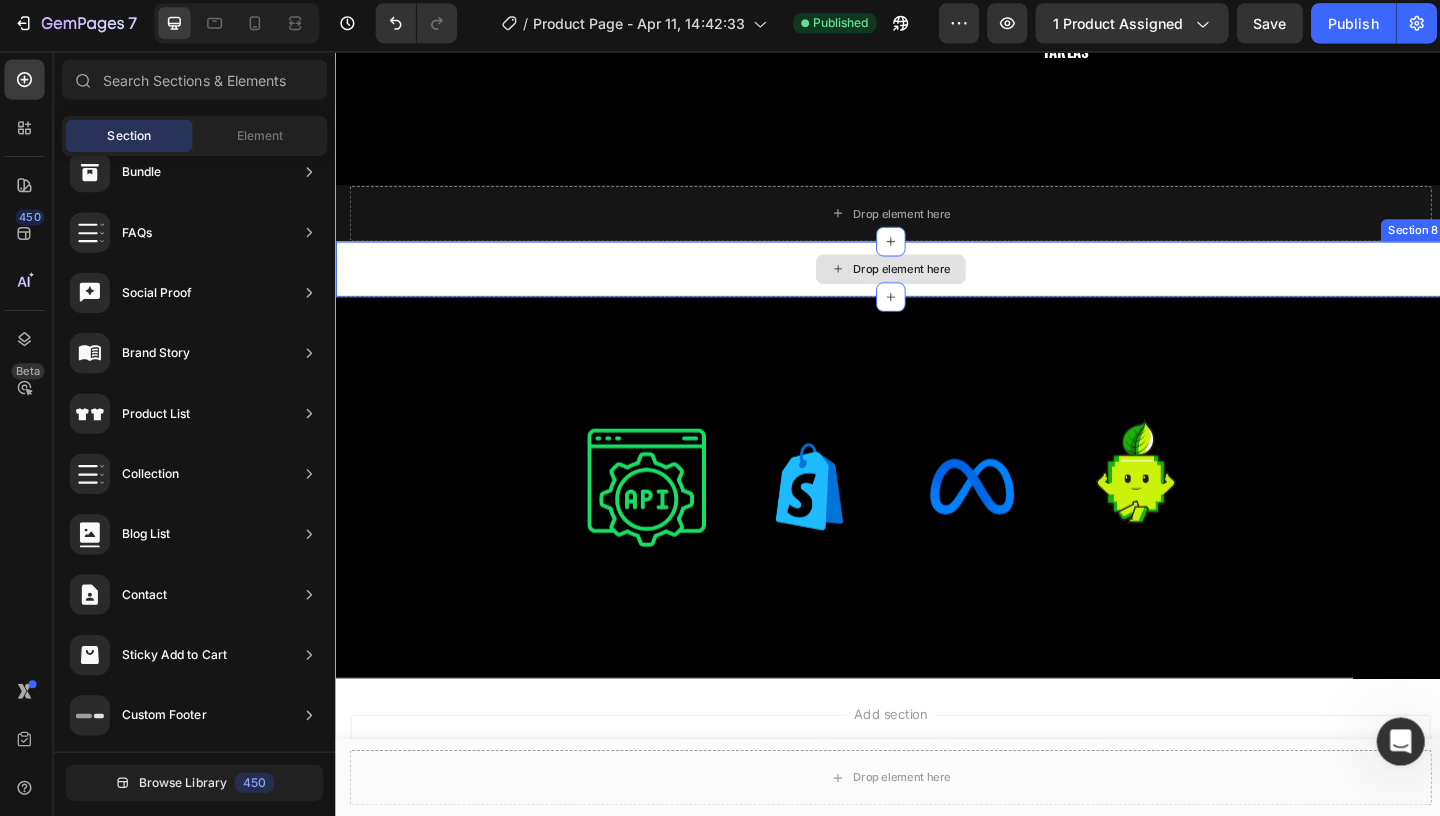click on "Drop element here" at bounding box center (947, 286) 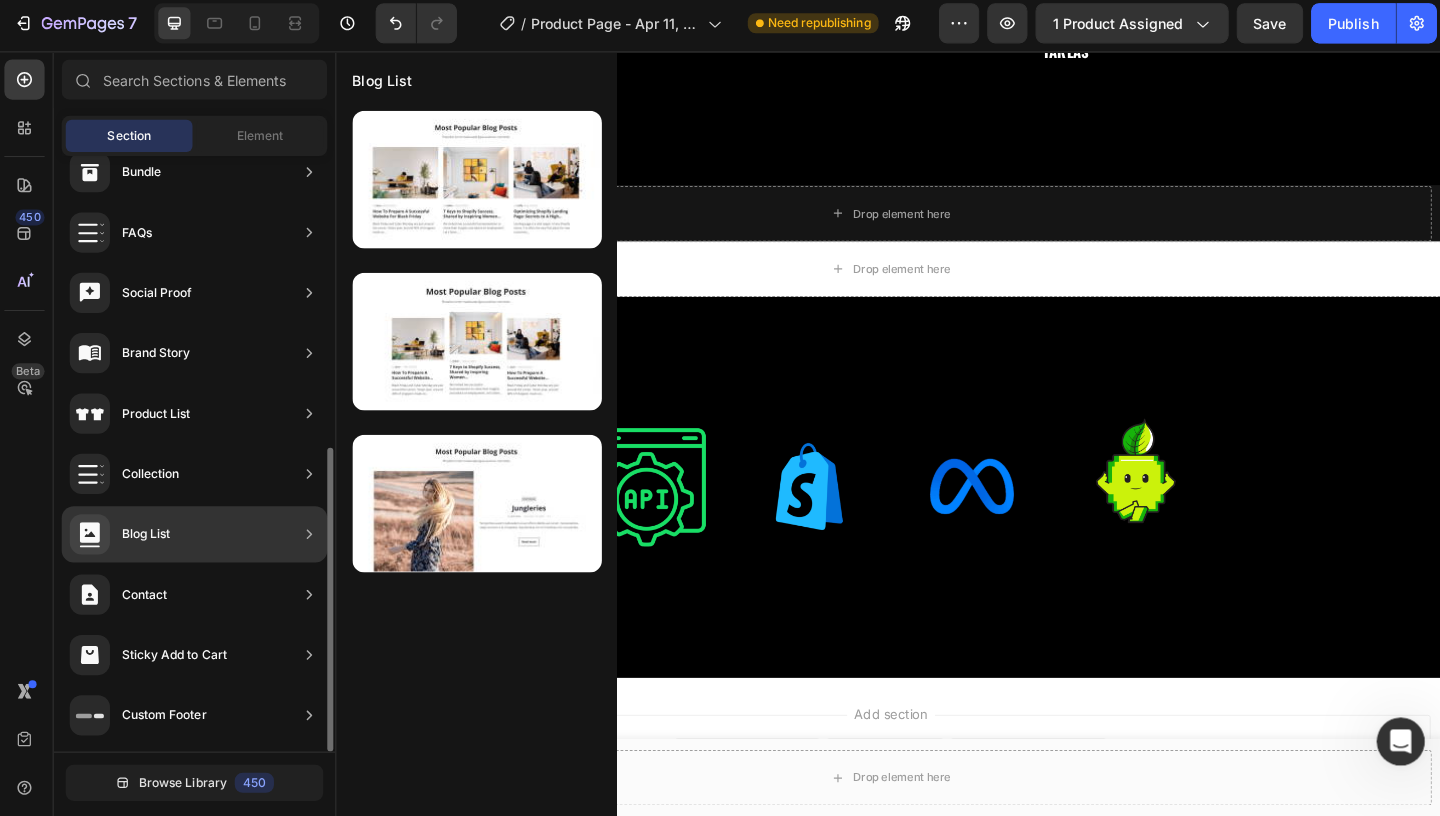scroll, scrollTop: 0, scrollLeft: 0, axis: both 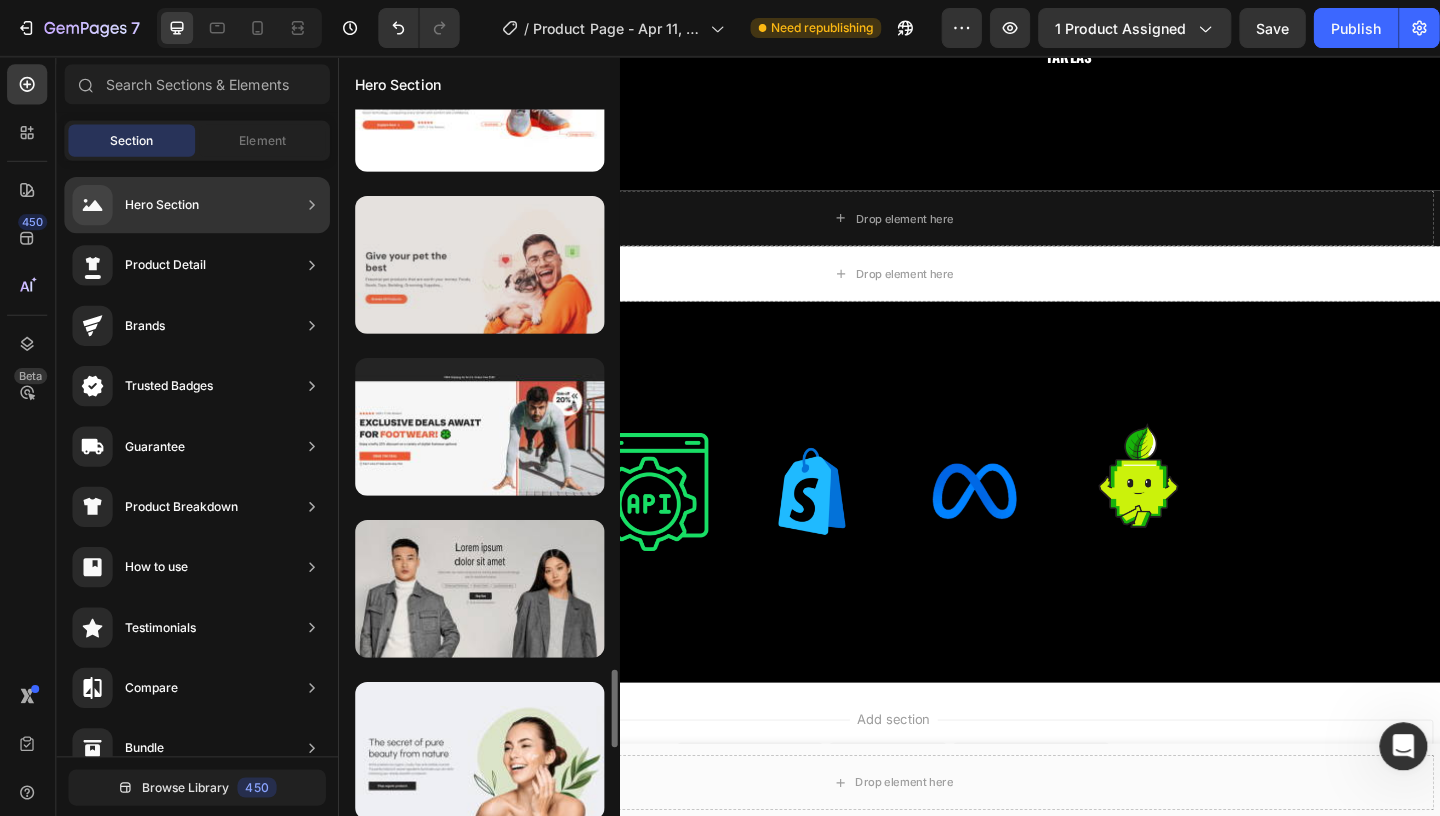 click at bounding box center (478, 263) 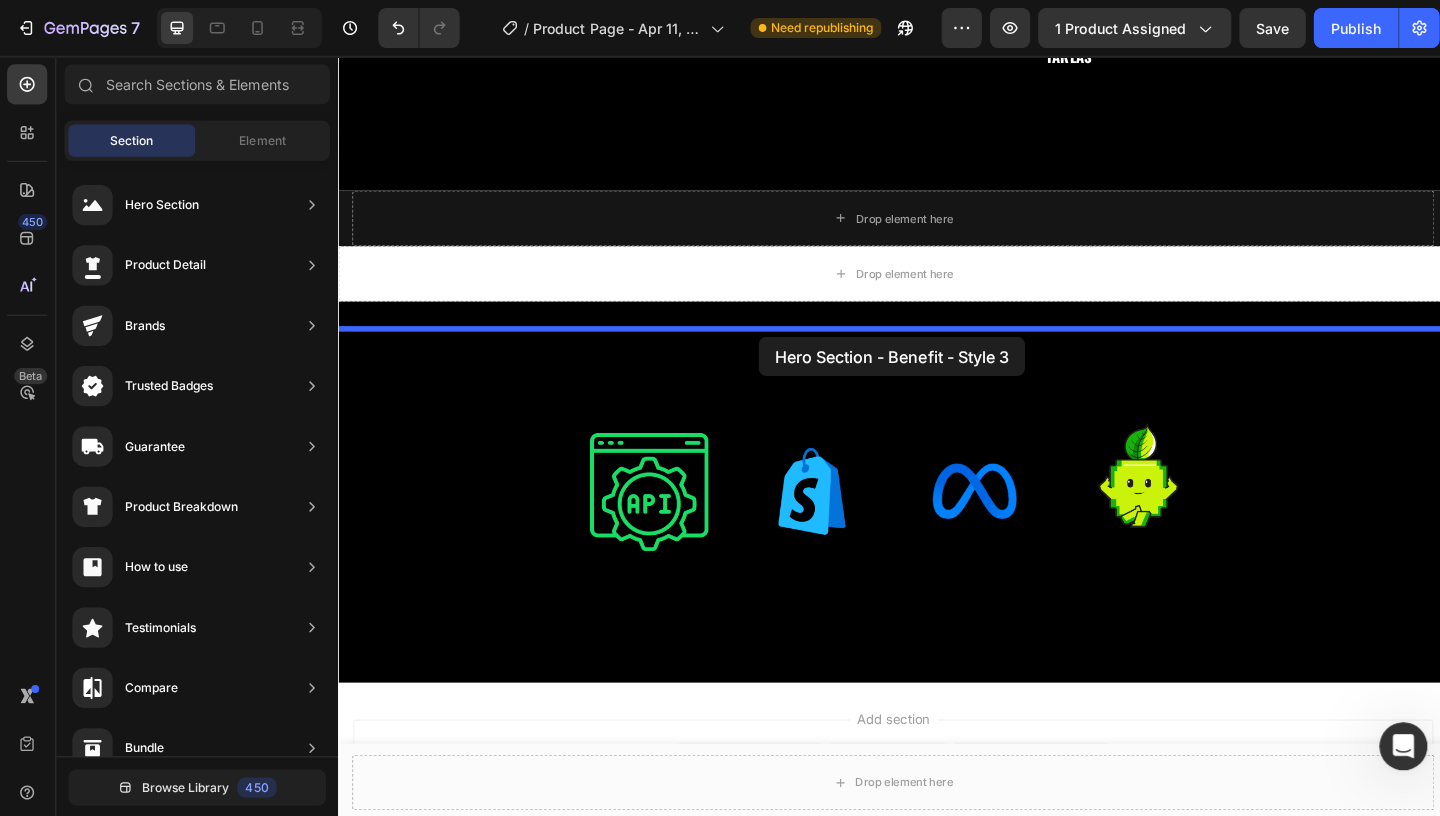 drag, startPoint x: 776, startPoint y: 302, endPoint x: 756, endPoint y: 335, distance: 38.587563 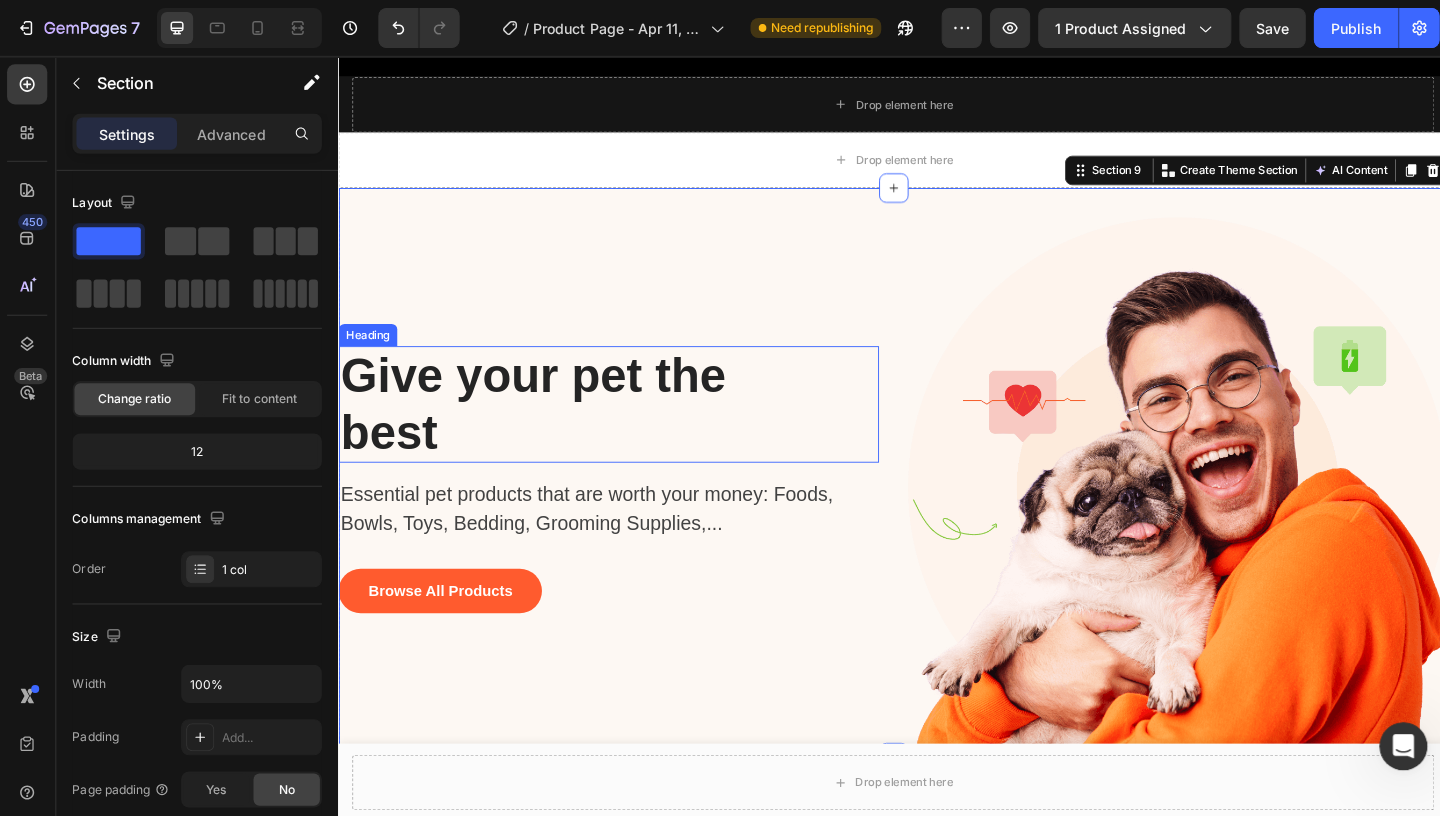 scroll, scrollTop: 2542, scrollLeft: 0, axis: vertical 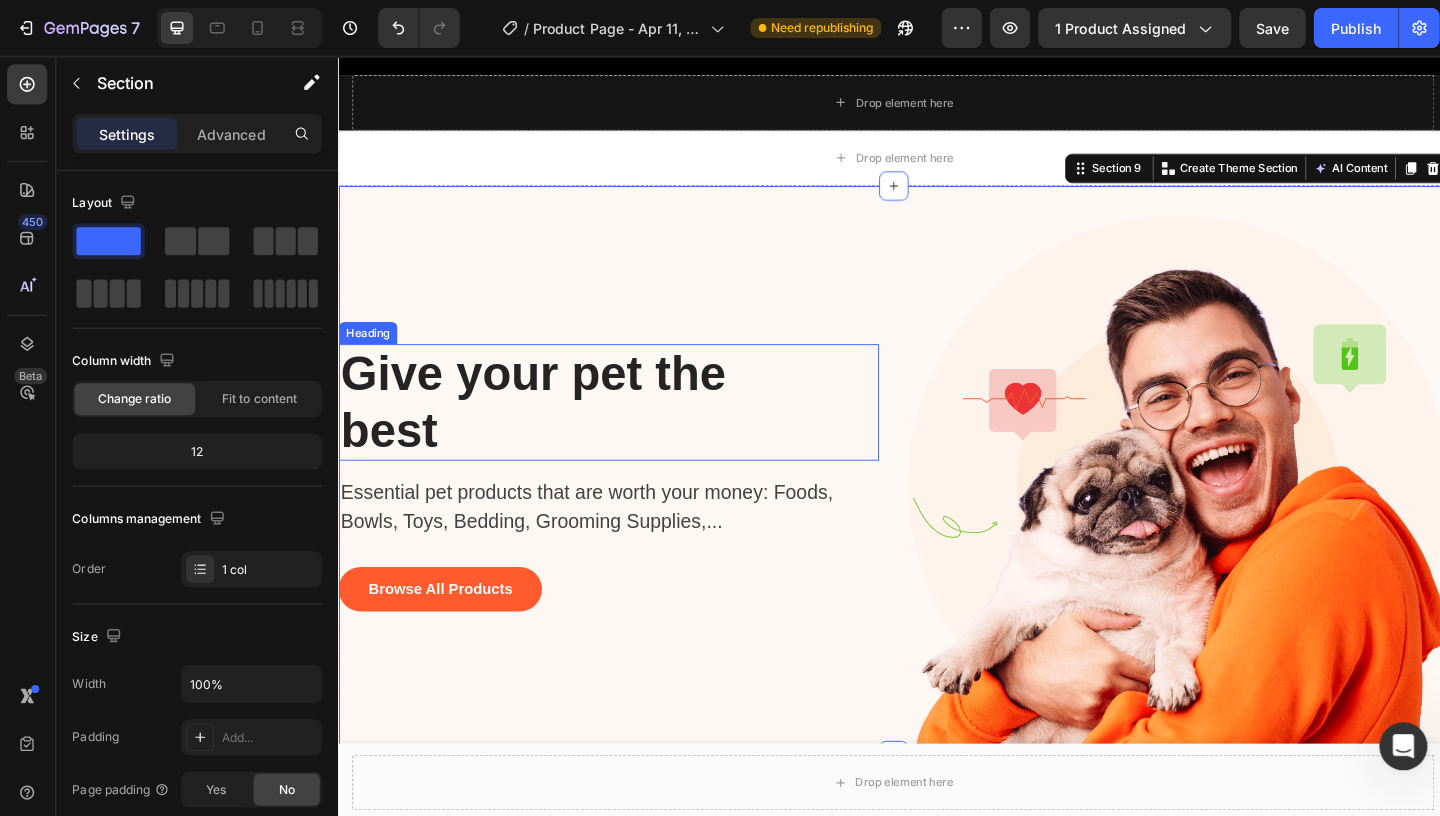 click on "Give your pet the best" at bounding box center [585, 430] 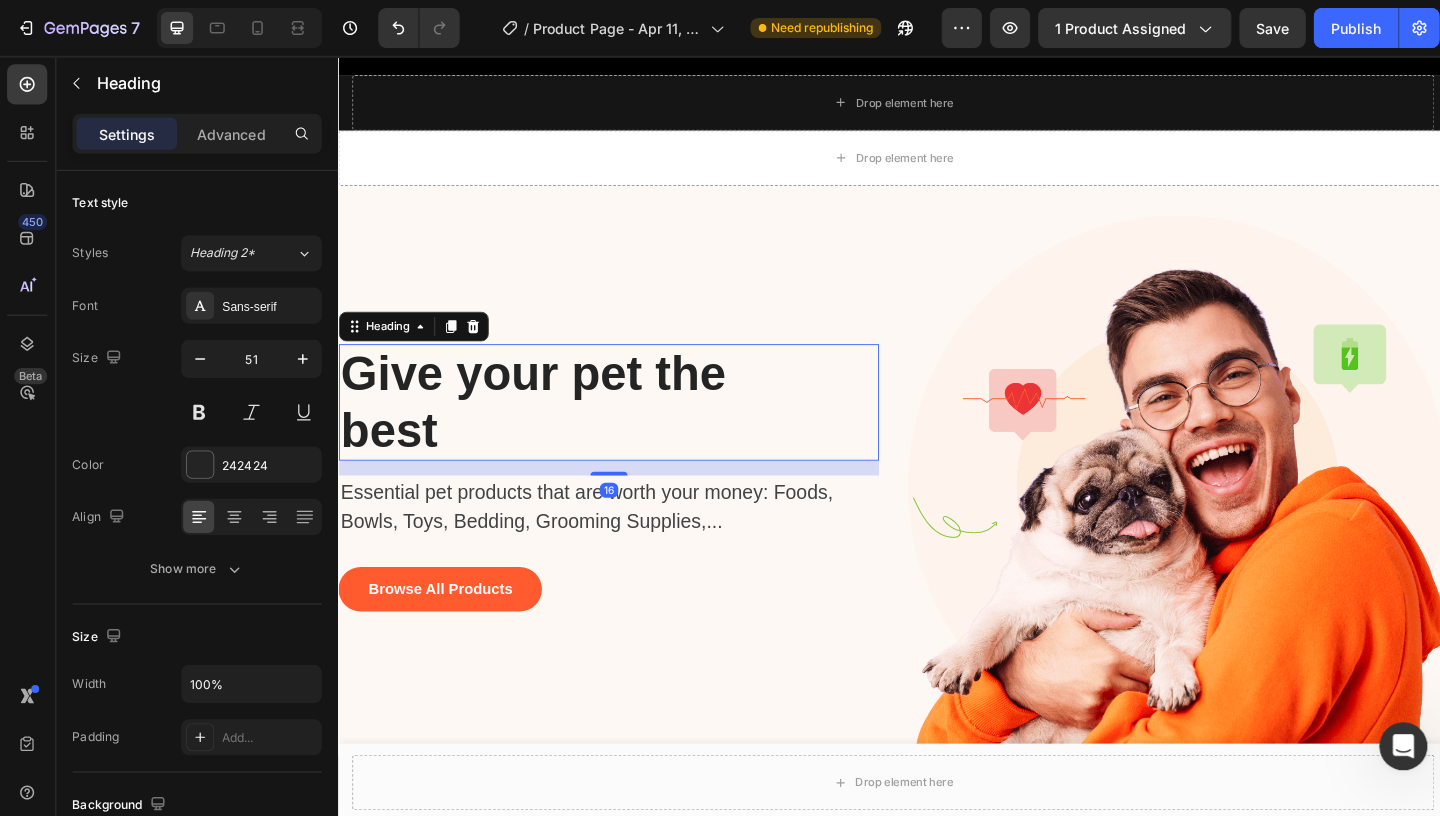 click on "Give your pet the best" at bounding box center [585, 430] 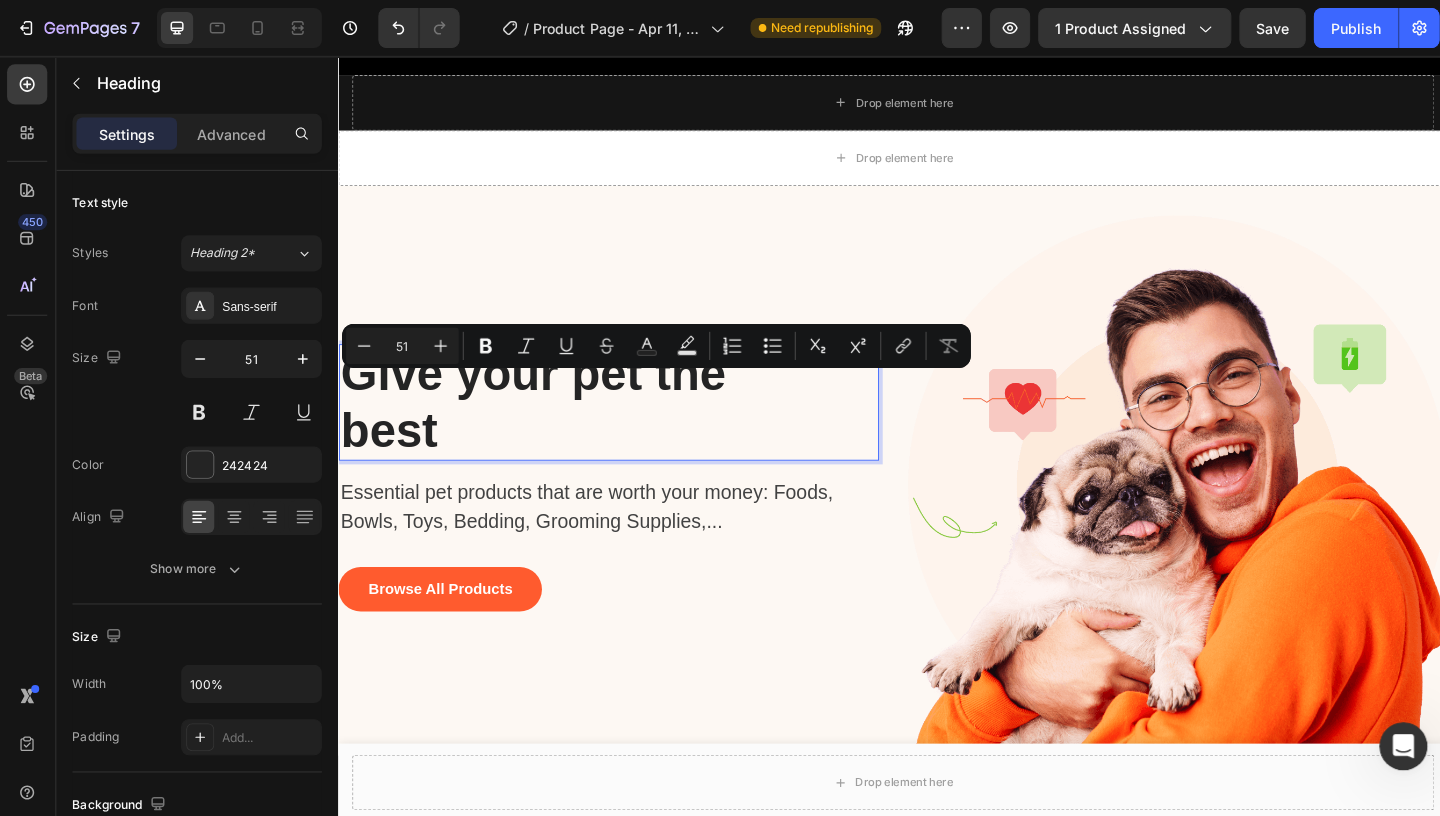 click on "Give your pet the best" at bounding box center (585, 430) 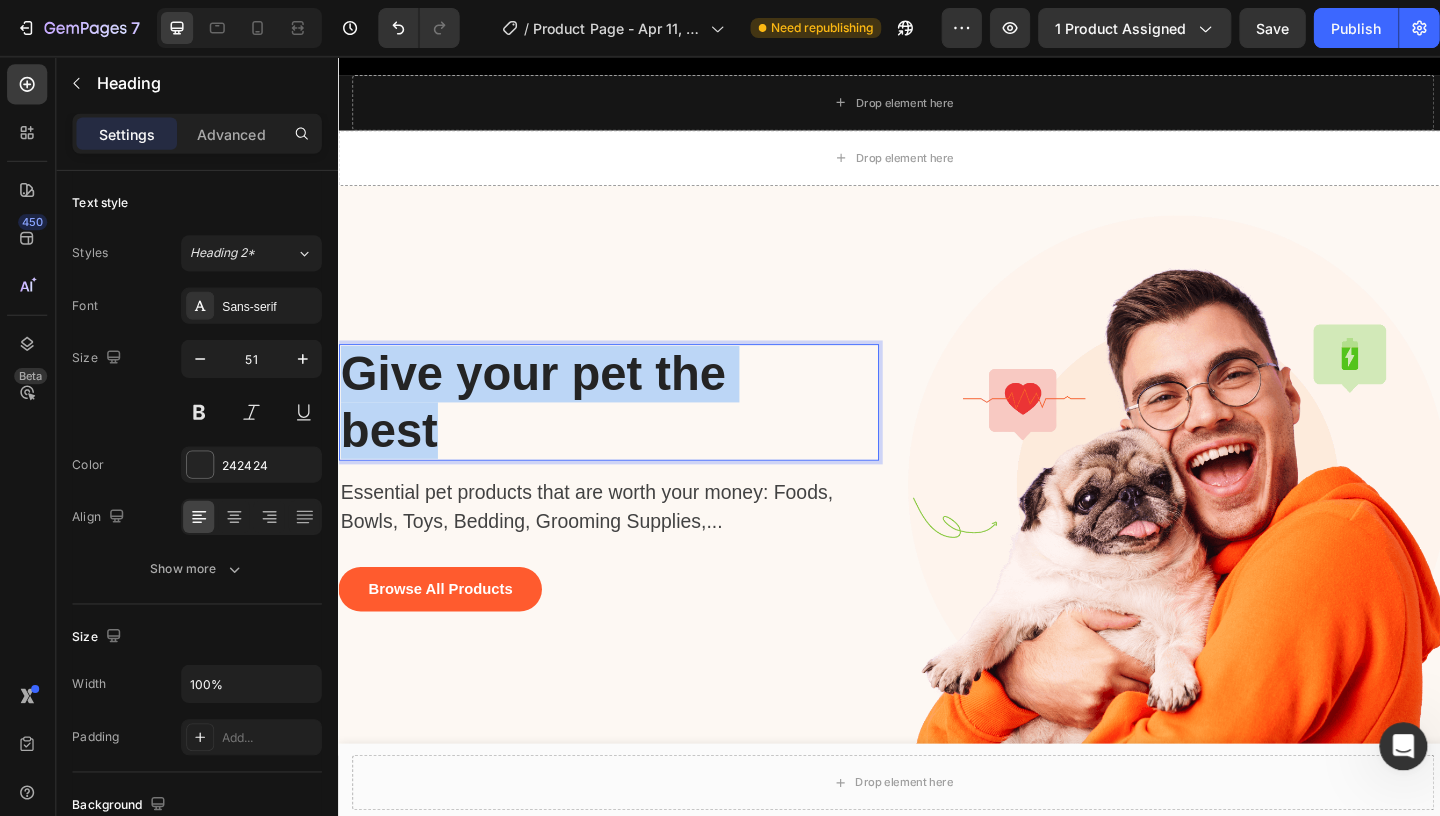 click on "Give your pet the best" at bounding box center (585, 430) 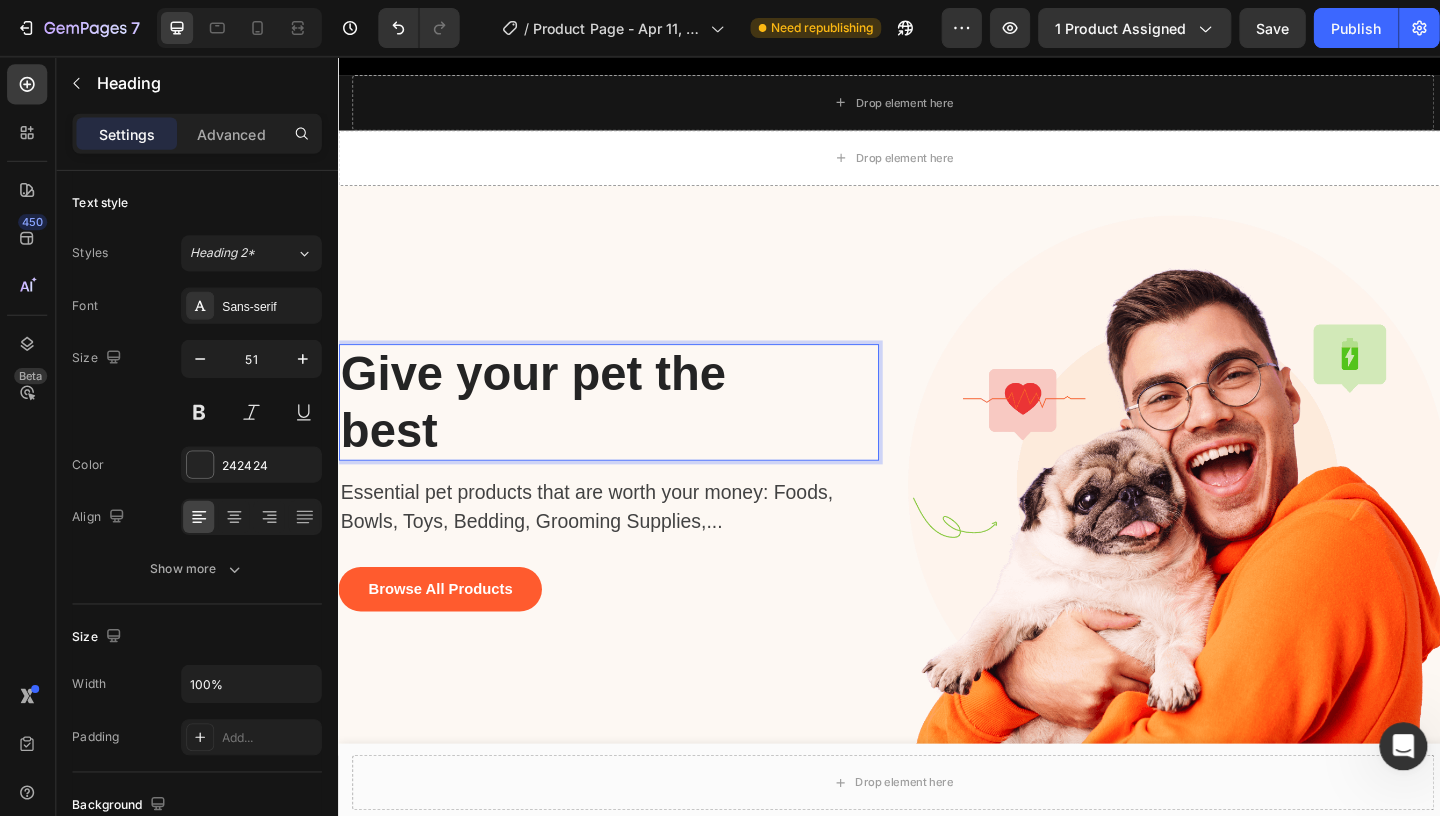 click on "Give your pet the best" at bounding box center (585, 430) 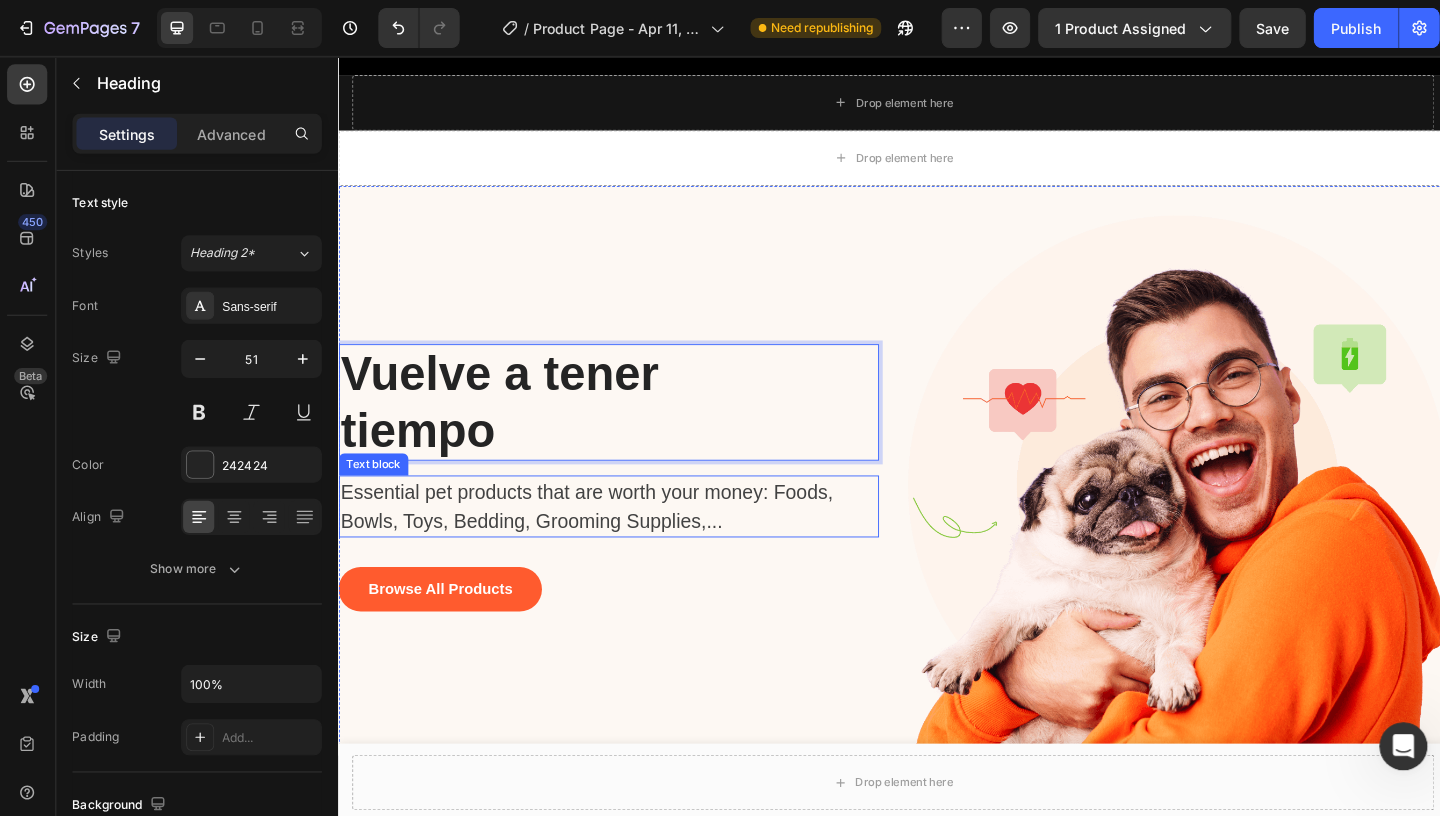 click on "Essential pet products that are worth your money: Foods, Bowls, Toys, Bedding, Grooming Supplies,..." at bounding box center (620, 542) 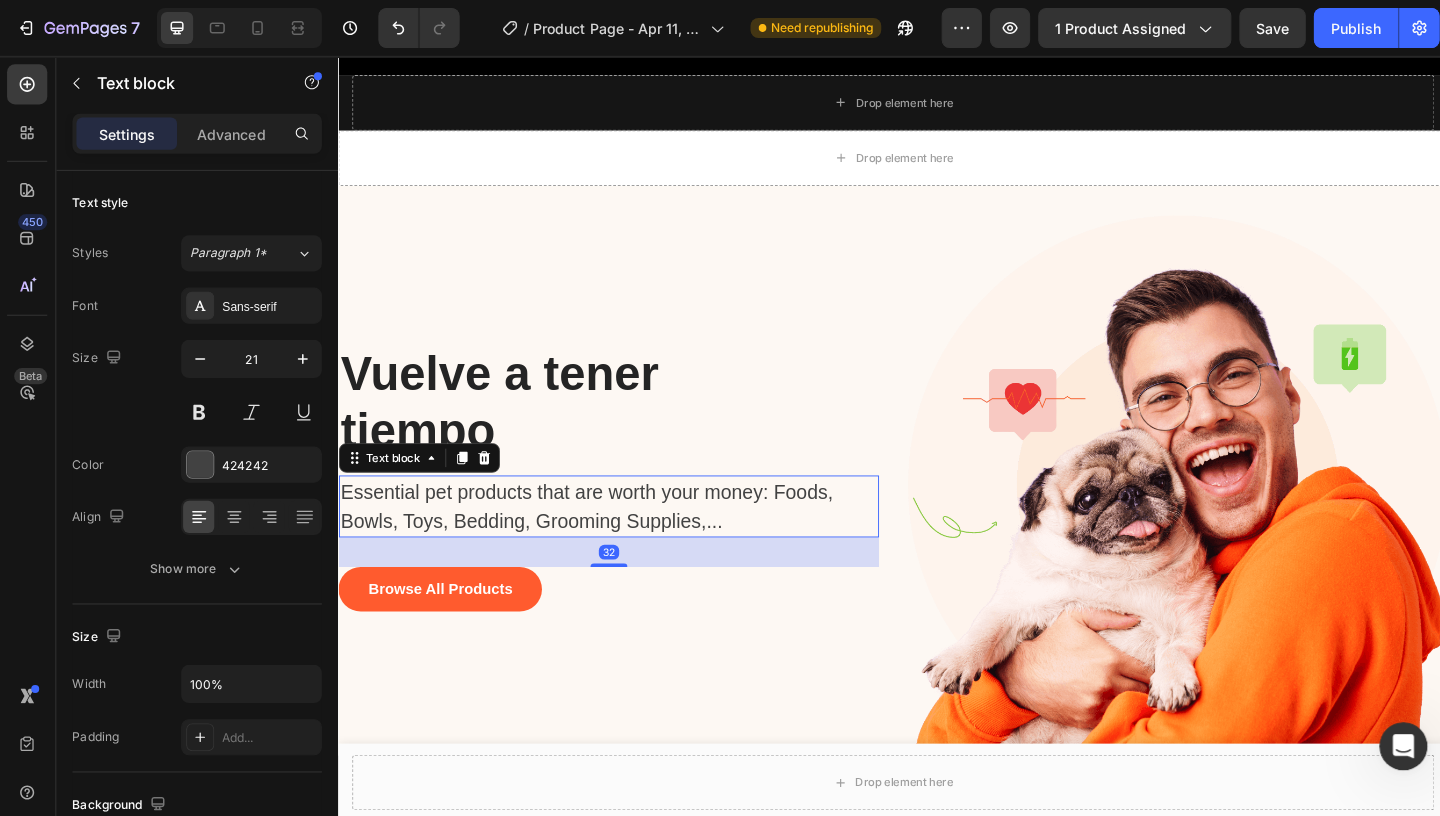 click on "Essential pet products that are worth your money: Foods, Bowls, Toys, Bedding, Grooming Supplies,..." at bounding box center (620, 542) 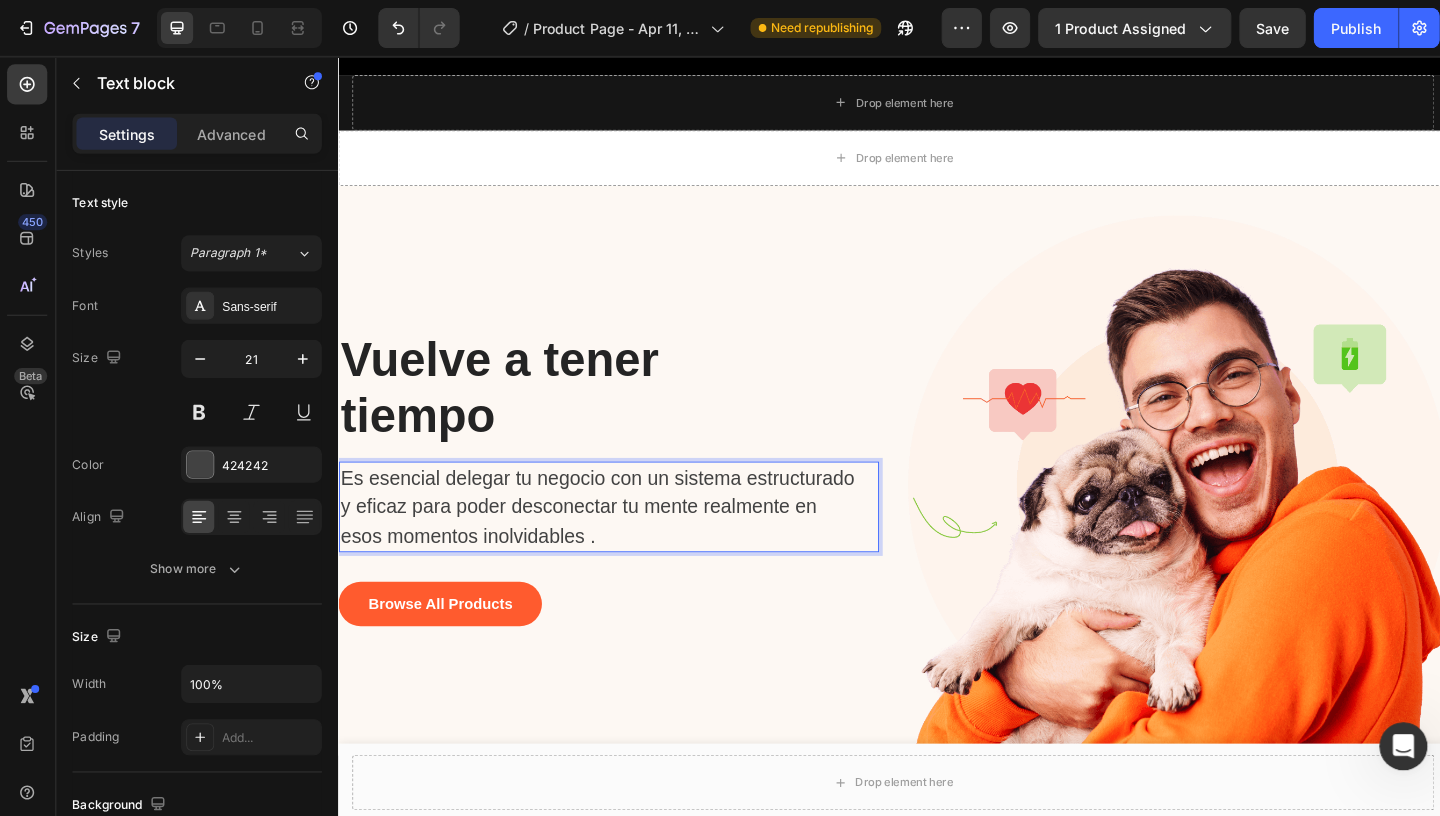 click on "Es esencial delegar tu negocio con un sistema estructurado y eficaz para poder desconectar tu mente realmente en esos momentos inolvidables ." at bounding box center (620, 543) 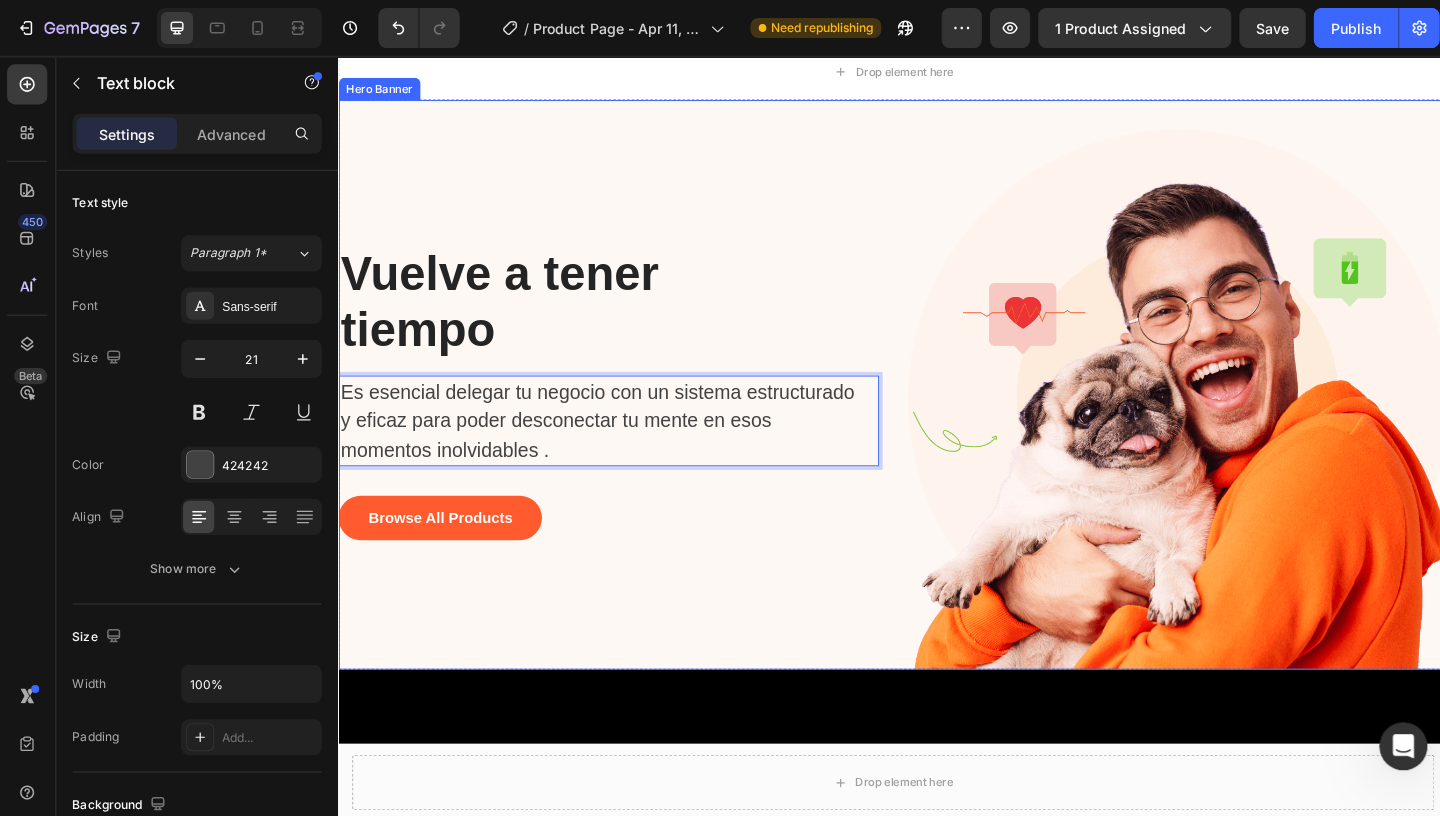 scroll, scrollTop: 2718, scrollLeft: 0, axis: vertical 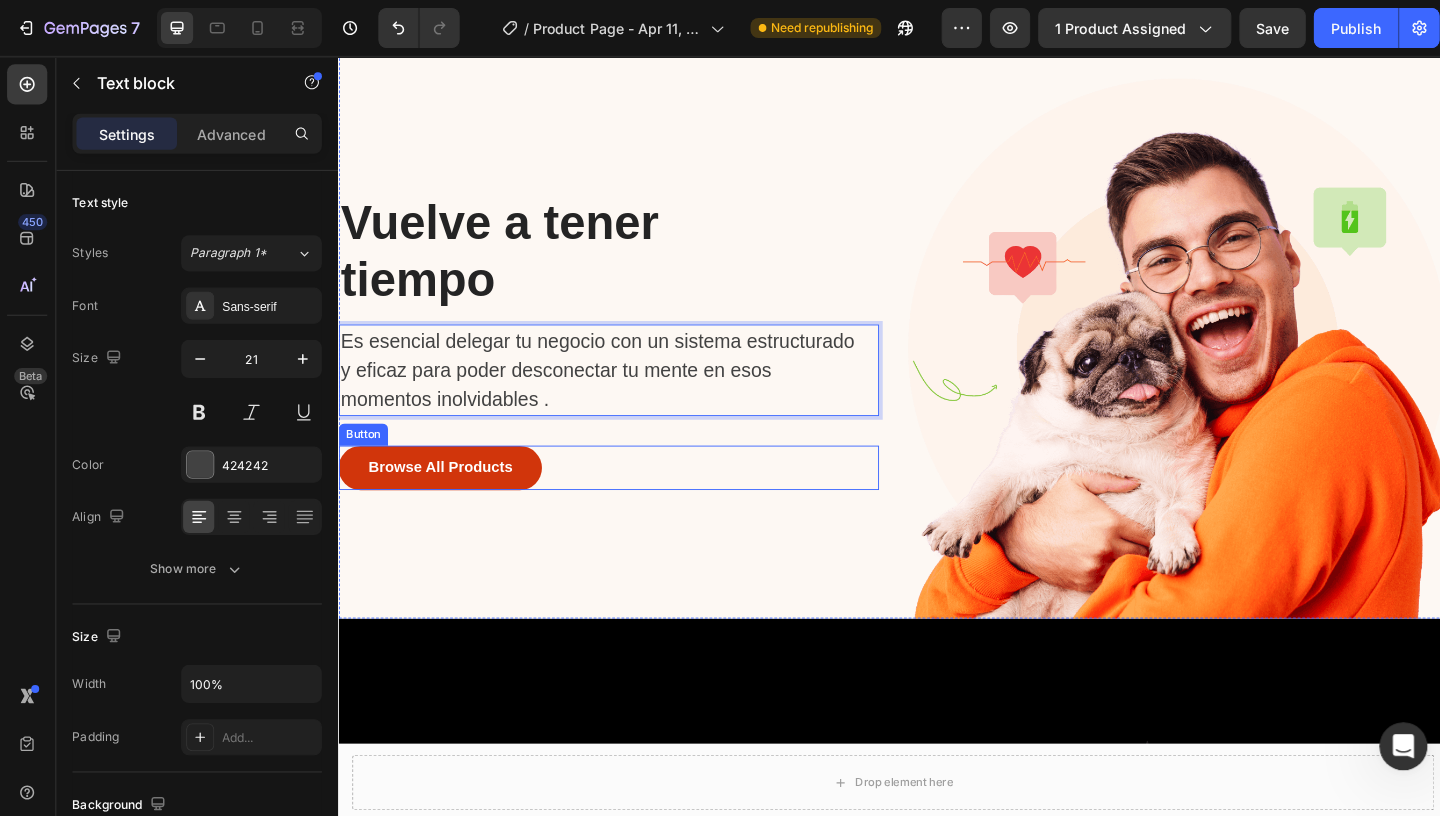 click on "Browse All Products" at bounding box center [448, 501] 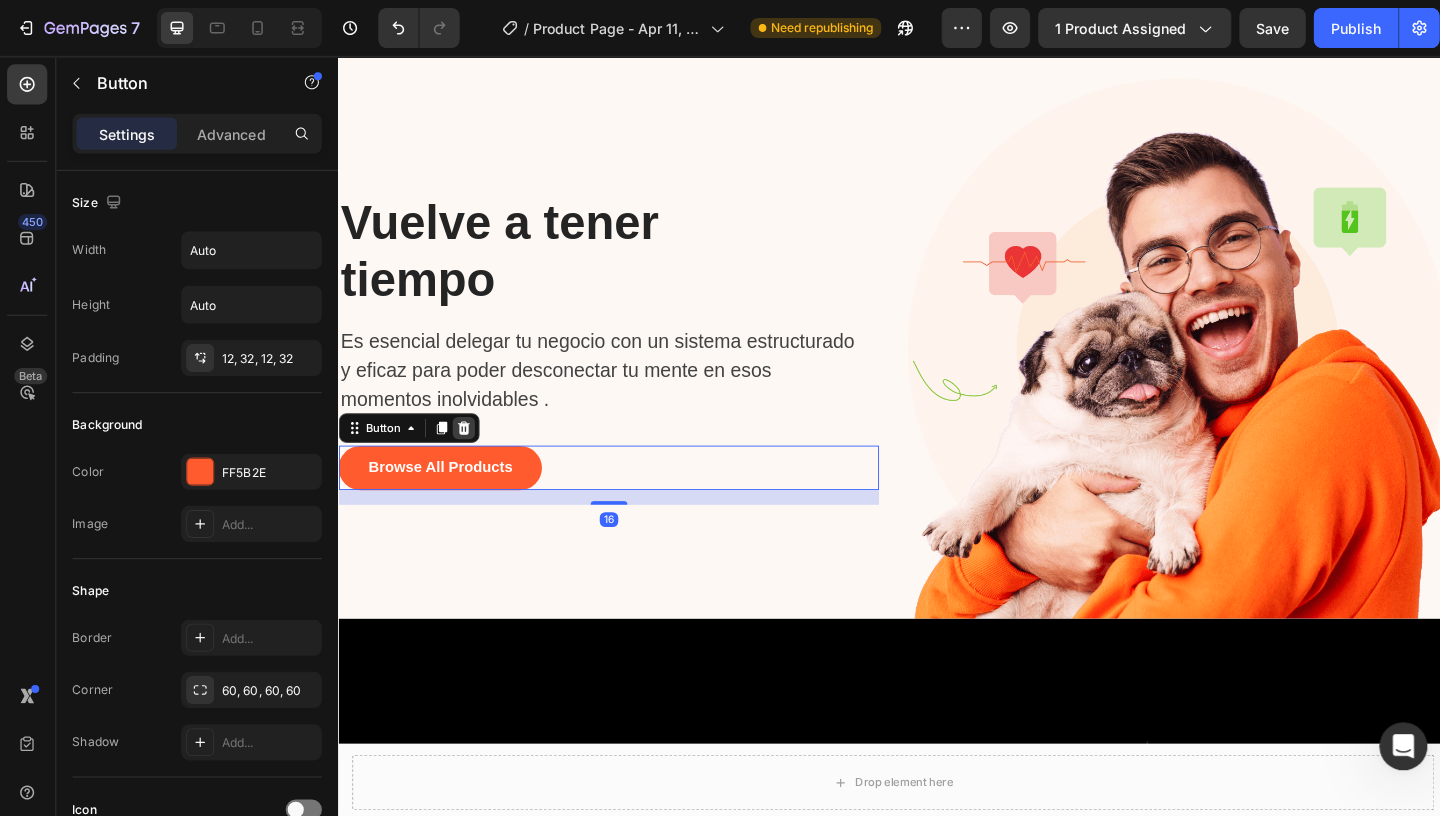 click 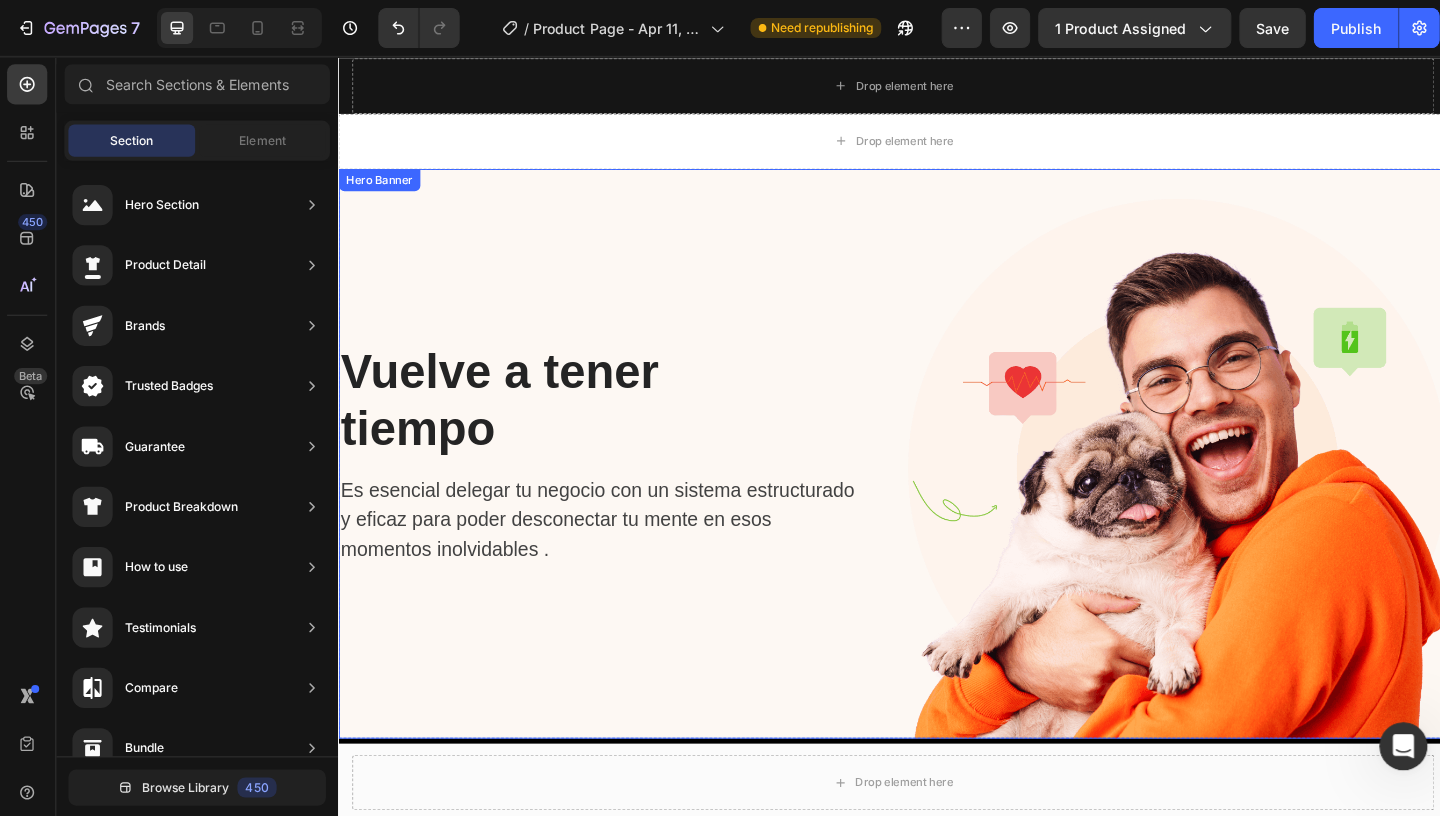 scroll, scrollTop: 2553, scrollLeft: 0, axis: vertical 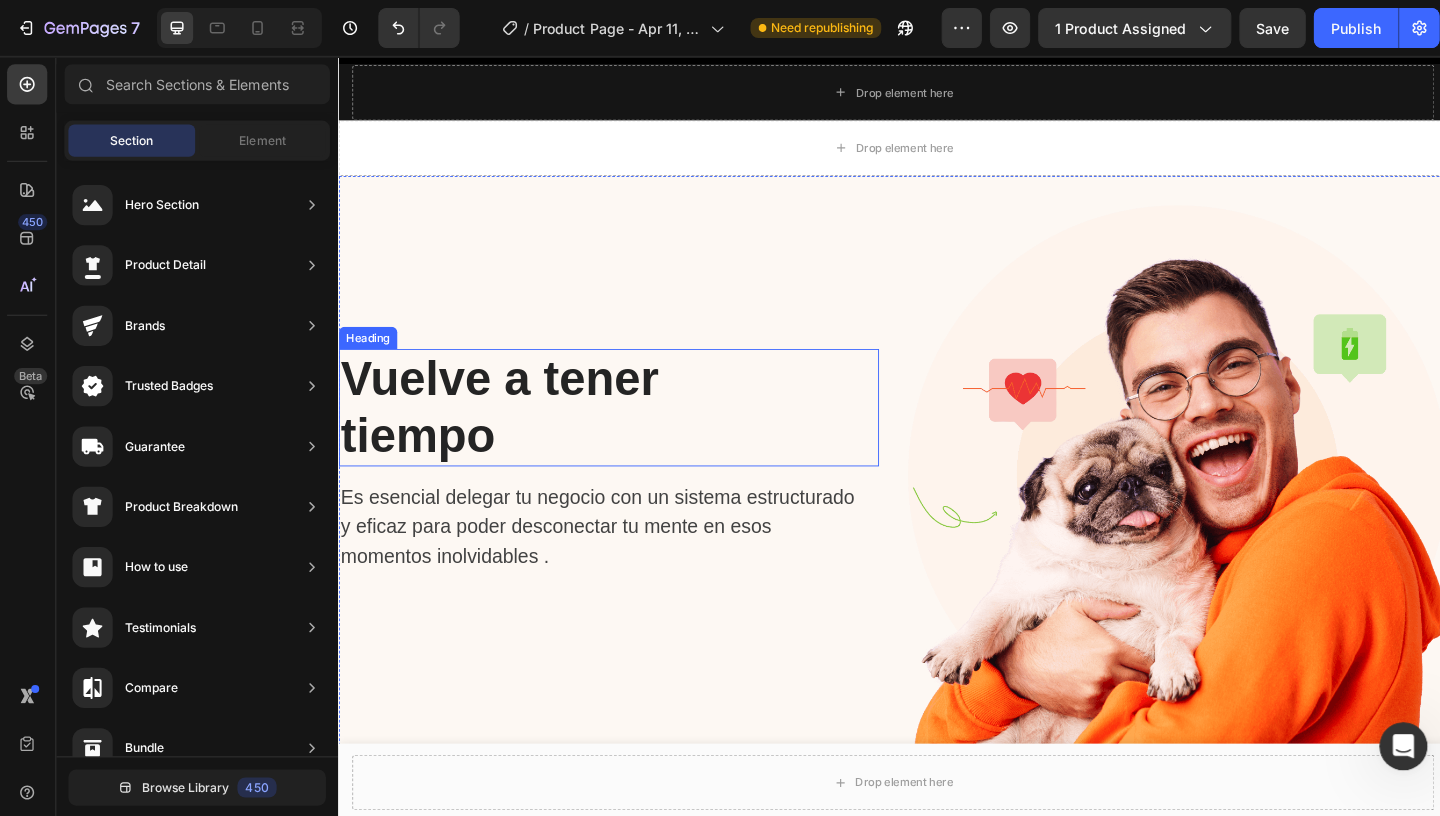 click on "Vuelve a tener tiempo" at bounding box center [585, 435] 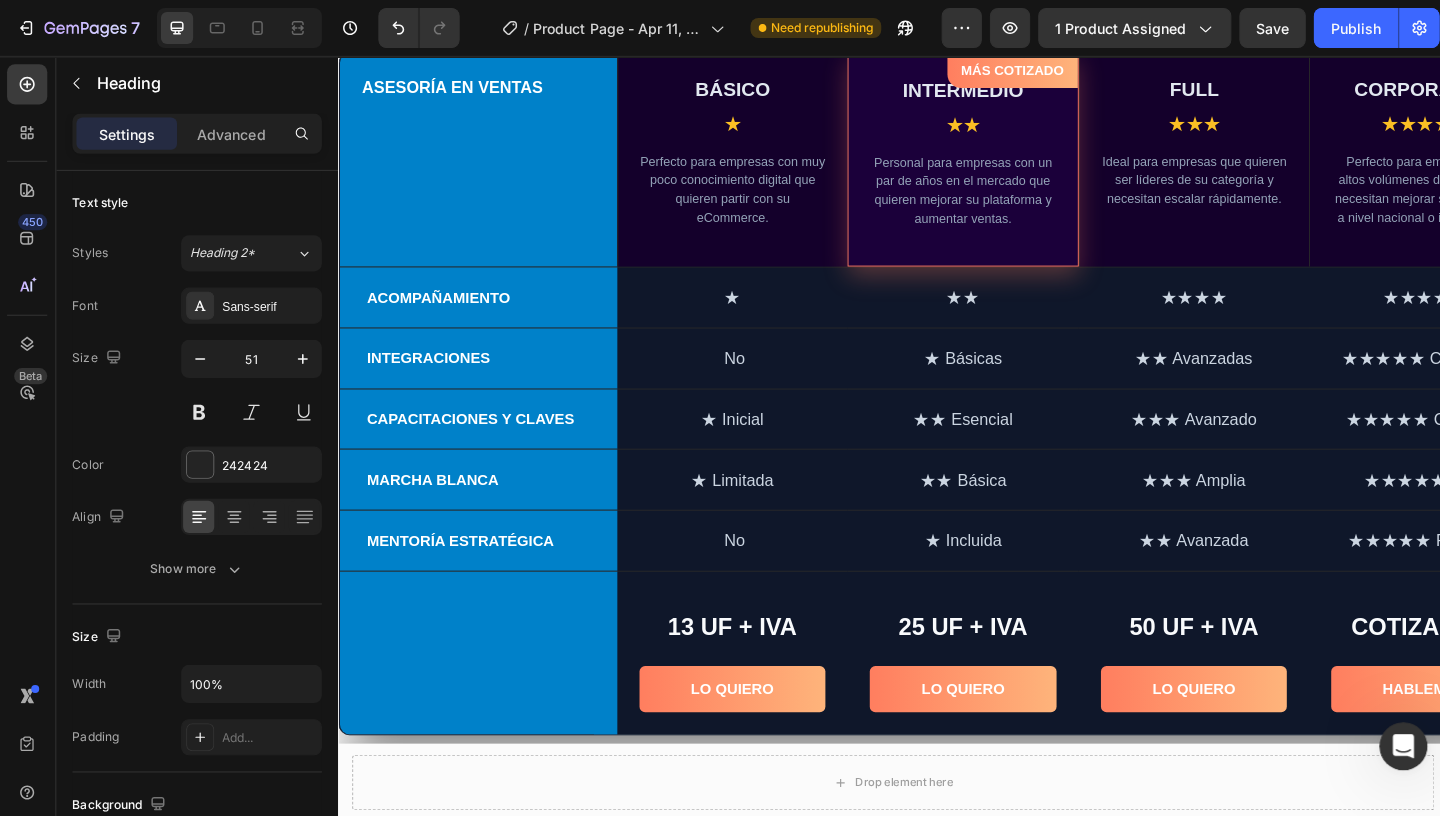 scroll, scrollTop: 0, scrollLeft: 0, axis: both 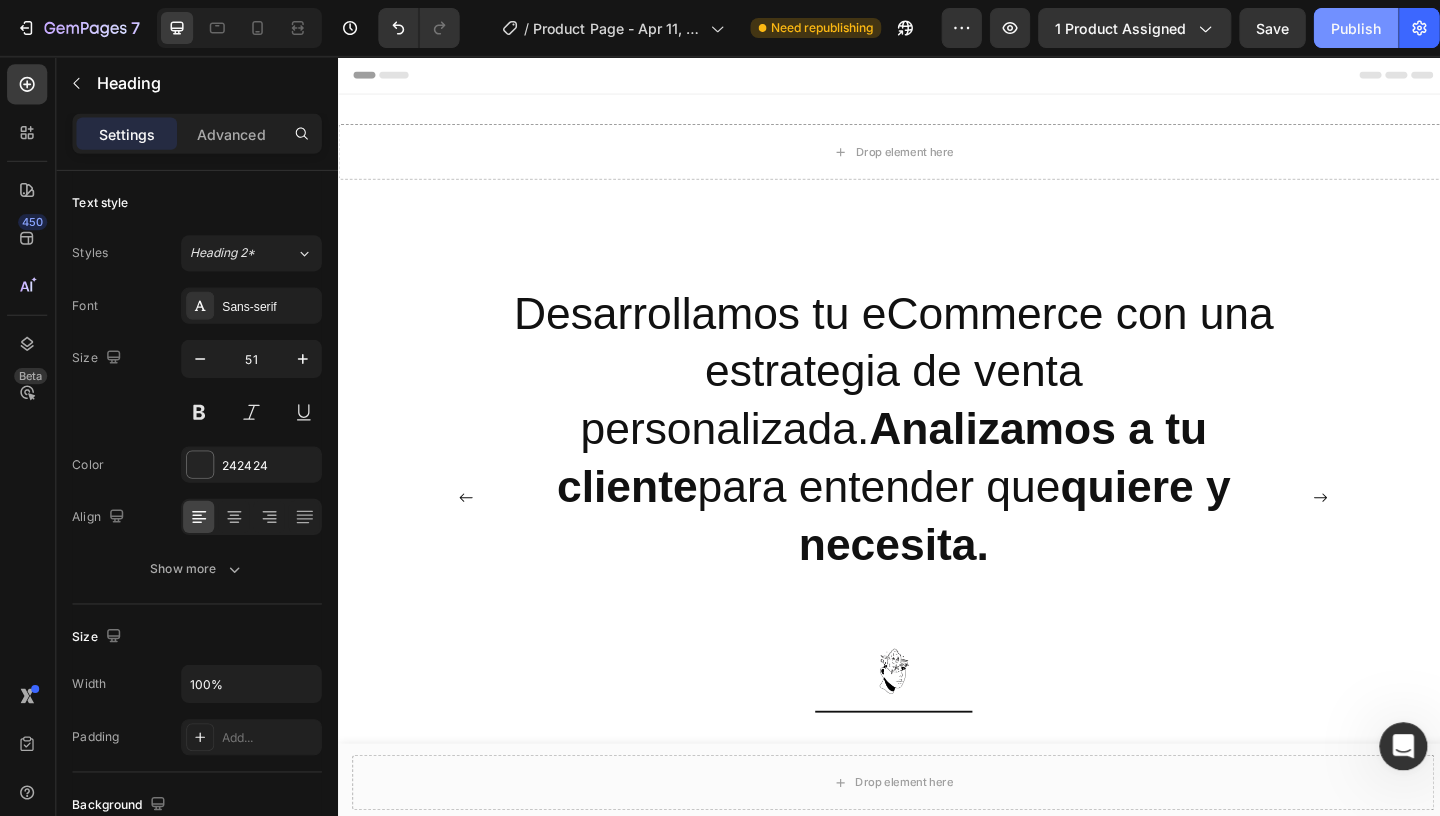 click on "Publish" at bounding box center (1349, 28) 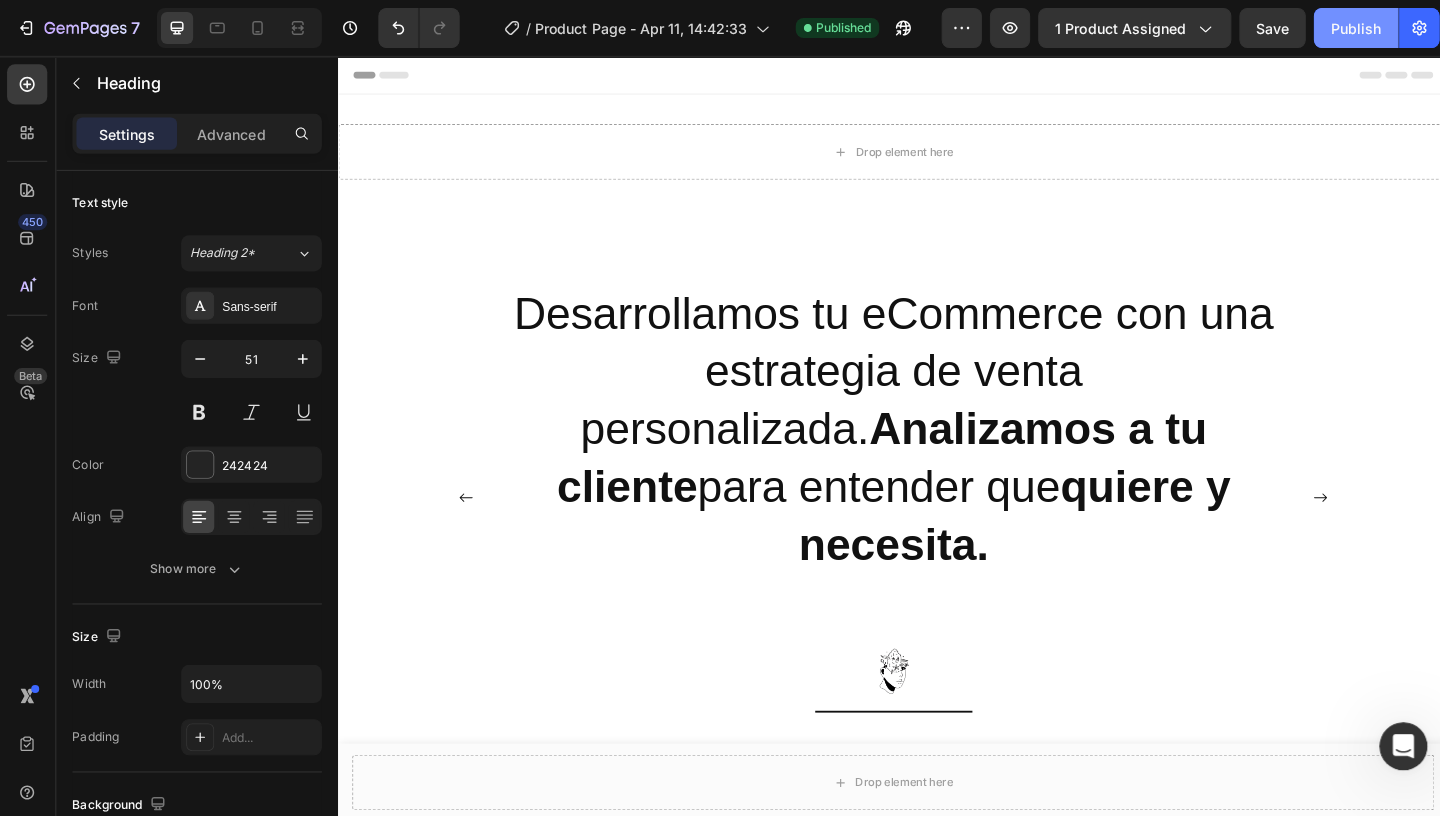 click on "Publish" at bounding box center (1349, 28) 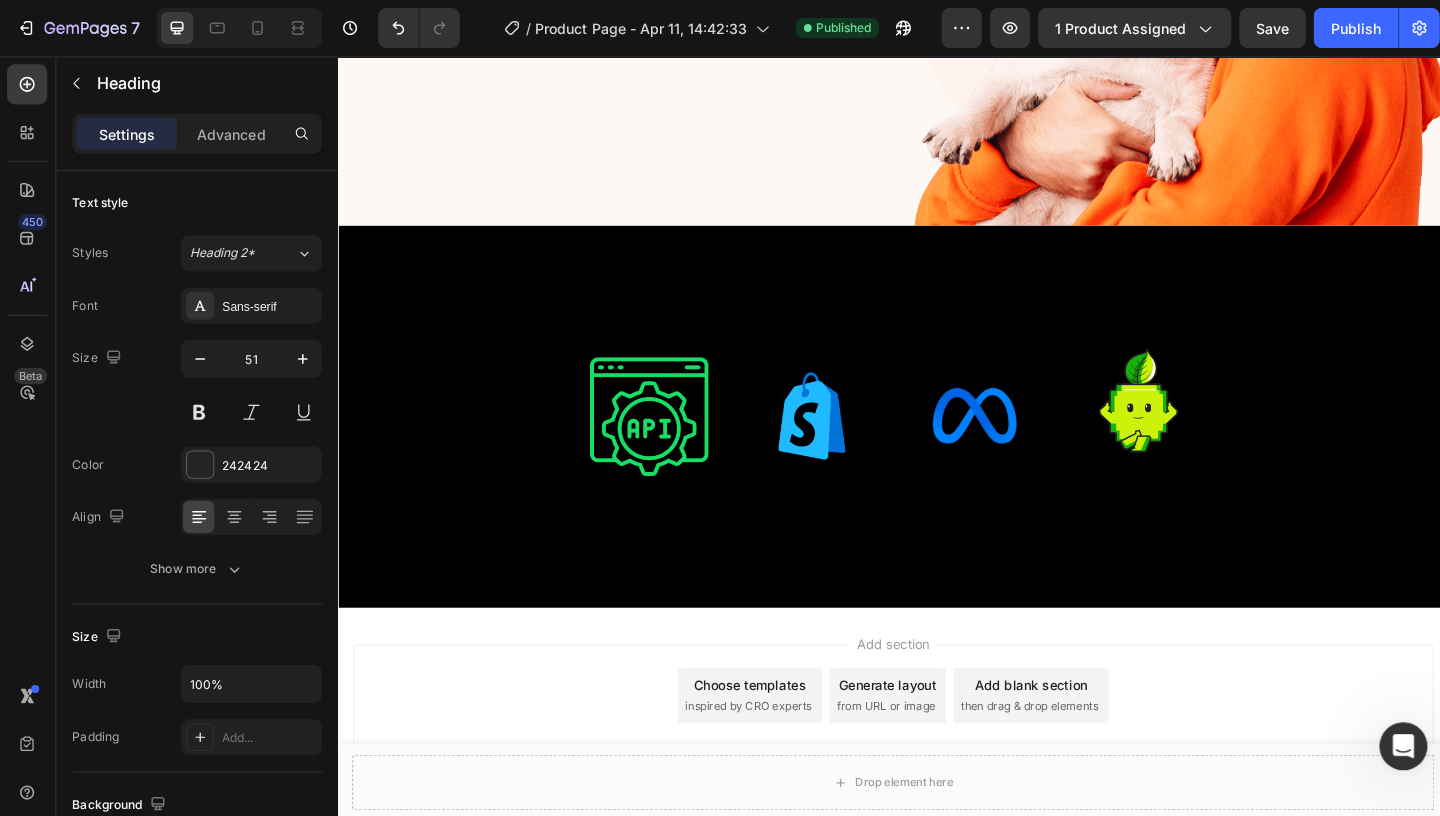 scroll, scrollTop: 3152, scrollLeft: 0, axis: vertical 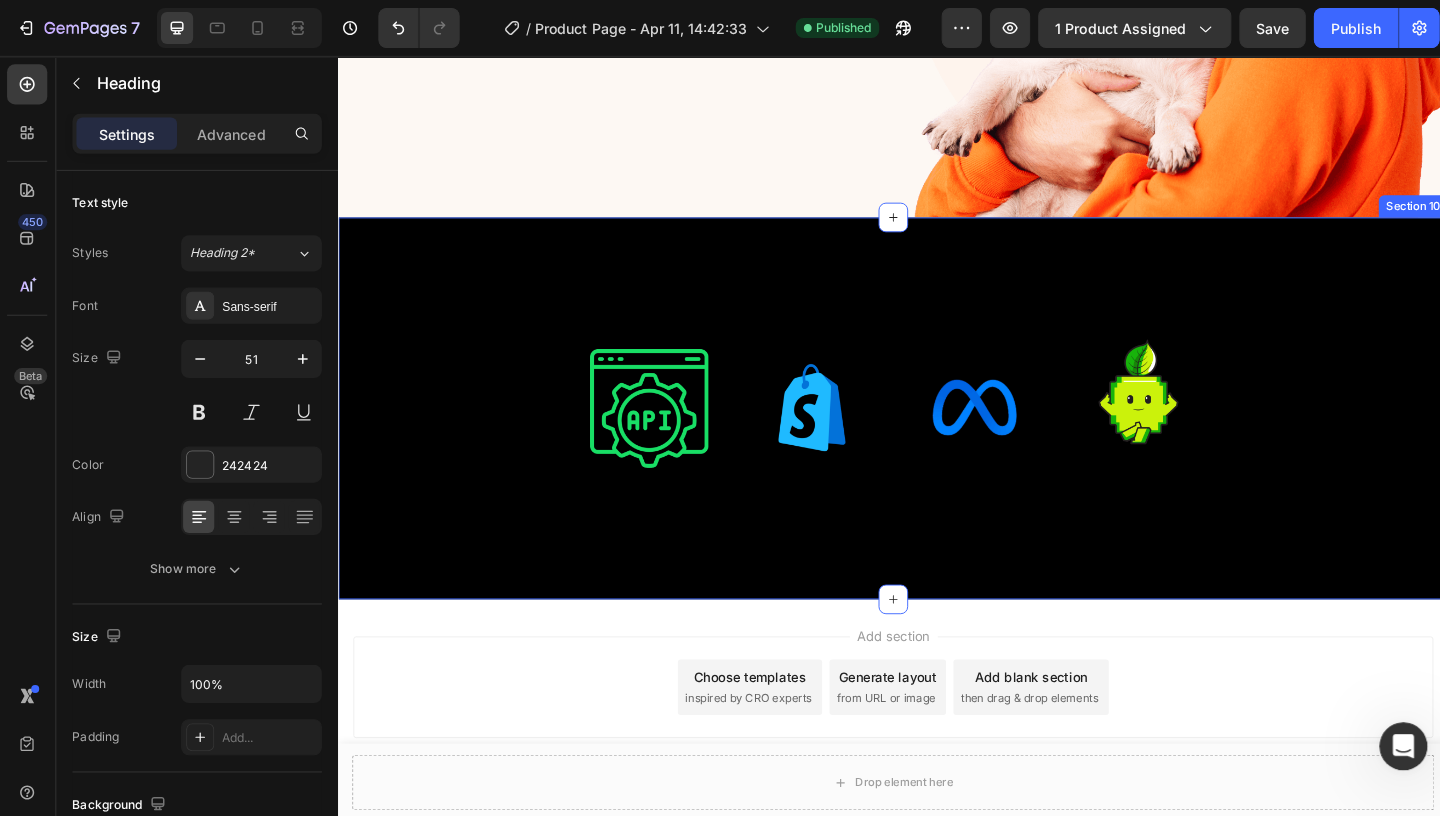 click on "Image Image Image Image Row Section 10" at bounding box center [938, 436] 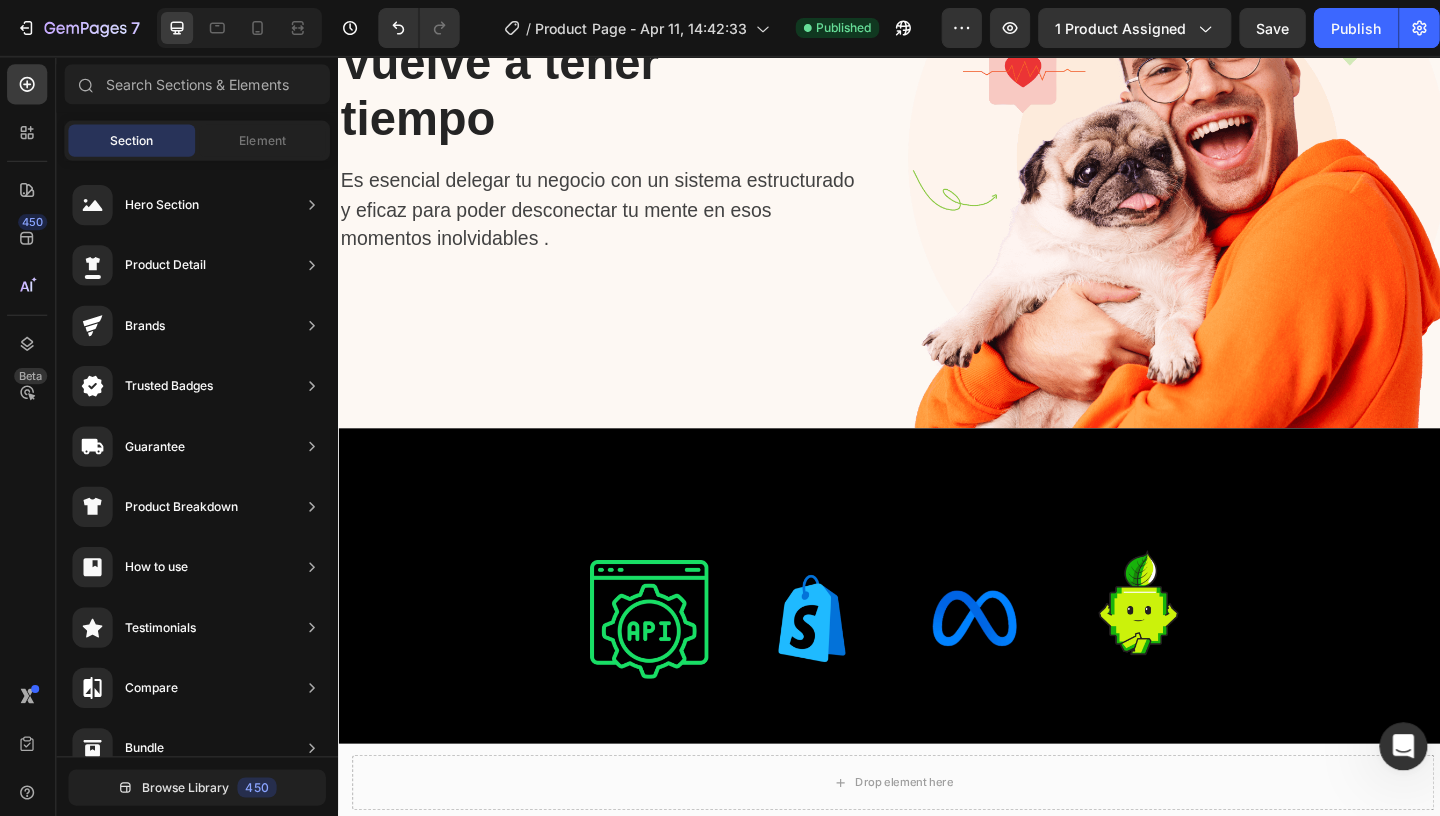 scroll, scrollTop: 2976, scrollLeft: 0, axis: vertical 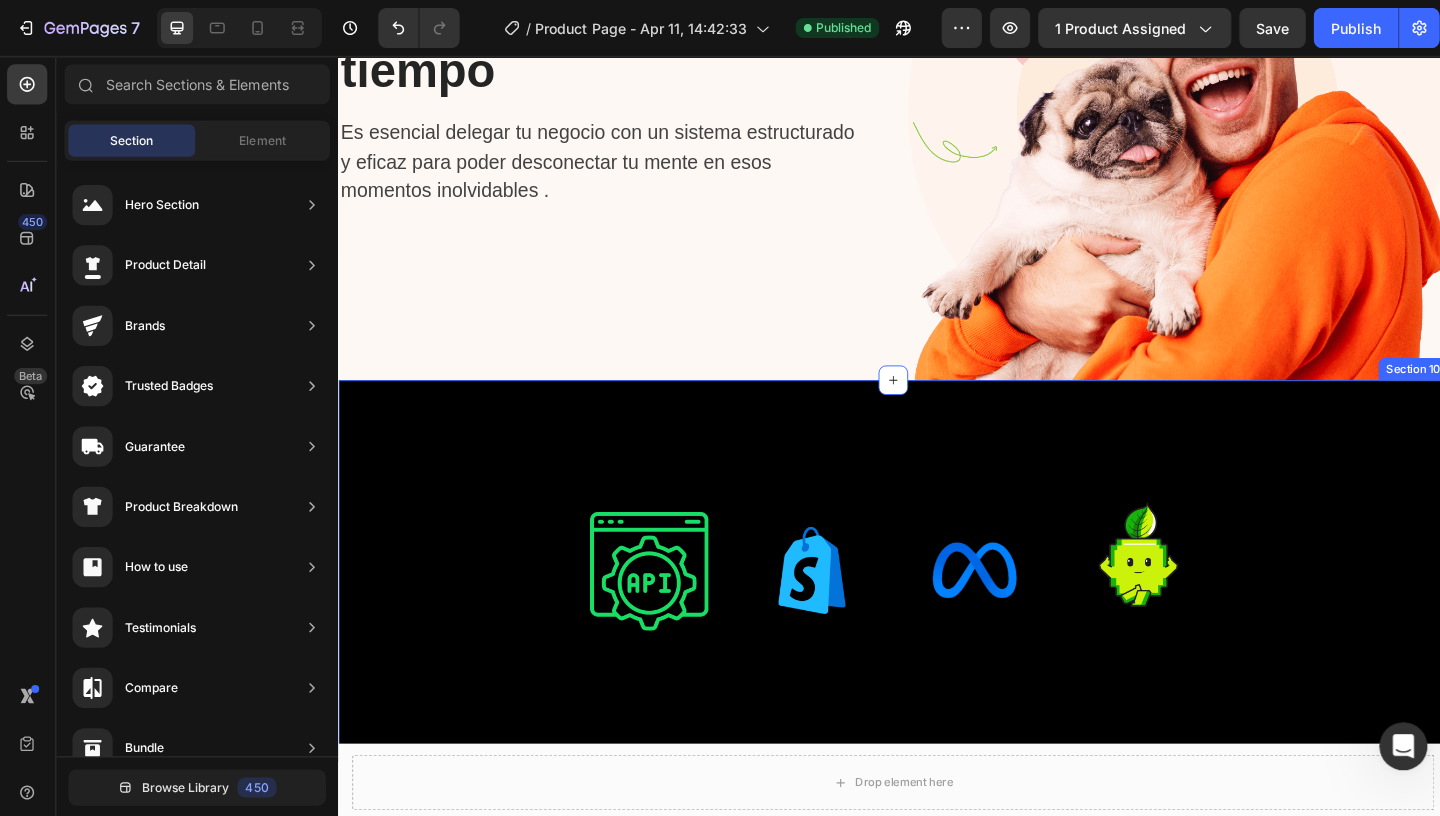 click on "Image Image Image Image Row Section 10" at bounding box center (938, 612) 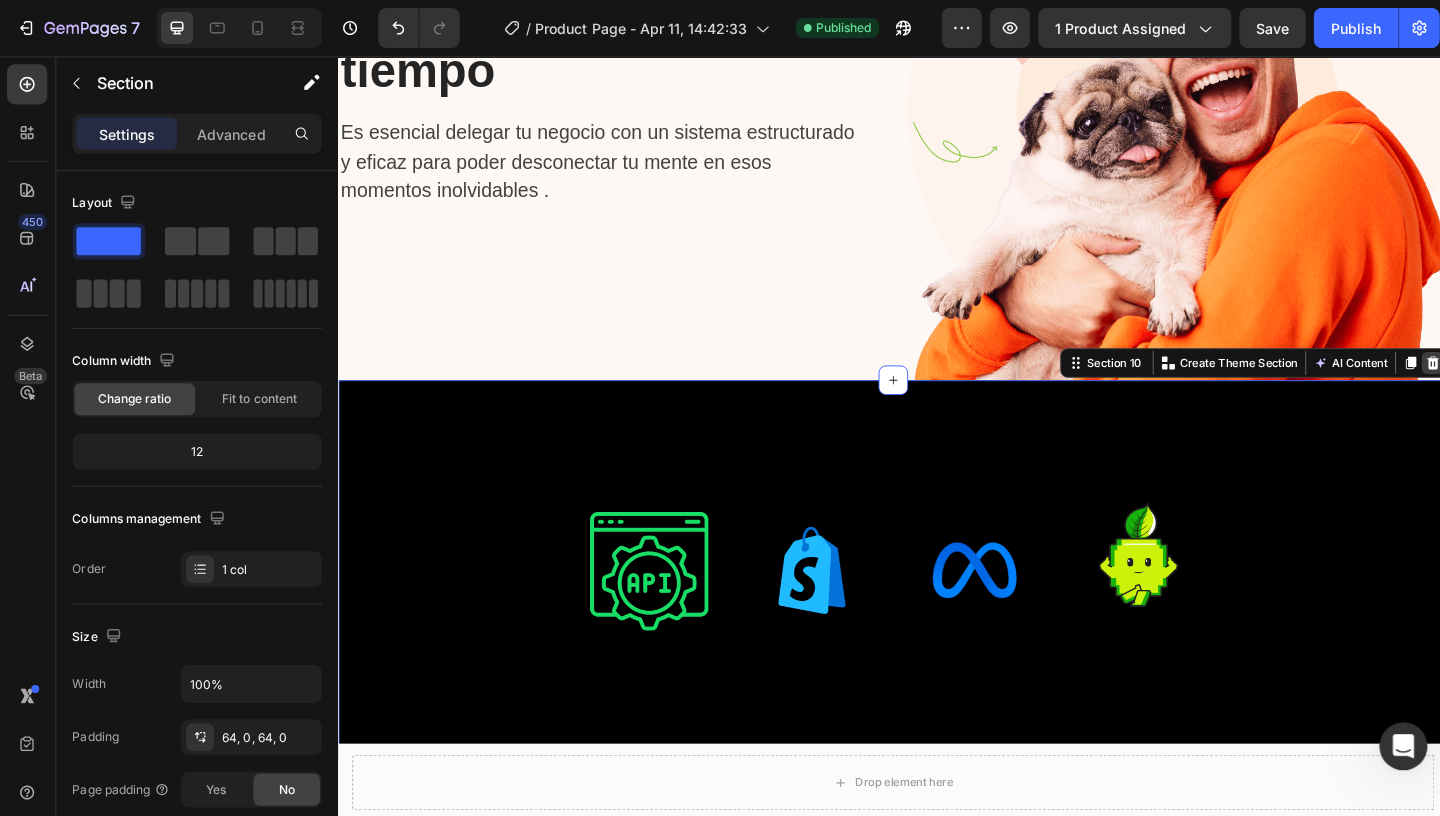 click 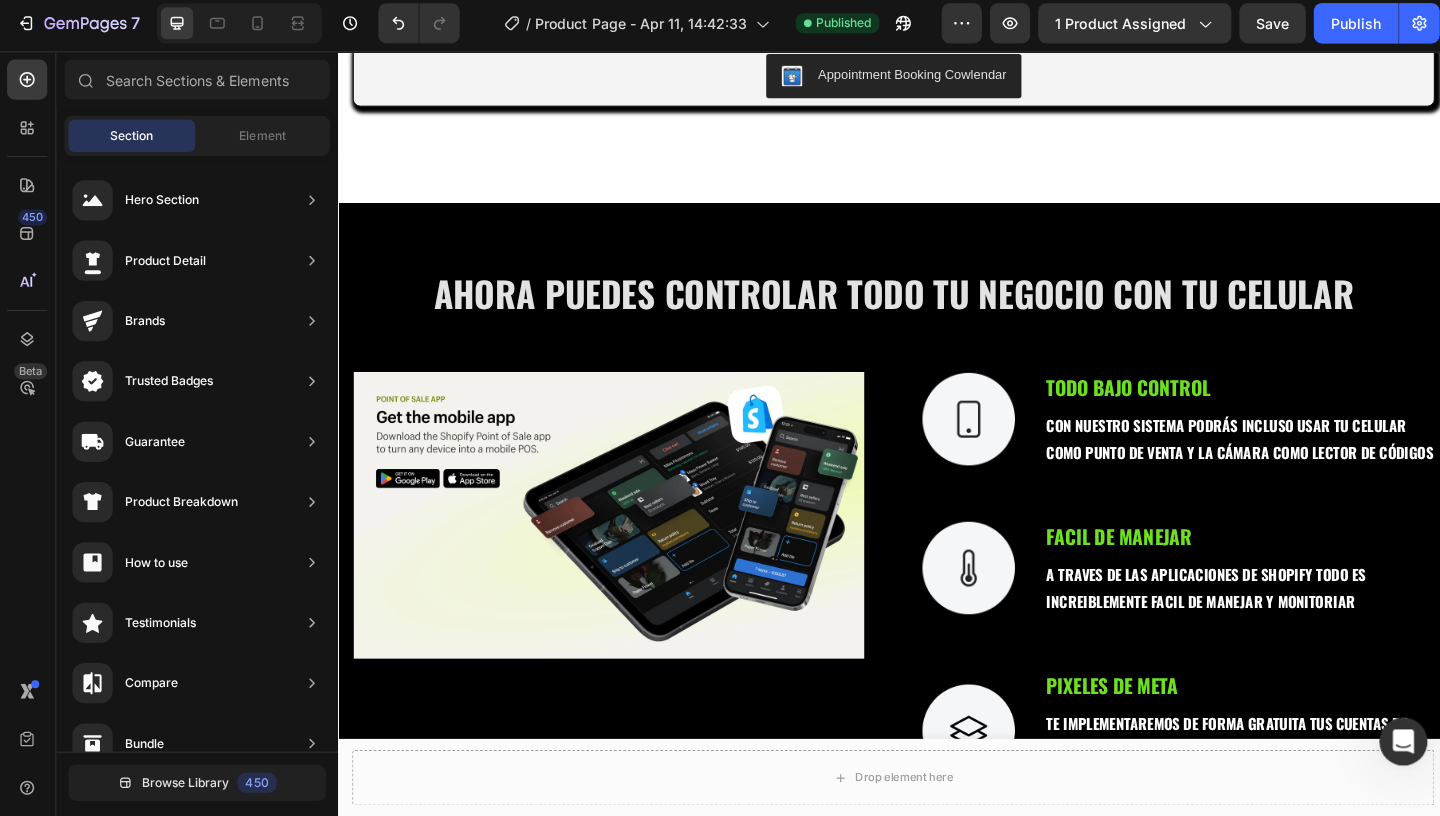 scroll, scrollTop: 1417, scrollLeft: 0, axis: vertical 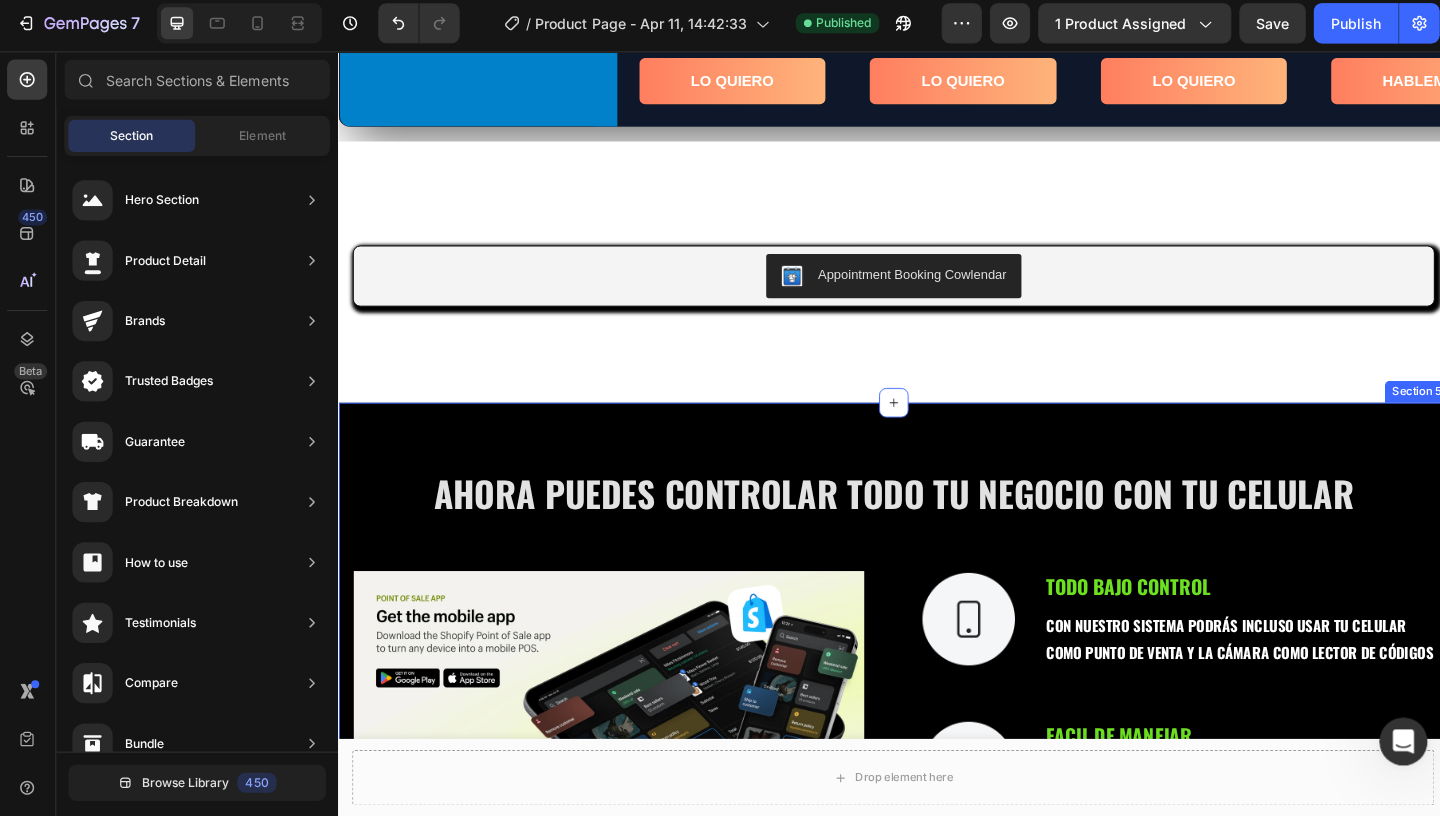 click on "AHORA PUEDES CONTROLAR TODO TU NEGOCIO CON TU CELULAR  Heading Row Image Image TODO BAJO CONTROL  Text block CON NUESTRO SISTEMA PODRÁS INCLUSO USAR TU CELULAR COMO PUNTO DE VENTA Y LA CÁMARA COMO LECTOR DE CÓDIGOS   Text block Row Image FACIL DE MANEJAR Text block A TRAVES DE LAS APLICACIONES DE SHOPIFY TODO ES INCREIBLEMENTE FACIL DE MANEJAR Y MONITORIAR  Text block Row Image PIXELES DE META Text block TE IMPLEMENTAREMOS DE FORMA GRATUITA TUS CUENTAS DE META CON LA PAGINA WEB PARA QUE PUEDAS SINCRONIZAR LAS TAREAS  Text block Row Row Section 5" at bounding box center (938, 812) 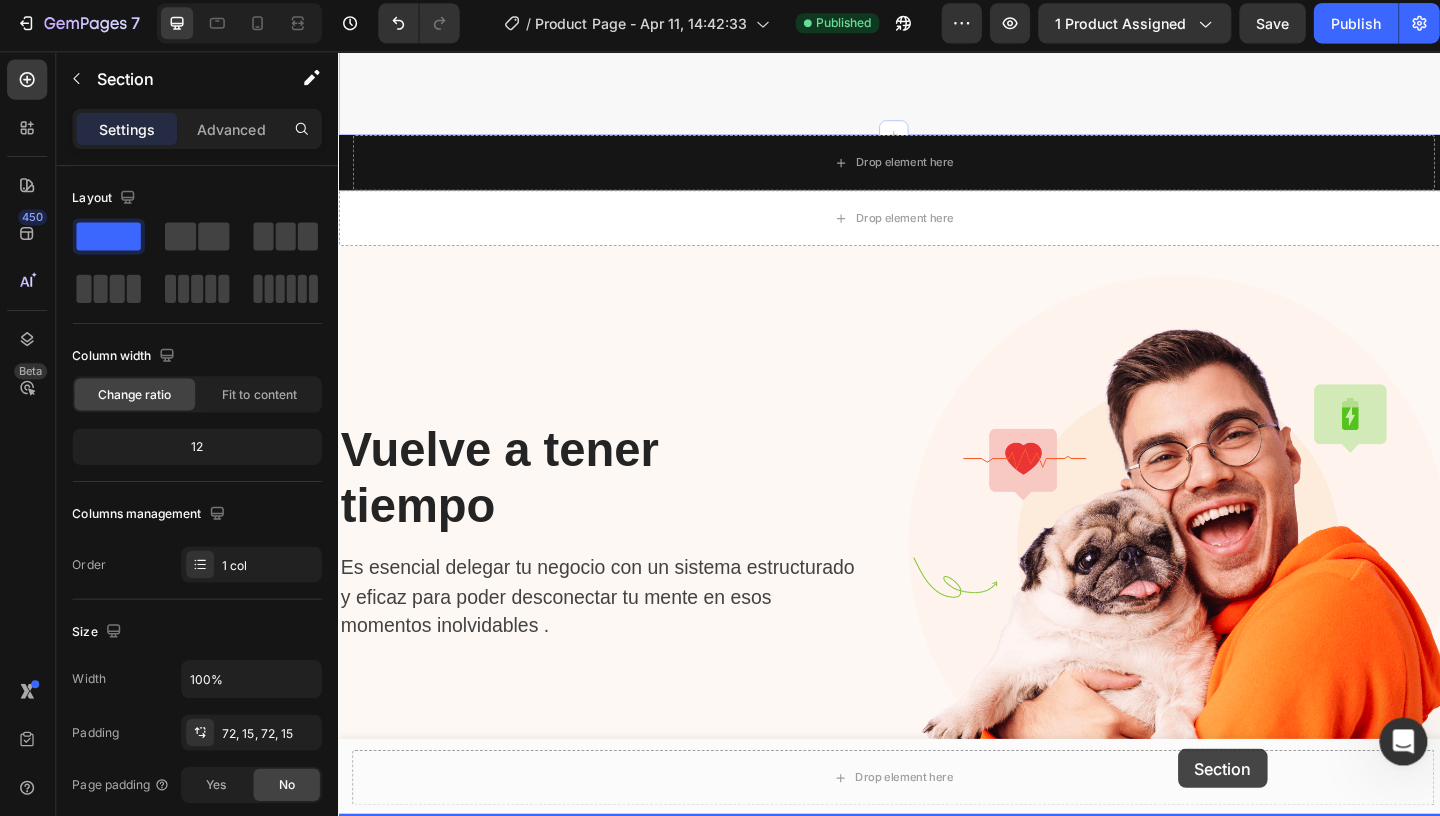 scroll, scrollTop: 2592, scrollLeft: 0, axis: vertical 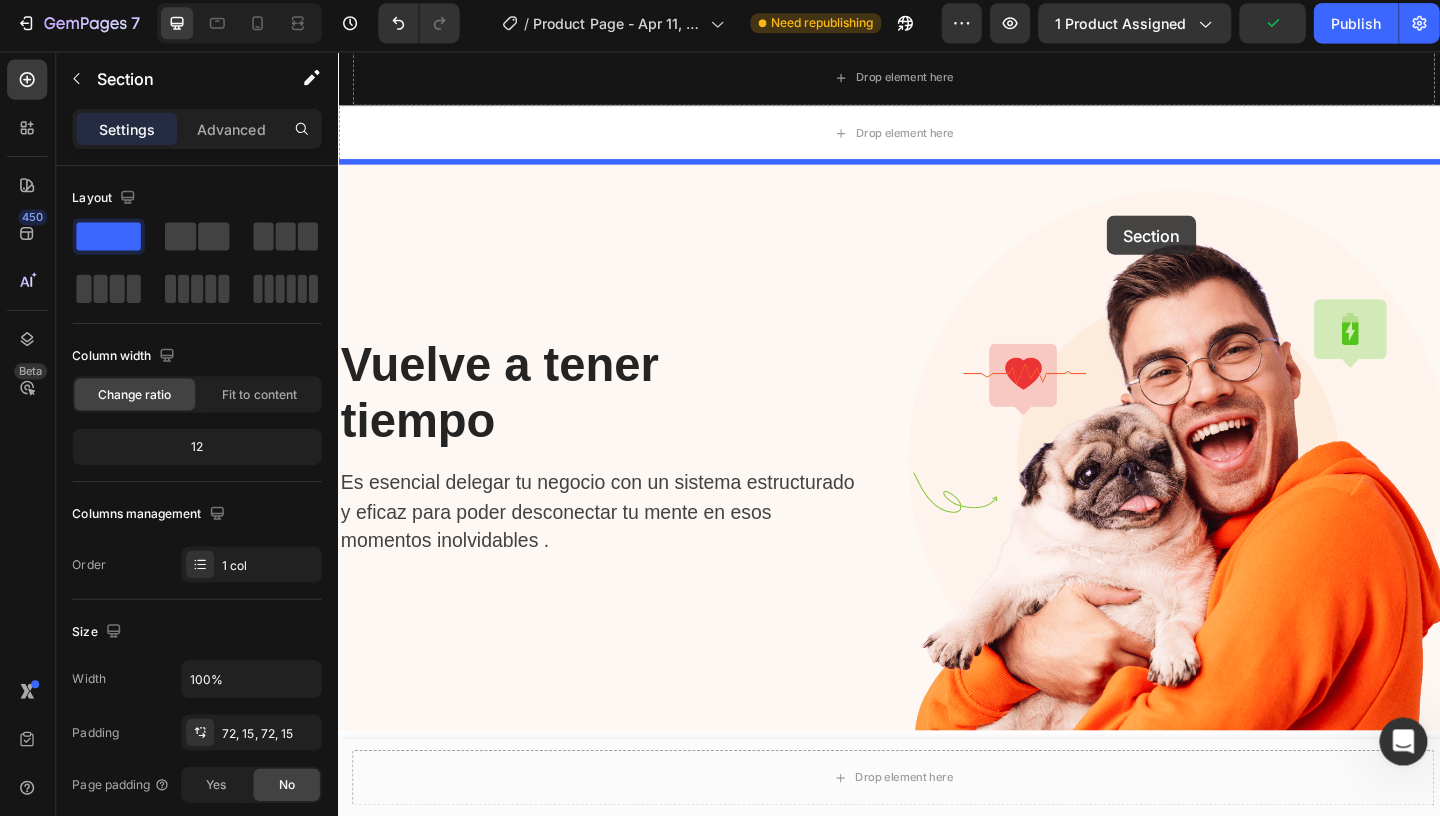 drag, startPoint x: 1141, startPoint y: 415, endPoint x: 1100, endPoint y: 210, distance: 209.0598 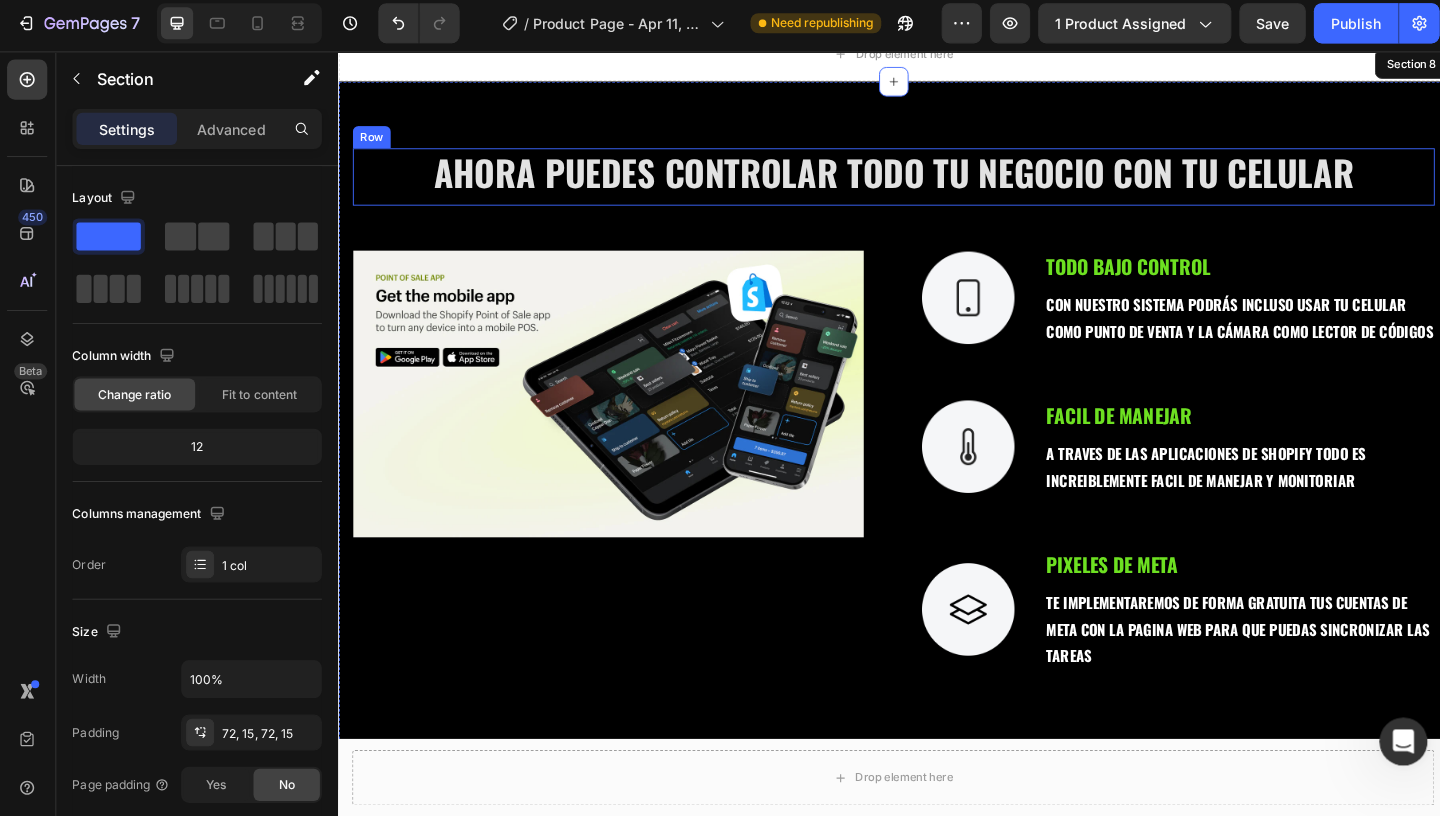 scroll, scrollTop: 1886, scrollLeft: 0, axis: vertical 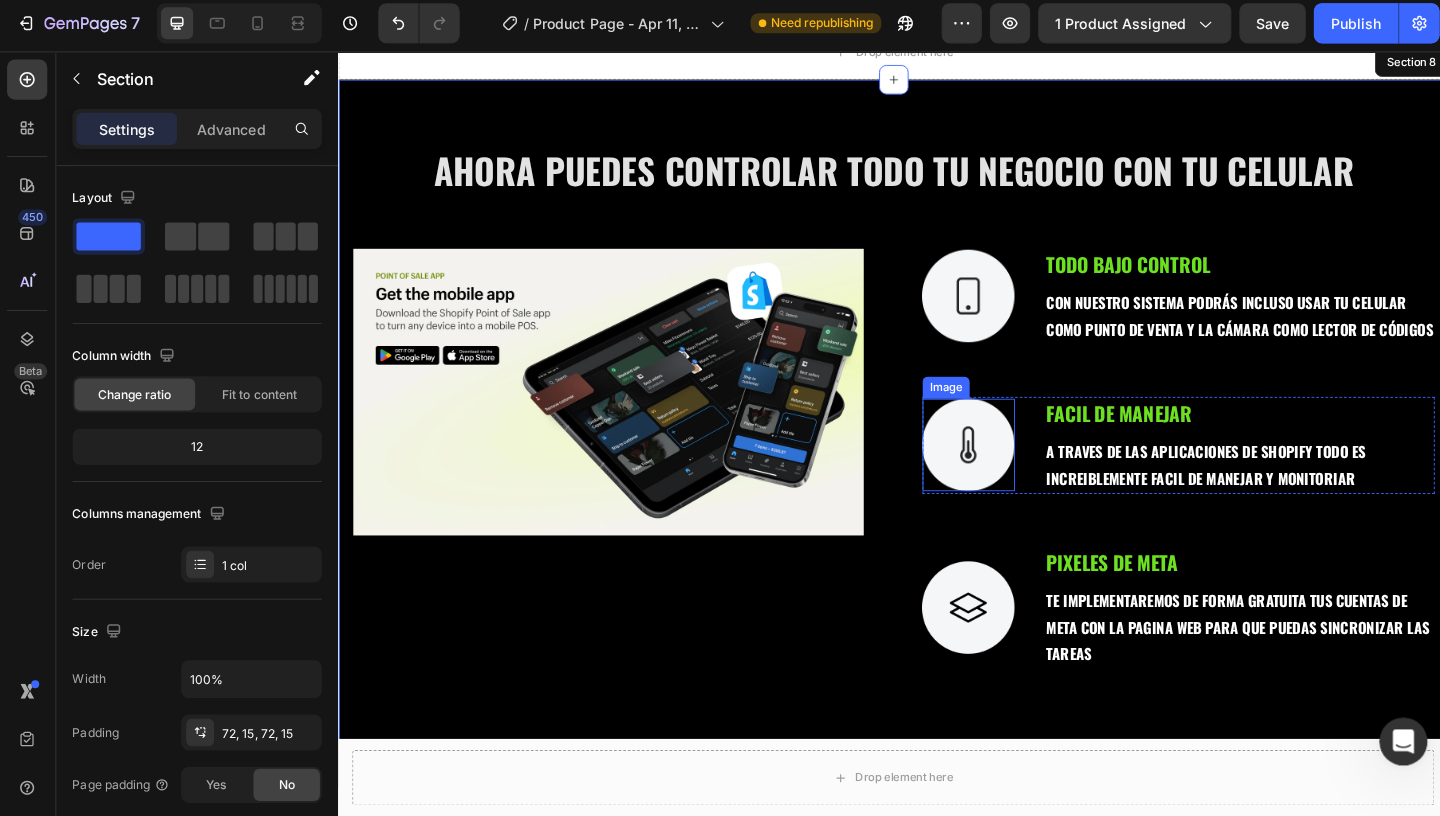 click at bounding box center [1019, 476] 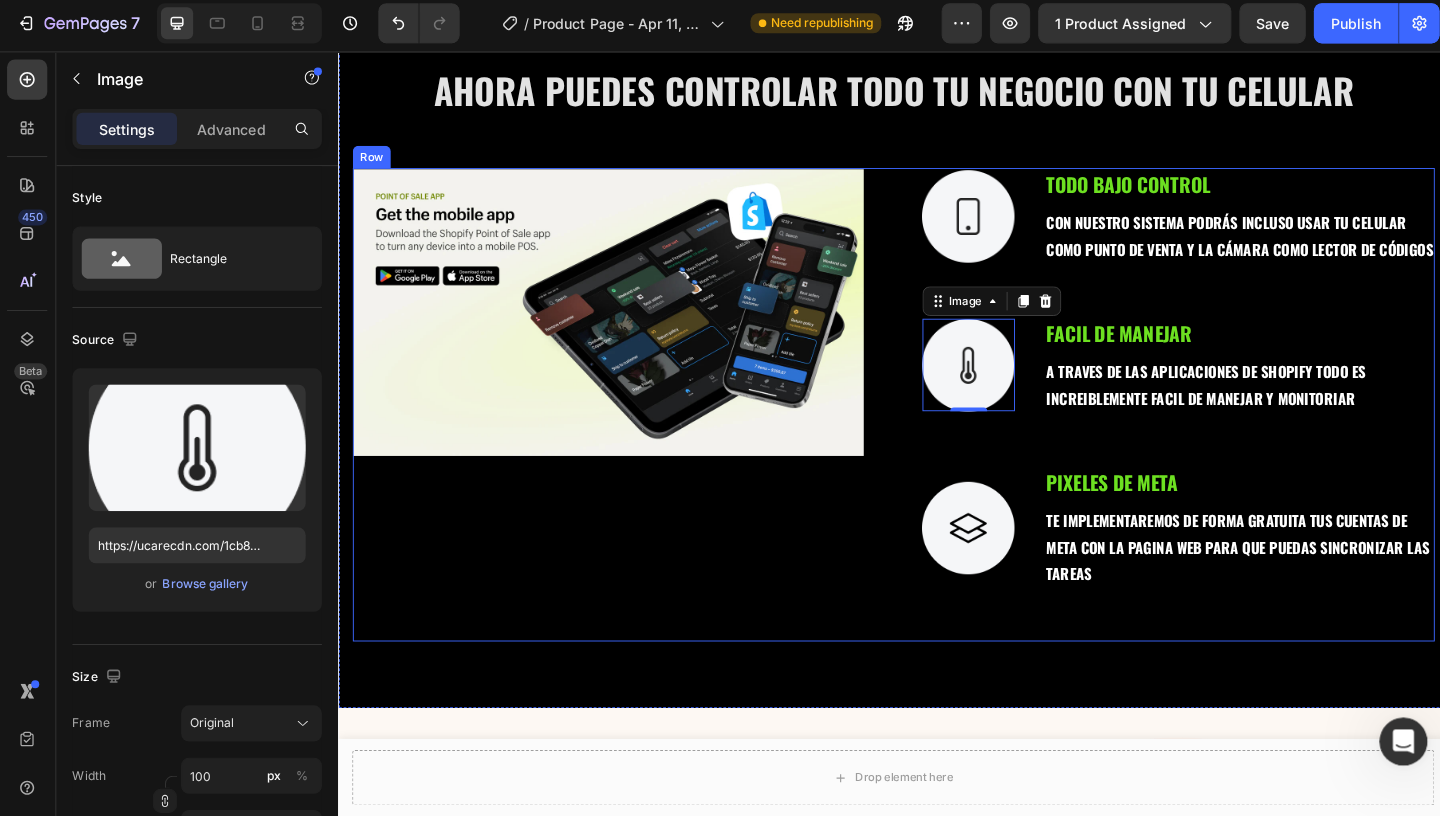 scroll, scrollTop: 1988, scrollLeft: 0, axis: vertical 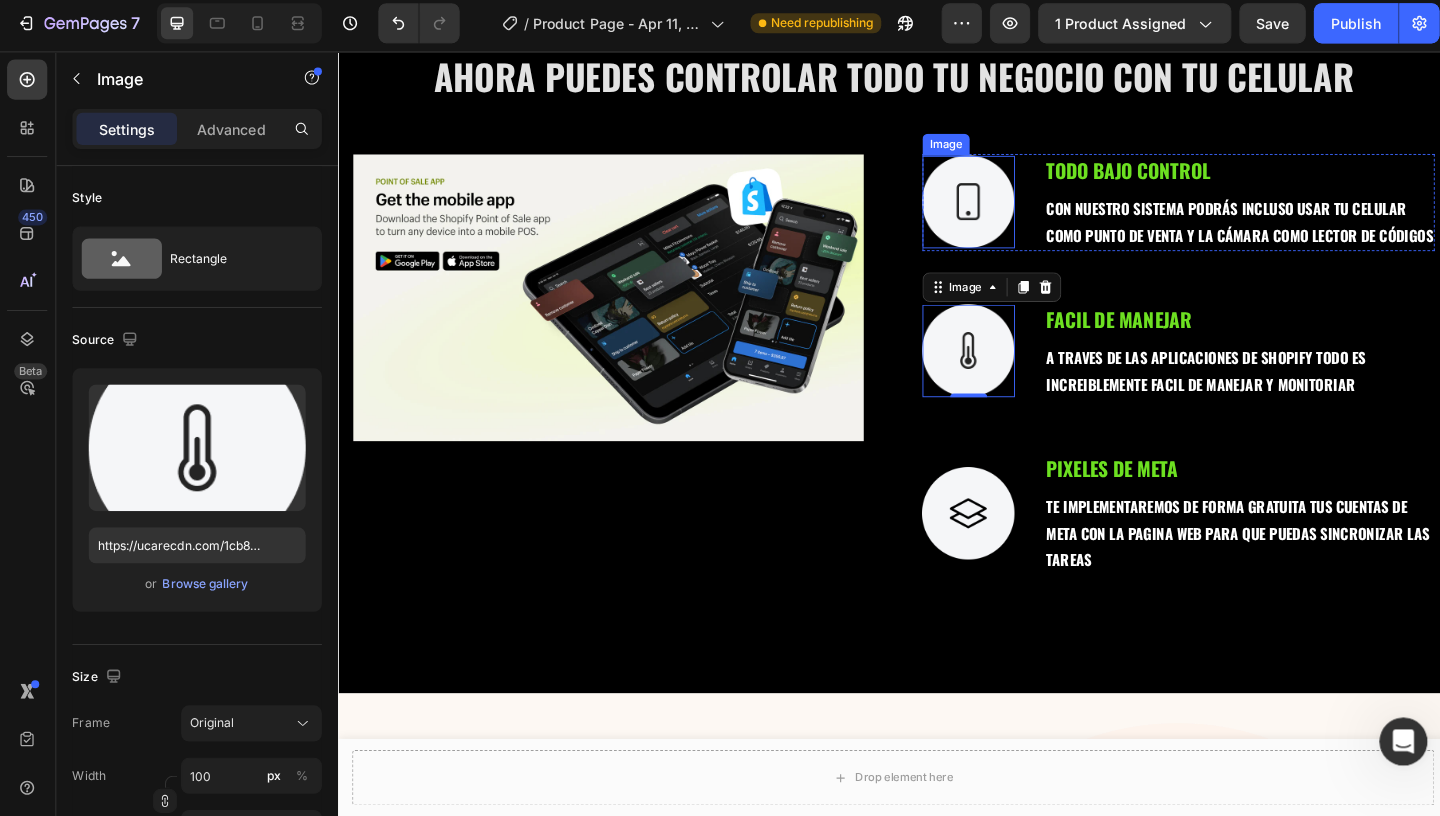 click at bounding box center [1019, 213] 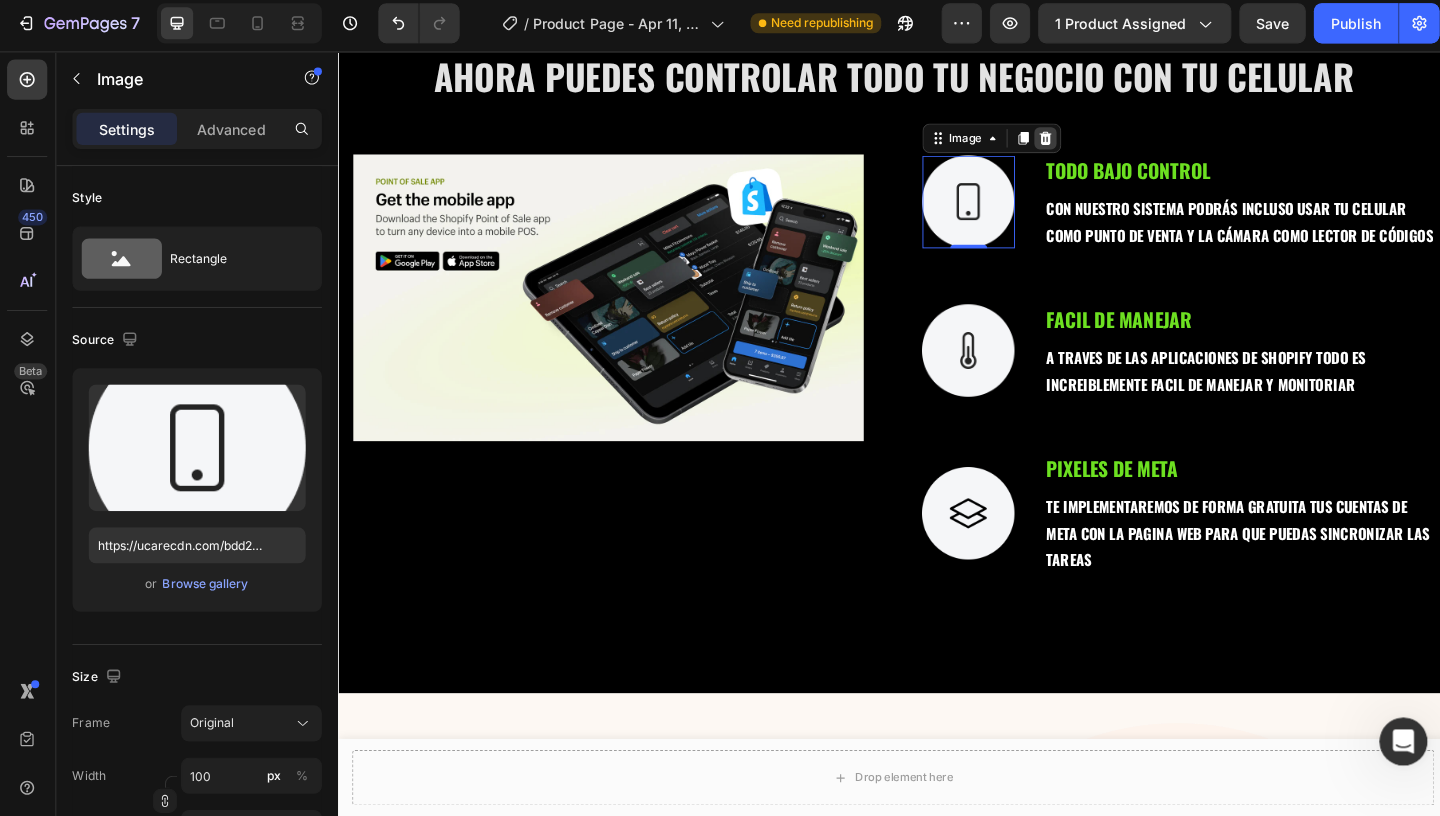 click 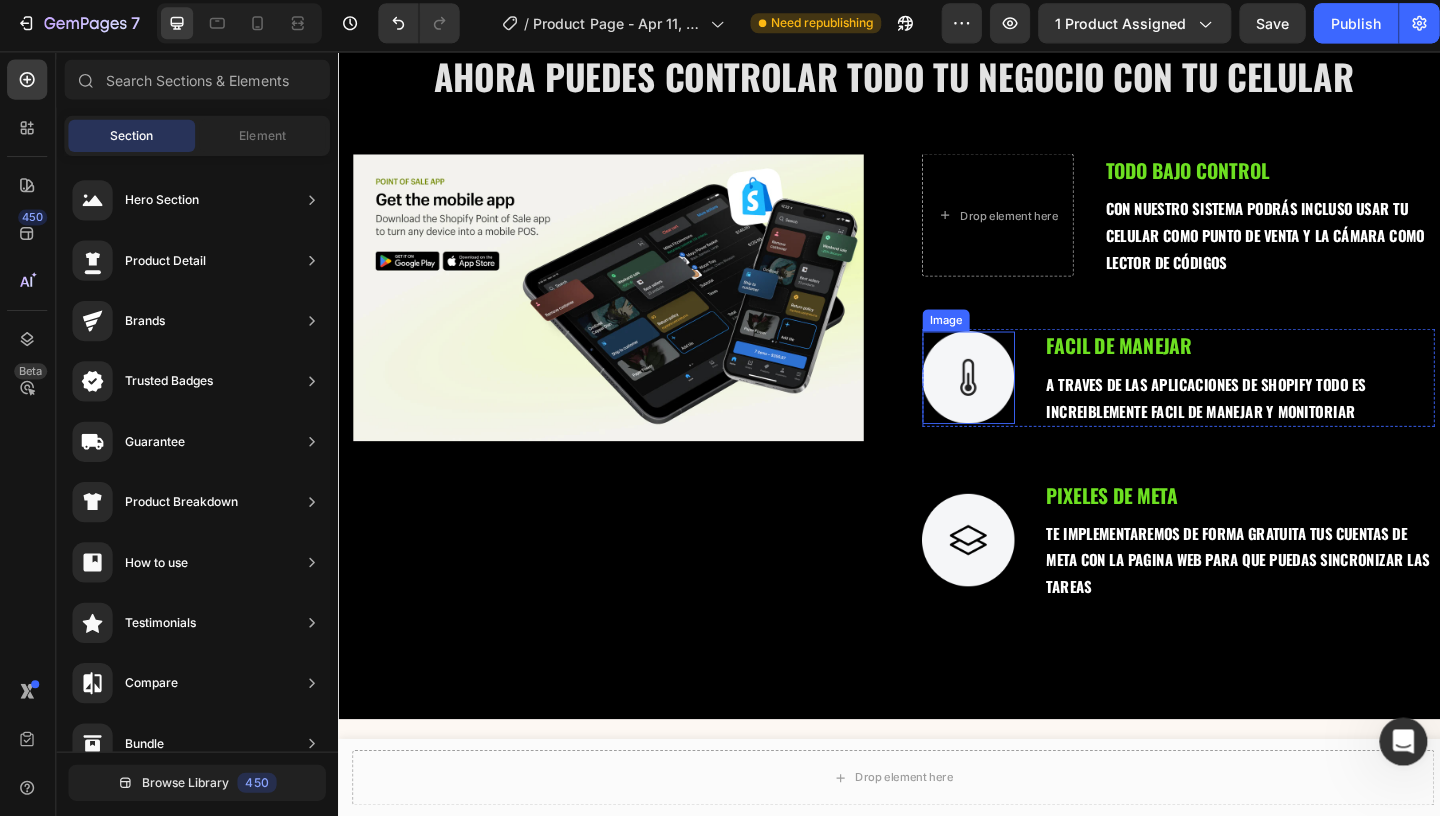 click at bounding box center [1019, 403] 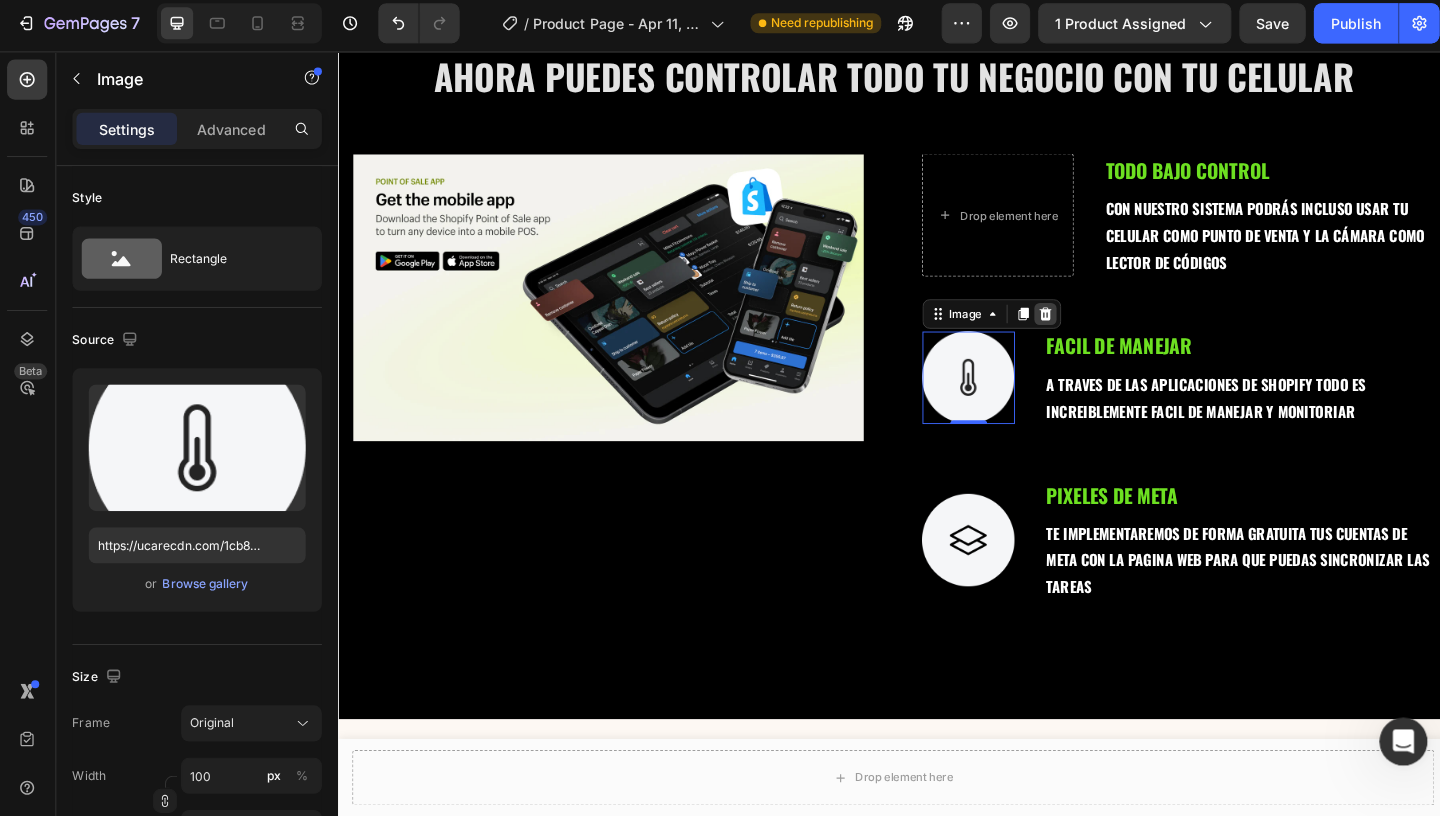 click 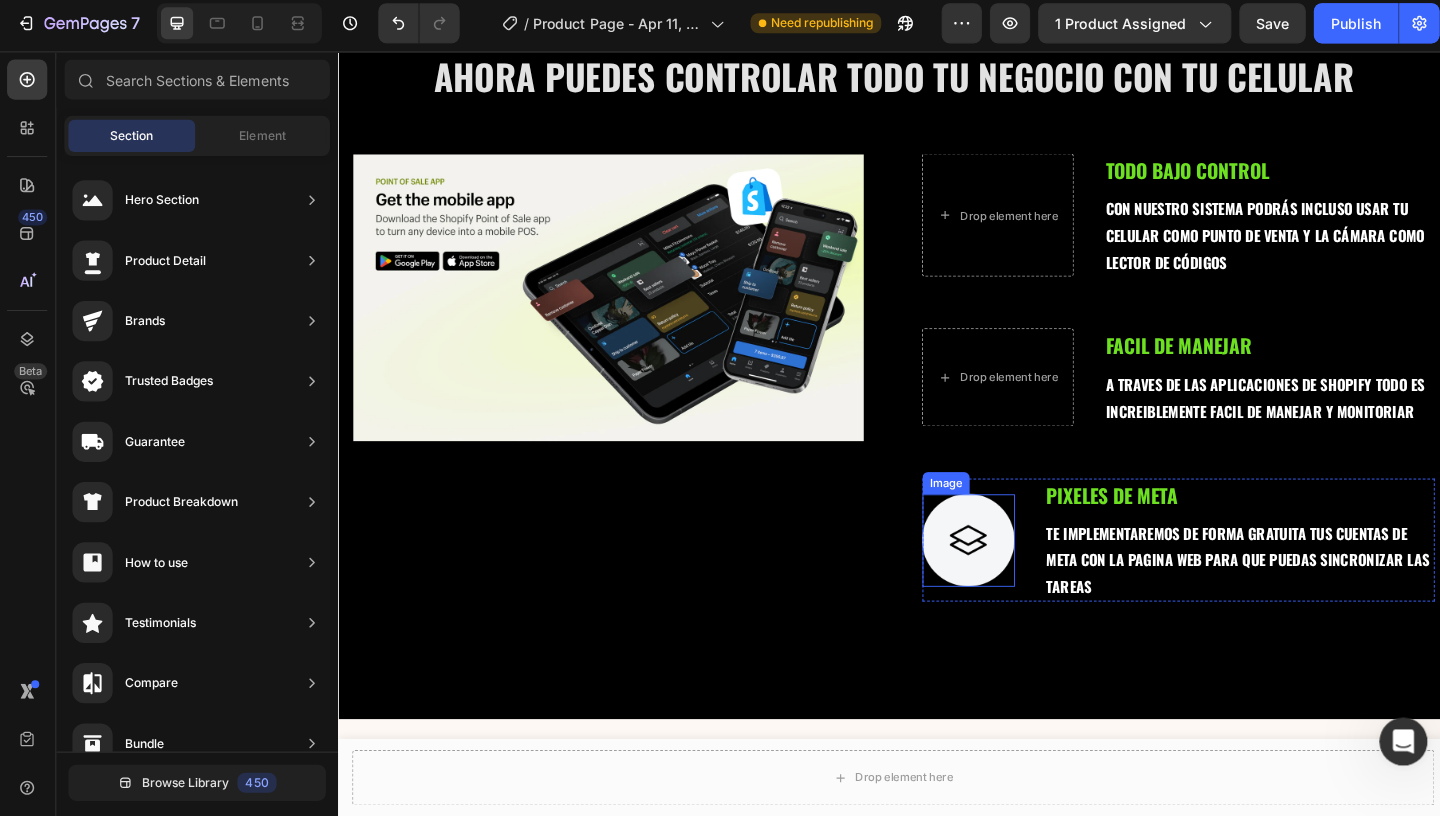 click at bounding box center (1019, 579) 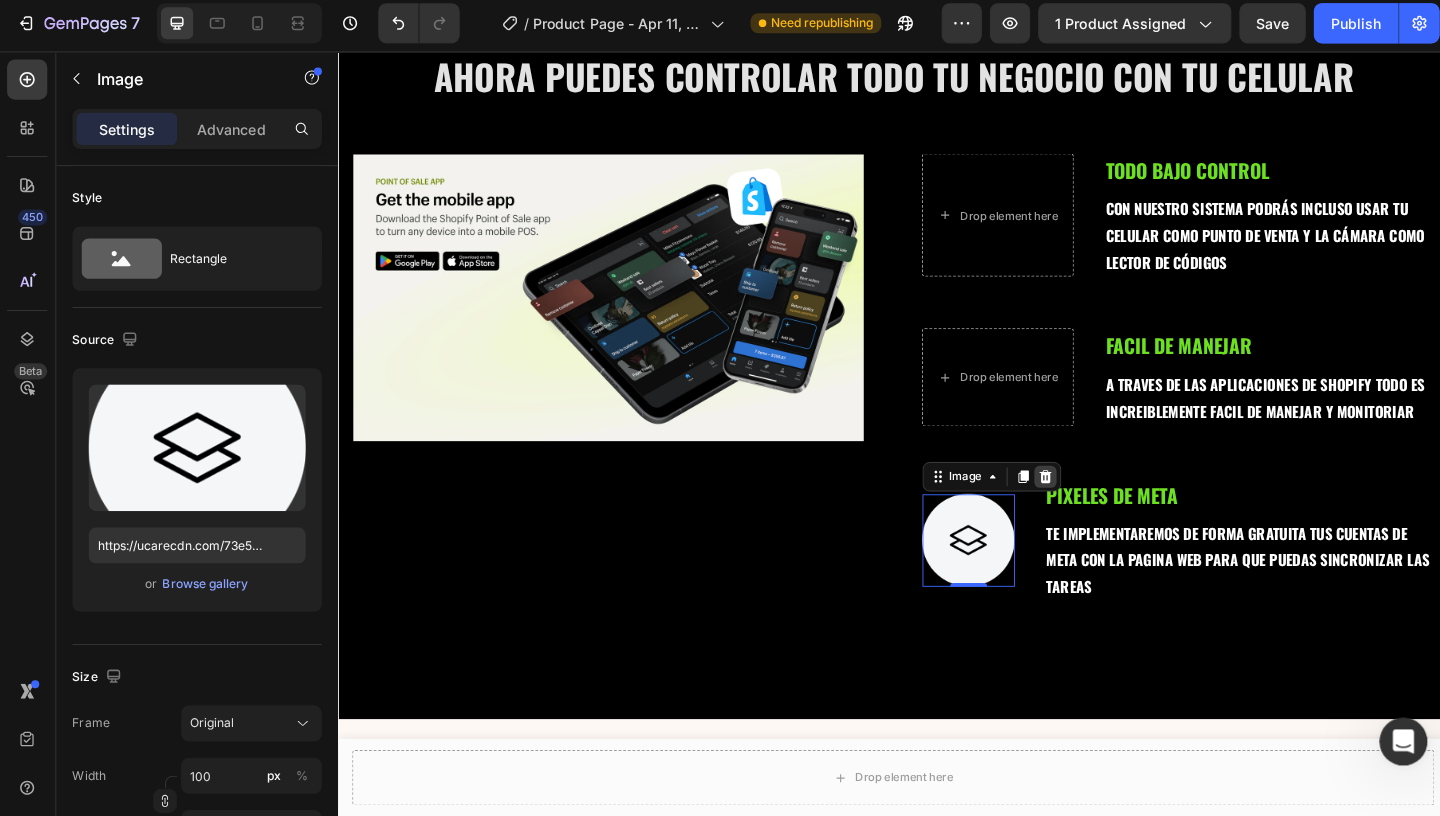 click 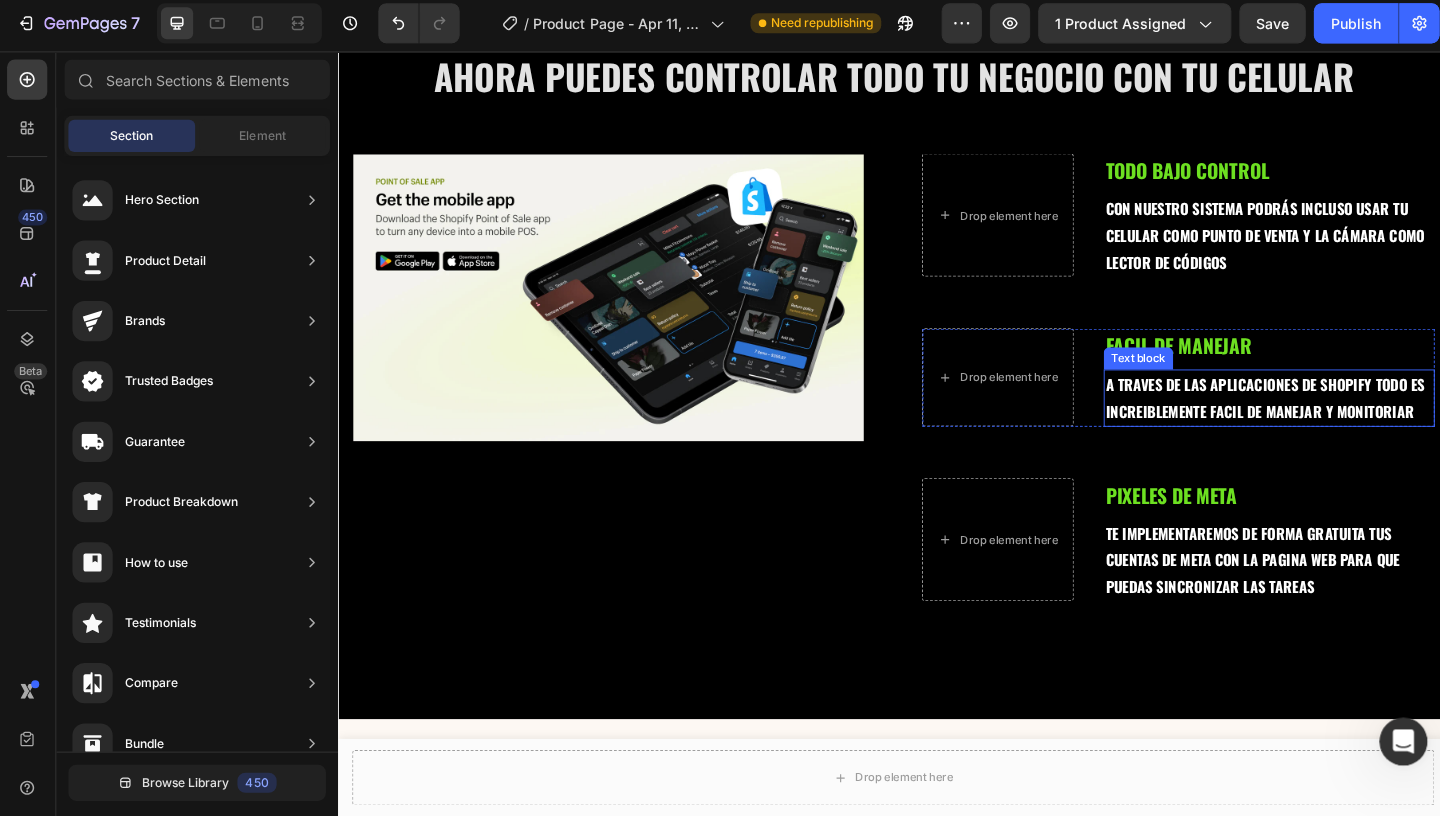 click on "A TRAVES DE LAS APLICACIONES DE SHOPIFY TODO ES INCREIBLEMENTE FACIL DE MANEJAR Y MONITORIAR" at bounding box center (1344, 425) 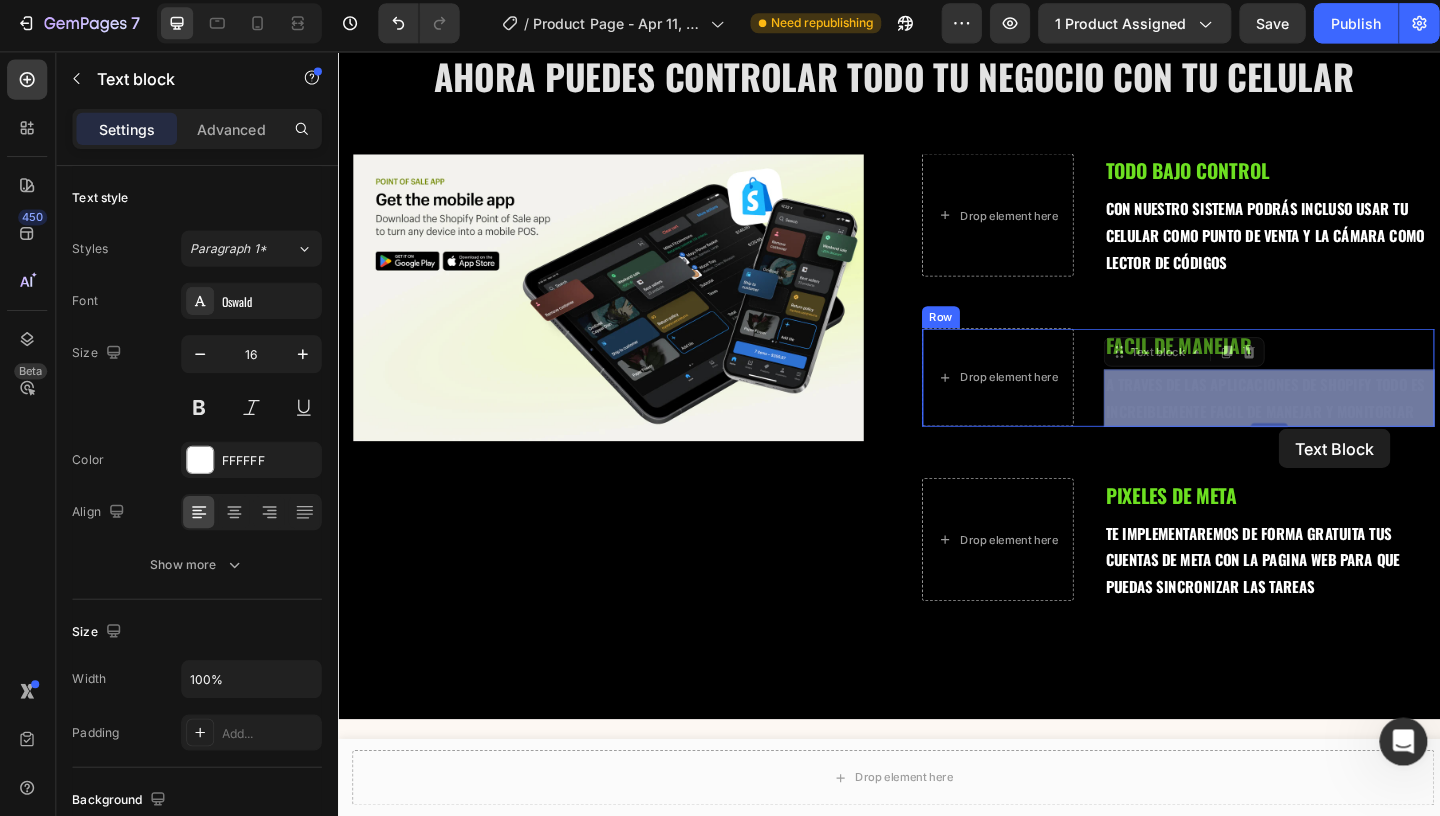drag, startPoint x: 1292, startPoint y: 426, endPoint x: 1273, endPoint y: 426, distance: 19 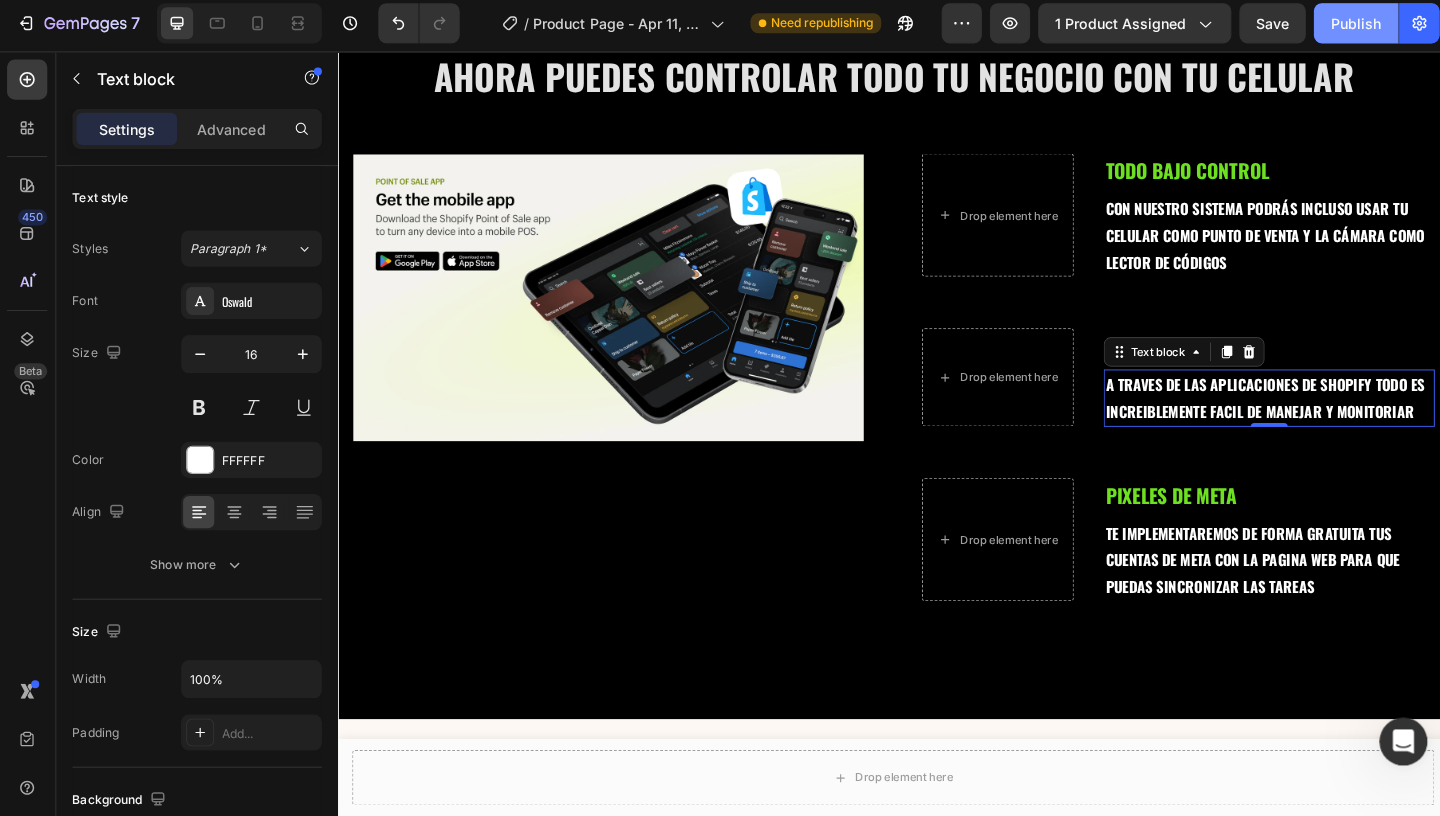 click on "Publish" 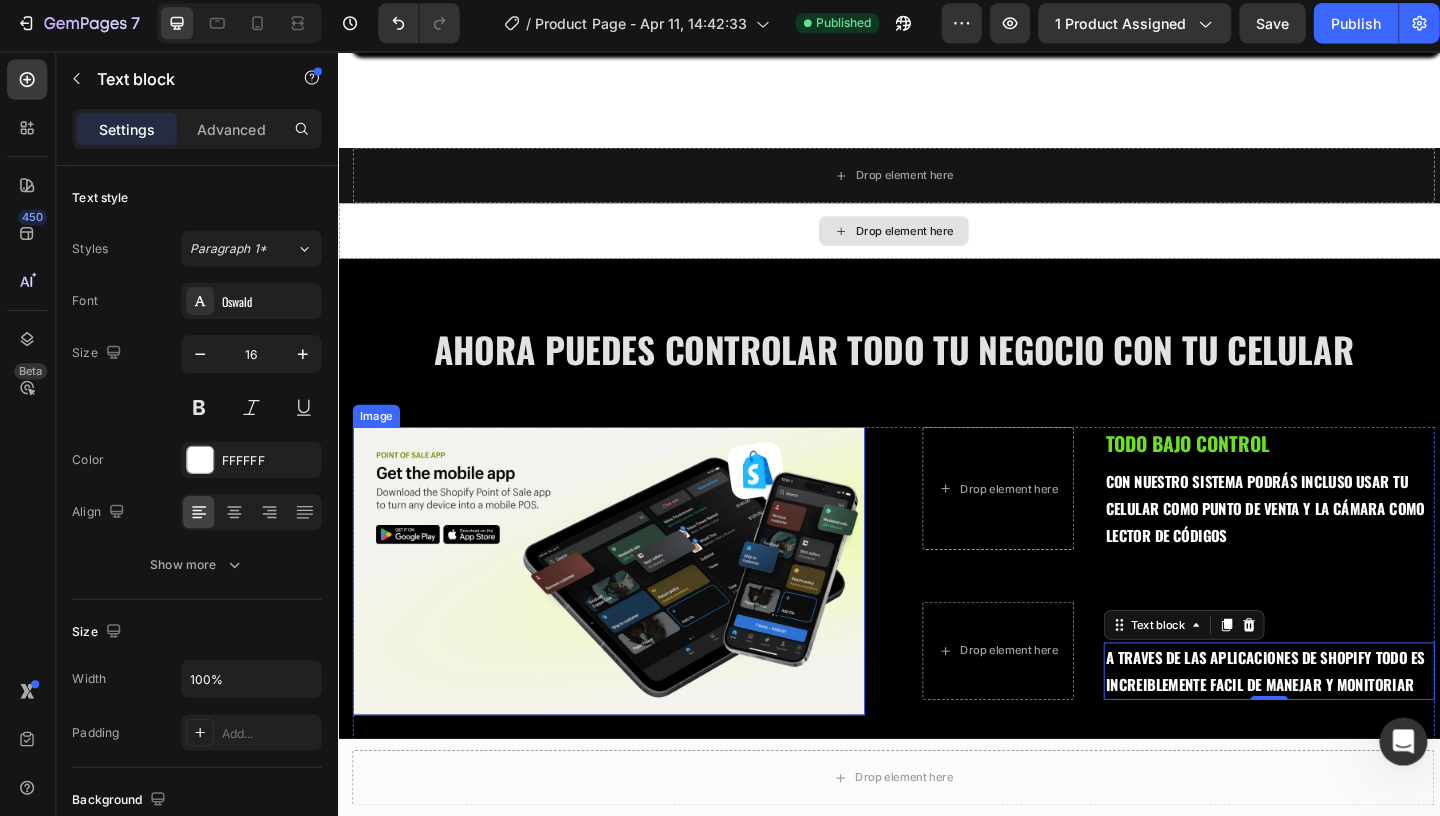 scroll, scrollTop: 1661, scrollLeft: 0, axis: vertical 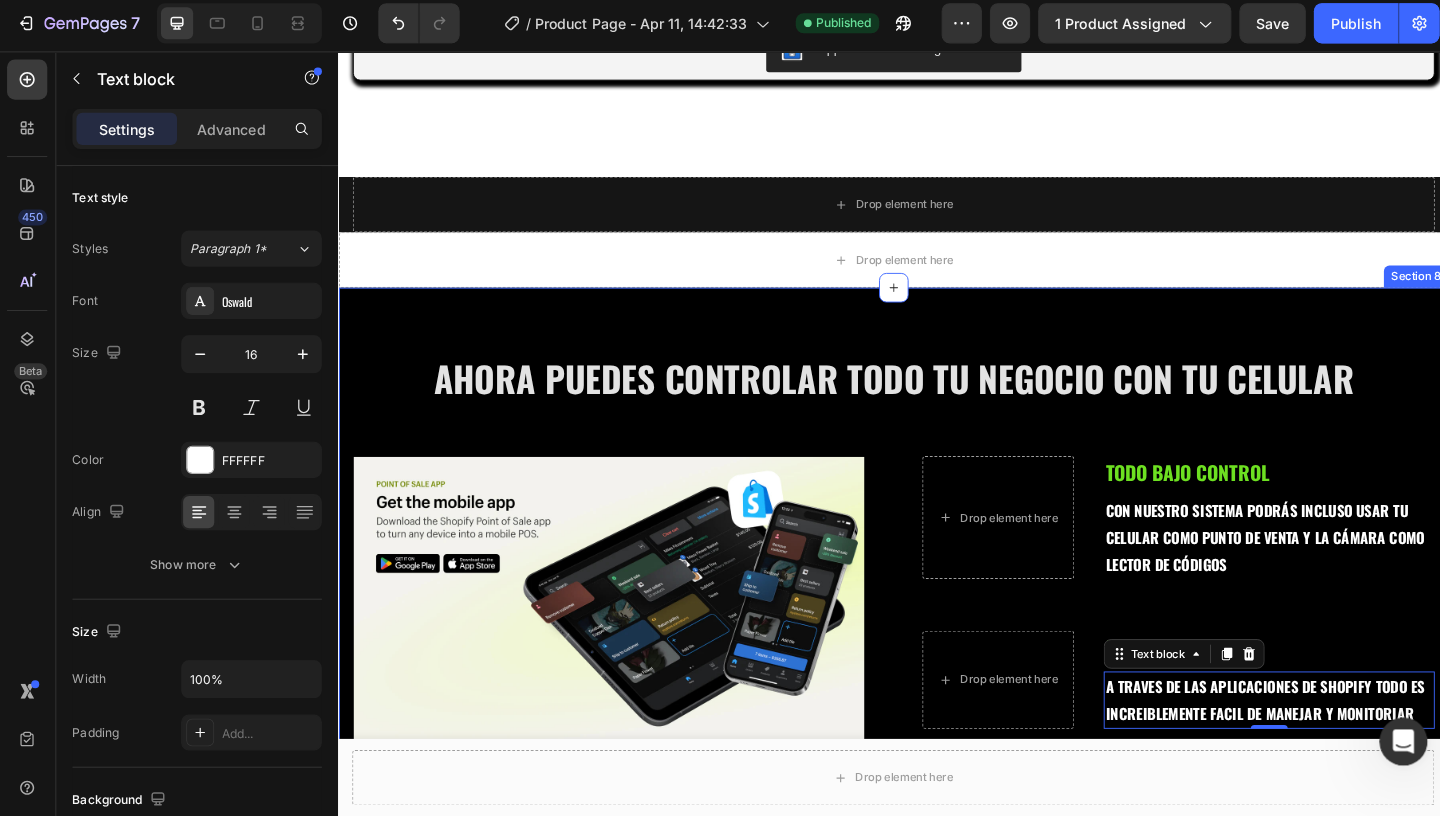 click on "AHORA PUEDES CONTROLAR TODO TU NEGOCIO CON TU CELULAR  Heading Row Image
Drop element here TODO BAJO CONTROL  Text block CON NUESTRO SISTEMA PODRÁS INCLUSO USAR TU CELULAR COMO PUNTO DE VENTA Y LA CÁMARA COMO LECTOR DE CÓDIGOS   Text block Row
Drop element here FACIL DE MANEJAR Text block A TRAVES DE LAS APLICACIONES DE SHOPIFY TODO ES INCREIBLEMENTE FACIL DE MANEJAR Y MONITORIAR  Text block   0 Row
Drop element here PIXELES DE META Text block TE IMPLEMENTAREMOS DE FORMA GRATUITA TUS CUENTAS DE META CON LA PAGINA WEB PARA QUE PUEDAS SINCRONIZAR LAS TAREAS  Text block Row Row Section 8" at bounding box center (938, 703) 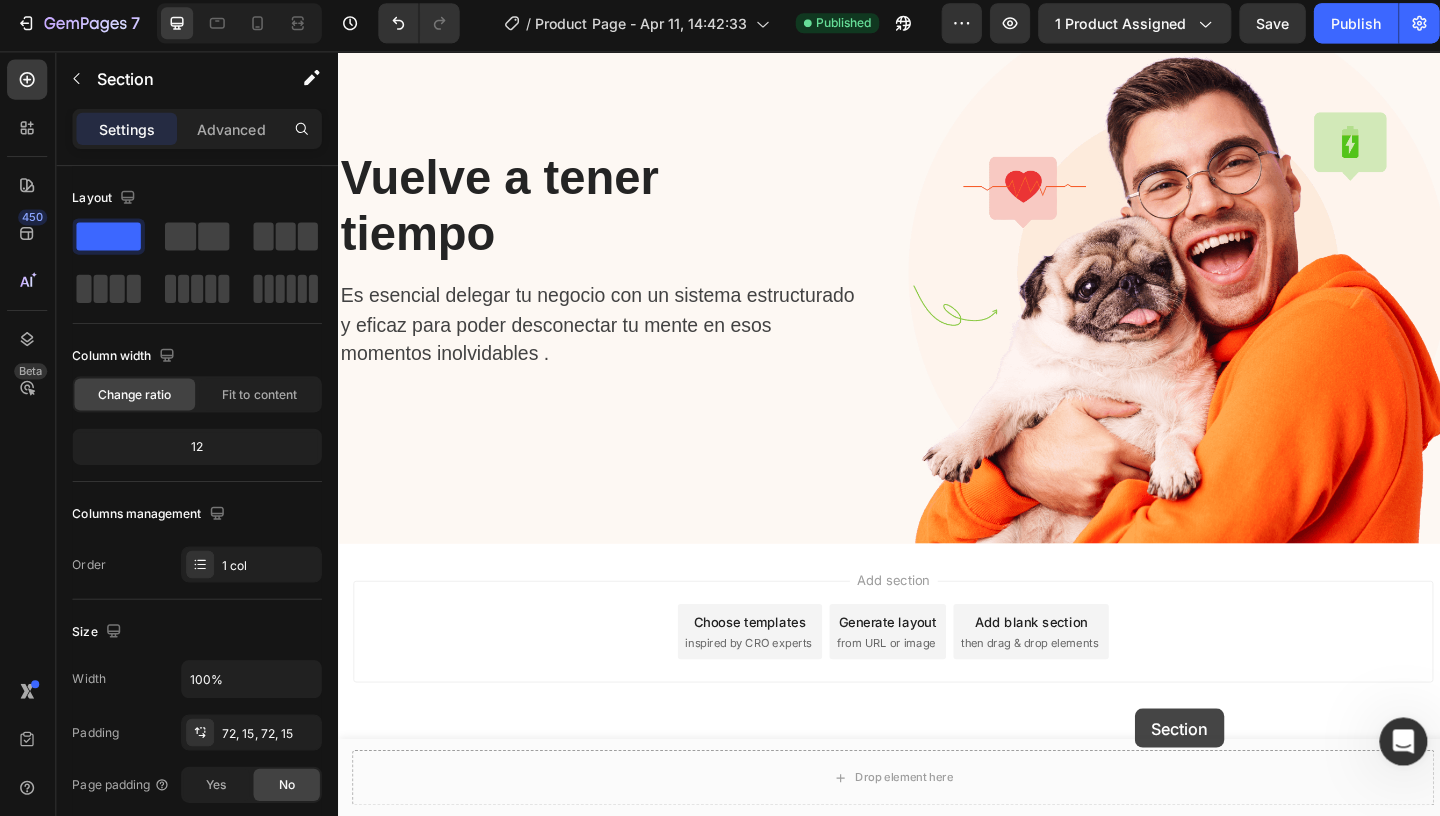 scroll, scrollTop: 2814, scrollLeft: 0, axis: vertical 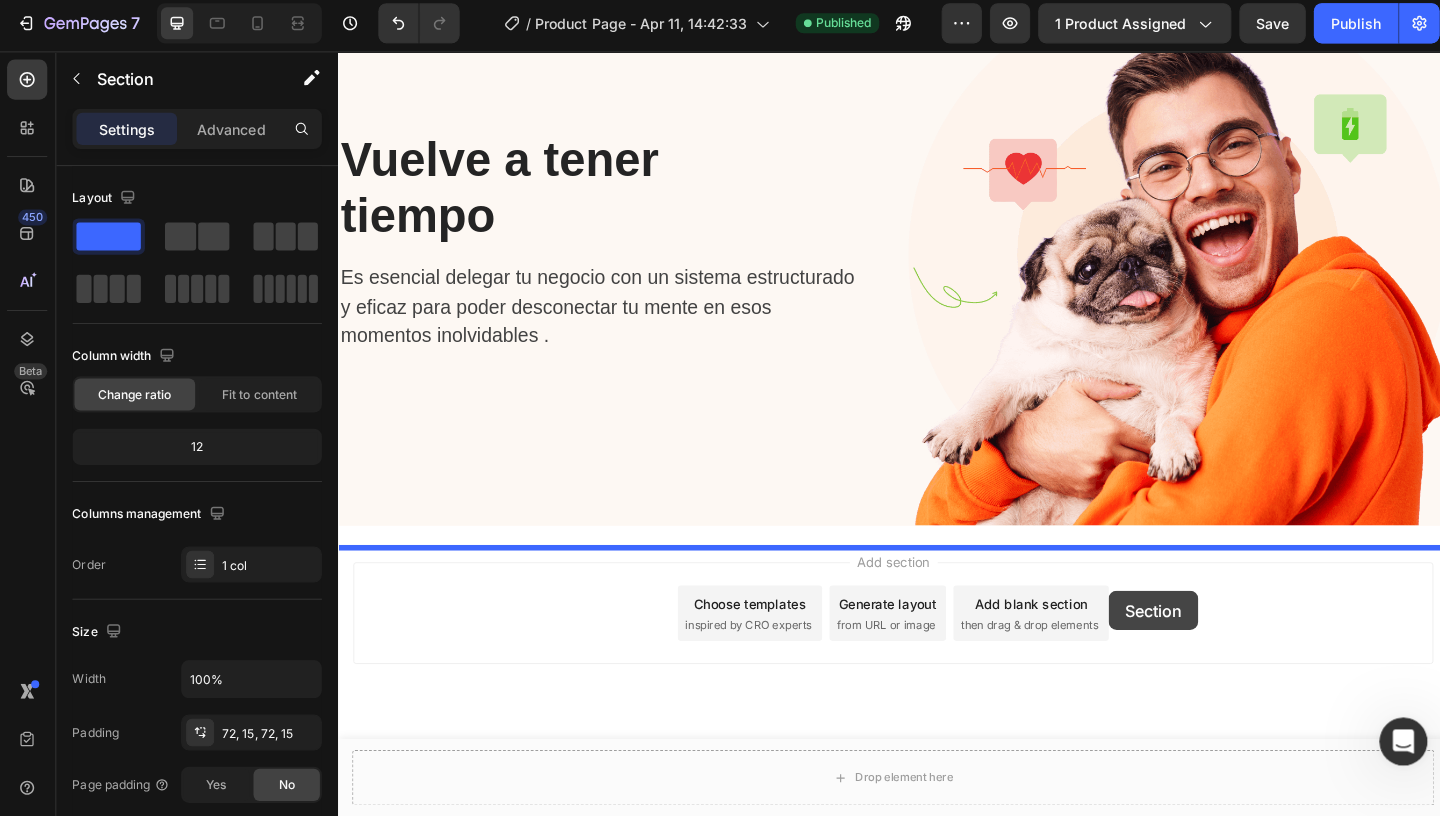 drag, startPoint x: 1144, startPoint y: 293, endPoint x: 1104, endPoint y: 587, distance: 296.70862 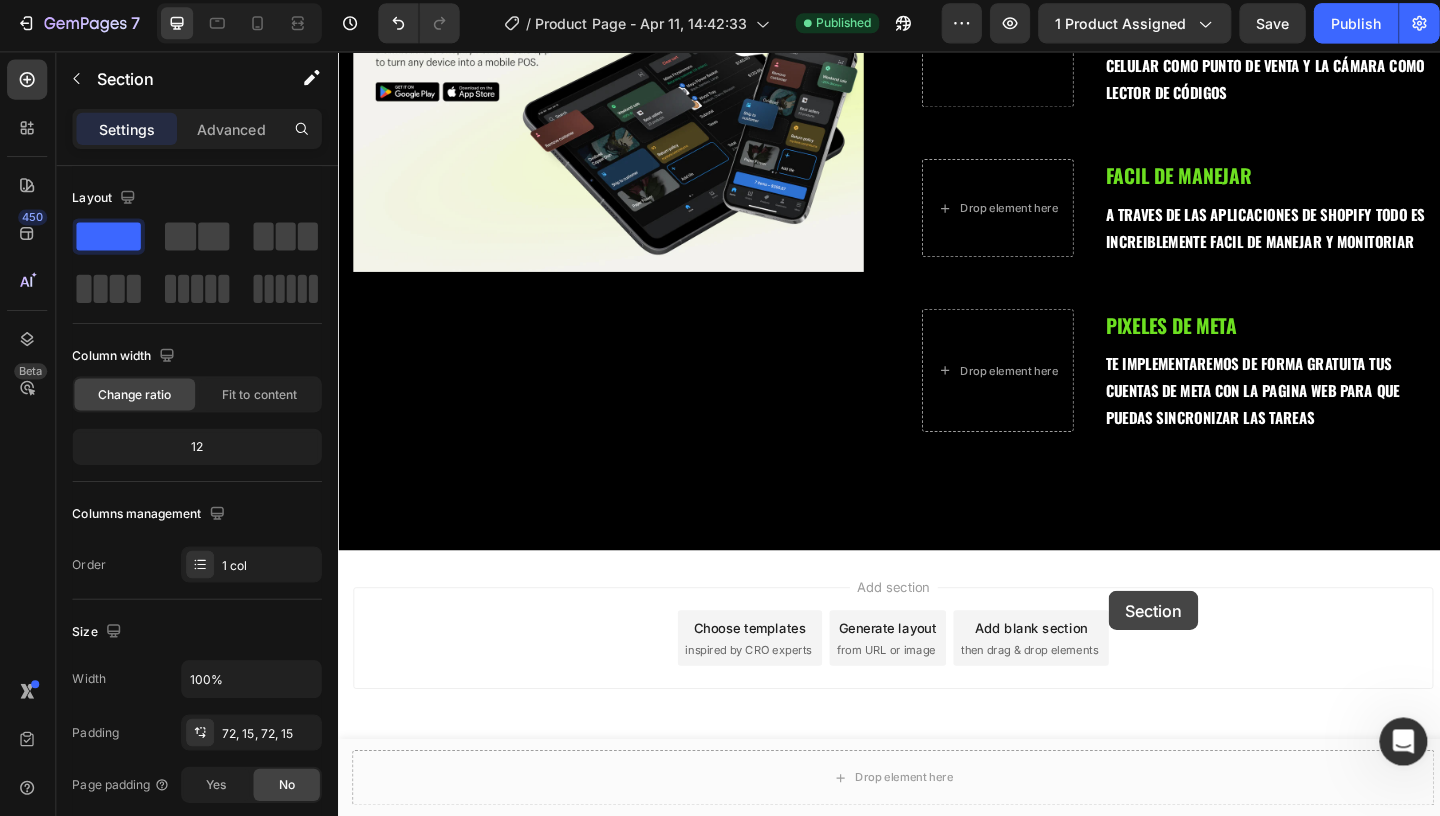 scroll, scrollTop: 1993, scrollLeft: 0, axis: vertical 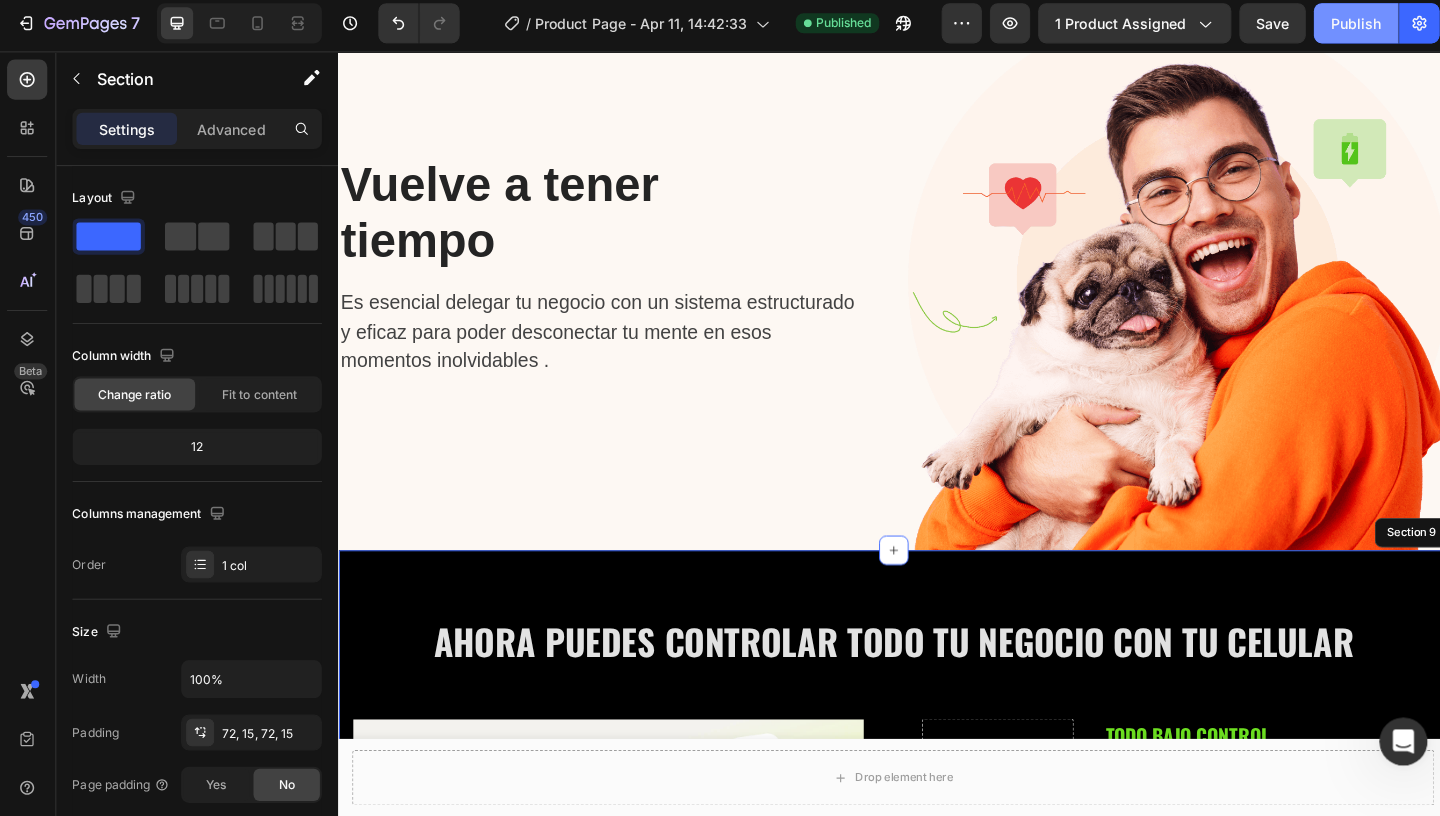 click on "Publish" at bounding box center (1349, 28) 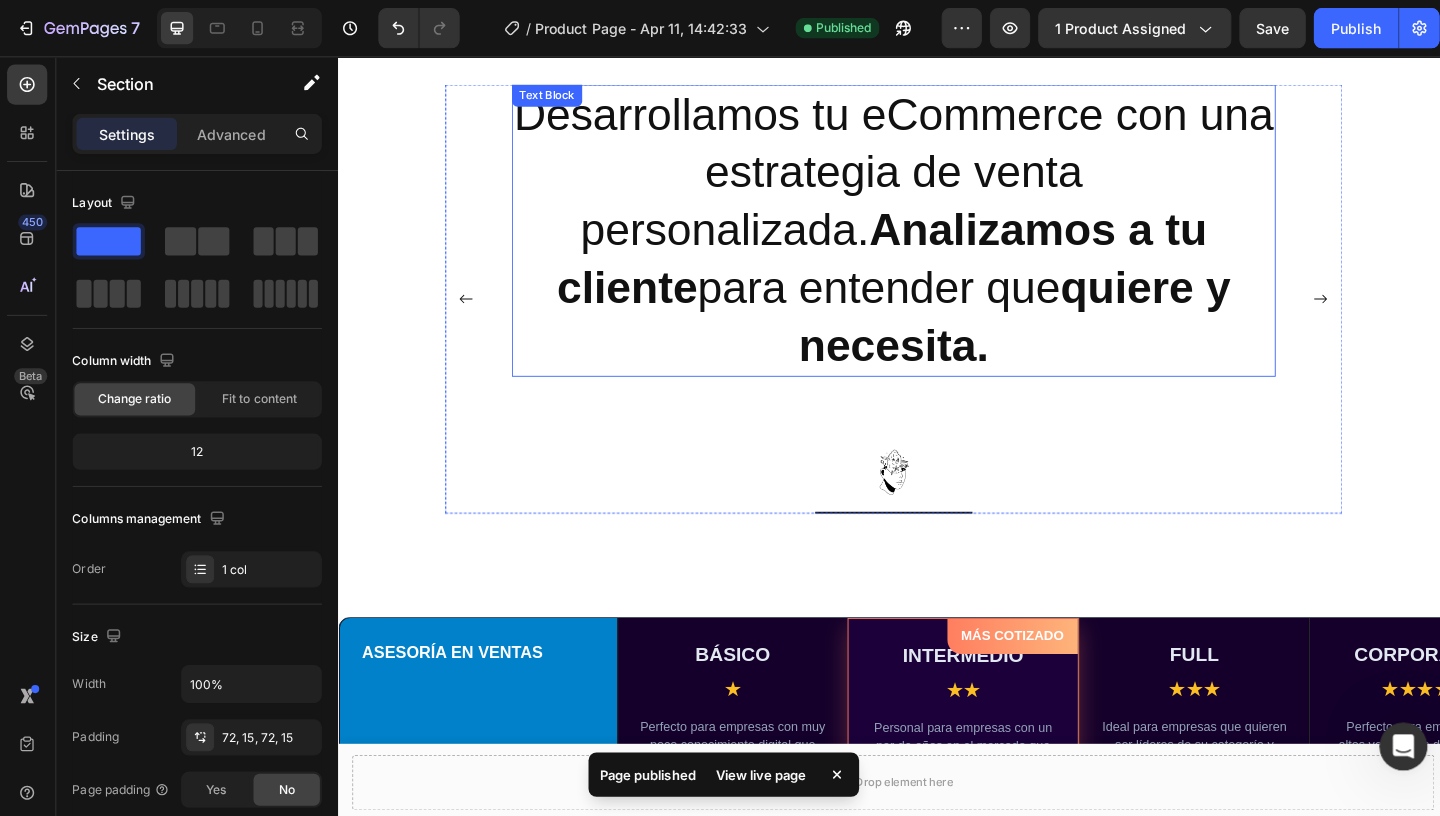scroll, scrollTop: 0, scrollLeft: 0, axis: both 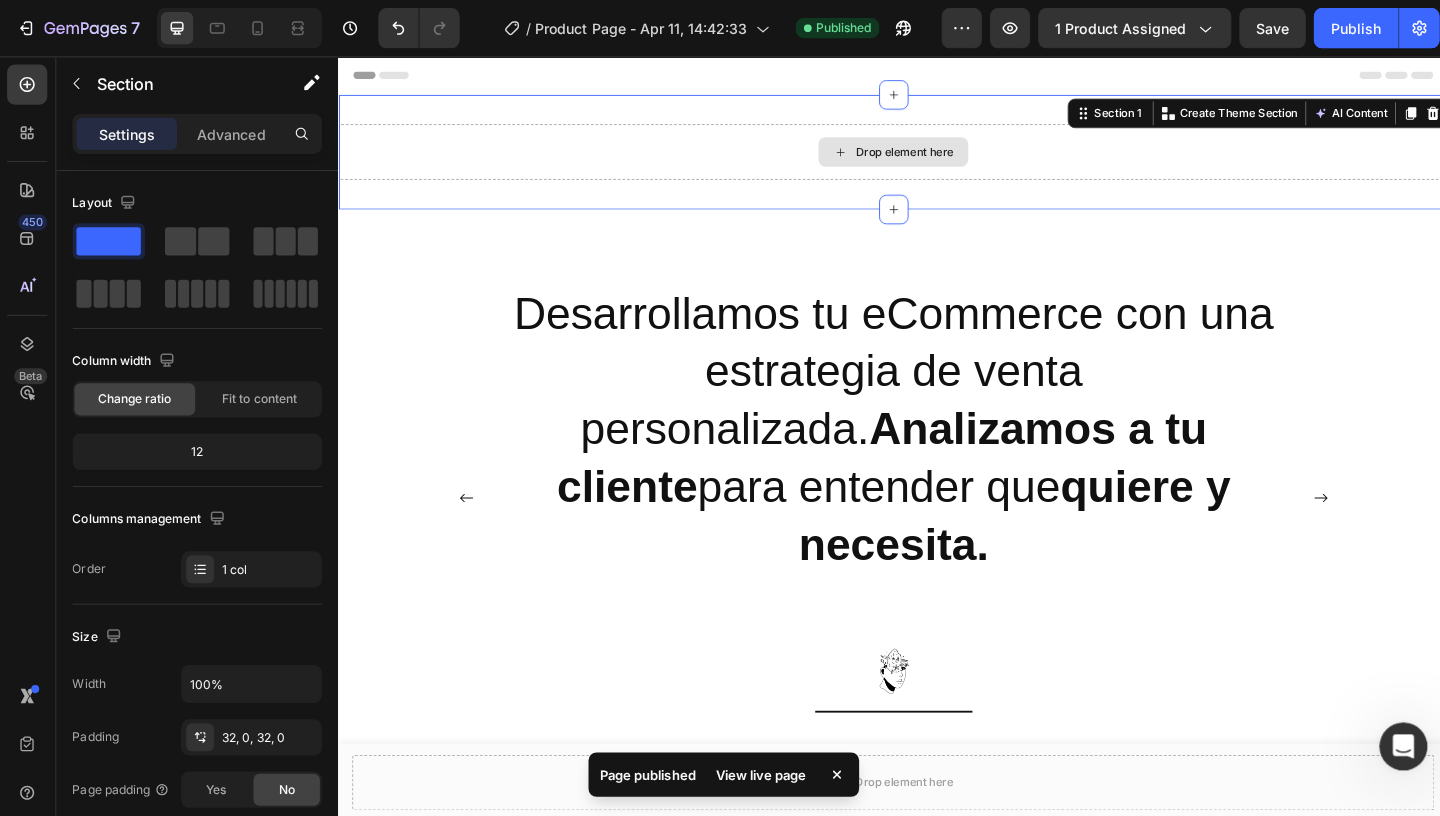 click on "Drop element here" at bounding box center [938, 159] 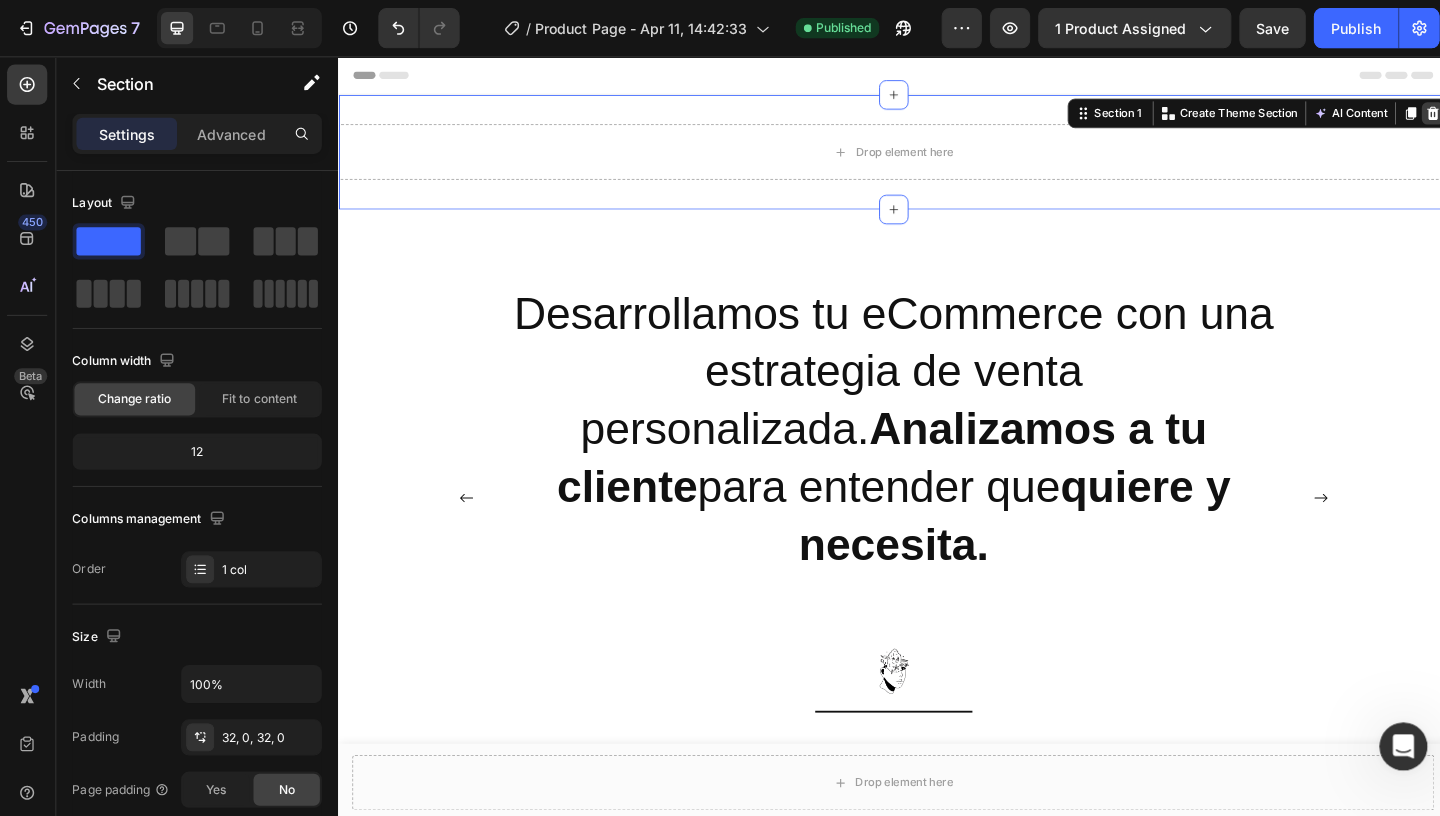 click 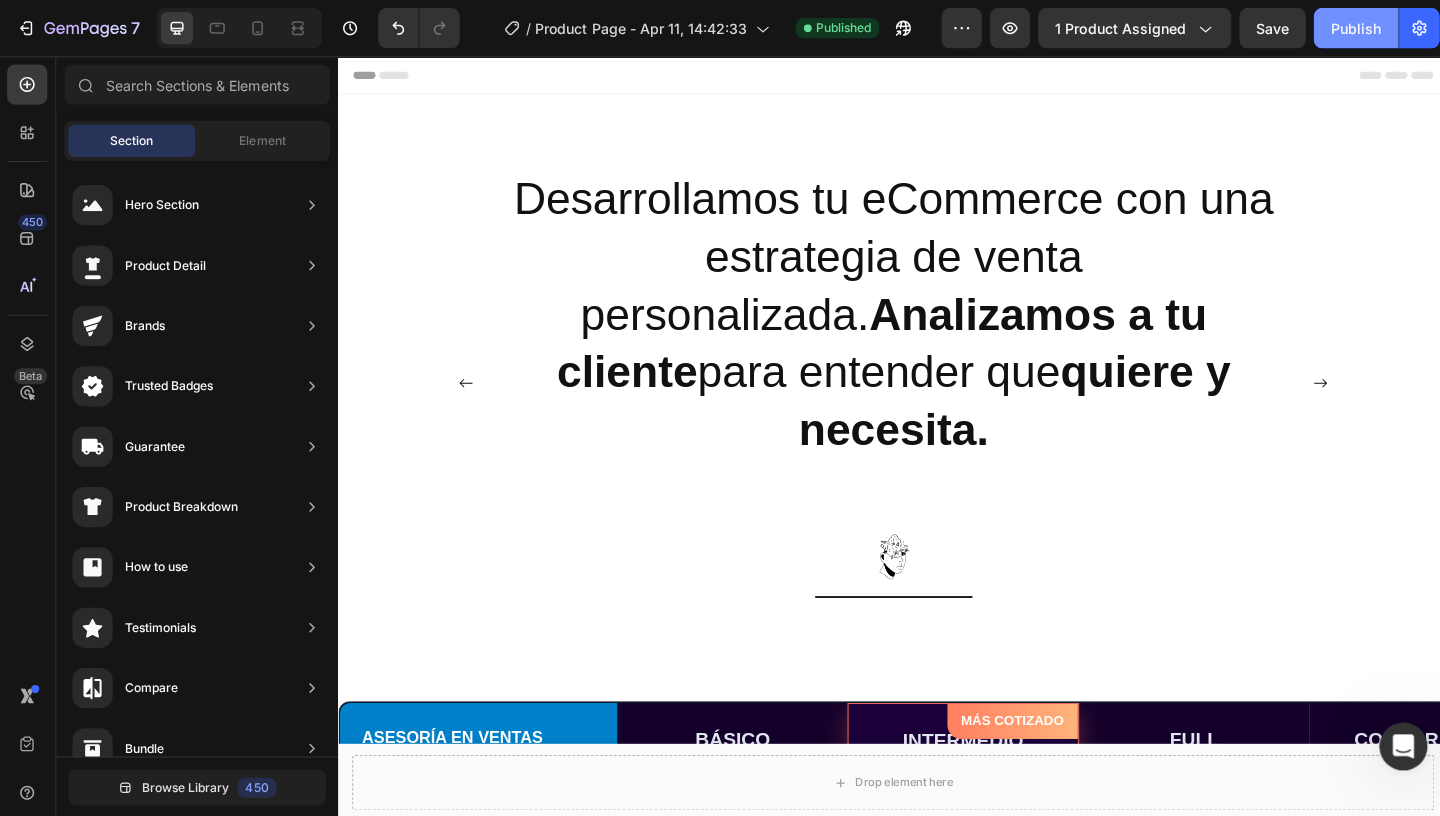 click on "Publish" at bounding box center (1349, 28) 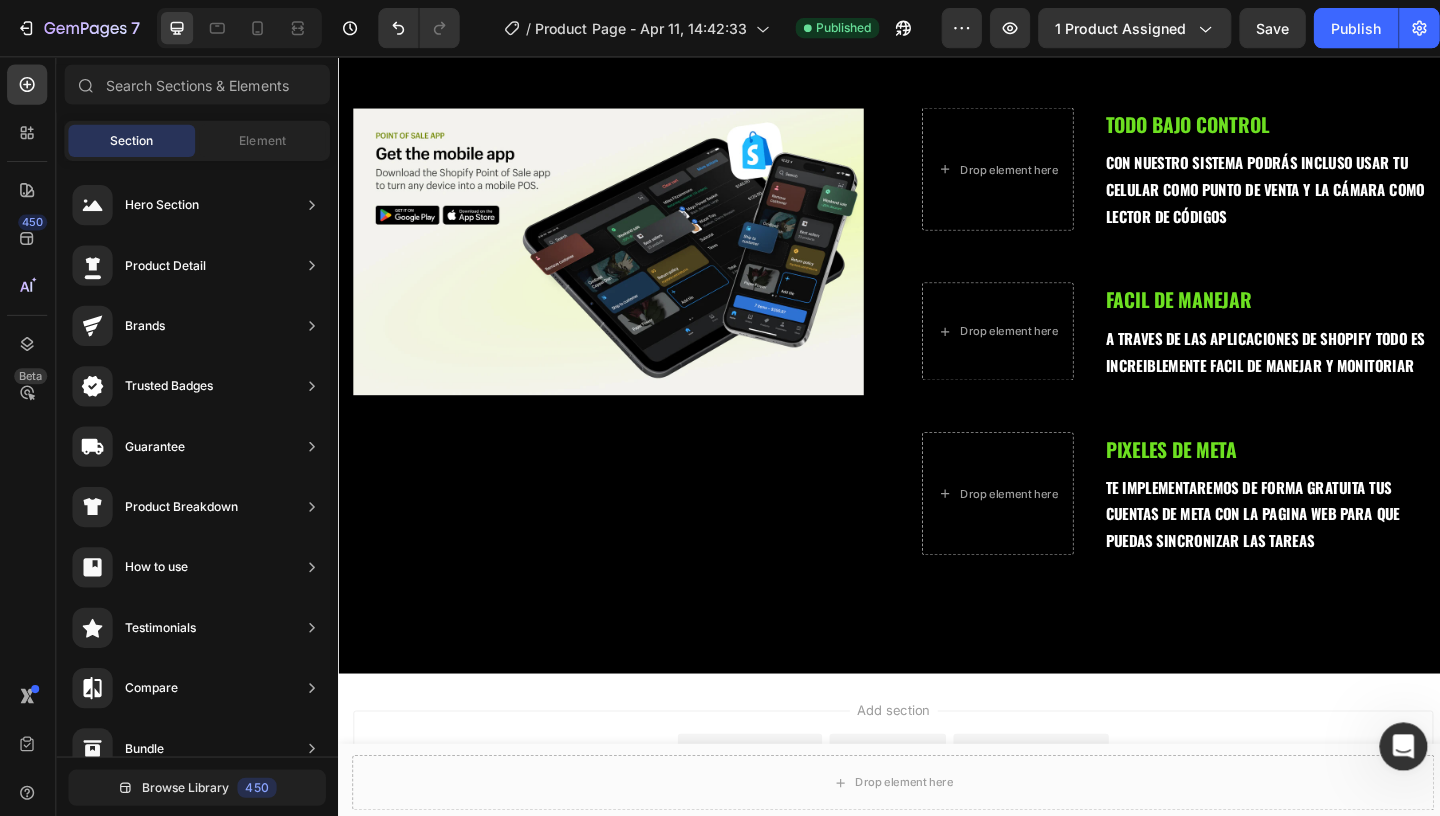 scroll, scrollTop: 2466, scrollLeft: 0, axis: vertical 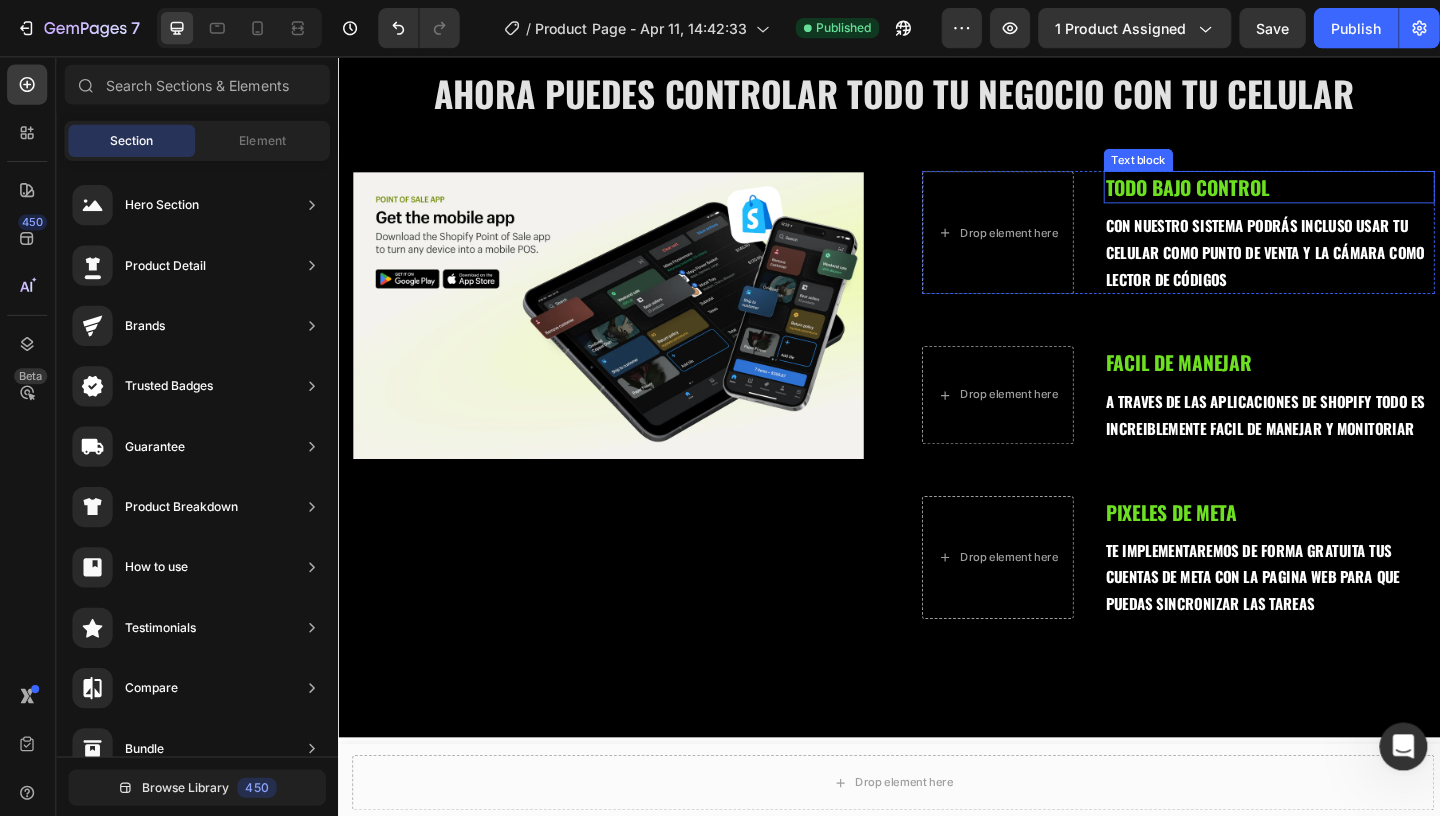 click on "TODO BAJO CONTROL" at bounding box center [1344, 198] 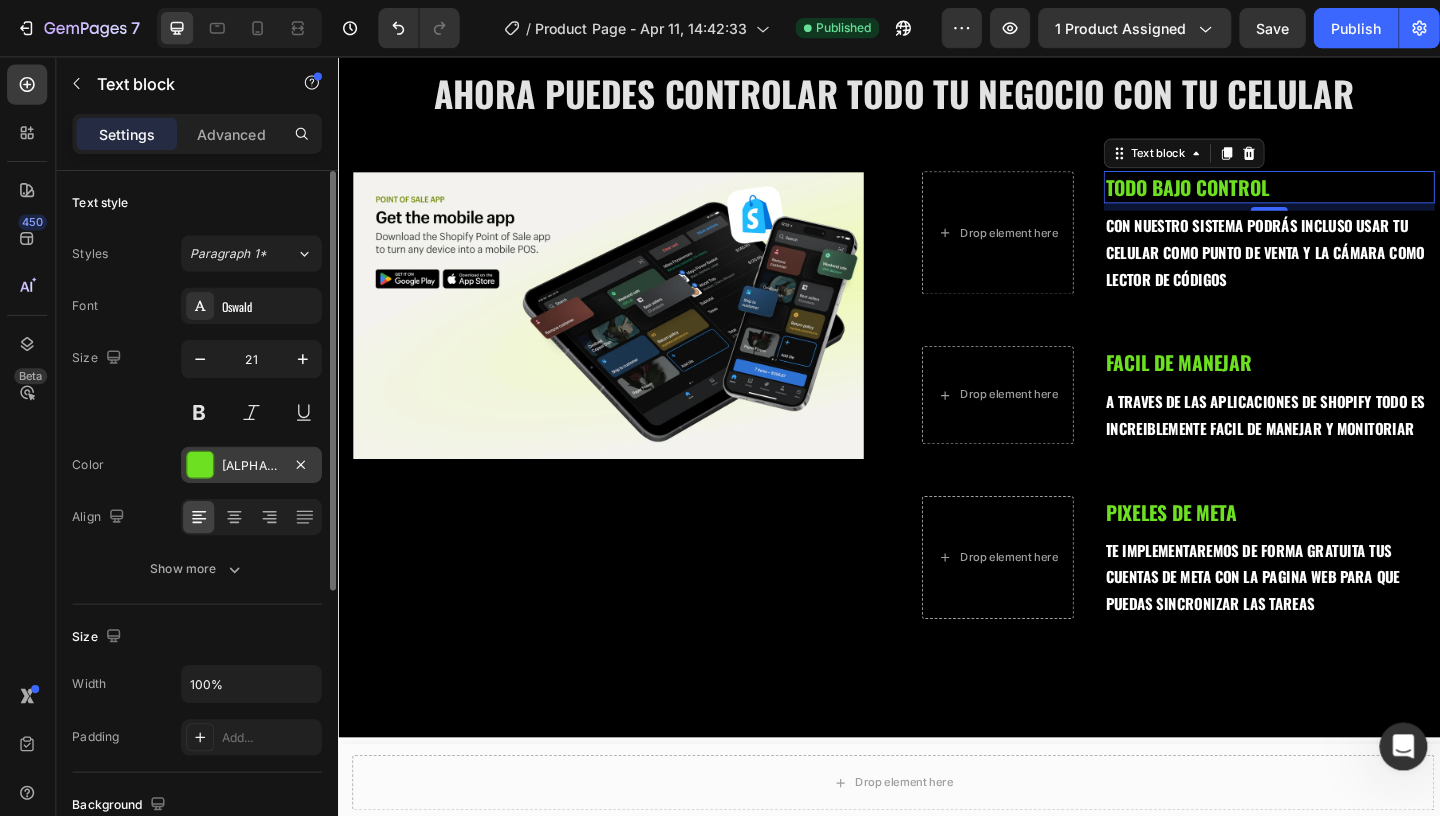 click at bounding box center (200, 462) 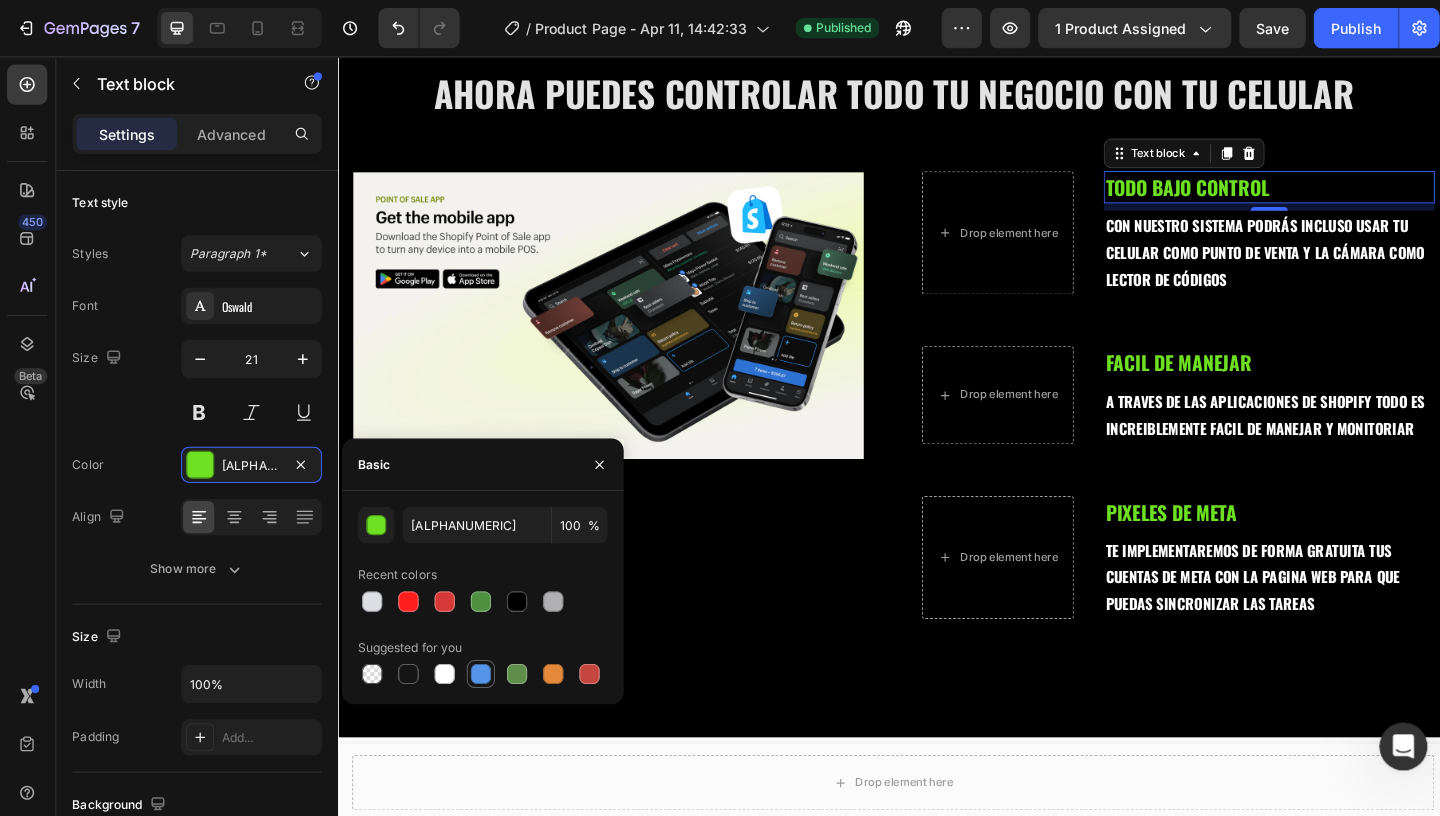click at bounding box center [479, 670] 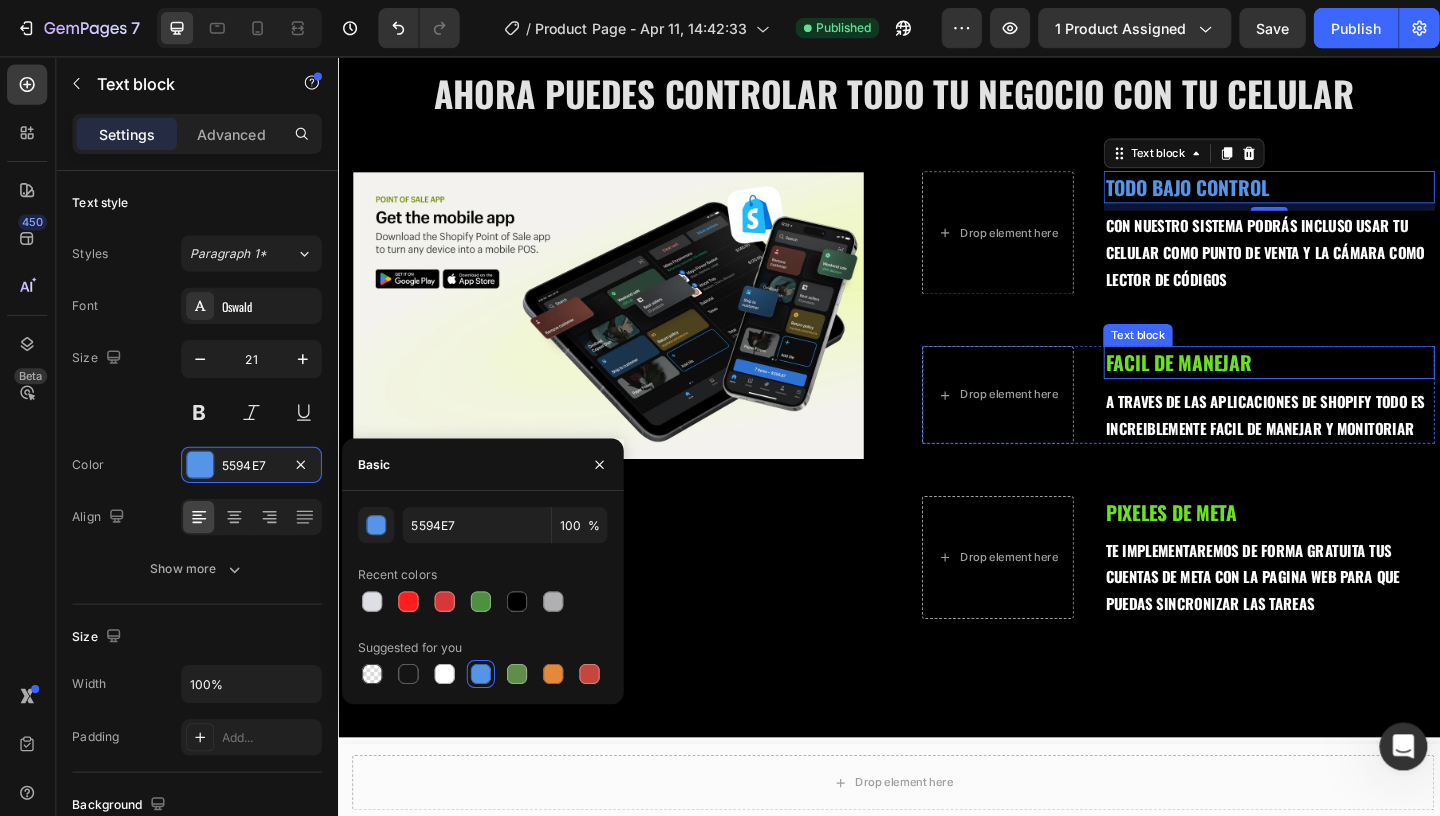 click on "FACIL DE MANEJAR" at bounding box center [1344, 387] 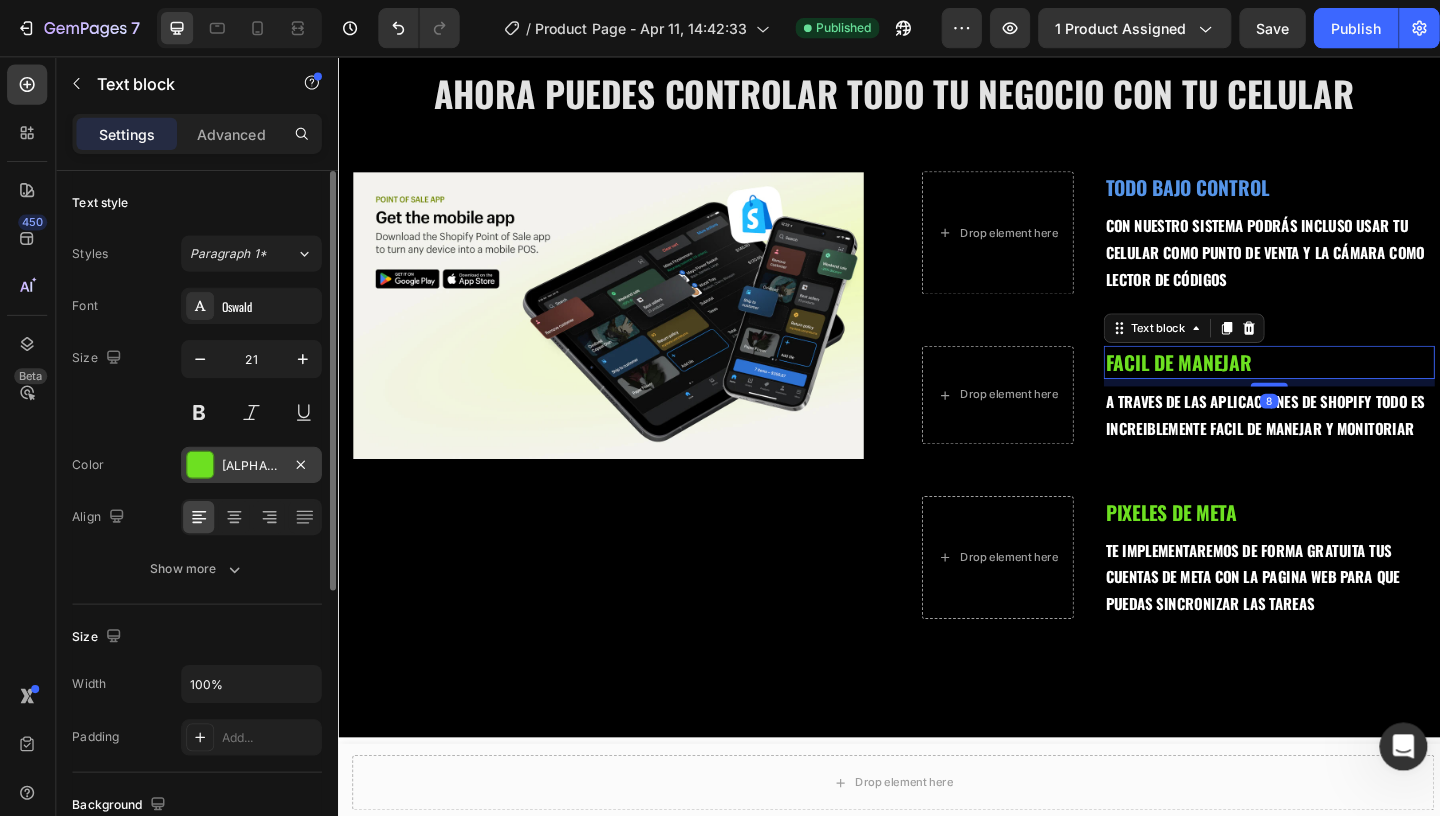 click at bounding box center [200, 462] 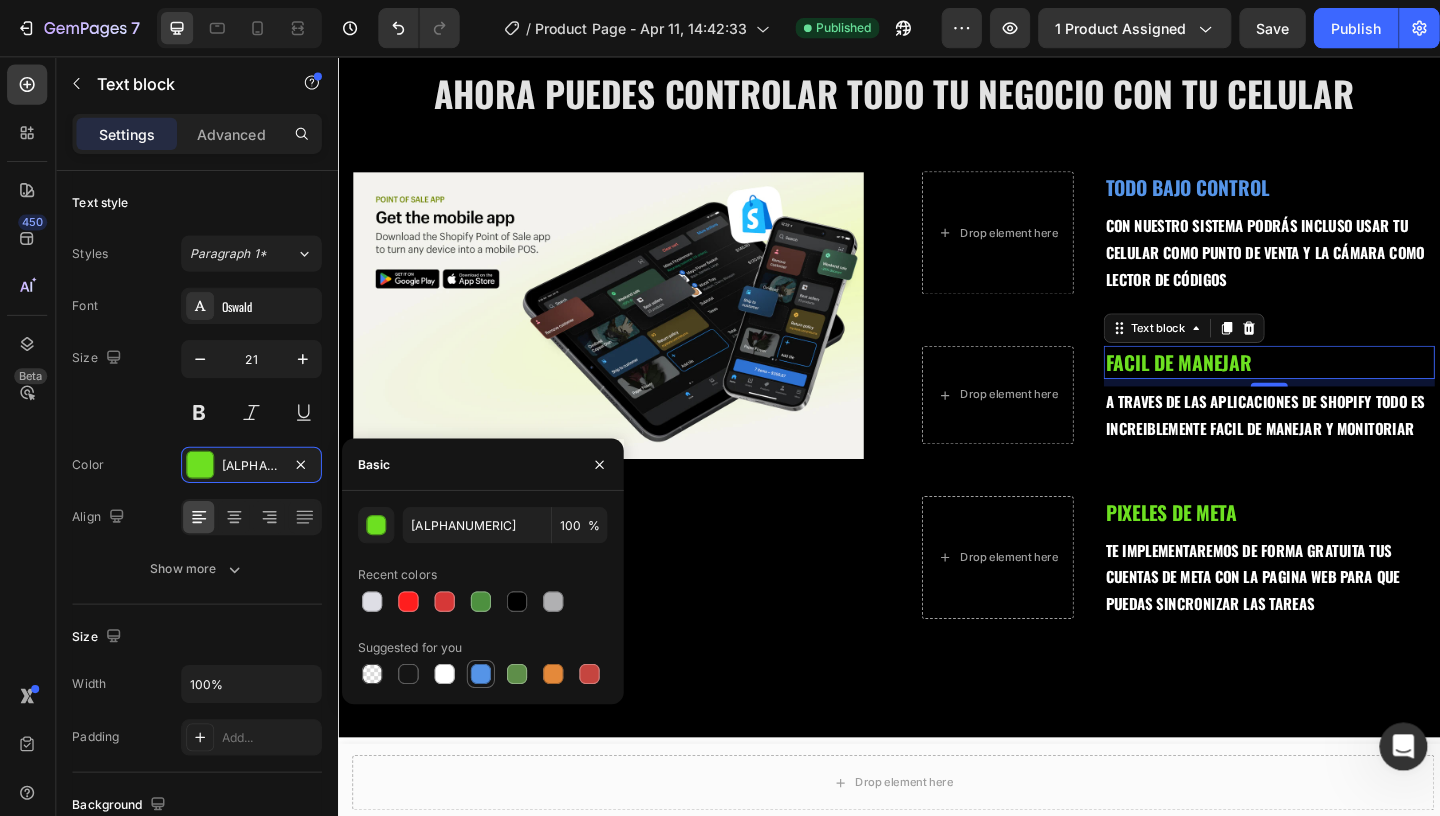 click at bounding box center [479, 670] 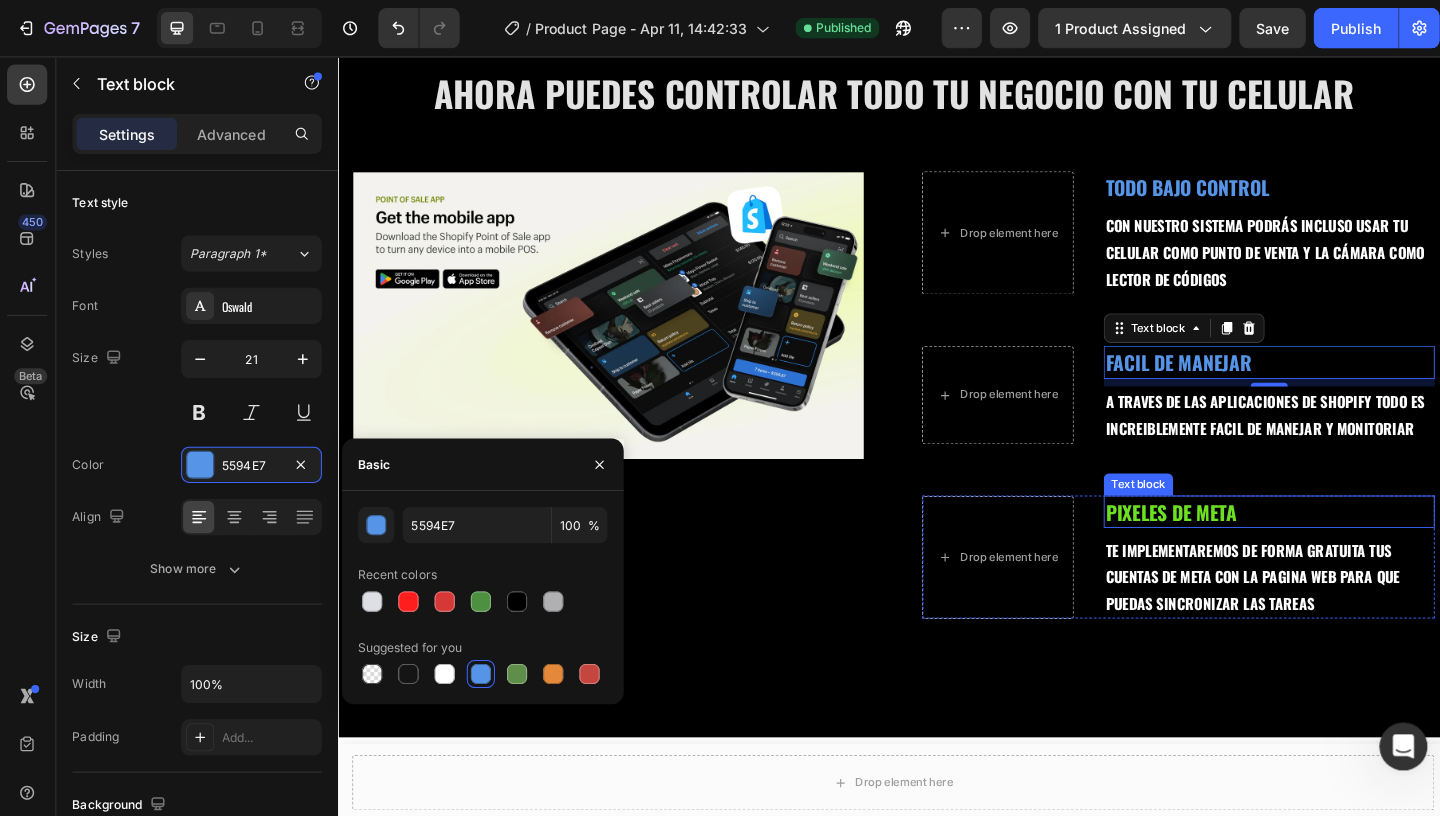 click on "PIXELES DE META" at bounding box center [1344, 549] 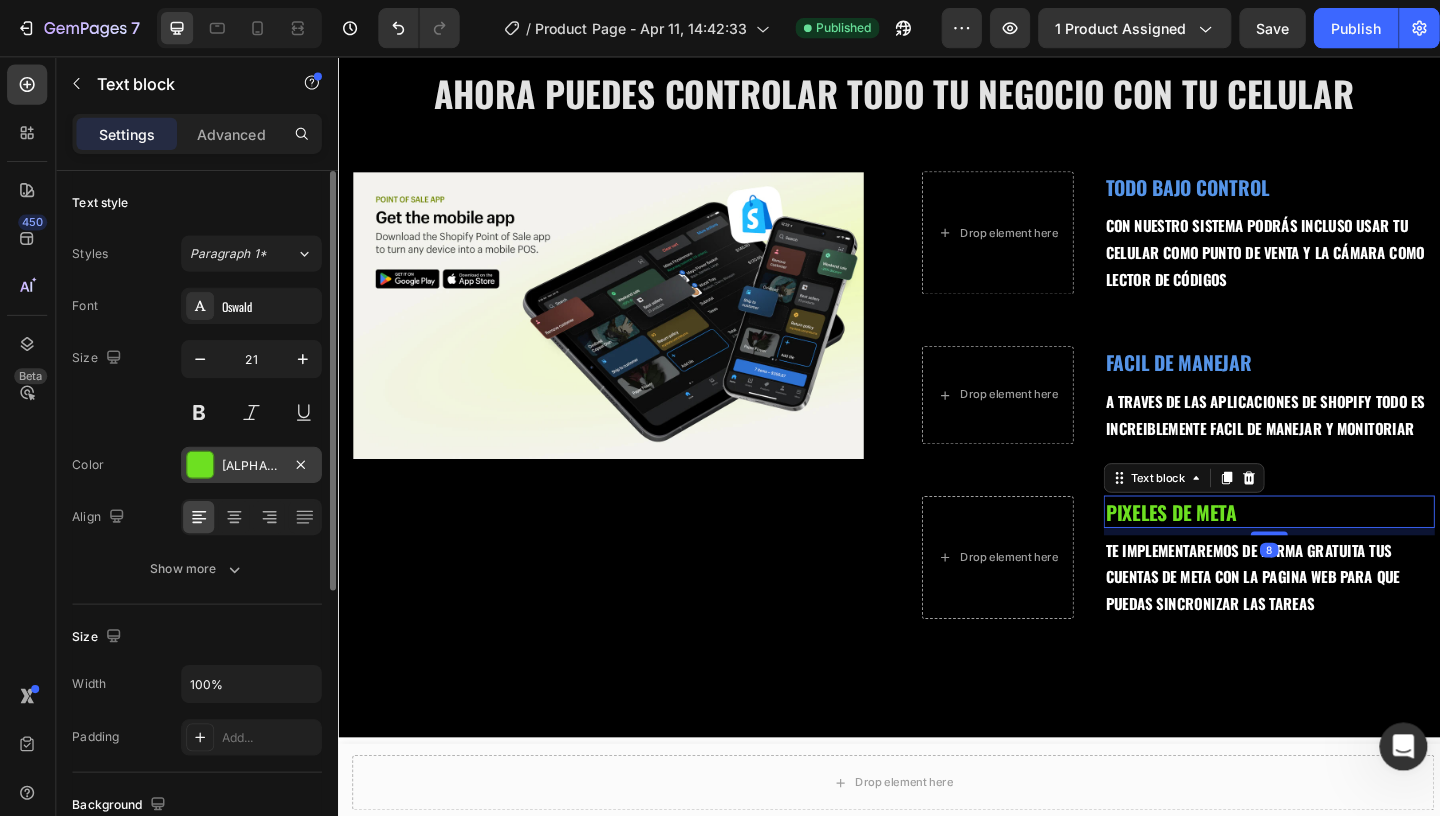 click at bounding box center (200, 462) 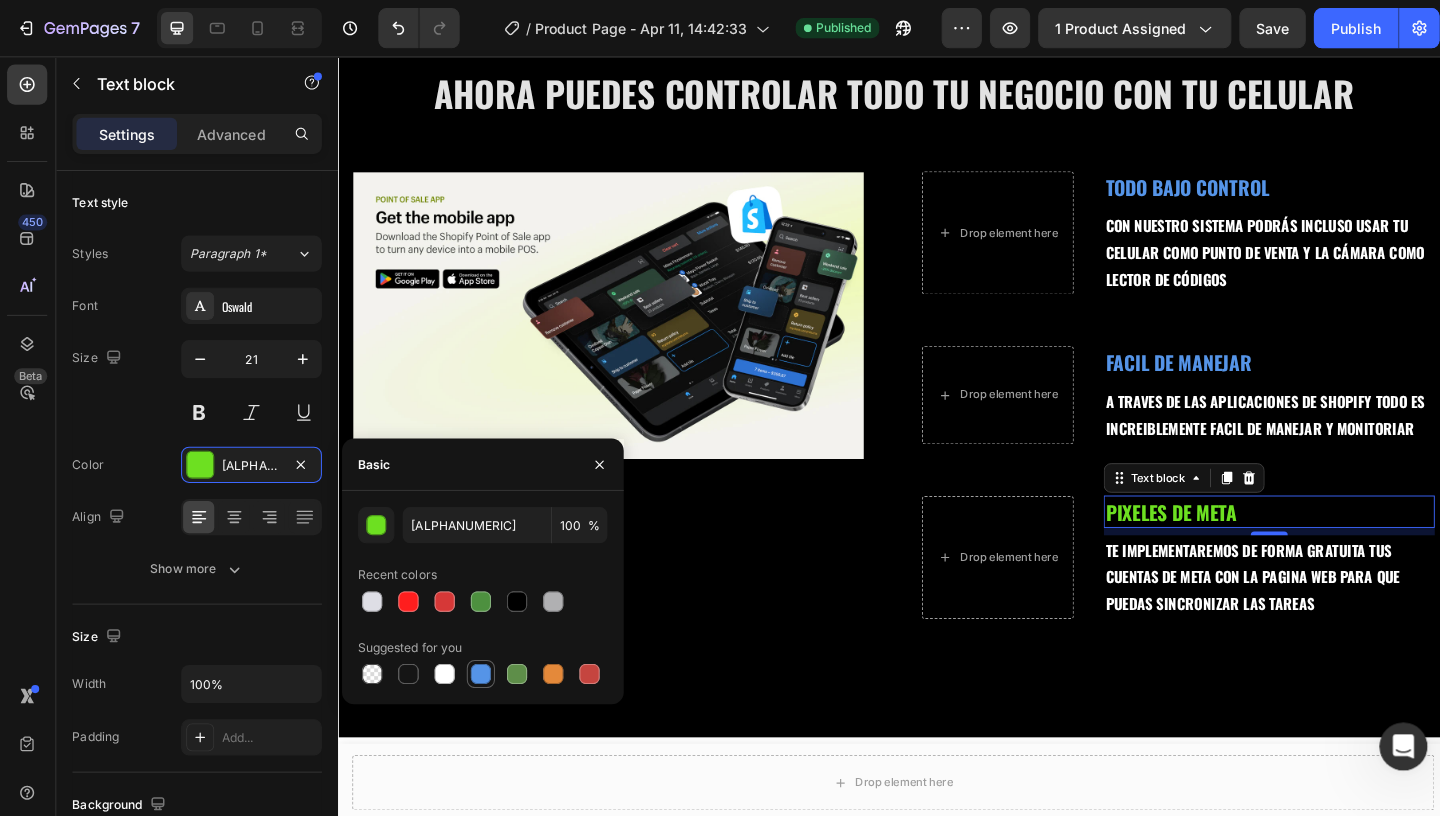 click at bounding box center [479, 670] 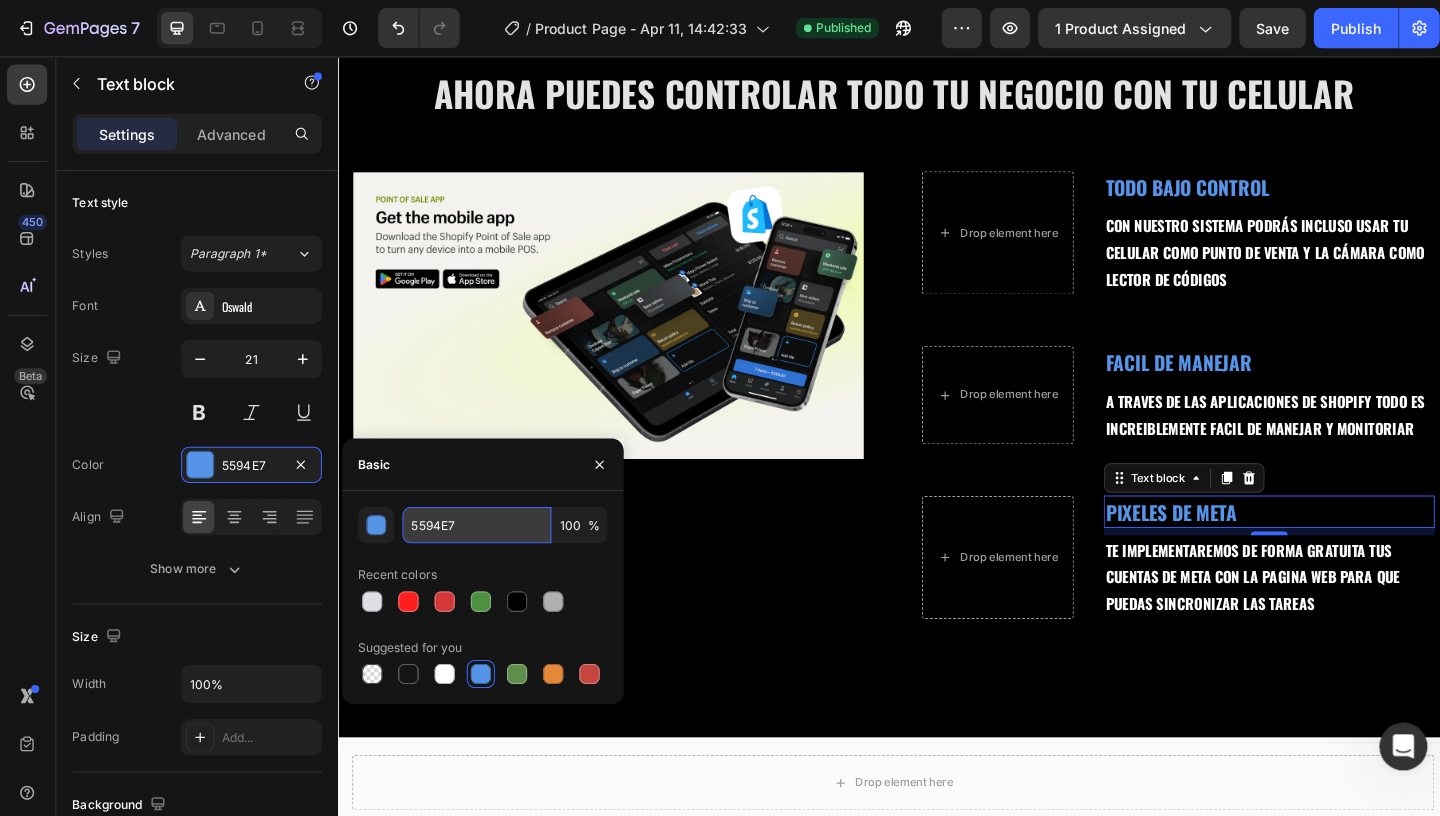 click on "5594E7" at bounding box center (475, 522) 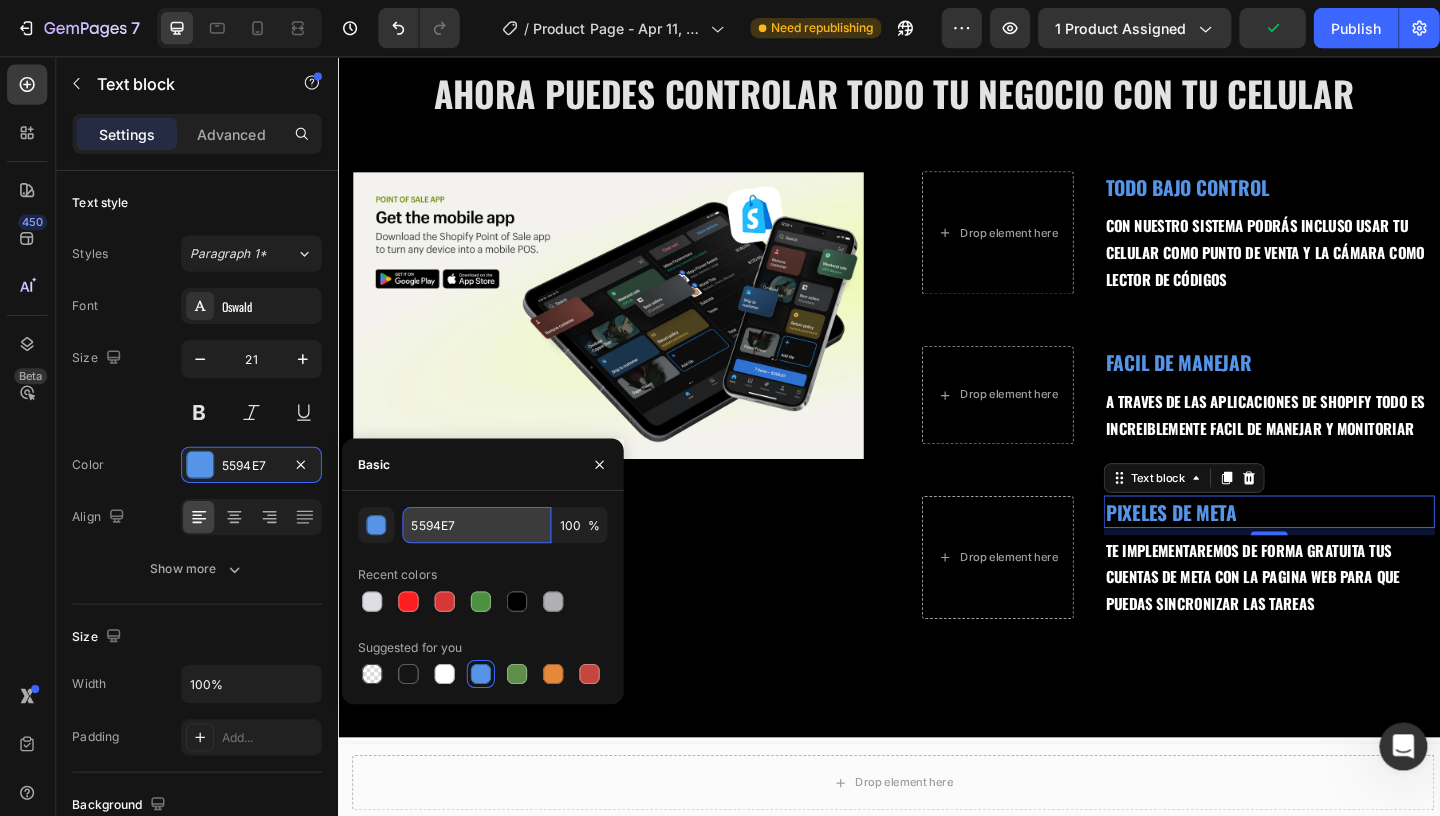 click on "5594E7" at bounding box center (475, 522) 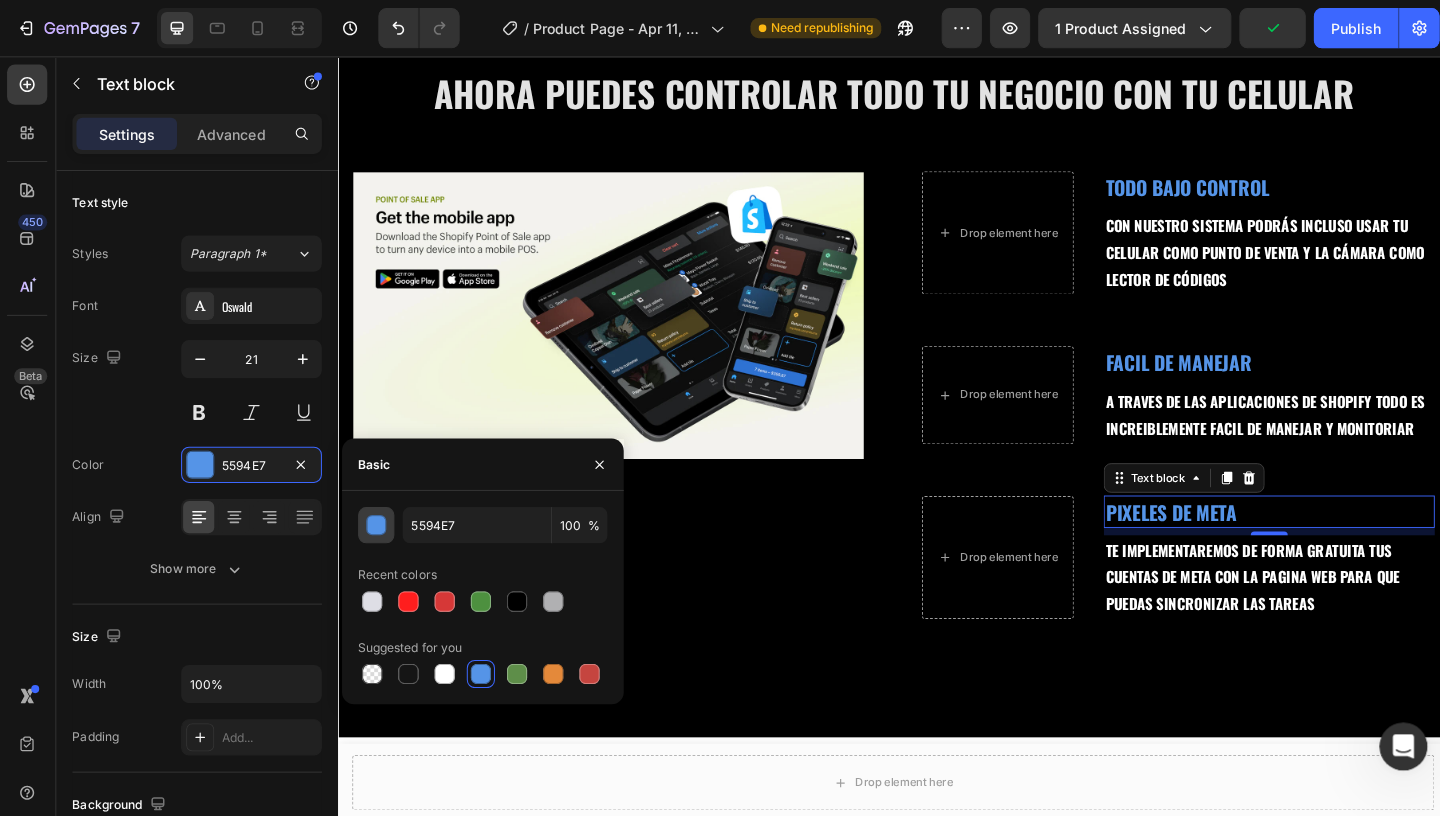 click at bounding box center [376, 523] 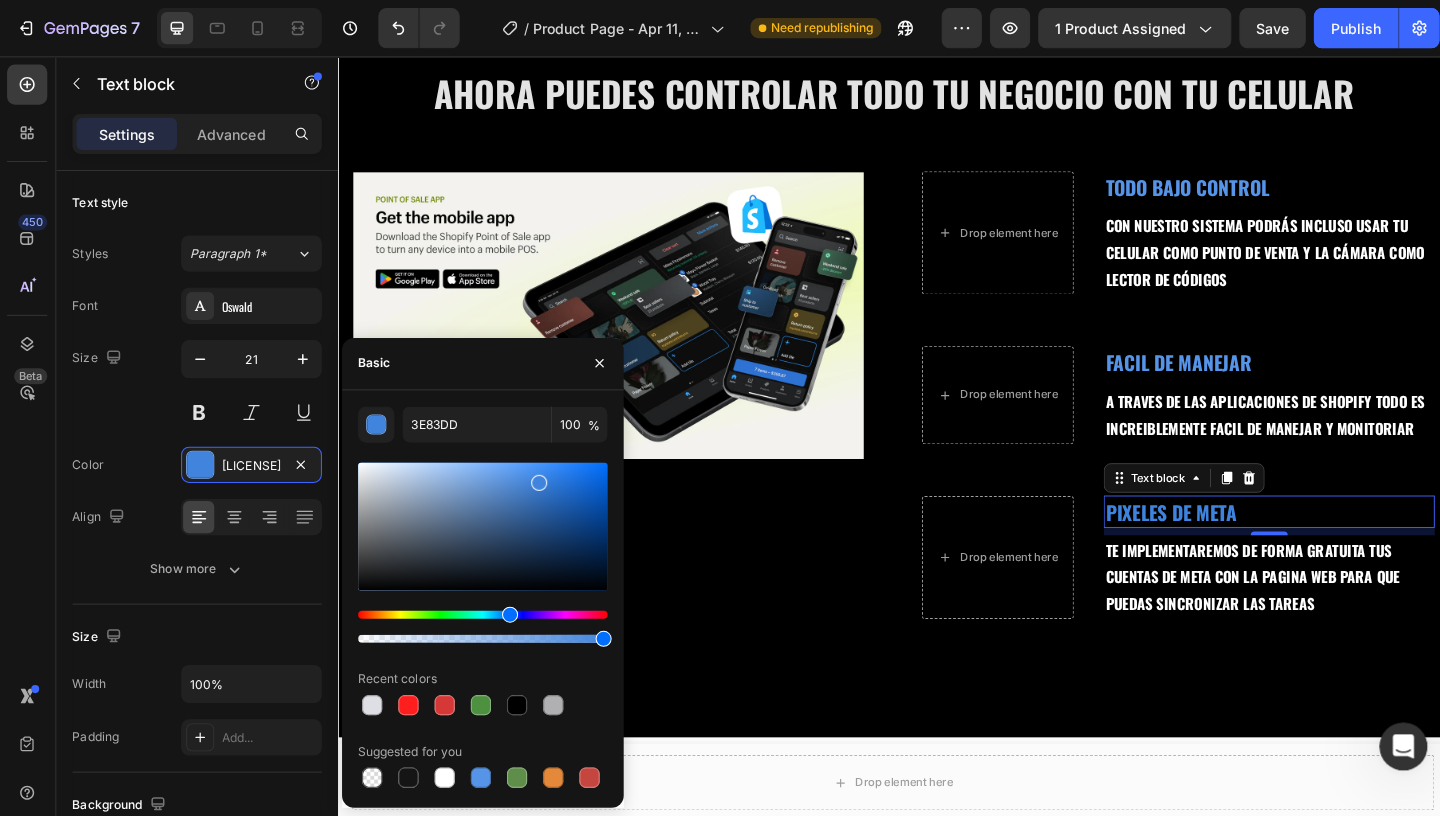 drag, startPoint x: 519, startPoint y: 477, endPoint x: 534, endPoint y: 476, distance: 15.033297 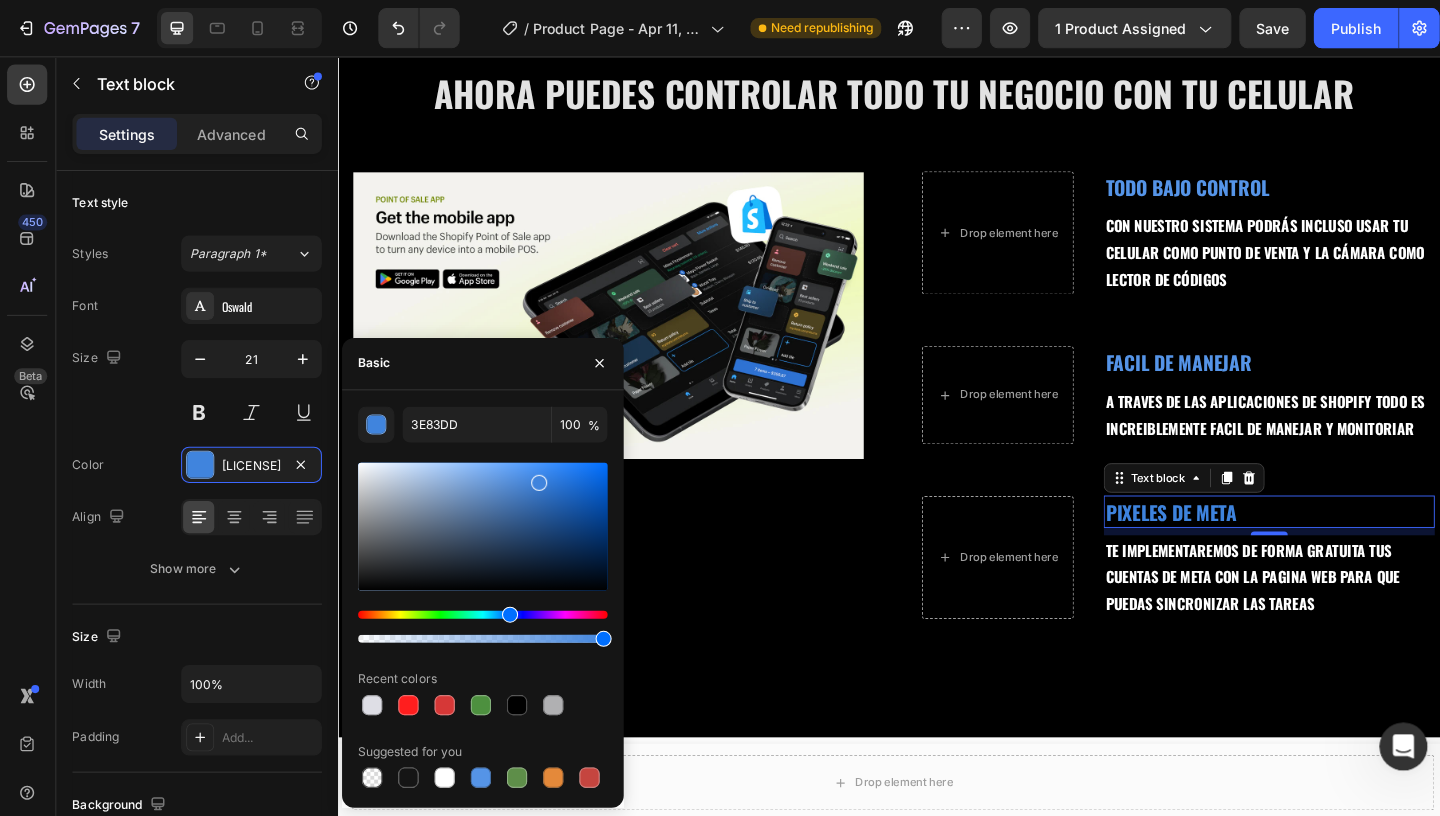 type on "[LICENSE]" 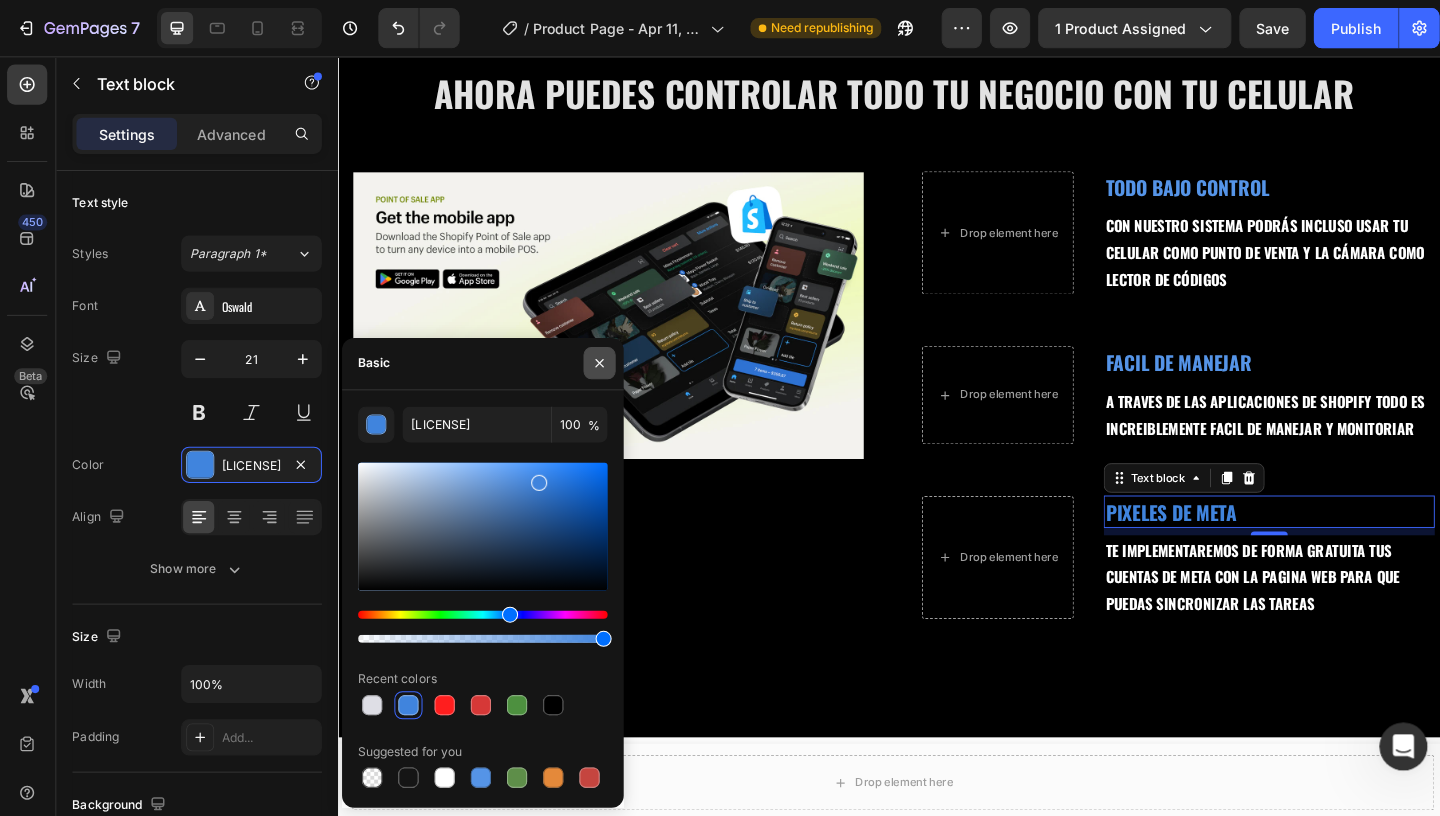 click 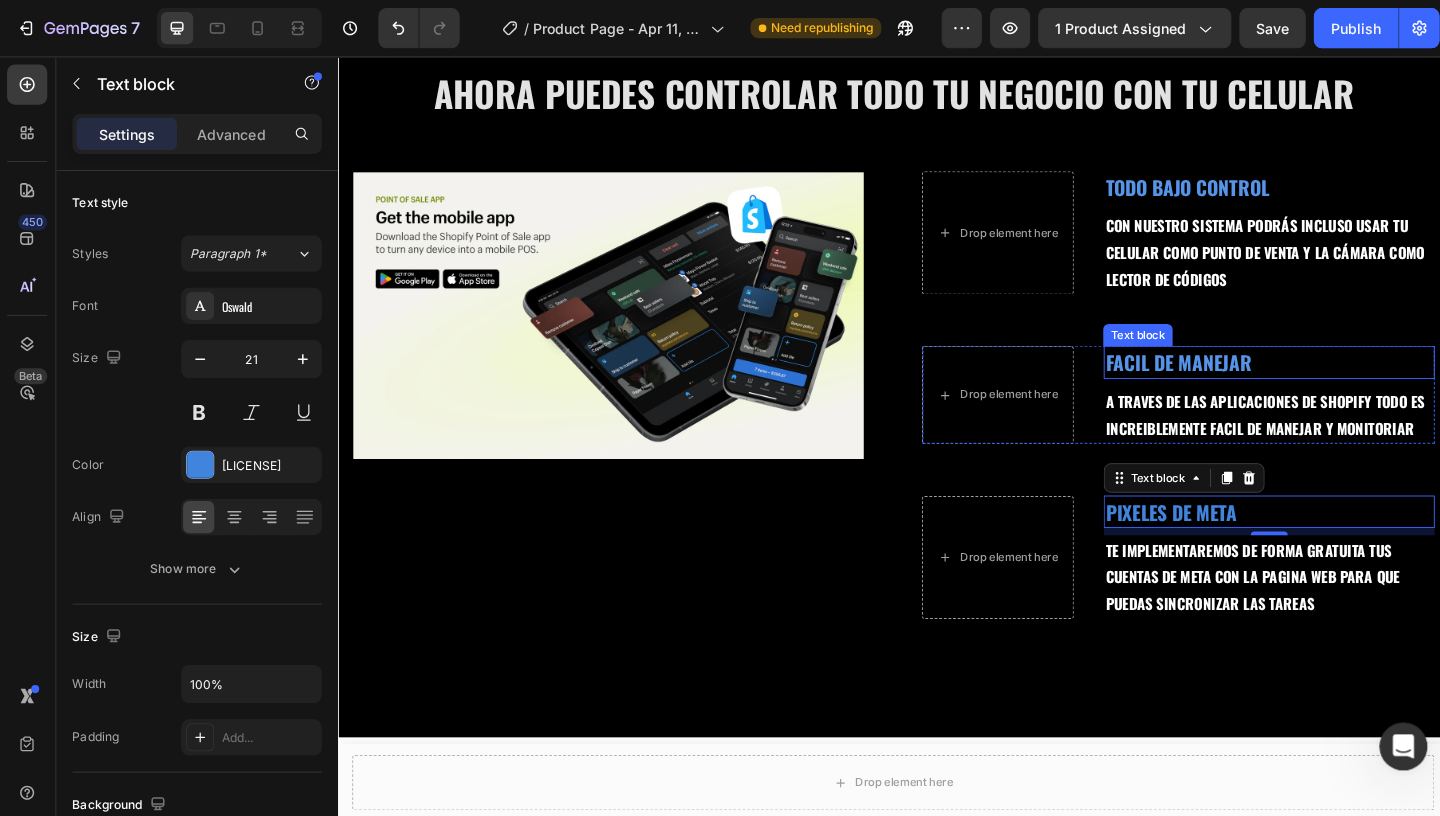 click on "FACIL DE MANEJAR" at bounding box center [1344, 387] 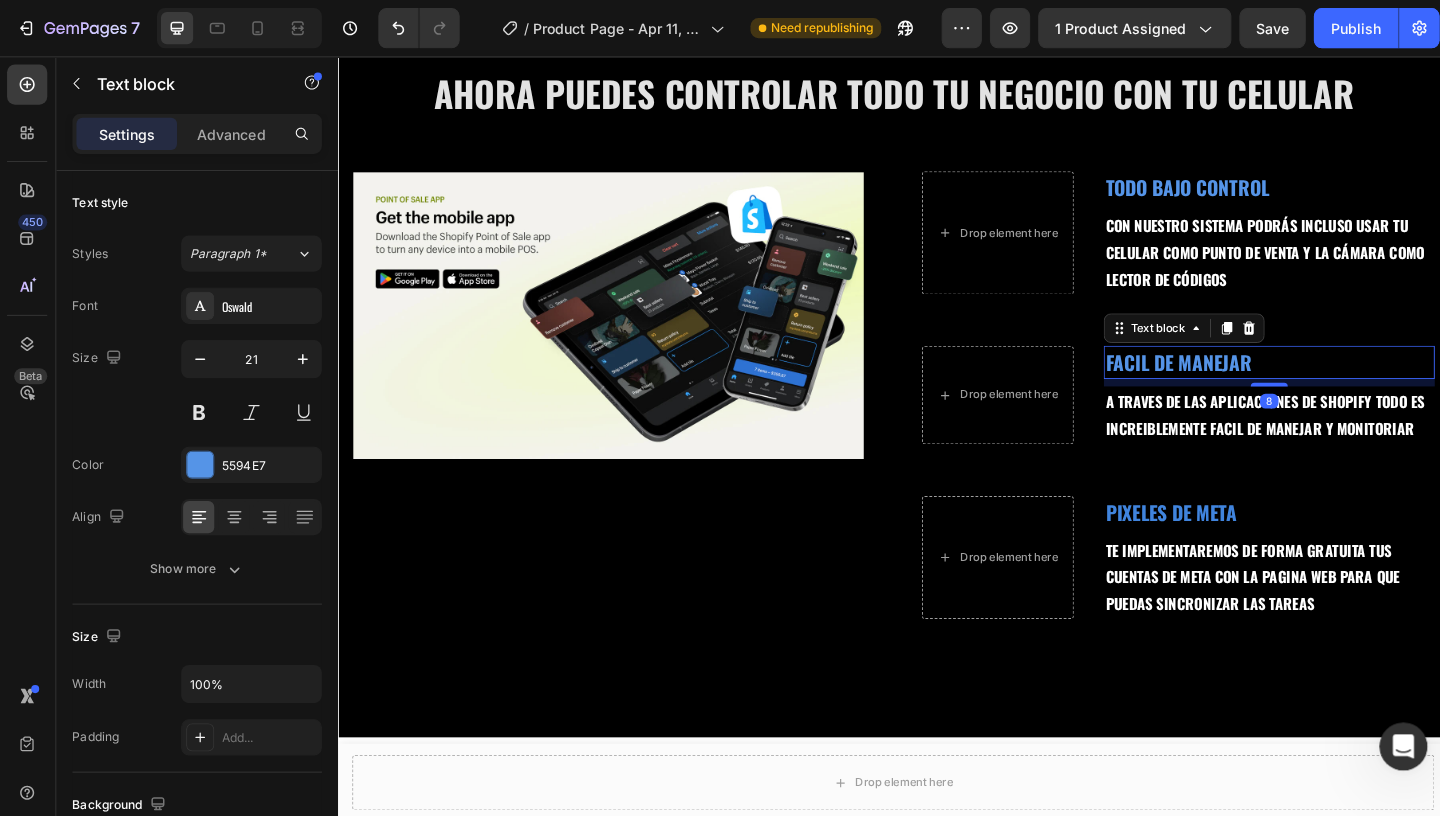 click on "FACIL DE MANEJAR" at bounding box center [1344, 387] 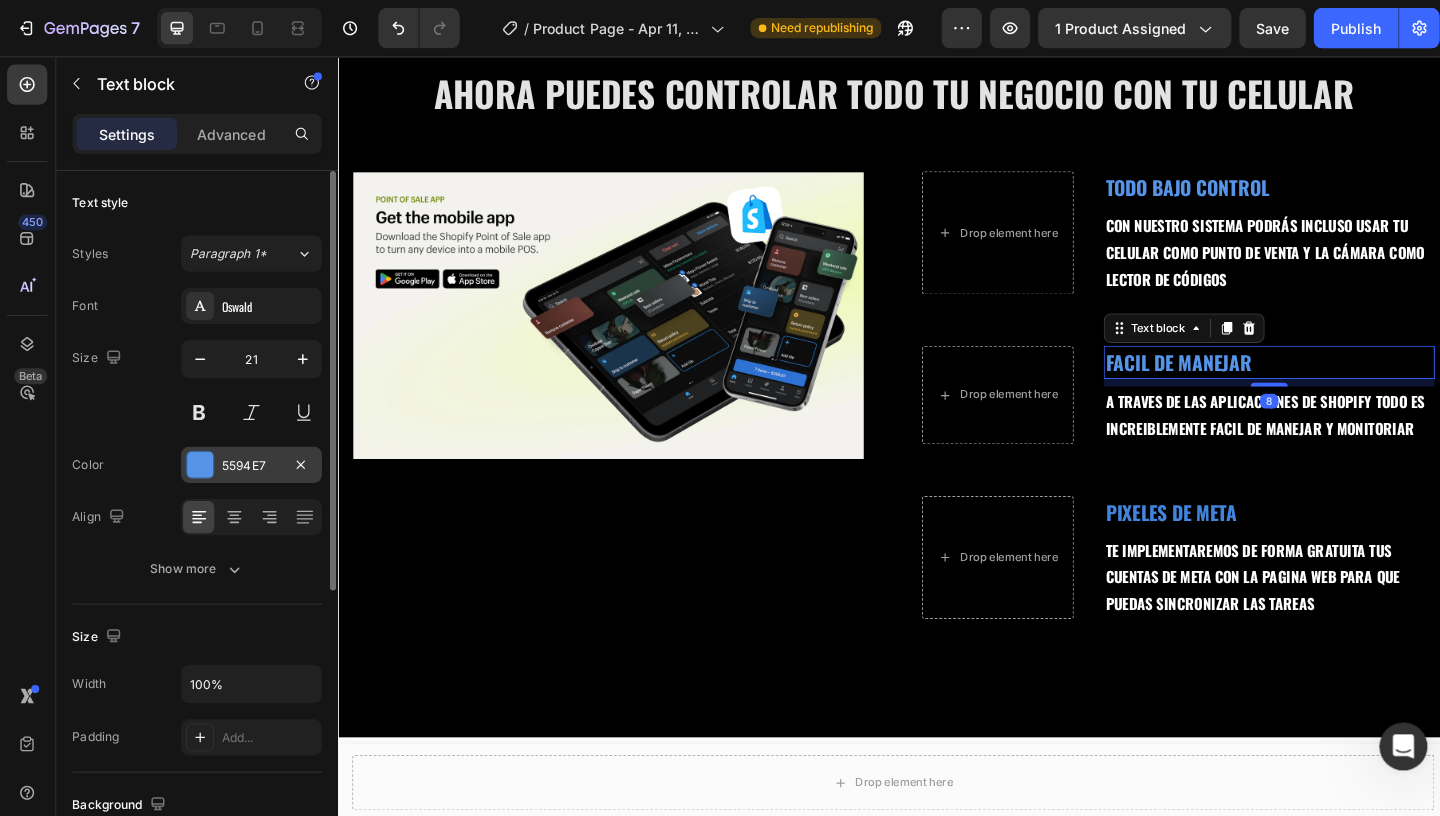 click at bounding box center (200, 462) 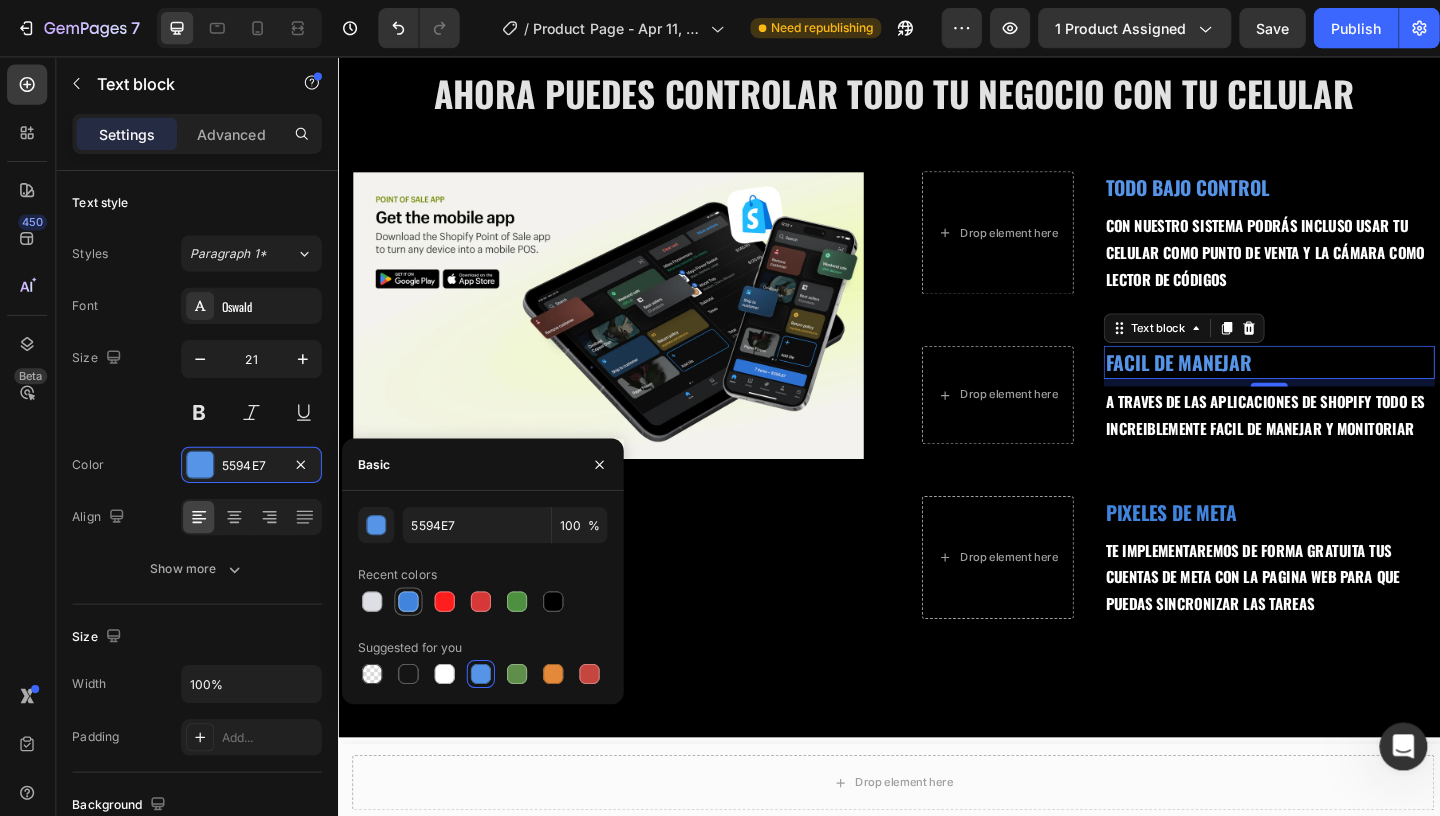 click at bounding box center [407, 598] 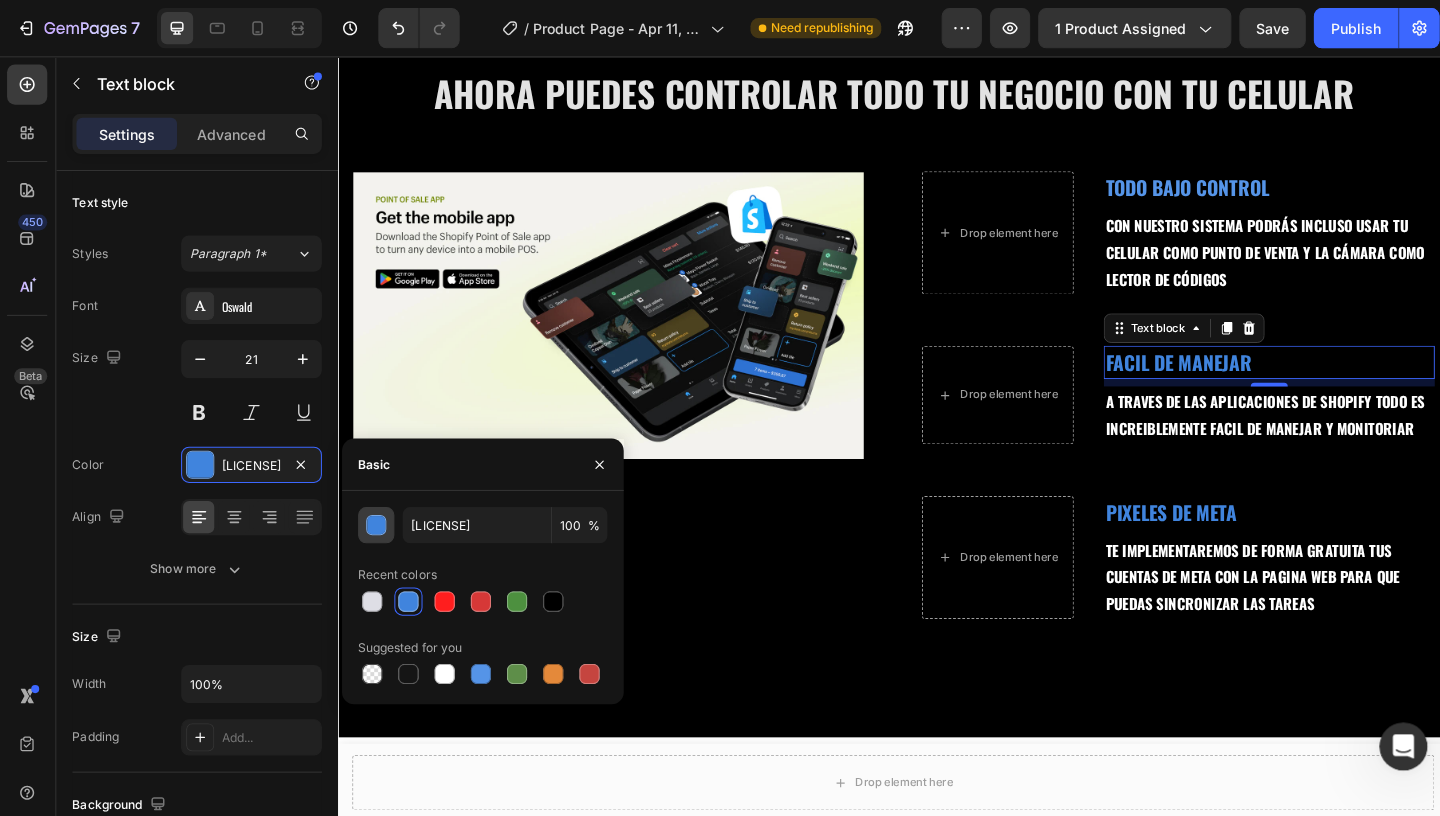 click 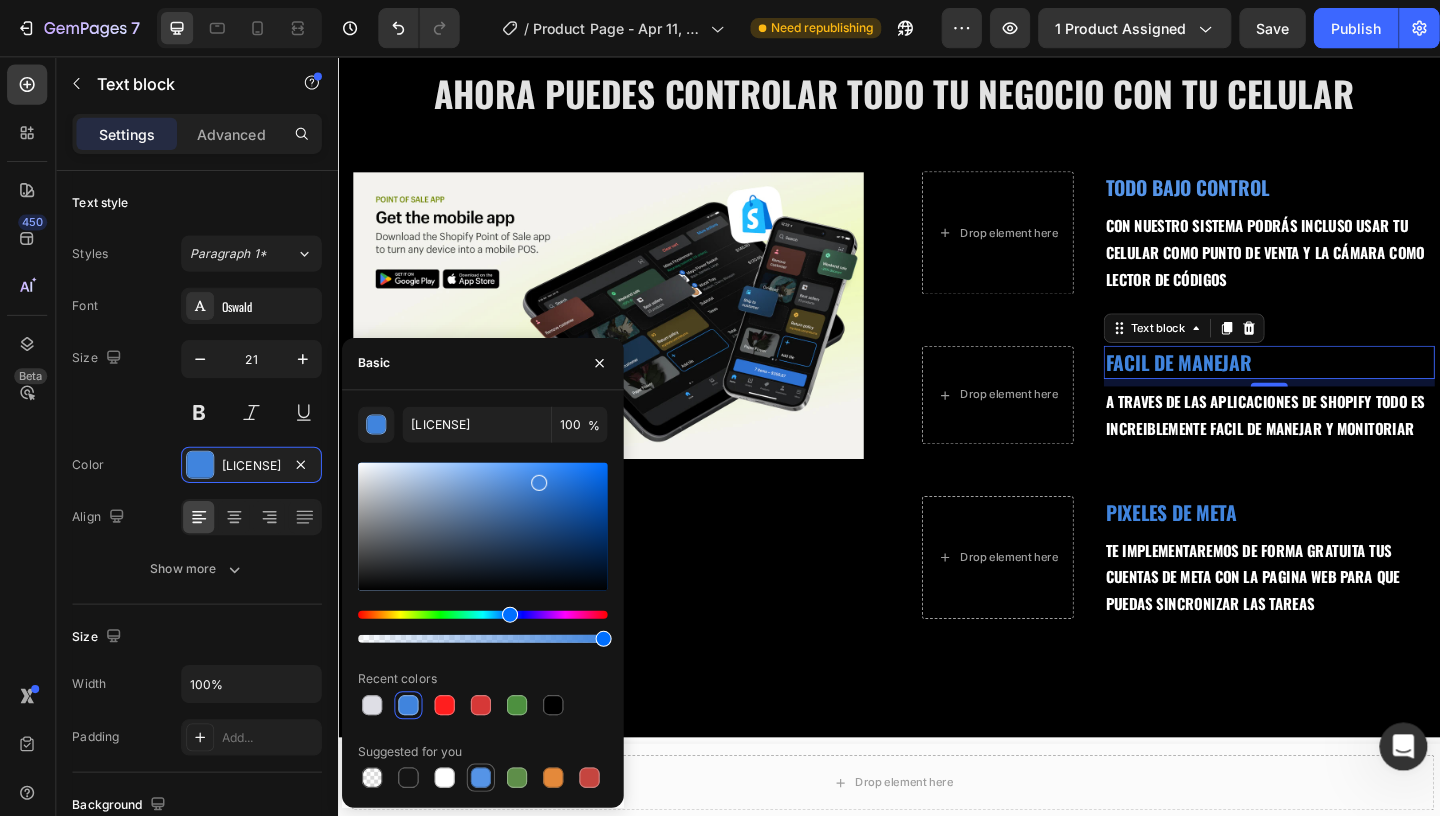 click at bounding box center [479, 773] 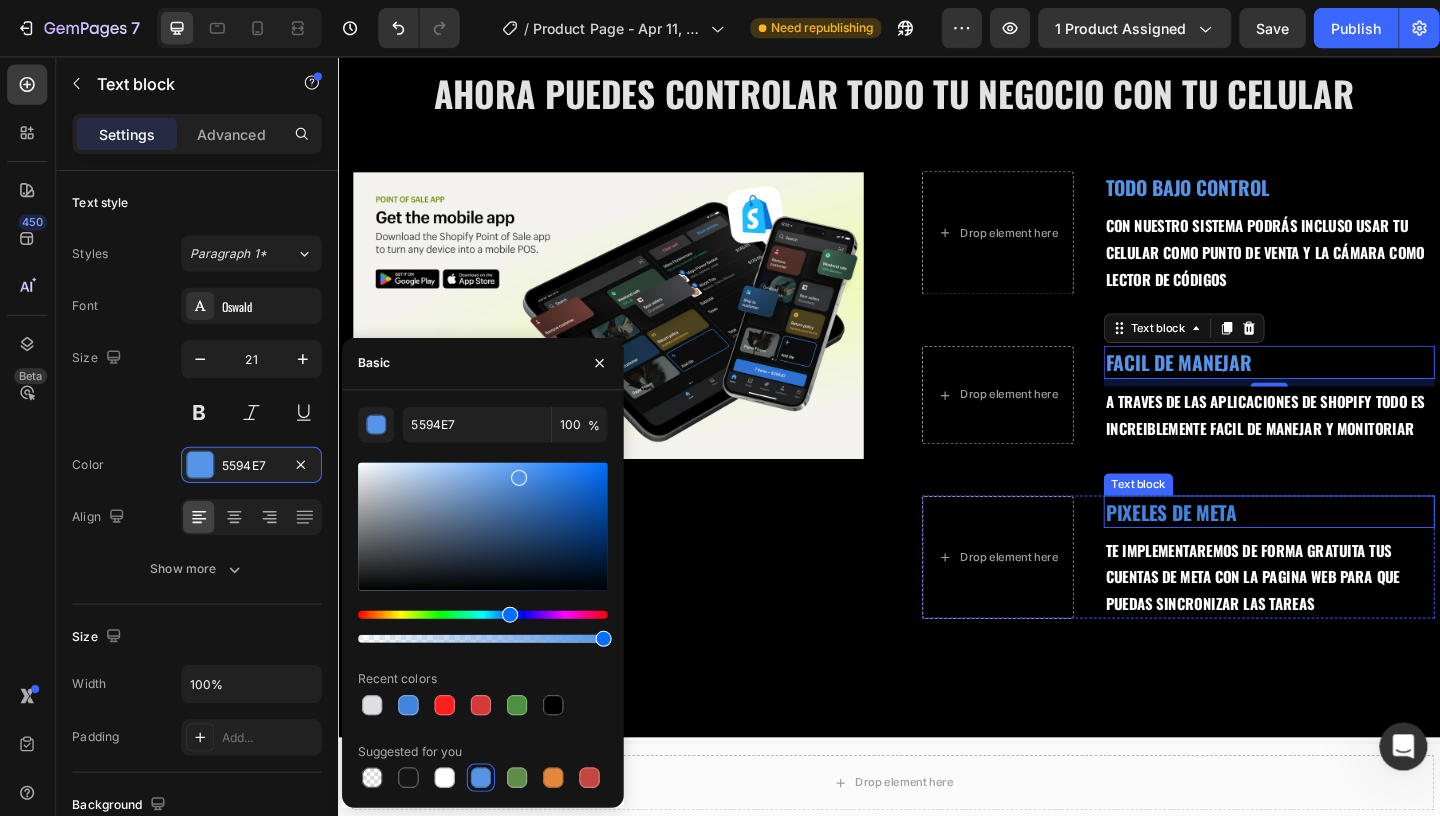 click on "PIXELES DE META" at bounding box center [1344, 549] 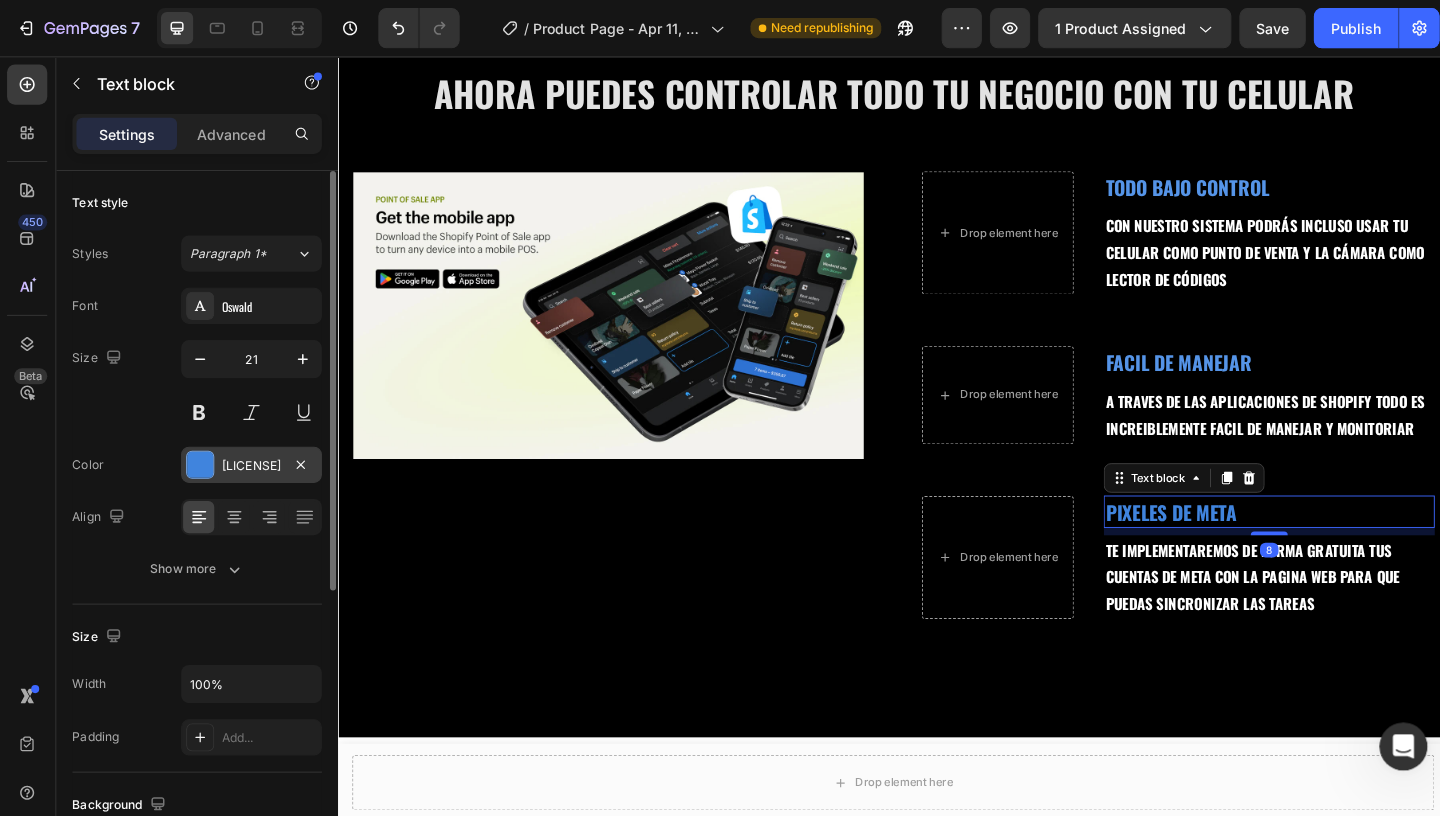 click at bounding box center [200, 462] 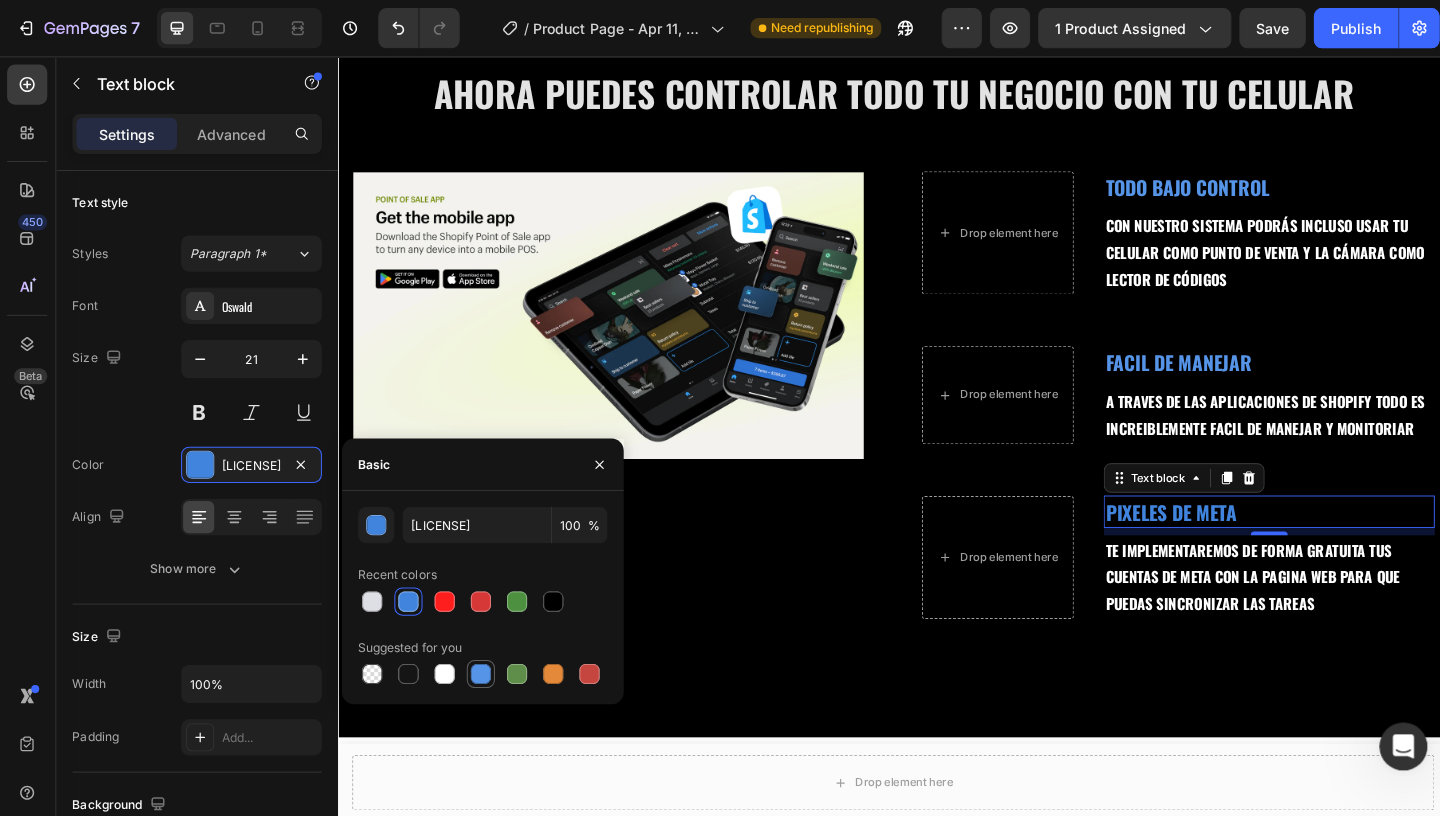 click at bounding box center (479, 670) 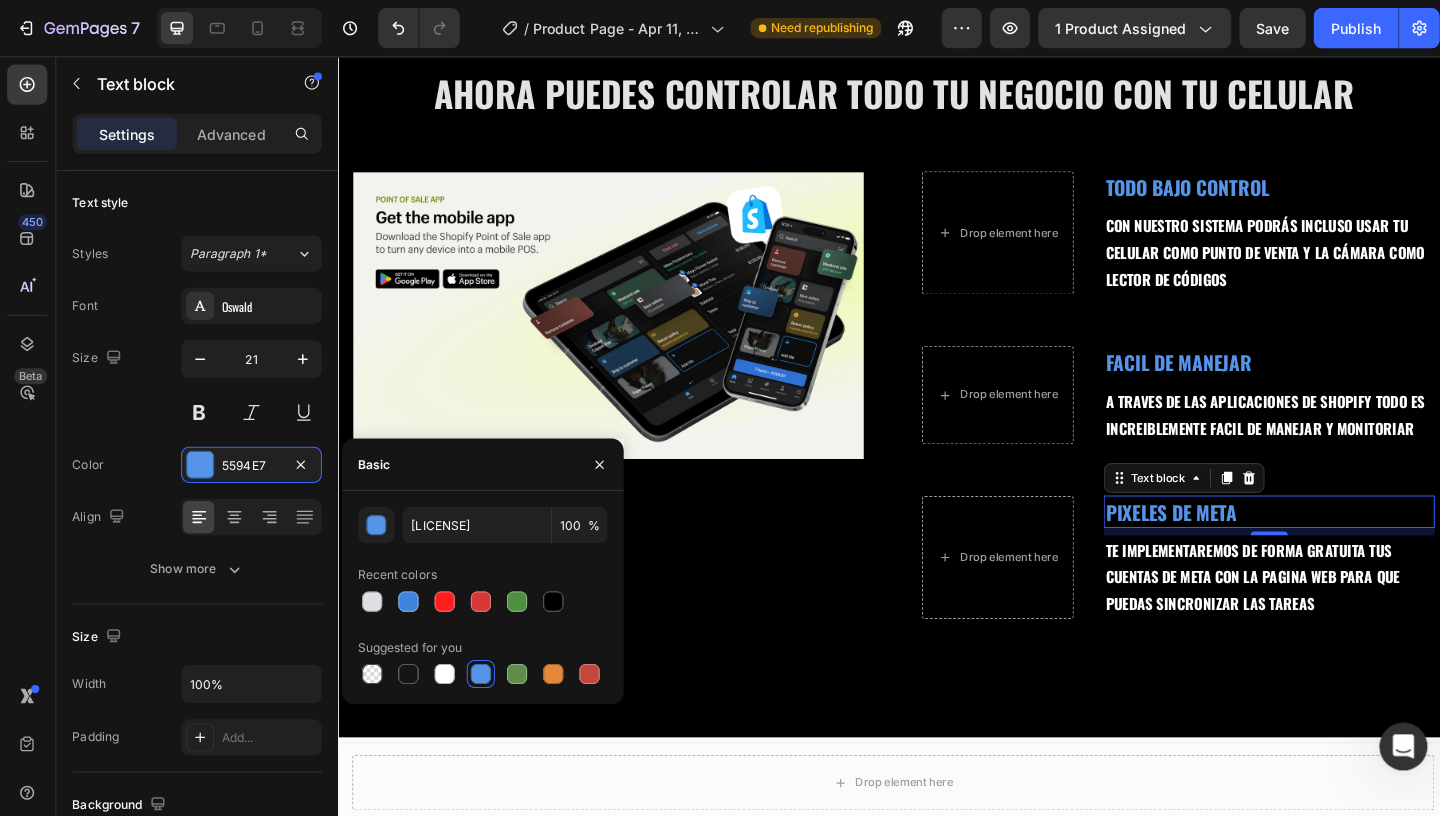 type on "5594E7" 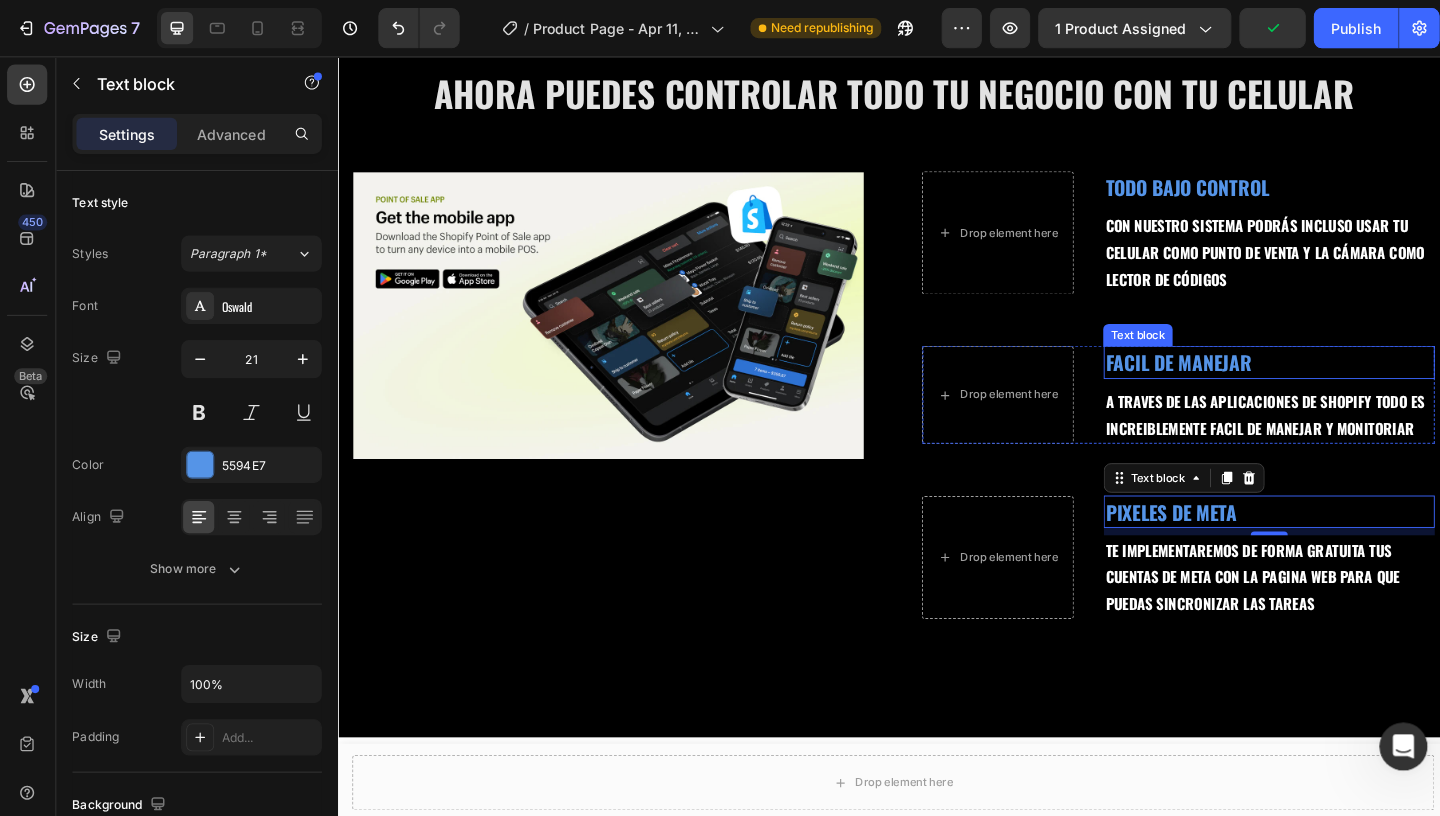 click on "FACIL DE MANEJAR" at bounding box center [1344, 387] 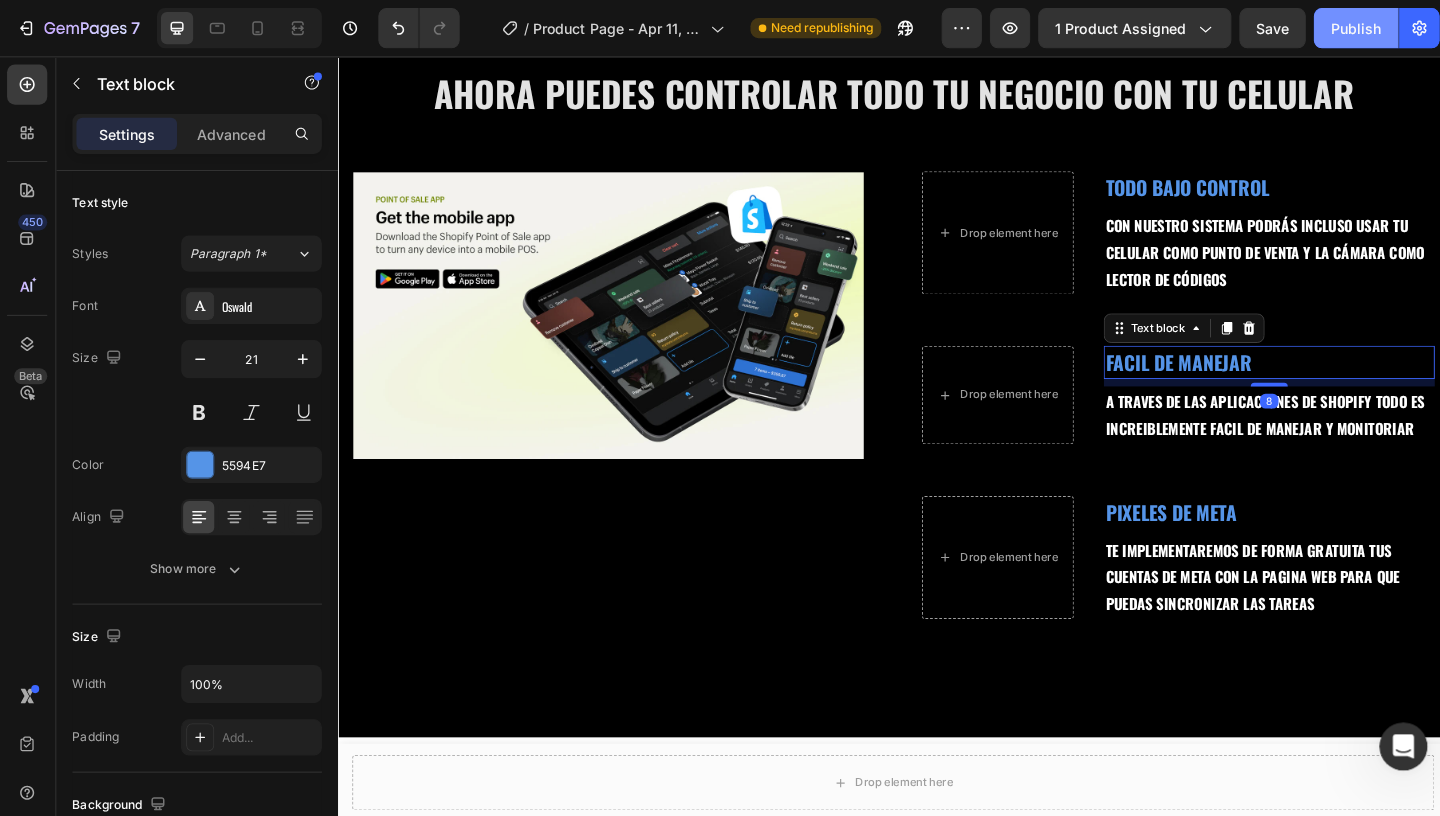 click on "Publish" at bounding box center (1349, 28) 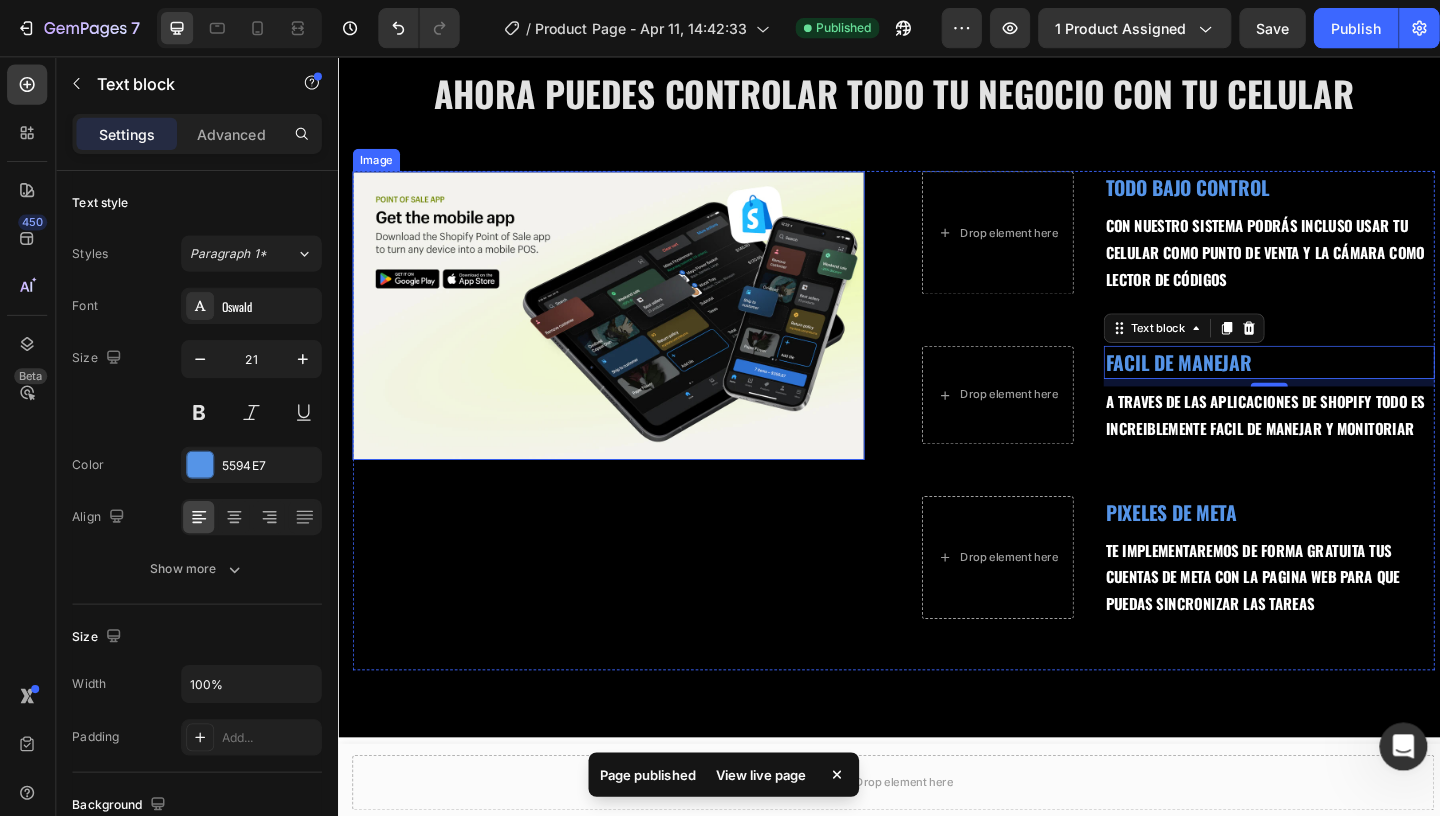 click at bounding box center [630, 336] 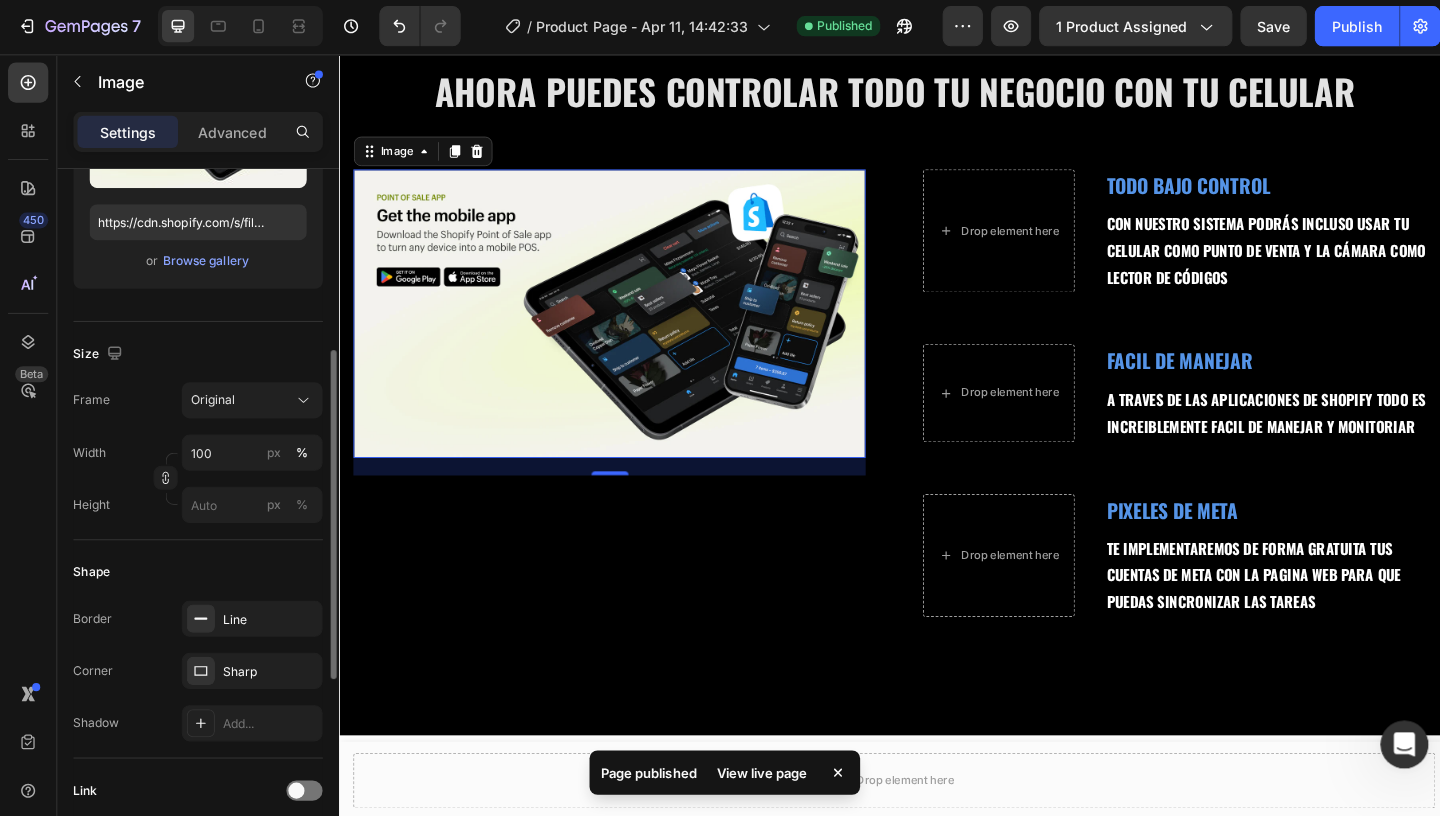 scroll, scrollTop: 349, scrollLeft: 0, axis: vertical 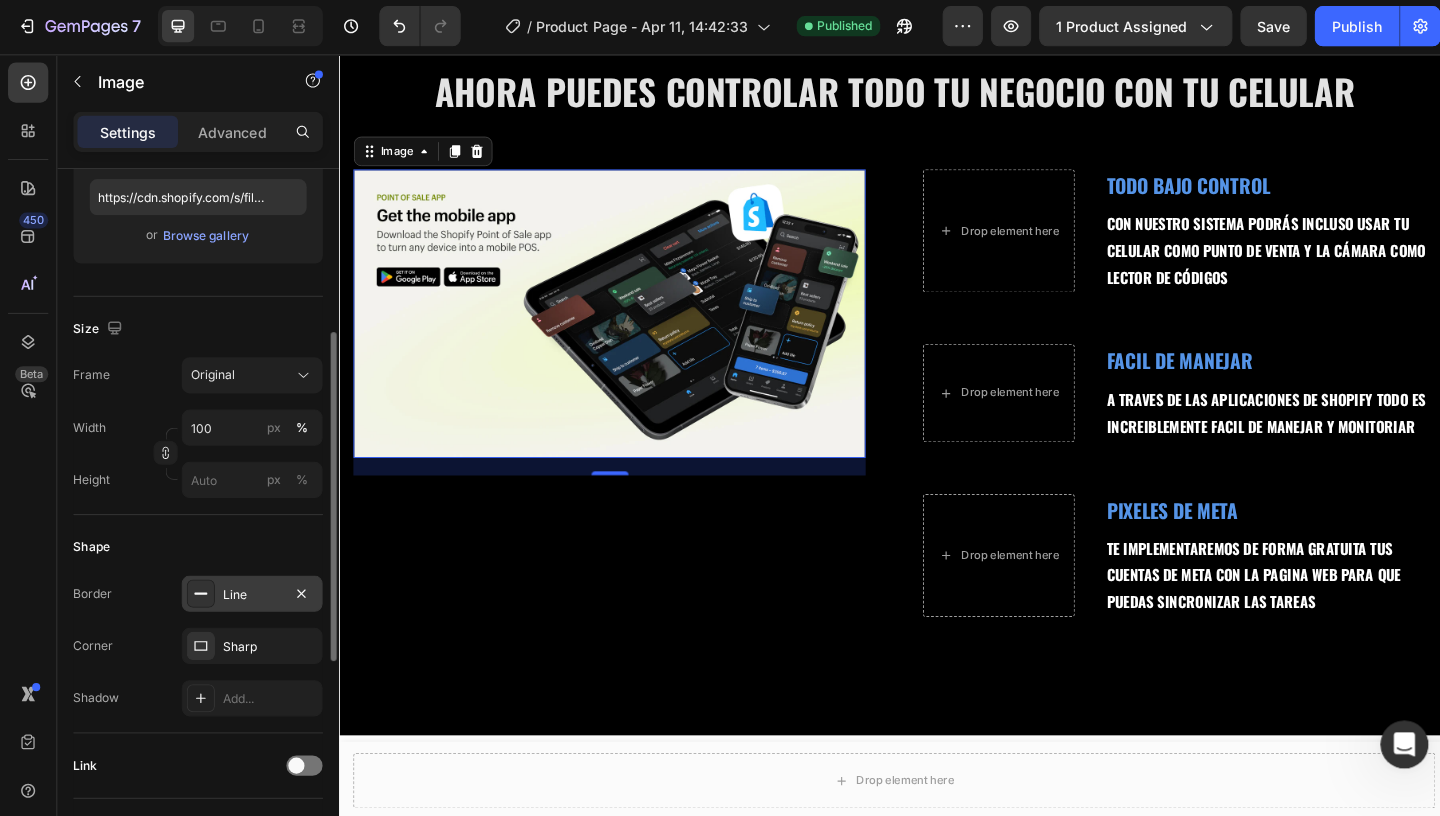 click on "Line" at bounding box center [251, 593] 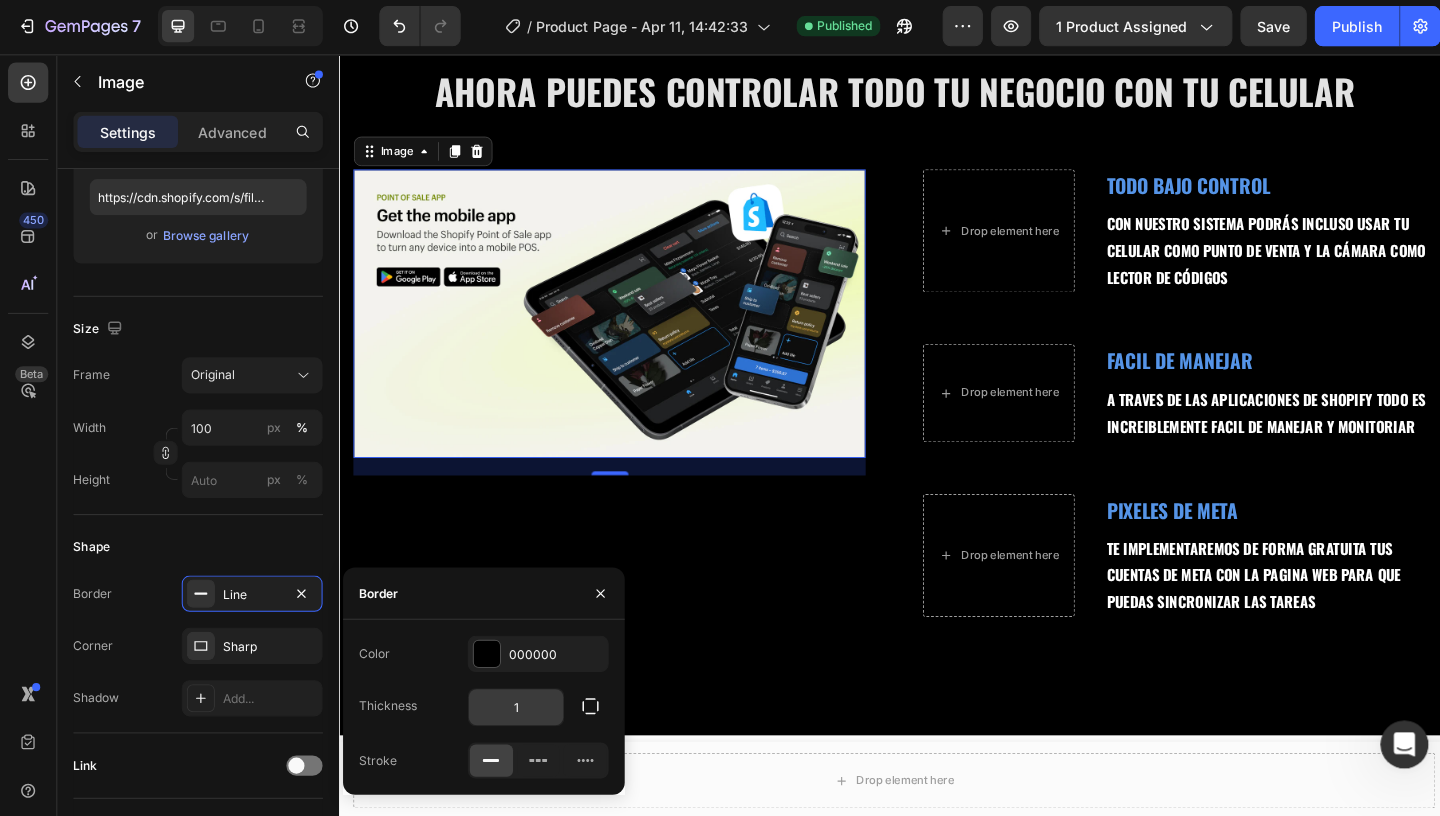 click on "1" at bounding box center [513, 705] 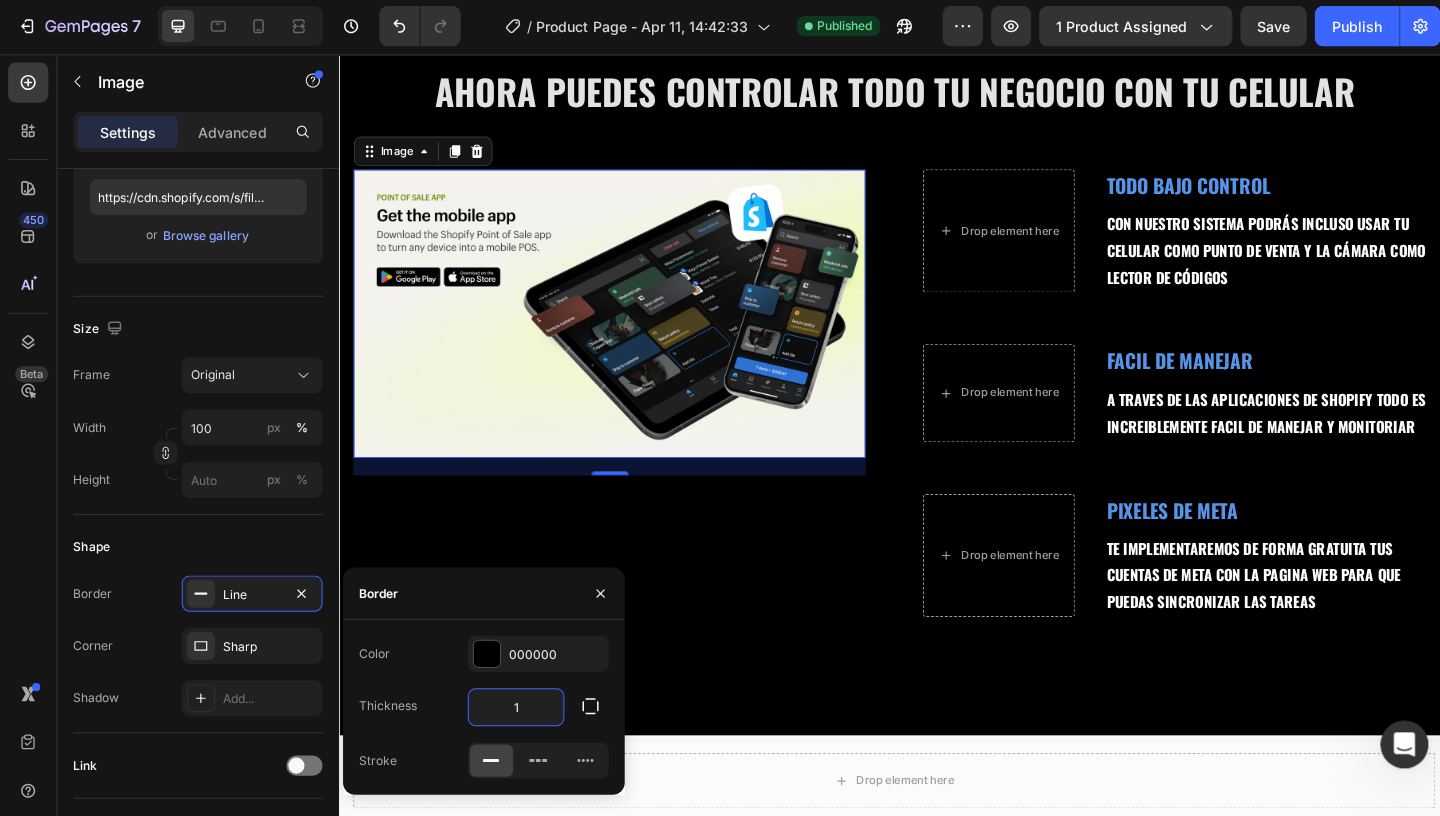 type on "3" 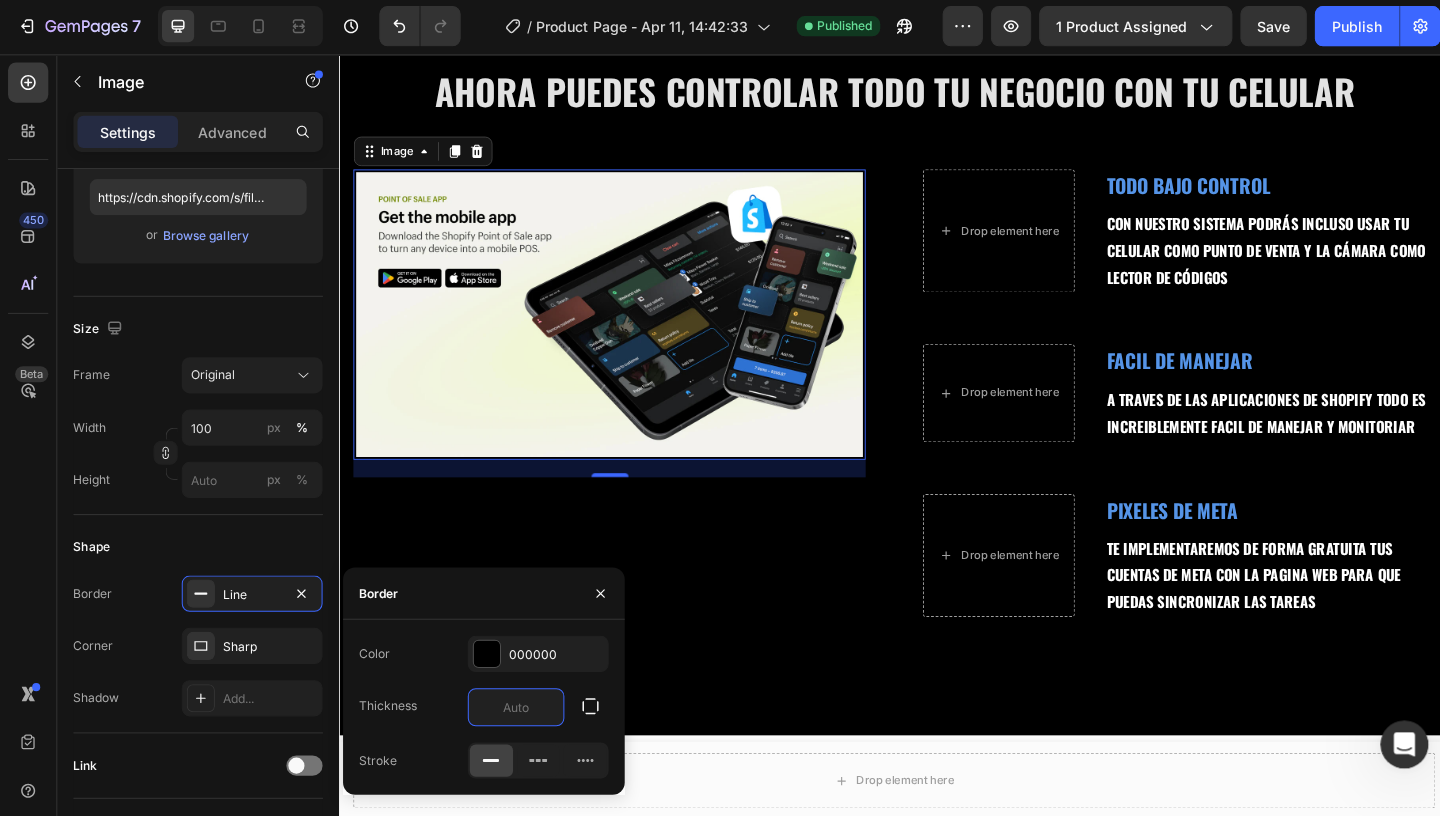 type on "4" 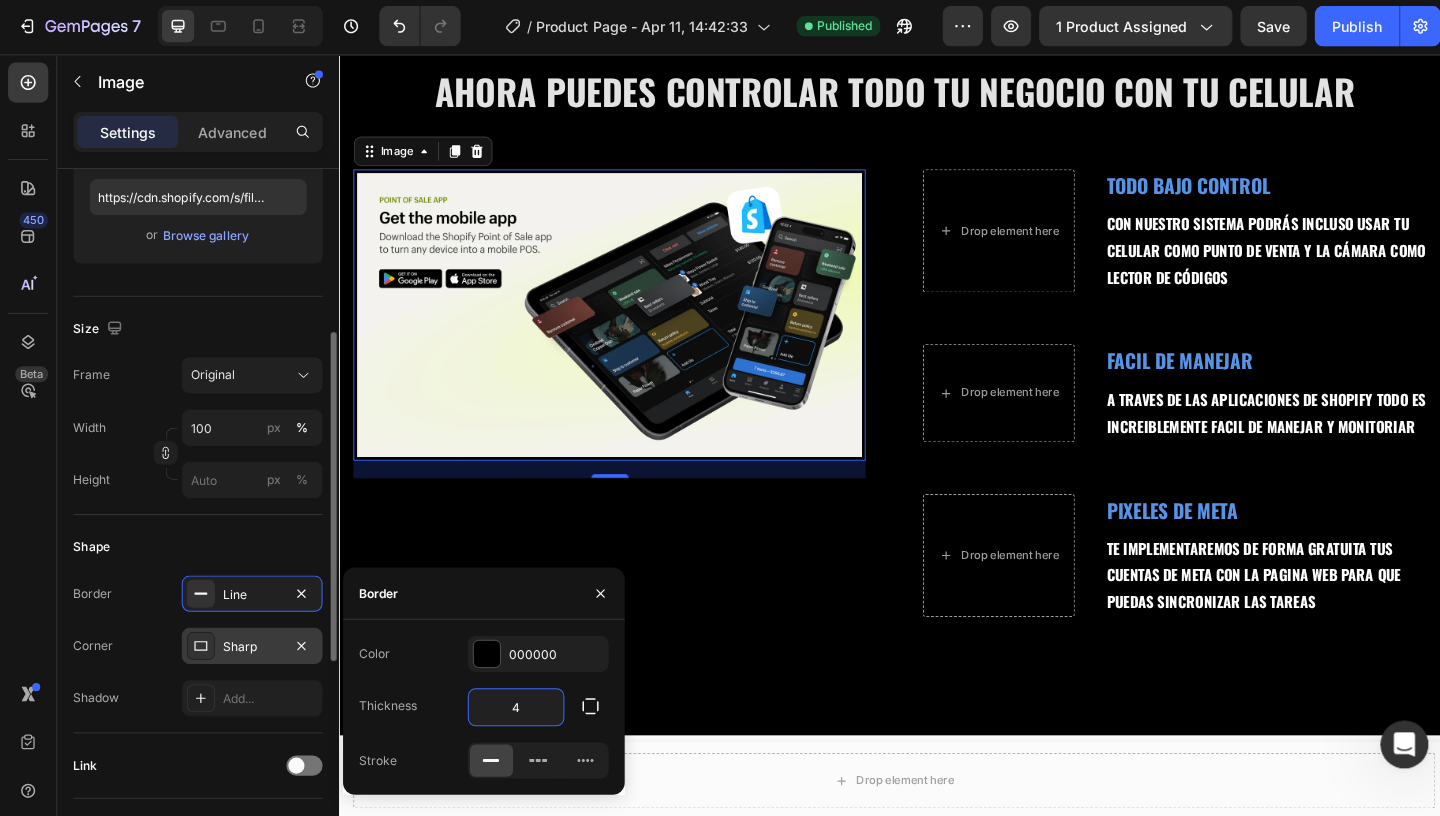 click on "Sharp" at bounding box center [251, 645] 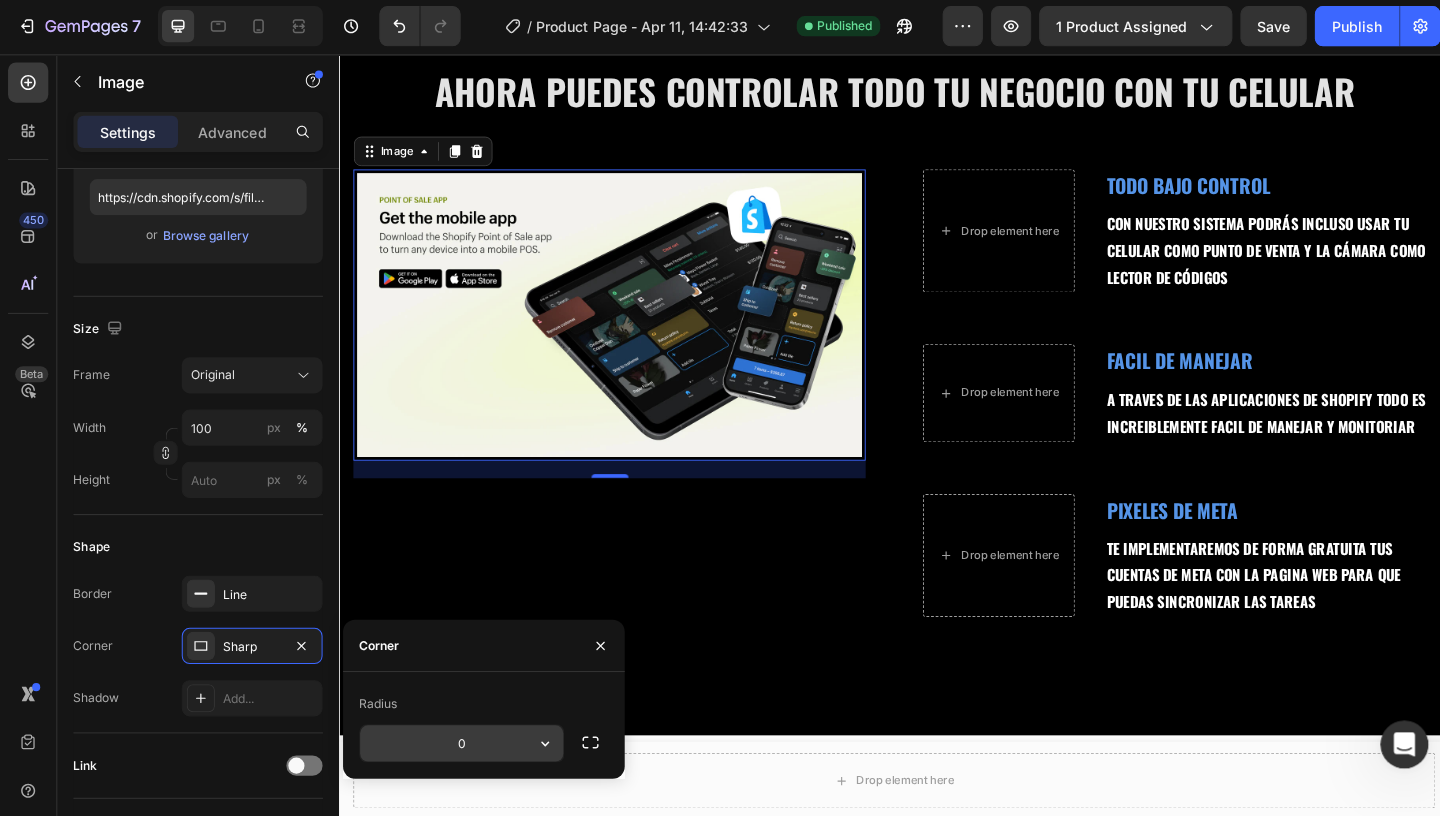 click on "0" at bounding box center [459, 741] 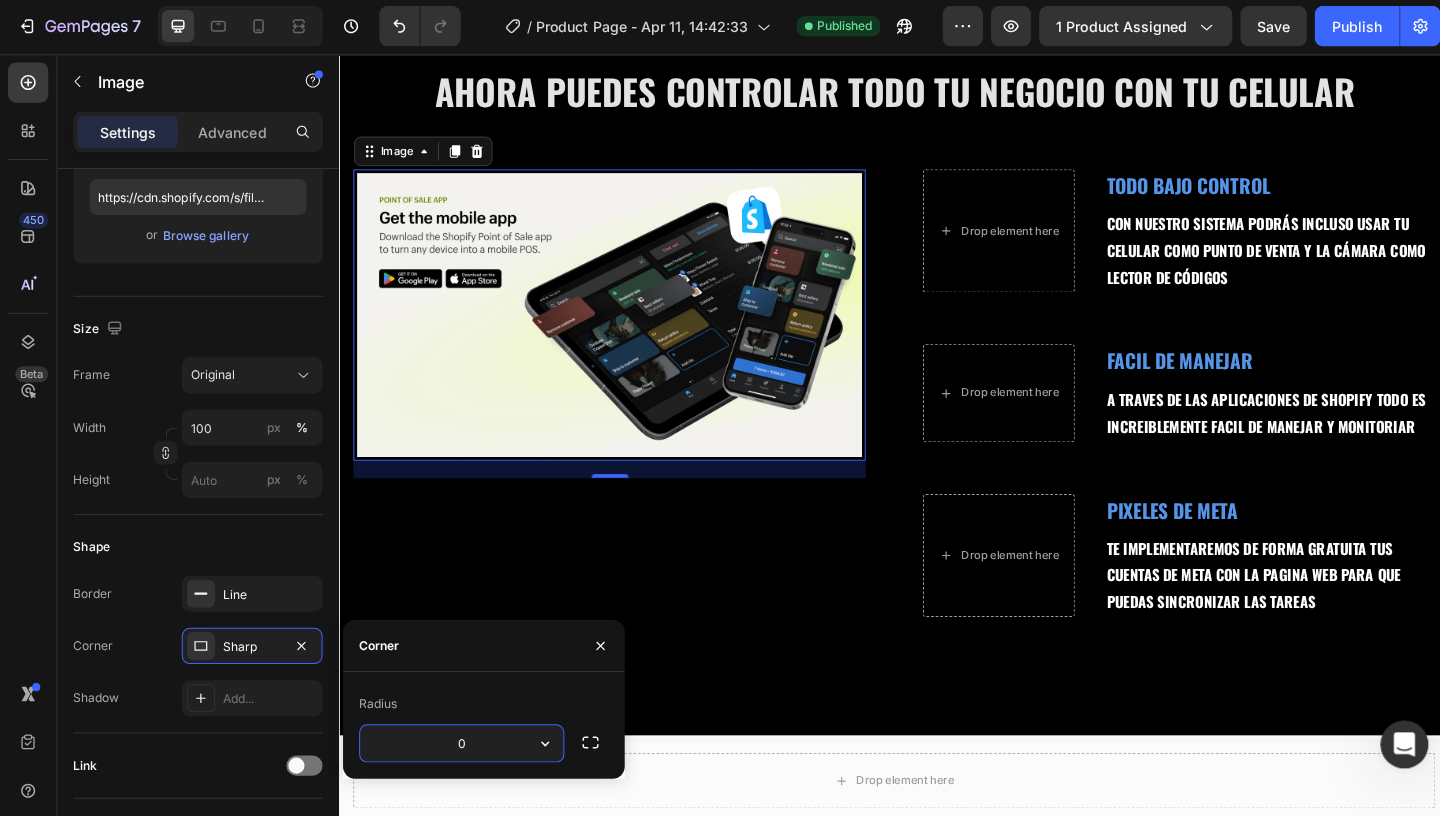 type on "2" 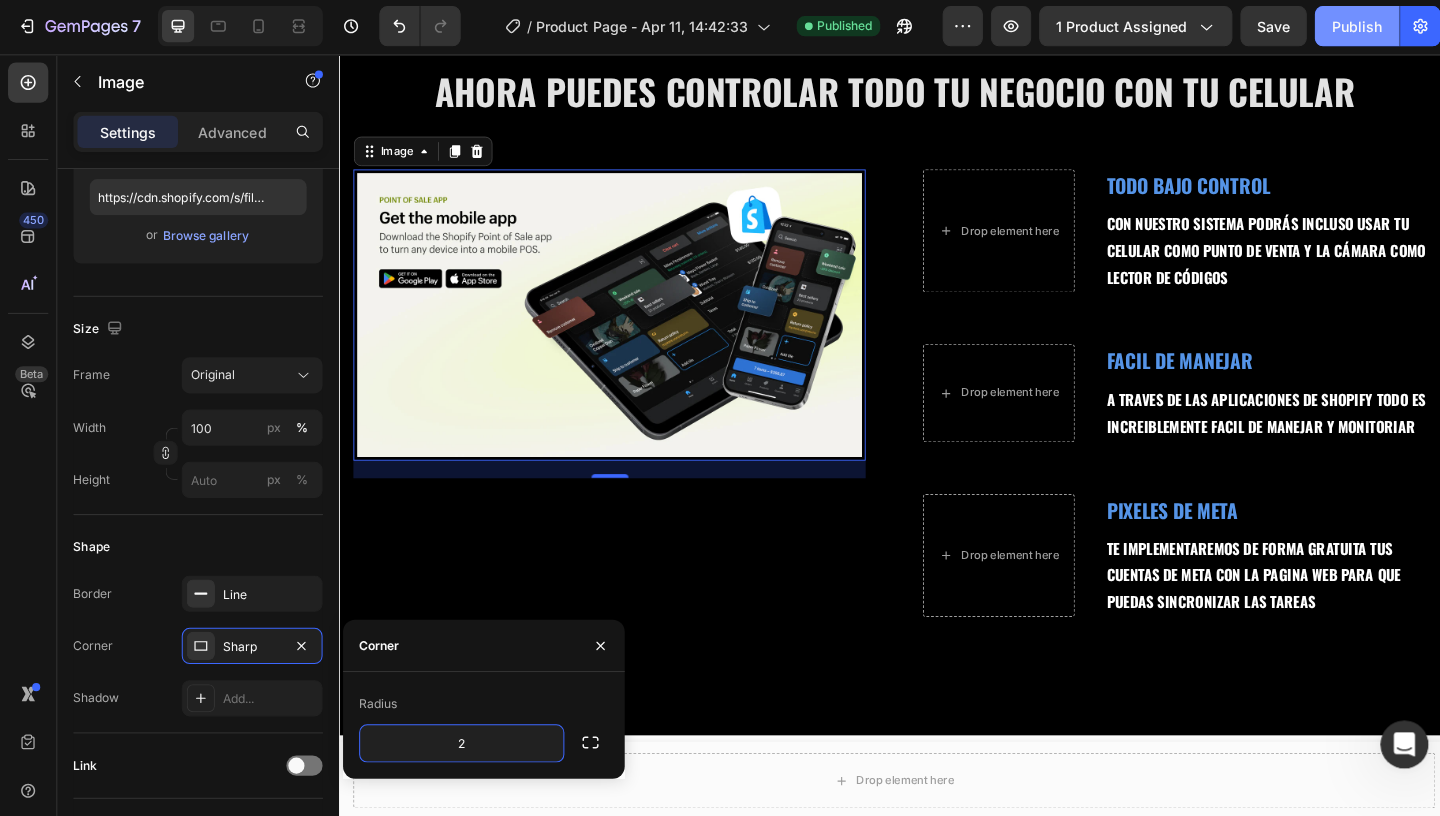 click on "Publish" 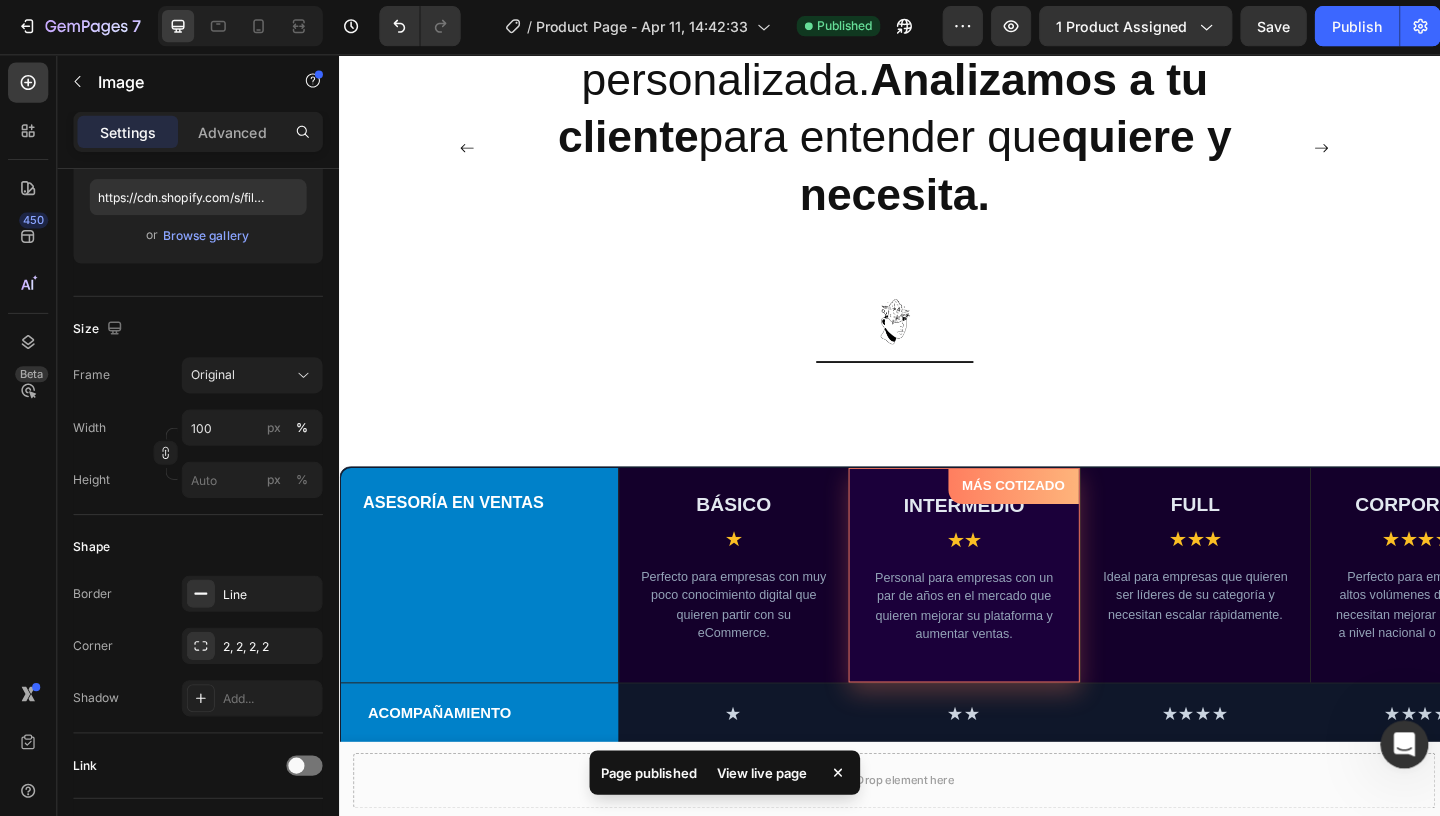 scroll, scrollTop: 0, scrollLeft: 0, axis: both 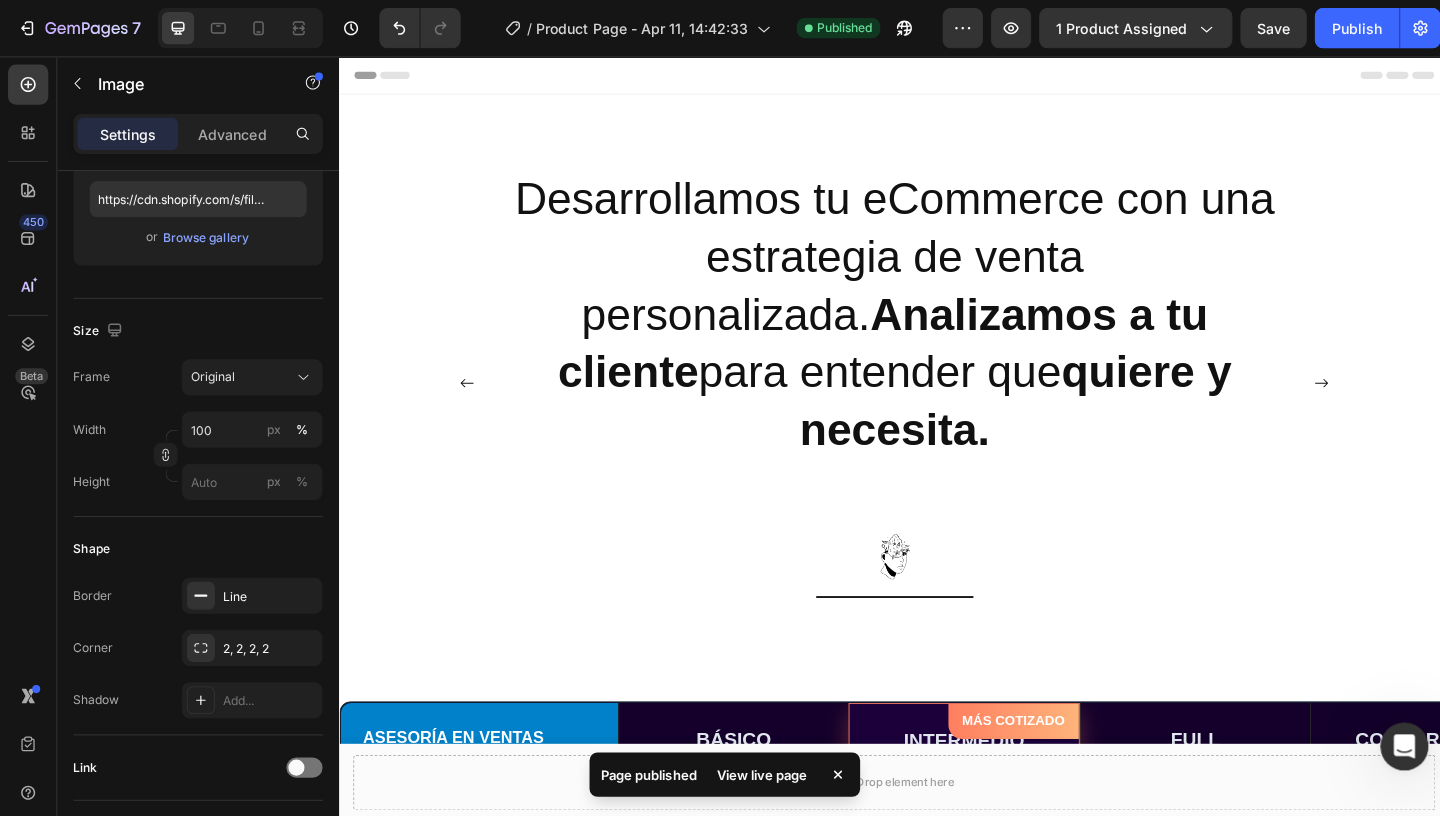 click on "Header" at bounding box center (939, 76) 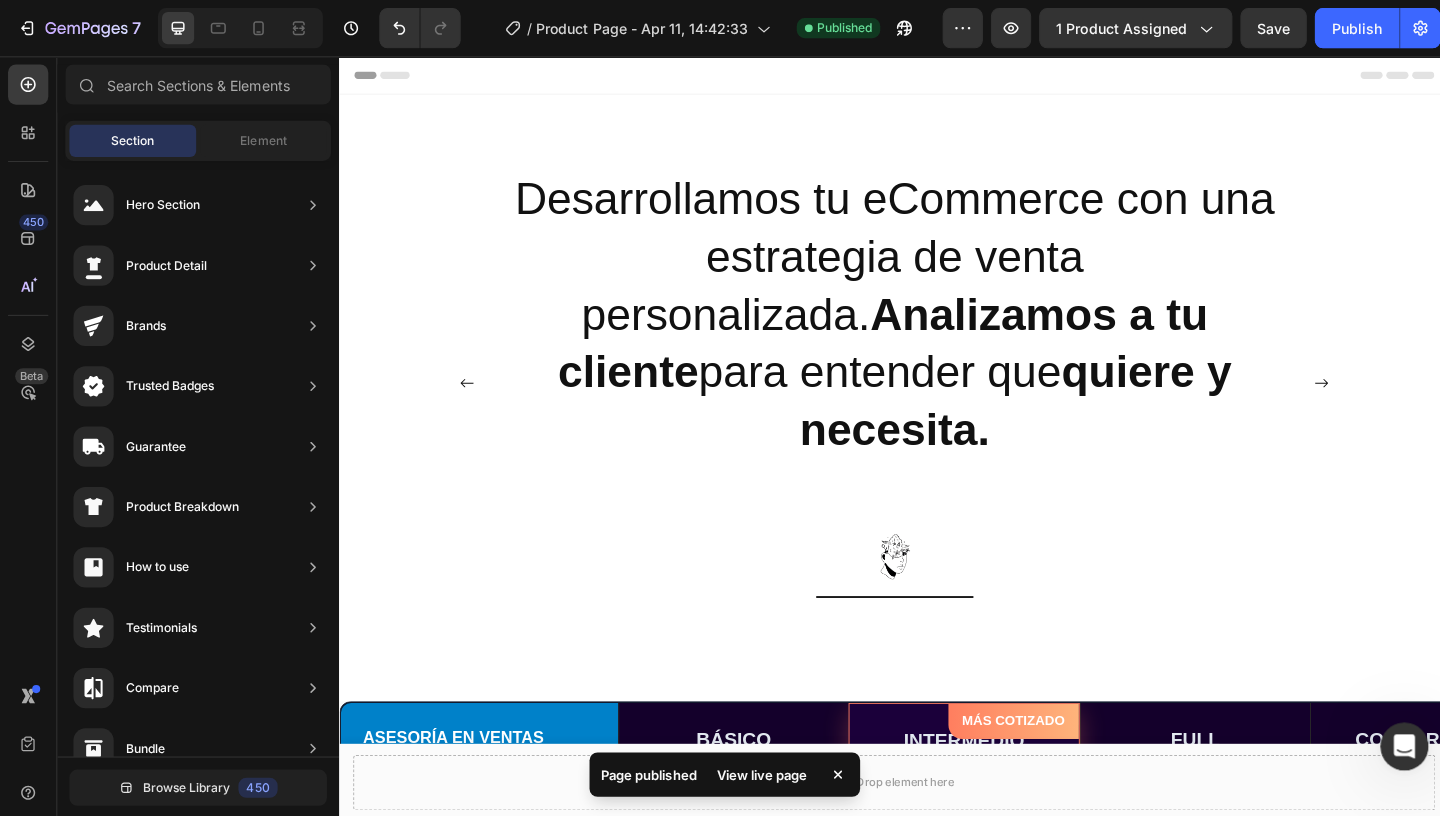 click on "Header" at bounding box center [939, 76] 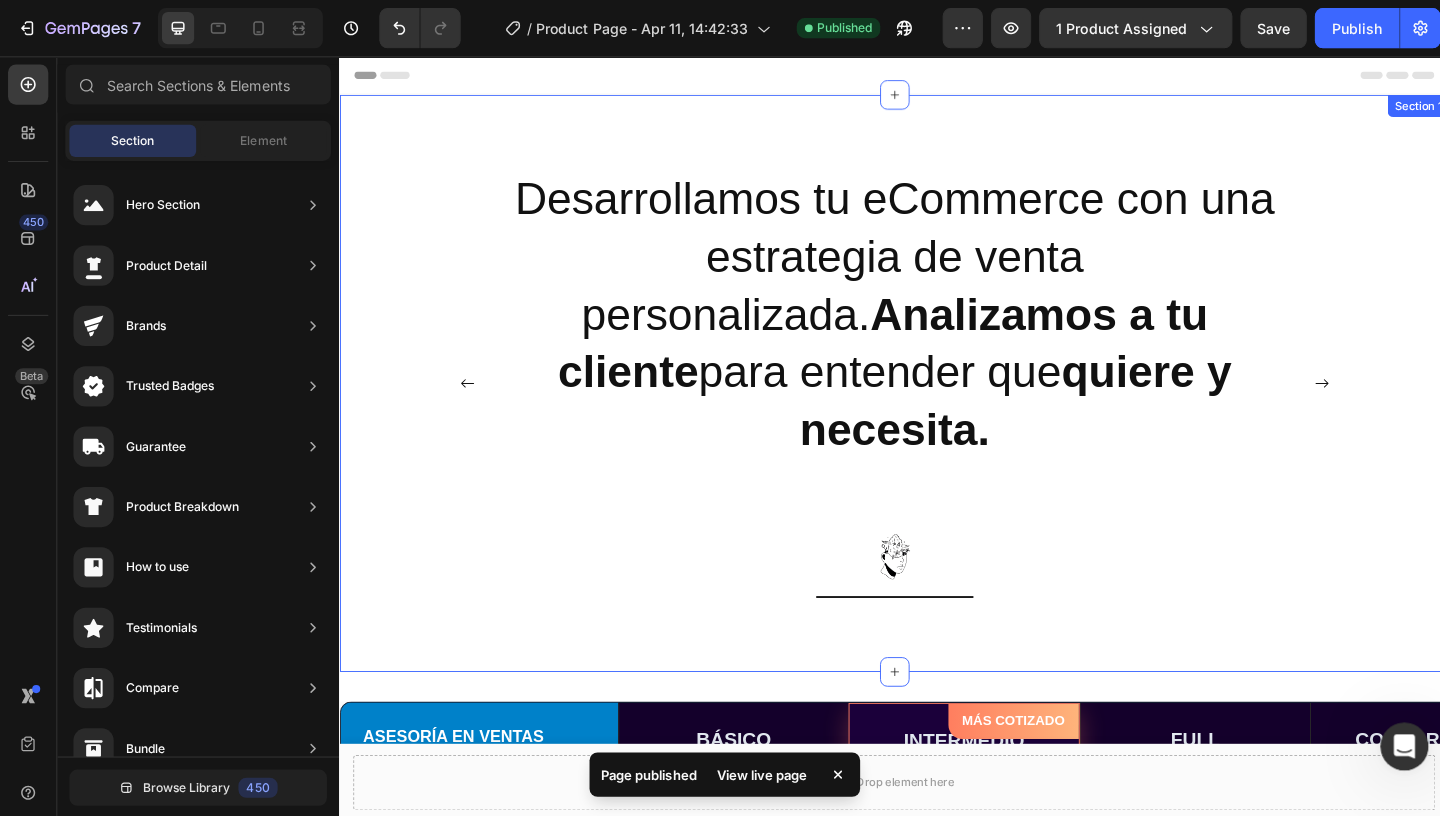 click on "Desarrollamos tu eCommerce con una estrategia de venta personalizada. Analizamos a tu cliente para entender que quiere y necesita. Text Block Image Row “At vero eos et accusamus et iusto odio dignissimos ” Text Block Image Row “At vero eos et accusamus et iusto odio dignissimos ” Text Block Image Row “At vero eos et accusamus et iusto odio dignissimos ” Text Block Image Row Carousel Row Section 1" at bounding box center (939, 409) 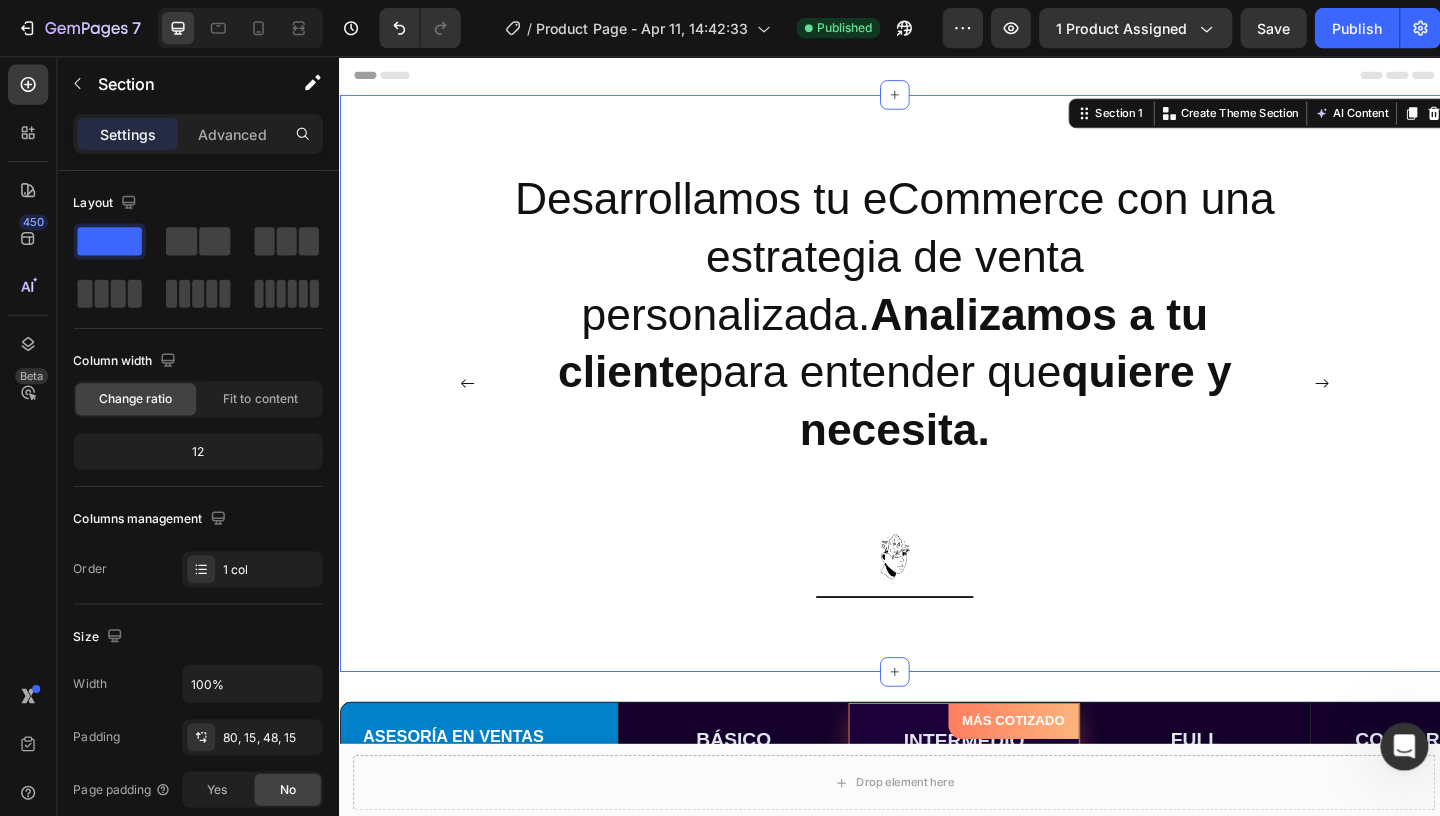 click on "Header" at bounding box center [939, 76] 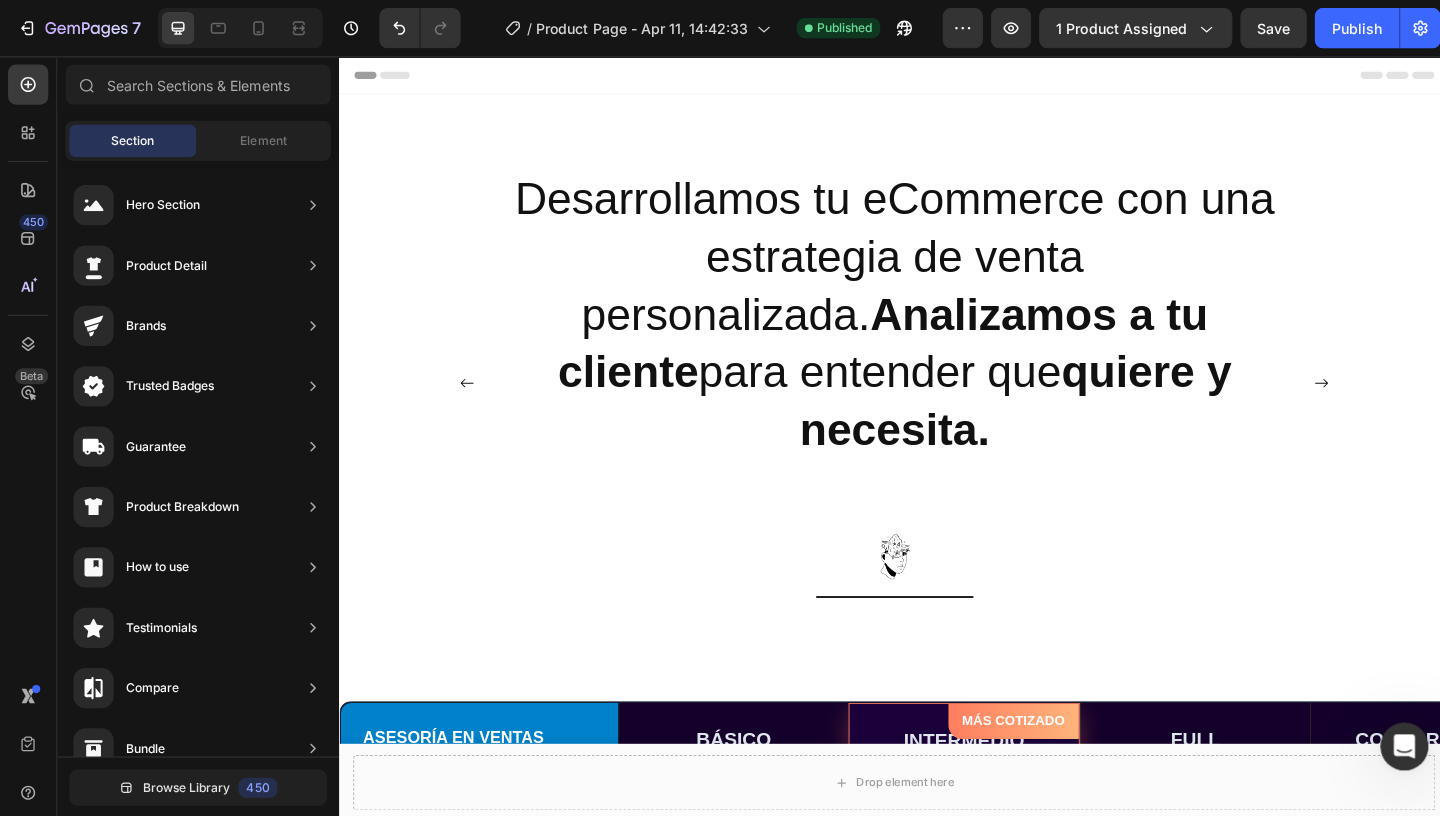 click on "Header" at bounding box center [939, 76] 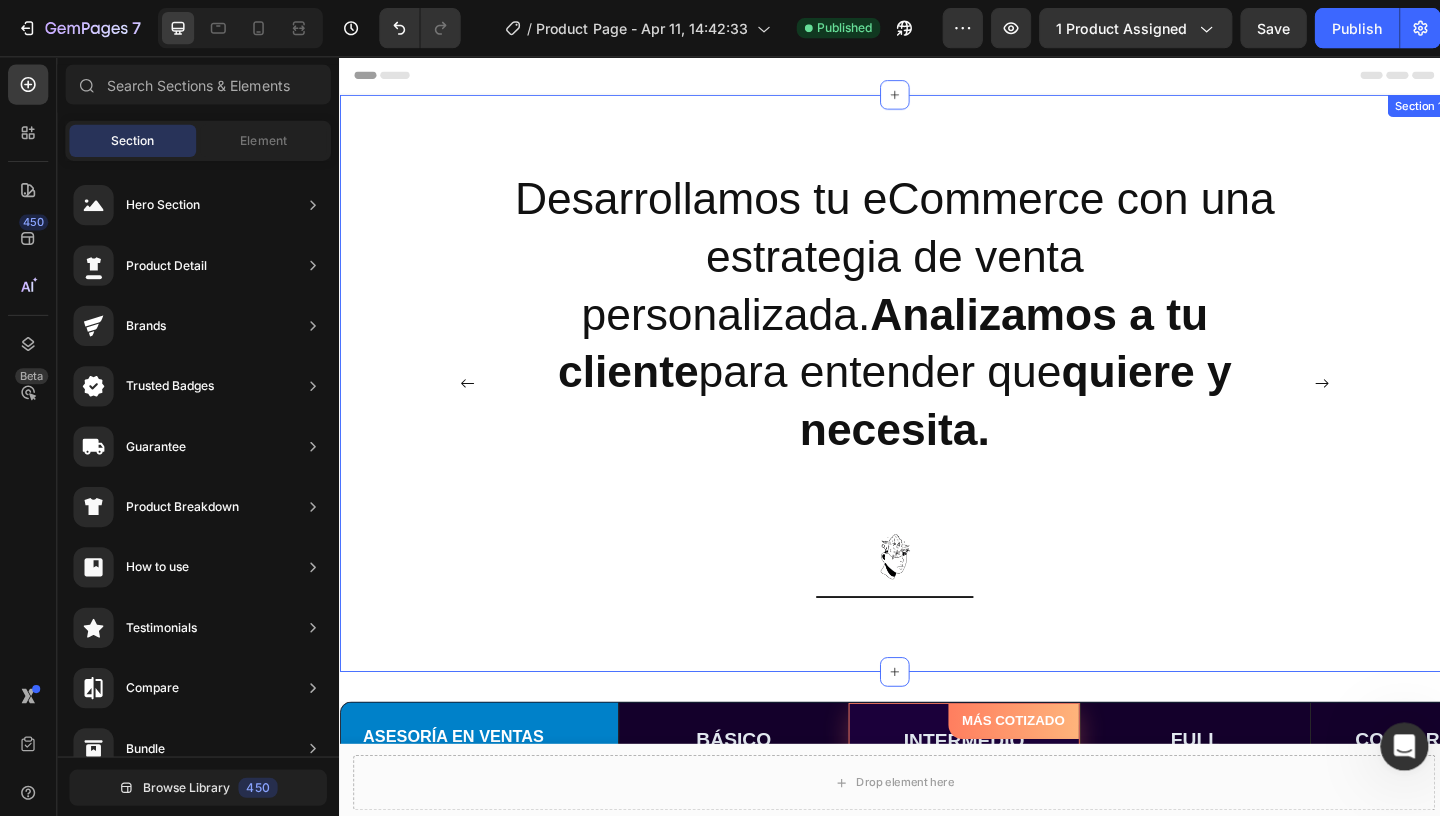 click on "Desarrollamos tu eCommerce con una estrategia de venta personalizada. Analizamos a tu cliente para entender que quiere y necesita. Text Block Image Row “At vero eos et accusamus et iusto odio dignissimos ” Text Block Image Row “At vero eos et accusamus et iusto odio dignissimos ” Text Block Image Row “At vero eos et accusamus et iusto odio dignissimos ” Text Block Image Row Carousel Row Section 1" at bounding box center (939, 409) 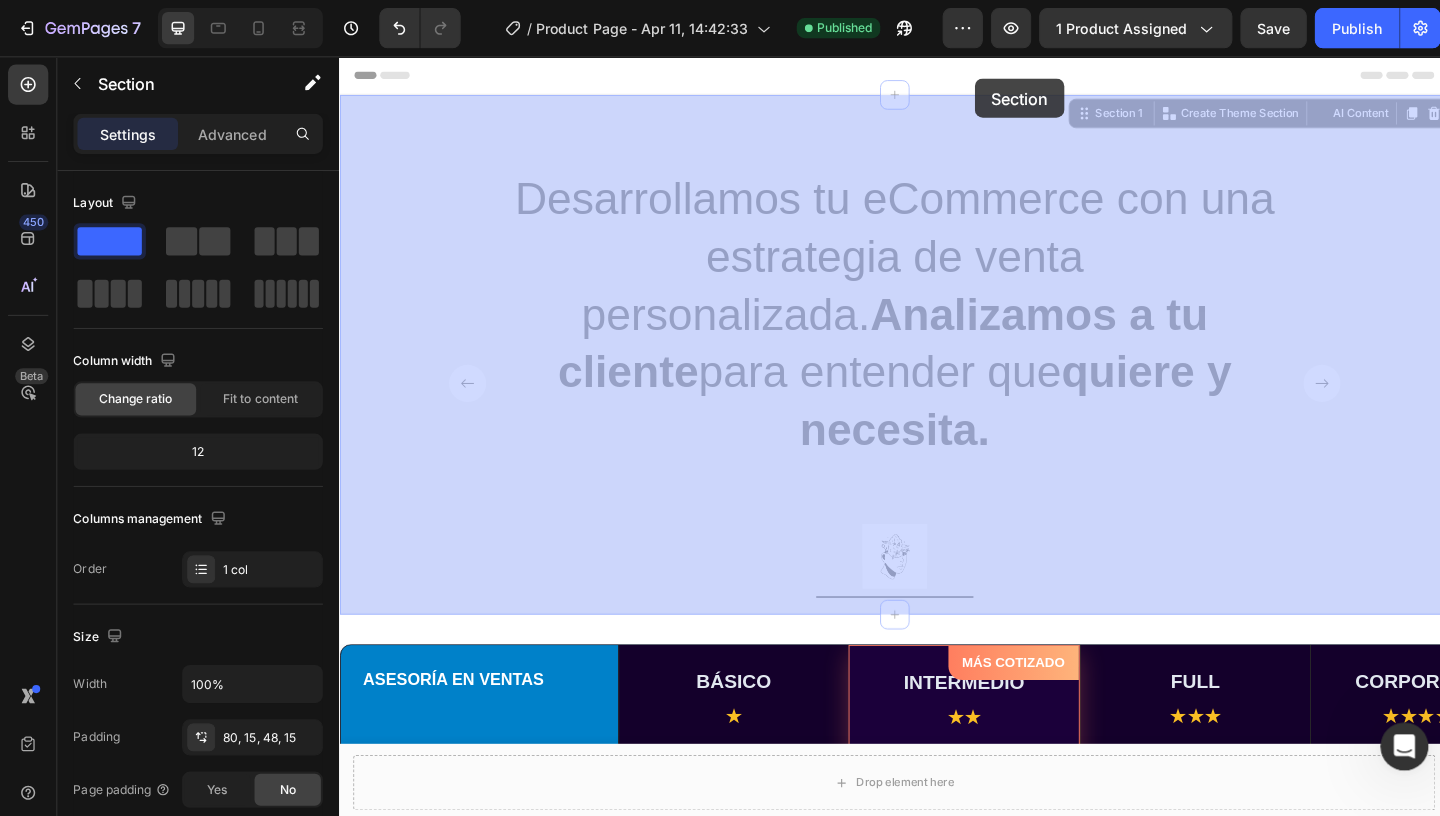drag, startPoint x: 972, startPoint y: 129, endPoint x: 971, endPoint y: 78, distance: 51.009804 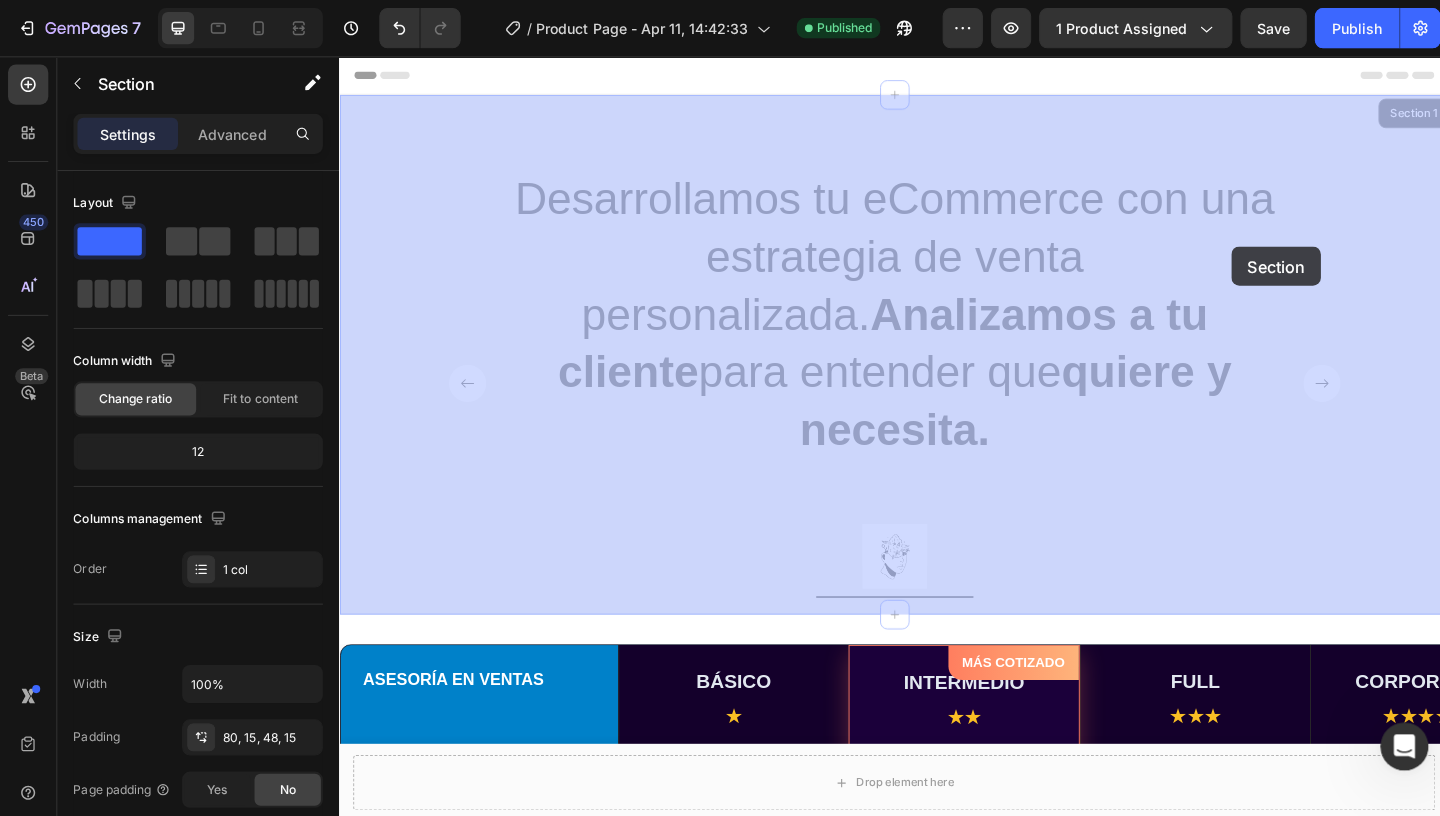 click on "Header
Desarrollamos tu eCommerce con una estrategia de venta personalizada.  Analizamos a tu cliente  para entender que  quiere y necesita. Text Block Image Row “At vero eos et accusamus et iusto odio dignissimos ” Text Block Image Row “At vero eos et accusamus et iusto odio dignissimos ” Text Block Image Row “At vero eos et accusamus et iusto odio dignissimos ” Text Block Image Row
Carousel Row Section 1
Desarrollamos tu eCommerce con una estrategia de venta personalizada.  Analizamos a tu cliente  para entender que  quiere y necesita. Text Block Image Row “At vero eos et accusamus et iusto odio dignissimos ” Text Block Image Row “At vero eos et accusamus et iusto odio dignissimos ” Text Block Image Row “At vero eos et accusamus et iusto odio dignissimos ” Text Block Image Row
Carousel Row Section 1
ASESORÍA EN VENTAS
BÁSICO
★
MÁS COTIZADO
INTERMEDIO FULL" at bounding box center [939, 1801] 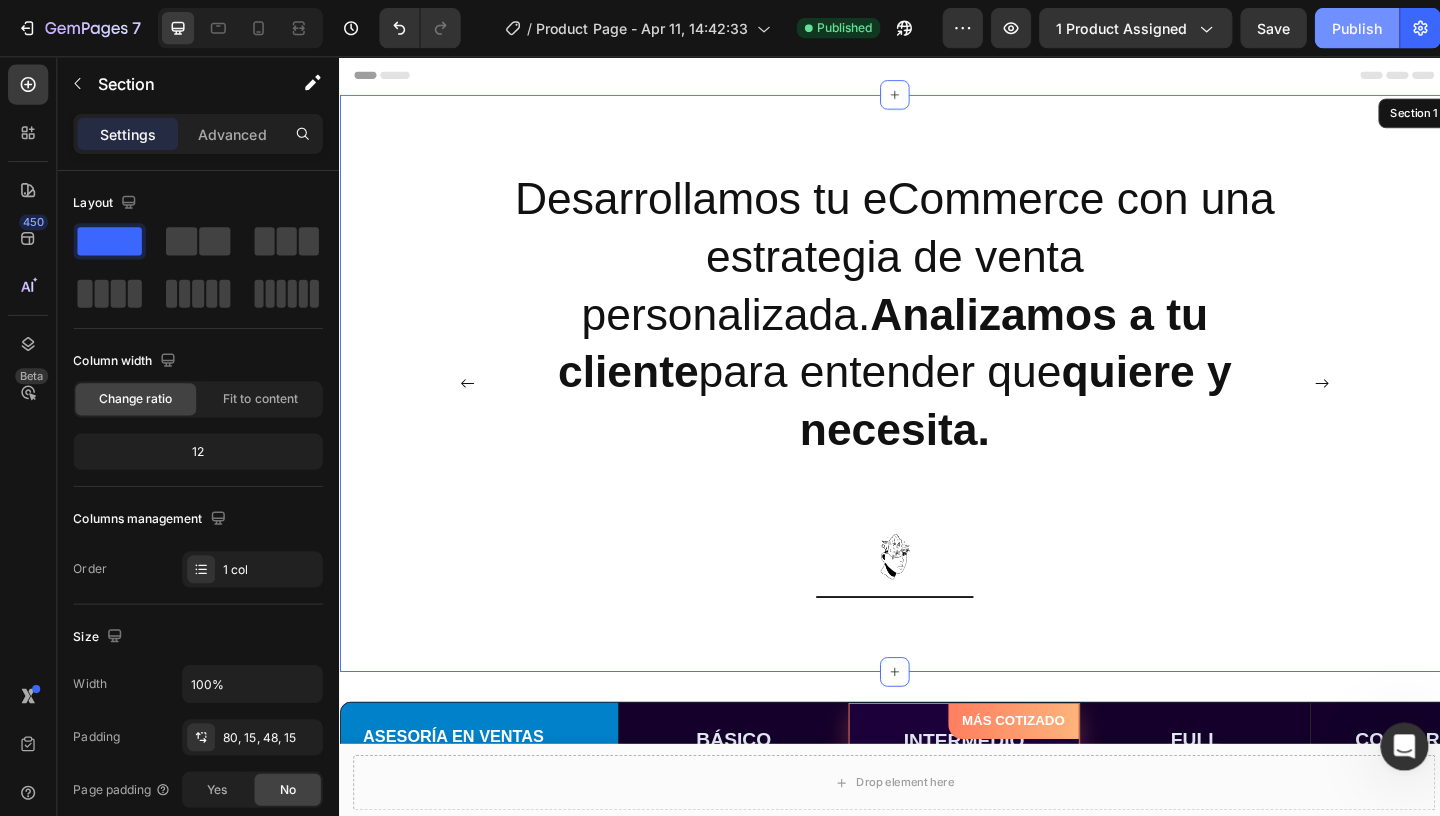 click on "Publish" 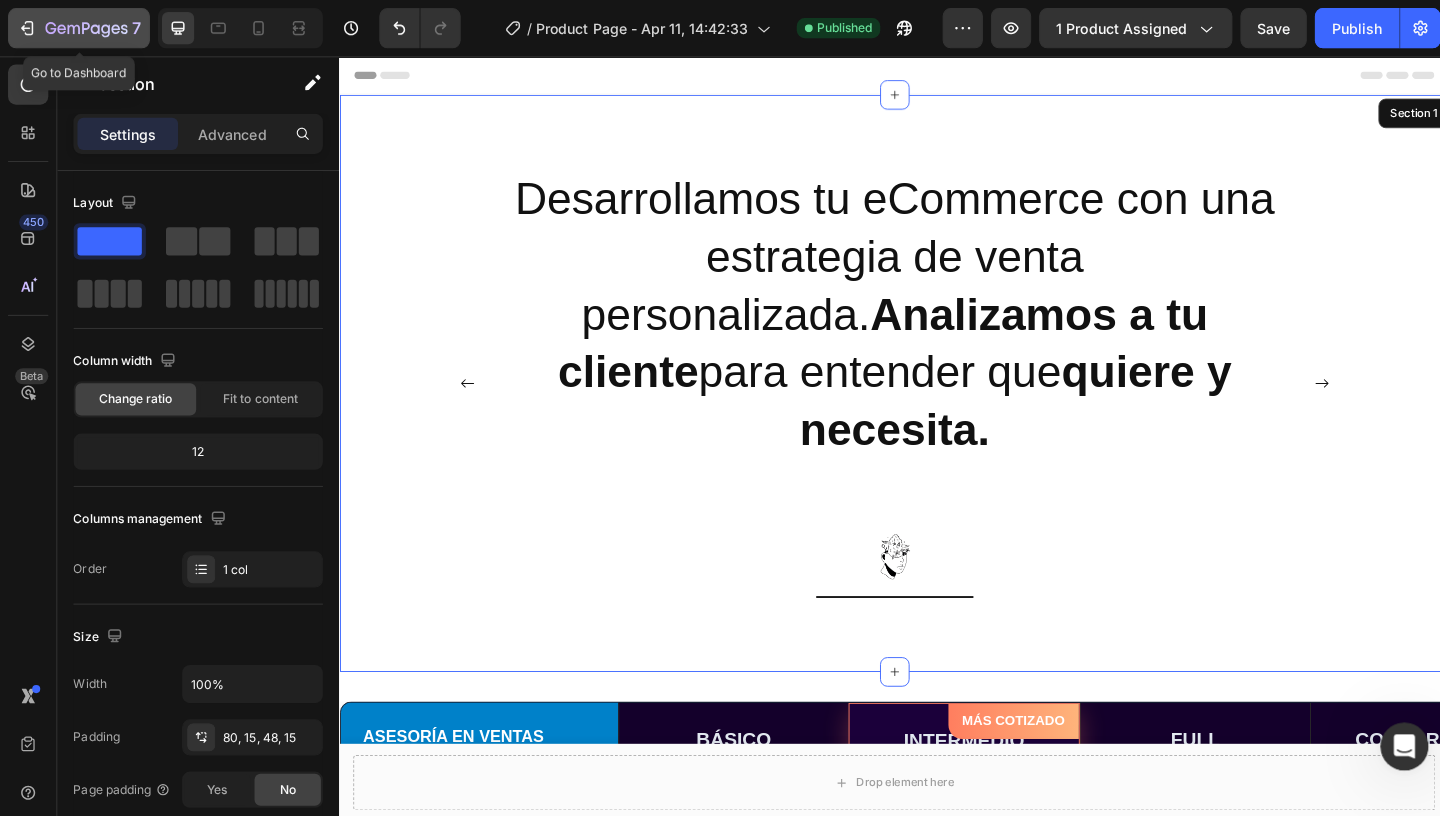 click on "7" at bounding box center (78, 28) 